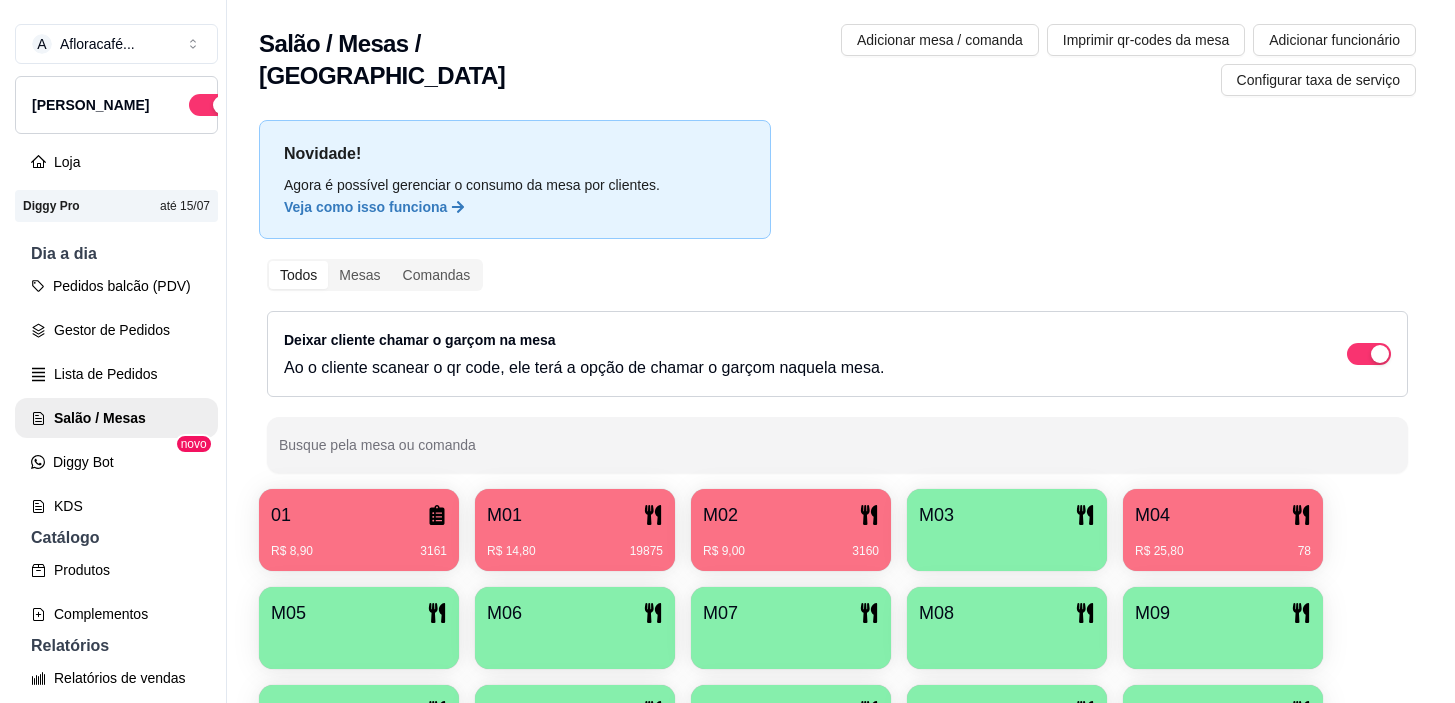 scroll, scrollTop: 0, scrollLeft: 0, axis: both 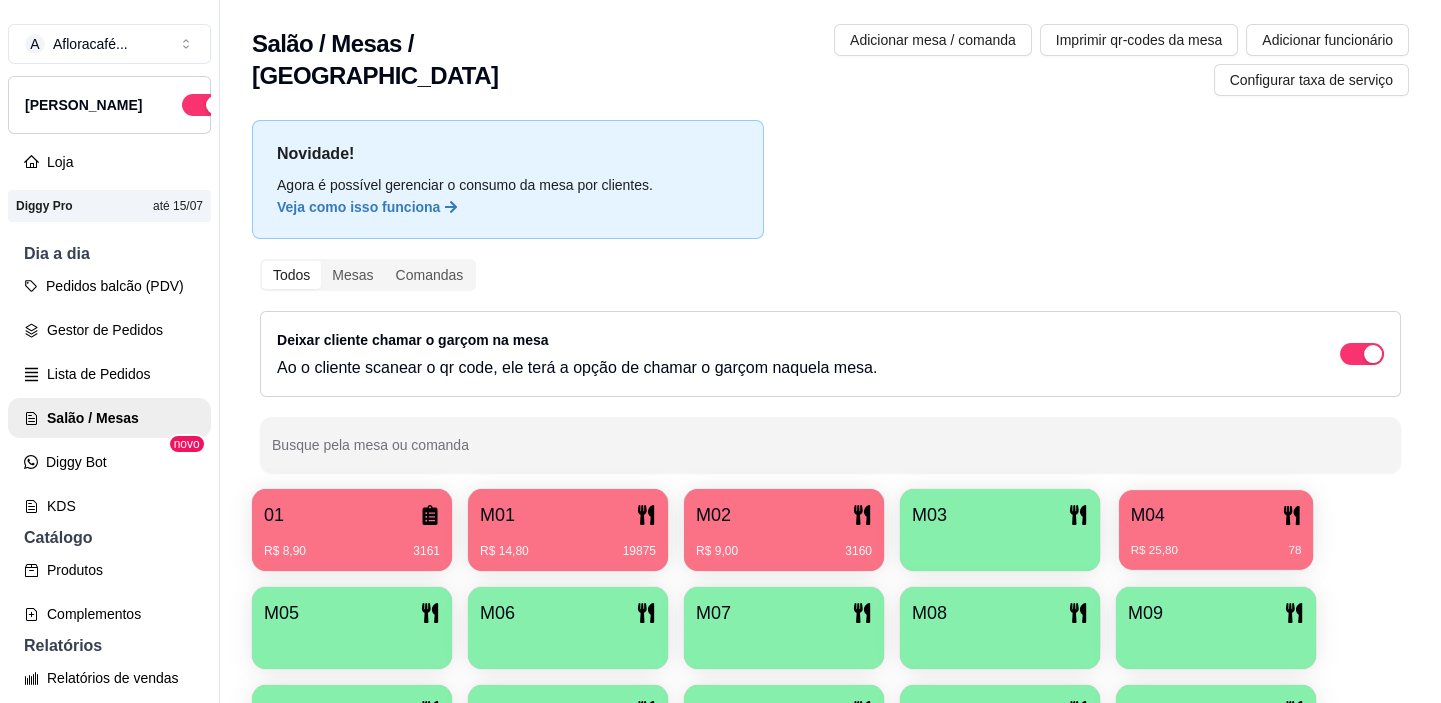 click on "M04 R$ 25,80 78" at bounding box center [1216, 530] 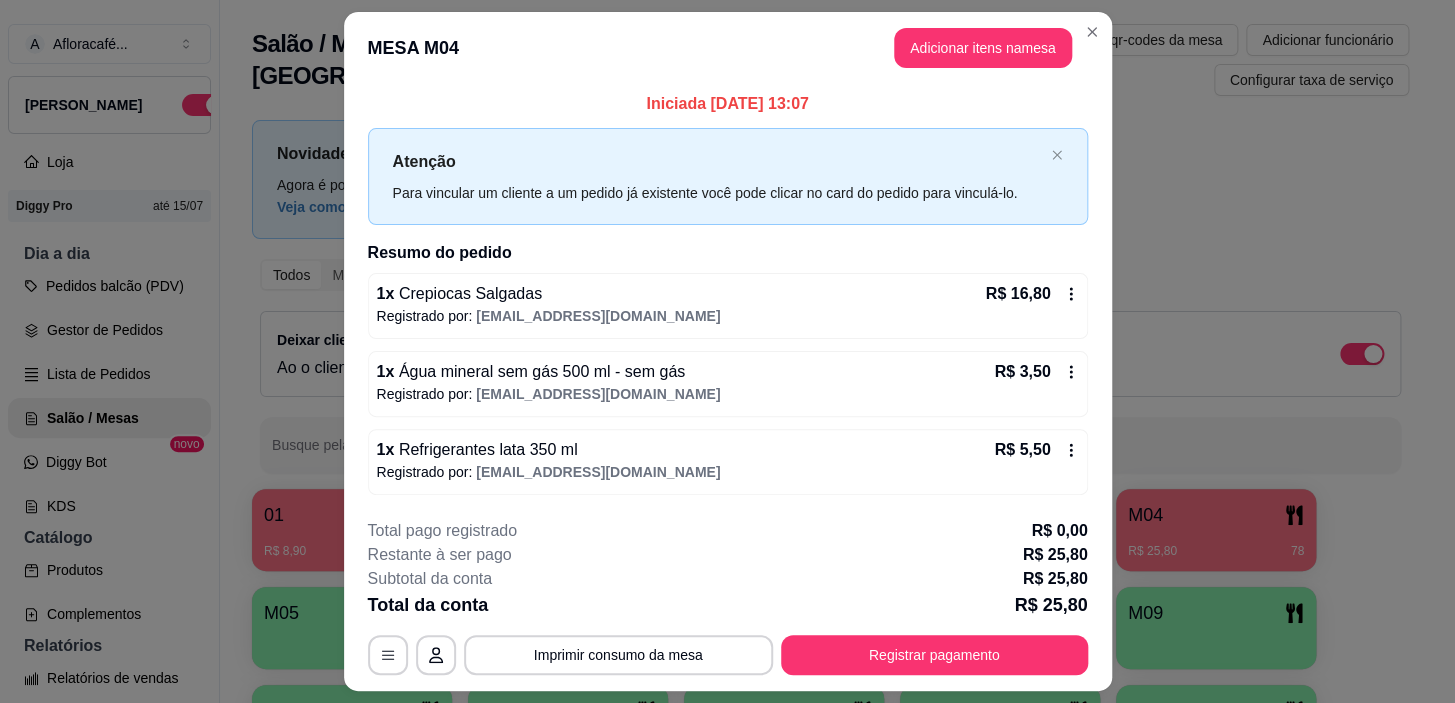 scroll, scrollTop: 51, scrollLeft: 0, axis: vertical 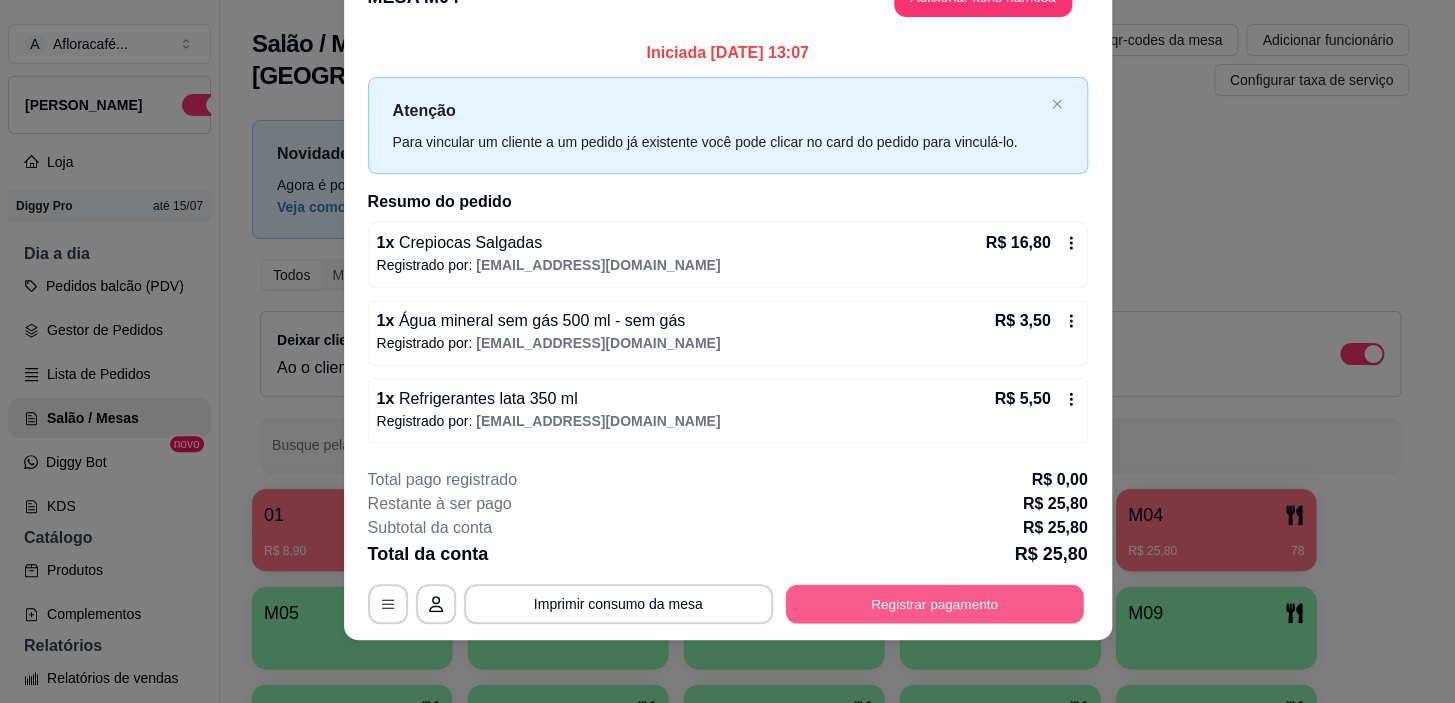 click on "Registrar pagamento" at bounding box center (934, 604) 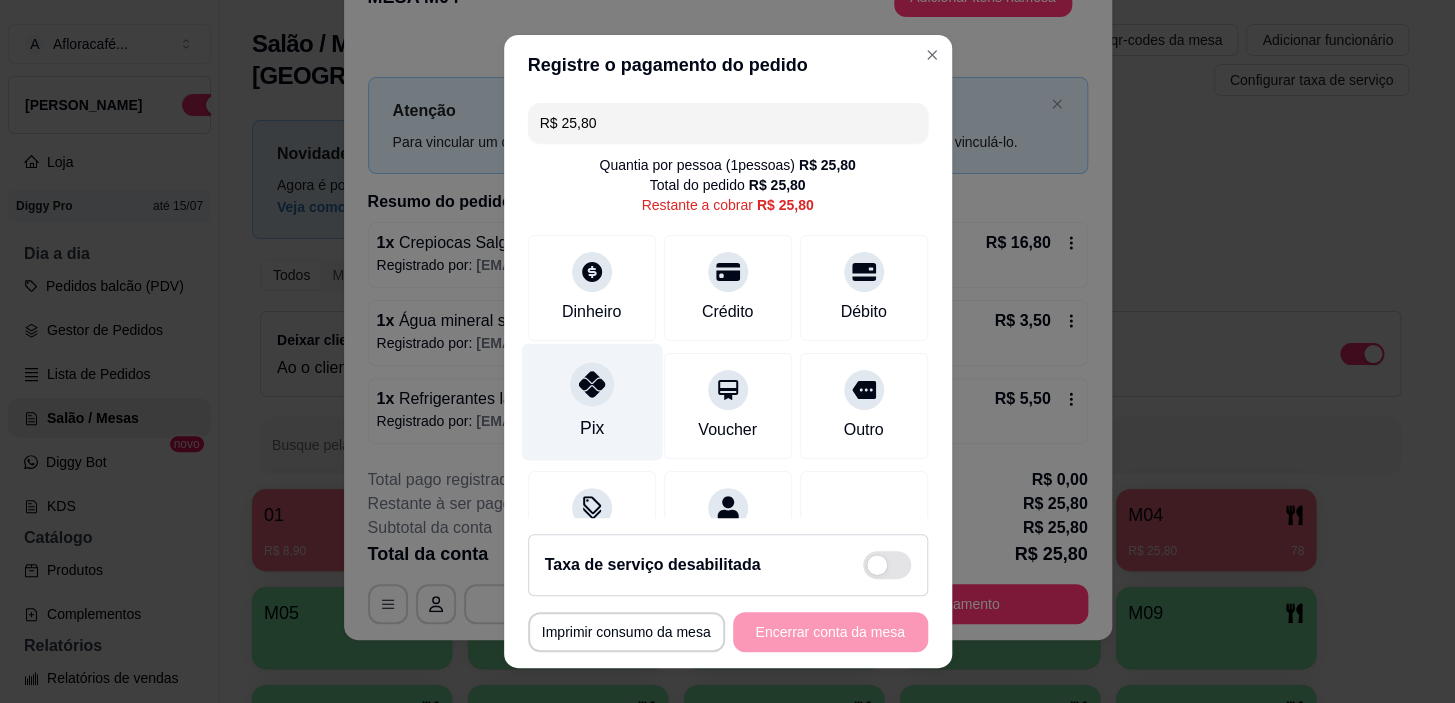 click at bounding box center [592, 385] 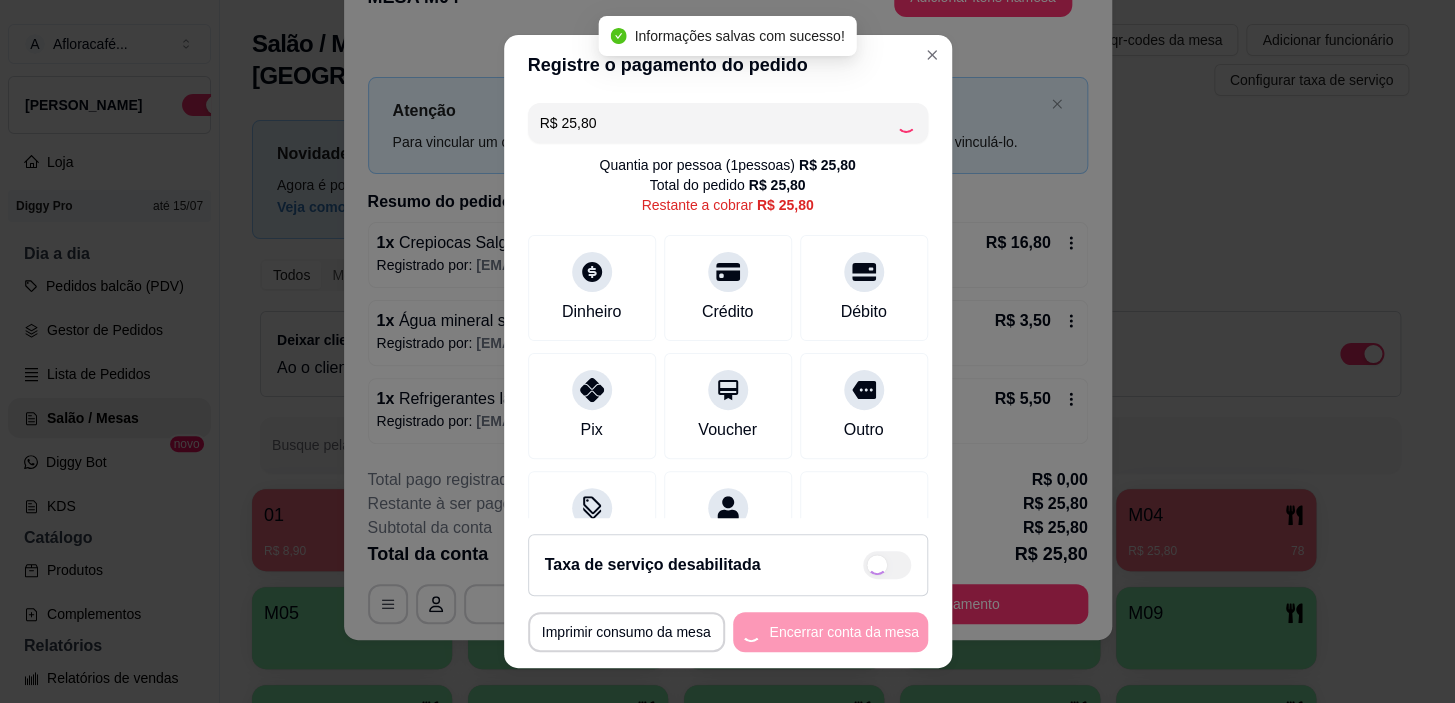 type on "R$ 0,00" 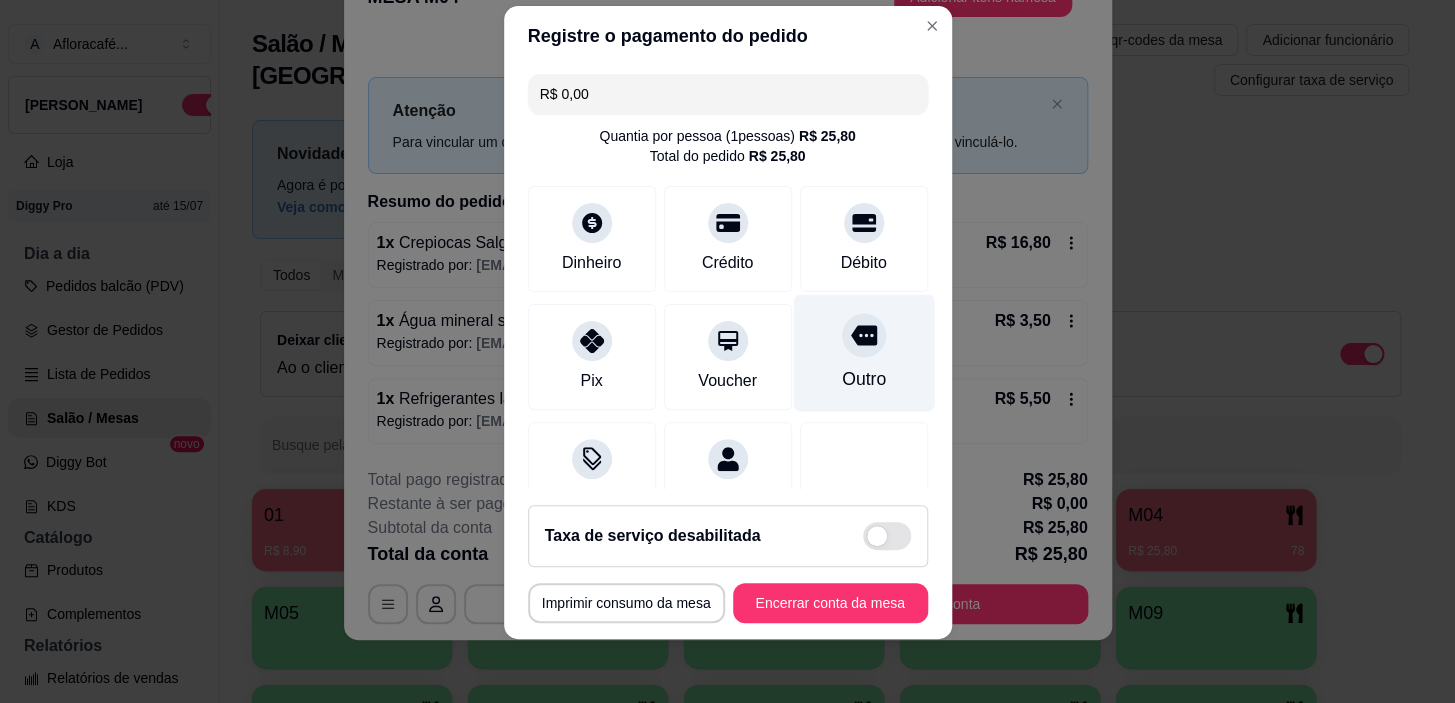 scroll, scrollTop: 0, scrollLeft: 0, axis: both 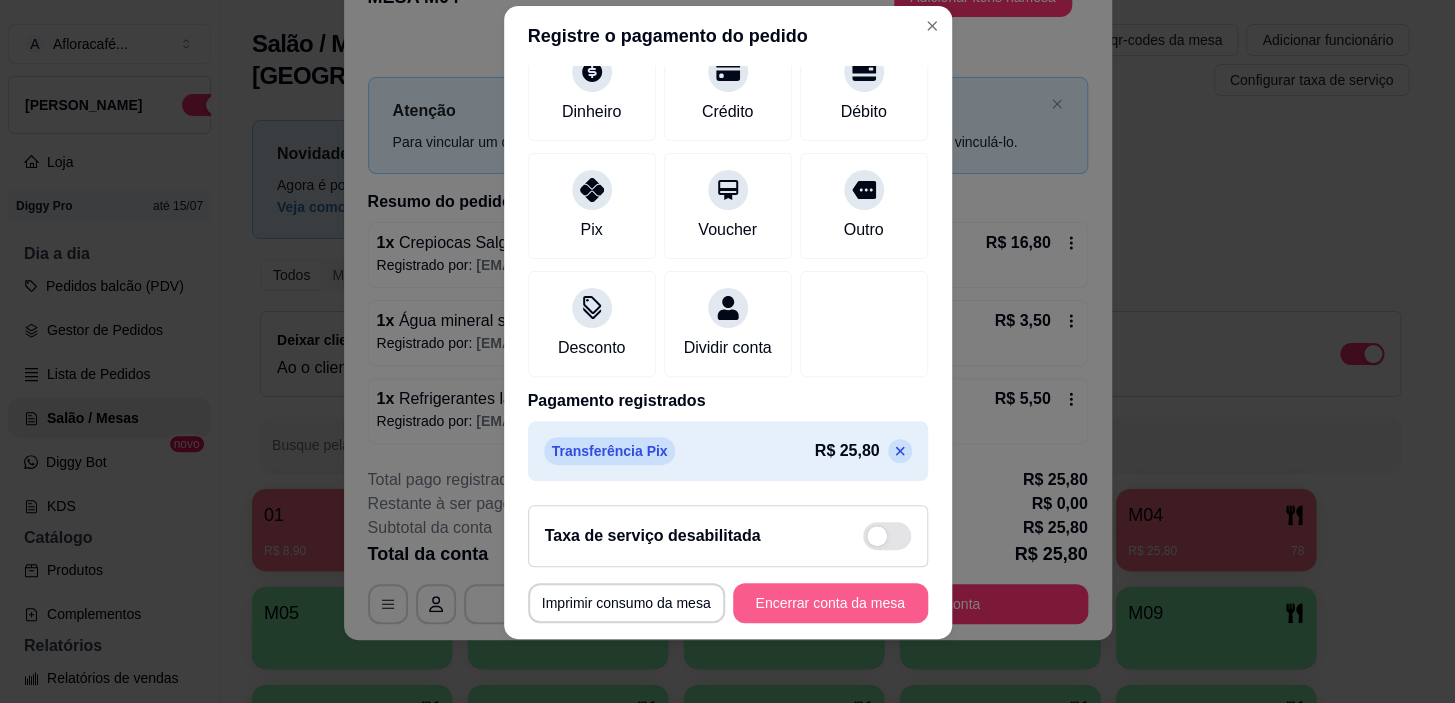 click on "Encerrar conta da mesa" at bounding box center (830, 603) 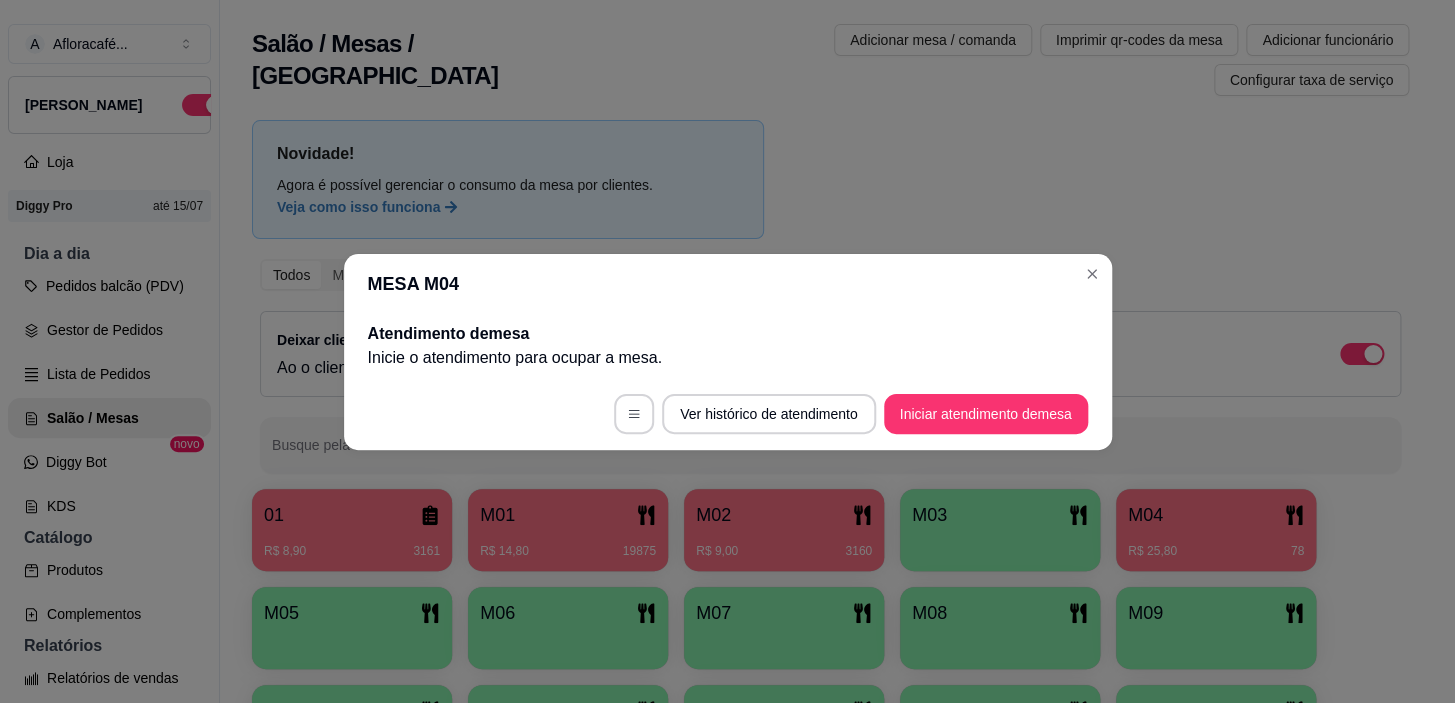 scroll, scrollTop: 0, scrollLeft: 0, axis: both 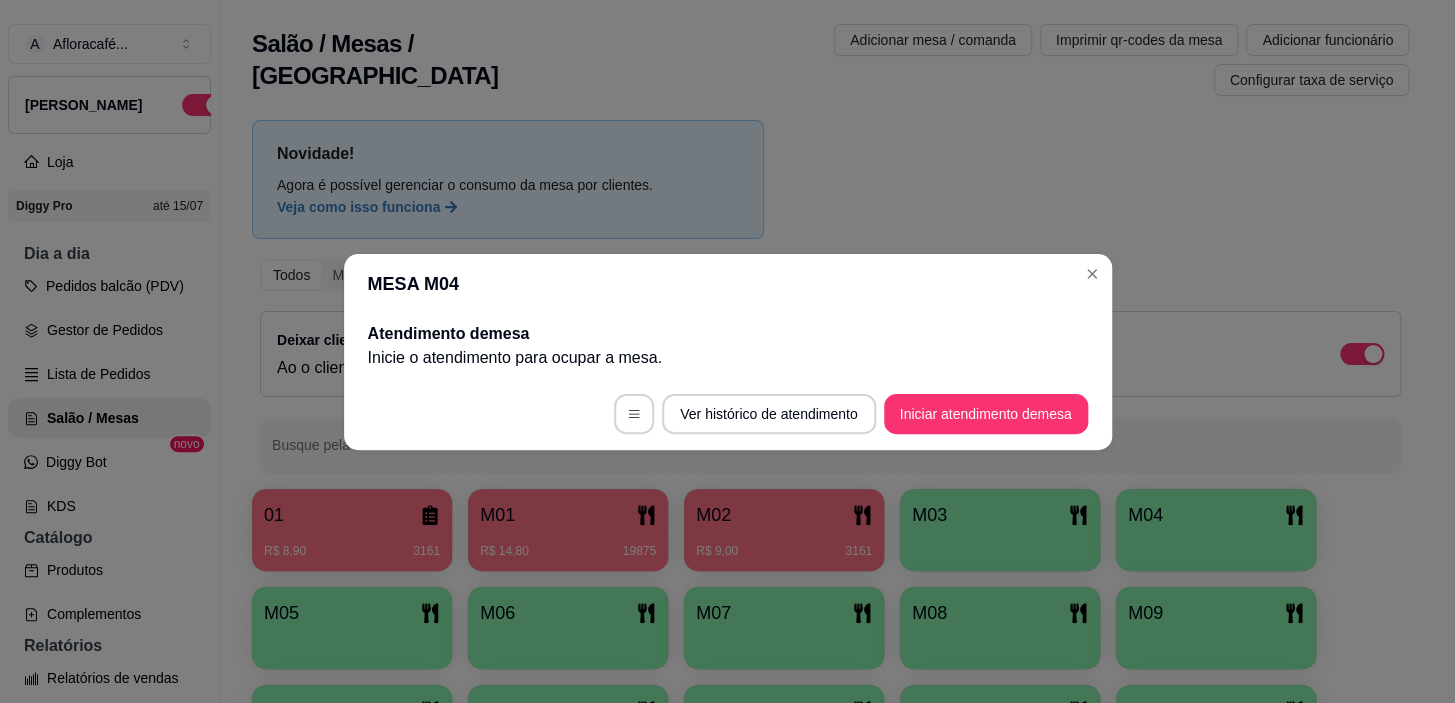 type 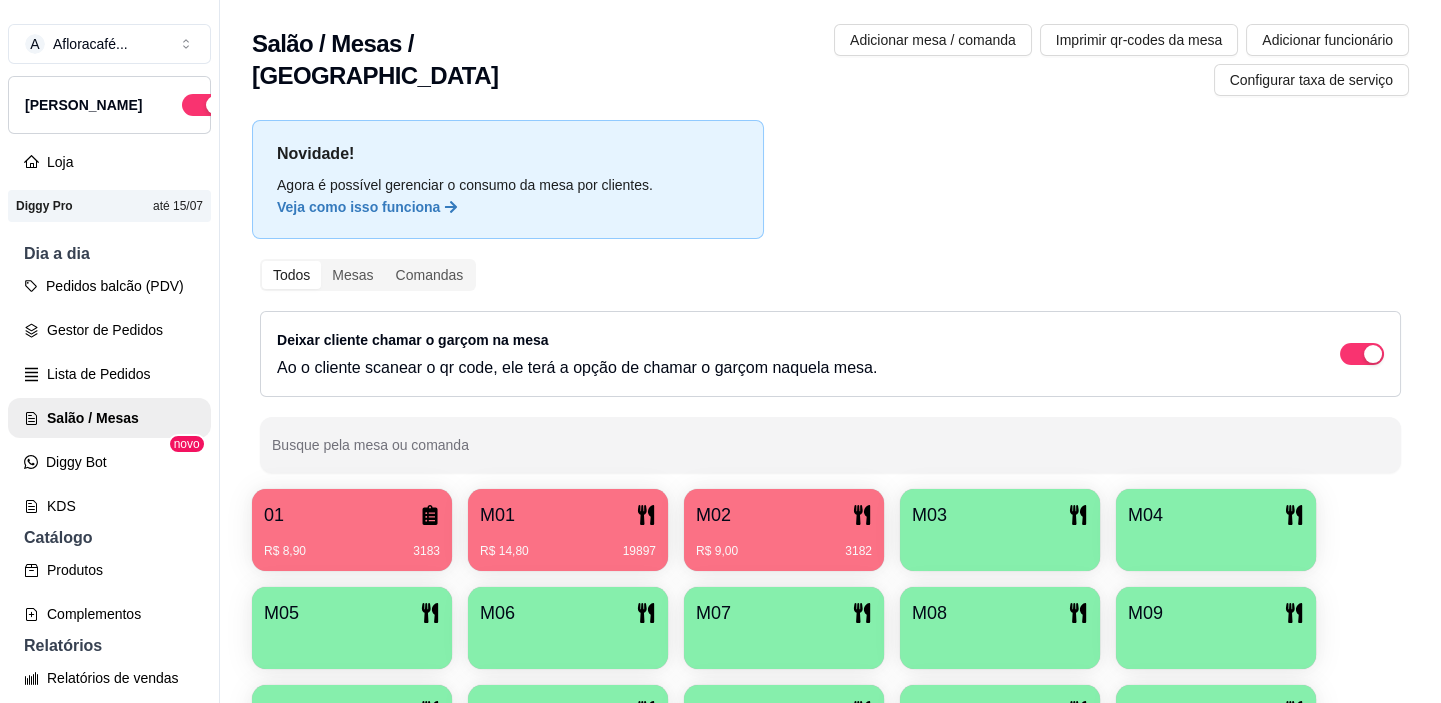click on "Novidade! Agora é possível gerenciar o consumo da mesa por clientes.   Veja como isso funciona Todos Mesas Comandas Deixar cliente chamar o garçom na mesa Ao o cliente scanear o qr code, ele terá a opção de chamar o garçom naquela mesa. Busque pela mesa ou comanda
01 R$ 8,90 3183 M01 R$ 14,80 19897 M02 R$ 9,00 3182 M03 M04 M05 M06 M07 M08 M09 M10 M11 M12 M13 M14 sara" at bounding box center [830, 498] 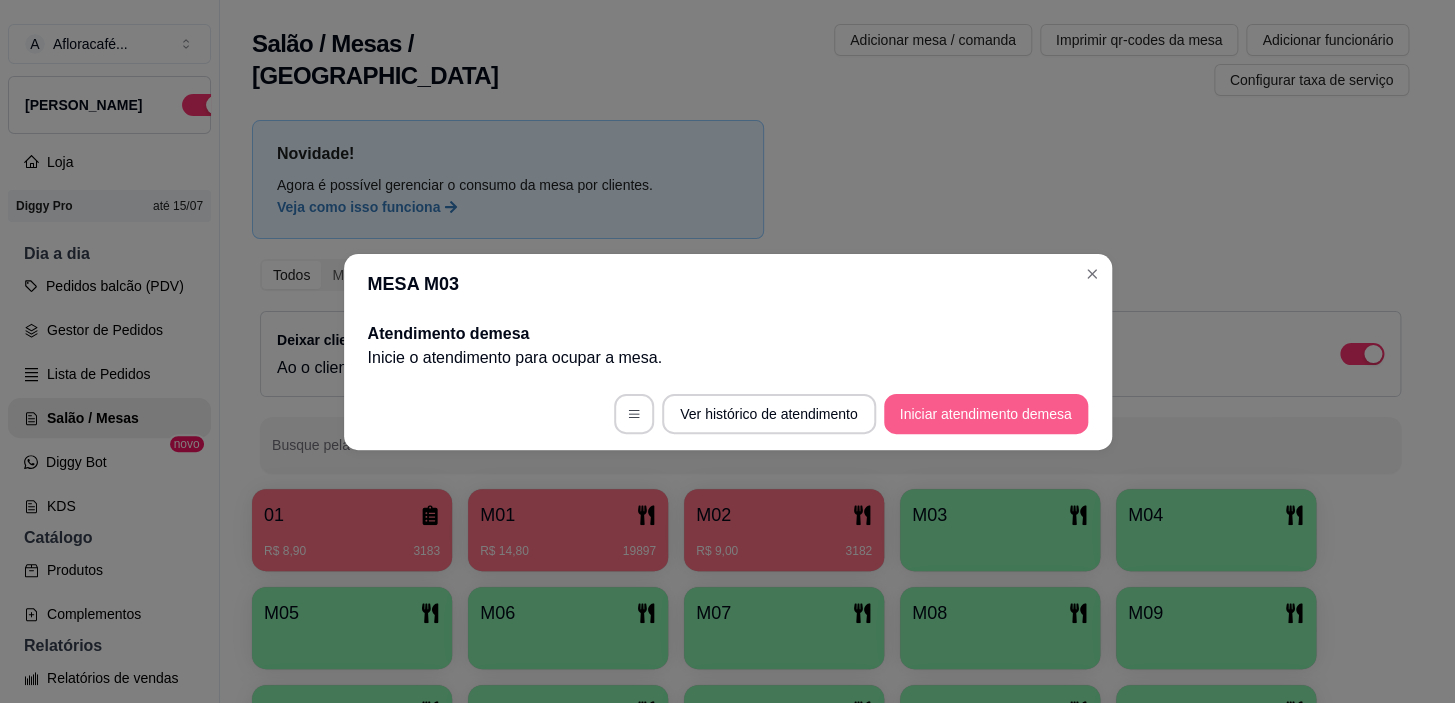 click on "Iniciar atendimento de  mesa" at bounding box center [986, 414] 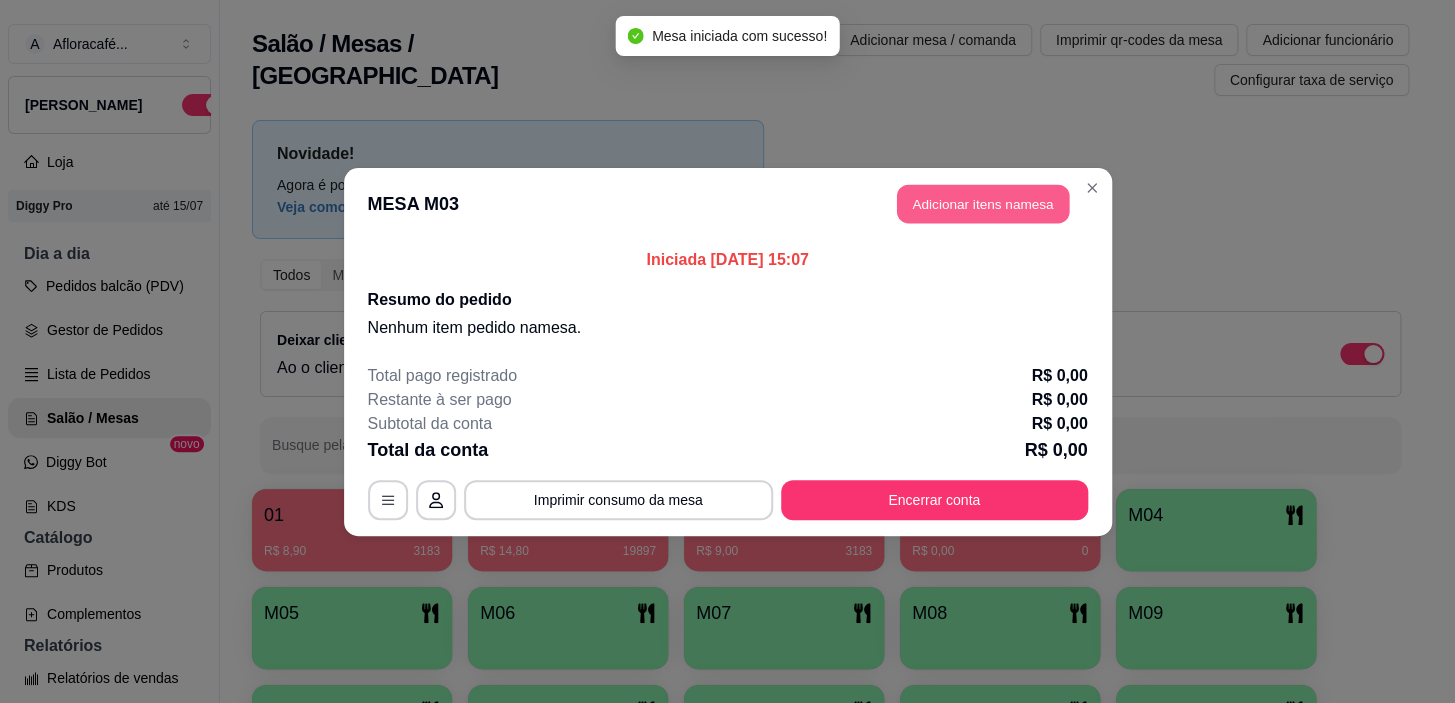 click on "Adicionar itens na  mesa" at bounding box center [983, 203] 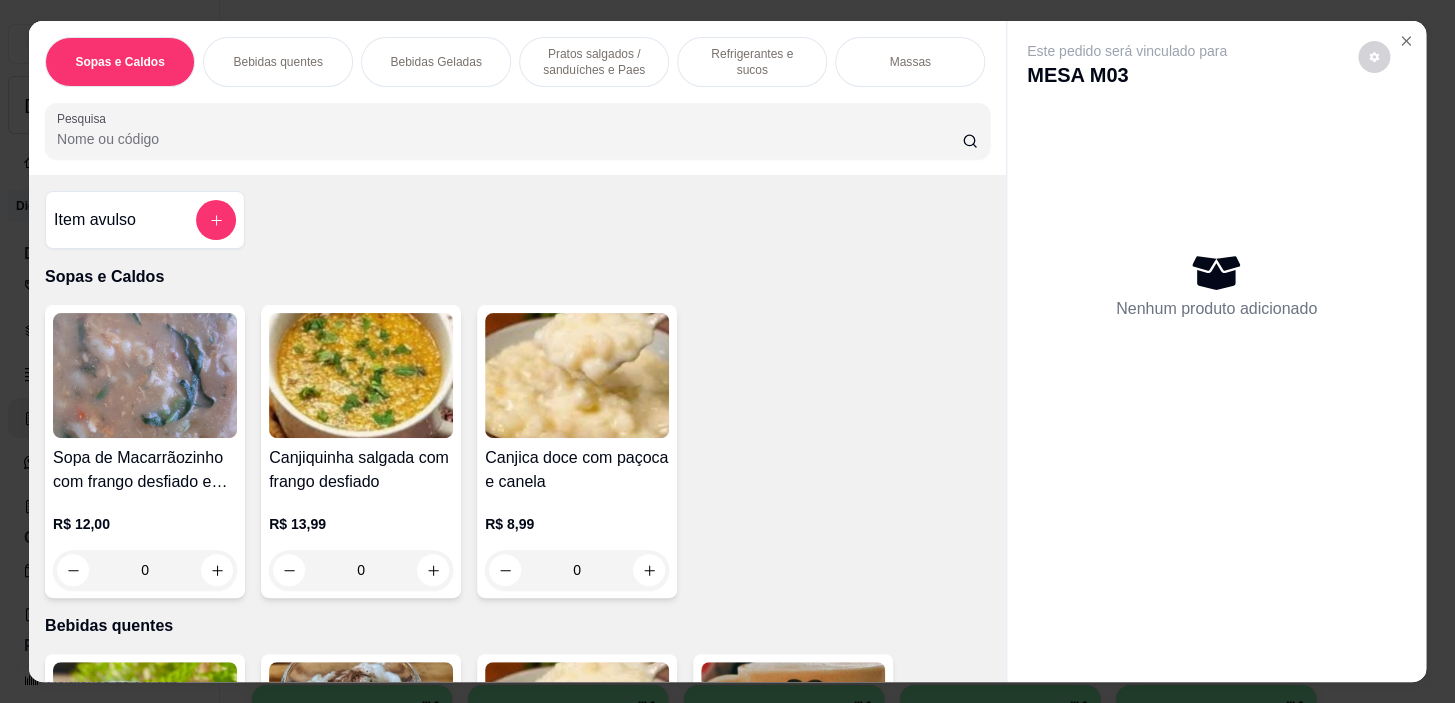 scroll, scrollTop: 0, scrollLeft: 785, axis: horizontal 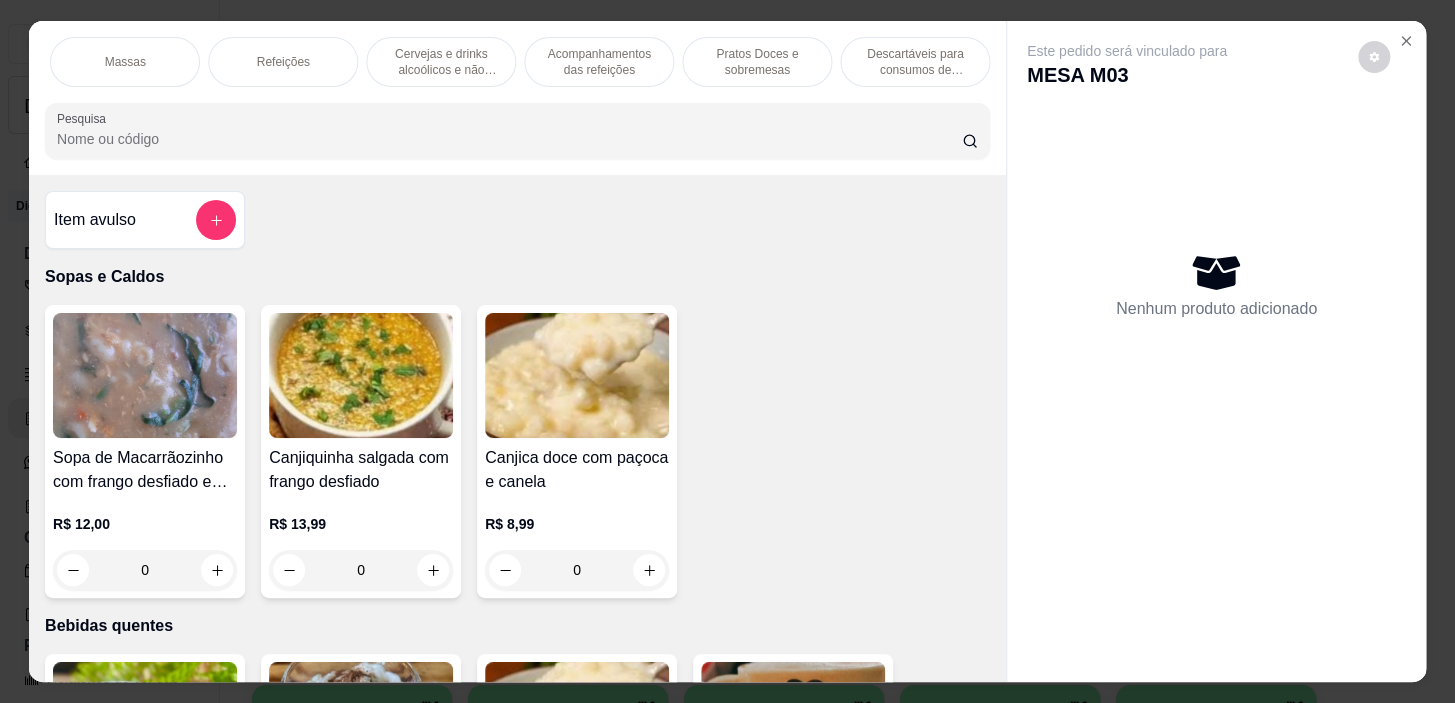 click on "Refeições" at bounding box center [283, 62] 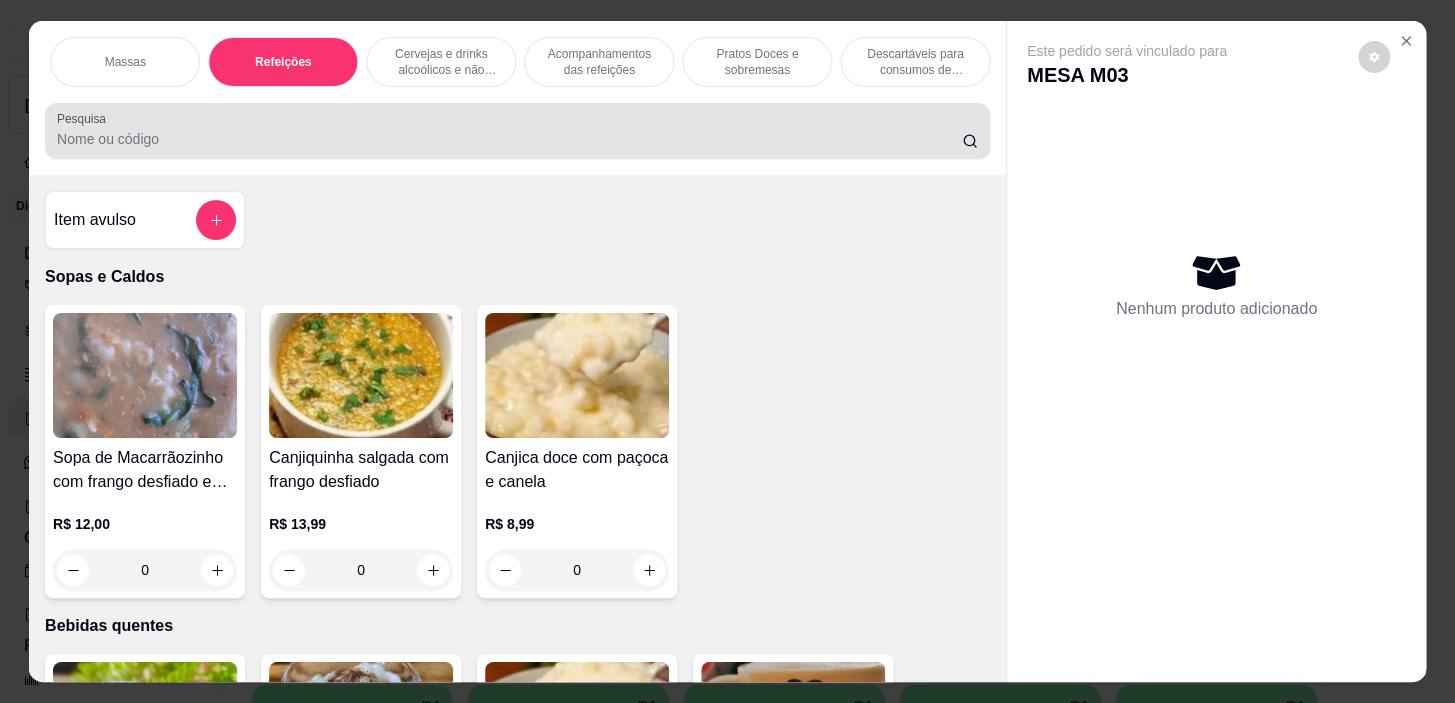 scroll, scrollTop: 11380, scrollLeft: 0, axis: vertical 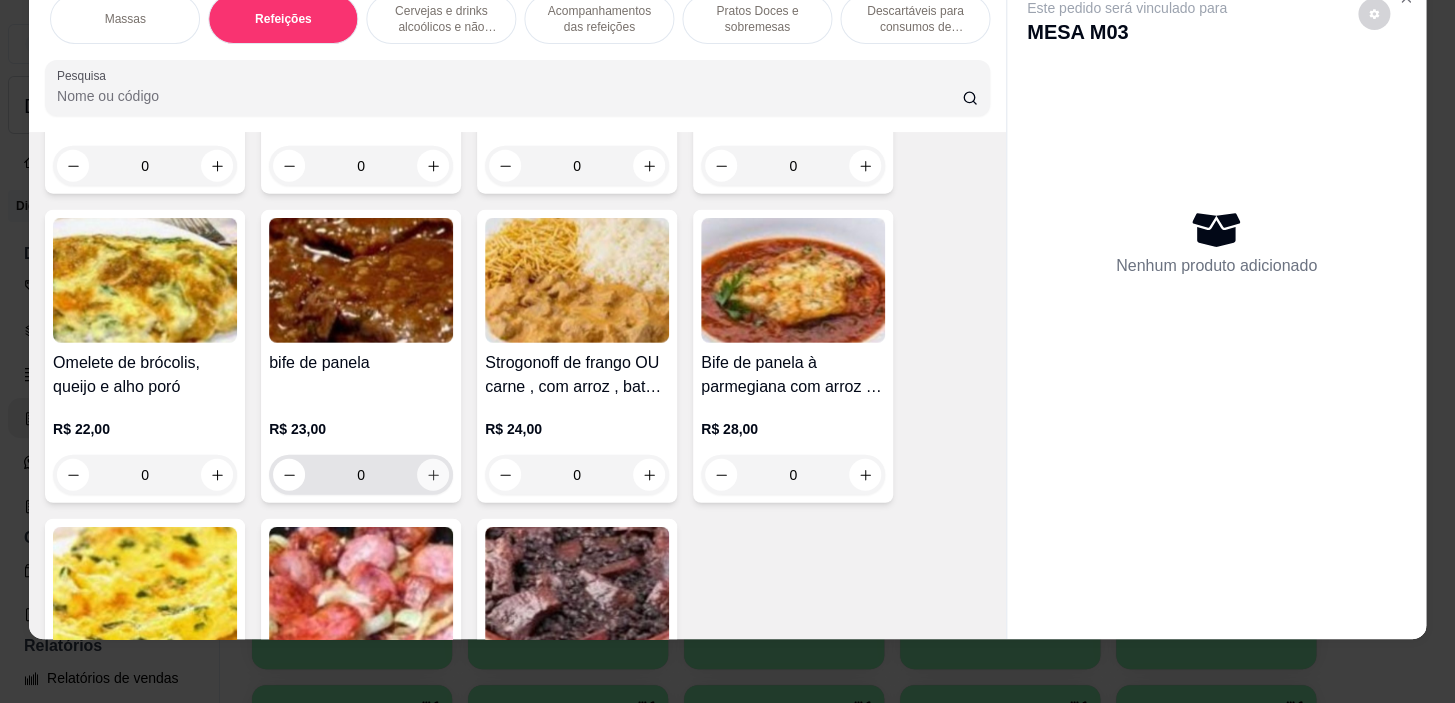 click 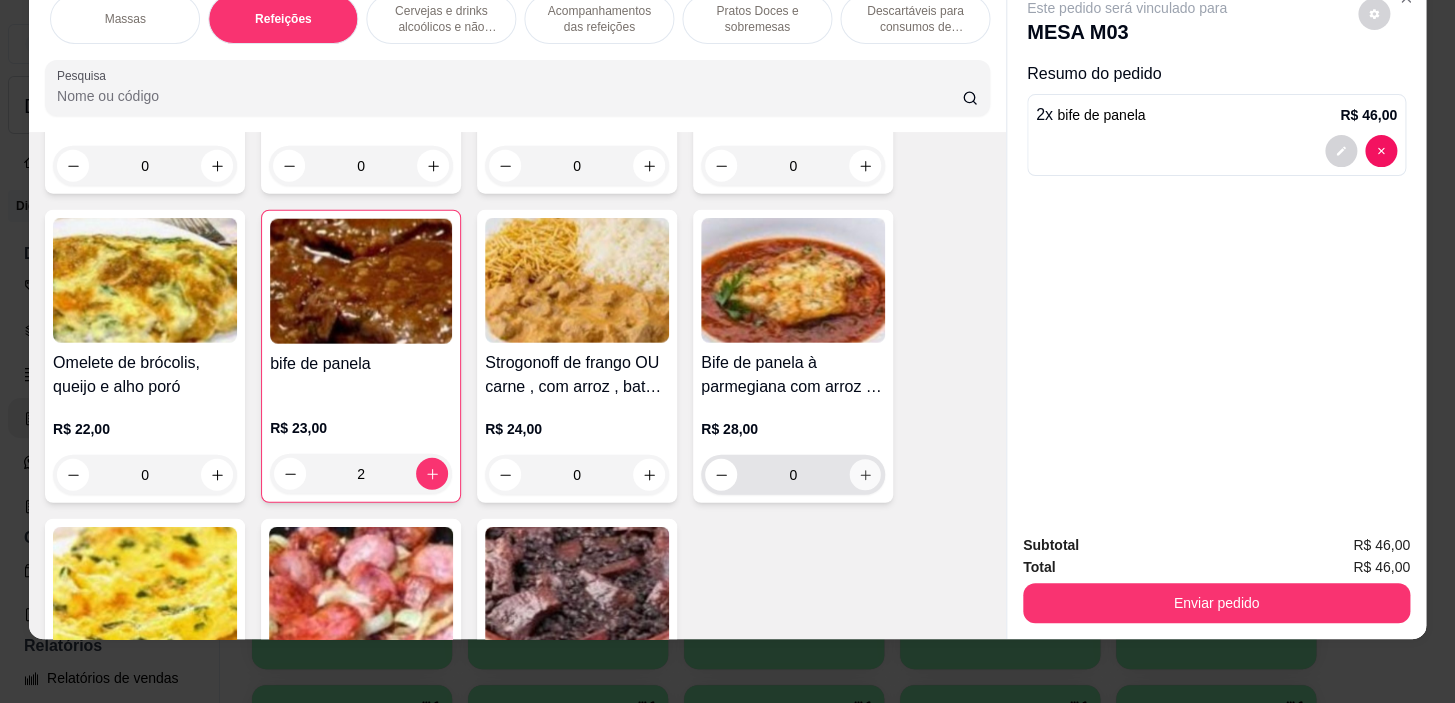 click 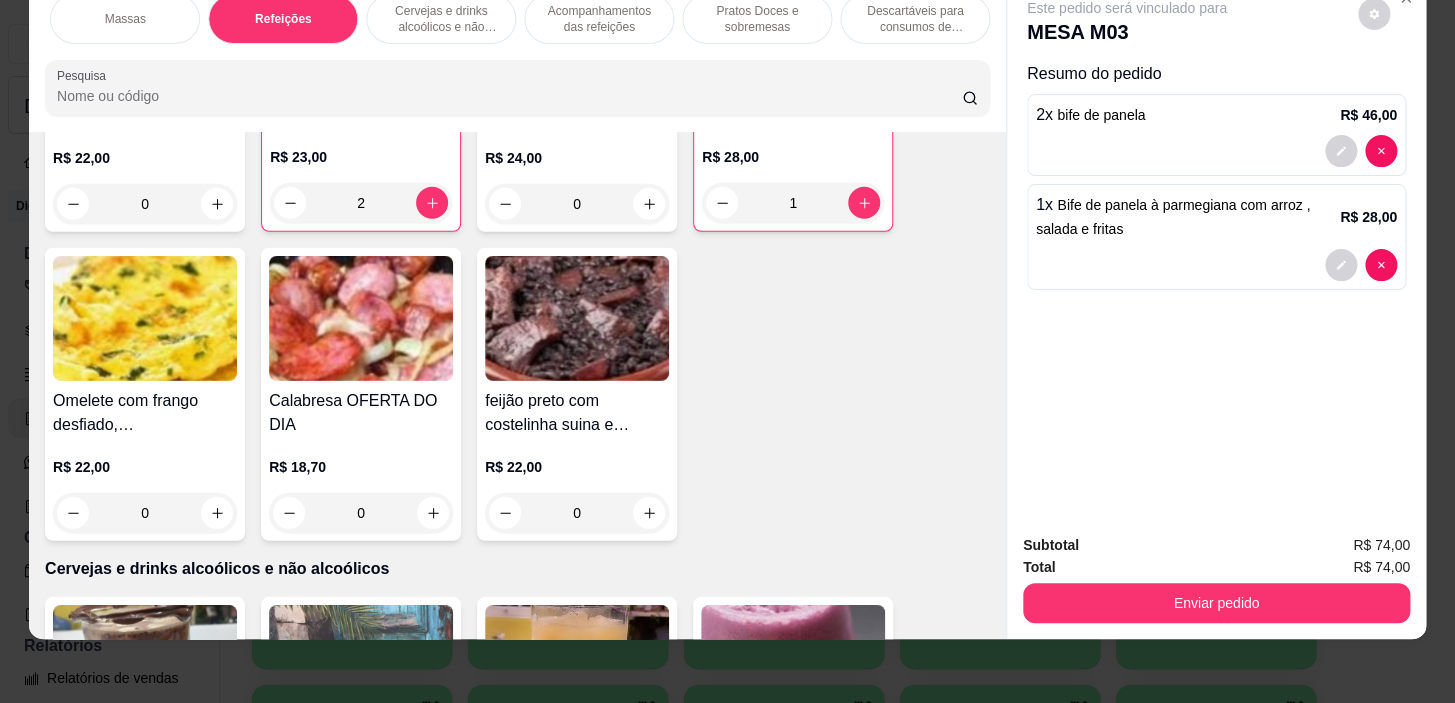scroll, scrollTop: 12290, scrollLeft: 0, axis: vertical 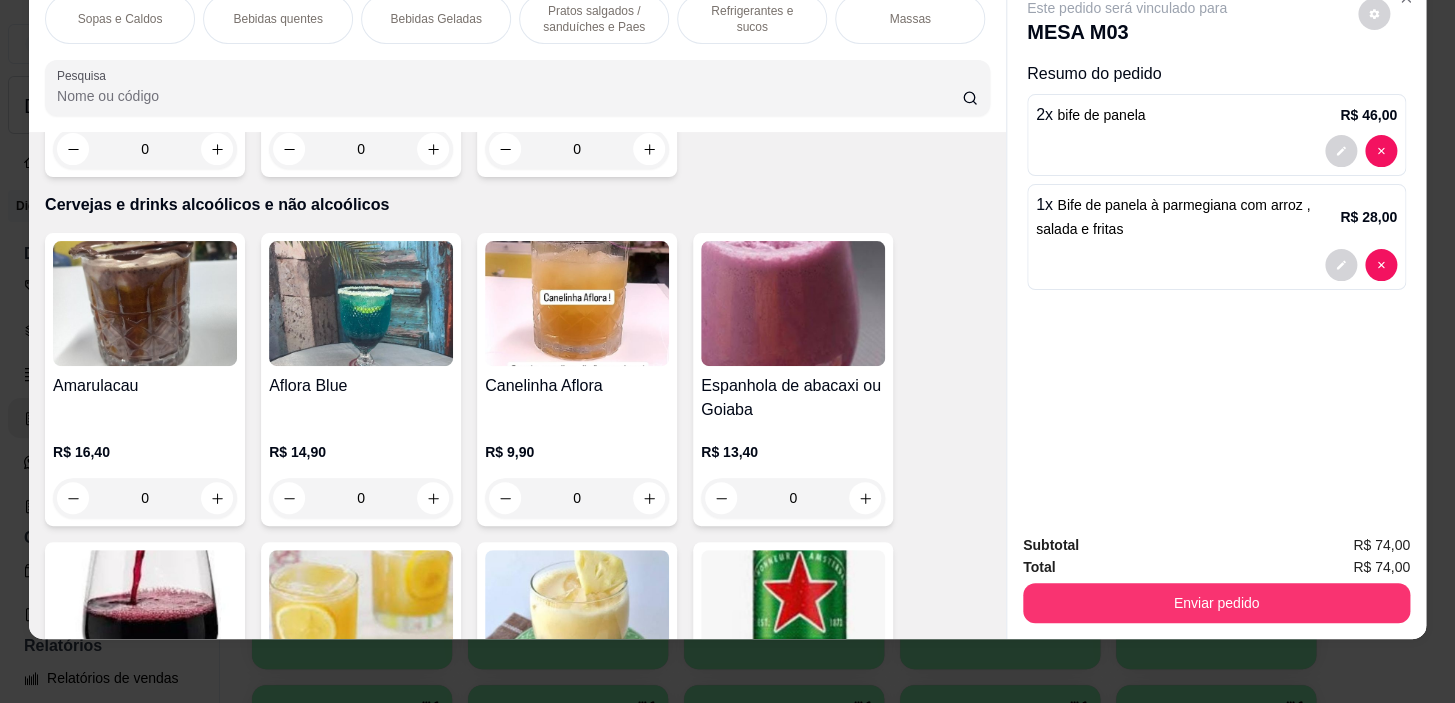 click on "Refrigerantes e sucos" at bounding box center (752, 19) 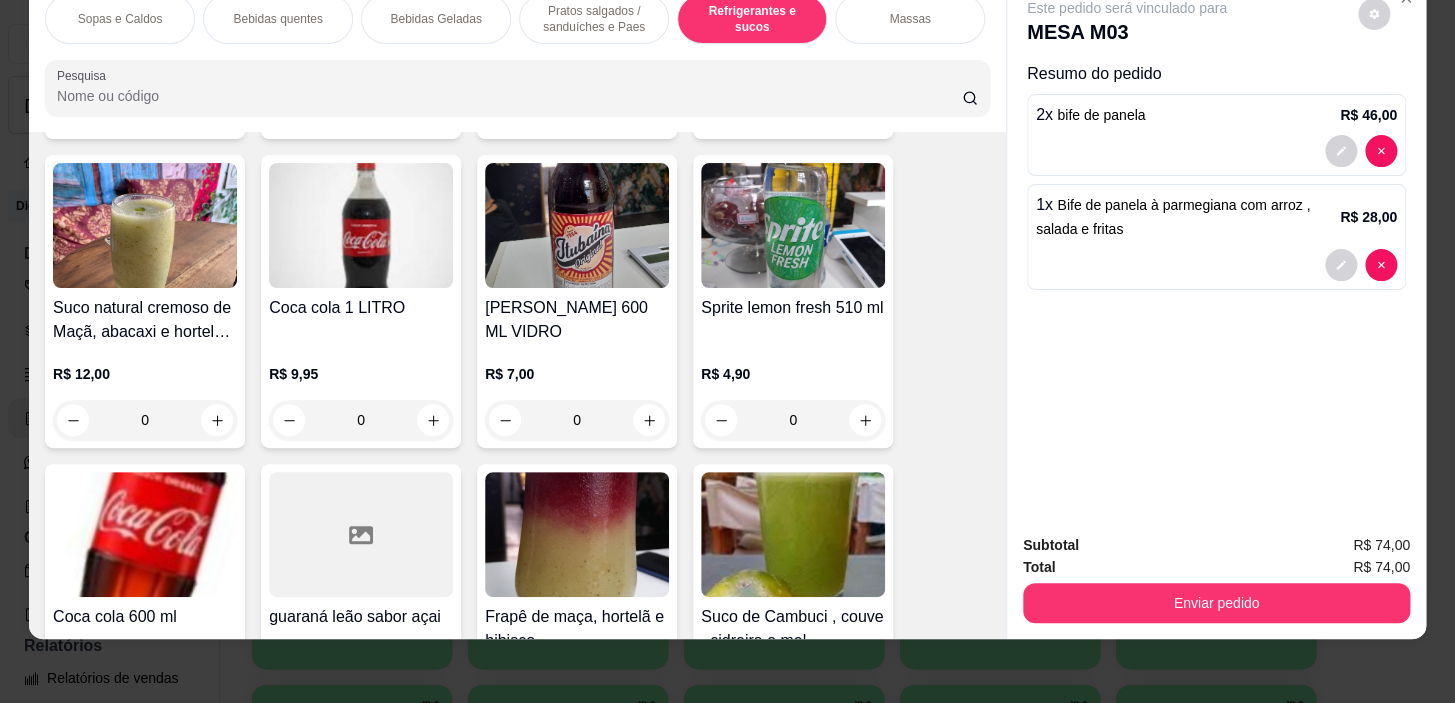 scroll, scrollTop: 9270, scrollLeft: 0, axis: vertical 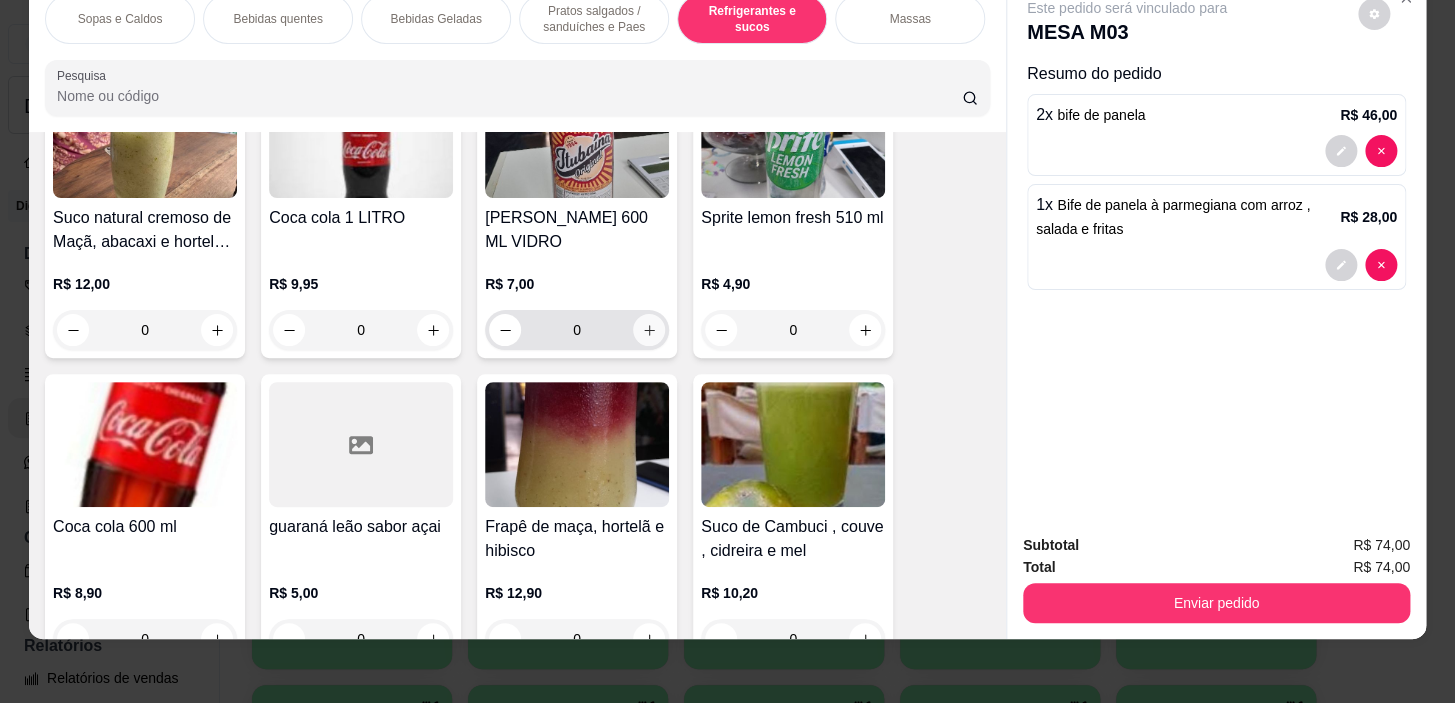 click at bounding box center [649, 330] 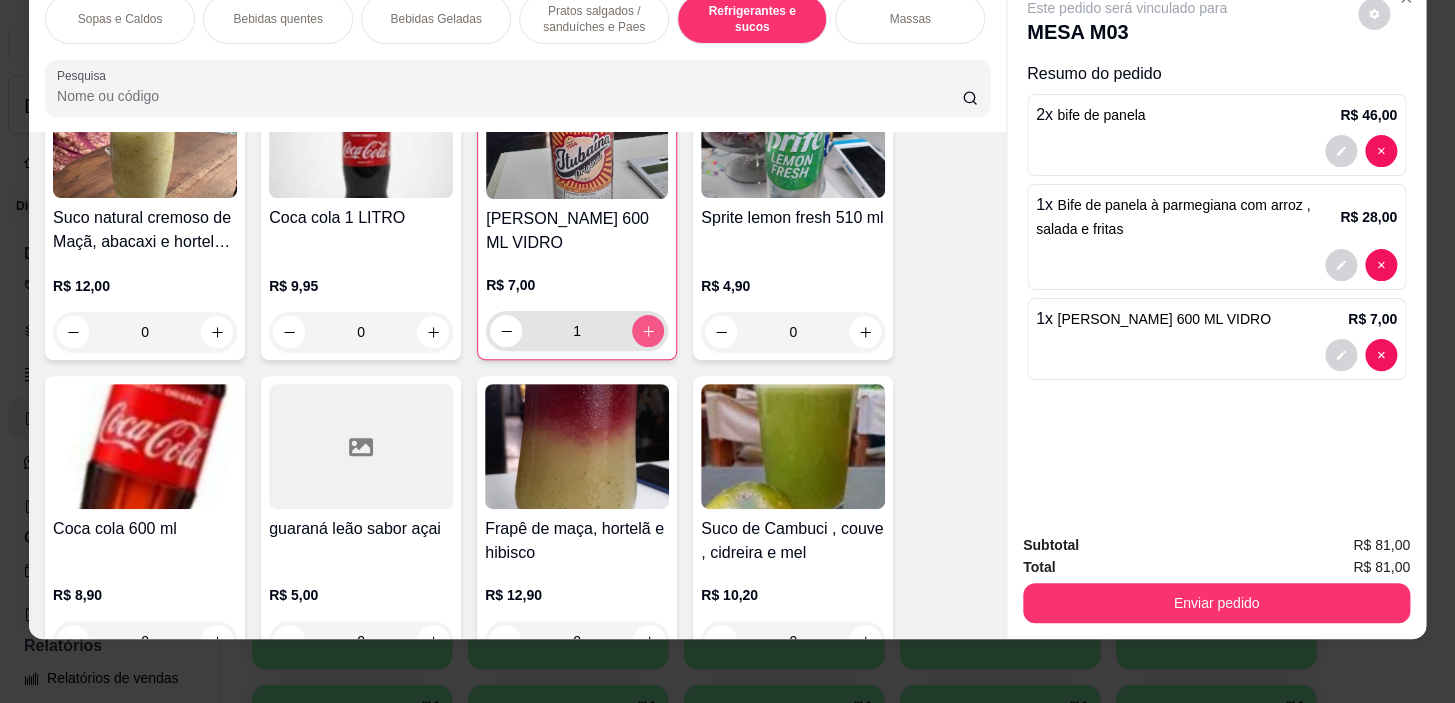 type on "1" 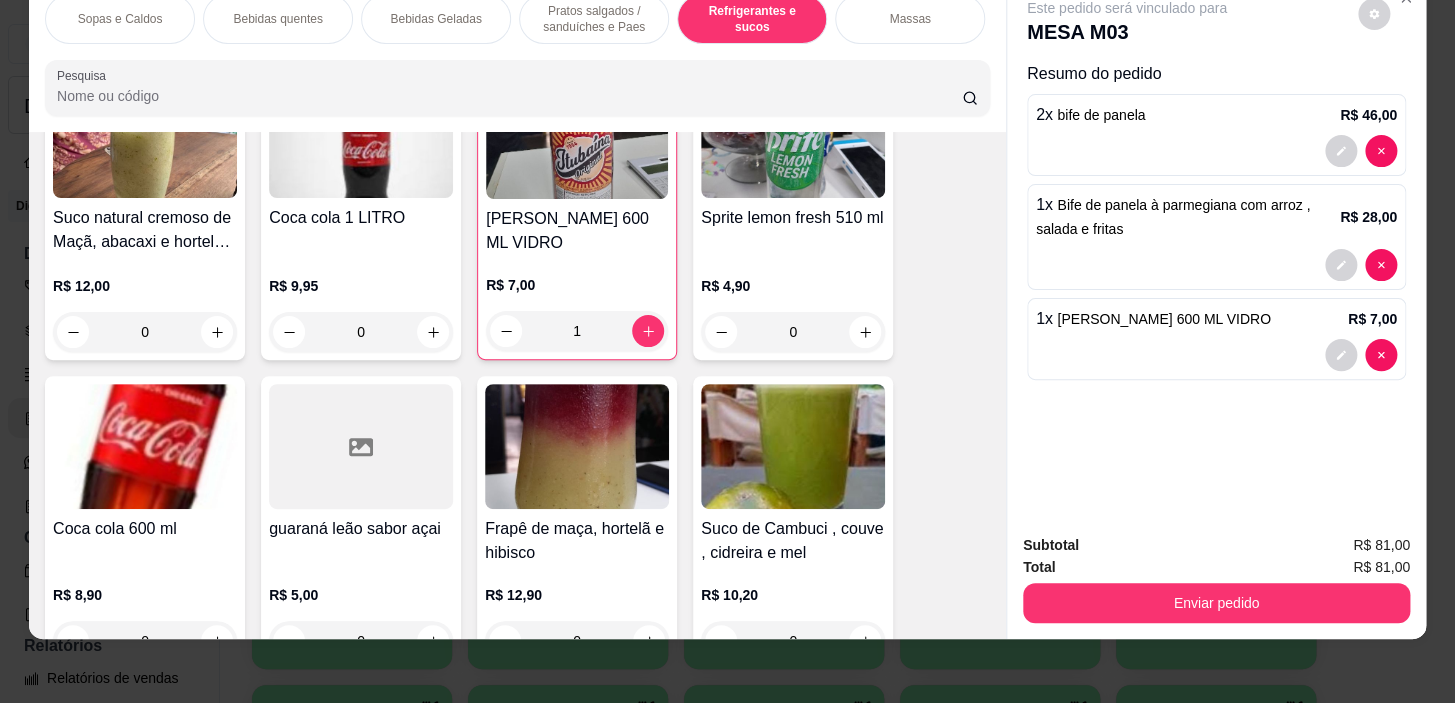 scroll, scrollTop: 8634, scrollLeft: 0, axis: vertical 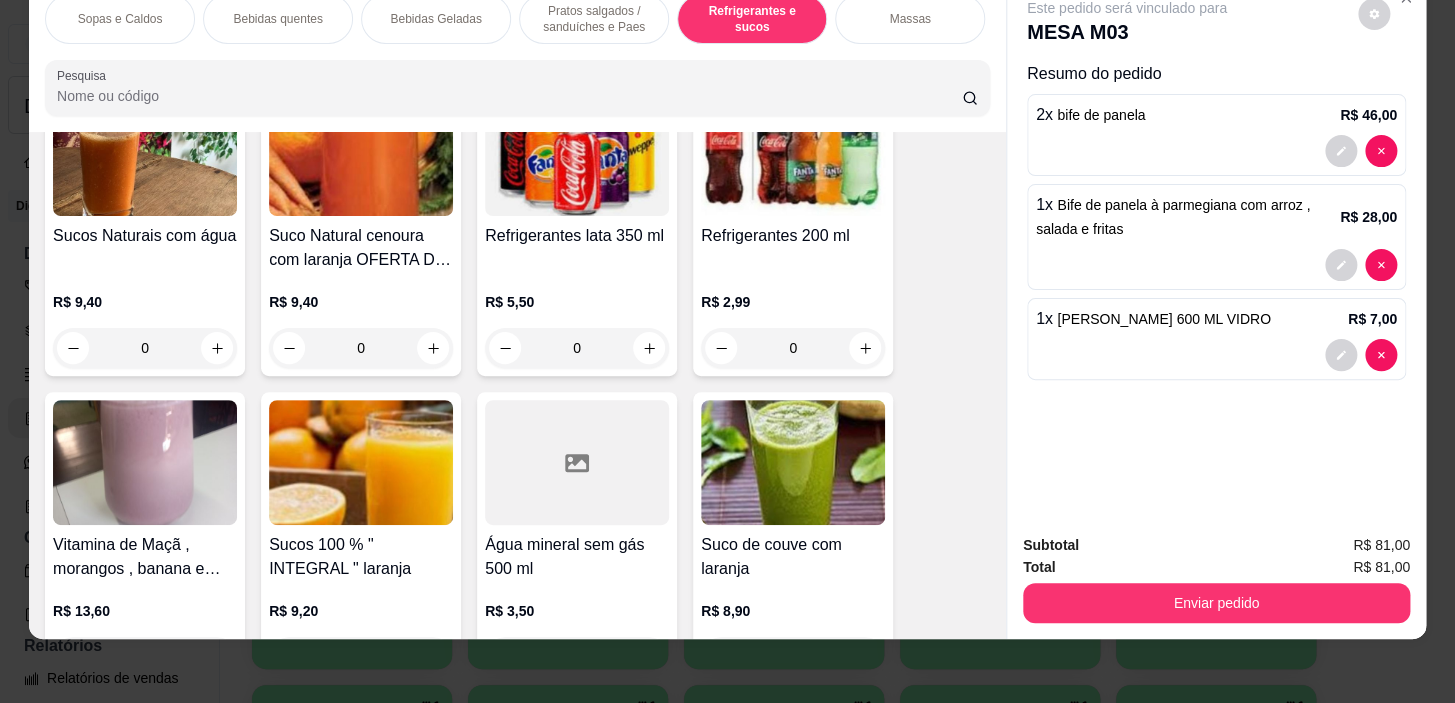 click on "0" at bounding box center [145, 348] 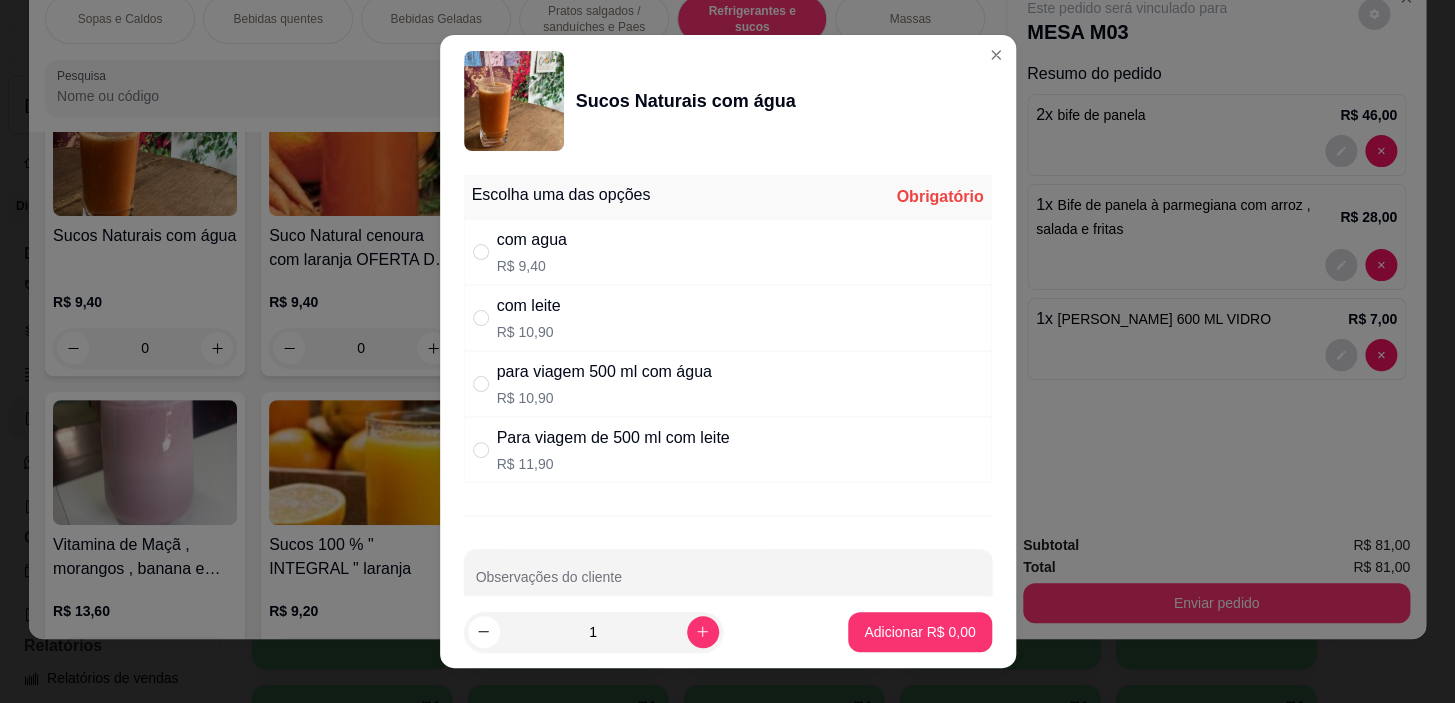 click on "com agua  R$ 9,40" at bounding box center (728, 252) 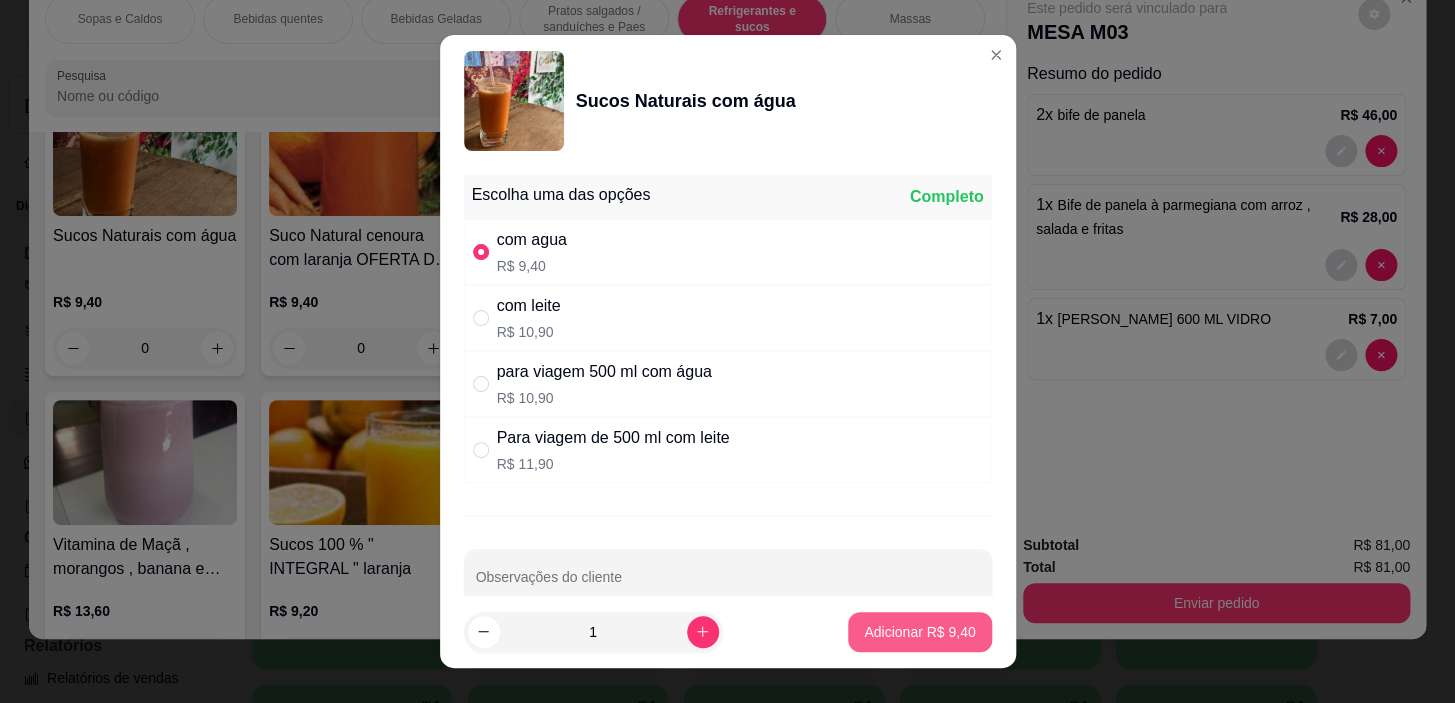click on "Adicionar   R$ 9,40" at bounding box center (919, 632) 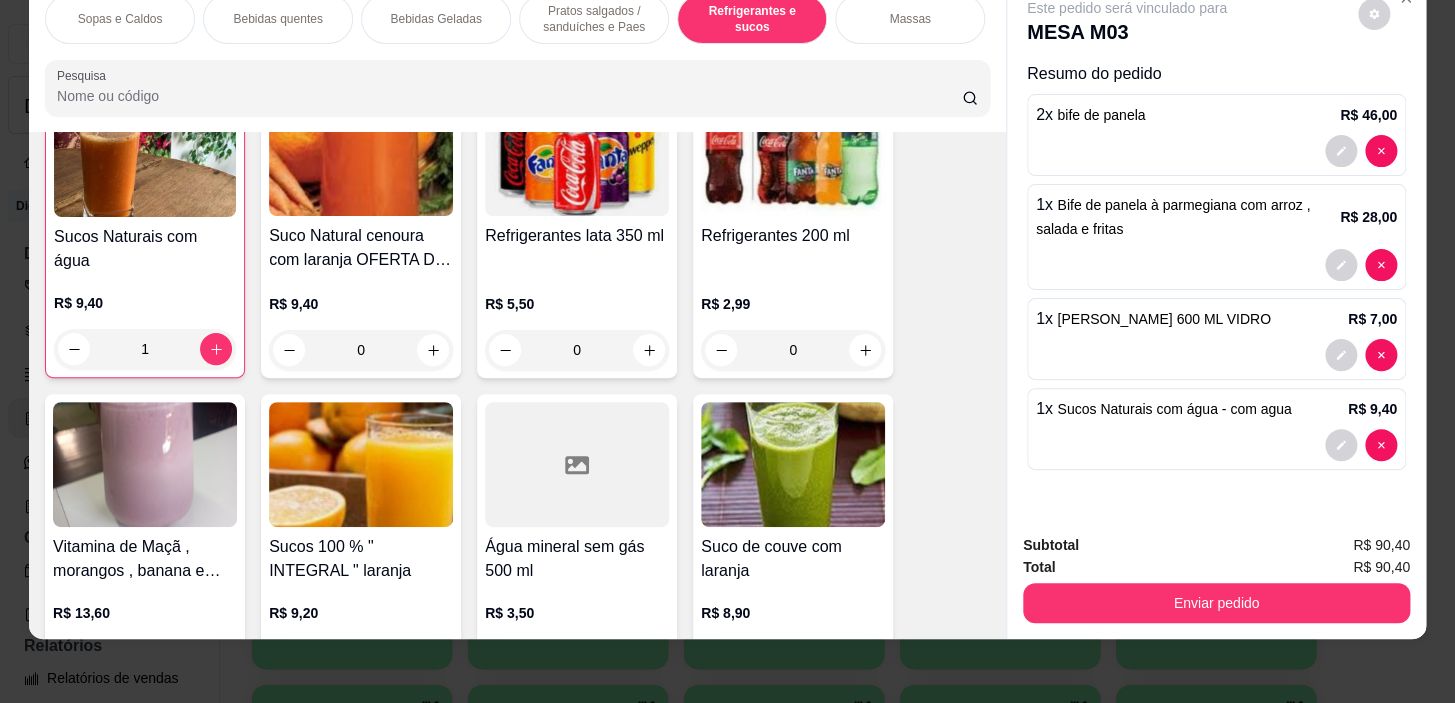 scroll, scrollTop: 8635, scrollLeft: 0, axis: vertical 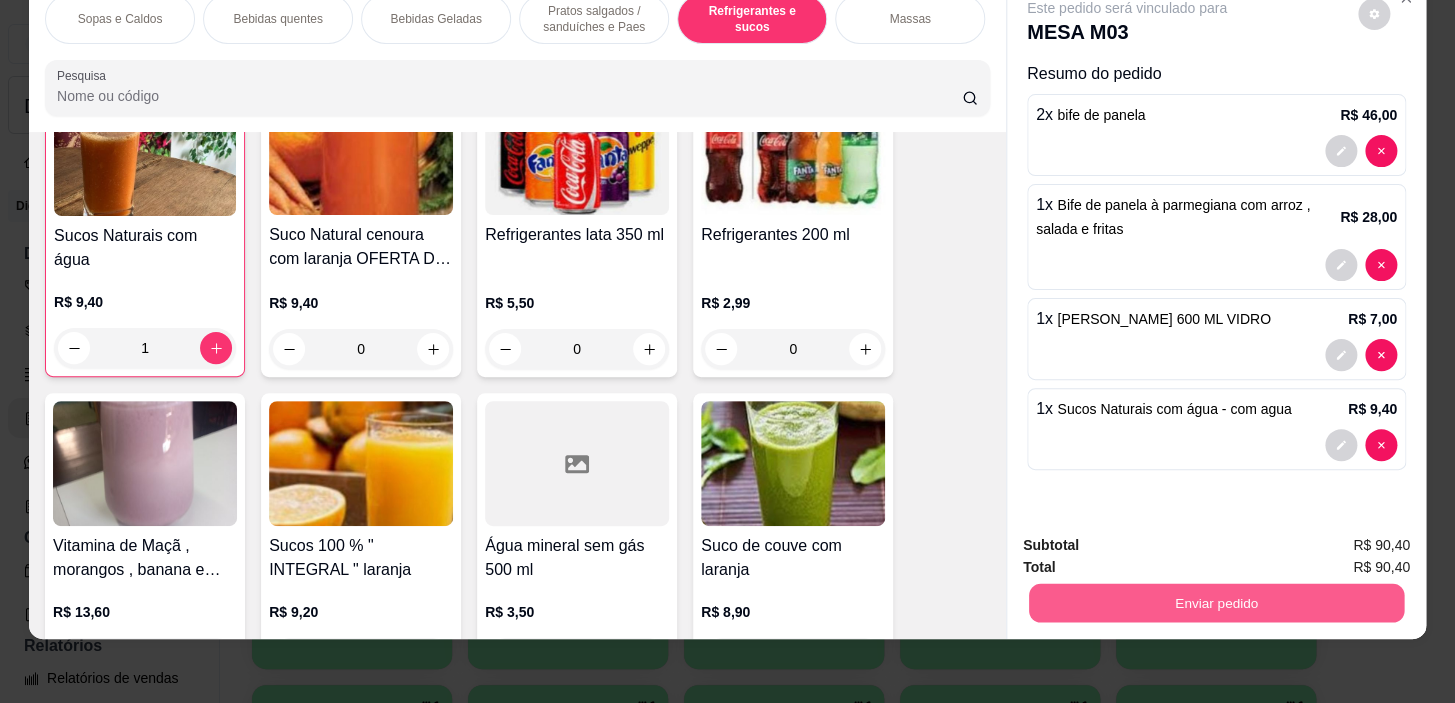 click on "Enviar pedido" at bounding box center [1216, 603] 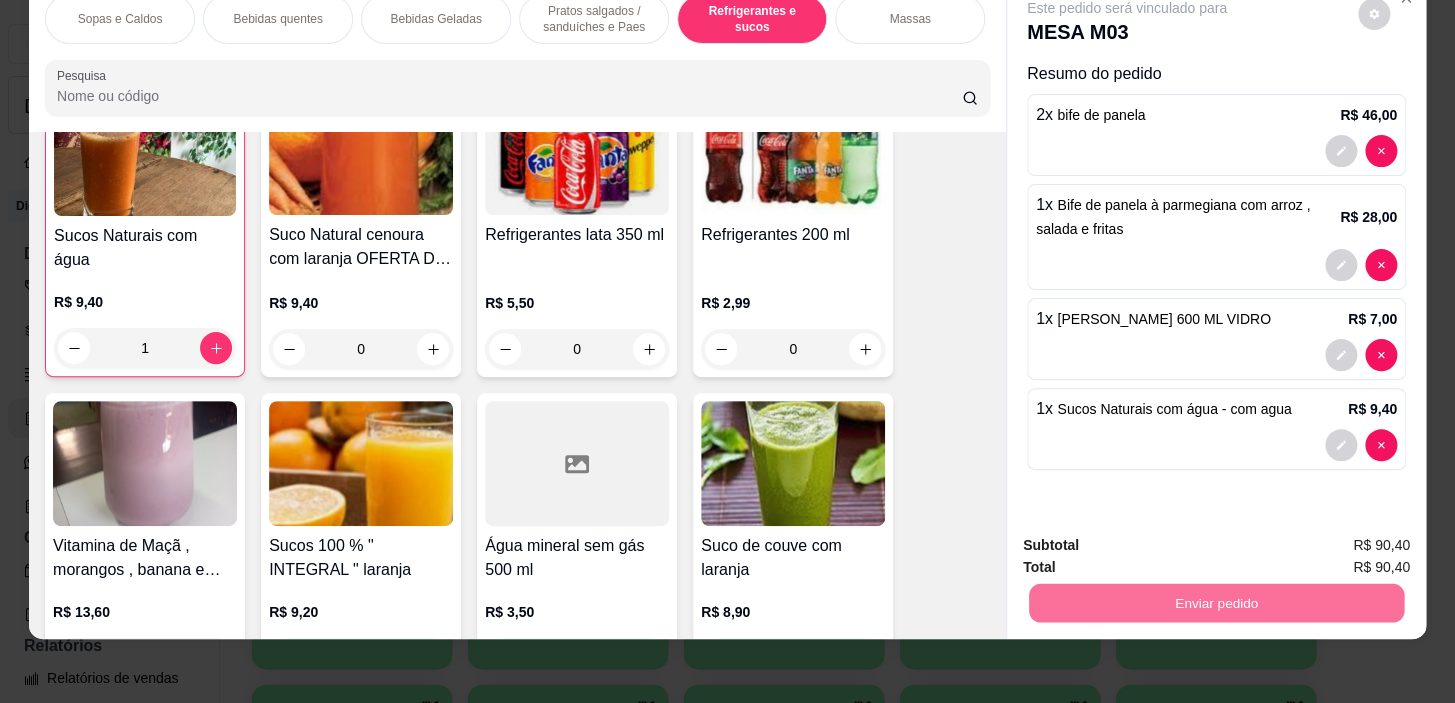 click on "Não registrar e enviar pedido" at bounding box center [1150, 540] 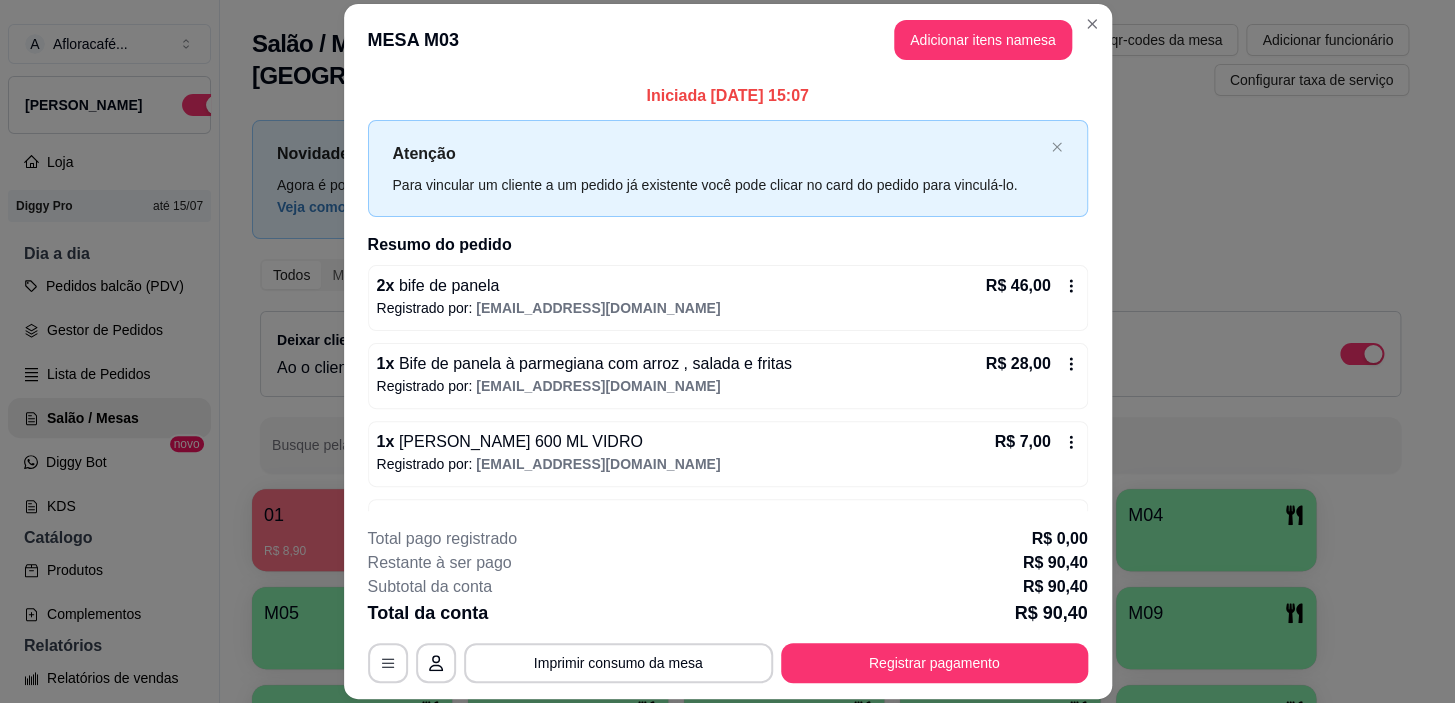 scroll, scrollTop: 60, scrollLeft: 0, axis: vertical 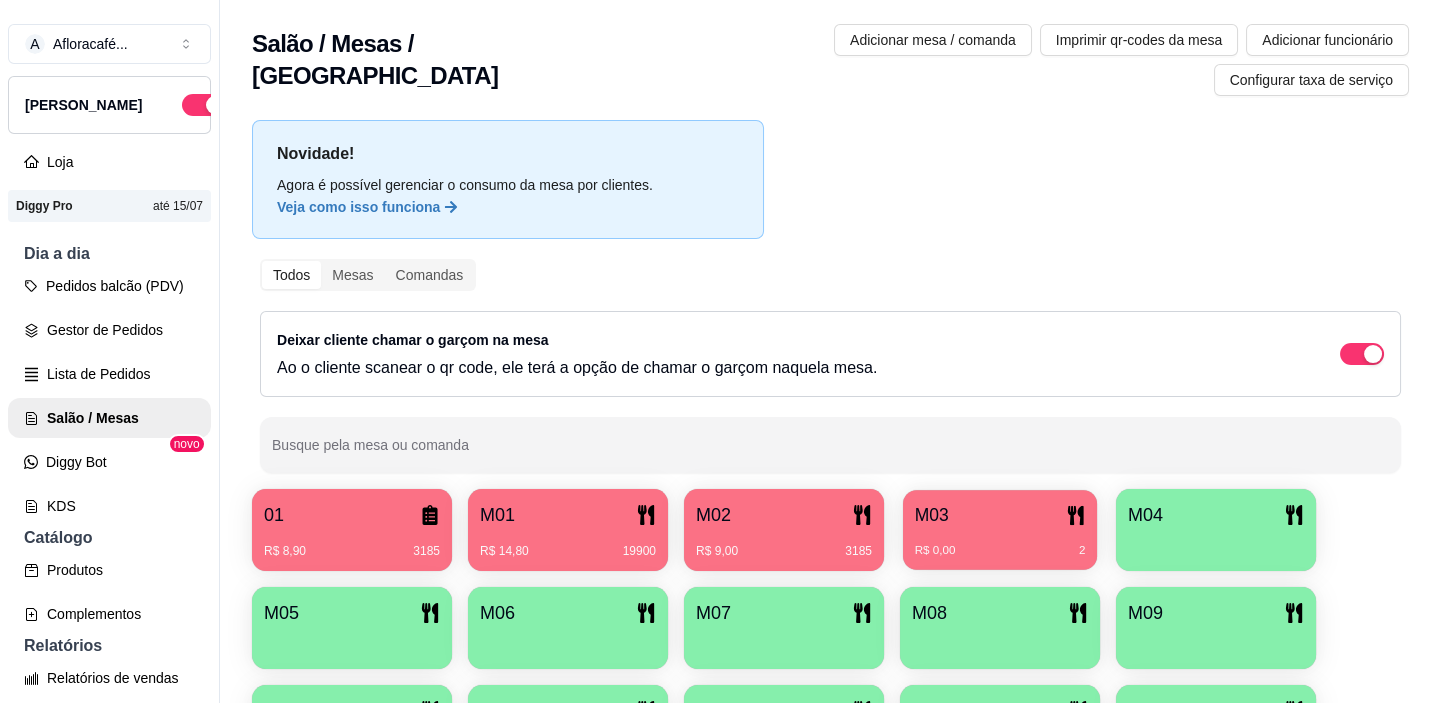 click on "R$ 0,00 2" at bounding box center (1000, 543) 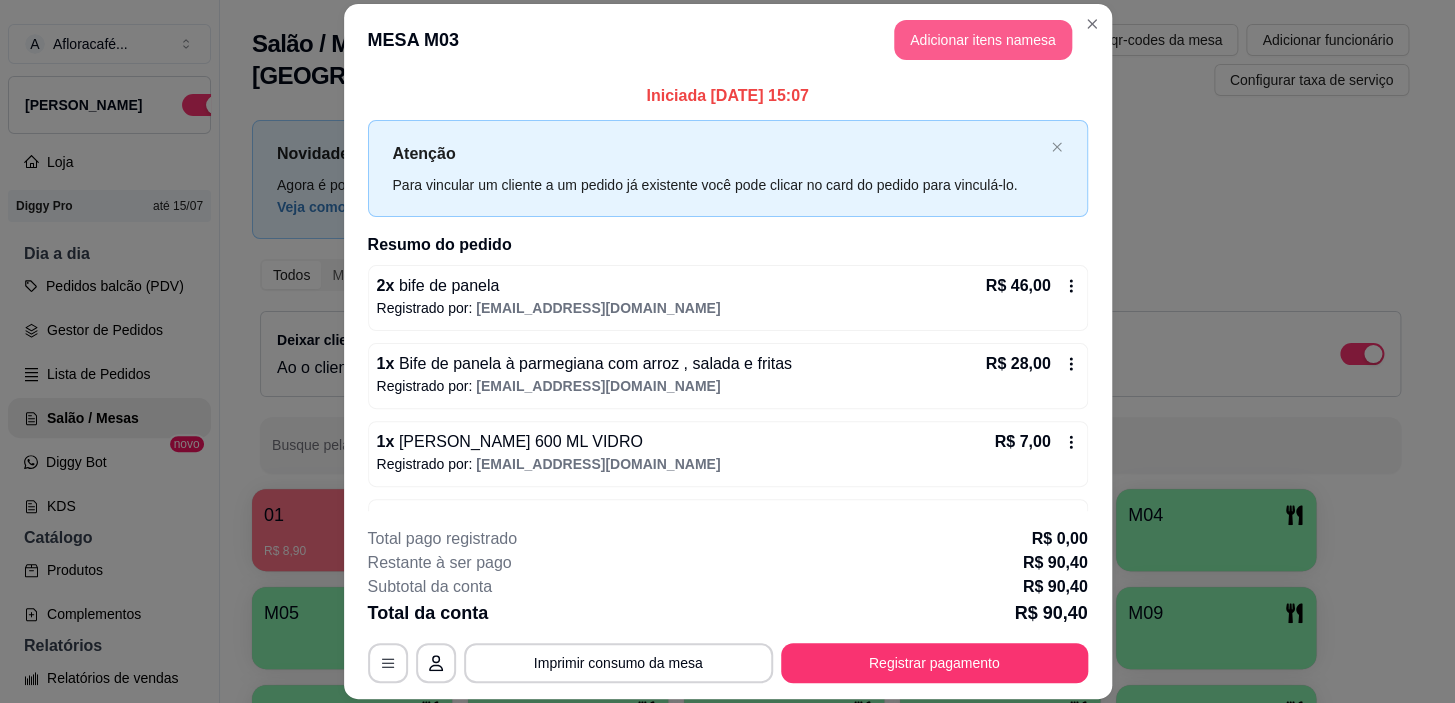click on "Adicionar itens na  mesa" at bounding box center [983, 40] 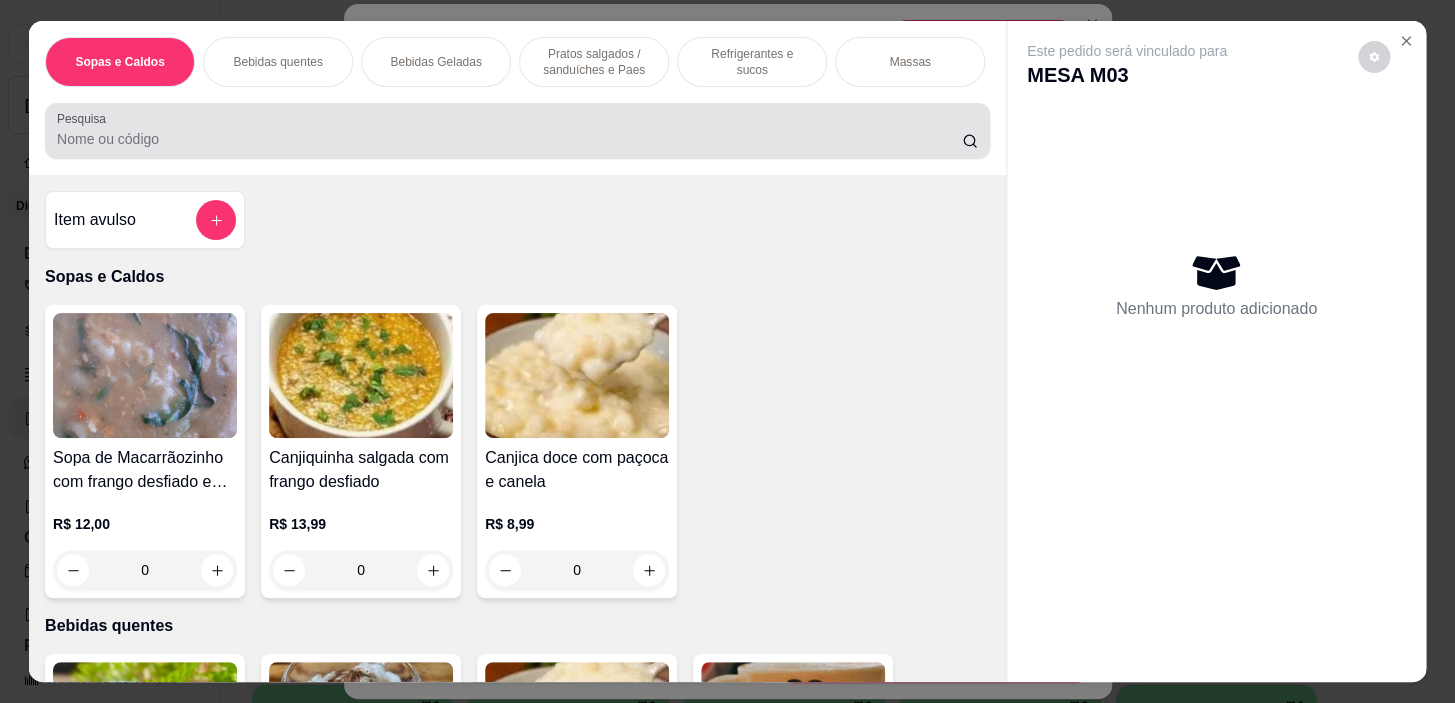 click on "Pesquisa" at bounding box center [509, 139] 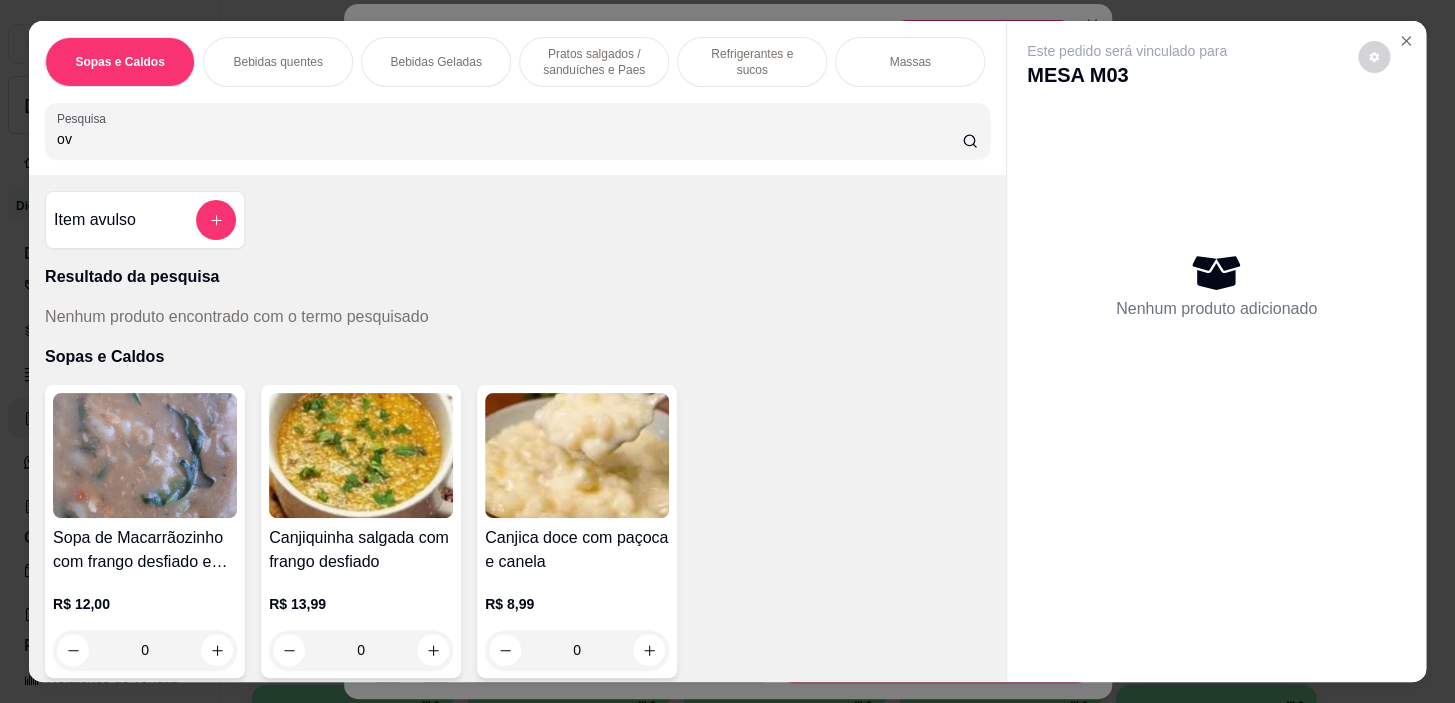 type on "o" 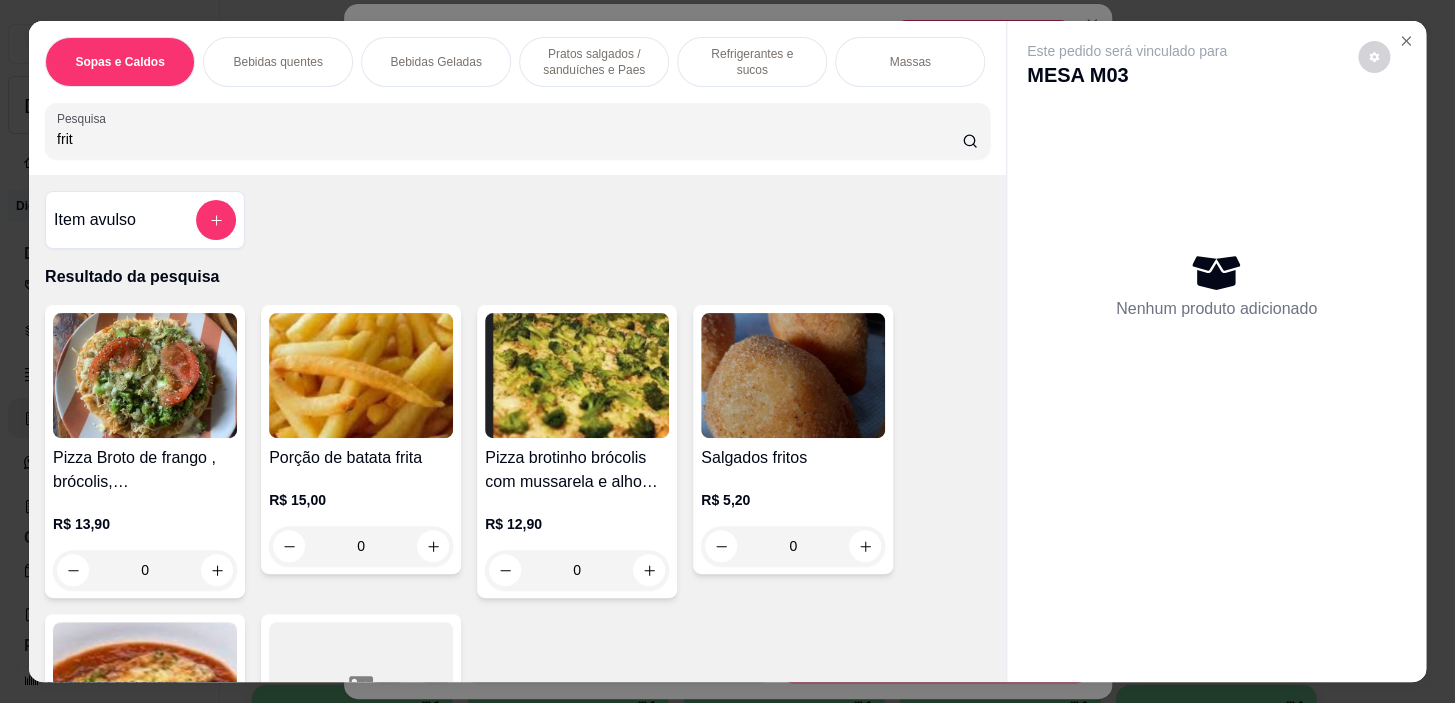 scroll, scrollTop: 272, scrollLeft: 0, axis: vertical 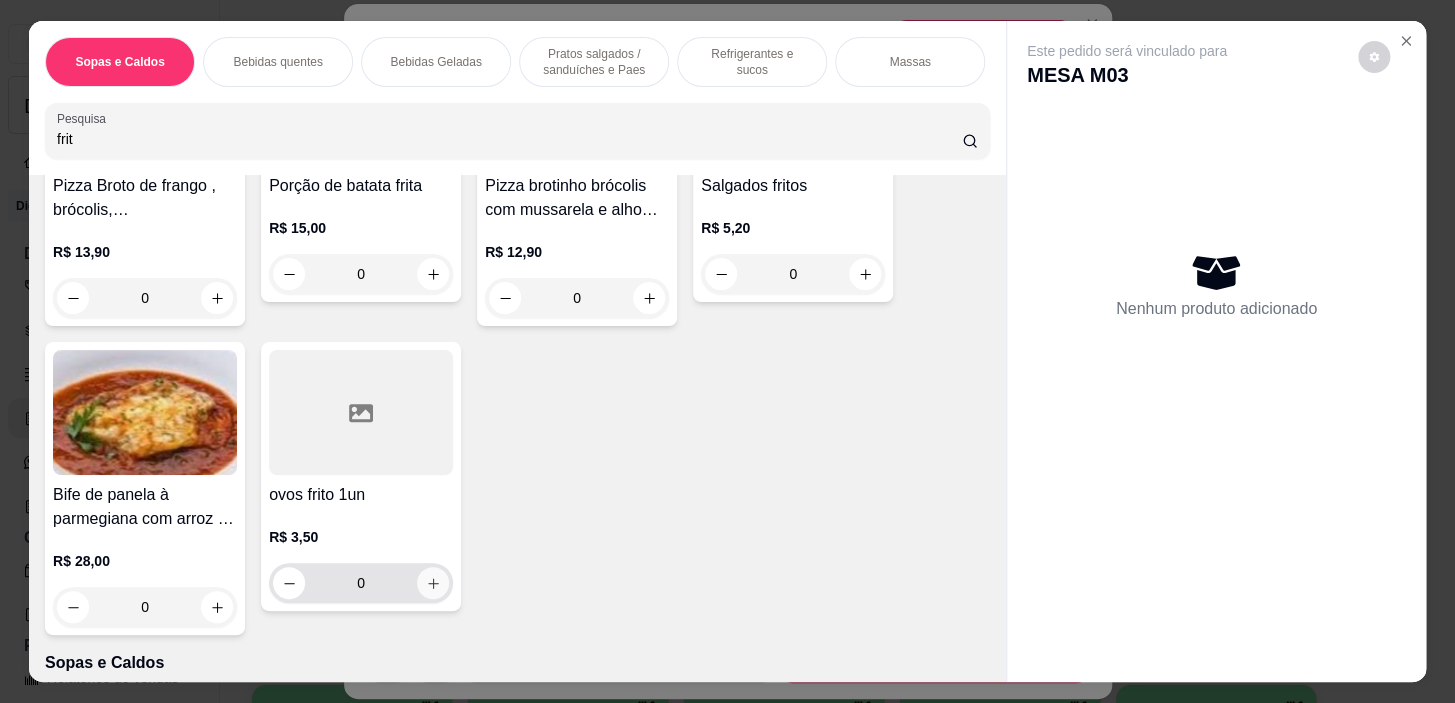 type on "frit" 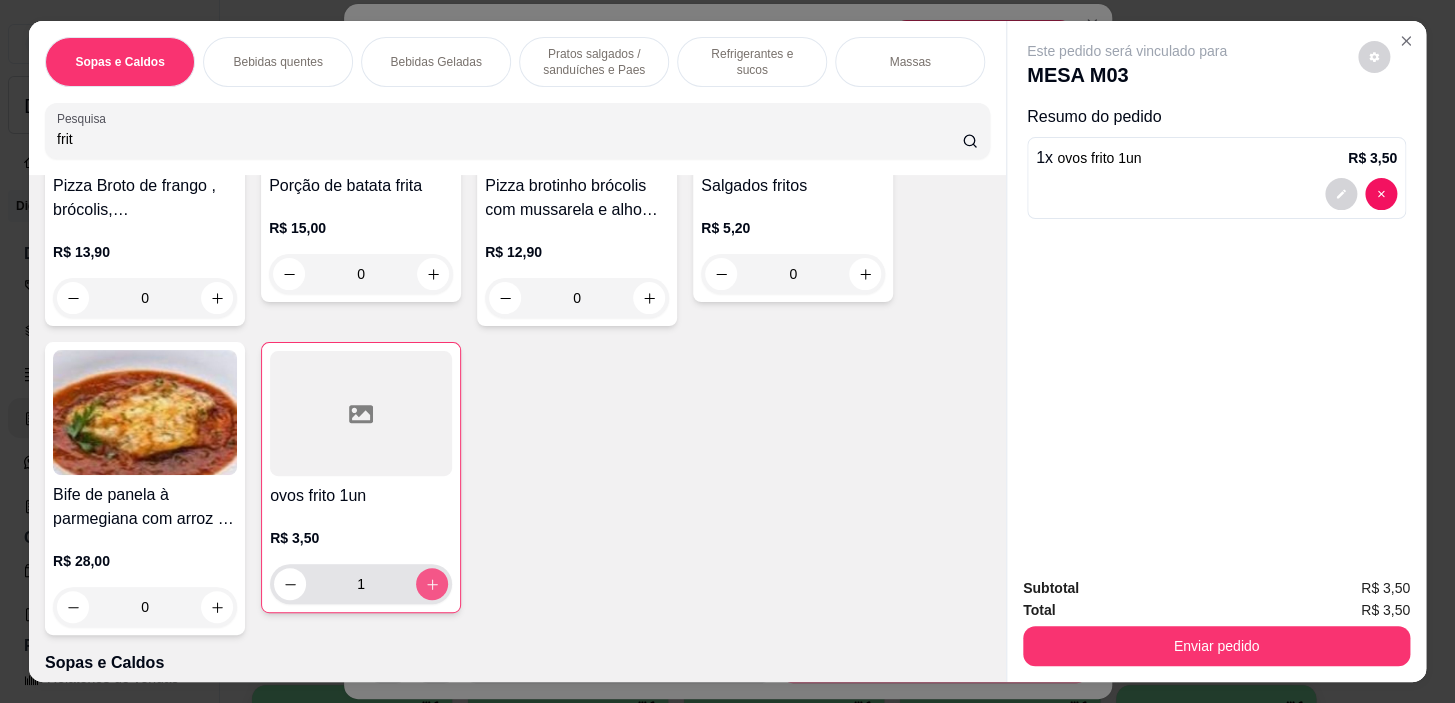 type on "1" 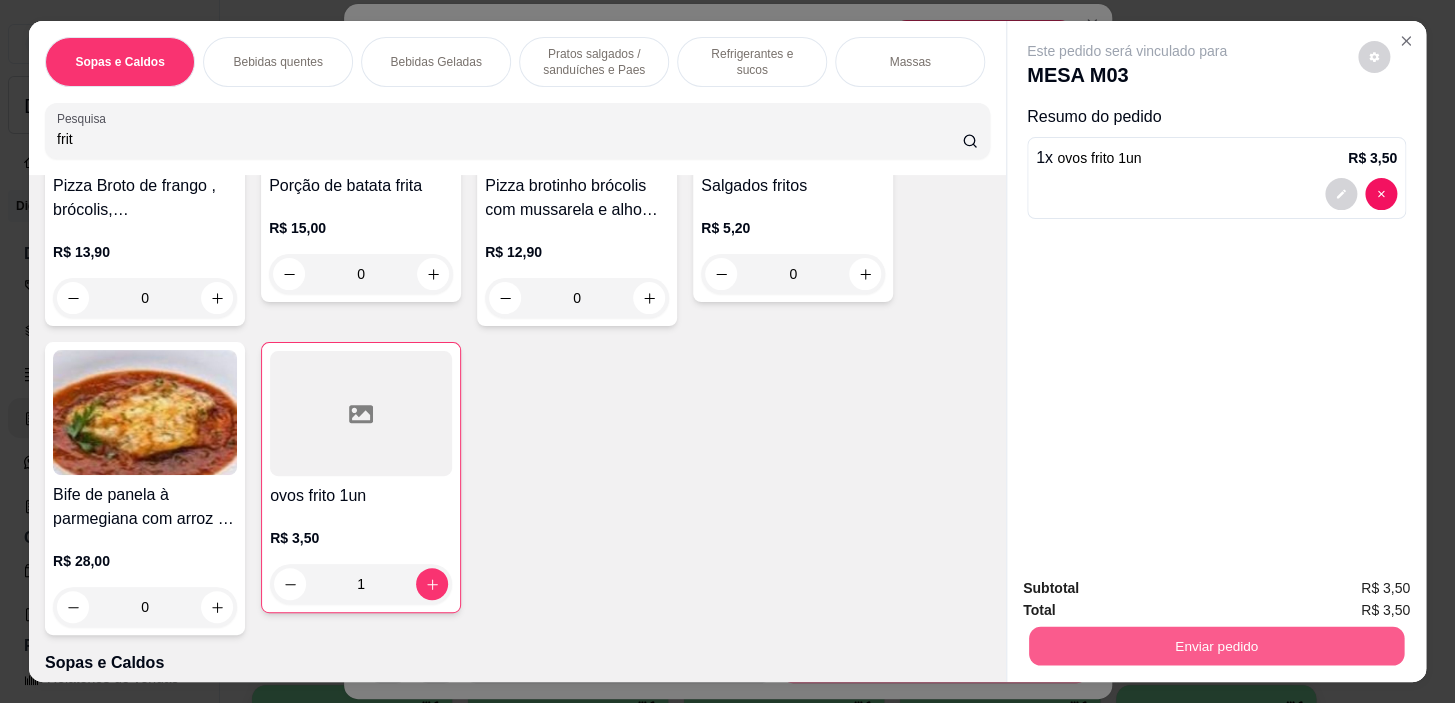 click on "Enviar pedido" at bounding box center (1216, 646) 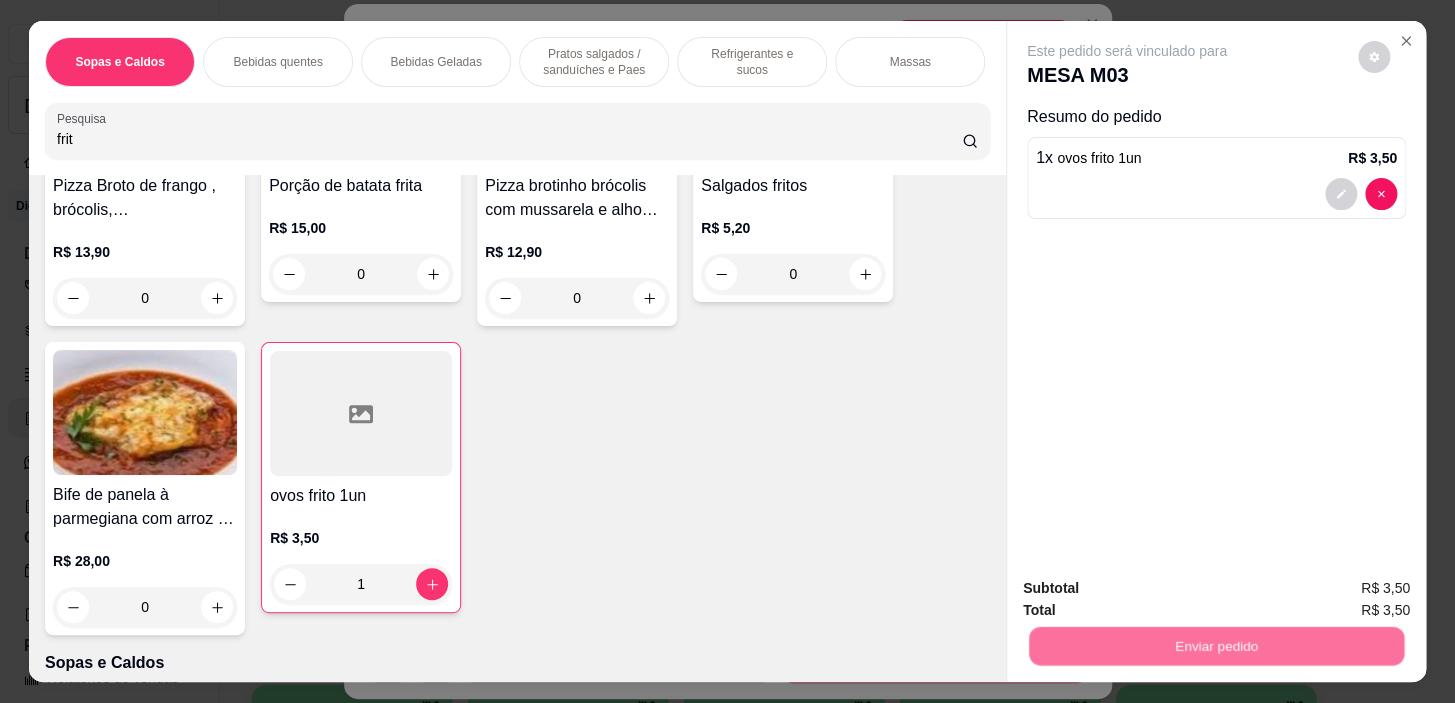 click on "Não registrar e enviar pedido" at bounding box center [1150, 589] 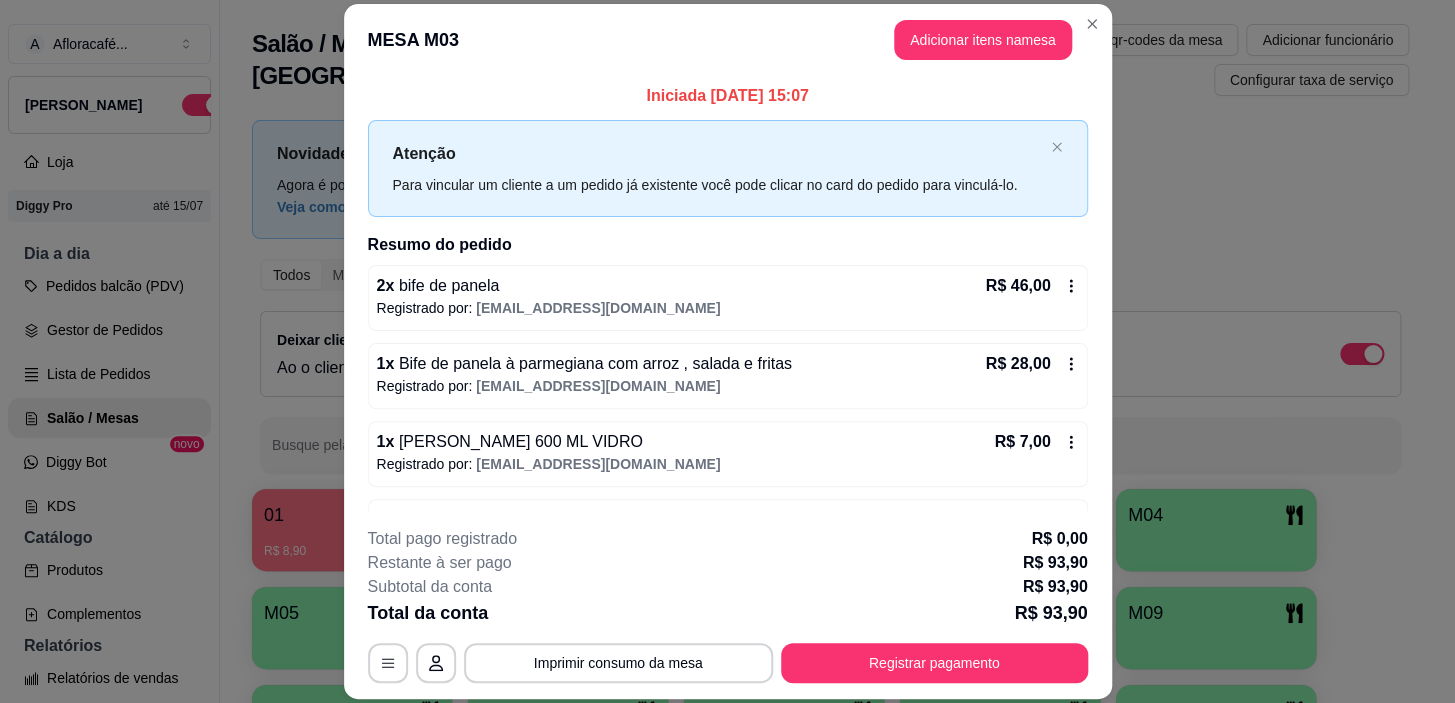 scroll, scrollTop: 138, scrollLeft: 0, axis: vertical 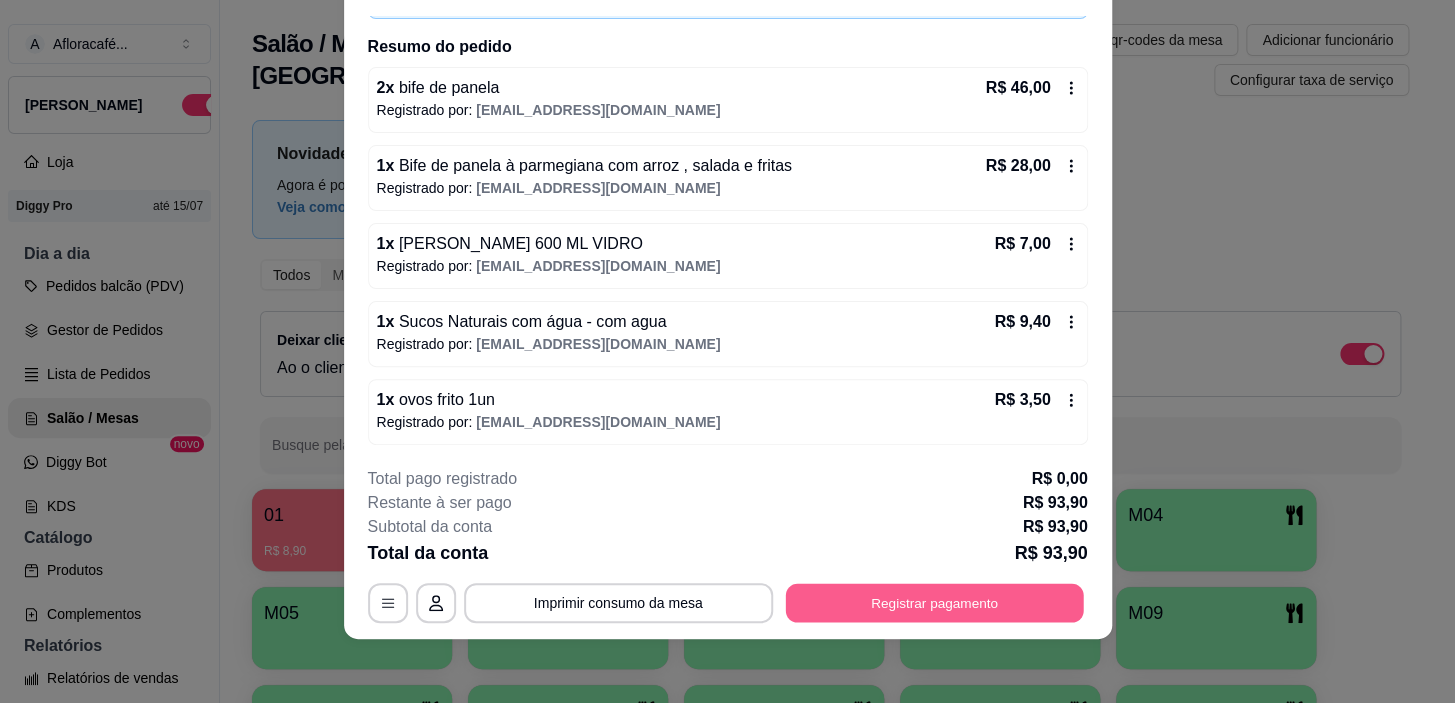 click on "Registrar pagamento" at bounding box center [934, 603] 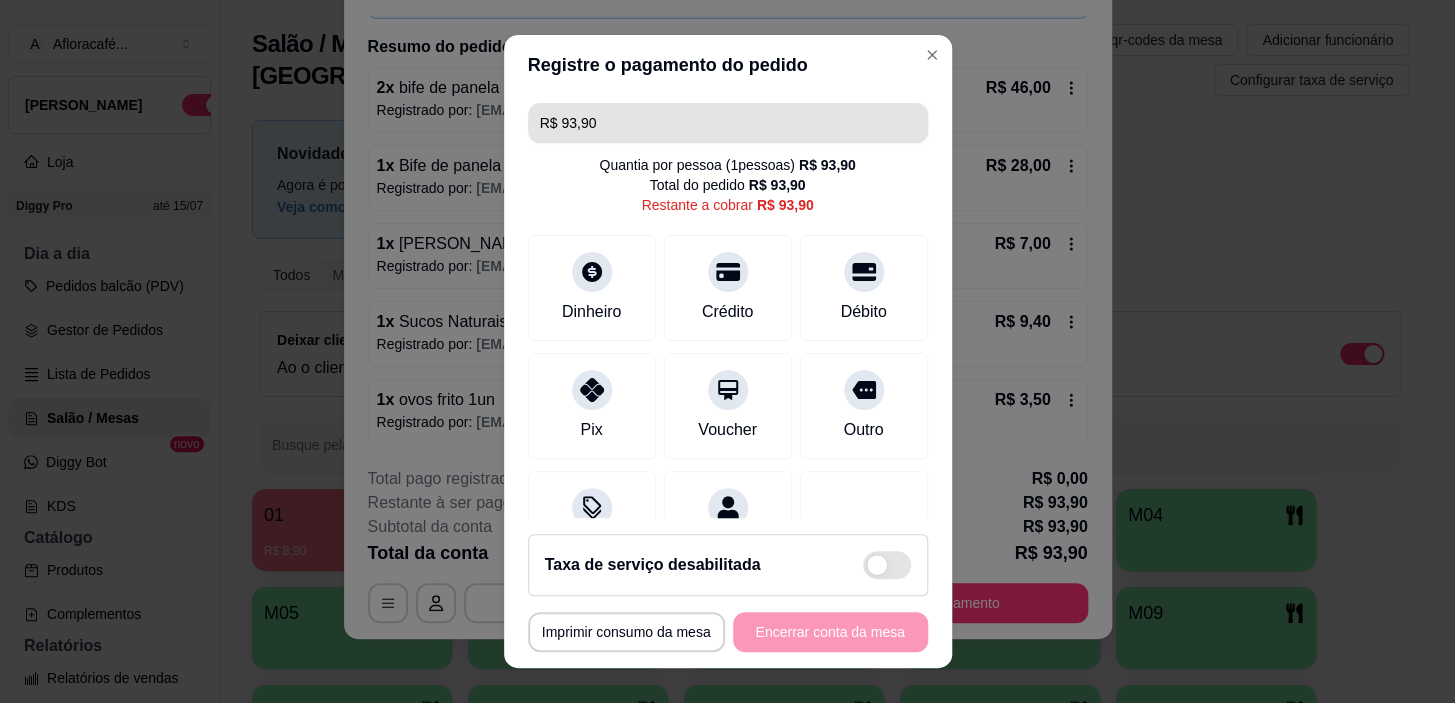 click on "R$ 93,90" at bounding box center [728, 123] 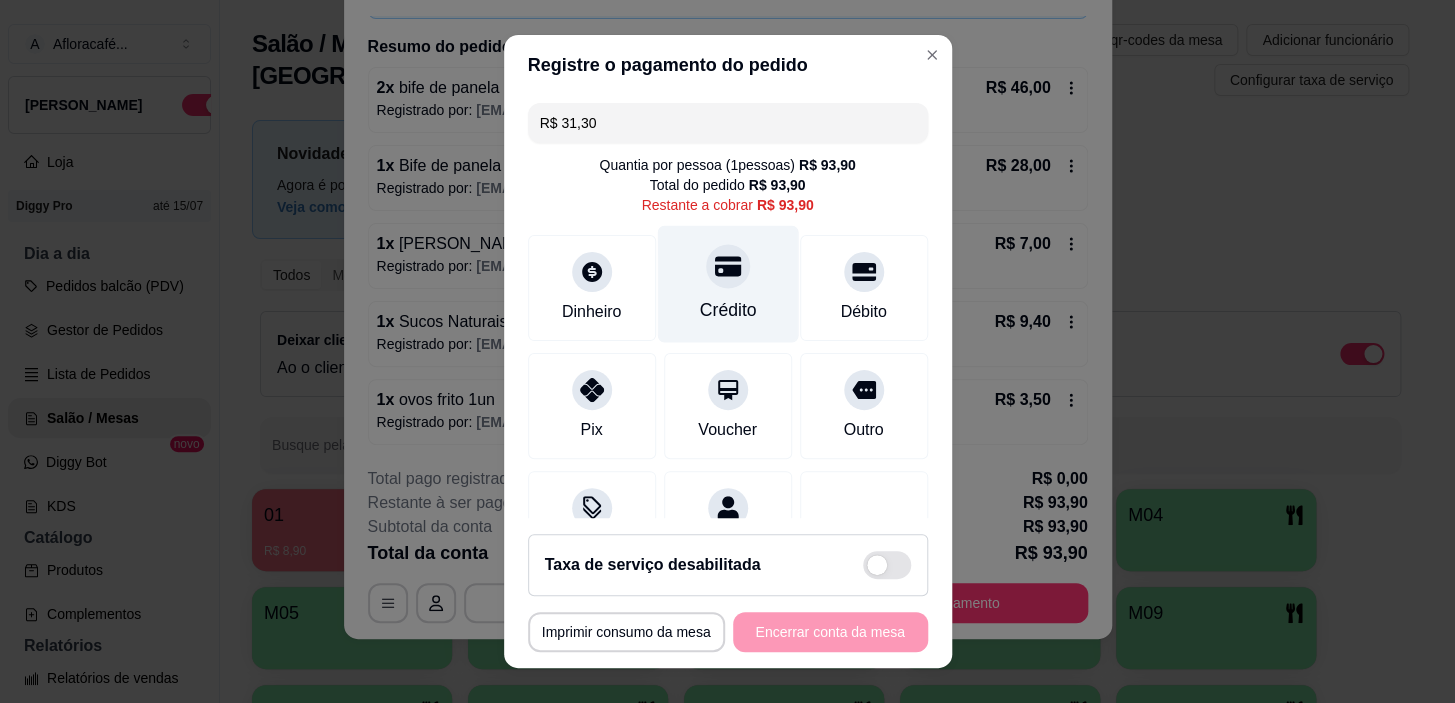 click on "Crédito" at bounding box center (727, 284) 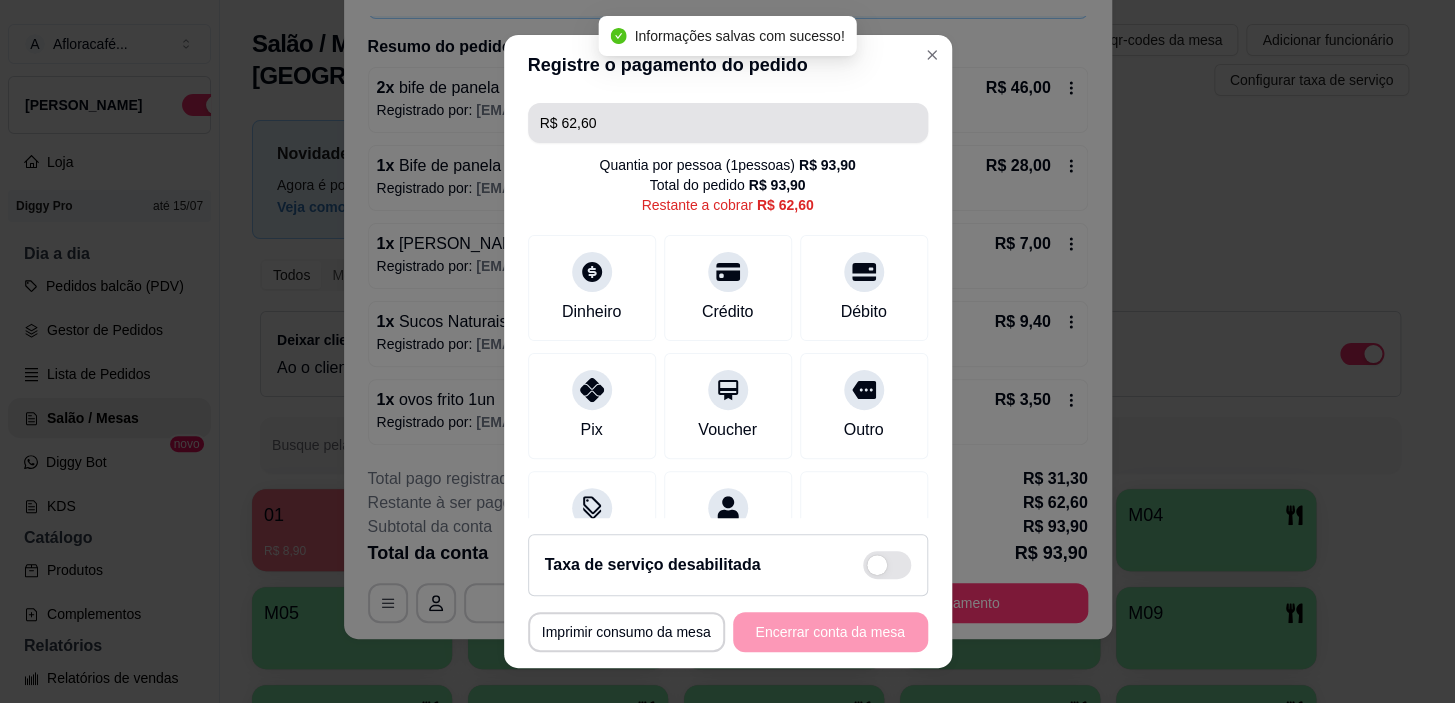 click on "R$ 62,60" at bounding box center [728, 123] 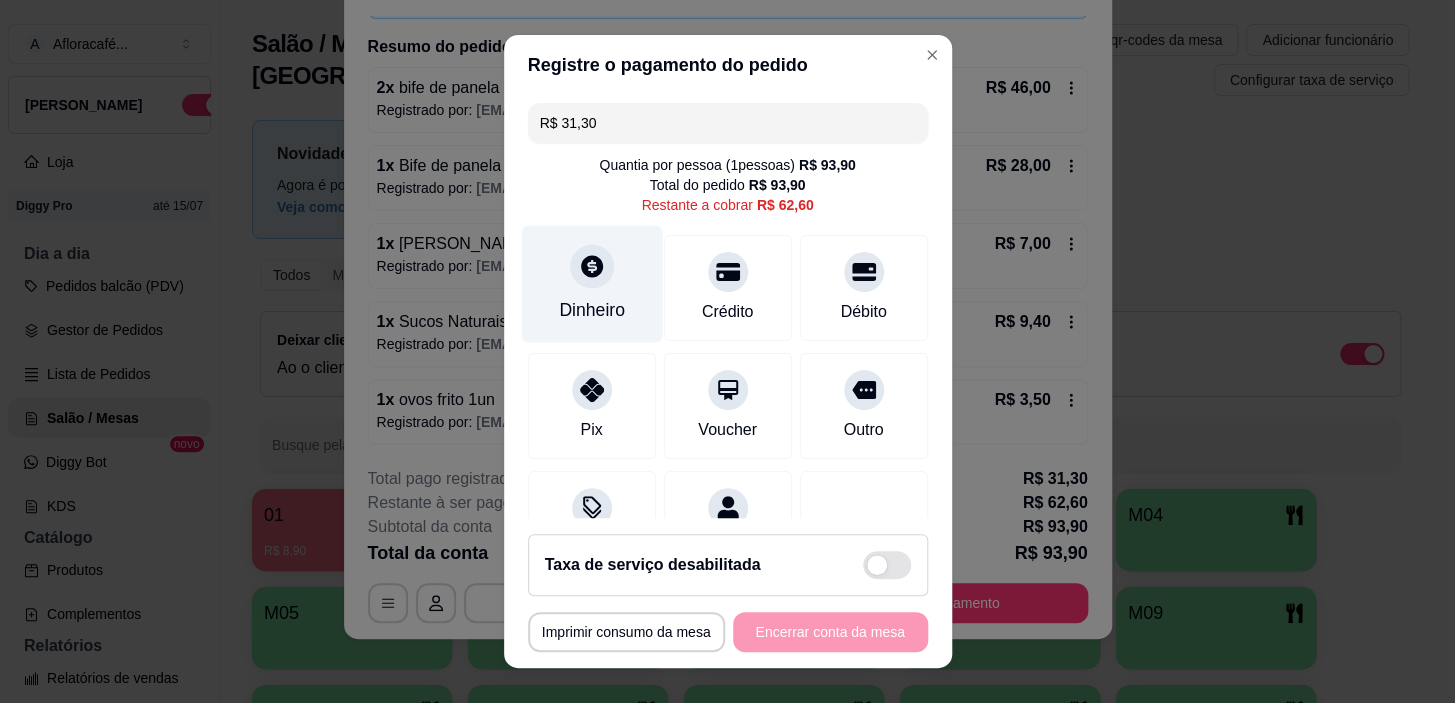 click on "Dinheiro" at bounding box center [592, 310] 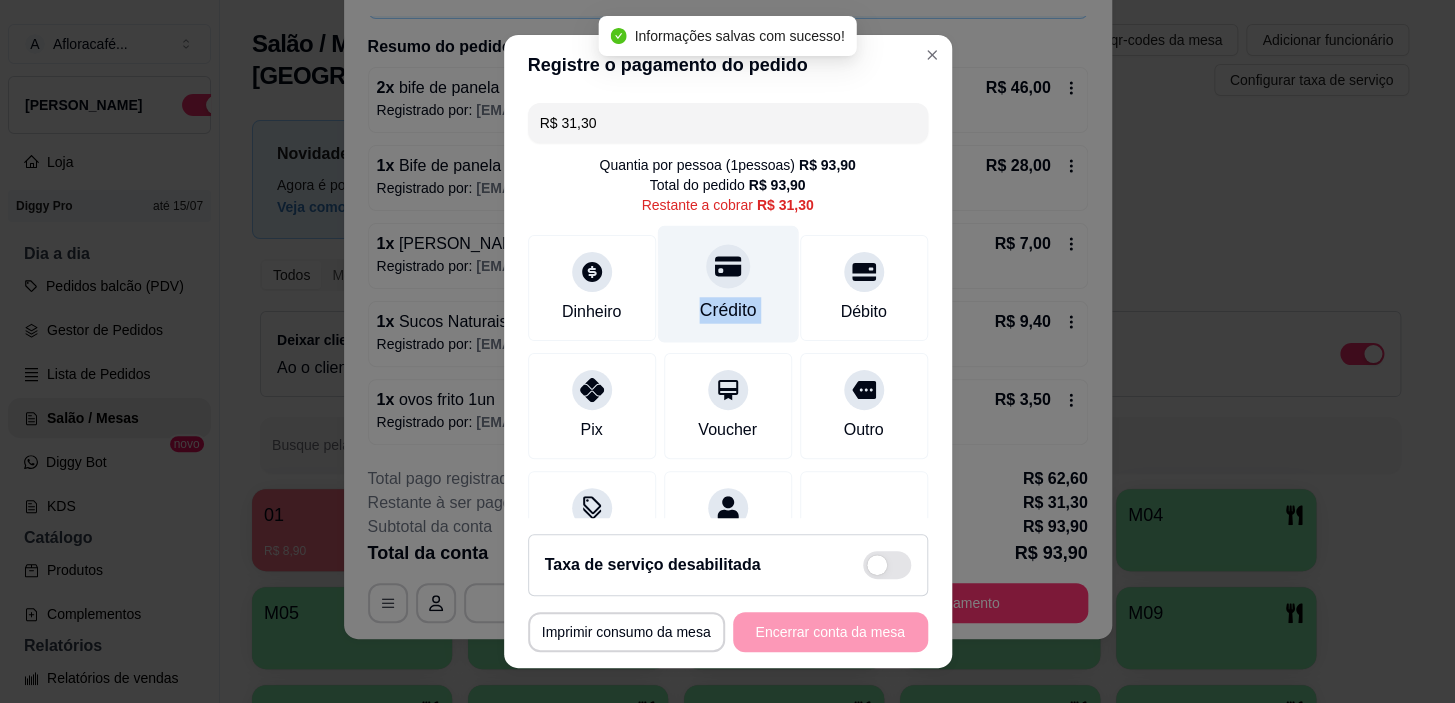 drag, startPoint x: 773, startPoint y: 281, endPoint x: 736, endPoint y: 278, distance: 37.12142 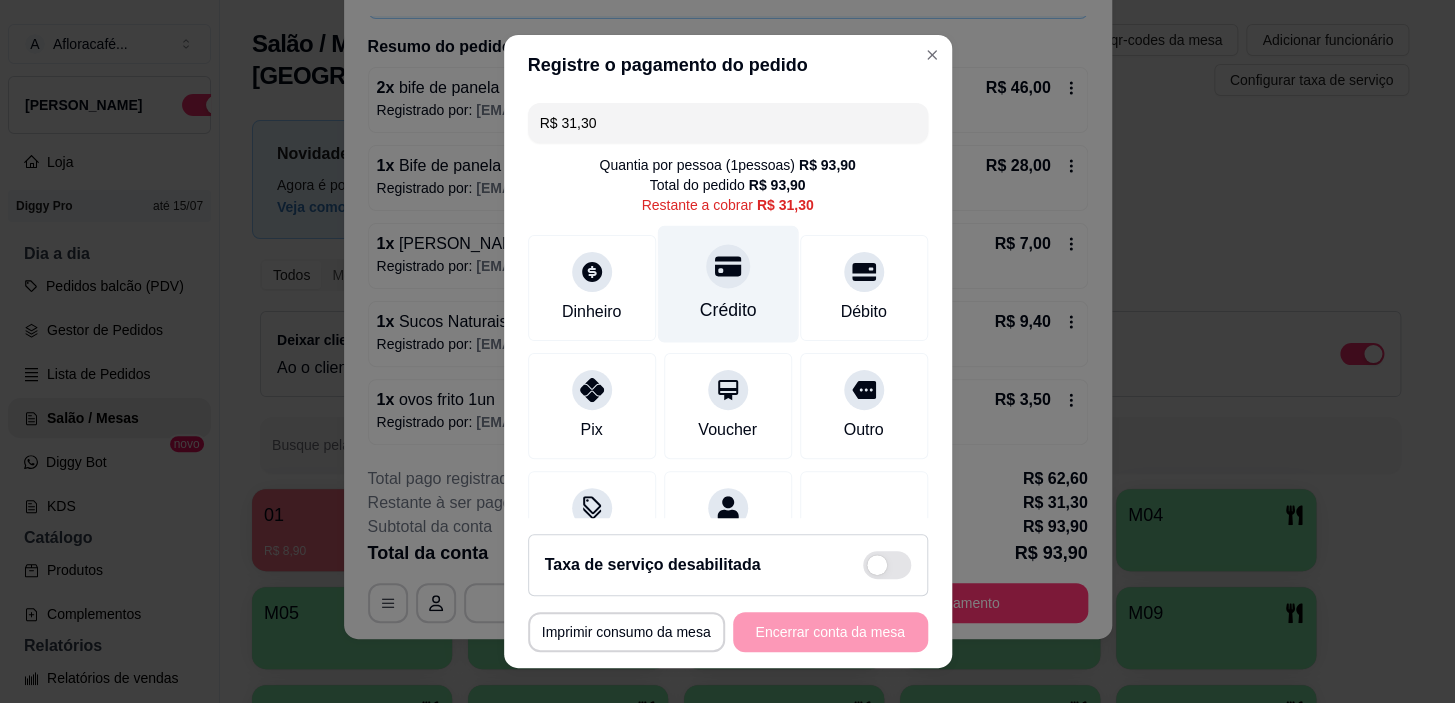 click on "Crédito" at bounding box center [727, 284] 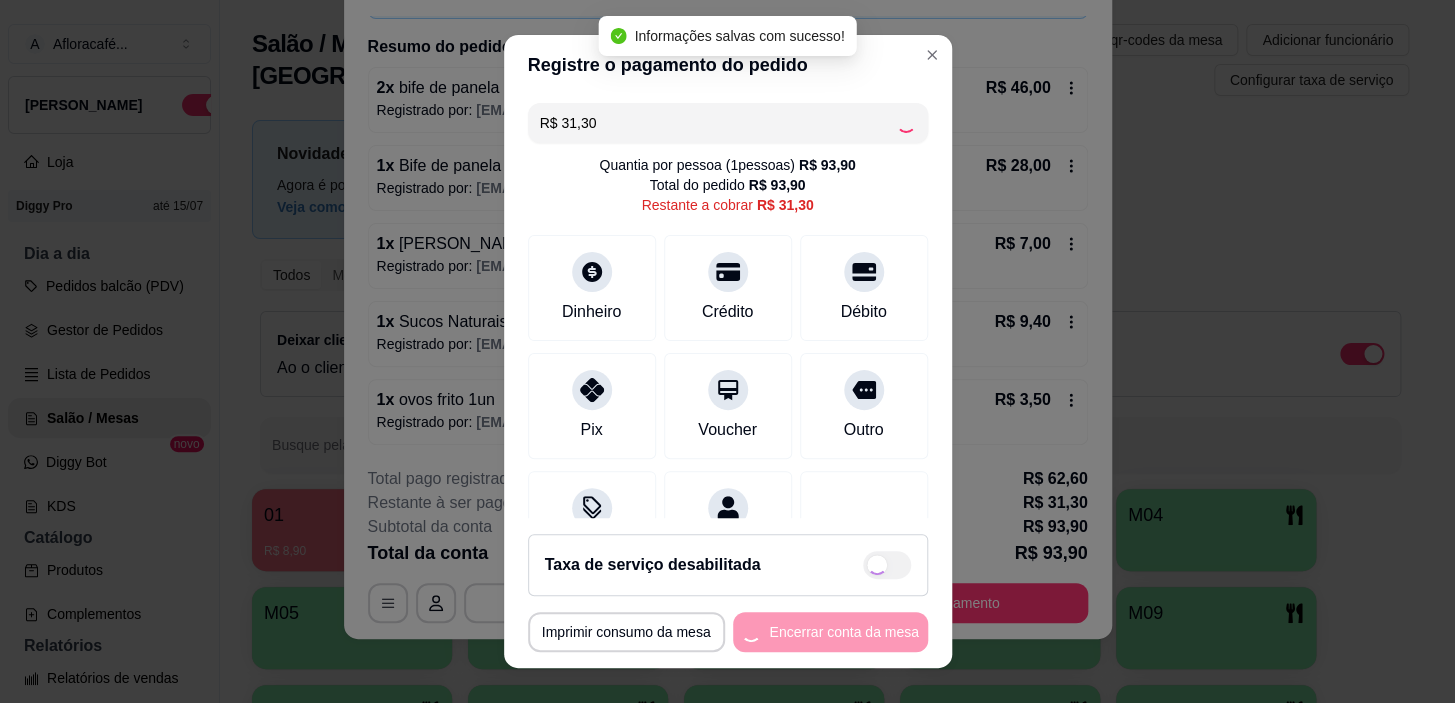type on "R$ 0,00" 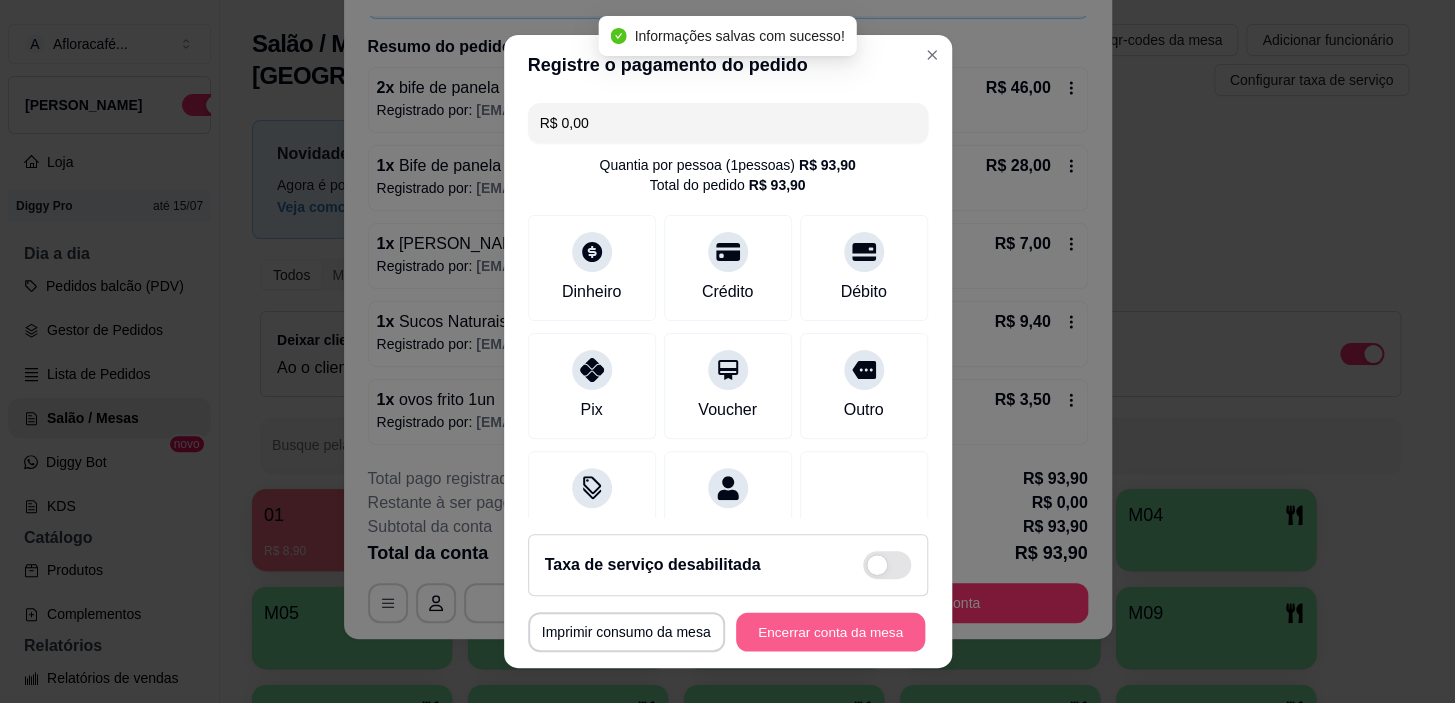 click on "Encerrar conta da mesa" at bounding box center (830, 631) 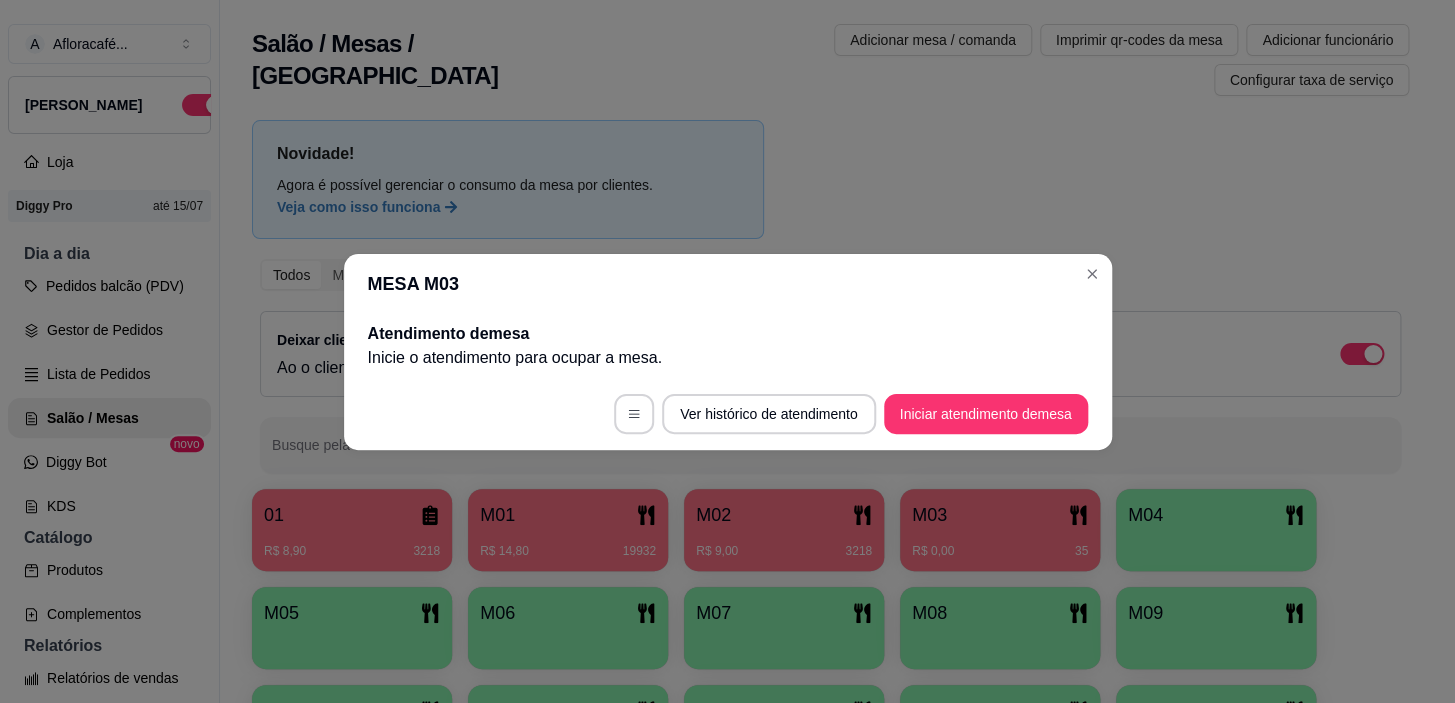 scroll, scrollTop: 0, scrollLeft: 0, axis: both 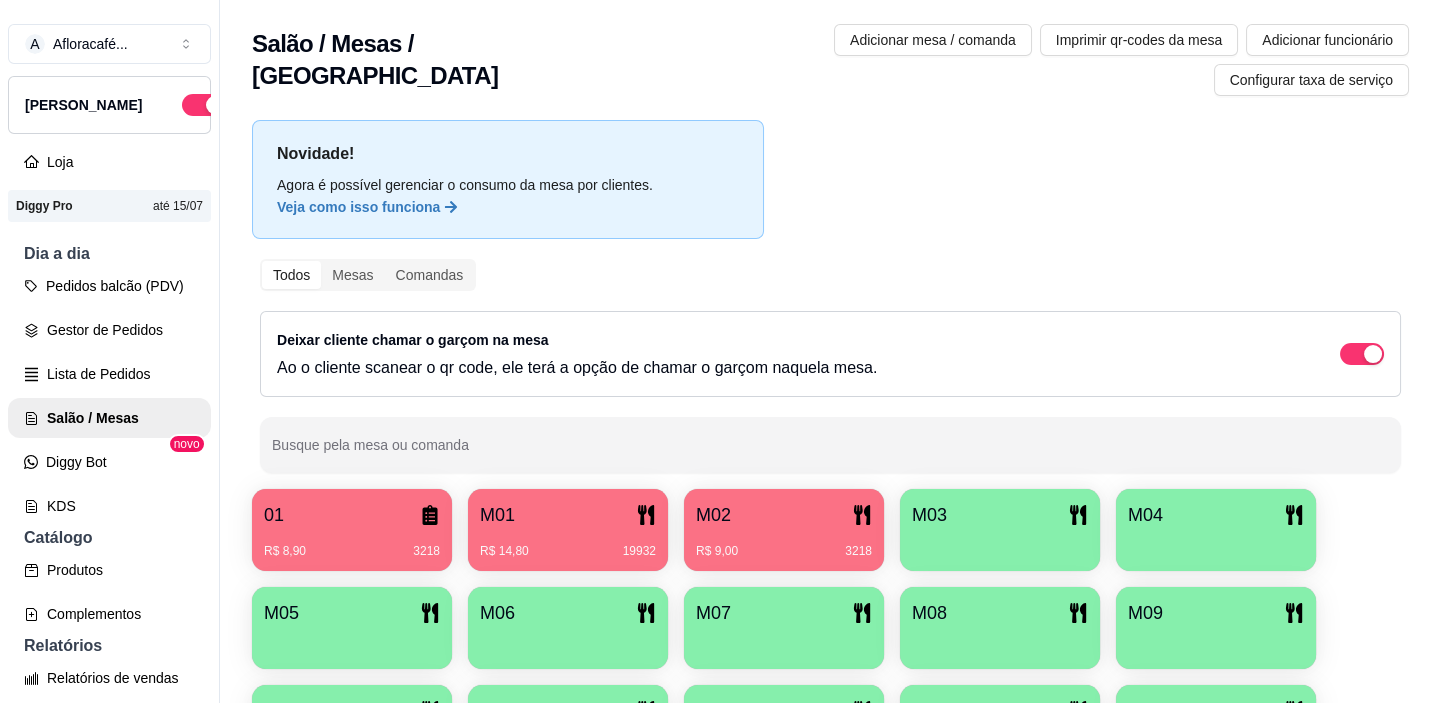 type 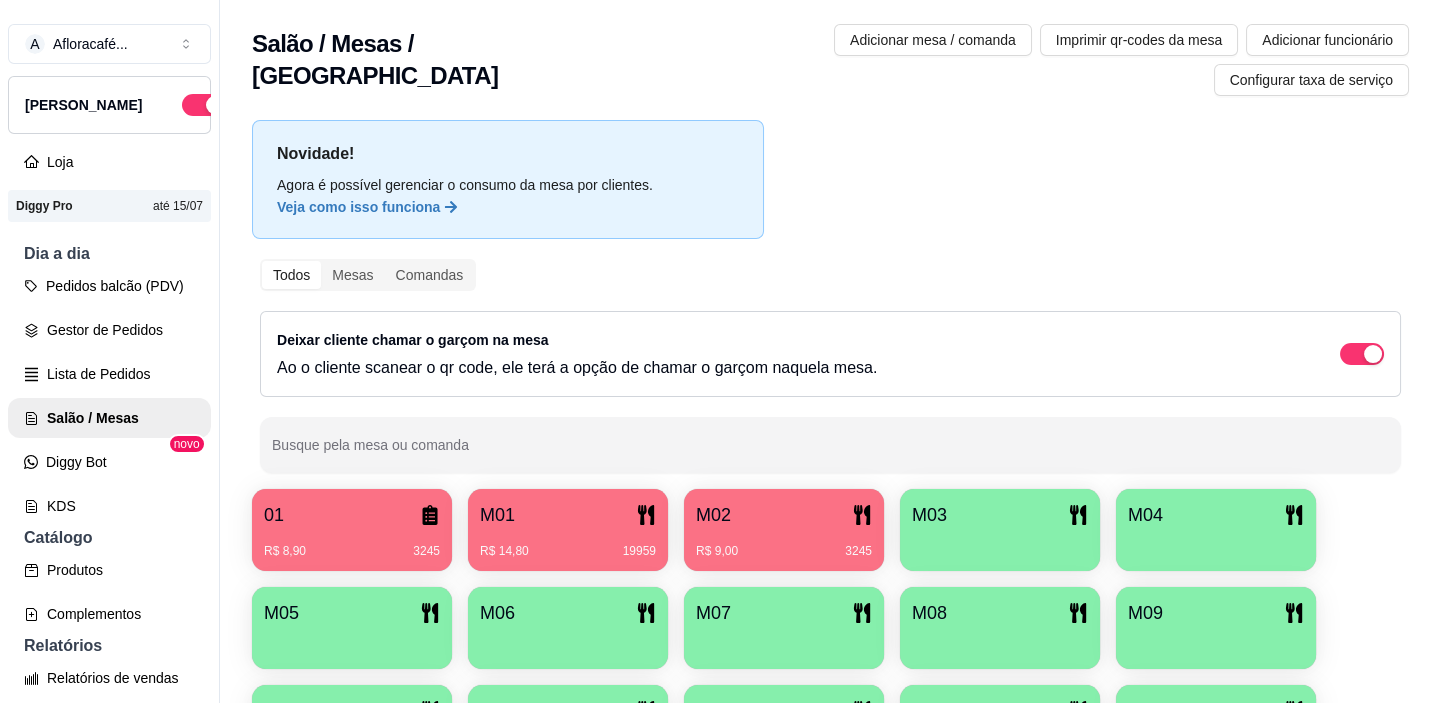 click on "M03" at bounding box center [929, 515] 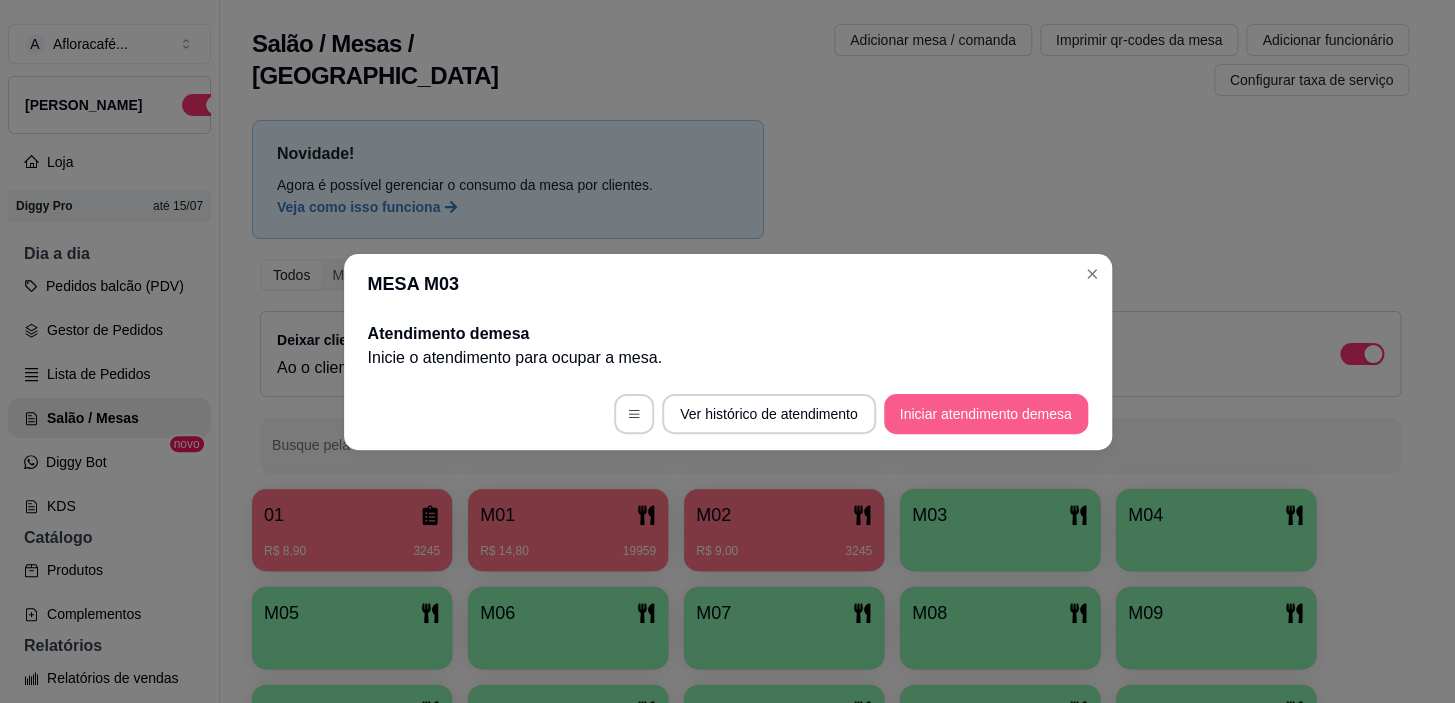 click on "Iniciar atendimento de  mesa" at bounding box center (986, 414) 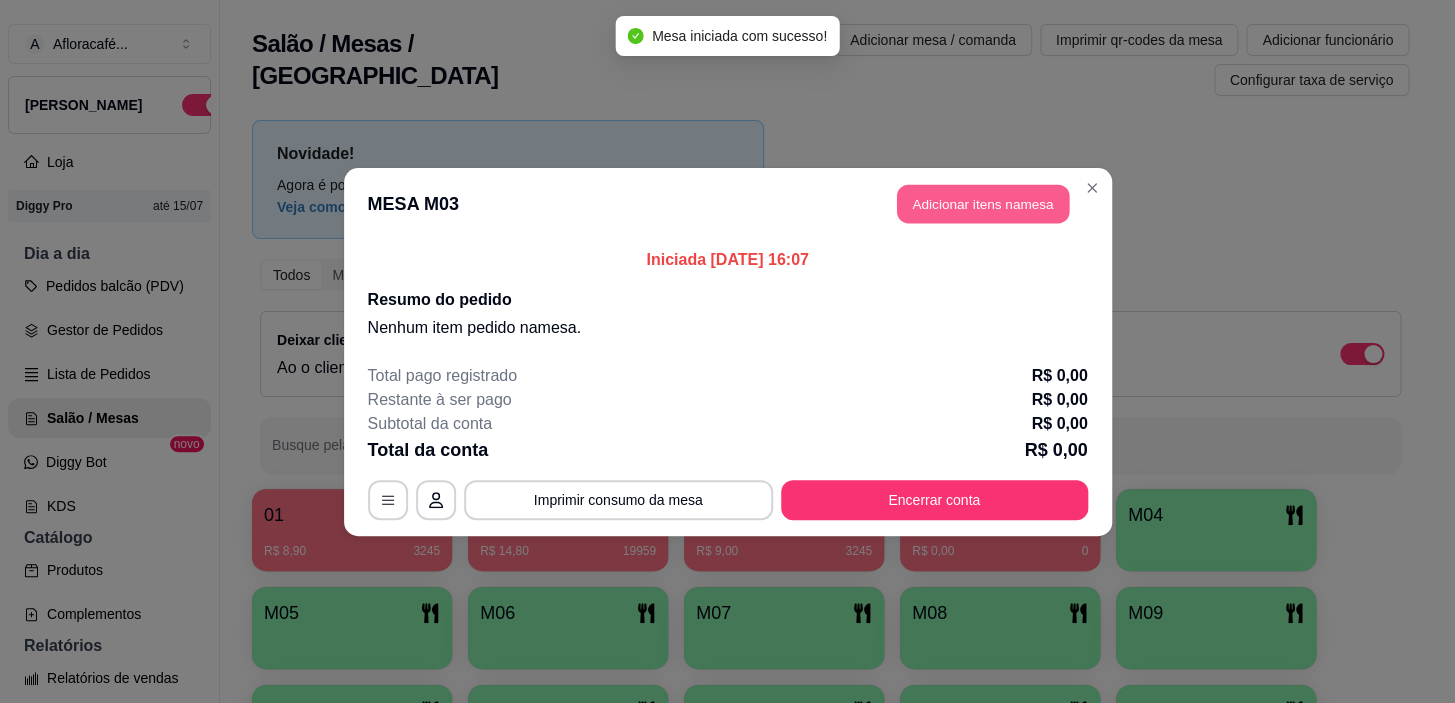 click on "Adicionar itens na  mesa" at bounding box center (983, 203) 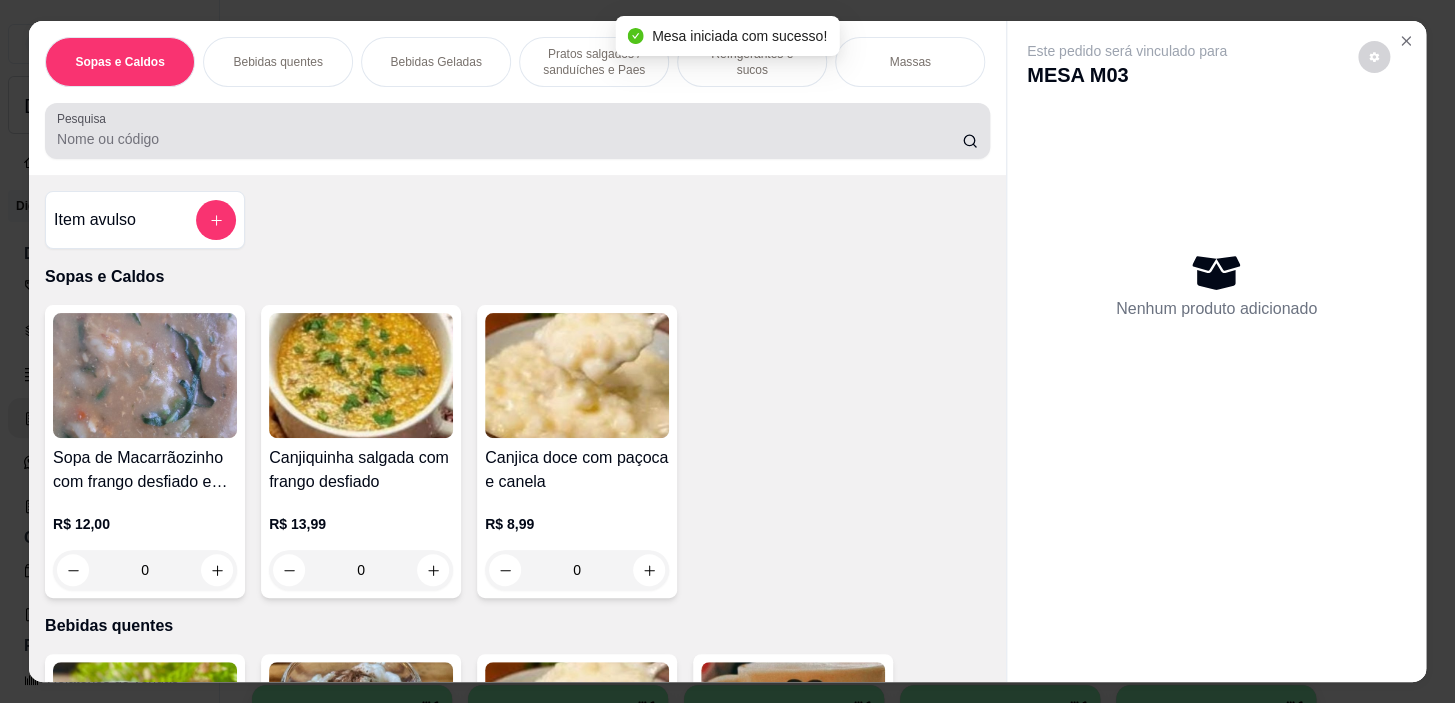click on "Pesquisa" at bounding box center (509, 139) 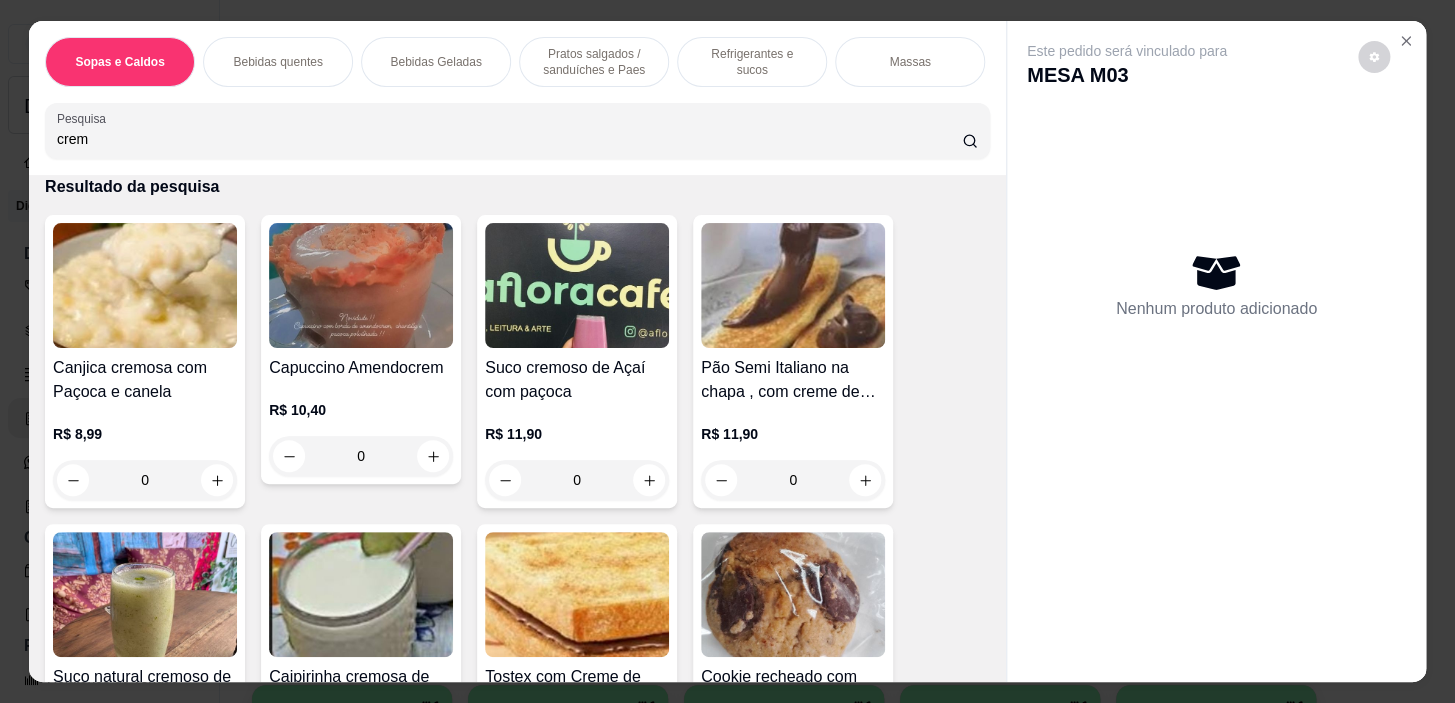 scroll, scrollTop: 181, scrollLeft: 0, axis: vertical 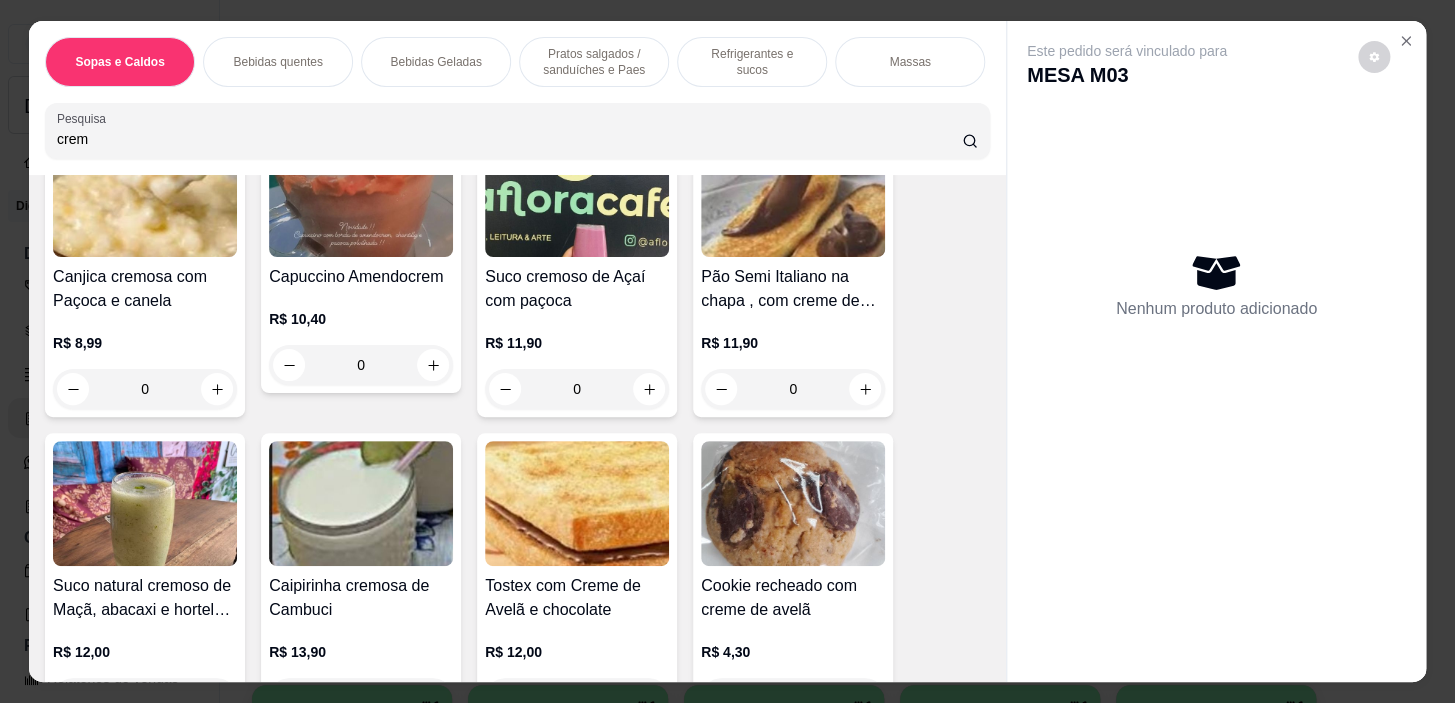 type on "crem" 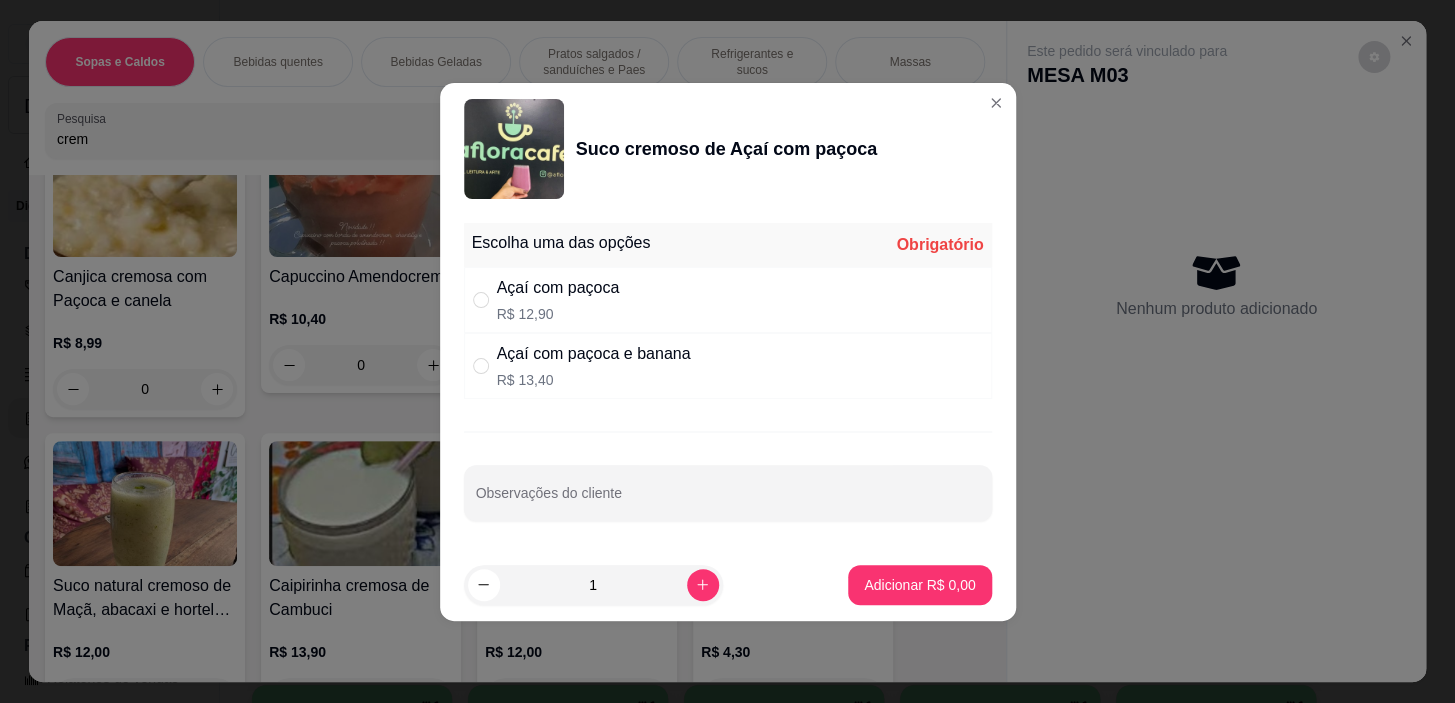 click on "Açaí com paçoca e banana  R$ 13,40" at bounding box center [594, 366] 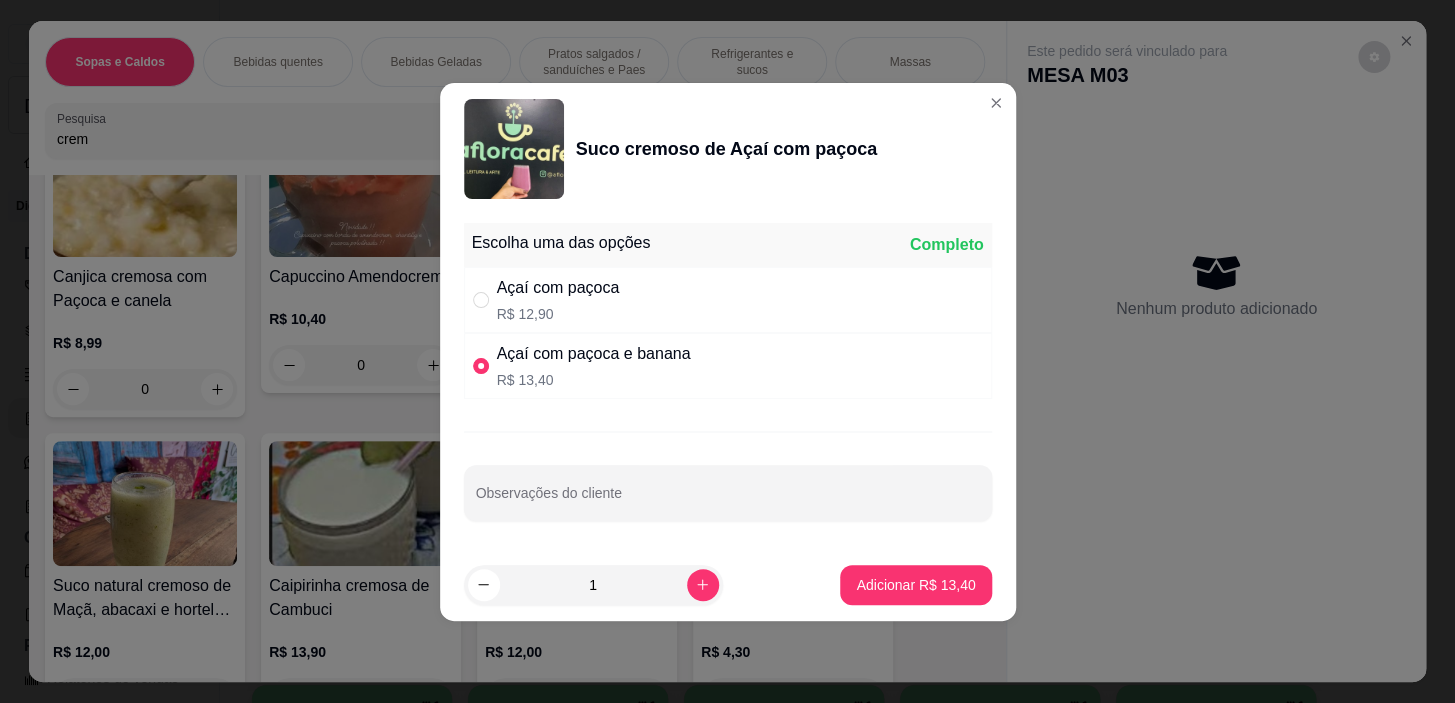 click on "Açaí com paçoca  R$ 12,90" at bounding box center (728, 300) 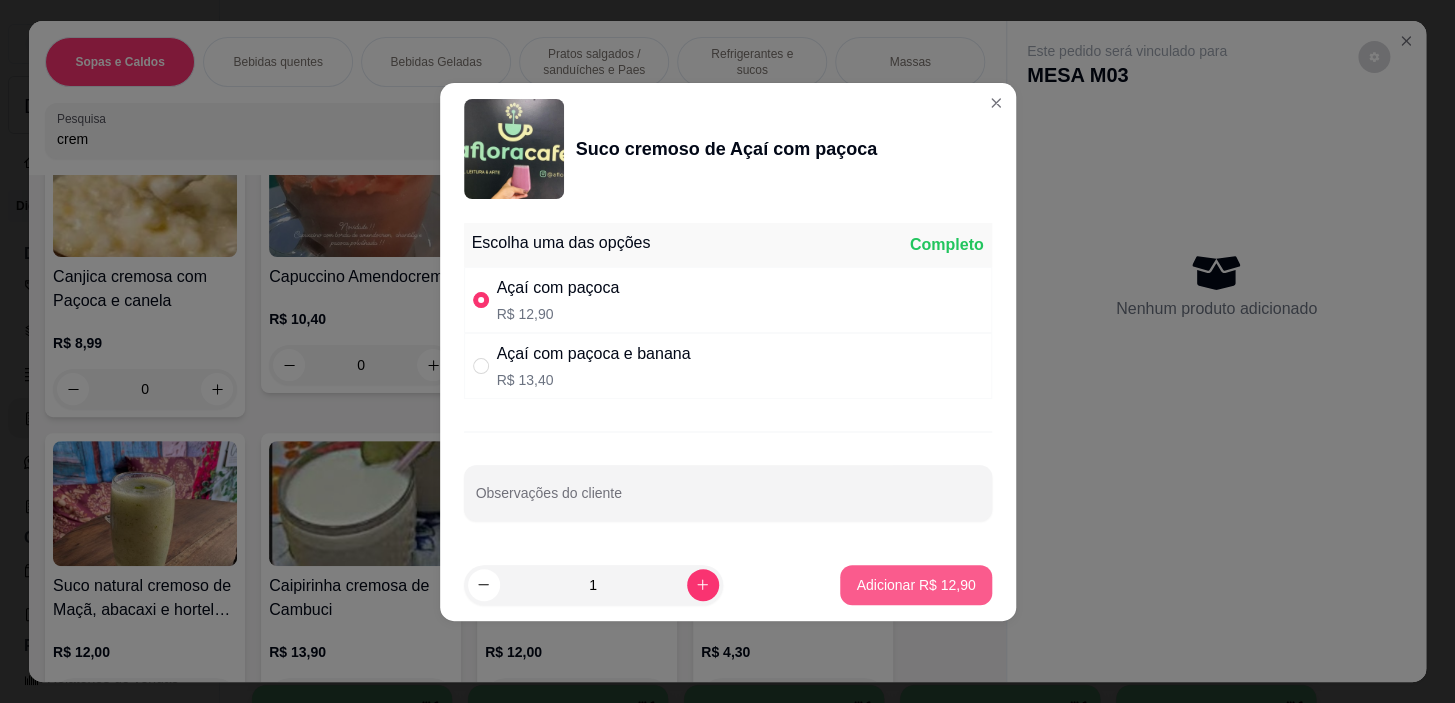 click on "Adicionar   R$ 12,90" at bounding box center (915, 585) 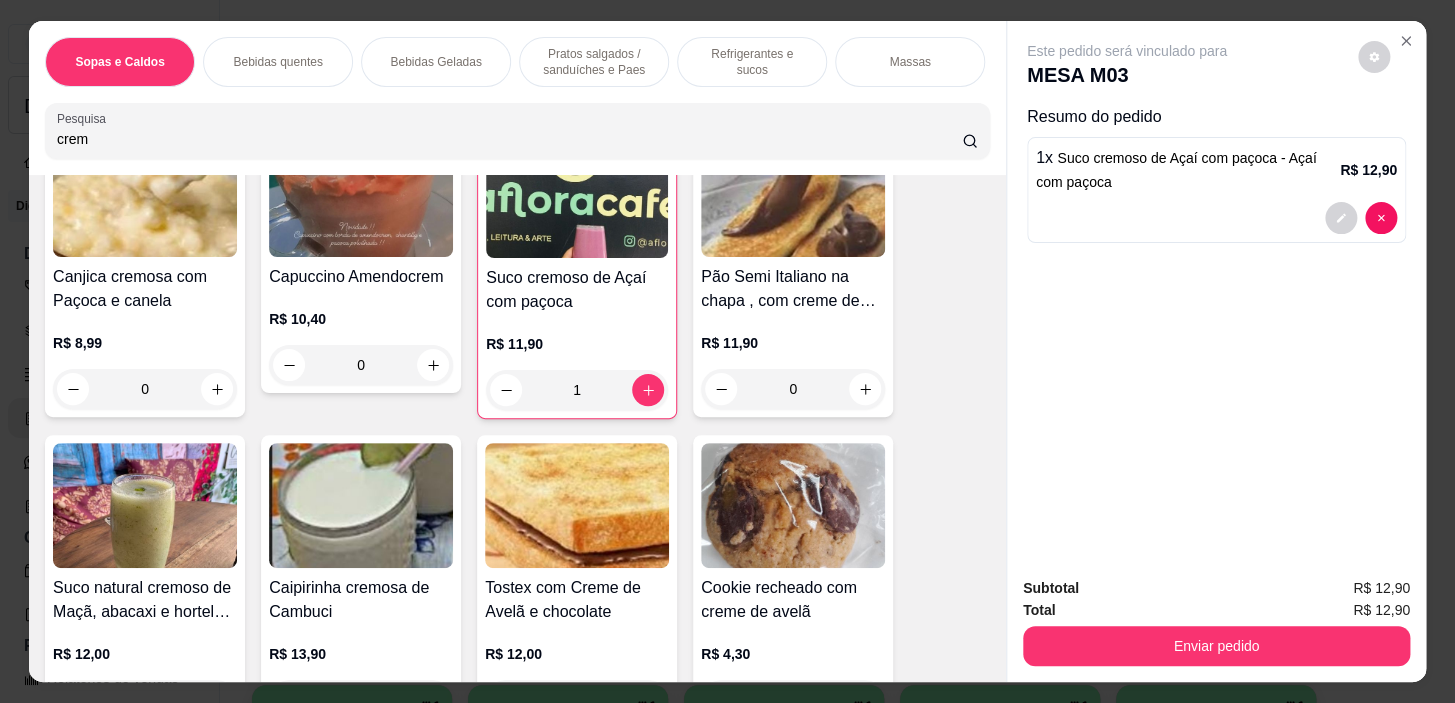 scroll, scrollTop: 0, scrollLeft: 785, axis: horizontal 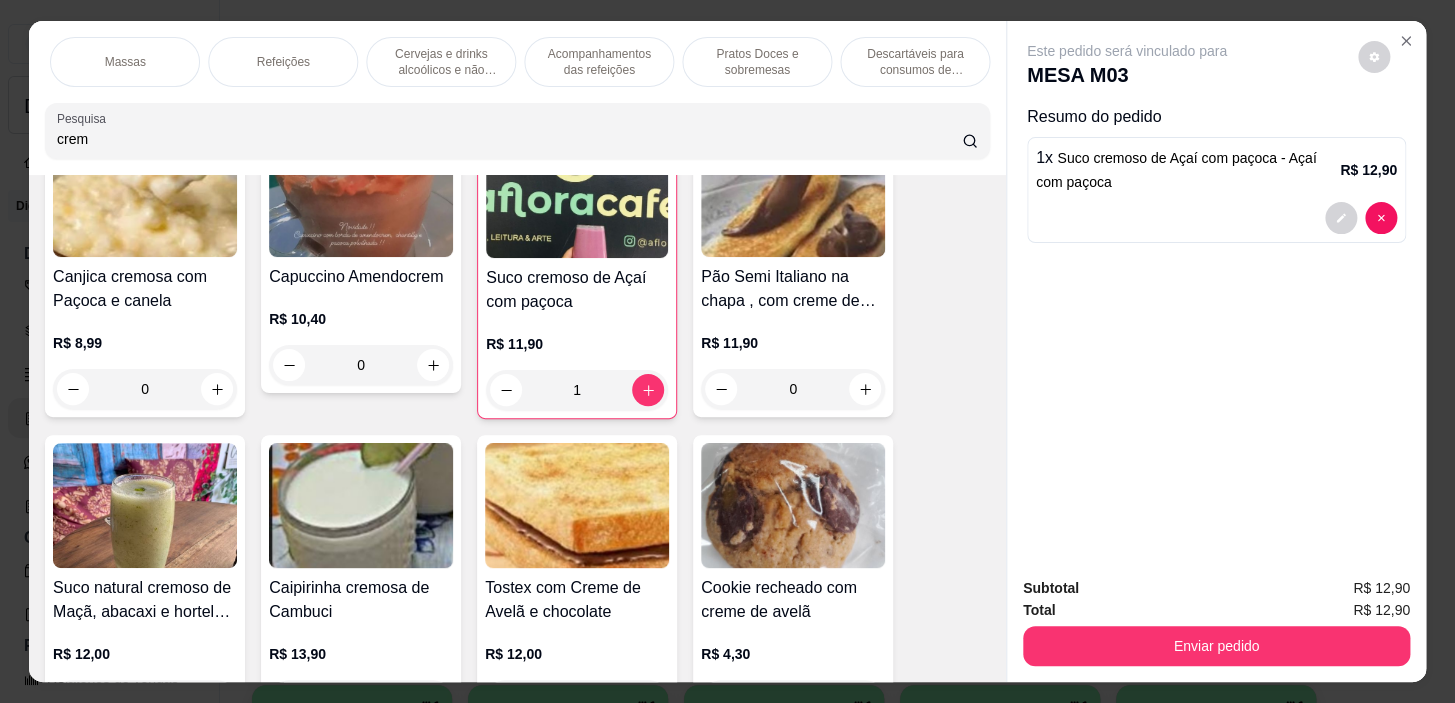 click on "Pratos Doces e sobremesas" at bounding box center [757, 62] 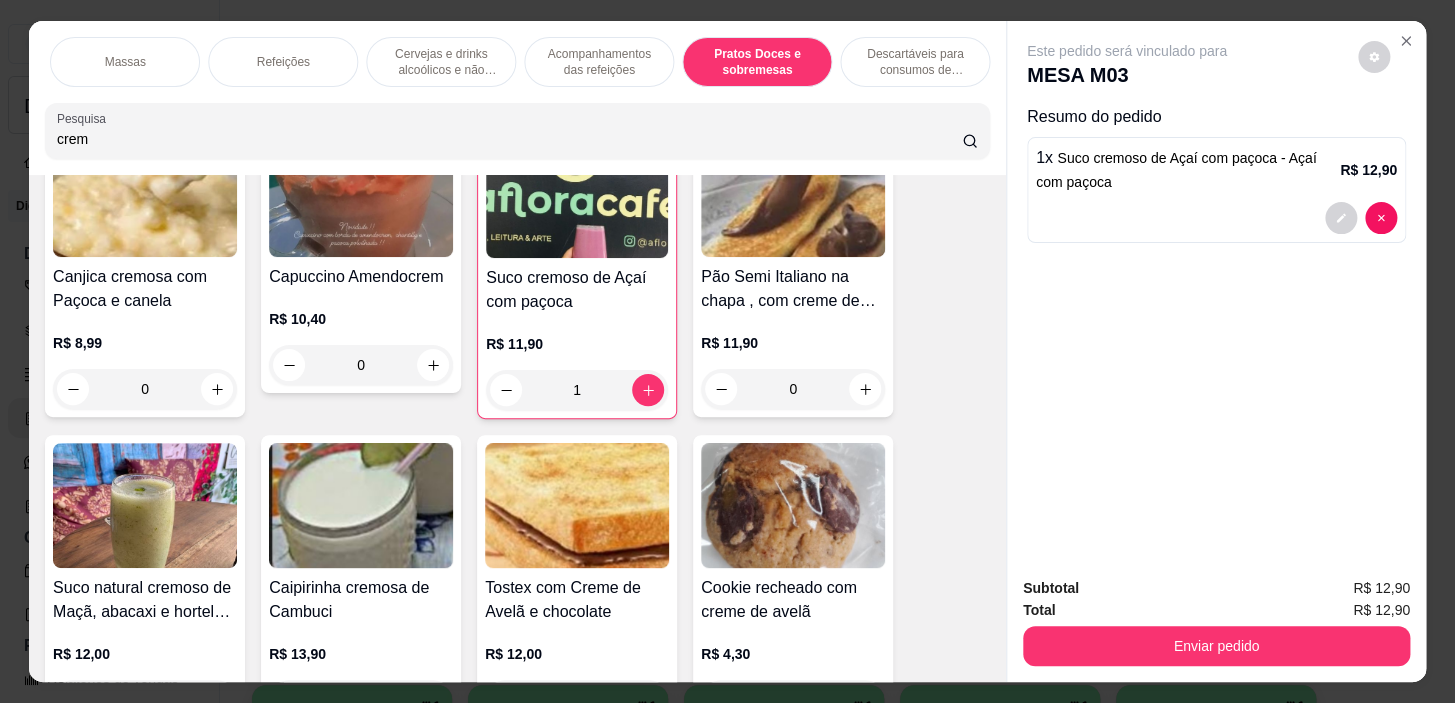 scroll, scrollTop: 15489, scrollLeft: 0, axis: vertical 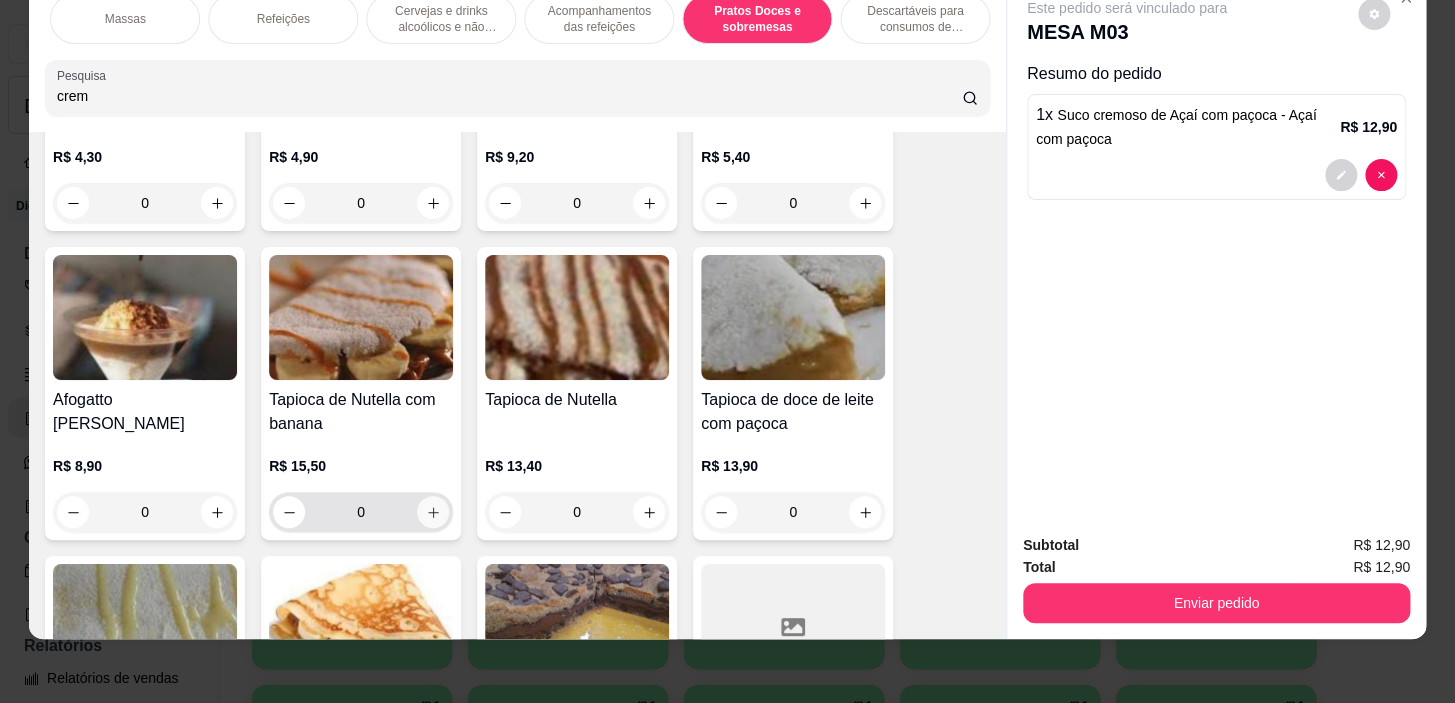 click at bounding box center [433, 512] 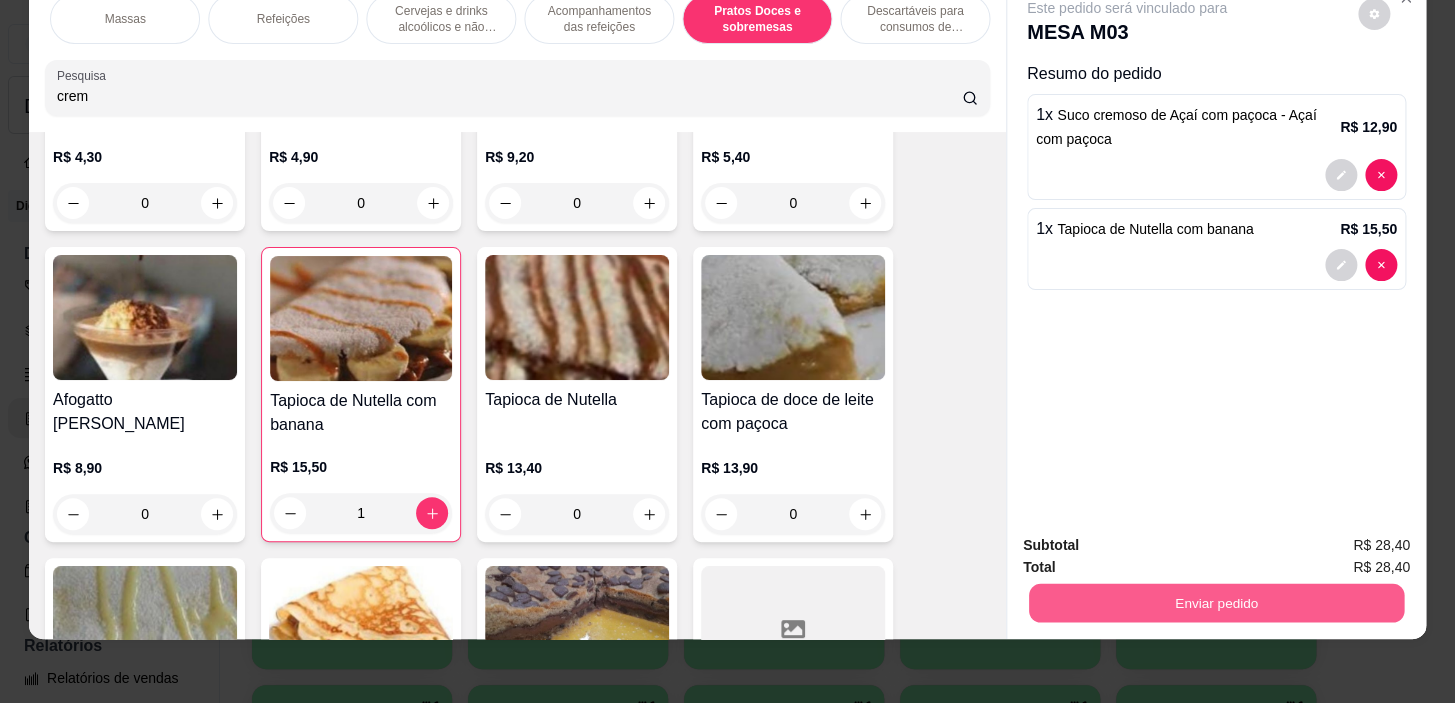click on "Enviar pedido" at bounding box center (1216, 603) 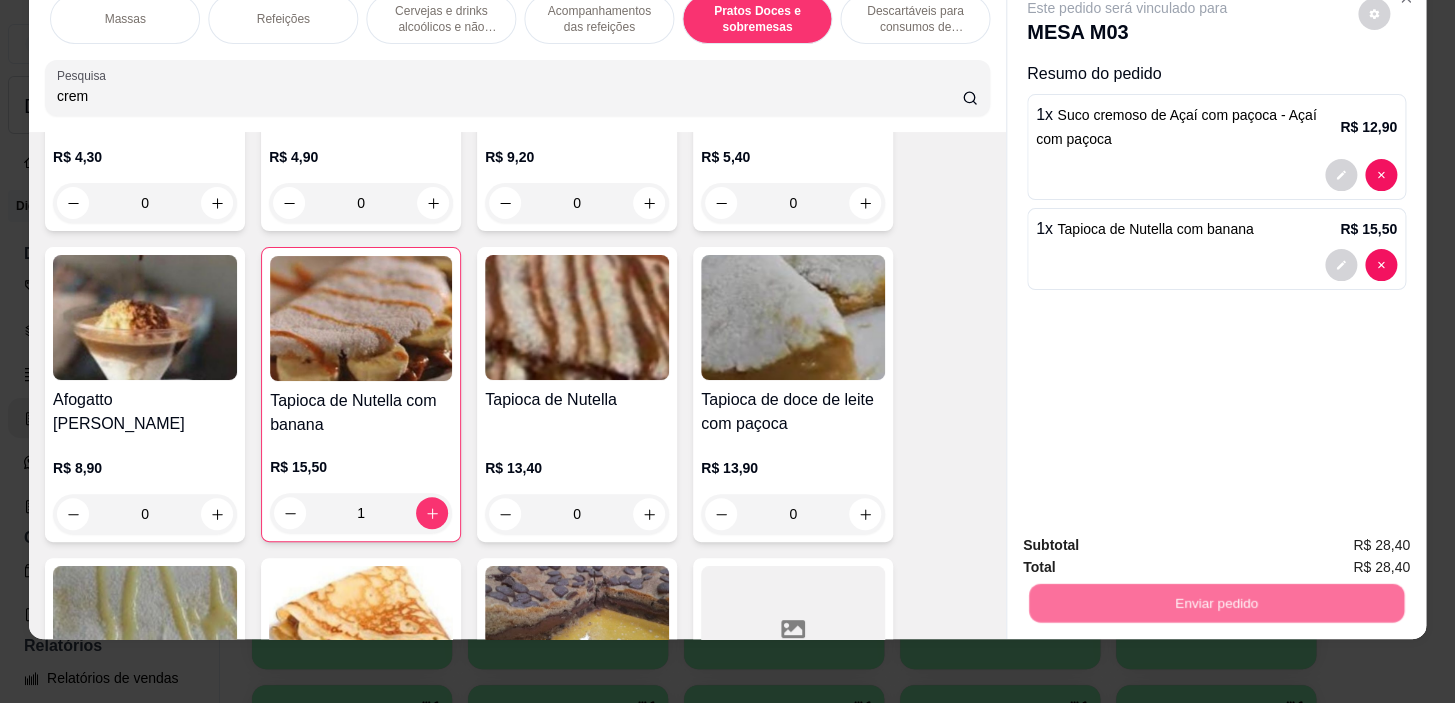 click on "Não registrar e enviar pedido" at bounding box center (1150, 539) 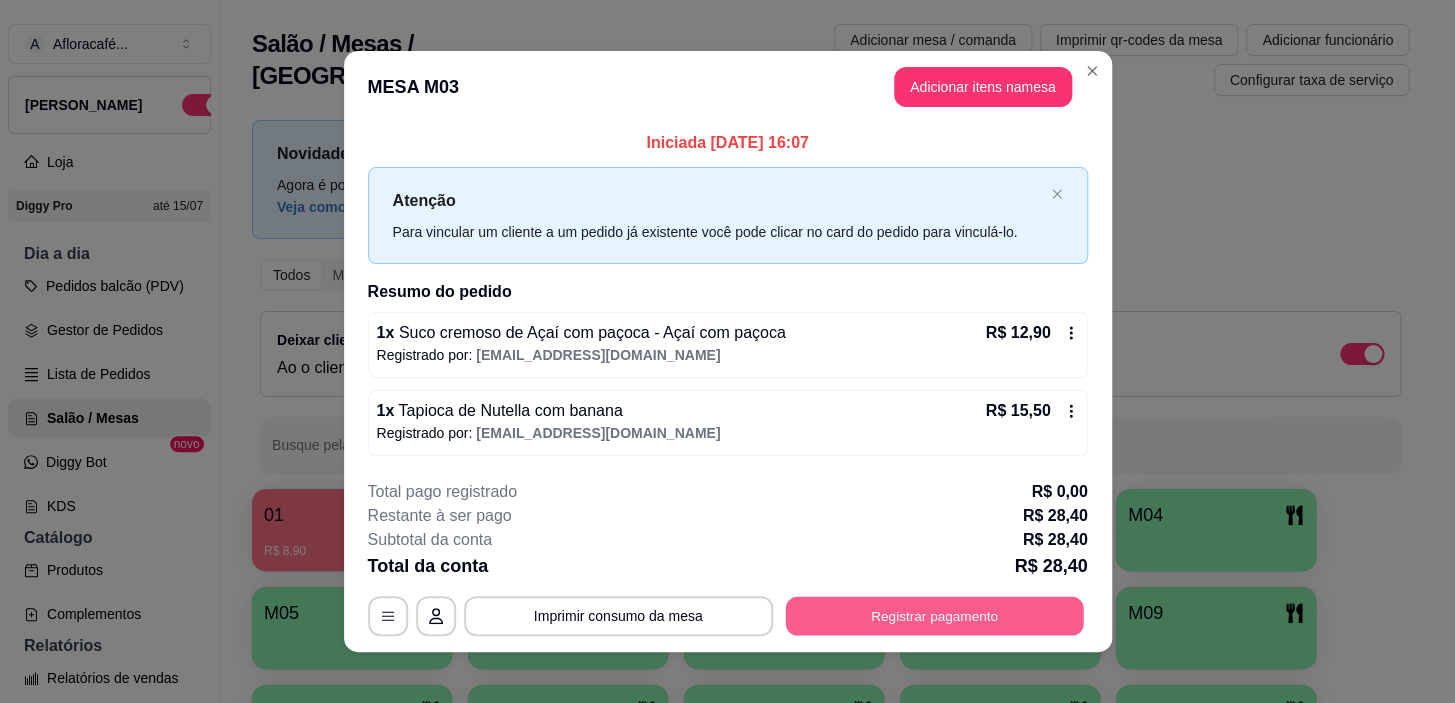 click on "Registrar pagamento" at bounding box center [934, 616] 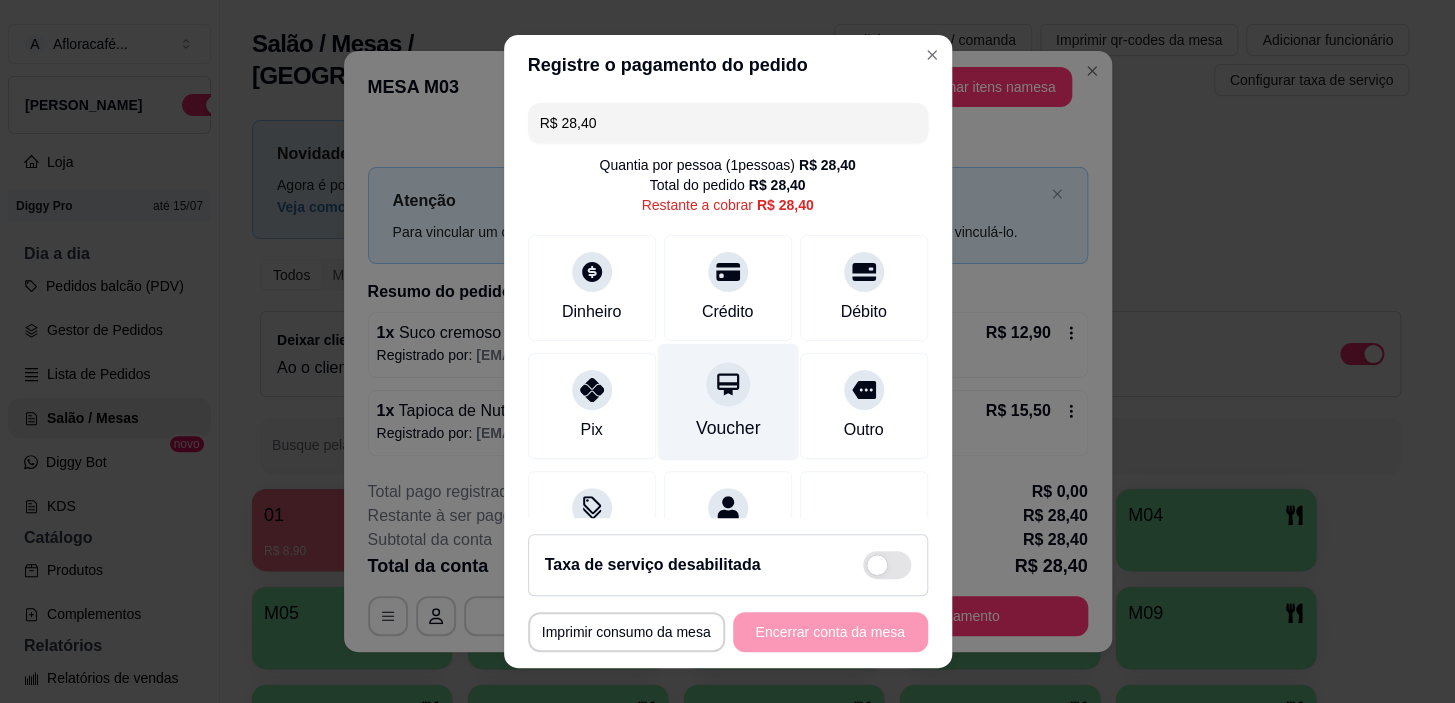 click 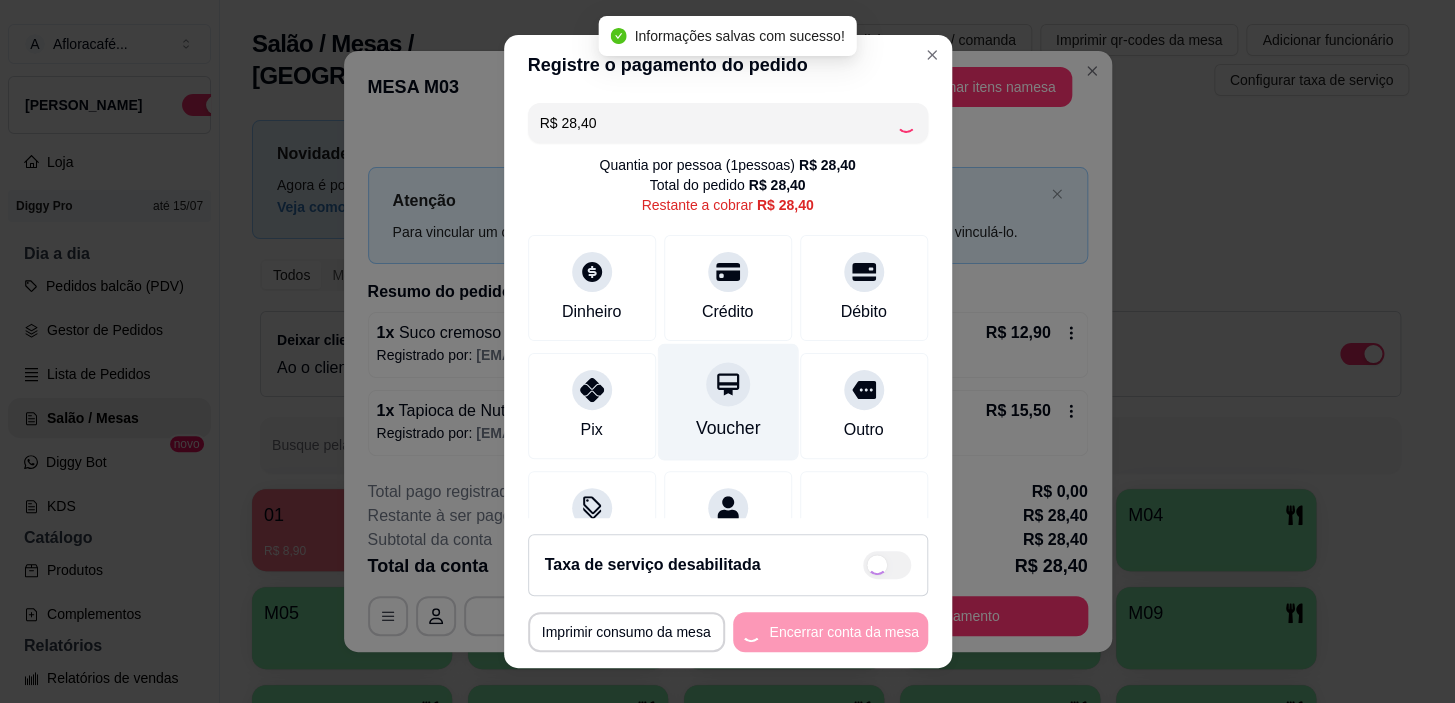 type on "R$ 0,00" 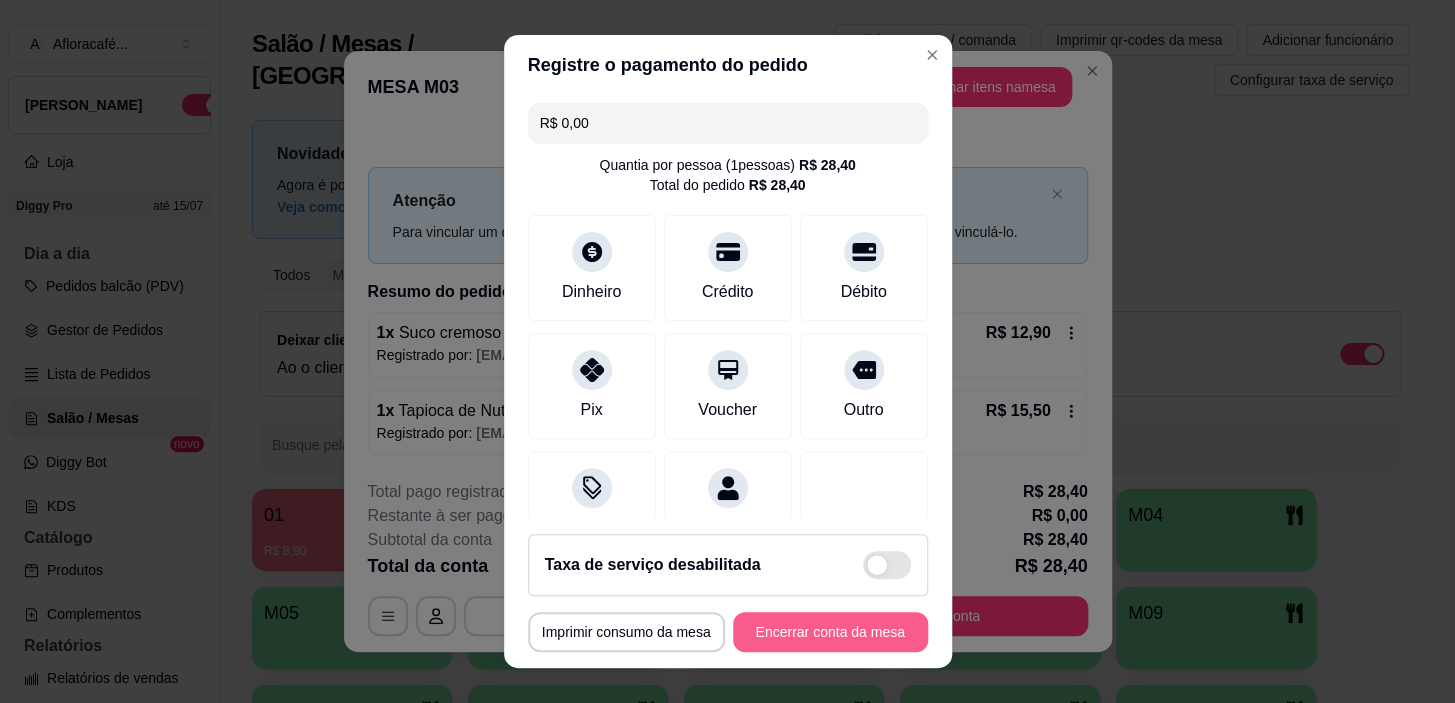 click on "Encerrar conta da mesa" at bounding box center [830, 632] 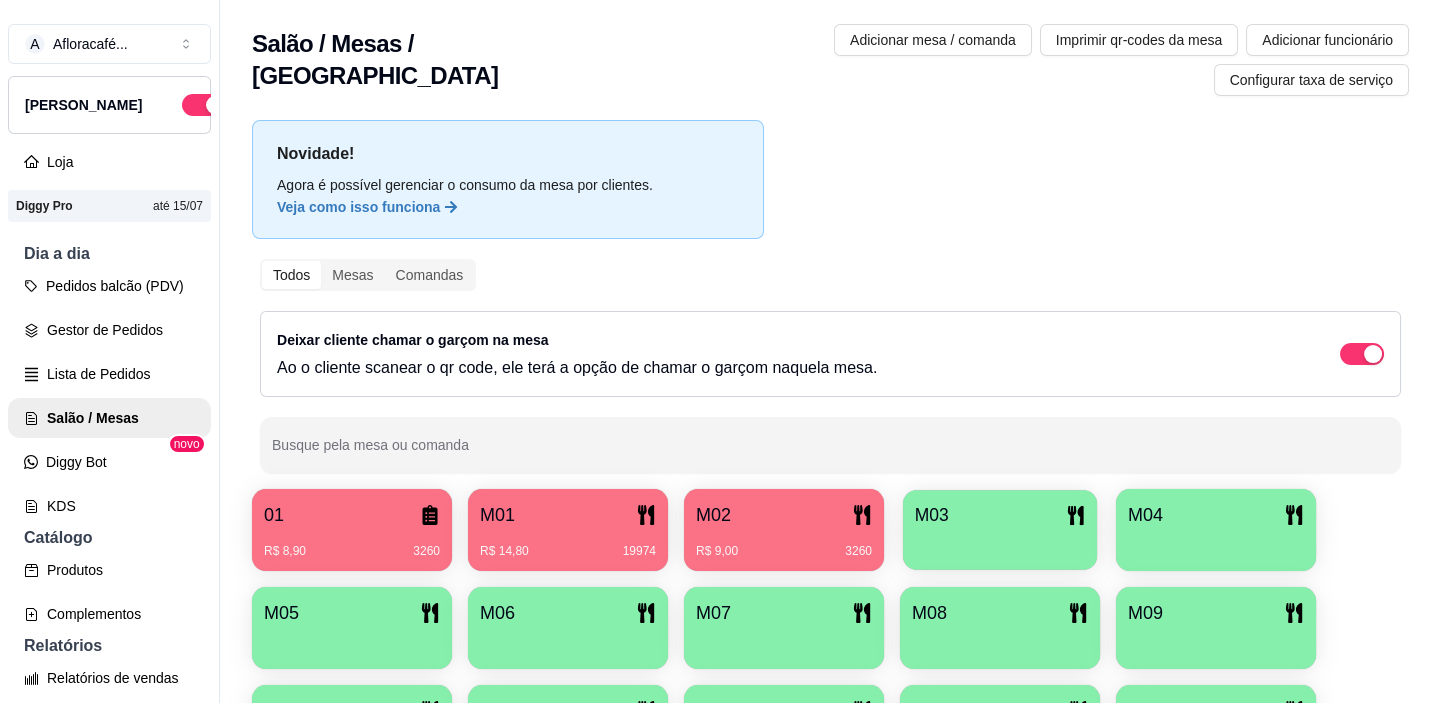 click at bounding box center (1000, 543) 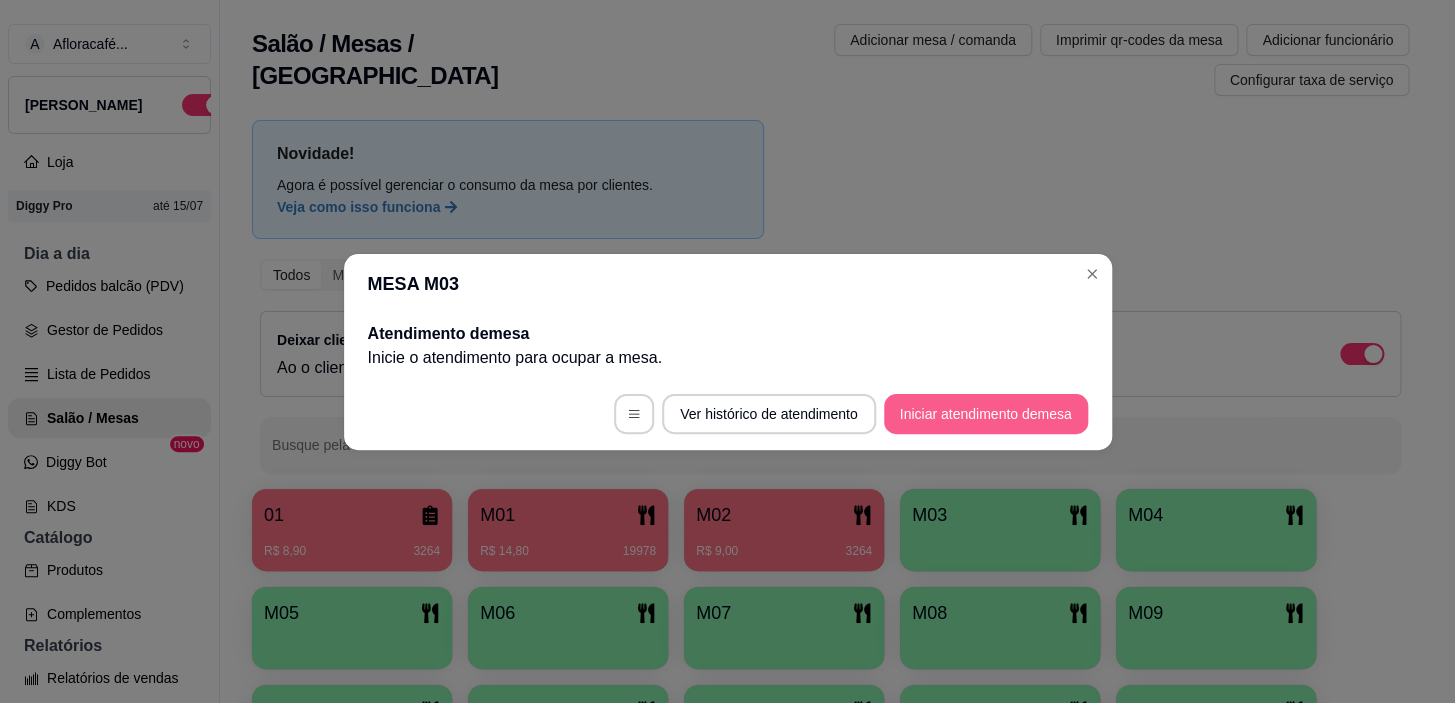 click on "Iniciar atendimento de  mesa" at bounding box center [986, 414] 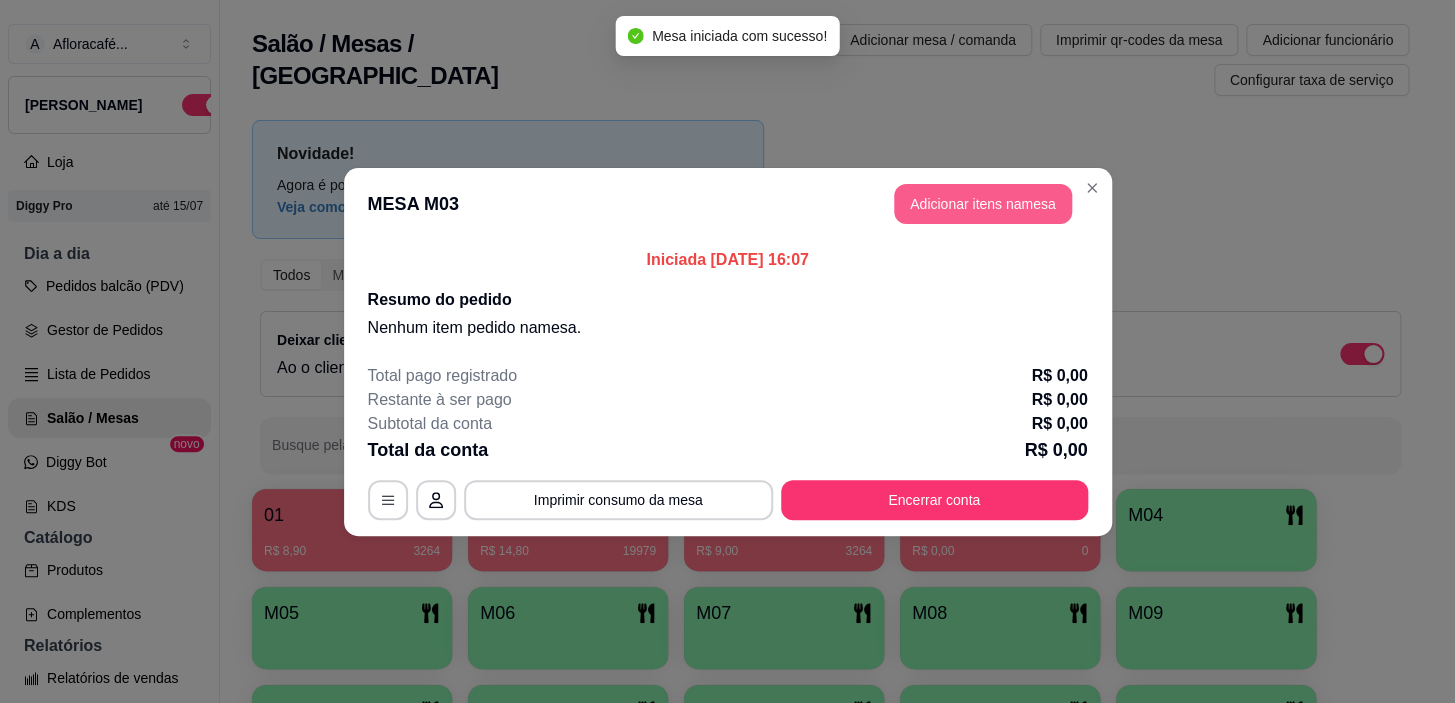 click on "Adicionar itens na  mesa" at bounding box center [983, 204] 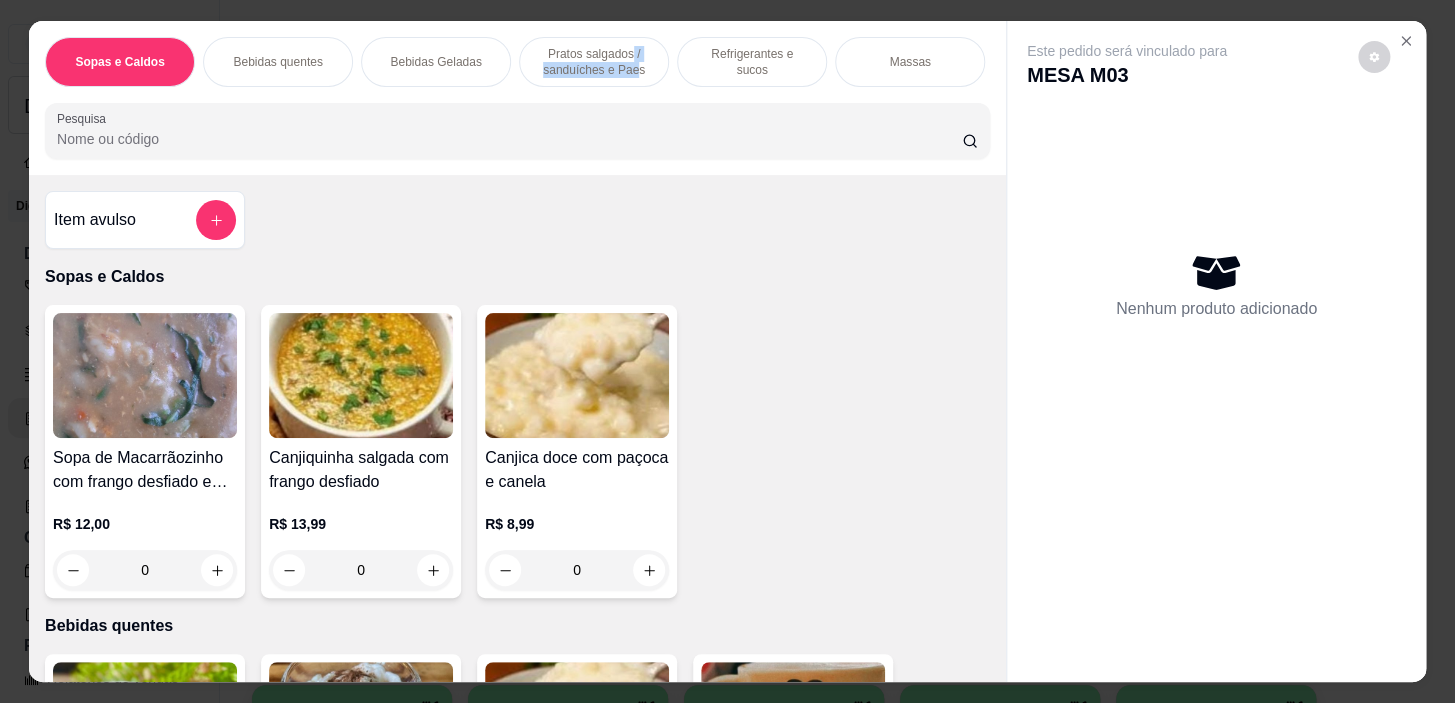 drag, startPoint x: 627, startPoint y: 54, endPoint x: 607, endPoint y: 71, distance: 26.24881 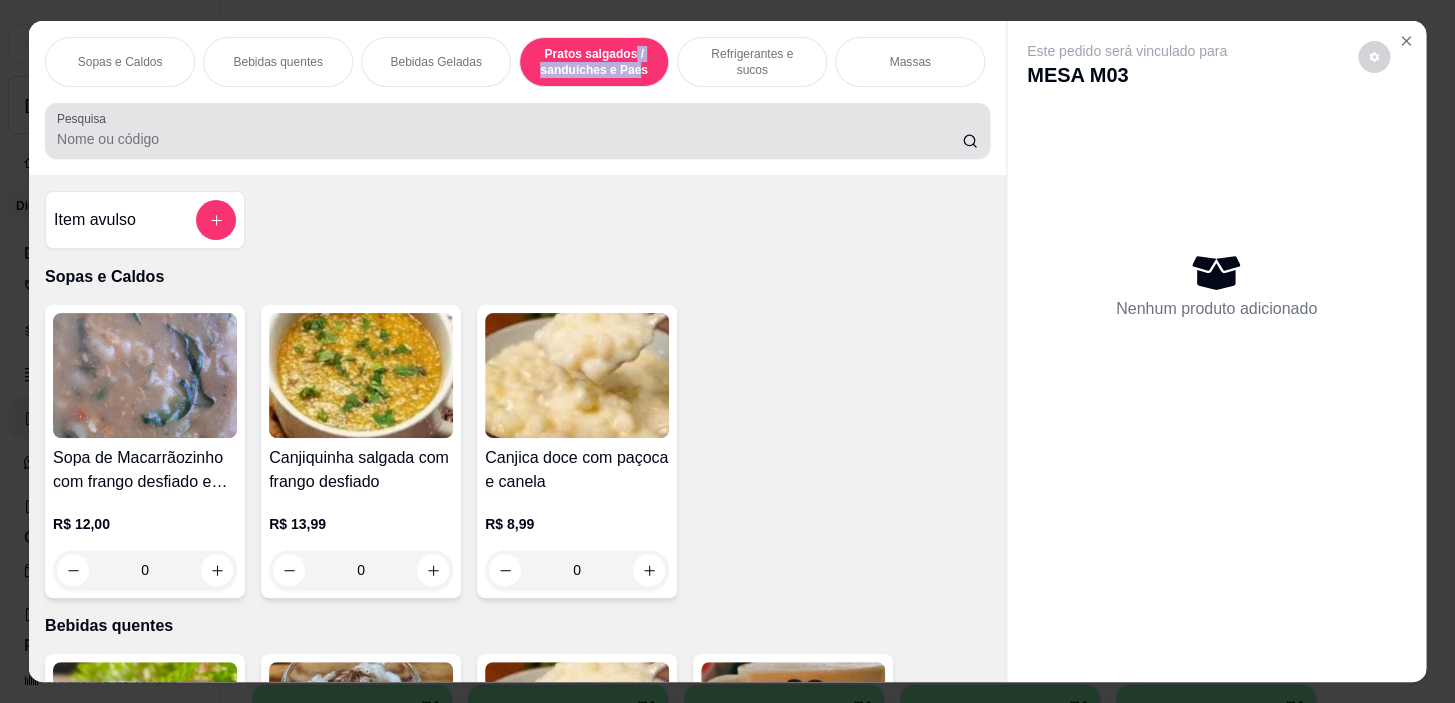 scroll, scrollTop: 5414, scrollLeft: 0, axis: vertical 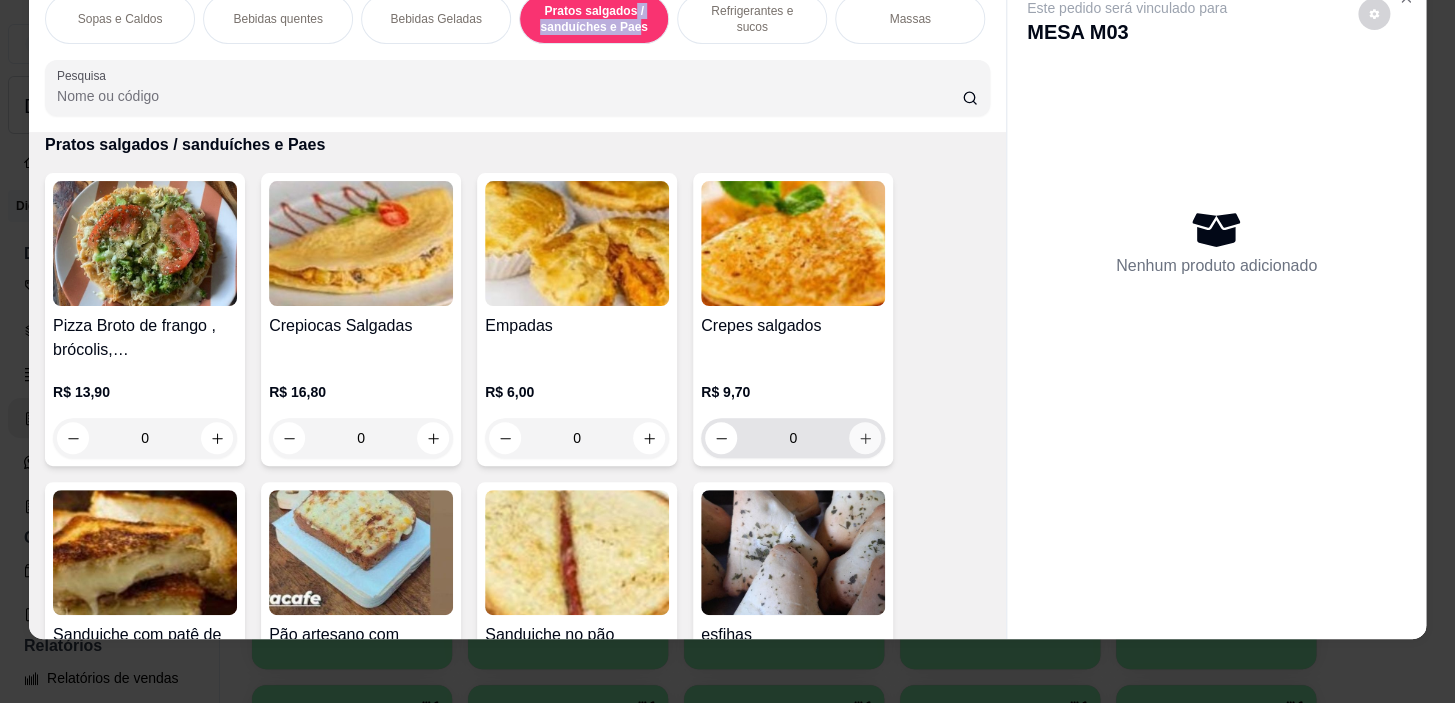 click 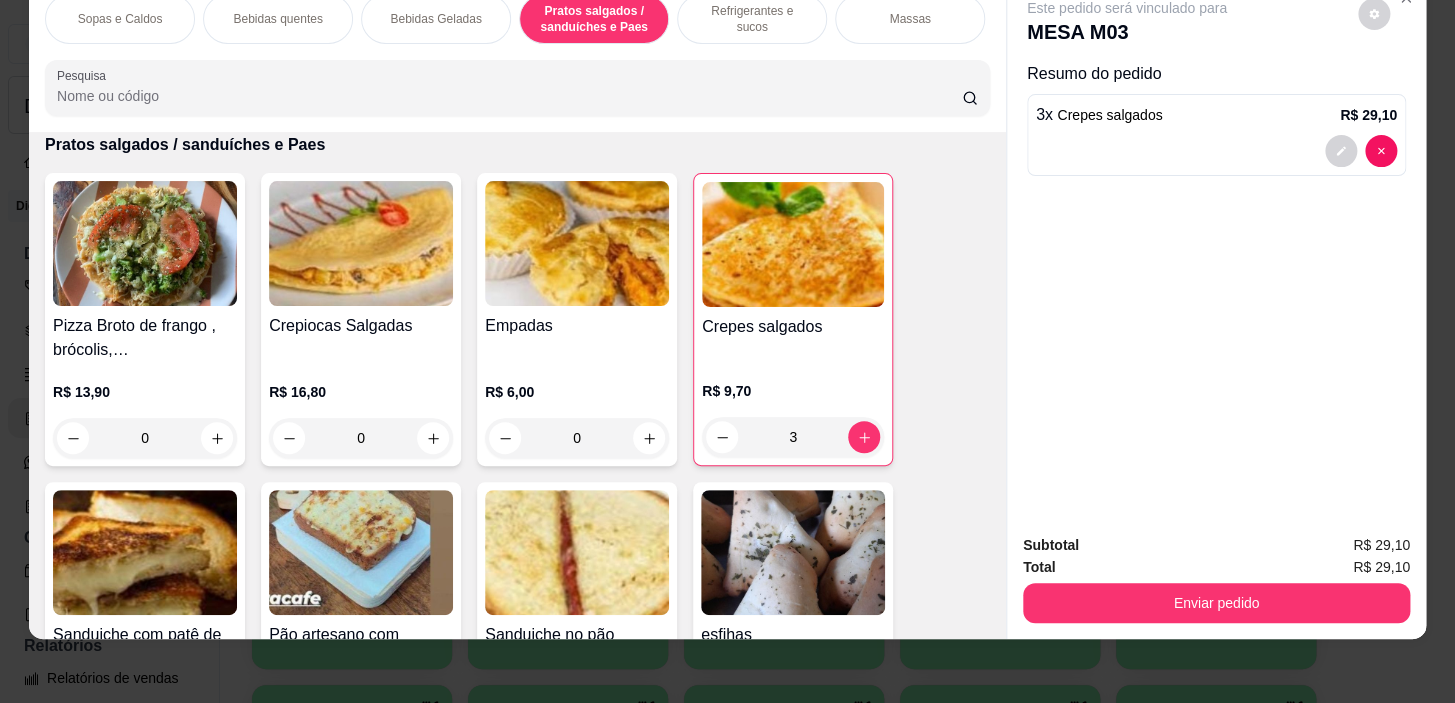 click on "Bebidas quentes" at bounding box center [278, 19] 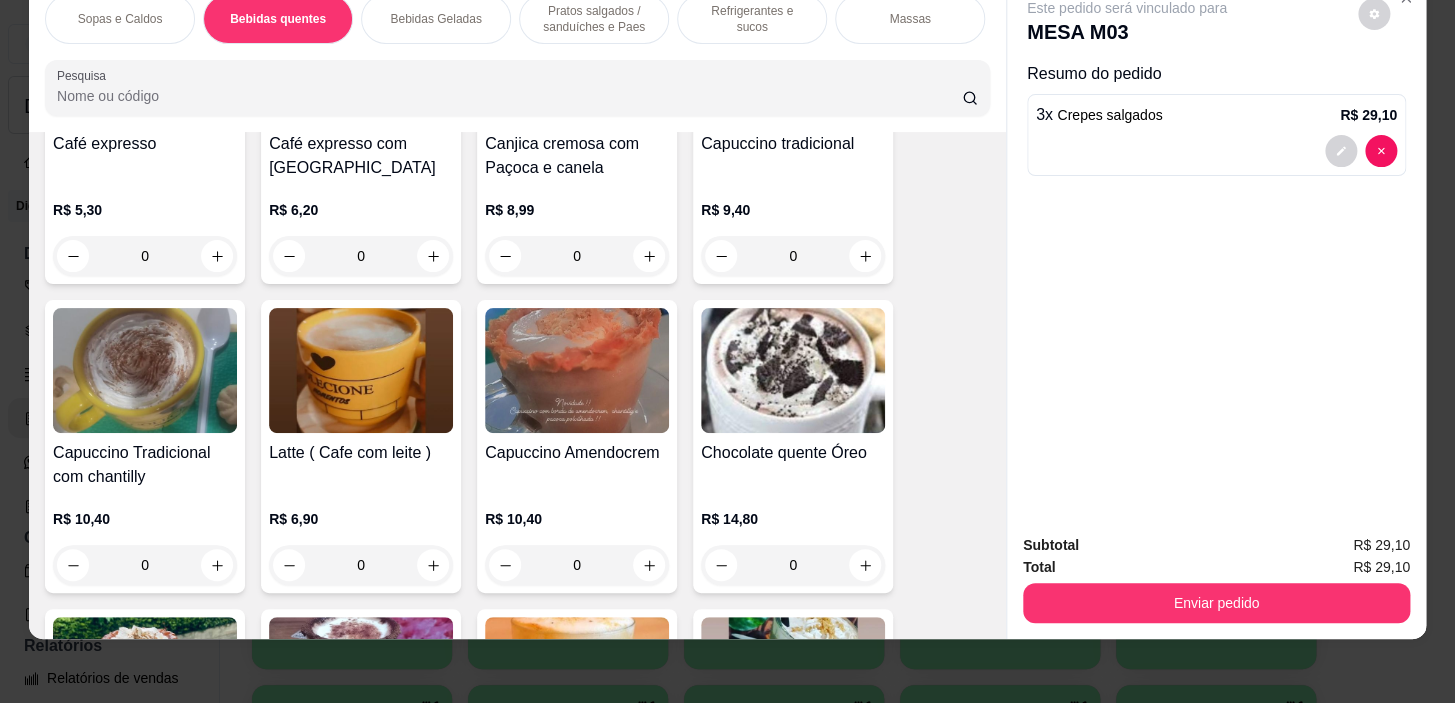 scroll, scrollTop: 711, scrollLeft: 0, axis: vertical 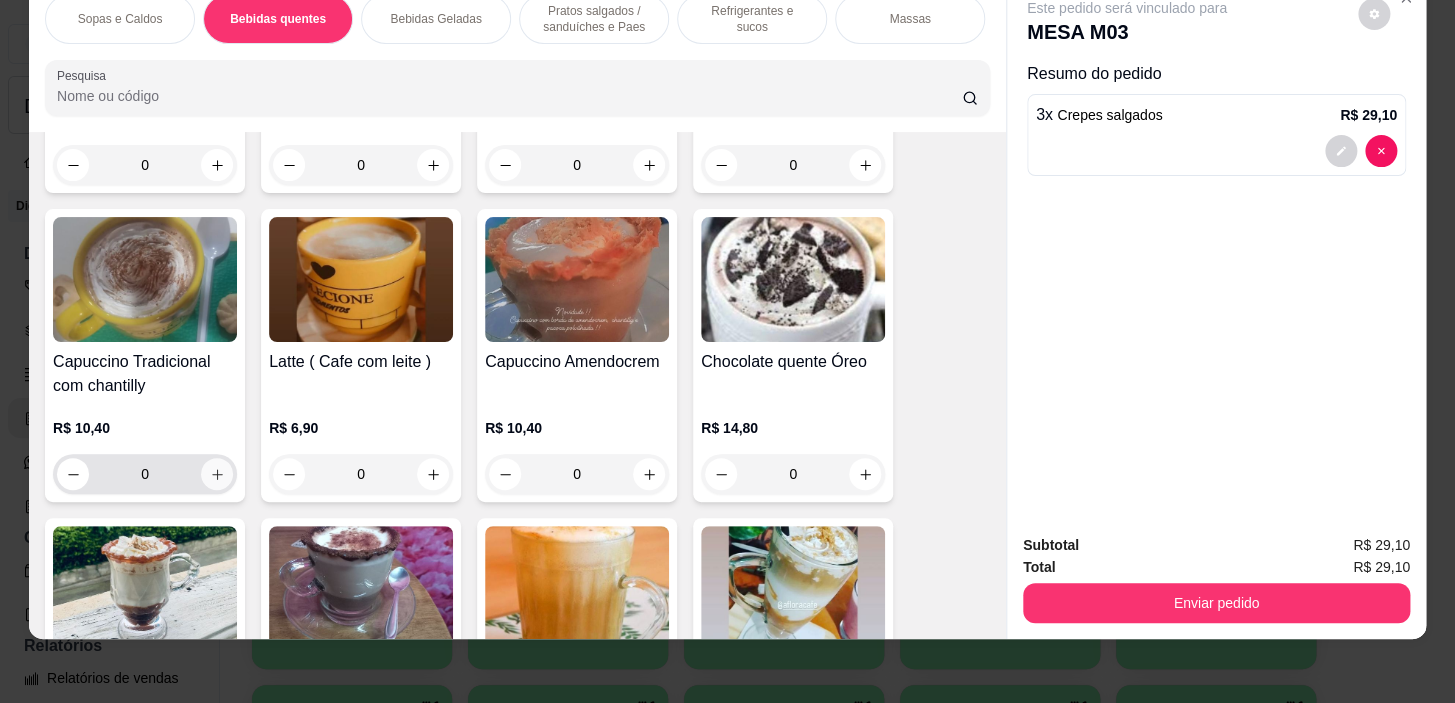 click at bounding box center [217, 474] 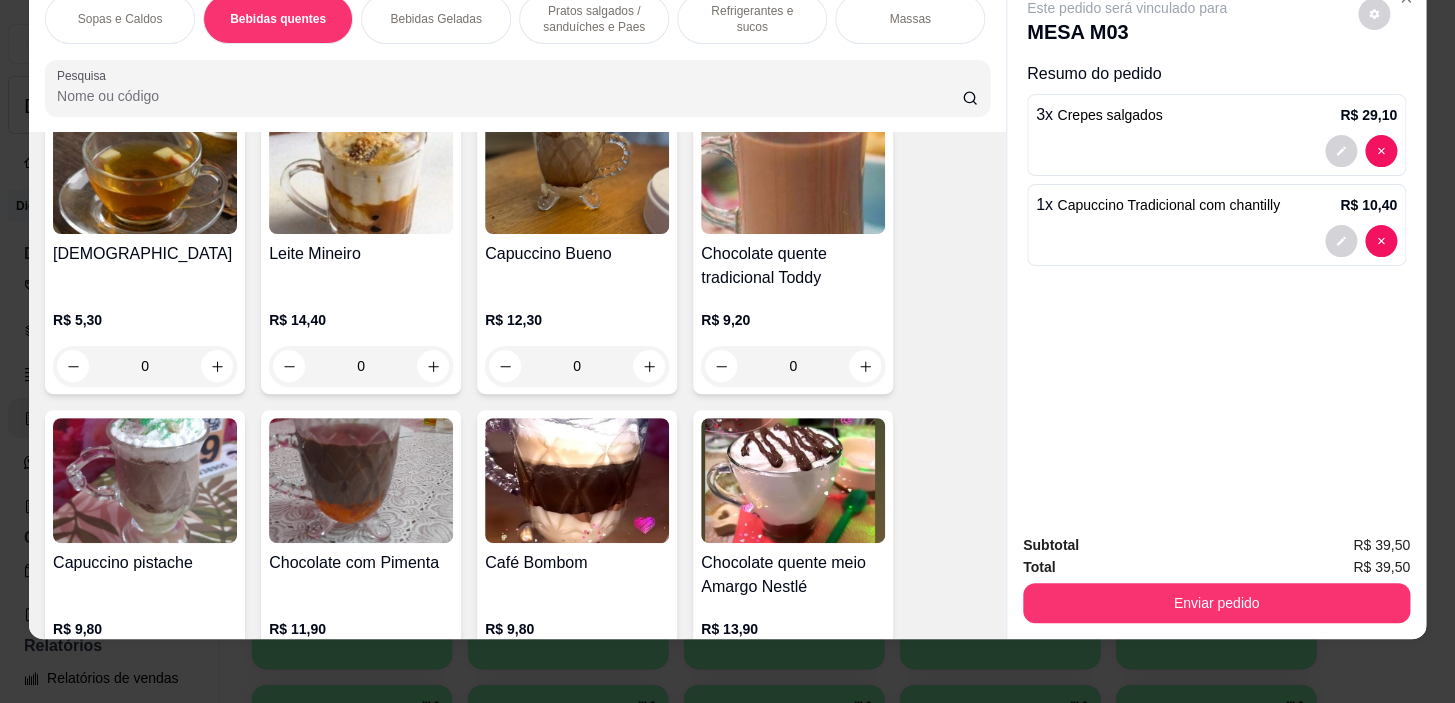 scroll, scrollTop: 1620, scrollLeft: 0, axis: vertical 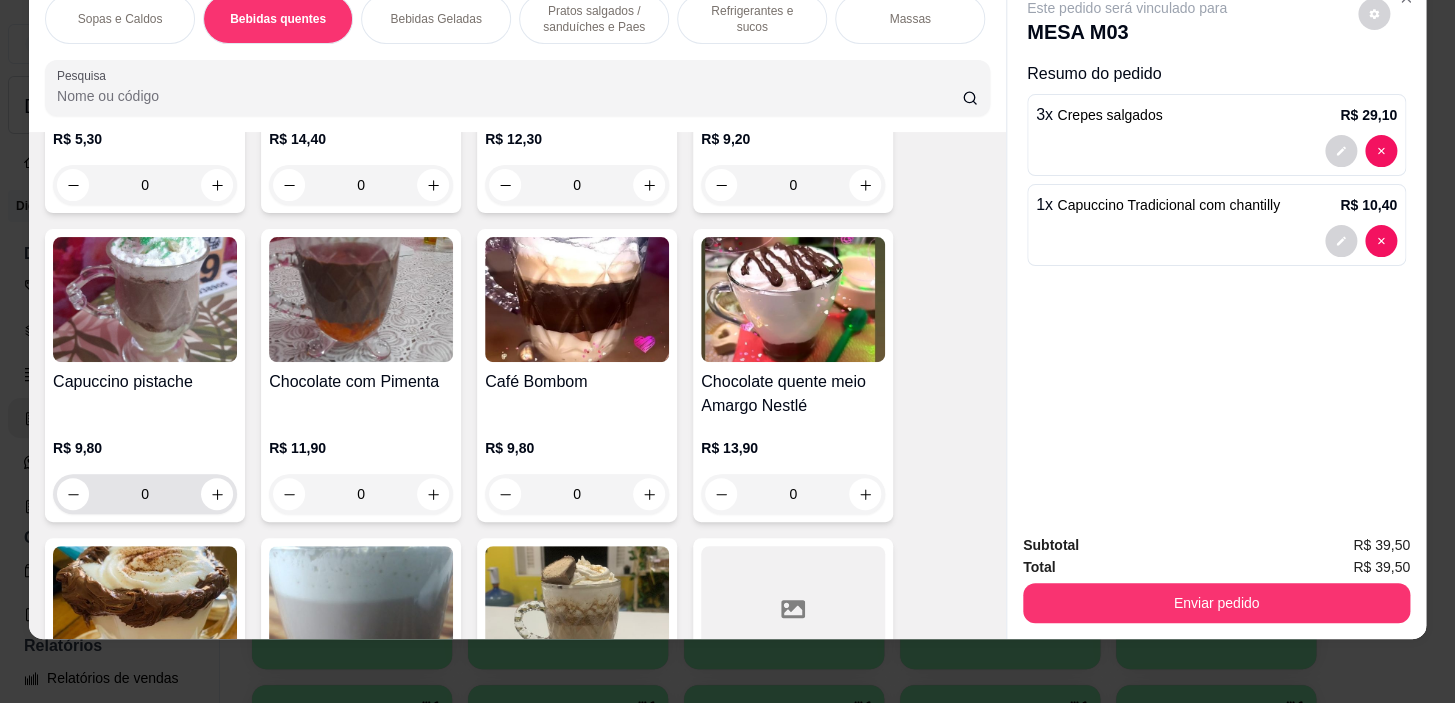 click on "0" at bounding box center [145, 494] 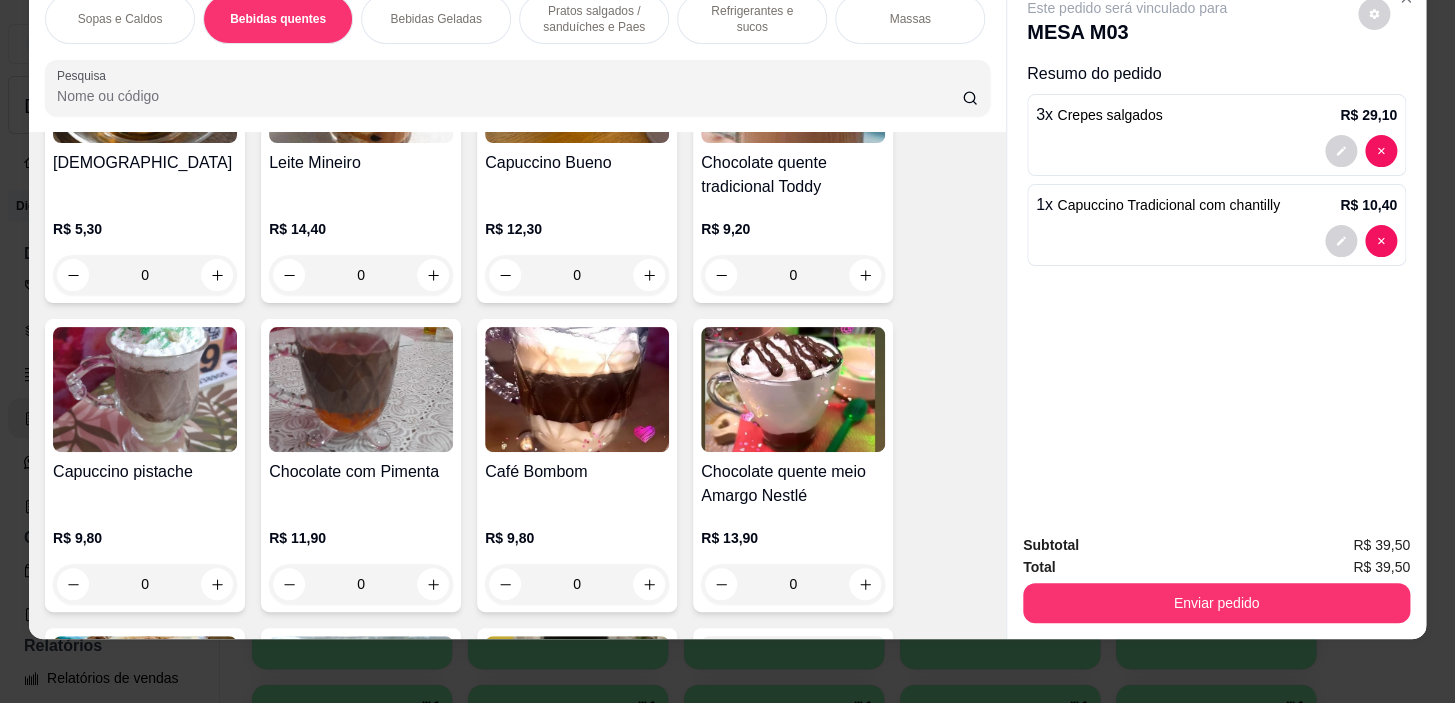 scroll, scrollTop: 1711, scrollLeft: 0, axis: vertical 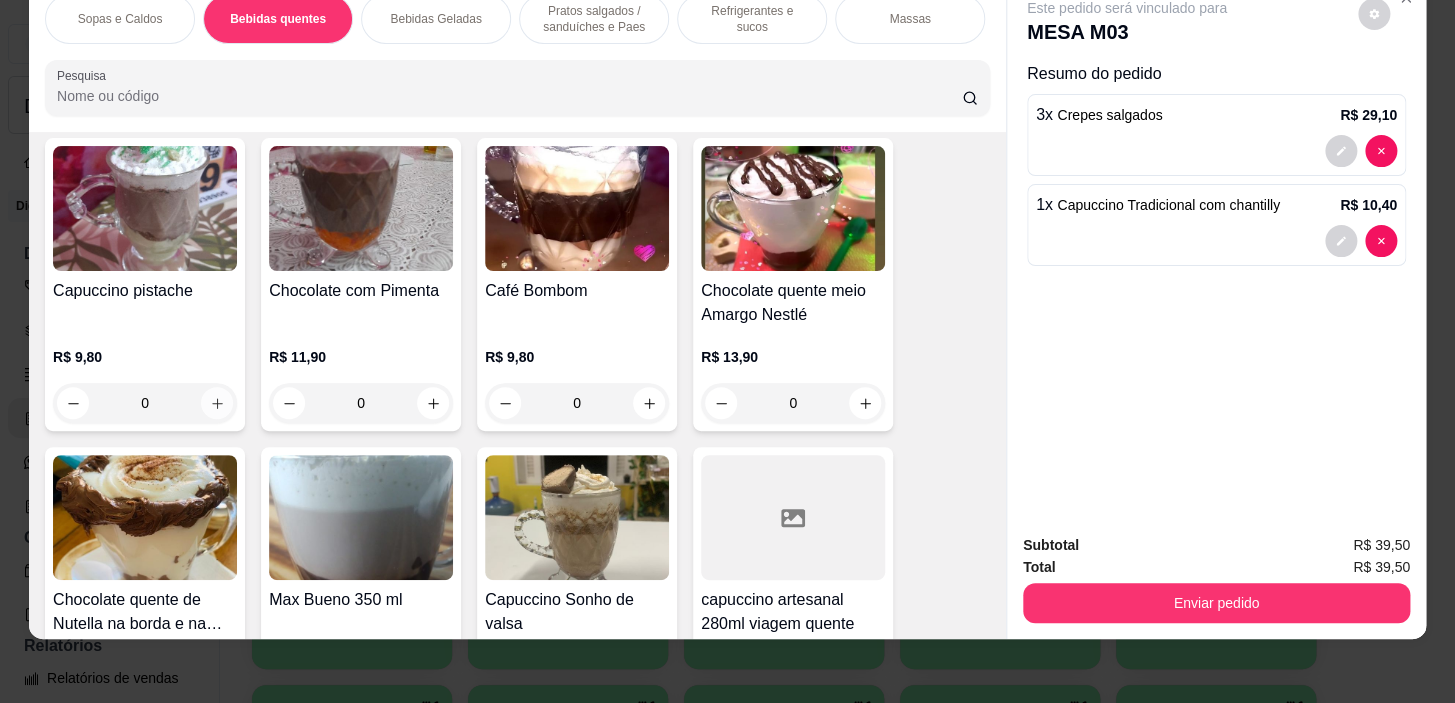 click 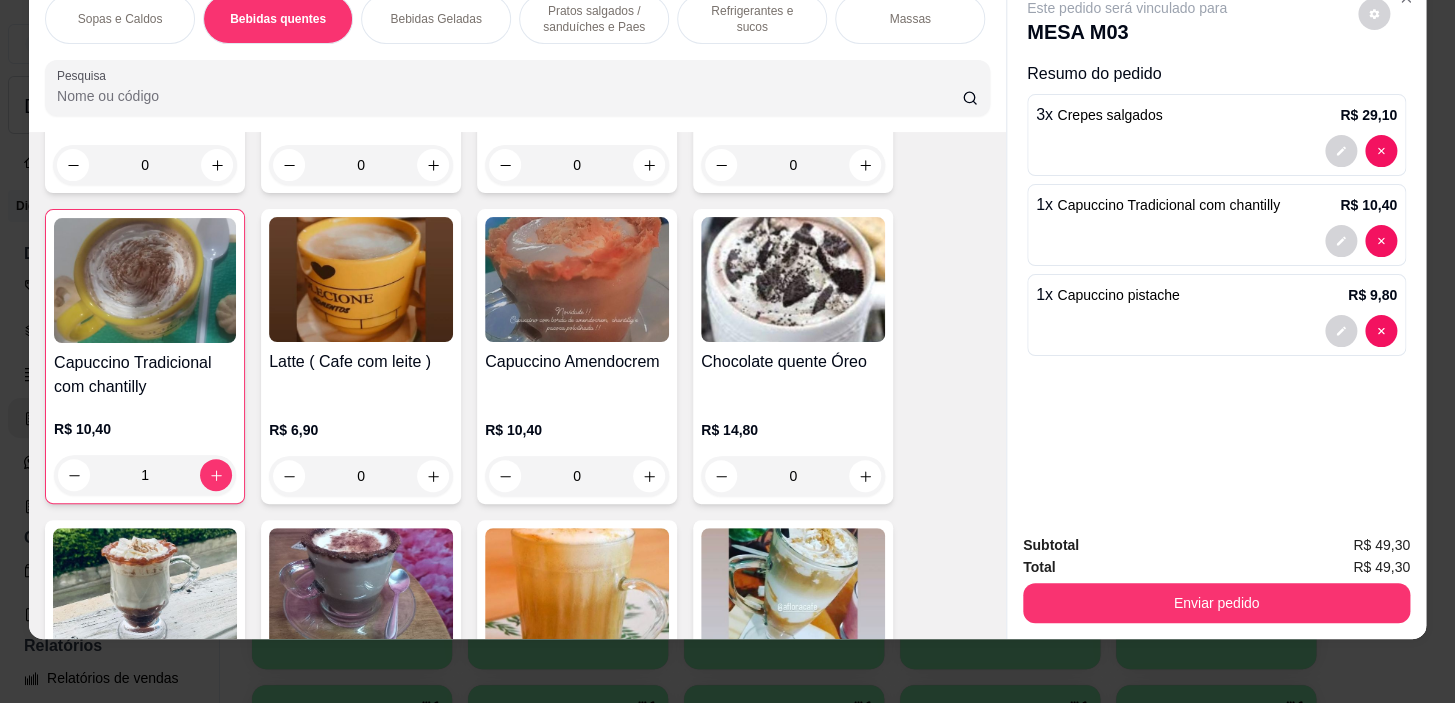 scroll, scrollTop: 620, scrollLeft: 0, axis: vertical 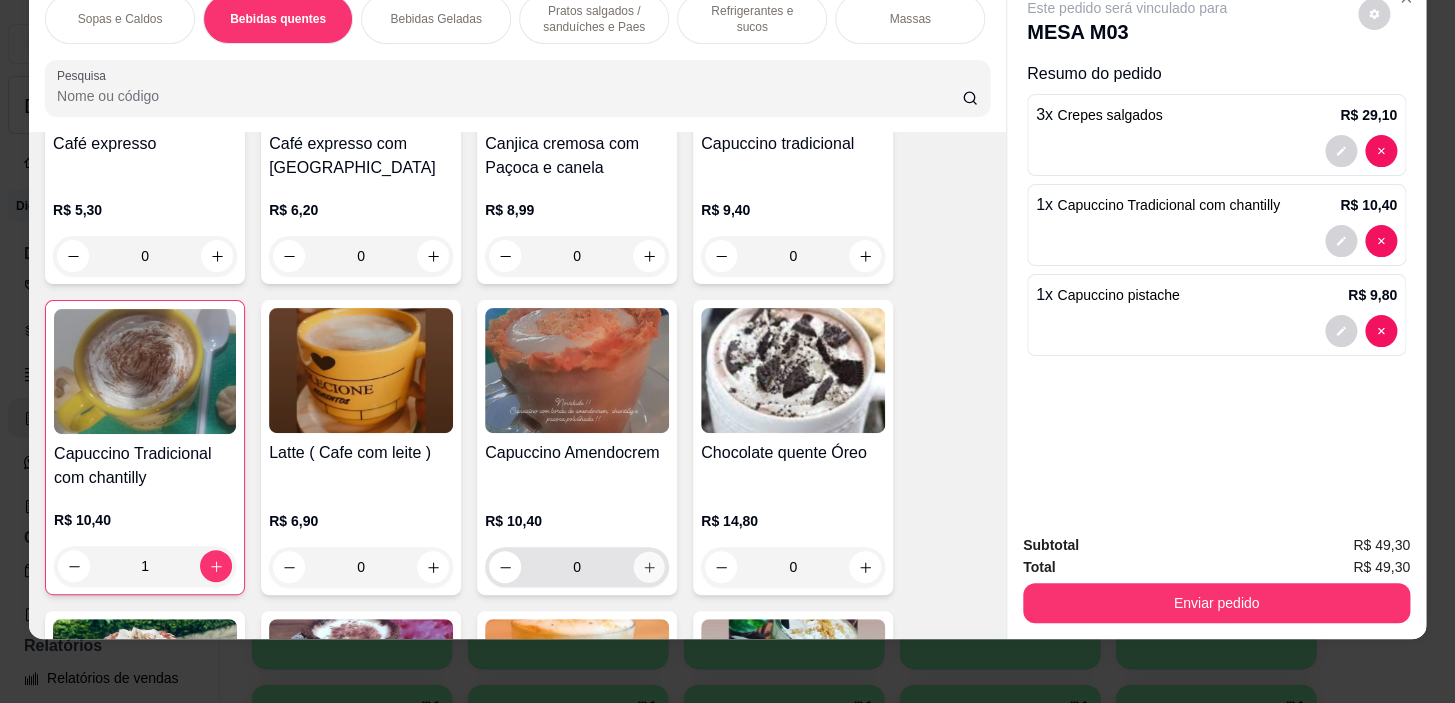 click at bounding box center (649, 567) 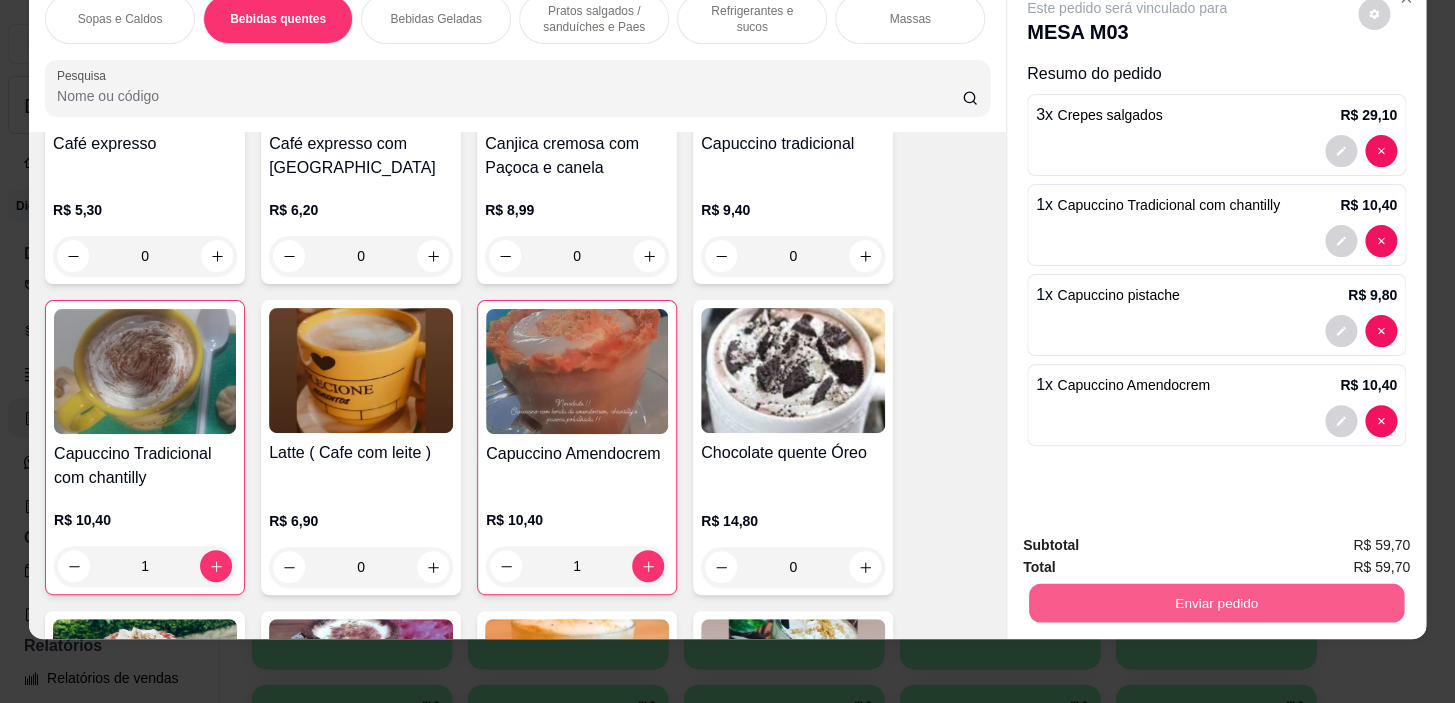 click on "Enviar pedido" at bounding box center (1216, 603) 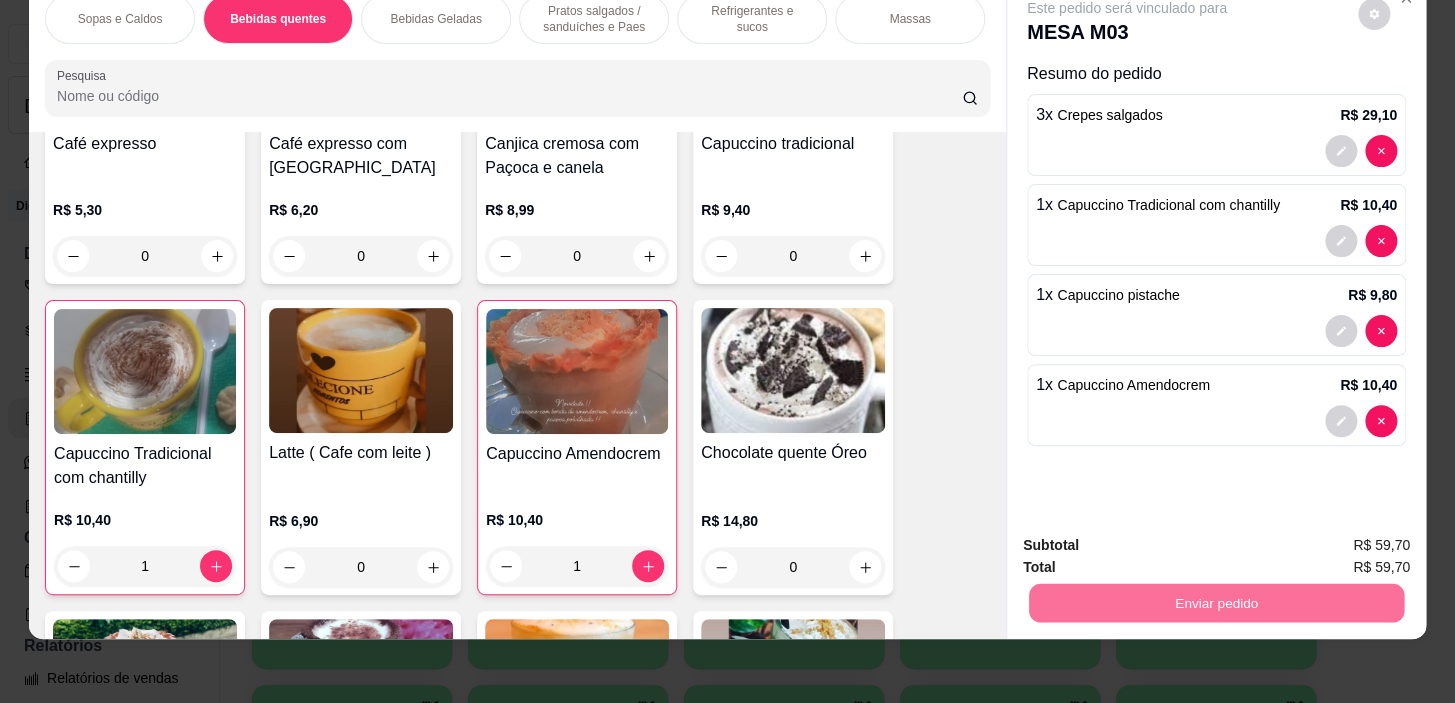 click on "Não registrar e enviar pedido" at bounding box center (1150, 540) 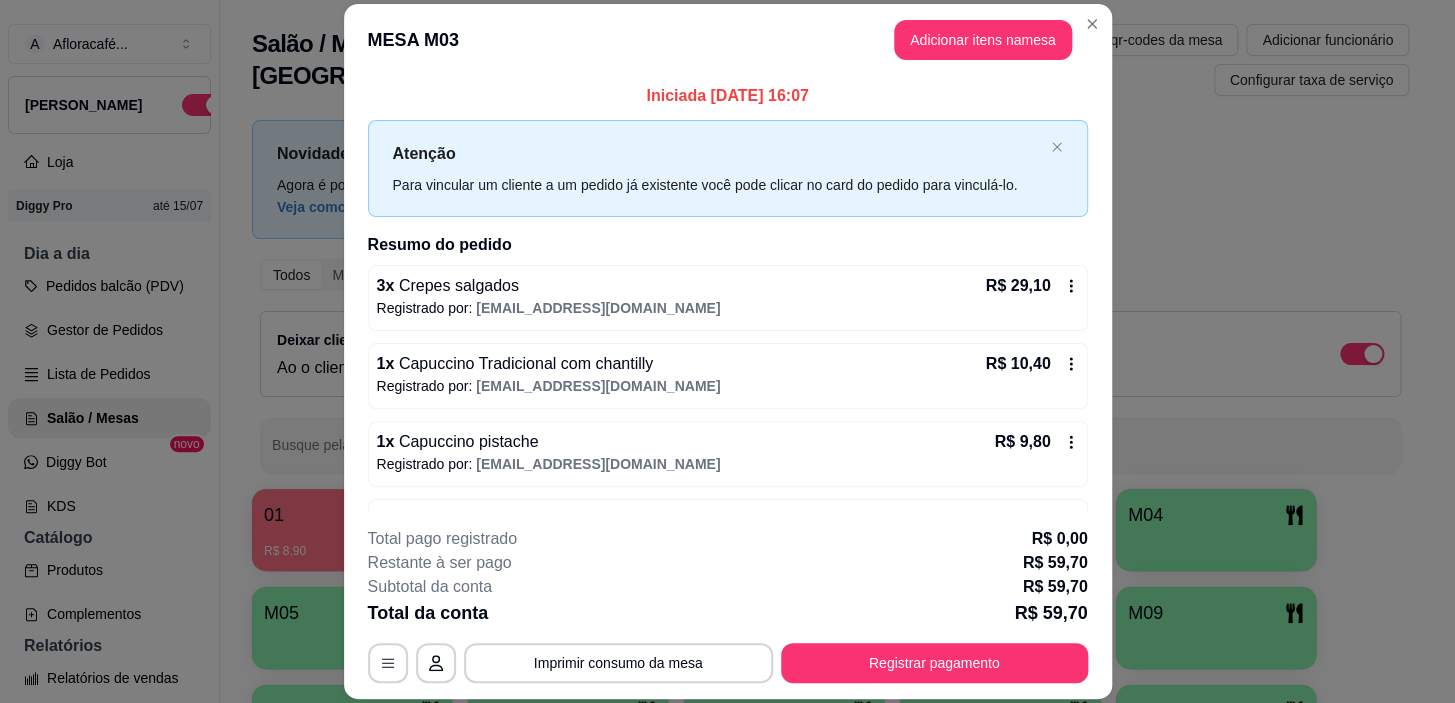 type 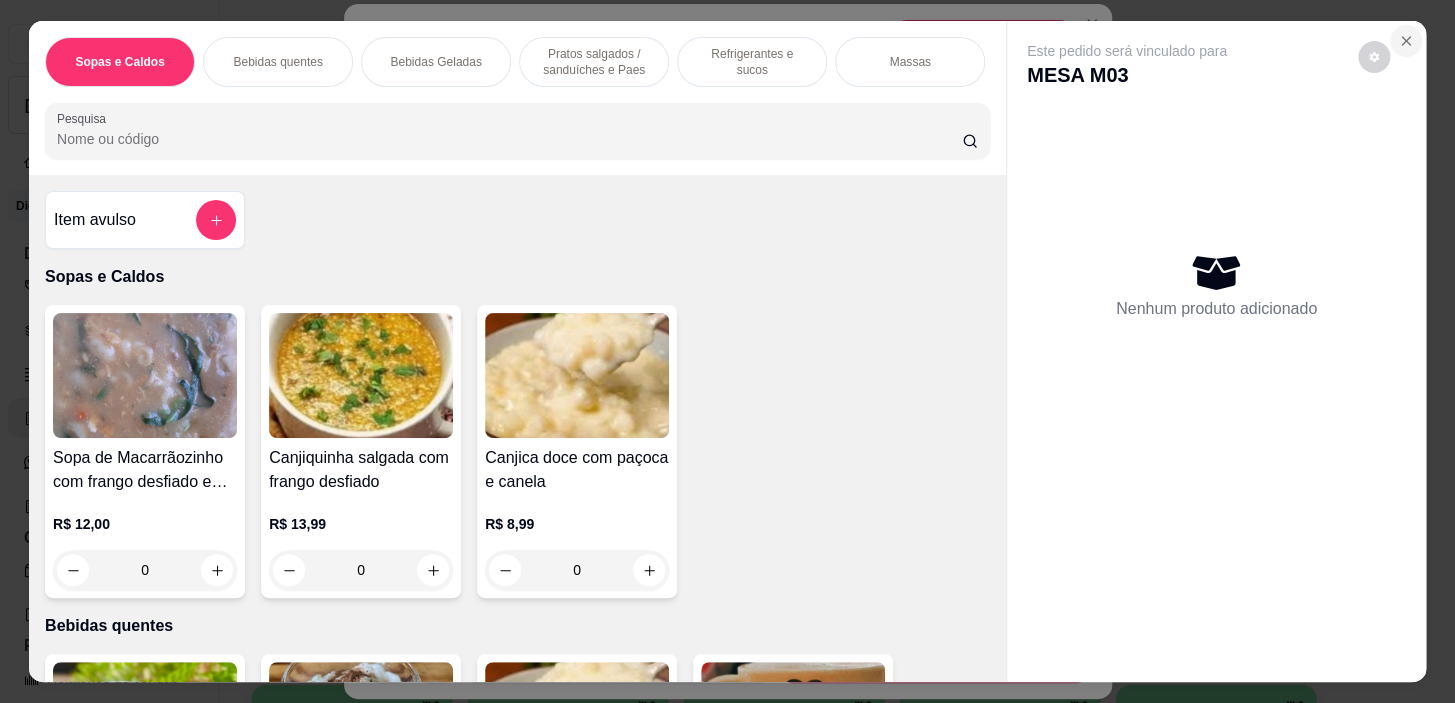 click 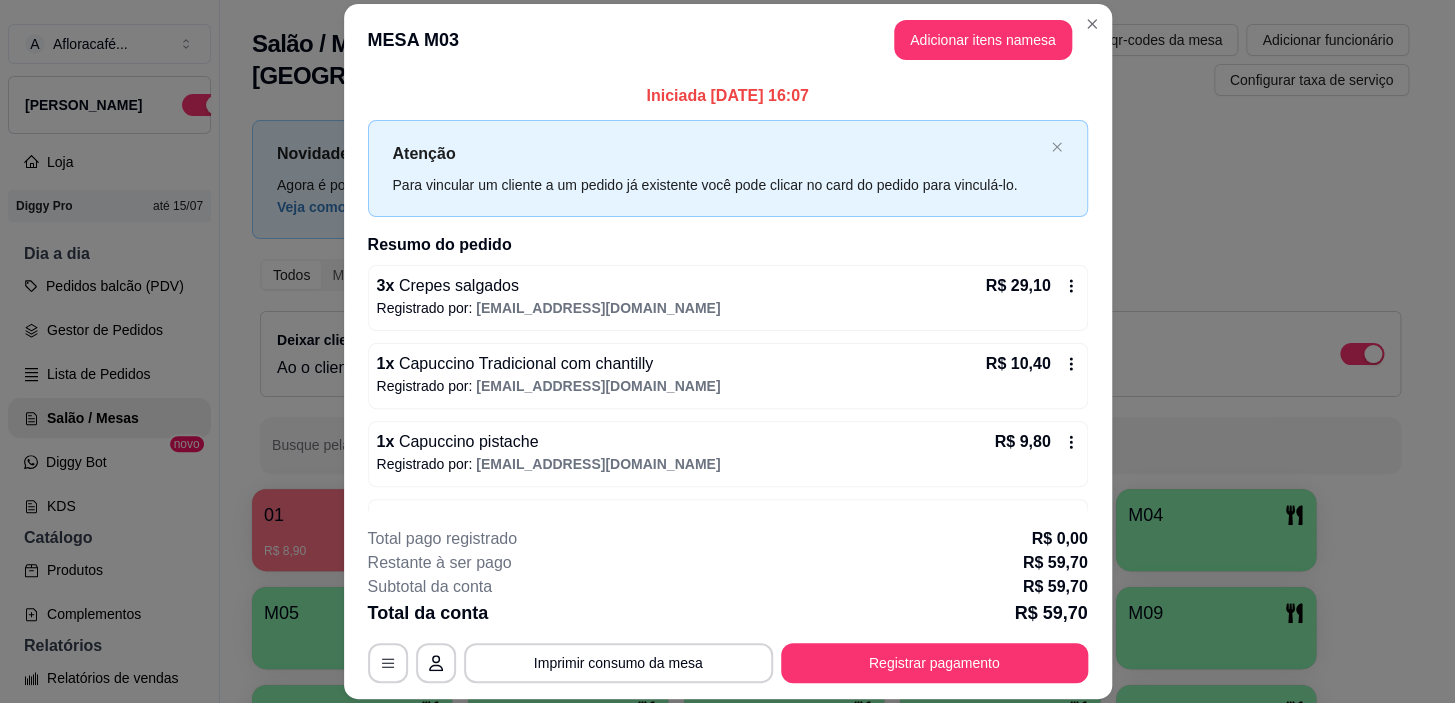 scroll, scrollTop: 60, scrollLeft: 0, axis: vertical 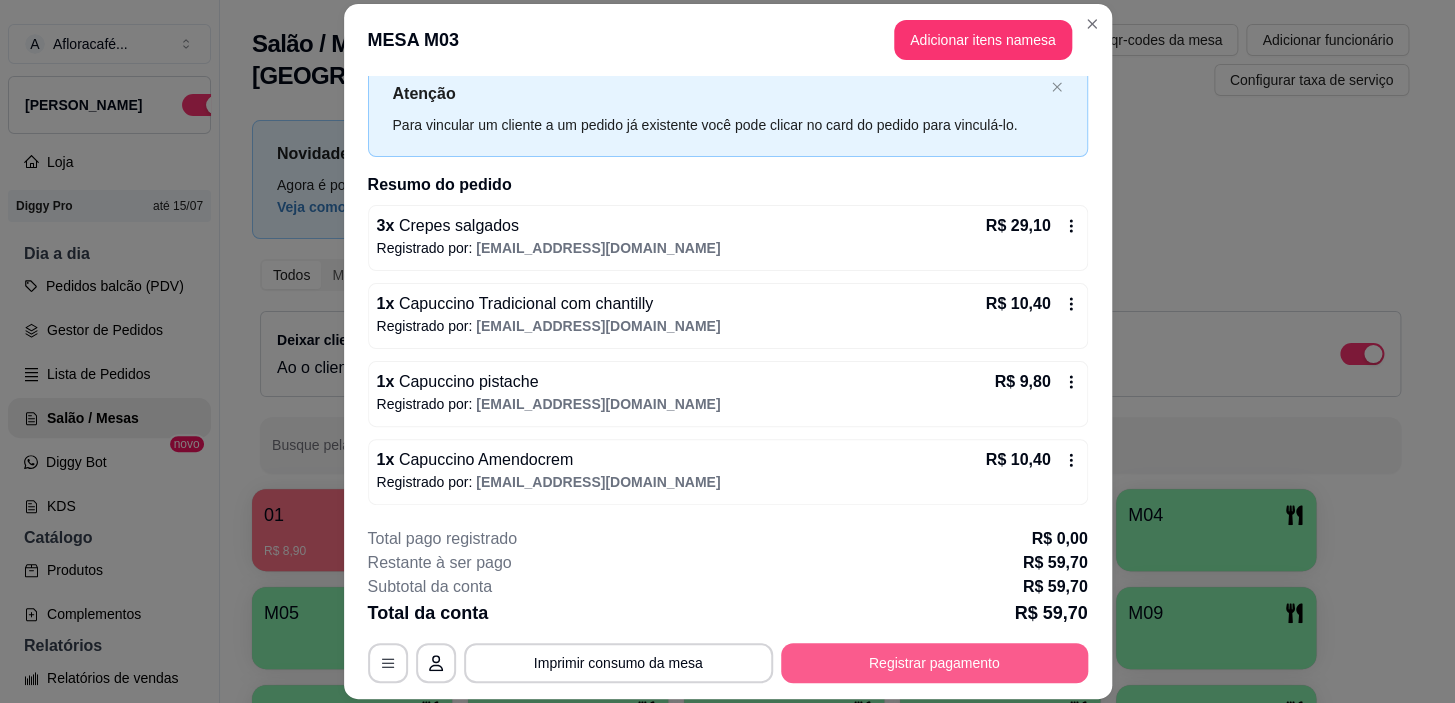 click on "Registrar pagamento" at bounding box center (934, 663) 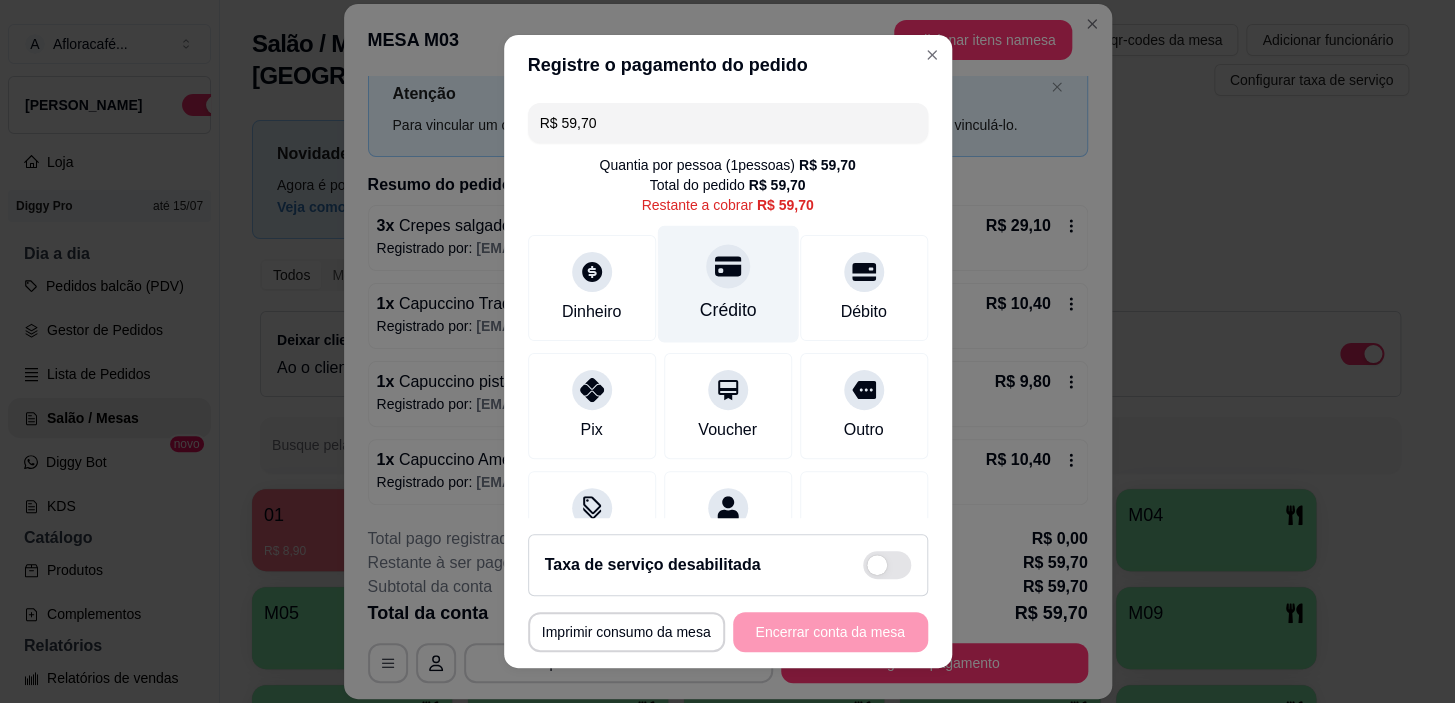 click on "Crédito" at bounding box center (727, 284) 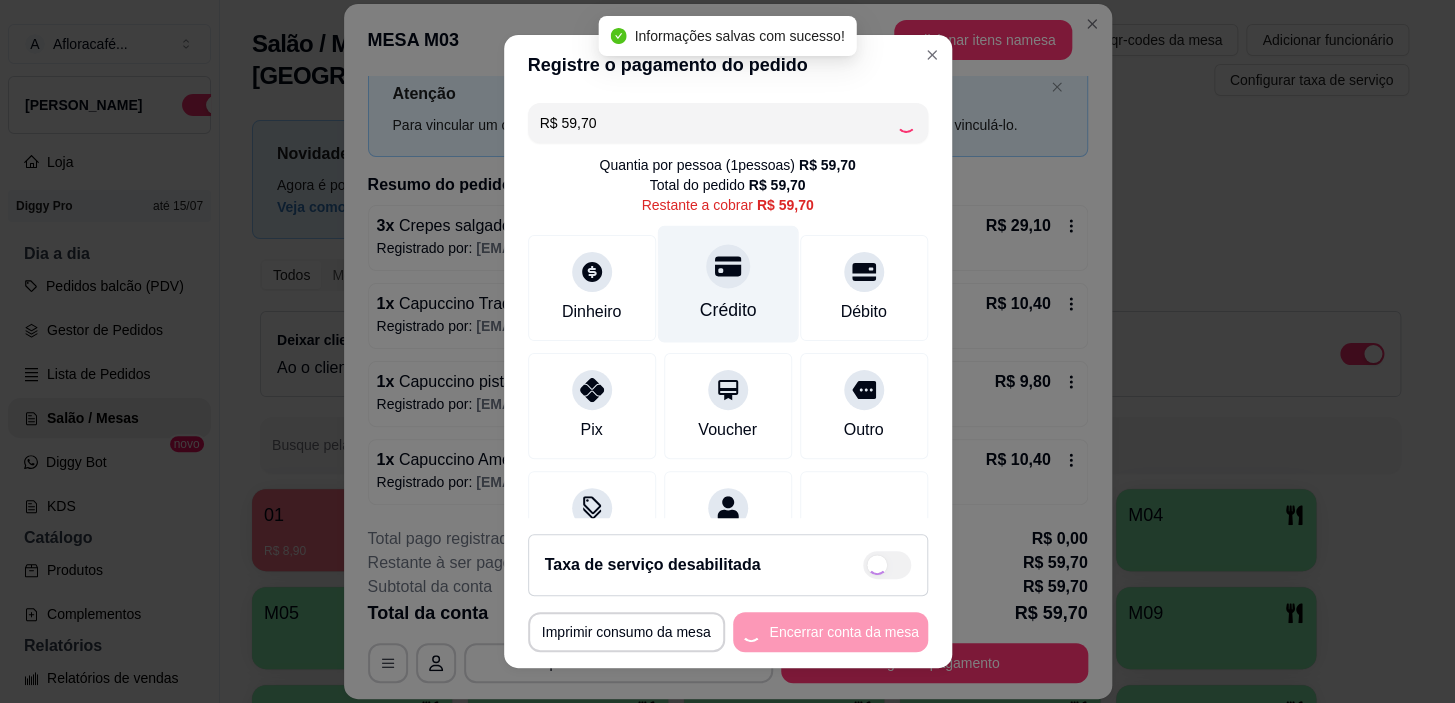 type on "R$ 0,00" 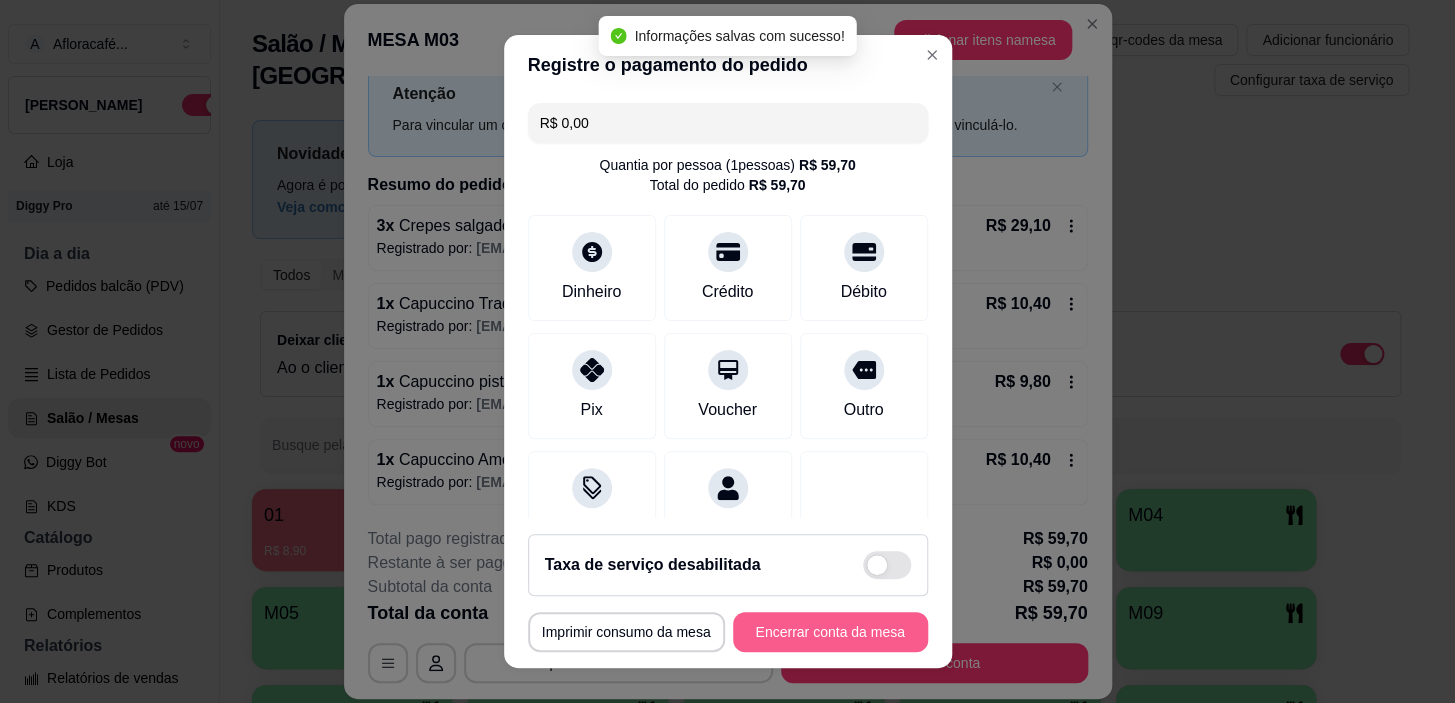 click on "Encerrar conta da mesa" at bounding box center [830, 632] 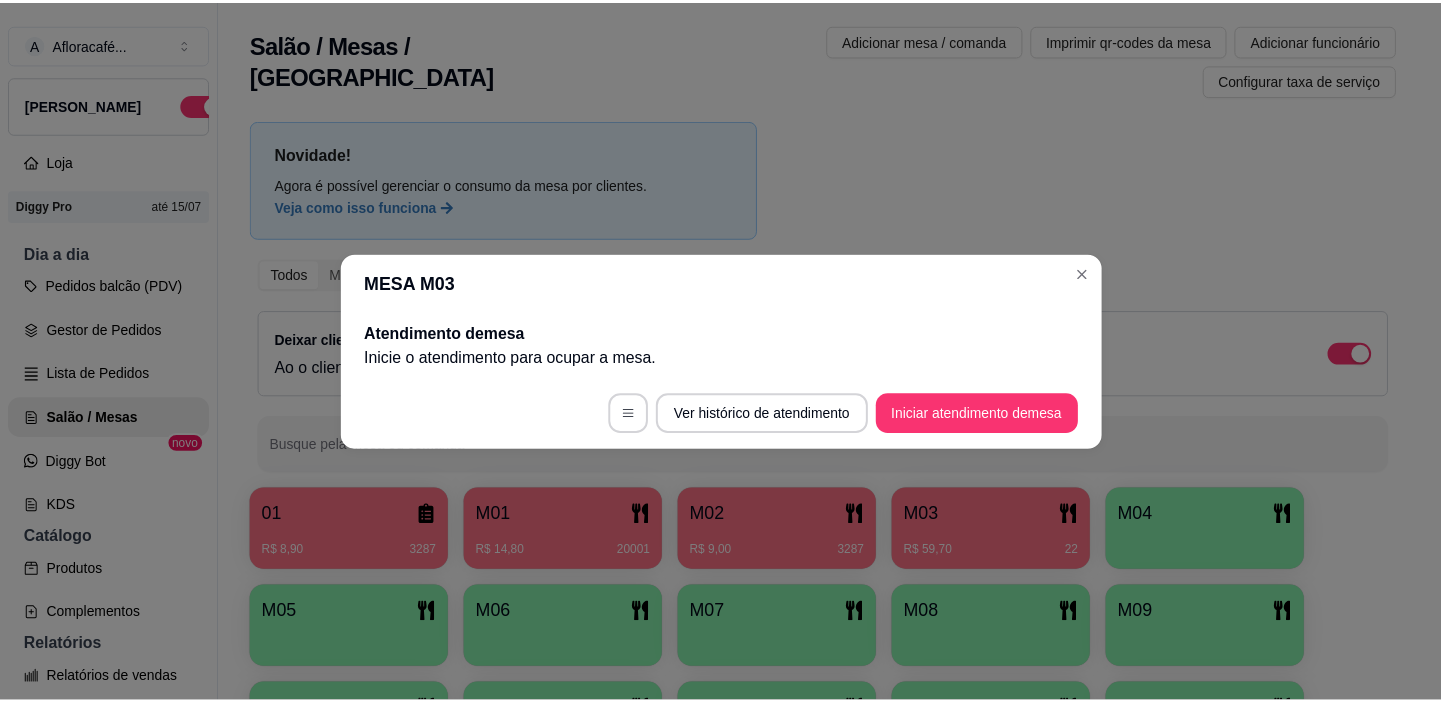 scroll, scrollTop: 0, scrollLeft: 0, axis: both 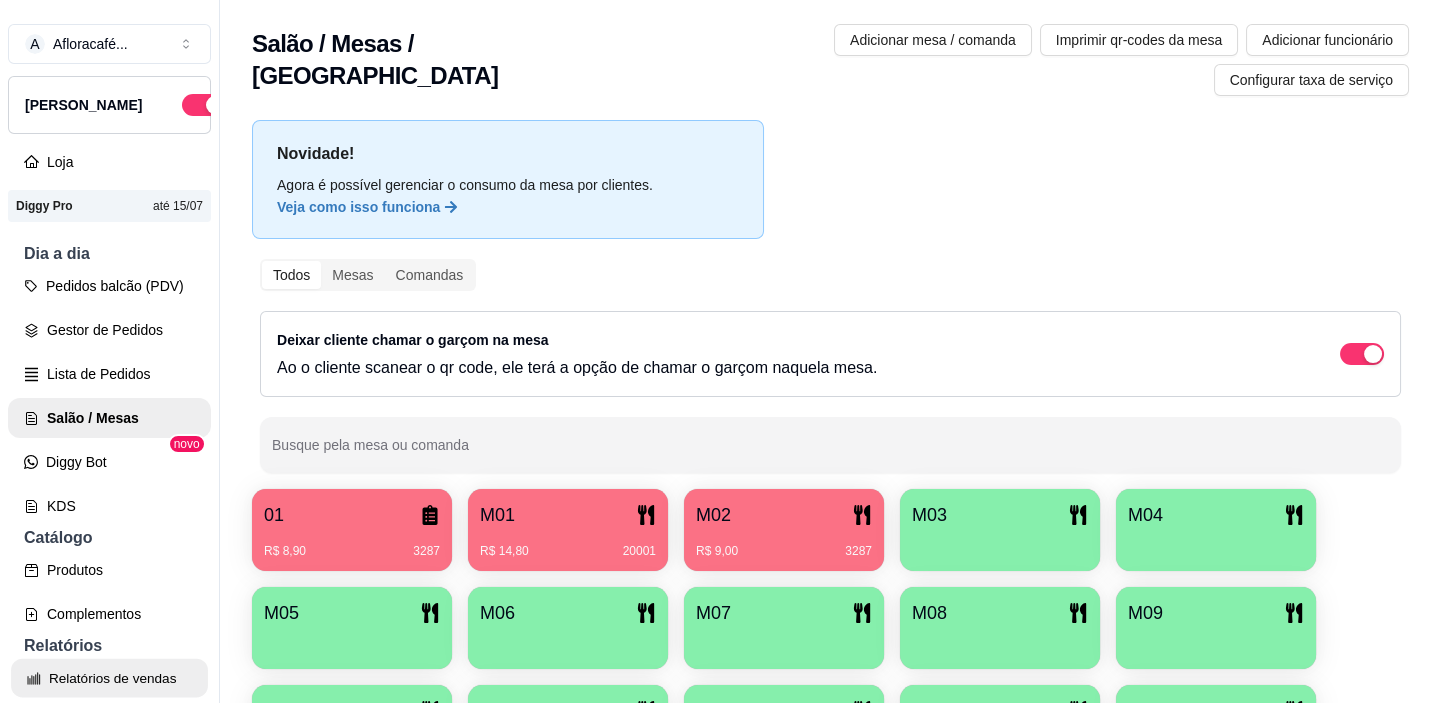 click on "Relatórios de vendas" at bounding box center [109, 678] 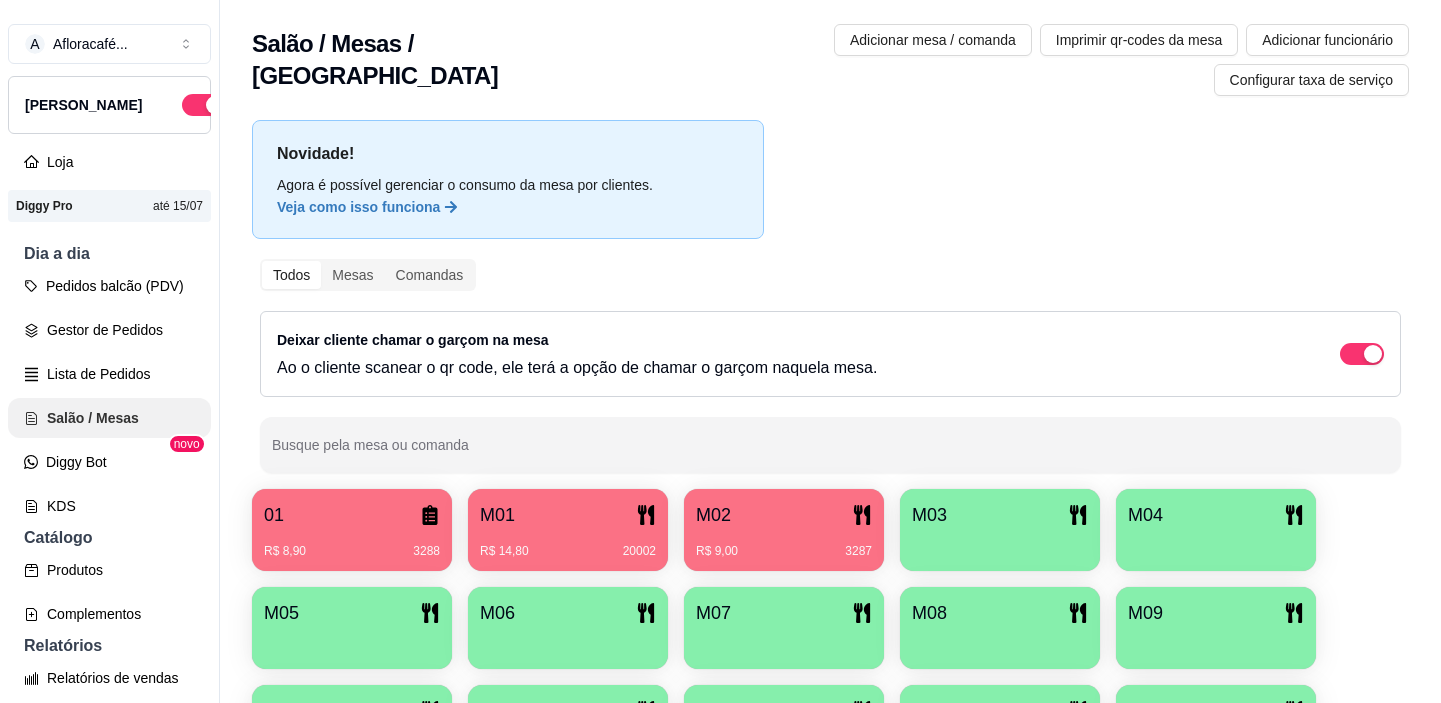 scroll, scrollTop: 0, scrollLeft: 0, axis: both 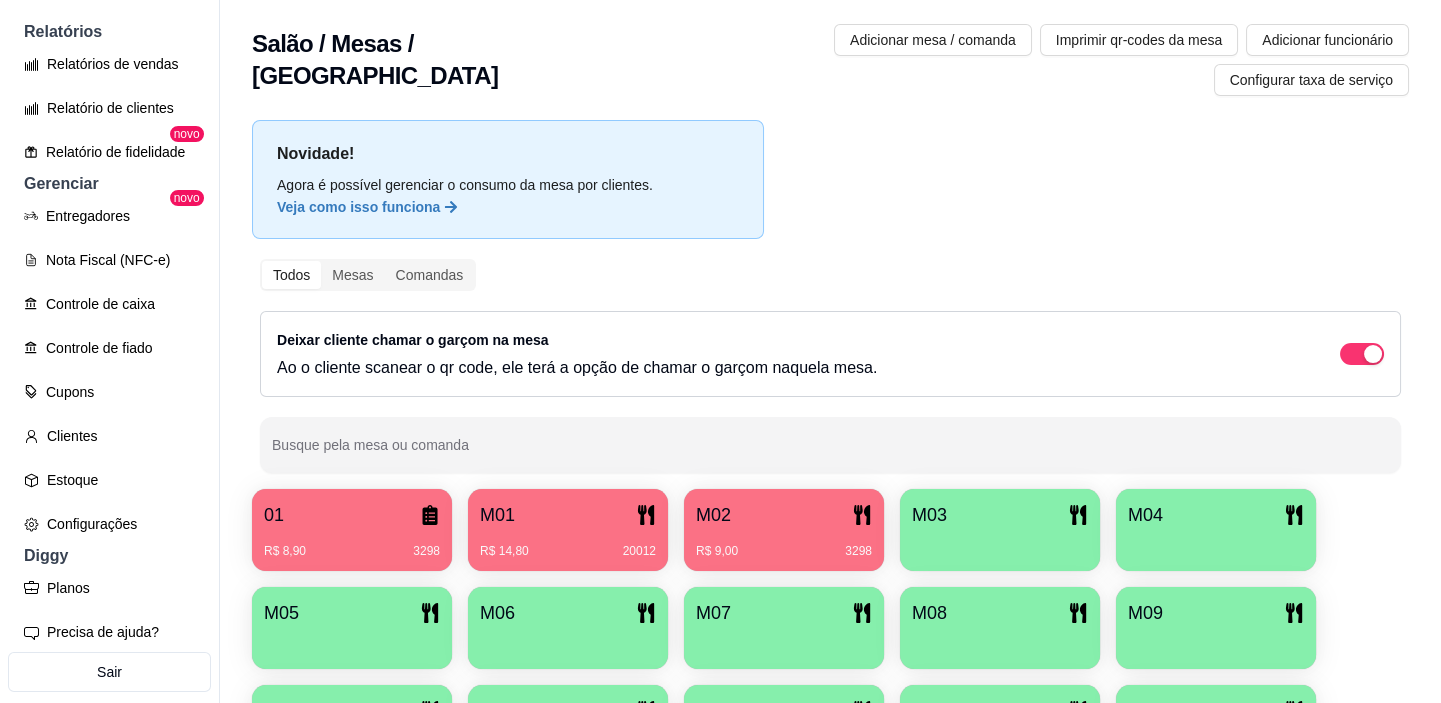 click on "Novidade! Agora é possível gerenciar o consumo da mesa por clientes.   Veja como isso funciona Todos Mesas Comandas Deixar cliente chamar o garçom na mesa Ao o cliente scanear o qr code, ele terá a opção de chamar o garçom naquela mesa. Busque pela mesa ou comanda
01 R$ 8,90 3298 M01 R$ 14,80 20012 M02 R$ 9,00 3298 M03 M04 M05 M06 M07 M08 M09 M10 M11 M12 M13 M14 sara" at bounding box center [830, 498] 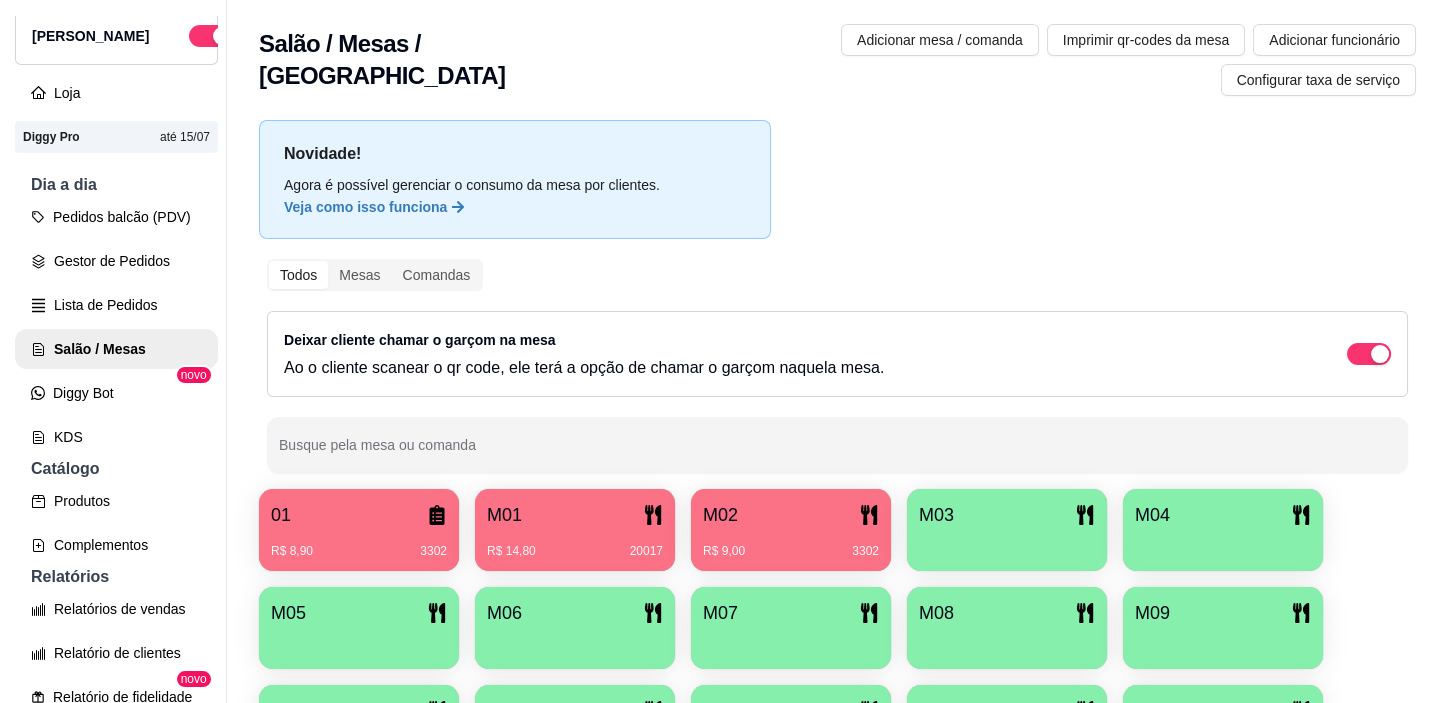 scroll, scrollTop: 0, scrollLeft: 0, axis: both 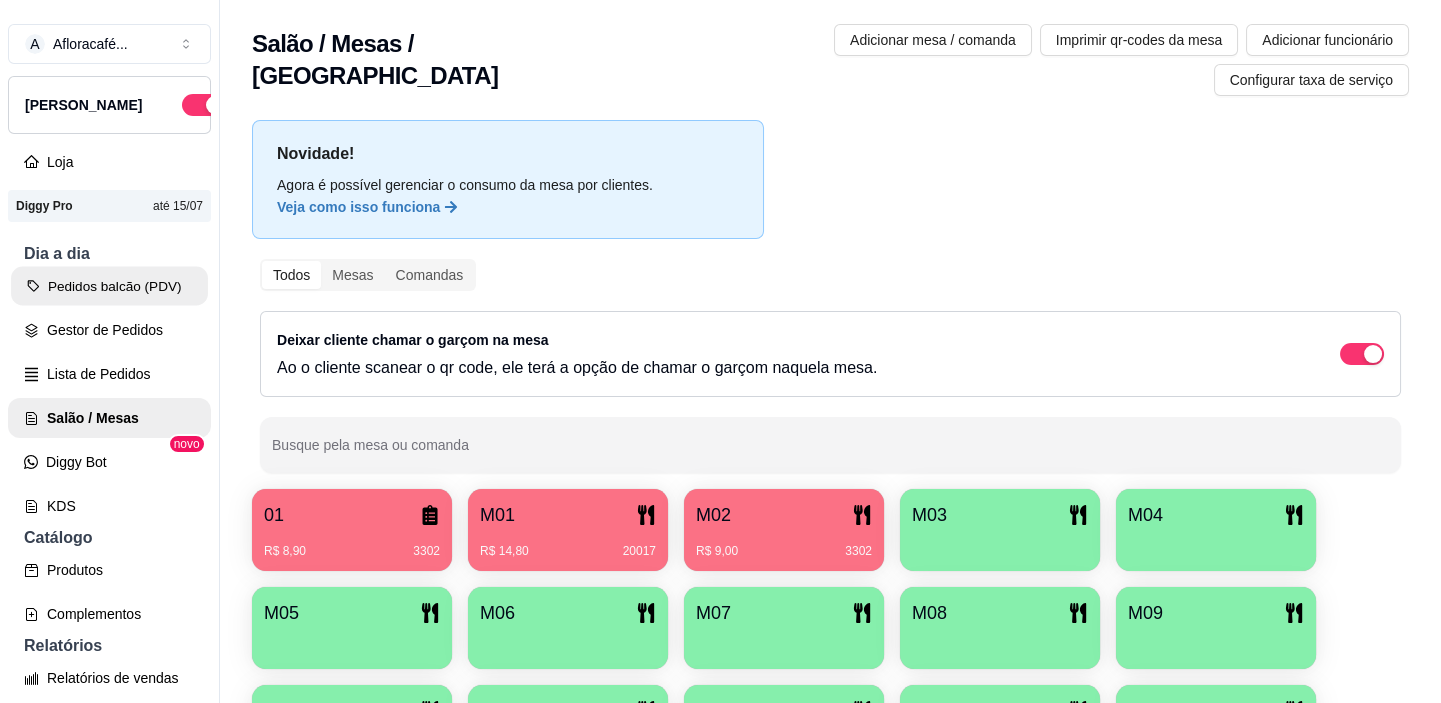click on "Pedidos balcão (PDV)" at bounding box center [109, 286] 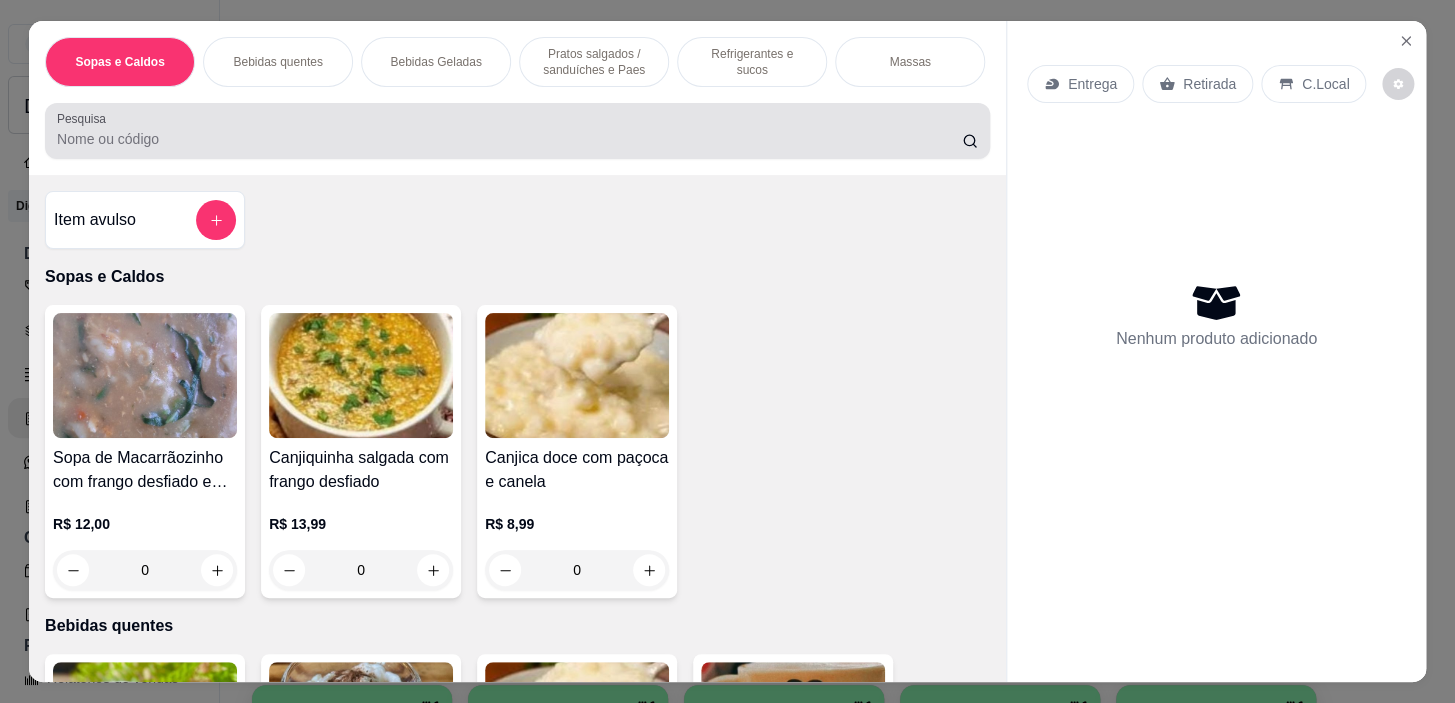 click at bounding box center [517, 131] 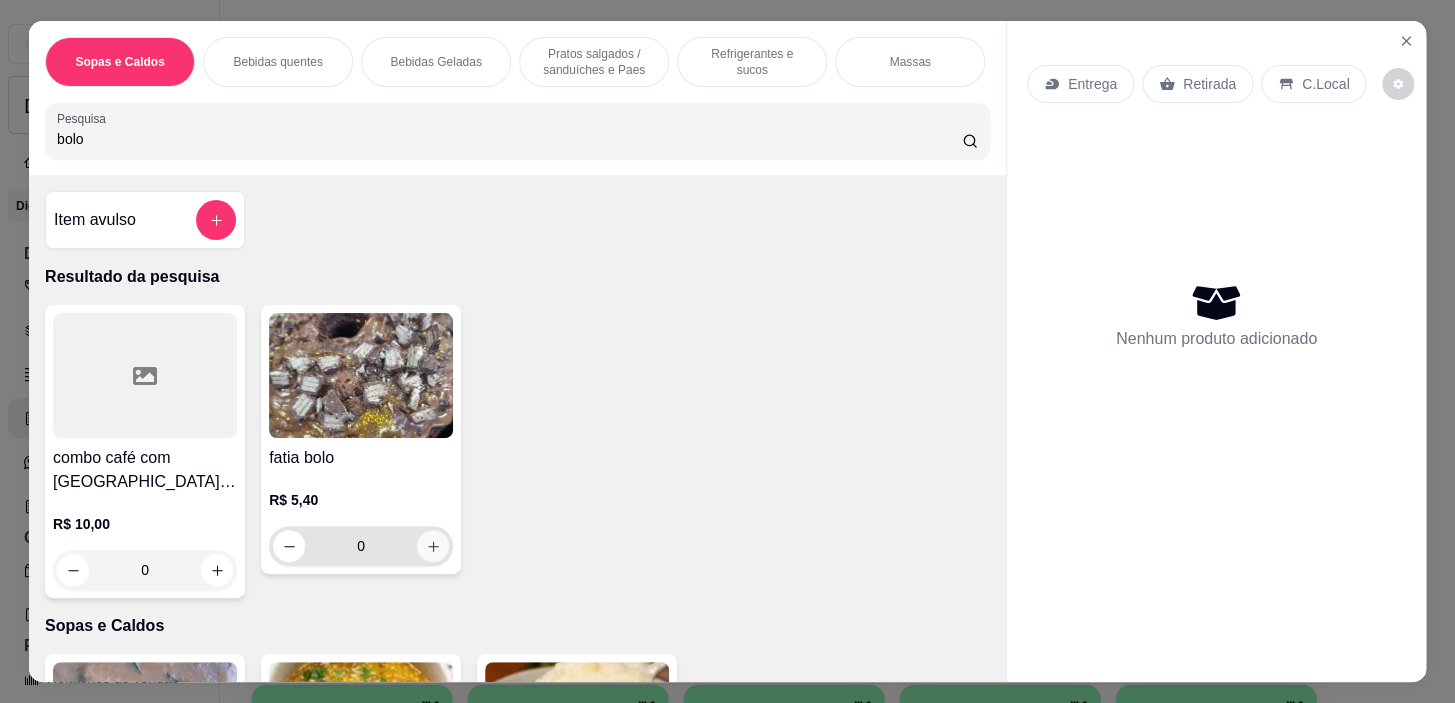 type on "bolo" 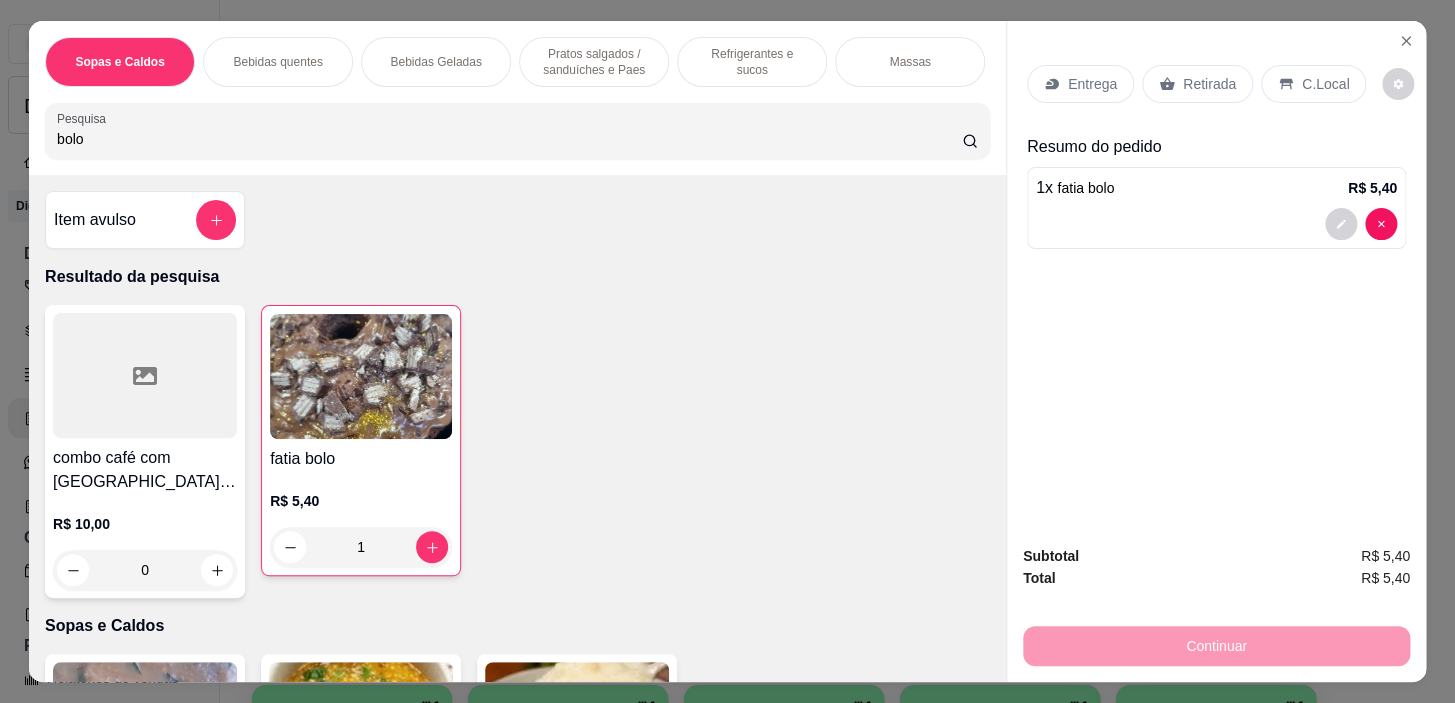 click on "C.Local" at bounding box center (1325, 84) 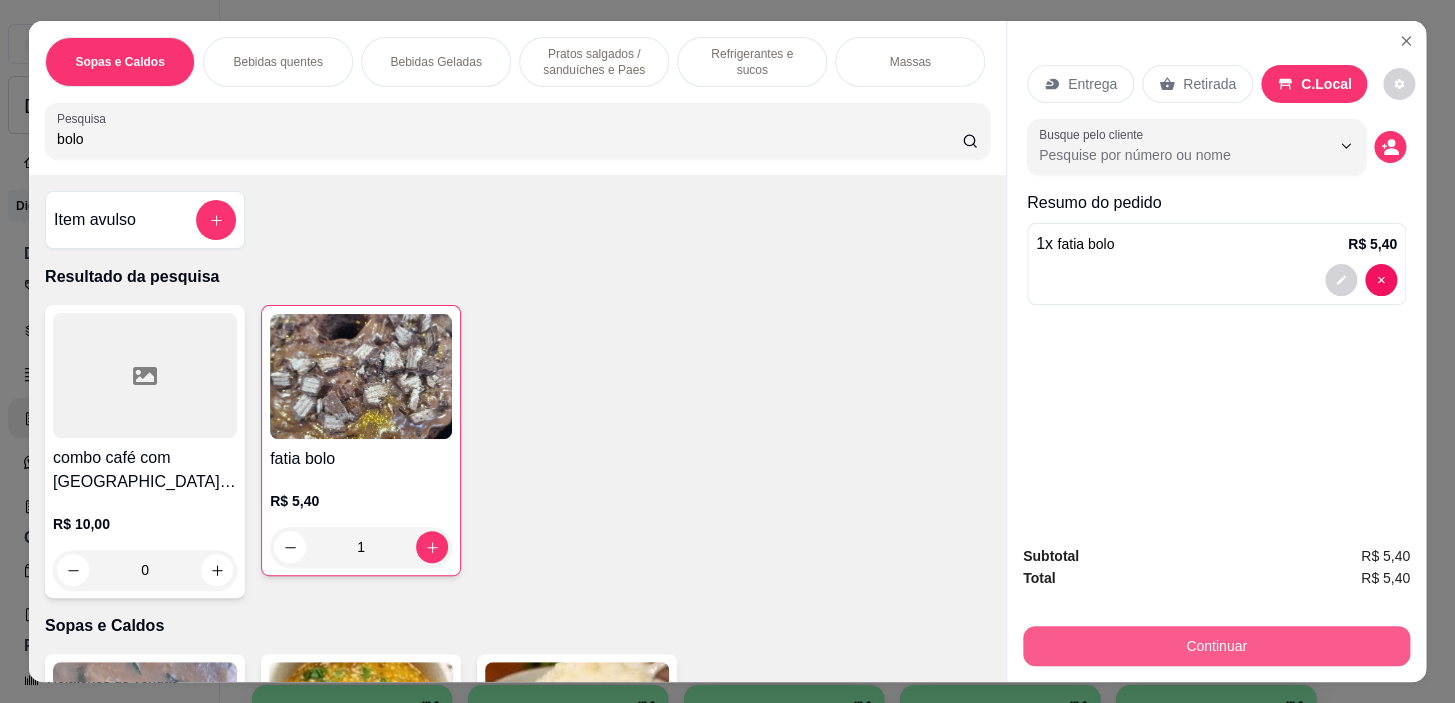 click on "Continuar" at bounding box center (1216, 646) 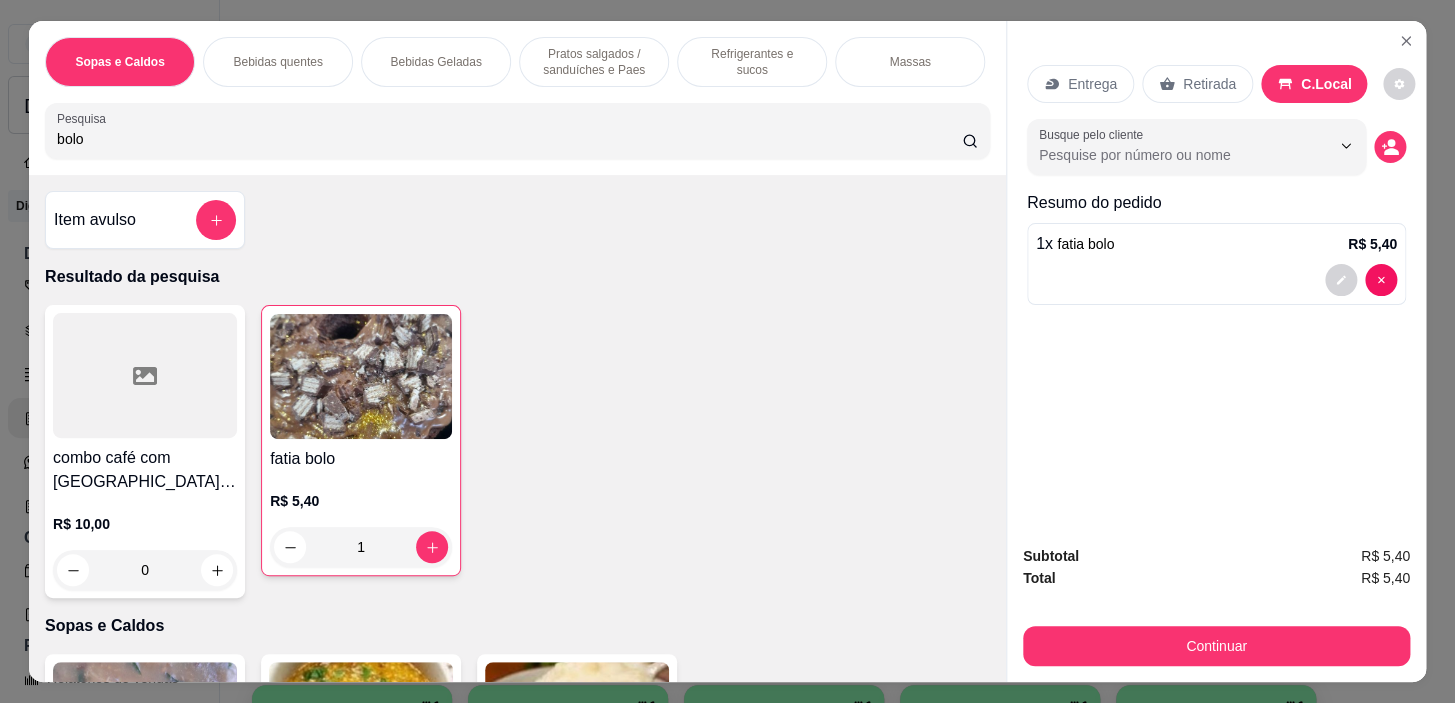 click on "Sopas e Caldos  Bebidas quentes Bebidas Geladas Pratos salgados / sanduíches e Paes  Refrigerantes e sucos  Massas  Refeições  Cervejas e drinks alcoólicos e não alcoólicos  Acompanhamentos das refeições  Pratos Doces e sobremesas  Descartáveis para consumos de alimentos que não são da loja  Pesquisa bolo" at bounding box center (517, 98) 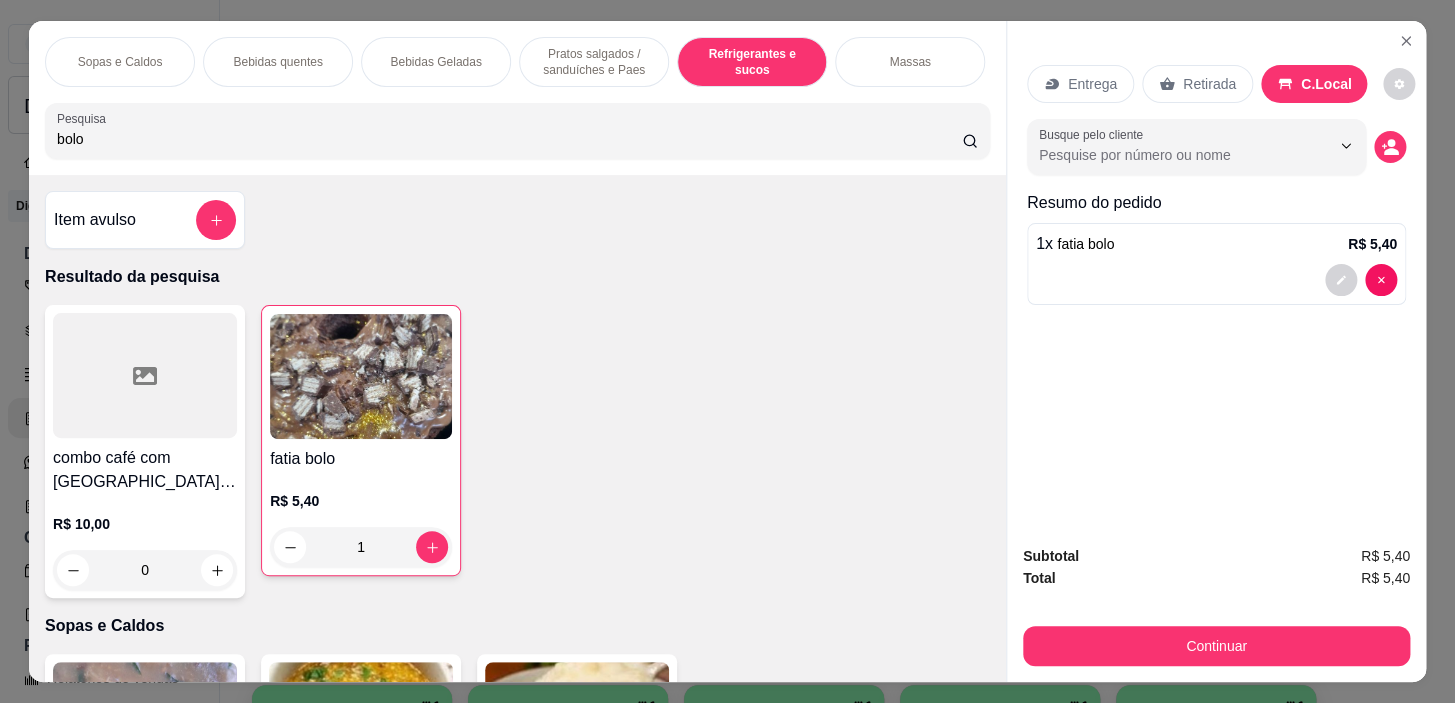 scroll, scrollTop: 8892, scrollLeft: 0, axis: vertical 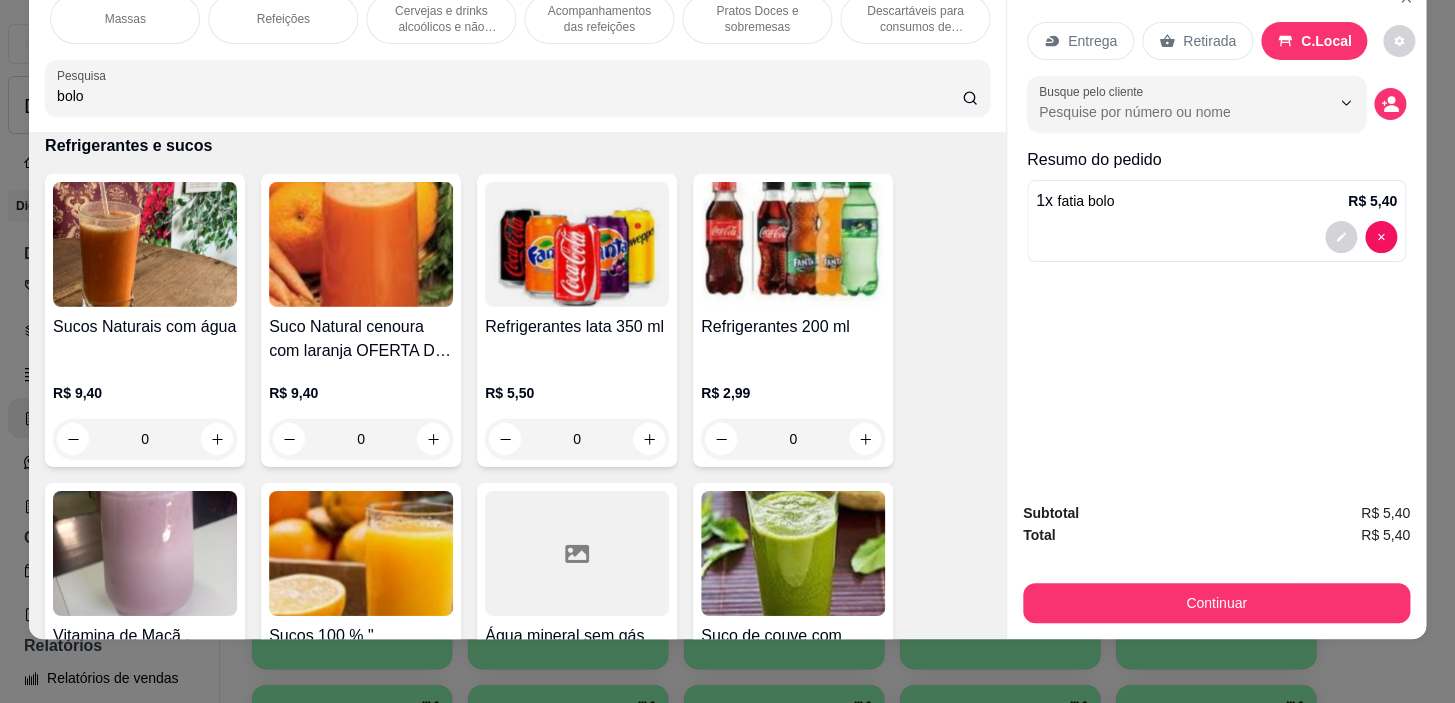 click on "Refeições" at bounding box center (283, 19) 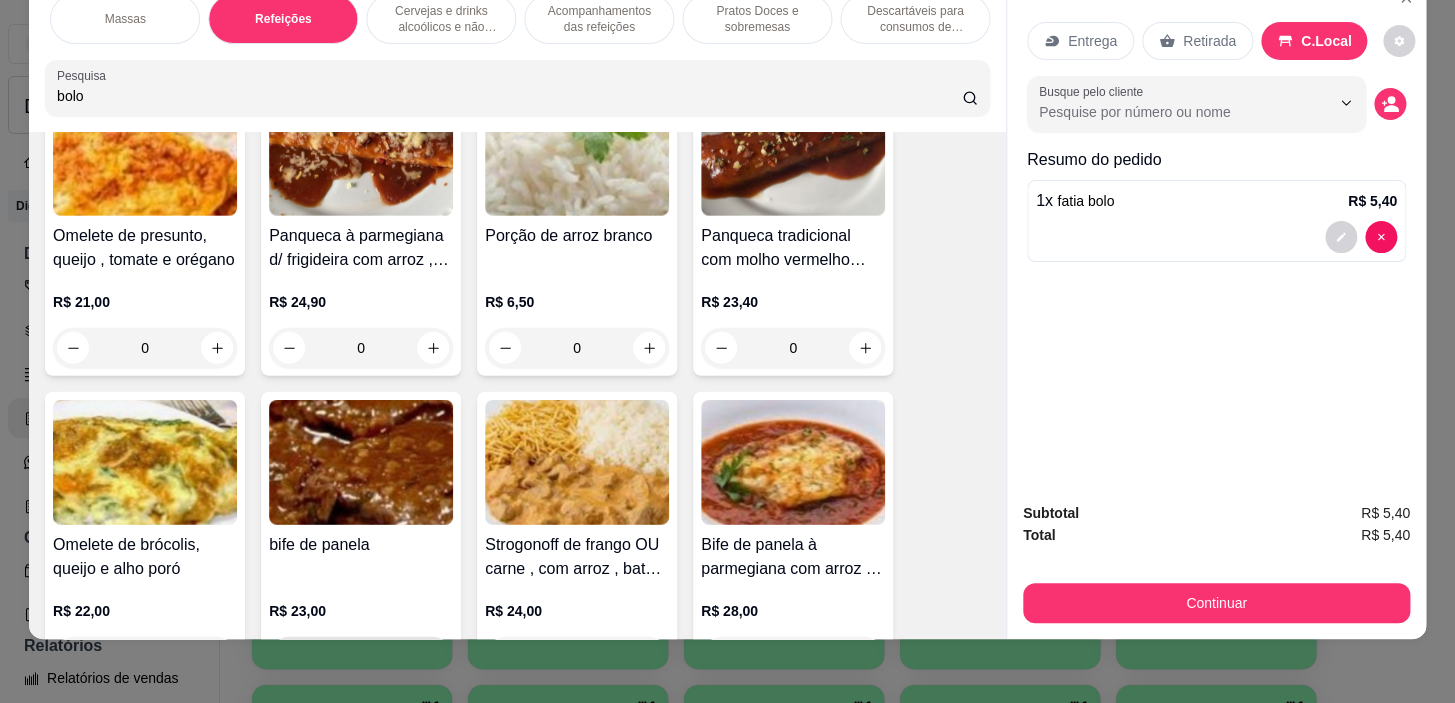 scroll, scrollTop: 12092, scrollLeft: 0, axis: vertical 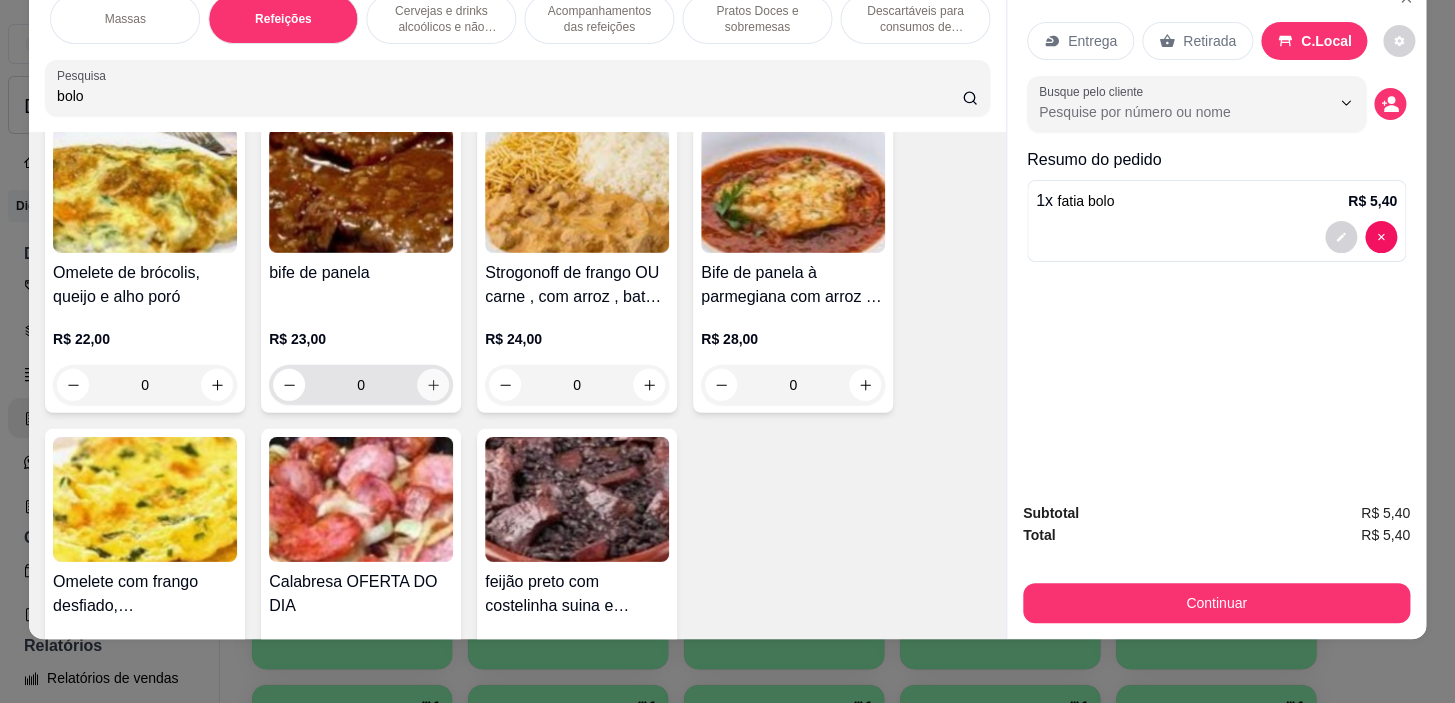 click 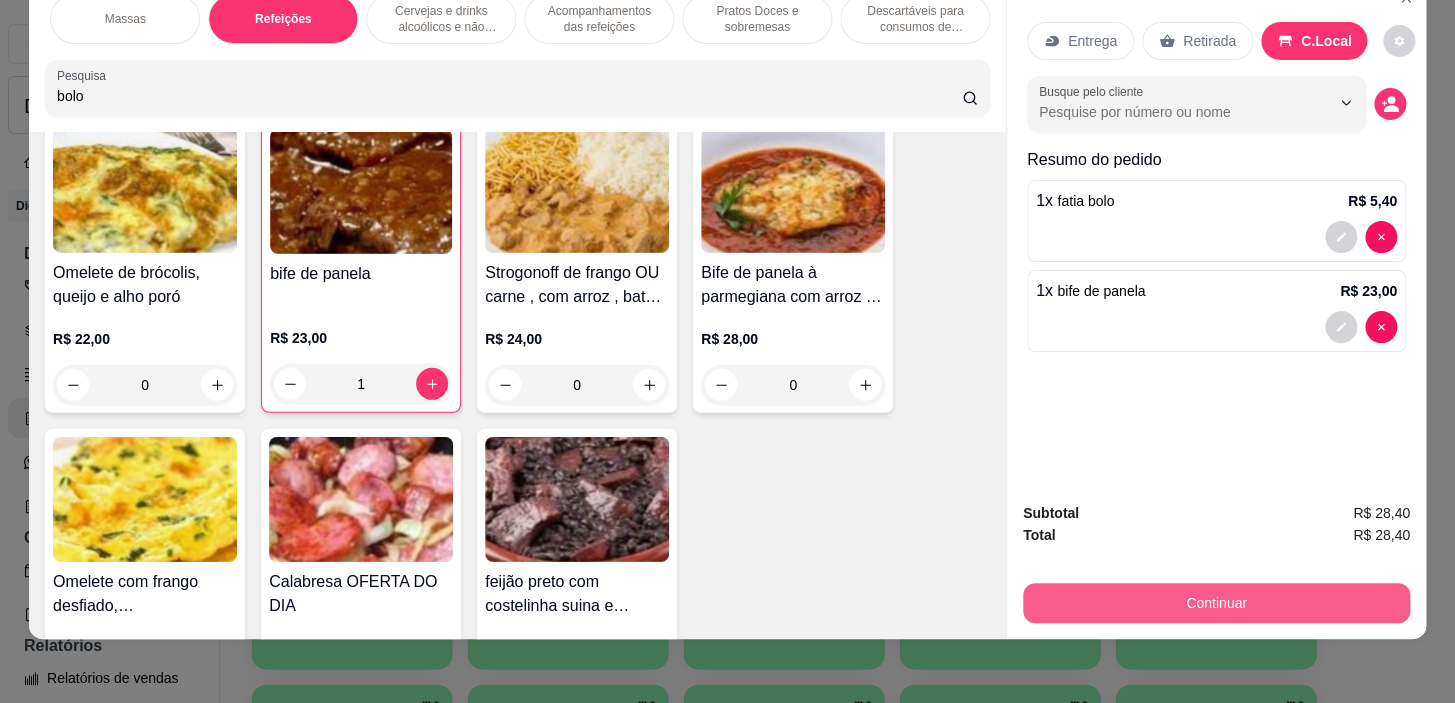 click on "Continuar" at bounding box center [1216, 603] 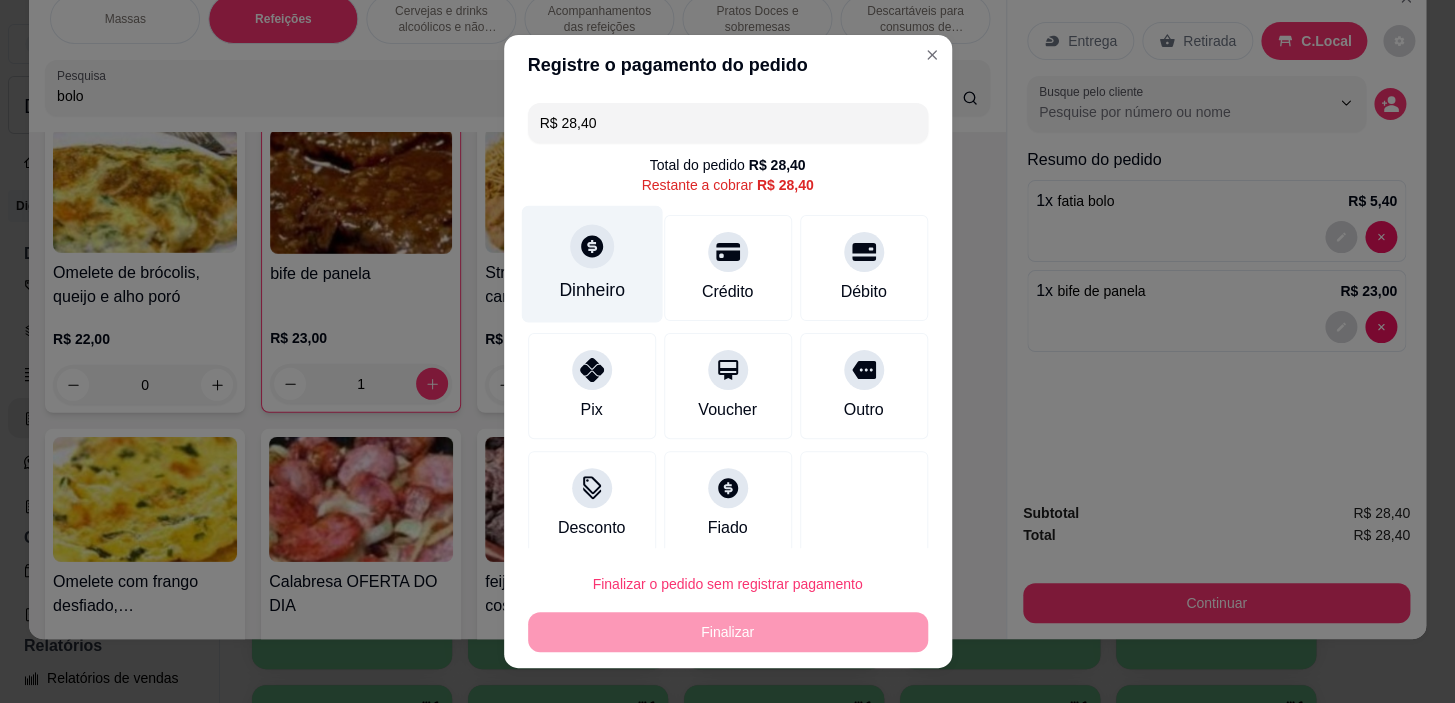 click on "Dinheiro" at bounding box center (591, 264) 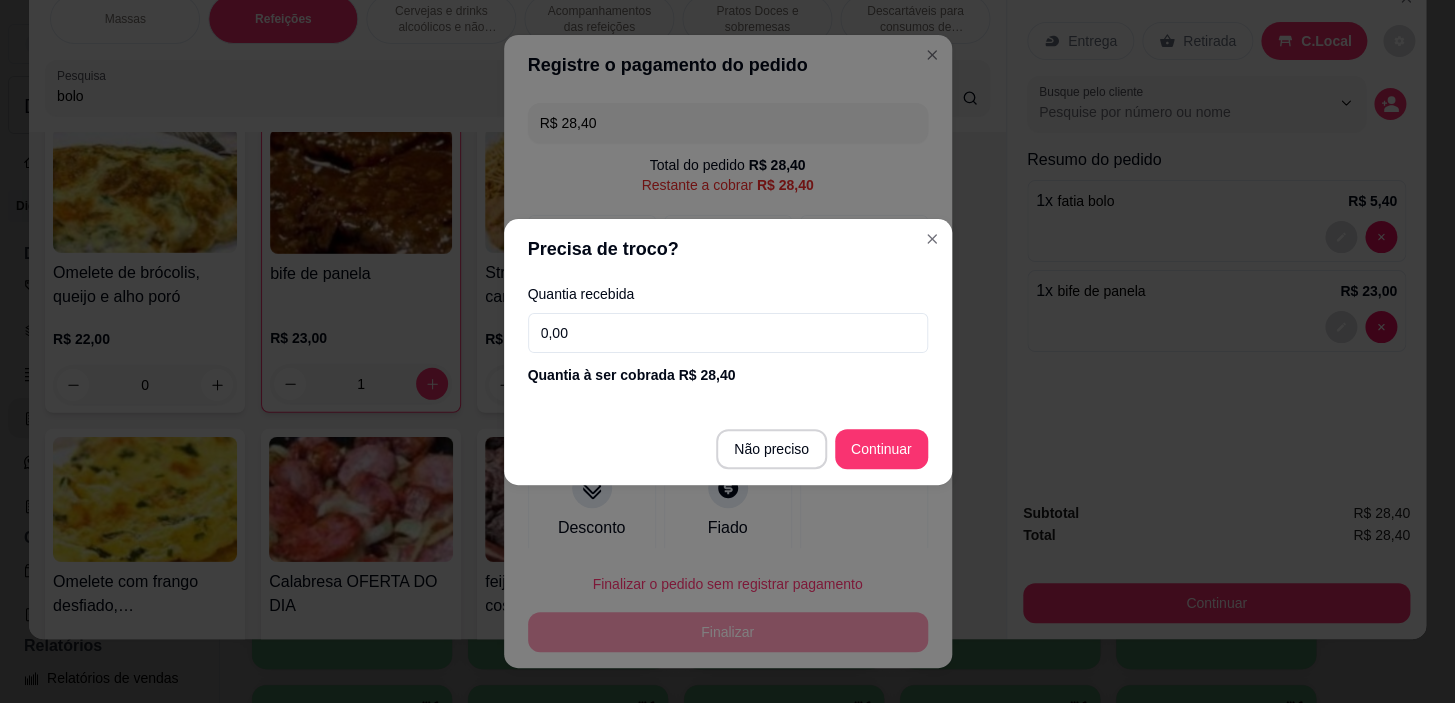 click on "0,00" at bounding box center [728, 333] 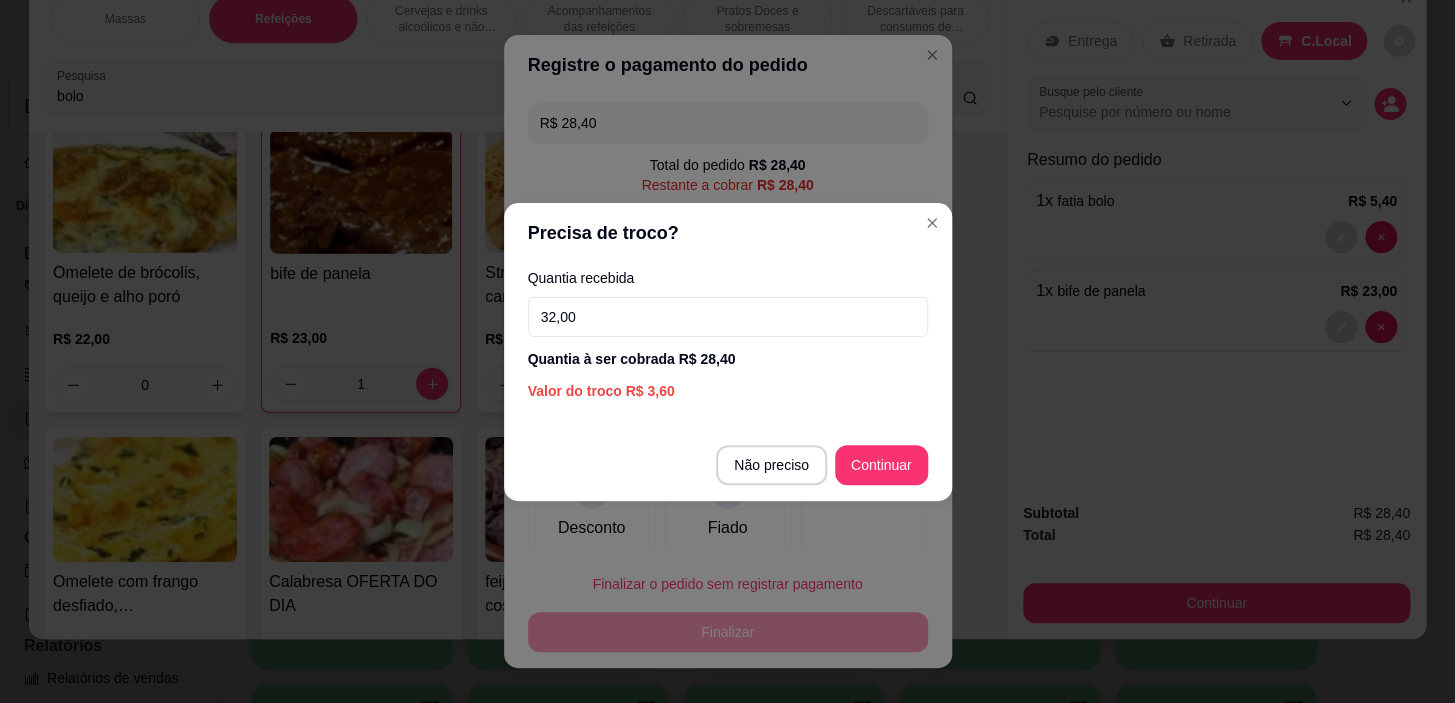 type on "32,00" 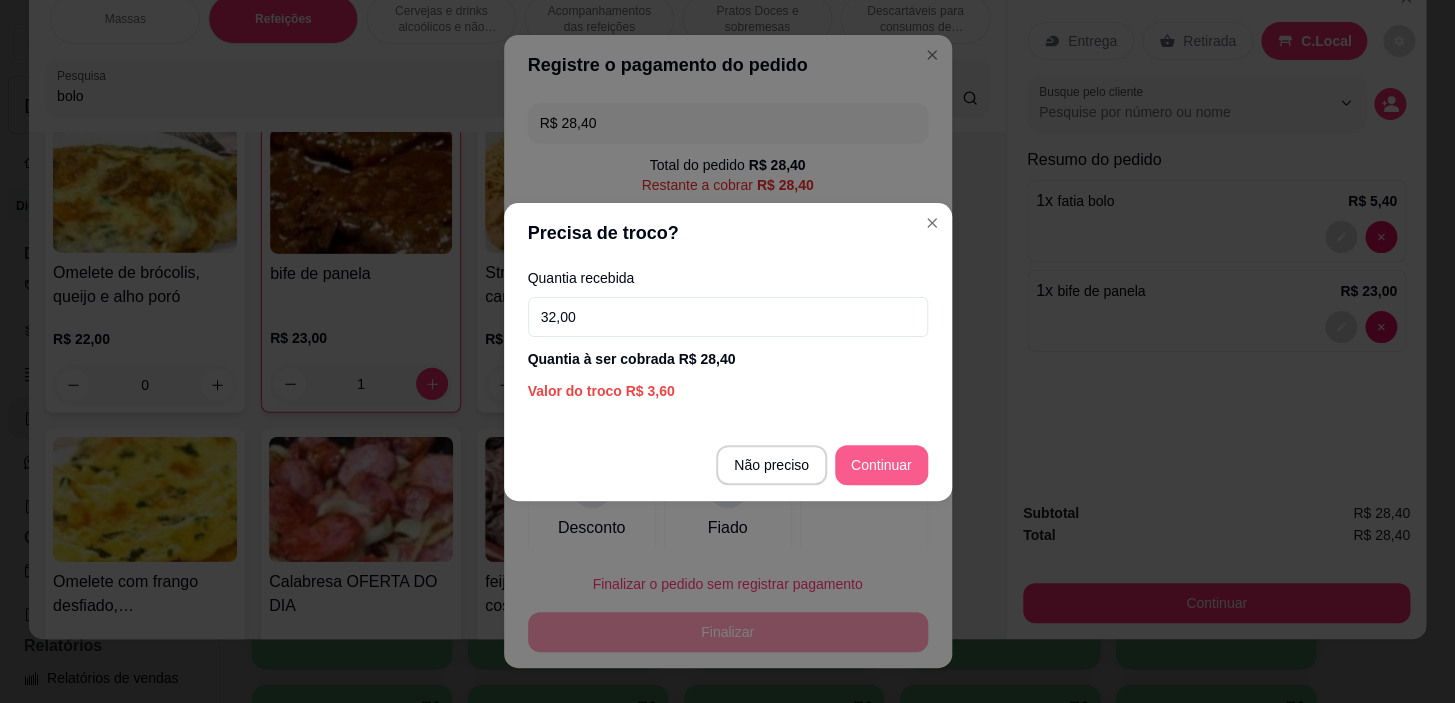 type on "R$ 0,00" 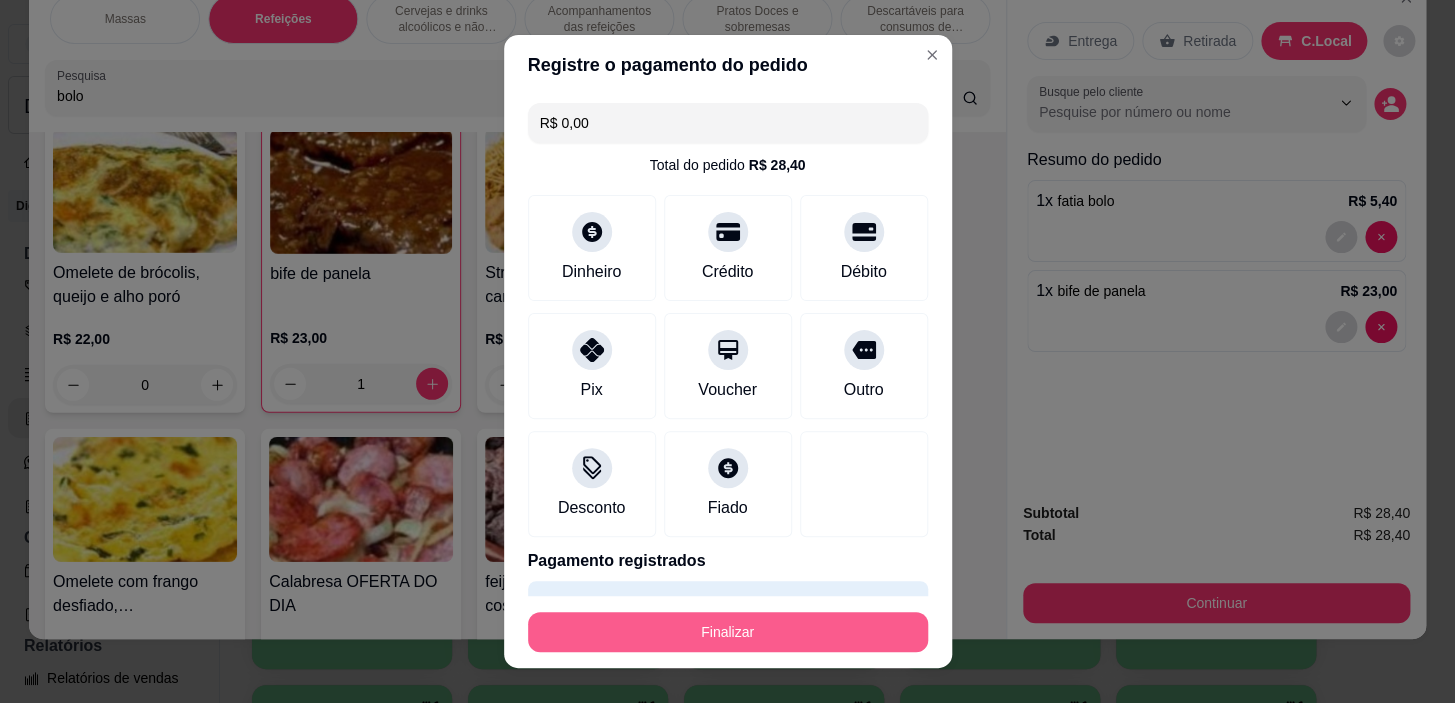 click on "Finalizar" at bounding box center (728, 632) 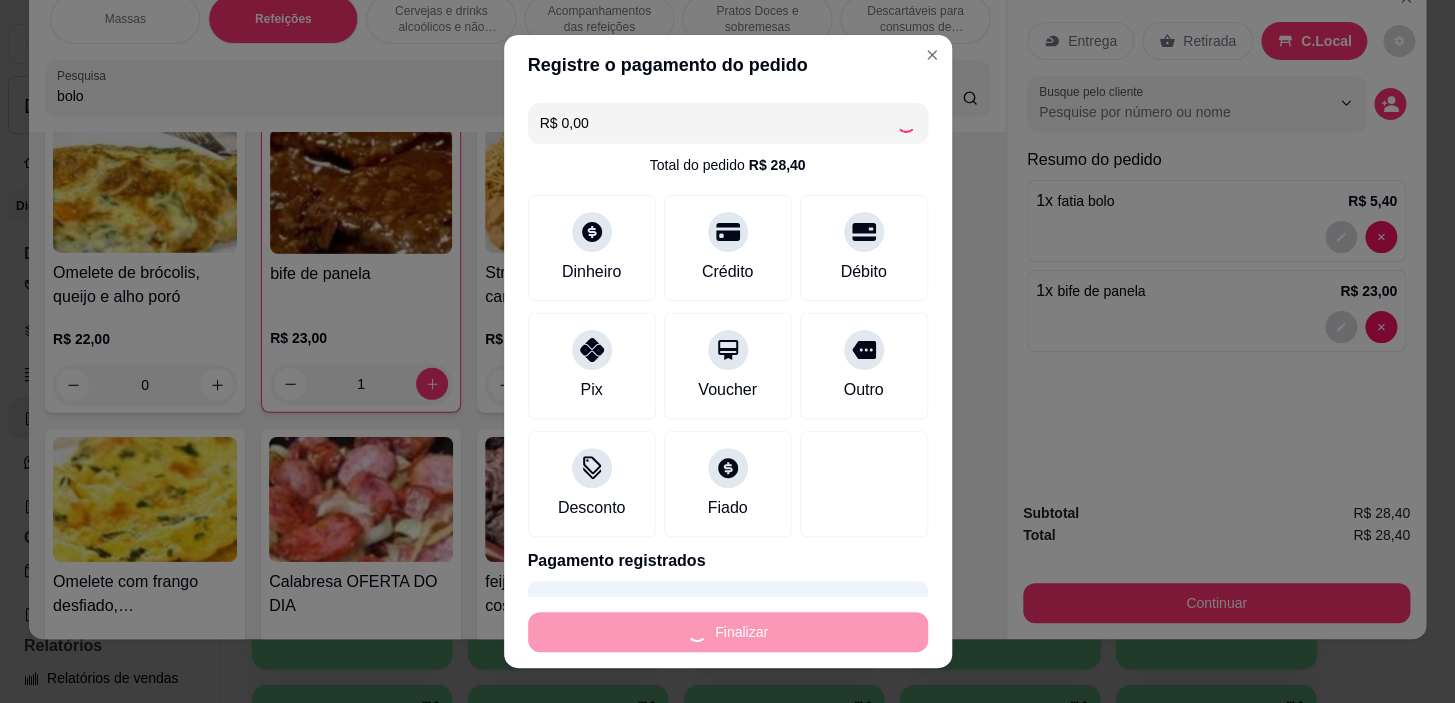 type on "0" 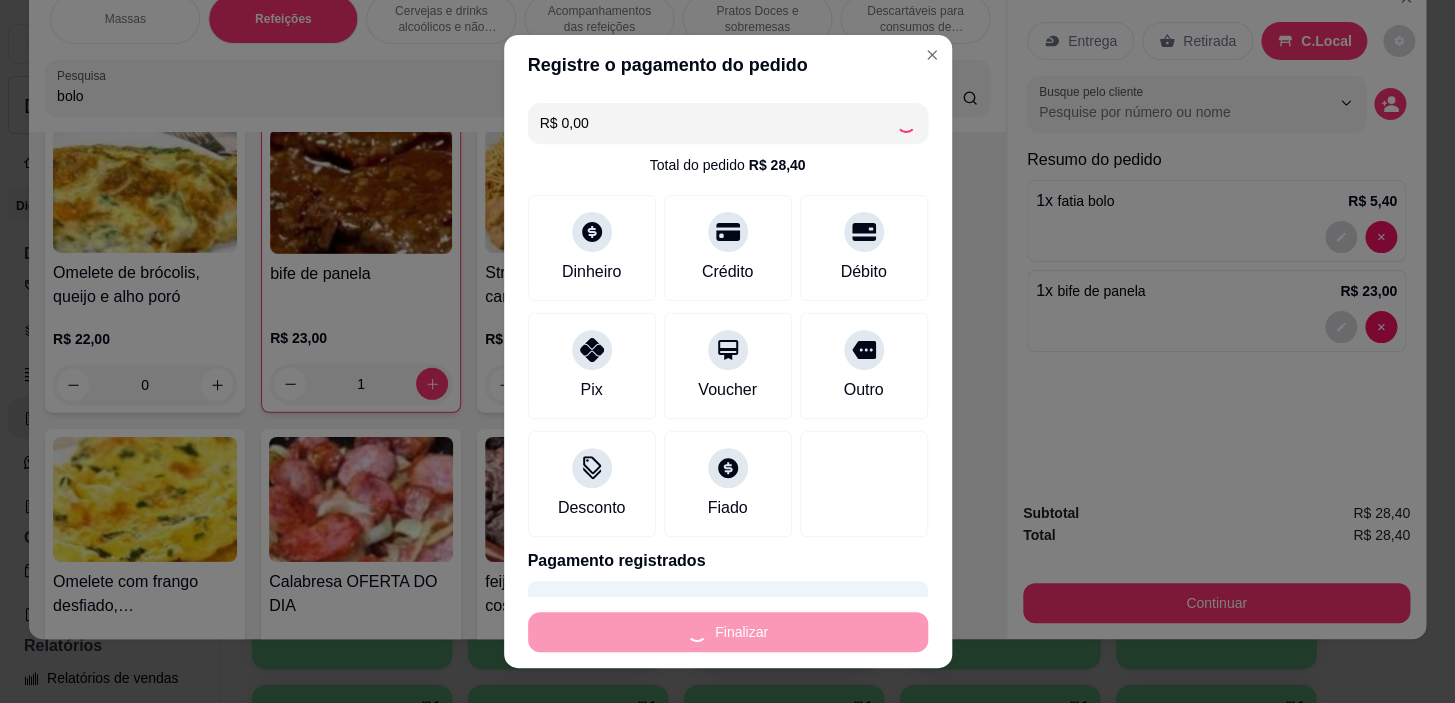 type on "0" 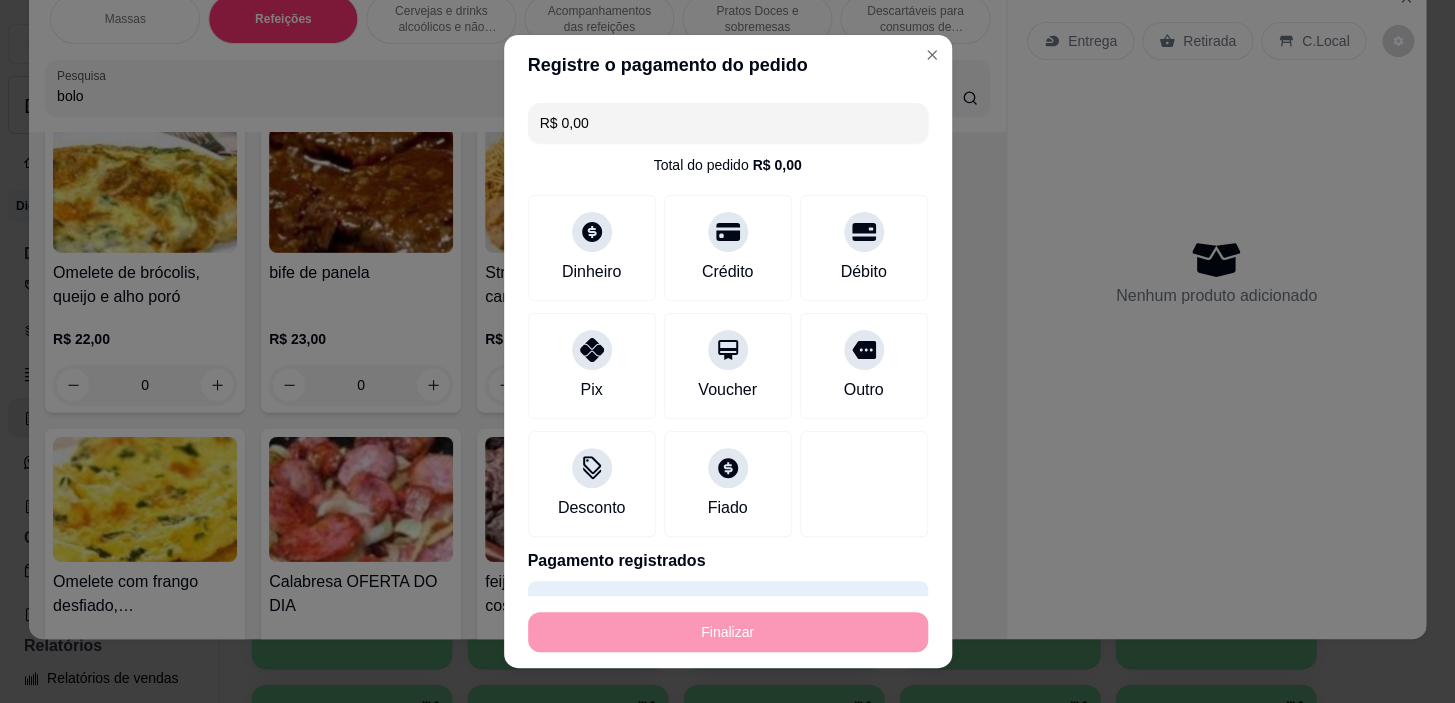 type on "-R$ 28,40" 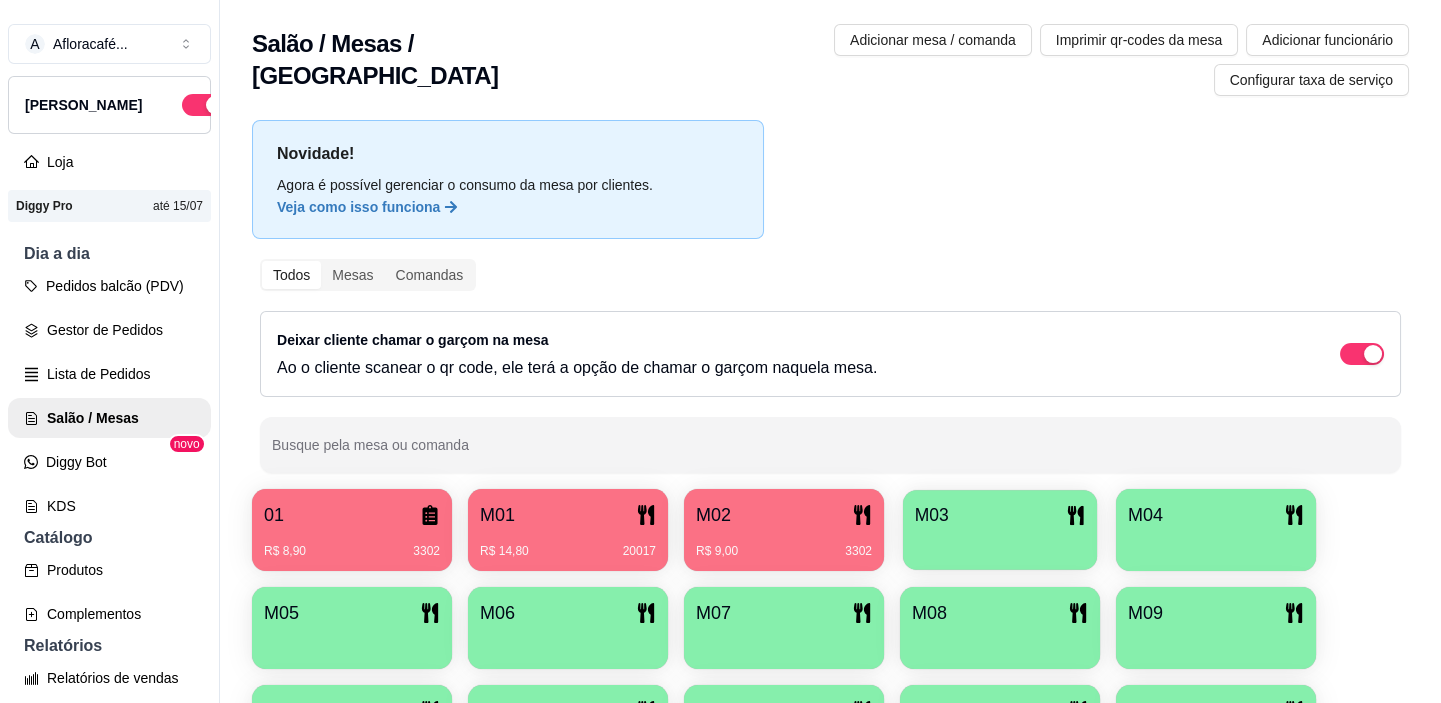 click on "M03" at bounding box center [1000, 515] 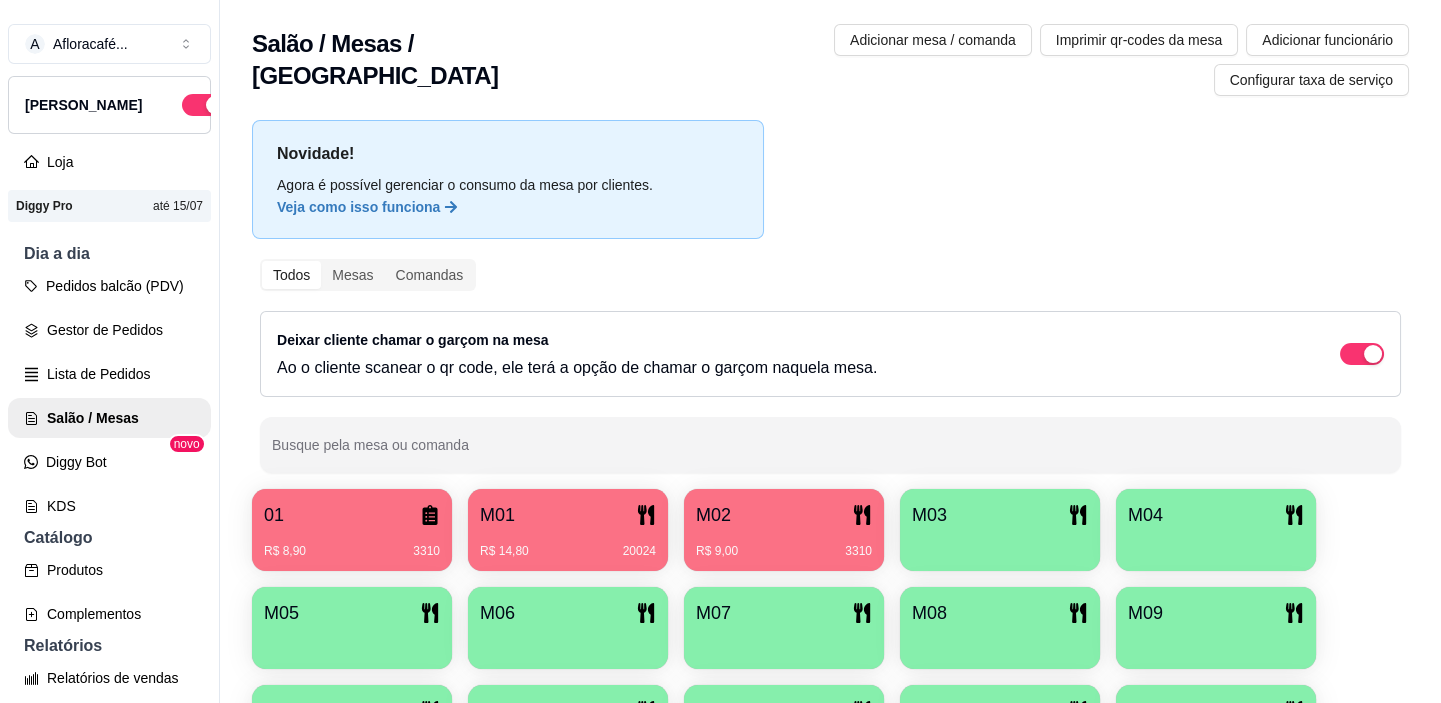 click at bounding box center (1000, 544) 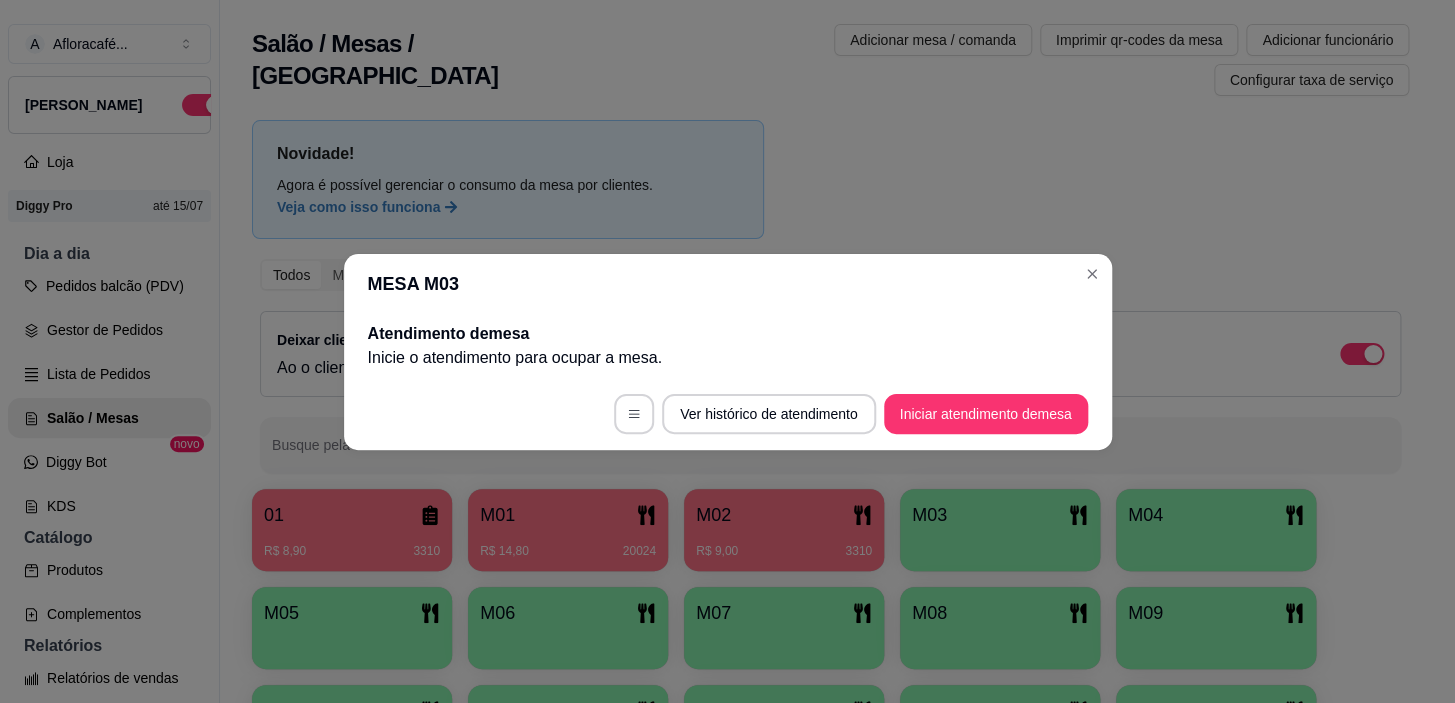 click on "Ver histórico de atendimento Iniciar atendimento de  mesa" at bounding box center [728, 414] 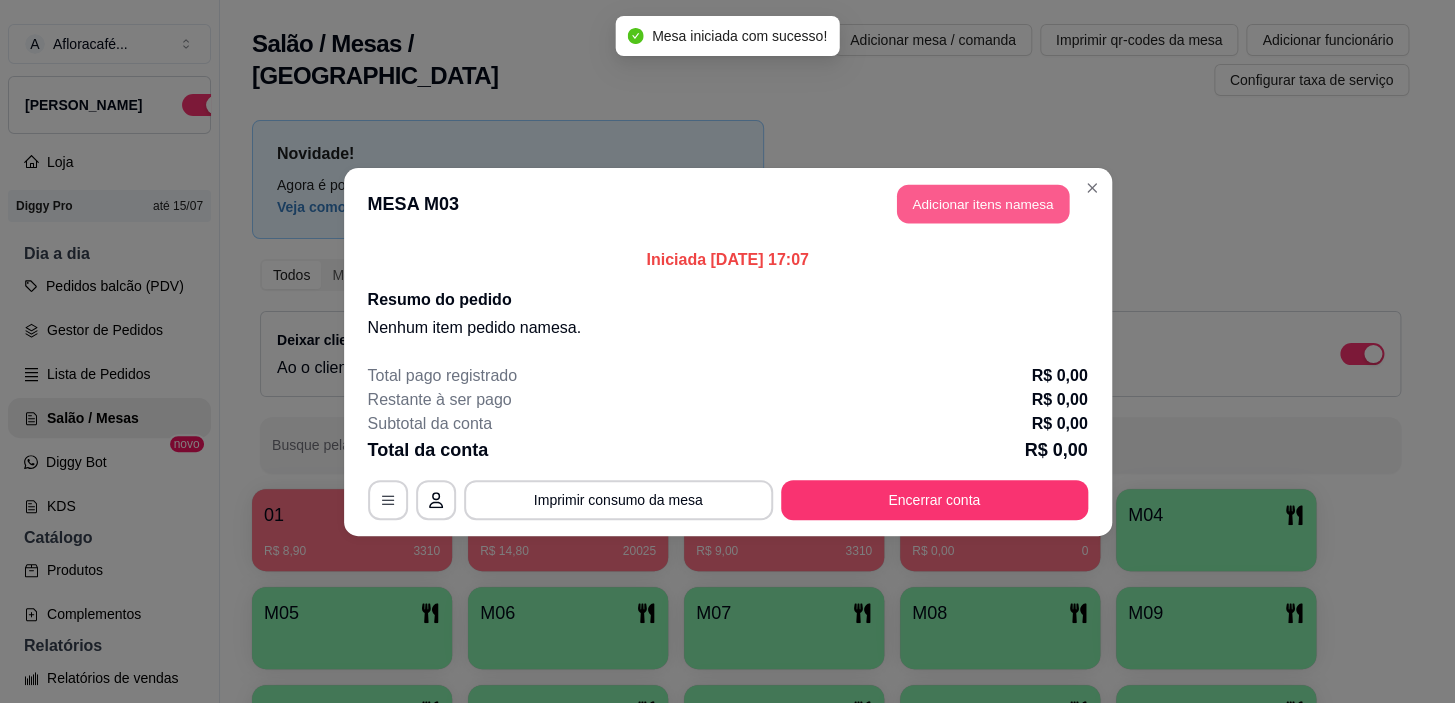 click on "Adicionar itens na  mesa" at bounding box center [983, 203] 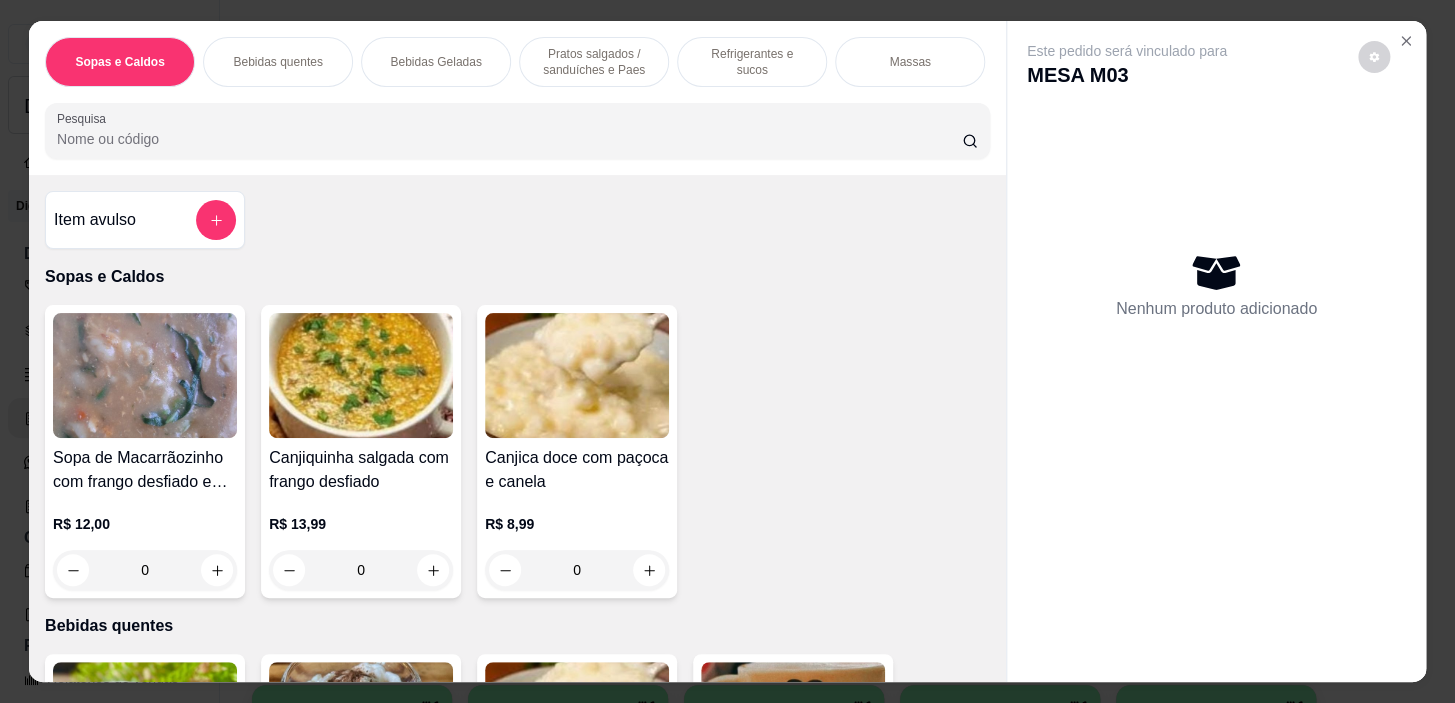 click on "Pratos salgados / sanduíches e Paes" at bounding box center [594, 62] 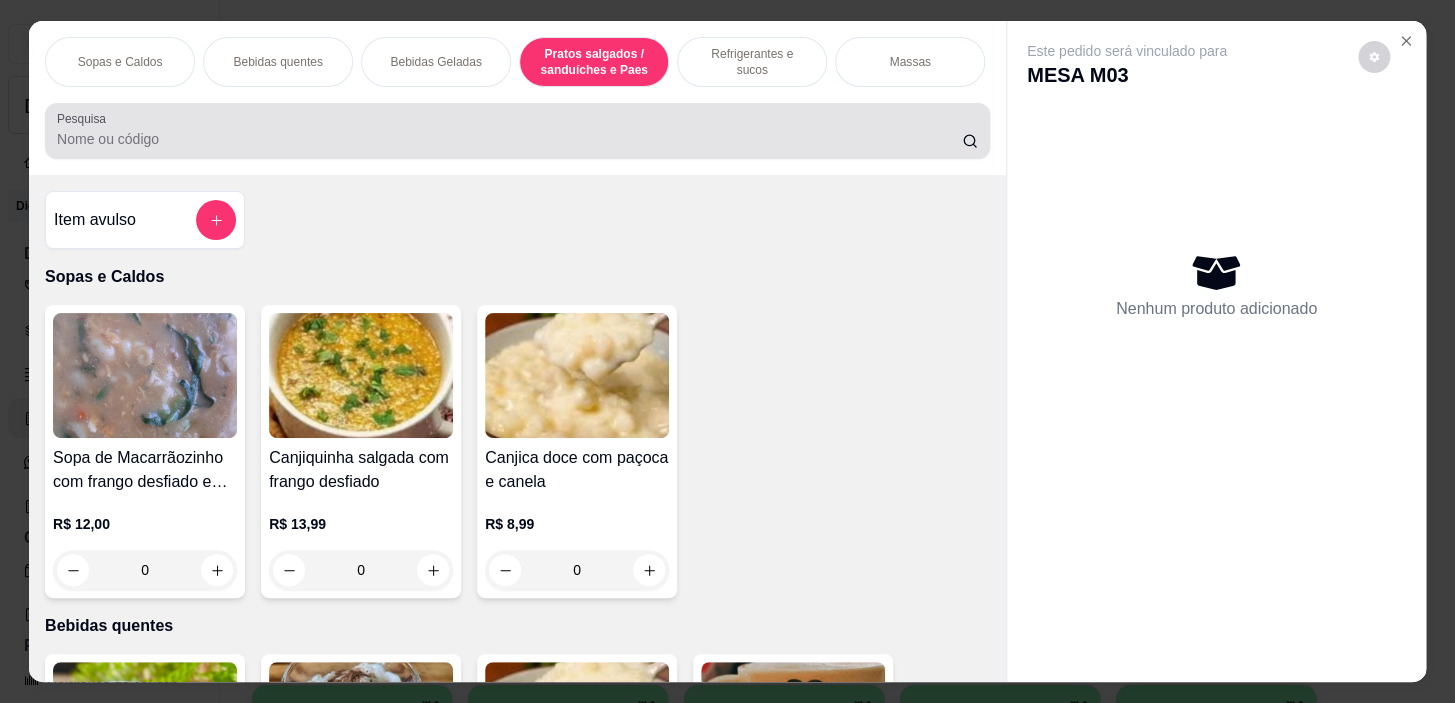 scroll, scrollTop: 5414, scrollLeft: 0, axis: vertical 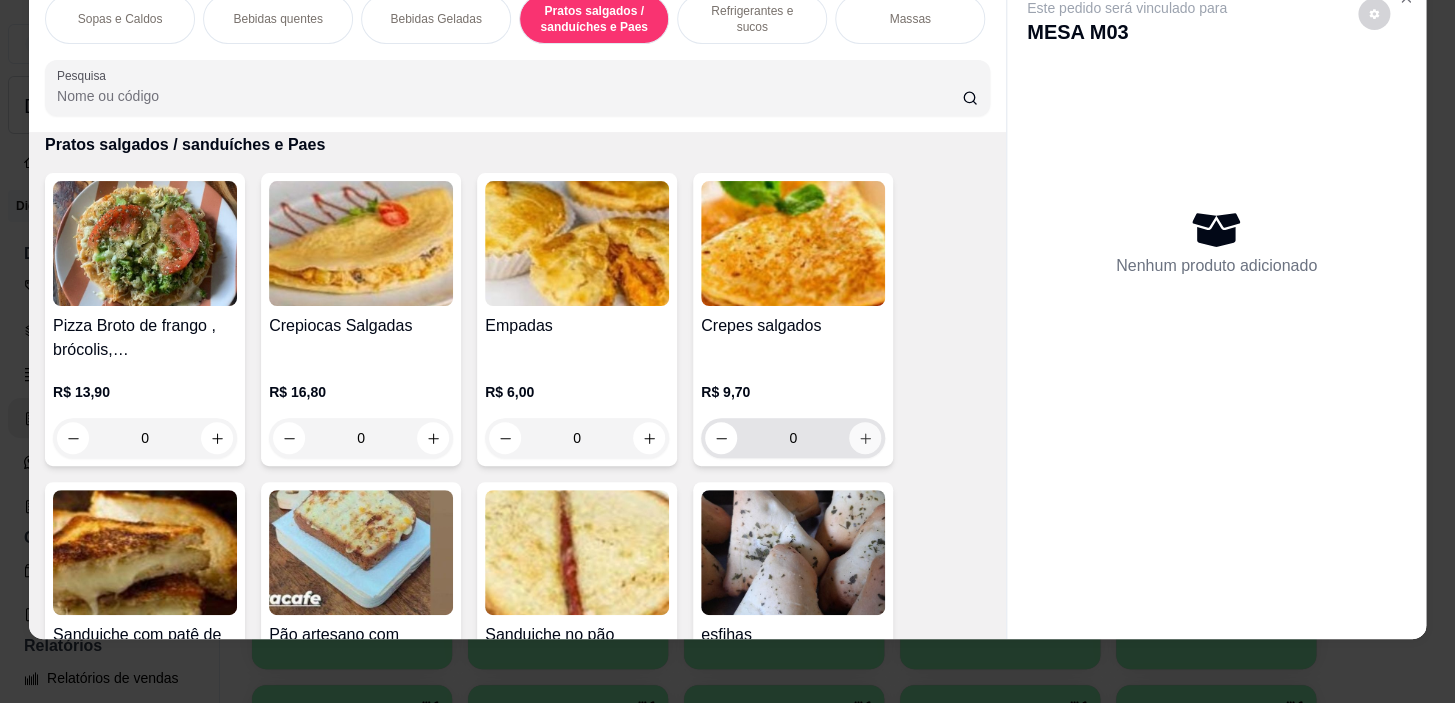 click at bounding box center [865, 438] 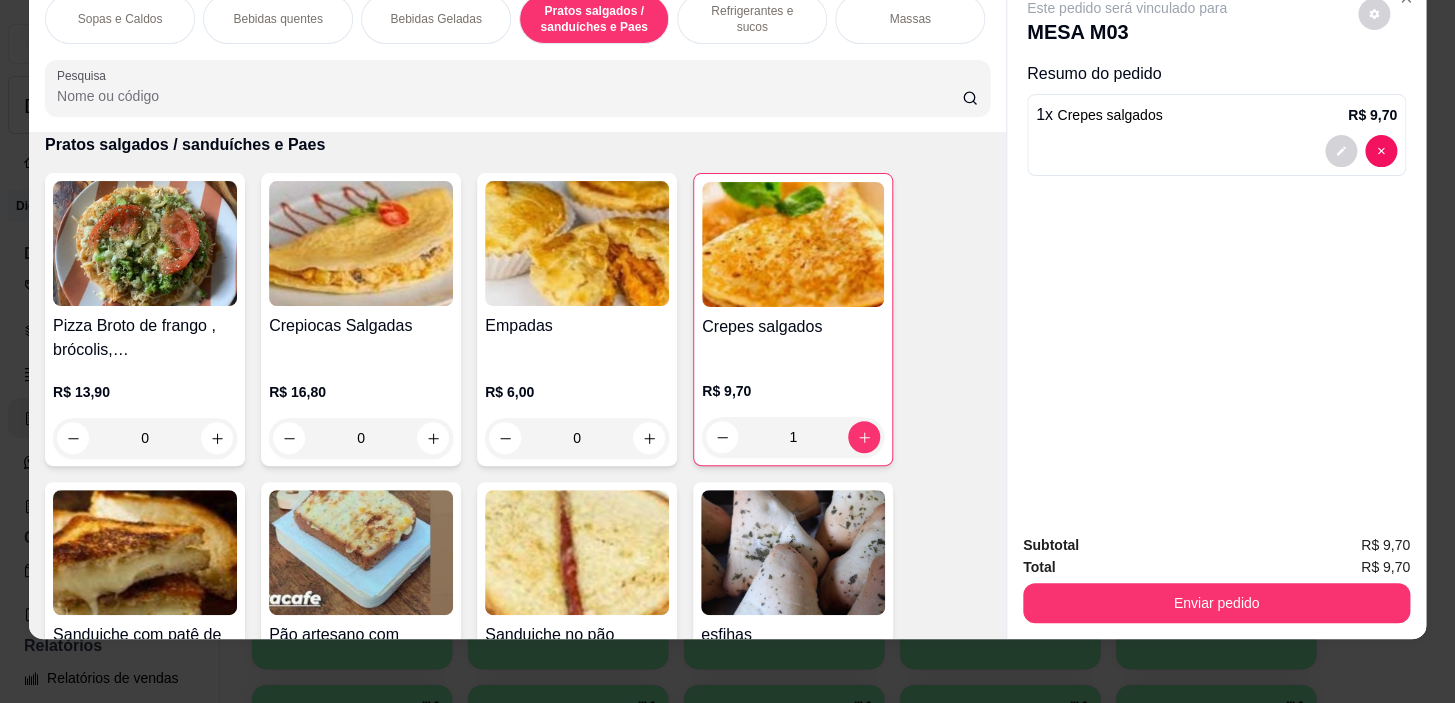 scroll, scrollTop: 0, scrollLeft: 785, axis: horizontal 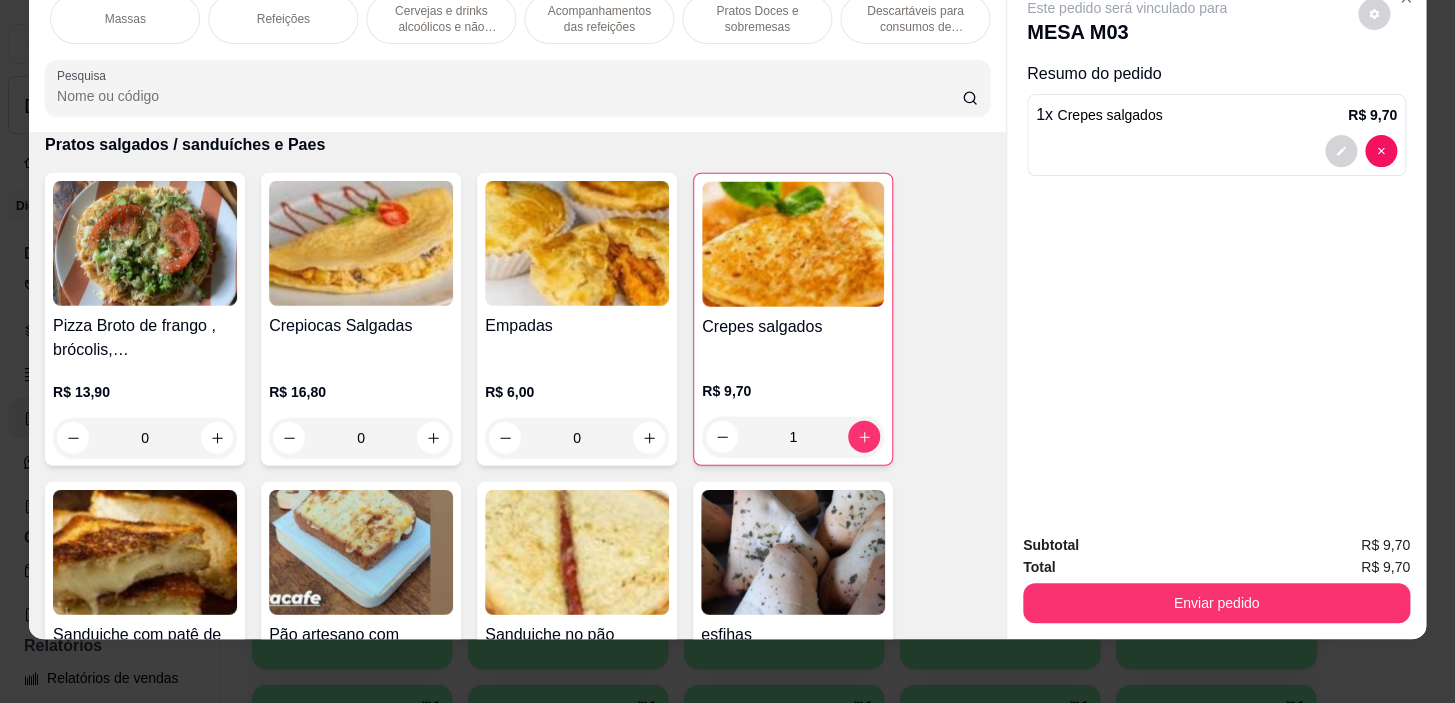 click on "Refeições" at bounding box center (283, 19) 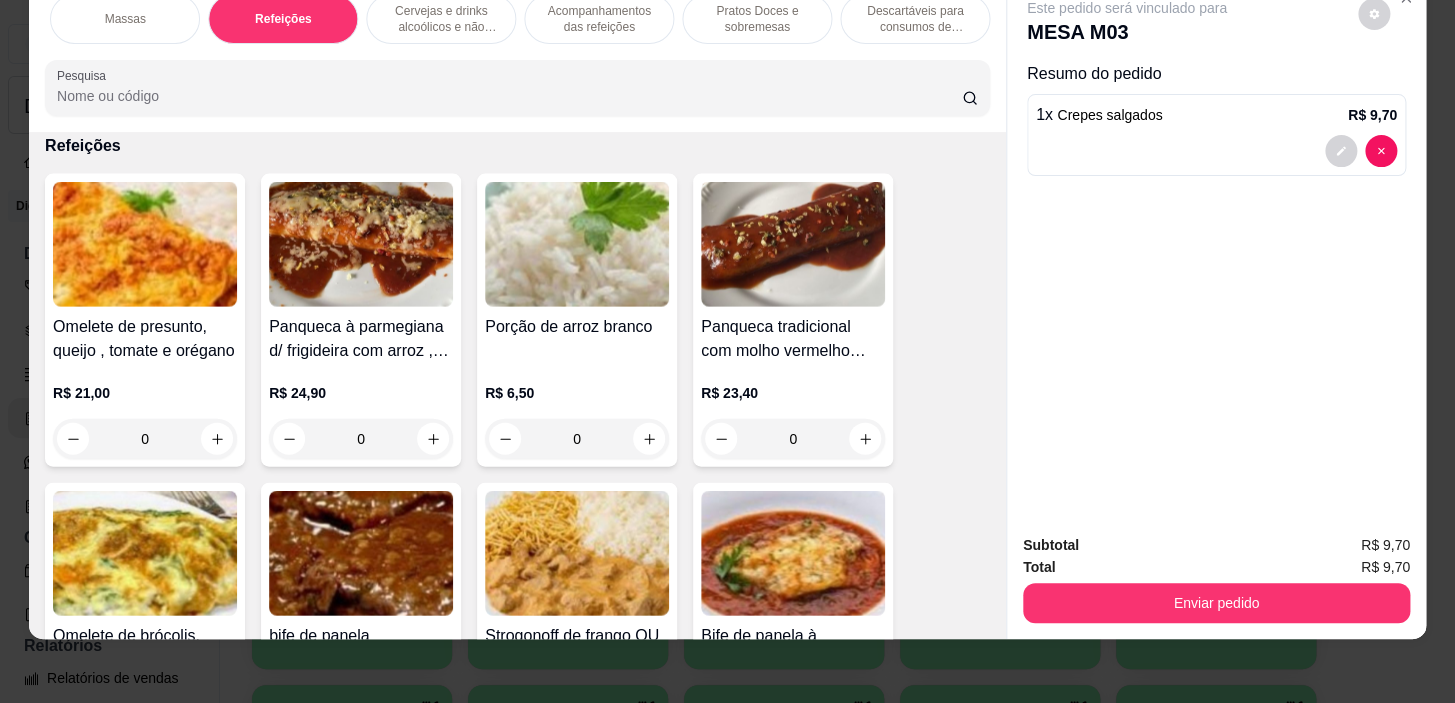 scroll, scrollTop: 11290, scrollLeft: 0, axis: vertical 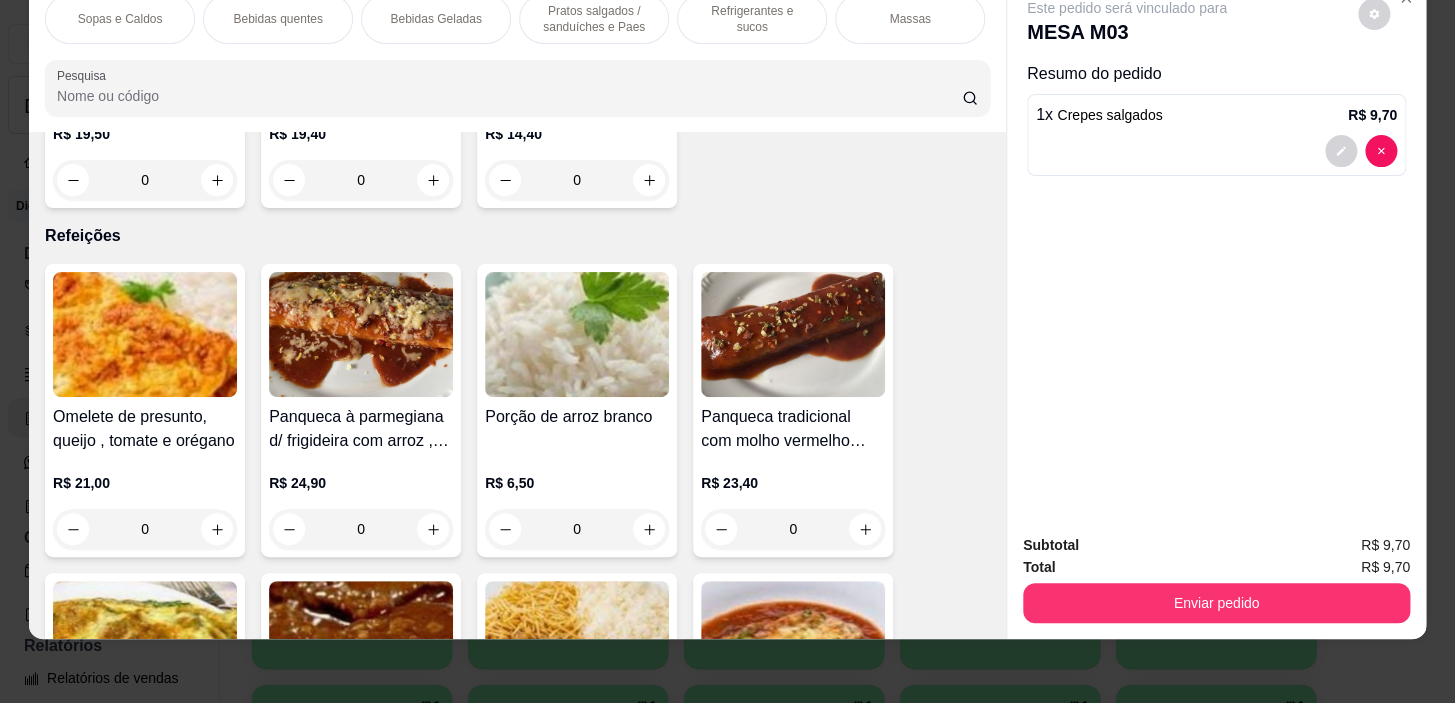 click on "Refrigerantes e sucos" at bounding box center (752, 19) 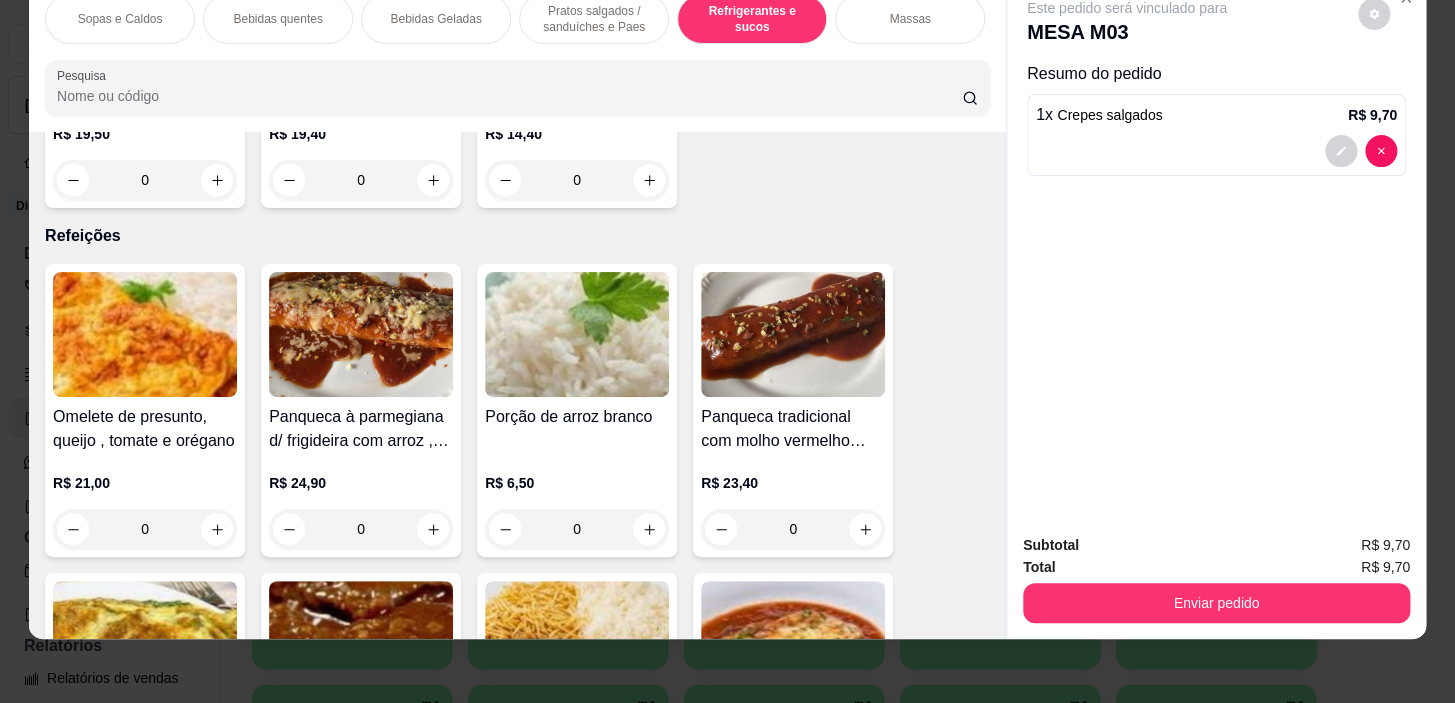 scroll, scrollTop: 8543, scrollLeft: 0, axis: vertical 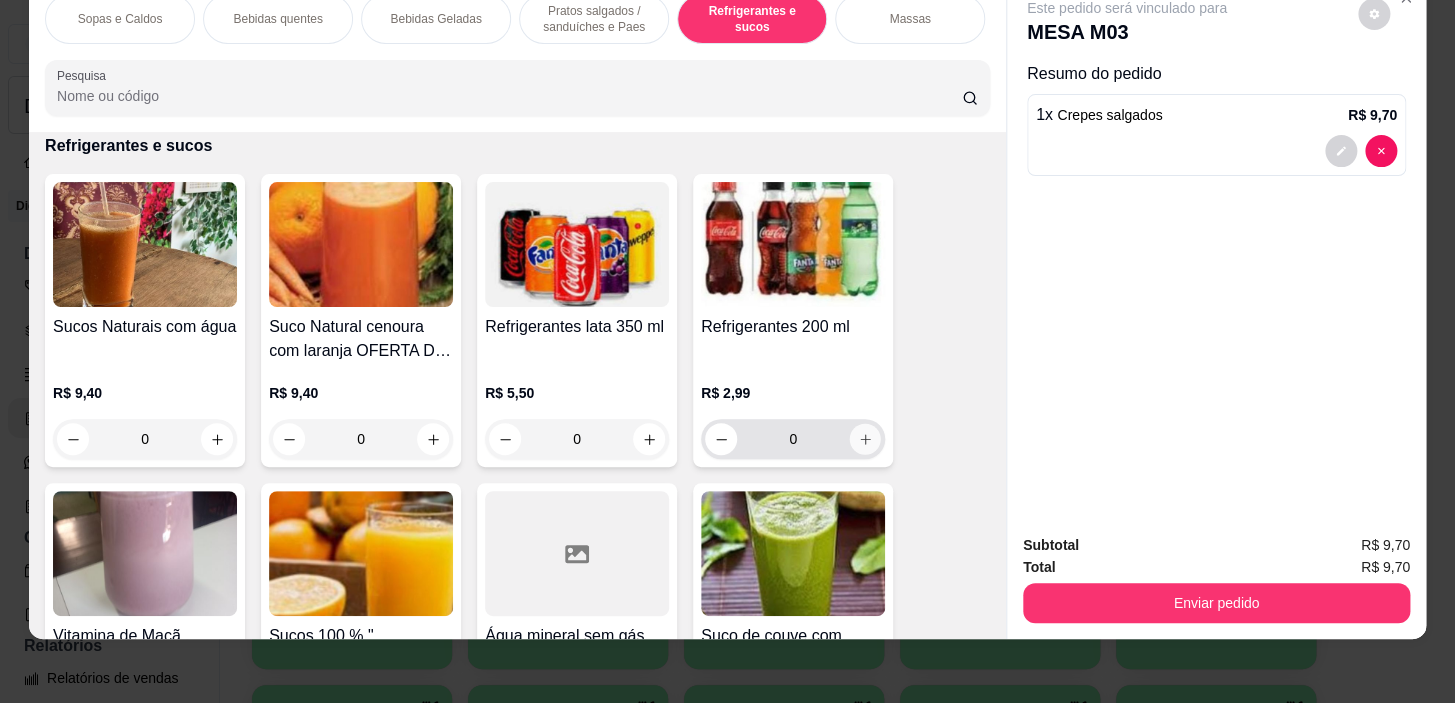 click 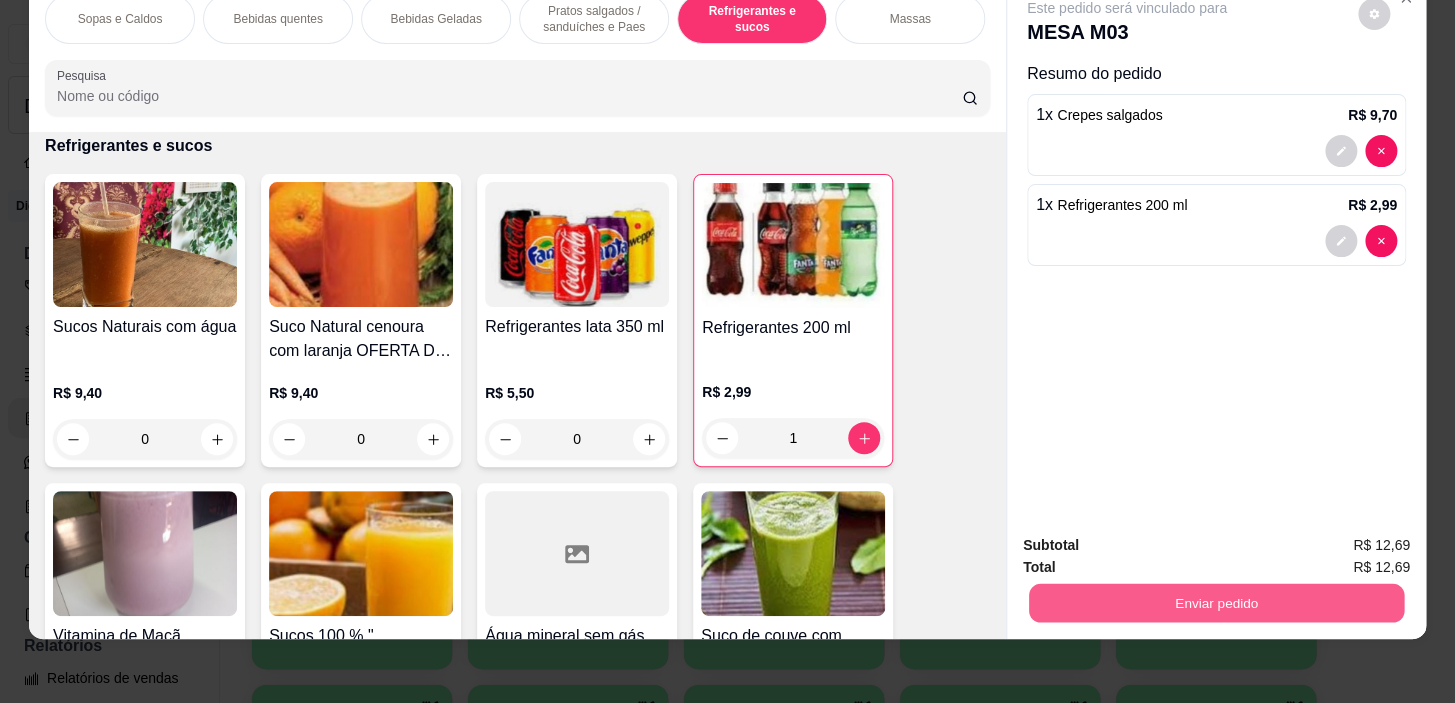 click on "Enviar pedido" at bounding box center (1216, 603) 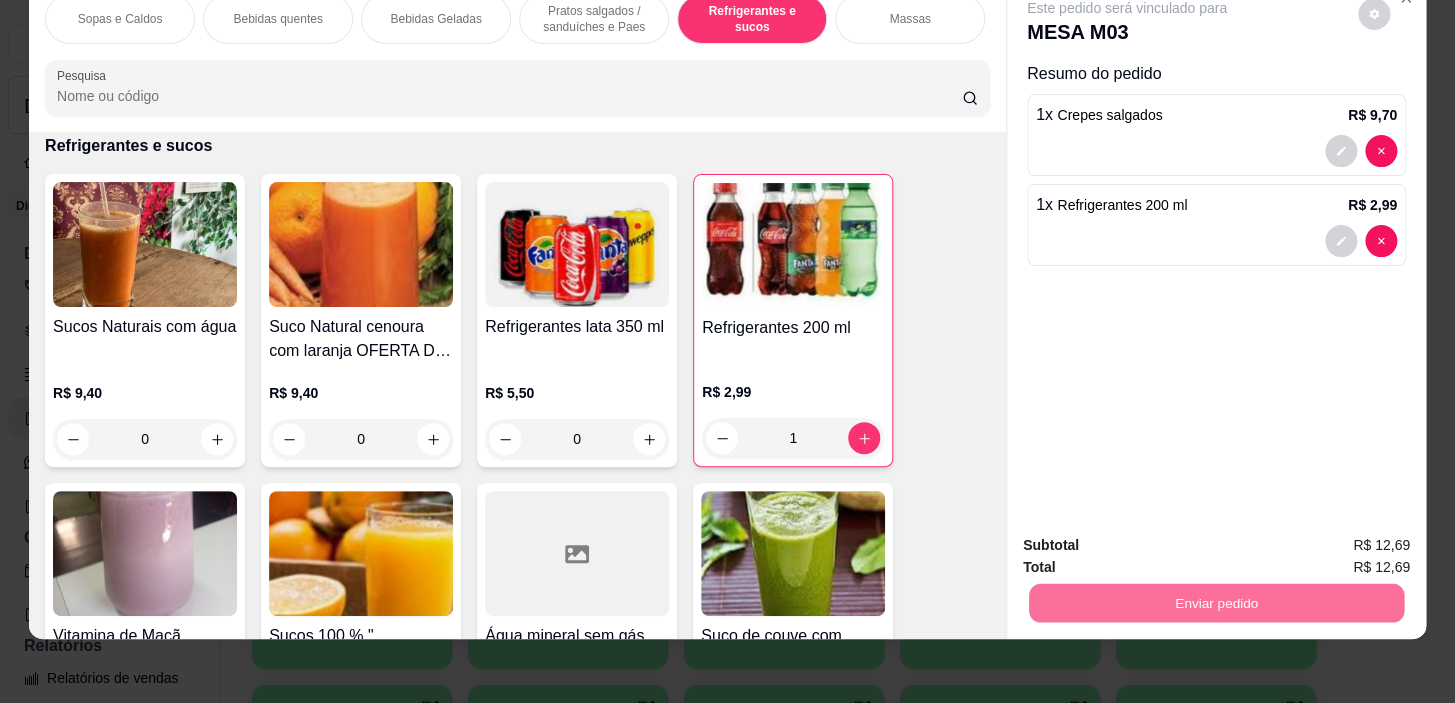 click on "Sim, quero registrar" at bounding box center (1340, 539) 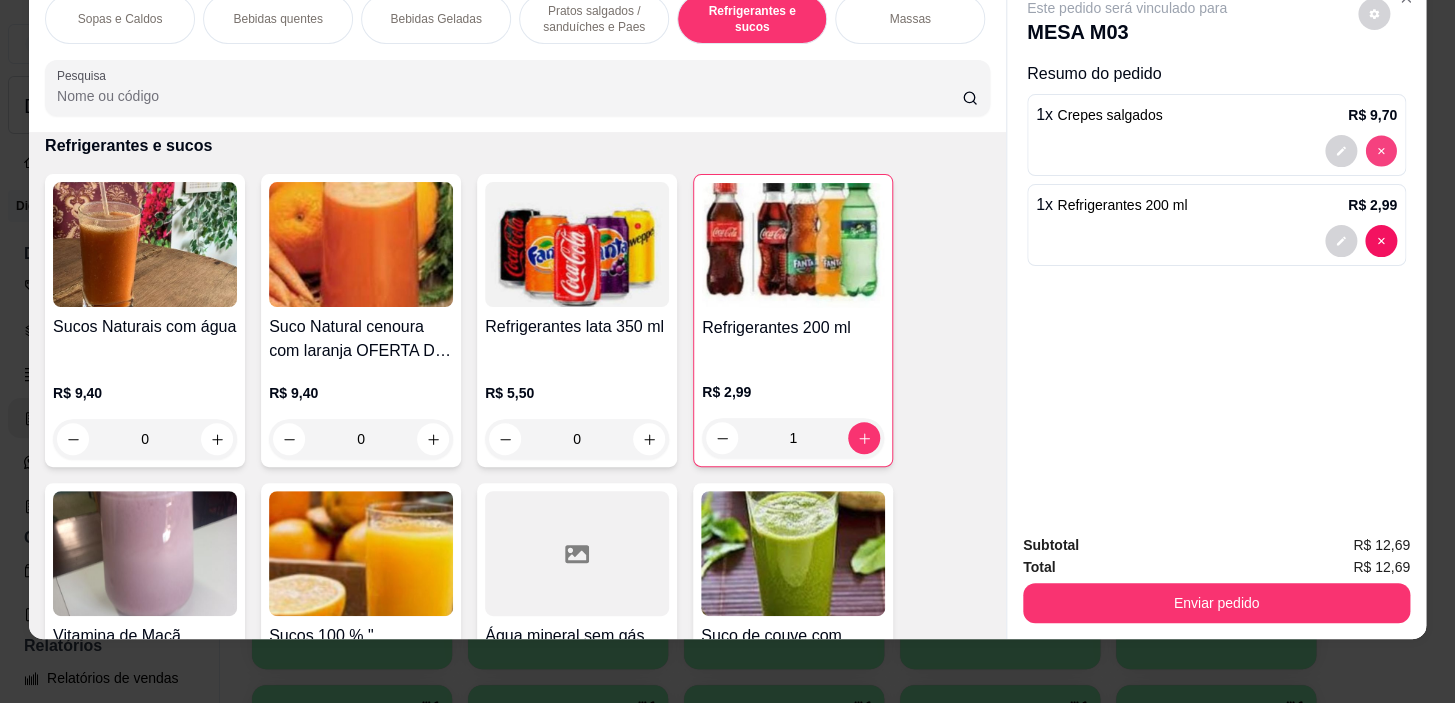 type on "0" 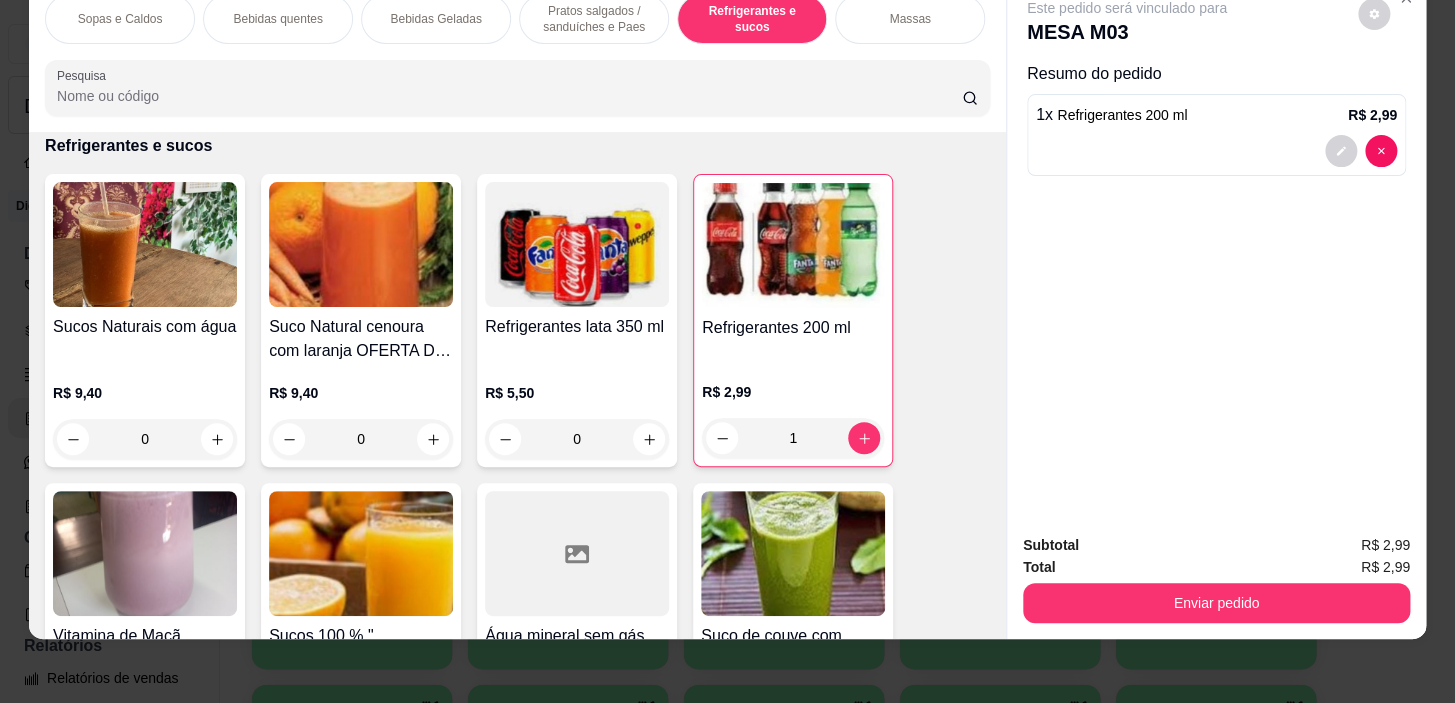 click on "Pratos salgados / sanduíches e Paes" at bounding box center [594, 19] 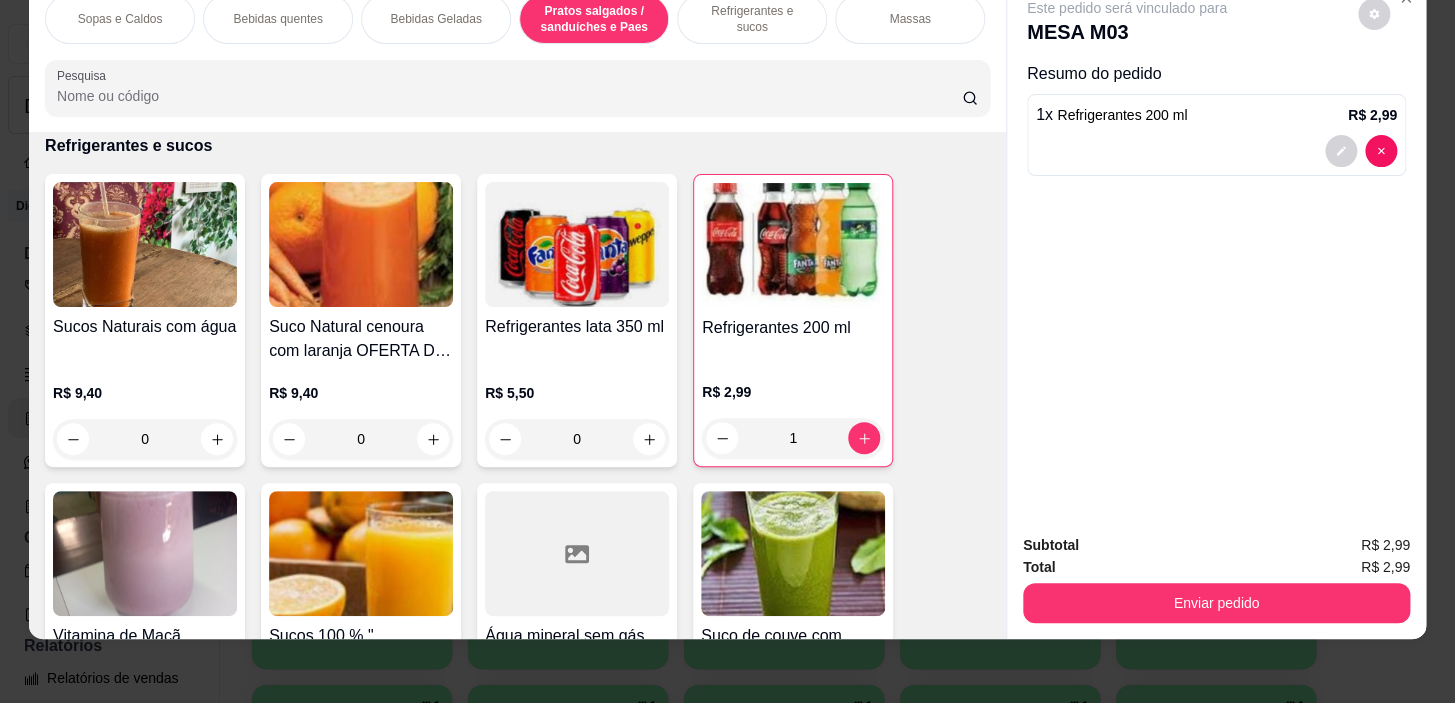 scroll, scrollTop: 5414, scrollLeft: 0, axis: vertical 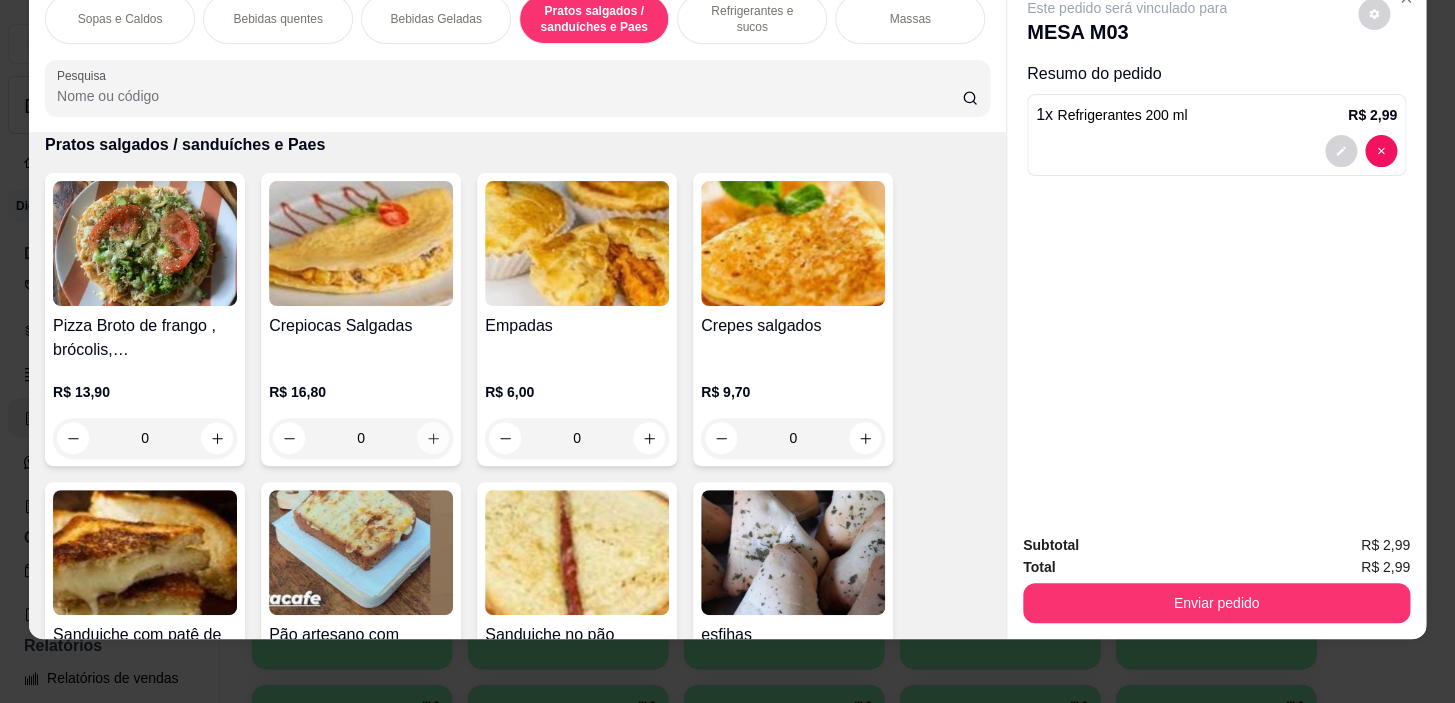 click on "0" at bounding box center (361, 438) 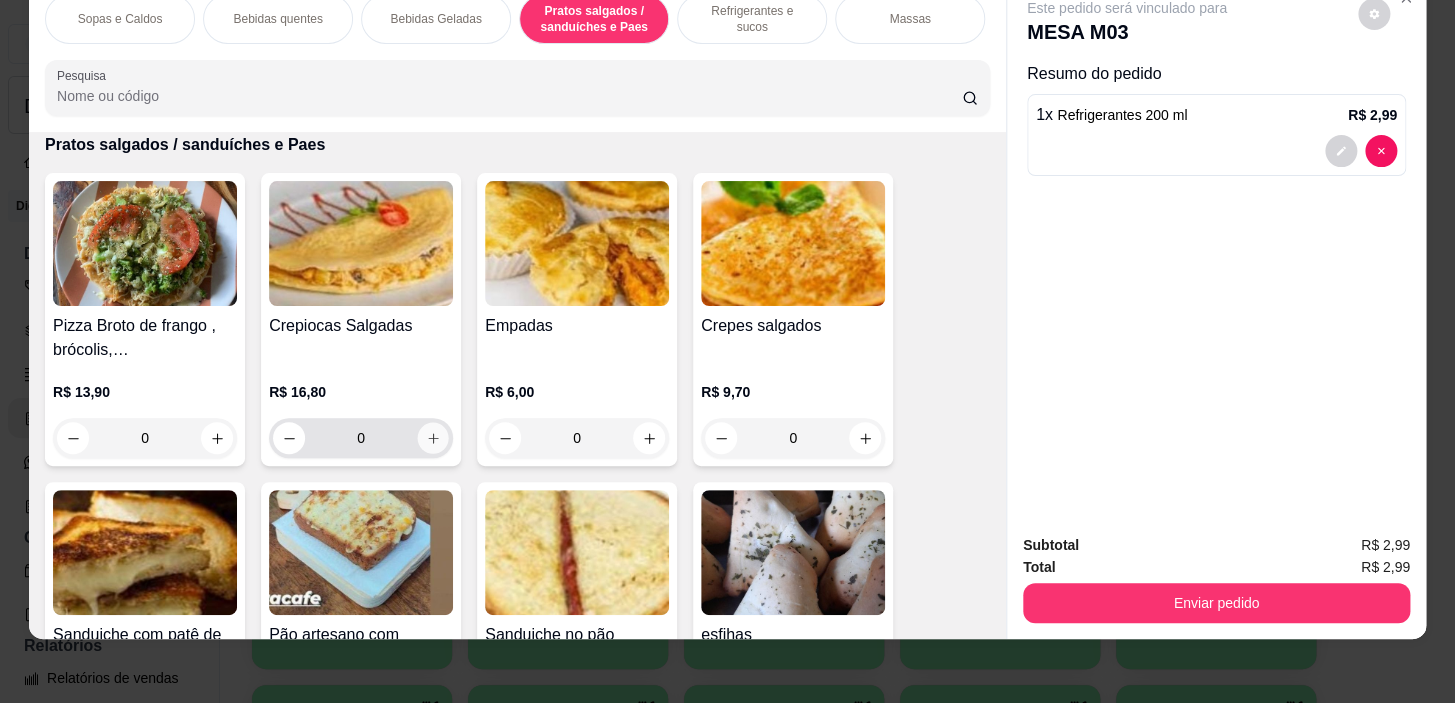click 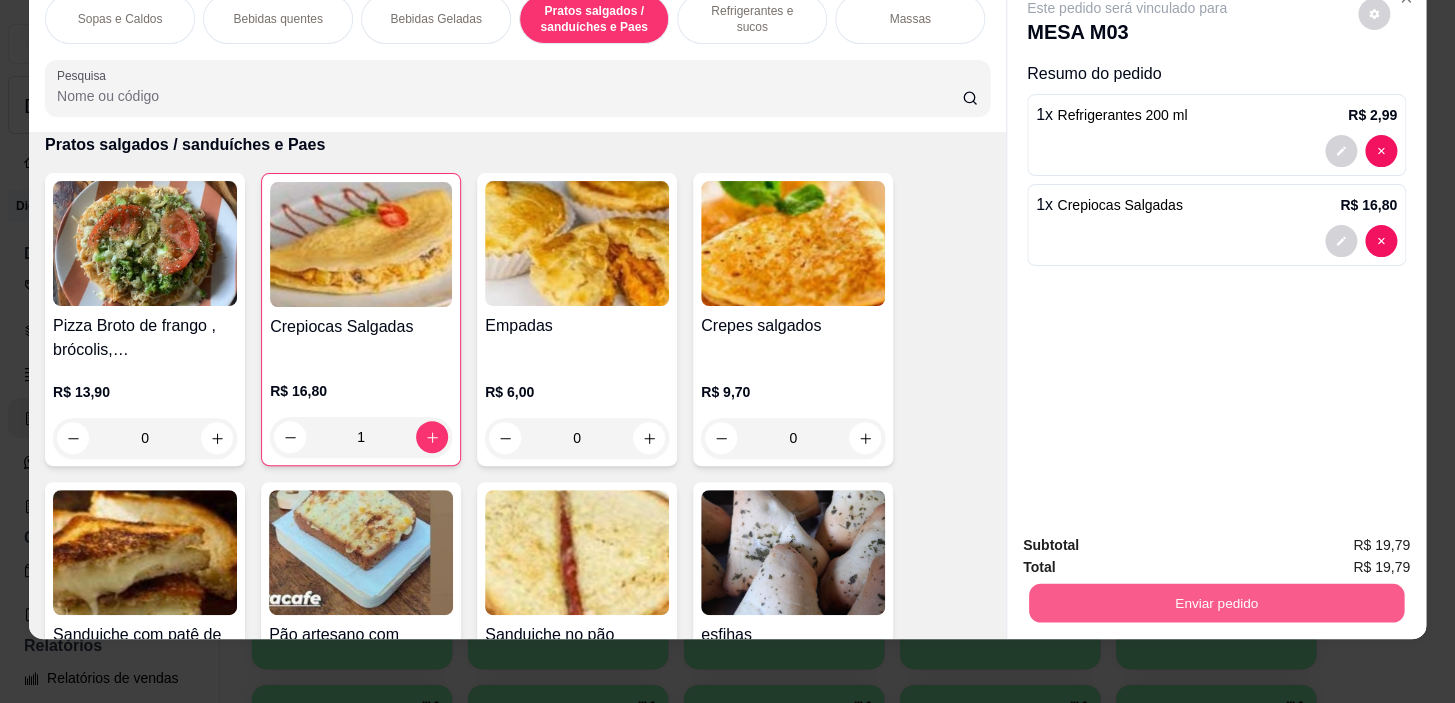 click on "Enviar pedido" at bounding box center (1216, 603) 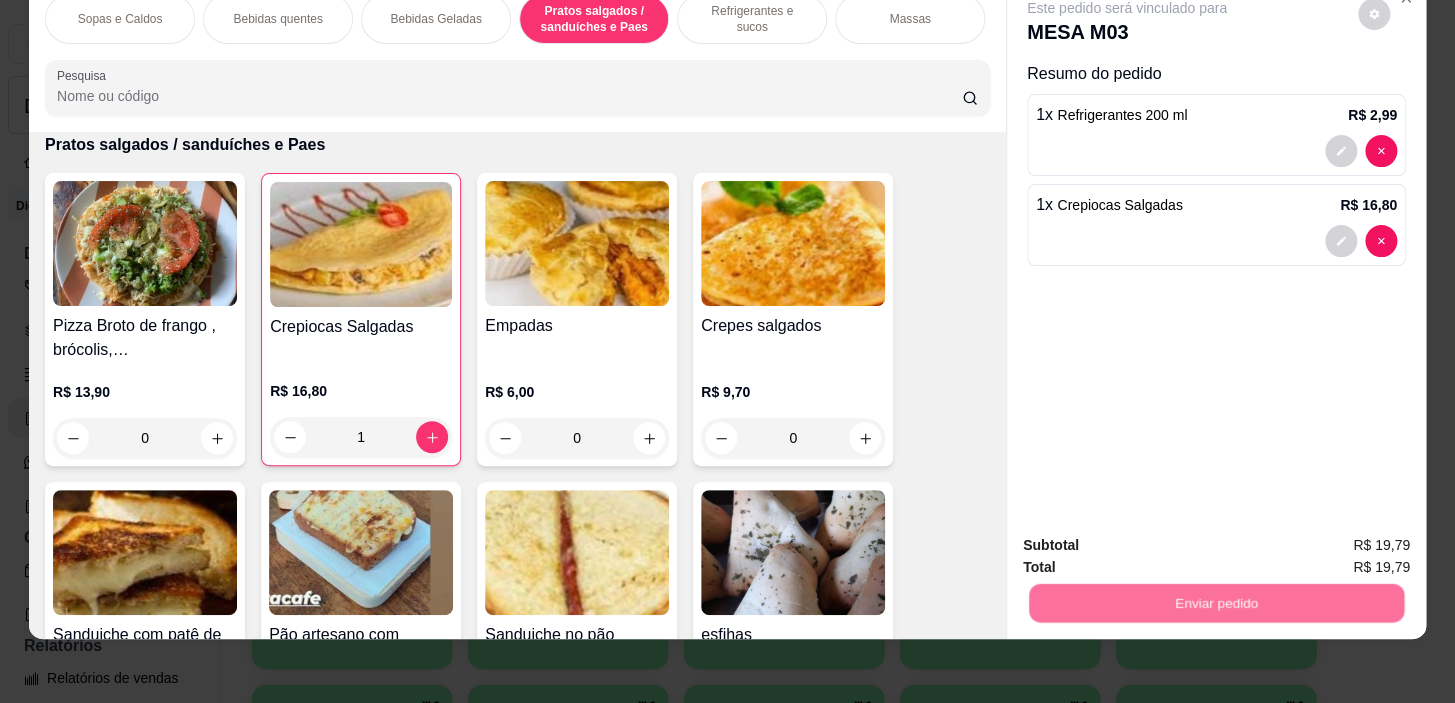 click on "Sim, quero registrar" at bounding box center [1340, 539] 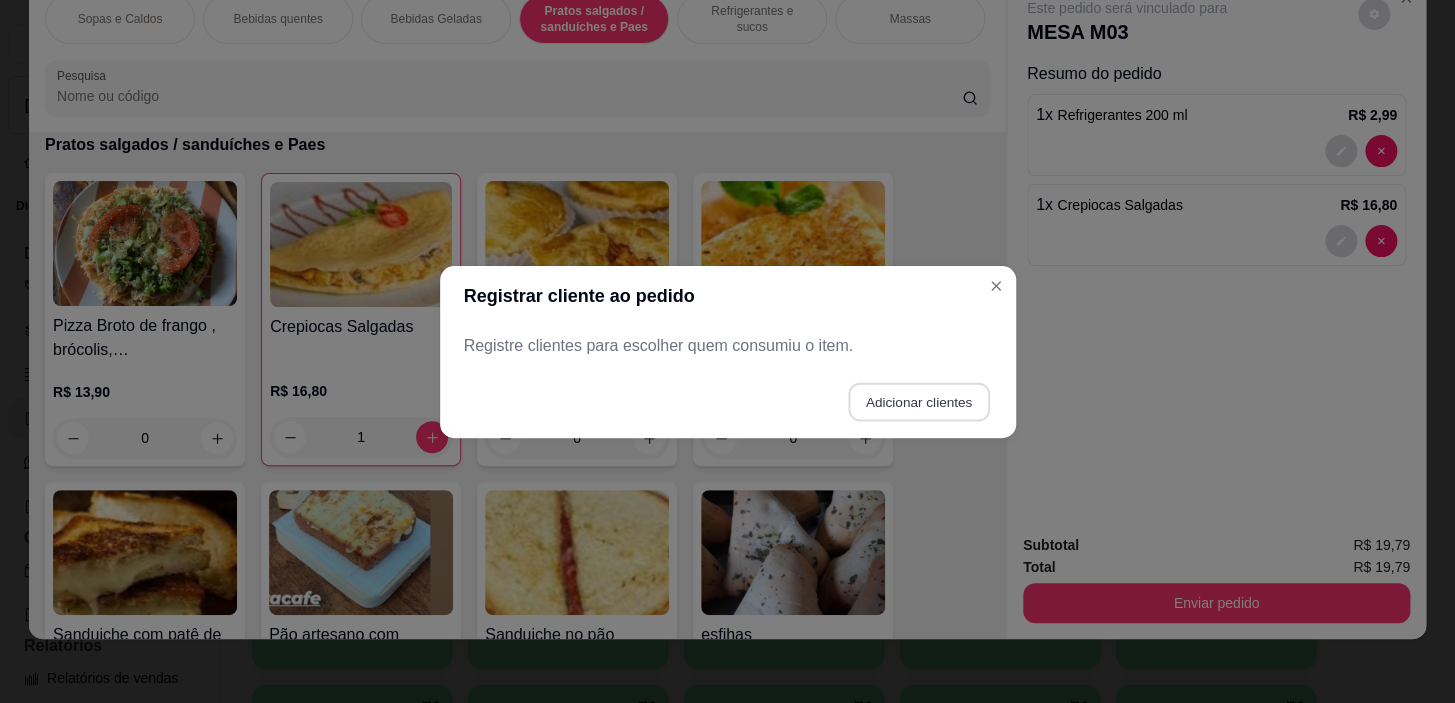 click on "Adicionar clientes" at bounding box center [918, 401] 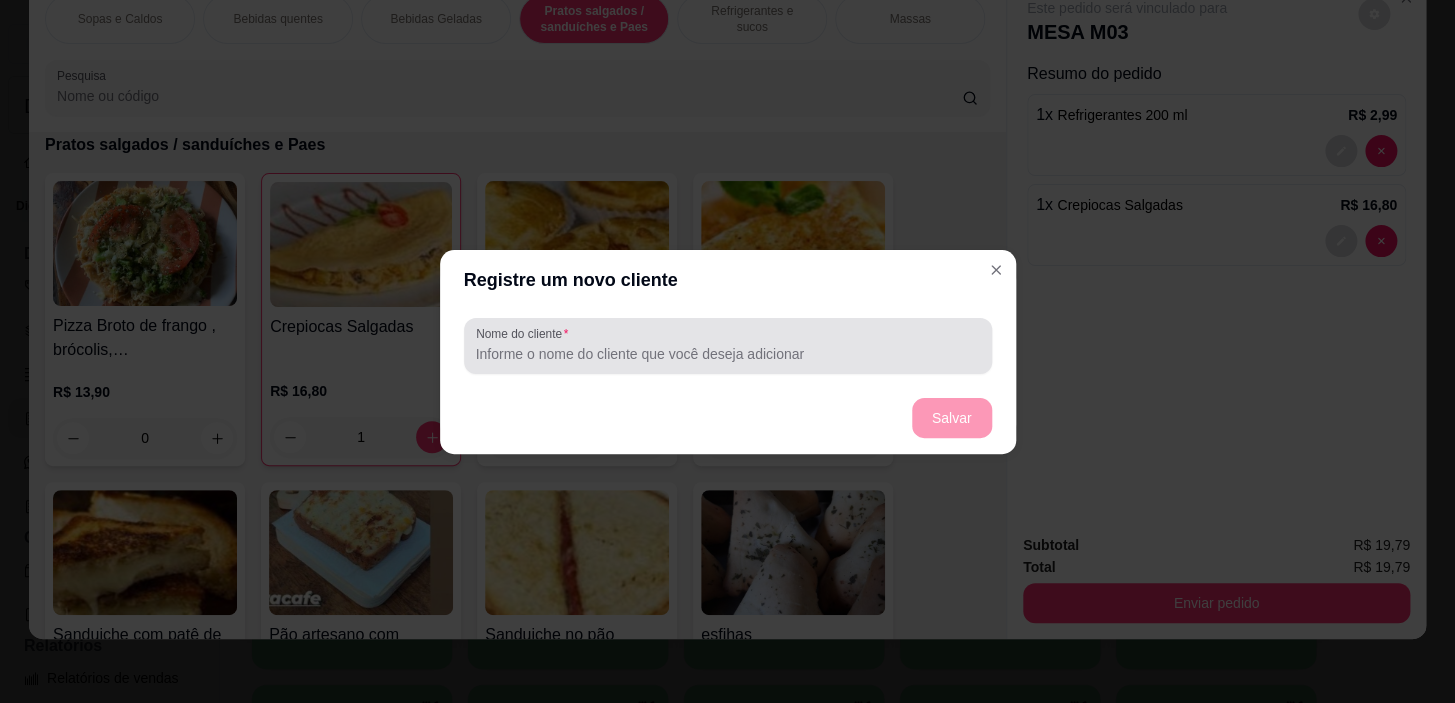 click on "Nome do cliente" at bounding box center [728, 354] 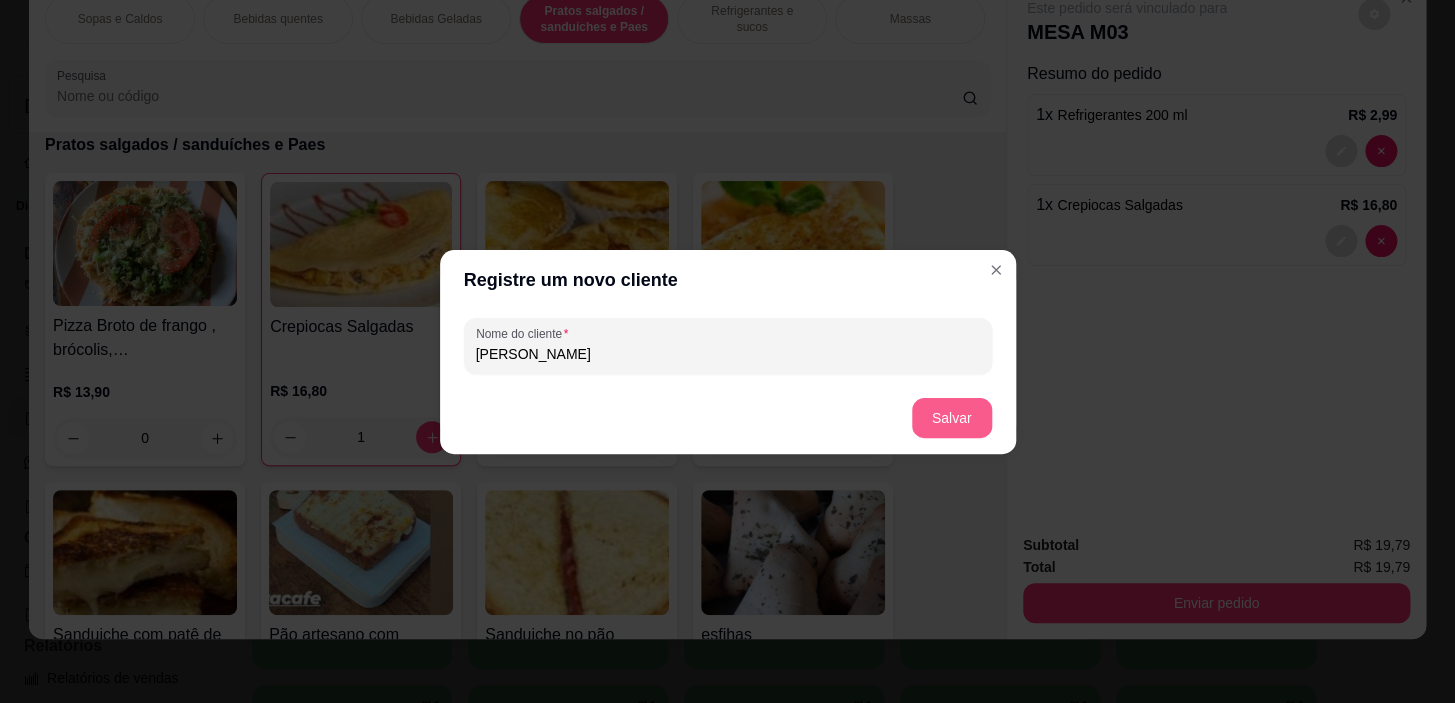 type on "[PERSON_NAME]" 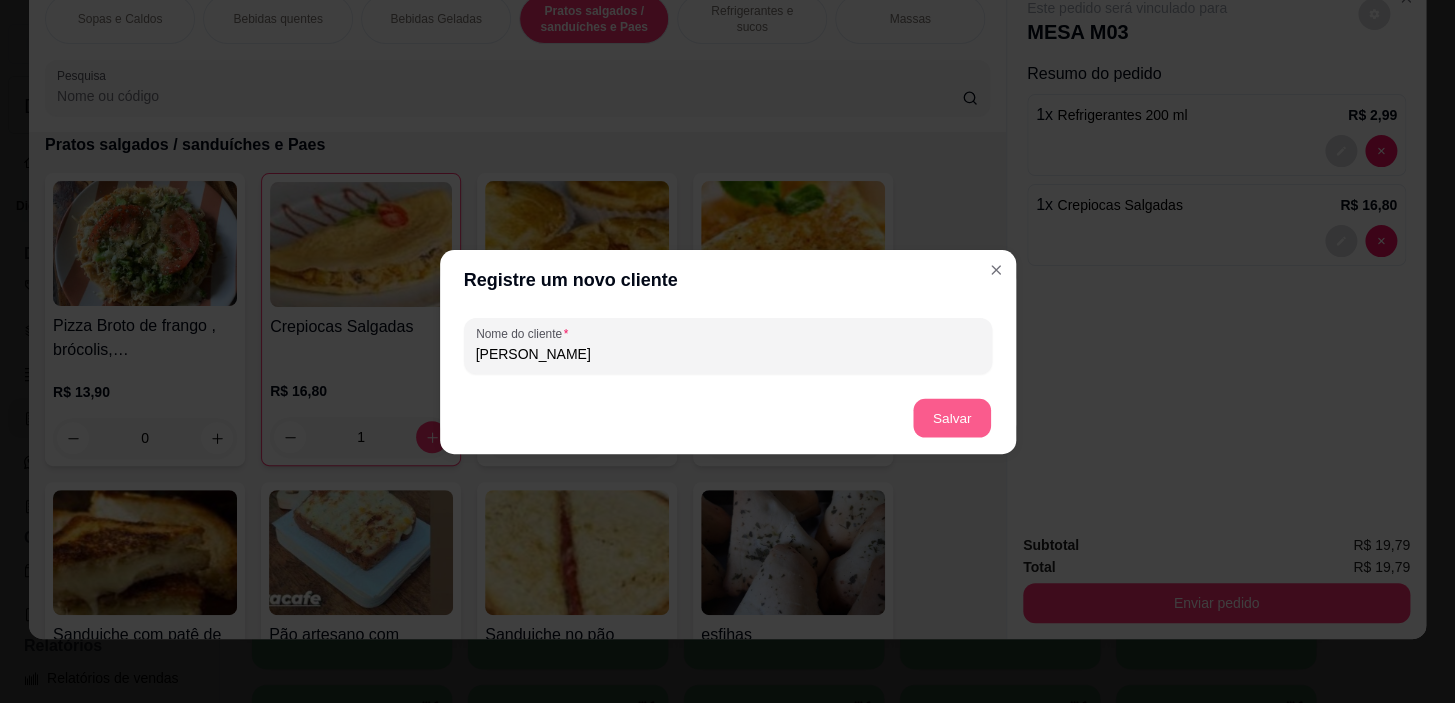 click on "Salvar" at bounding box center (952, 417) 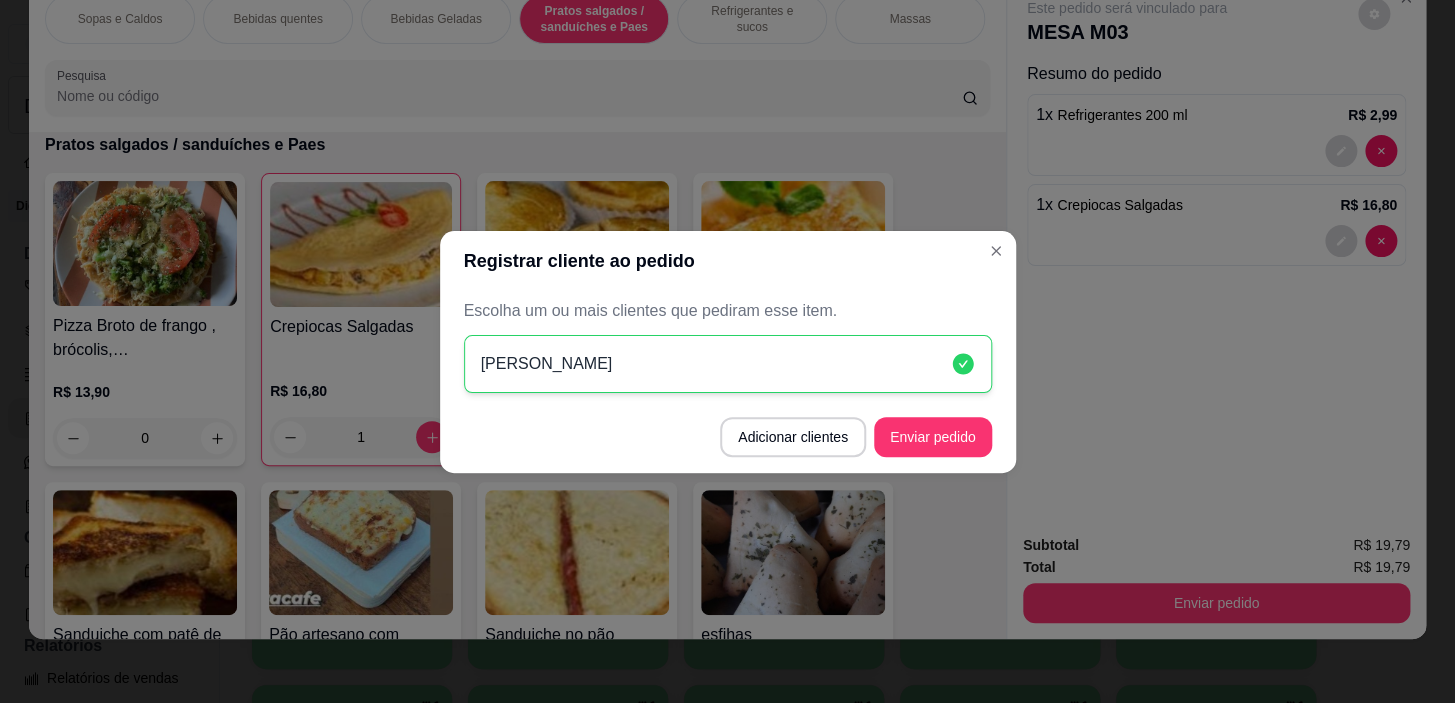 click on "Adicionar clientes Enviar pedido" at bounding box center [728, 437] 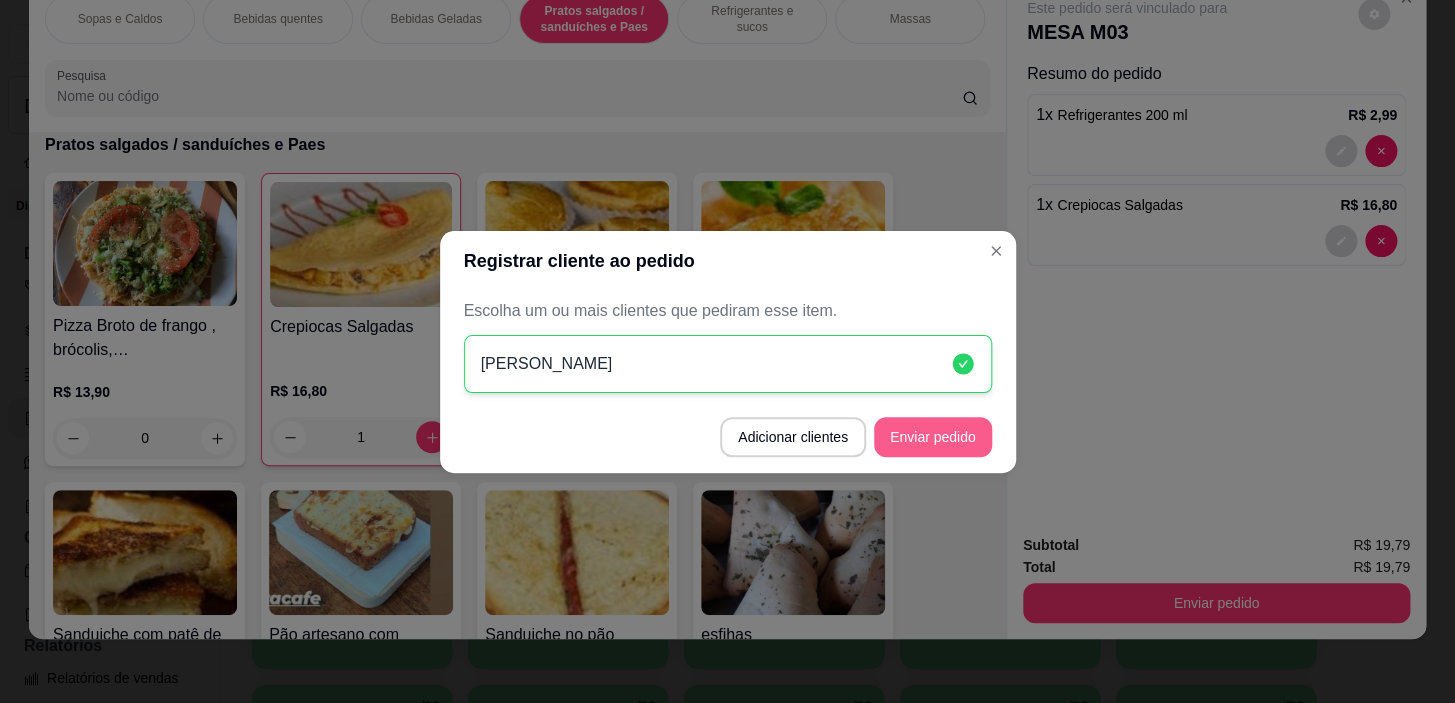 click on "Enviar pedido" at bounding box center (933, 437) 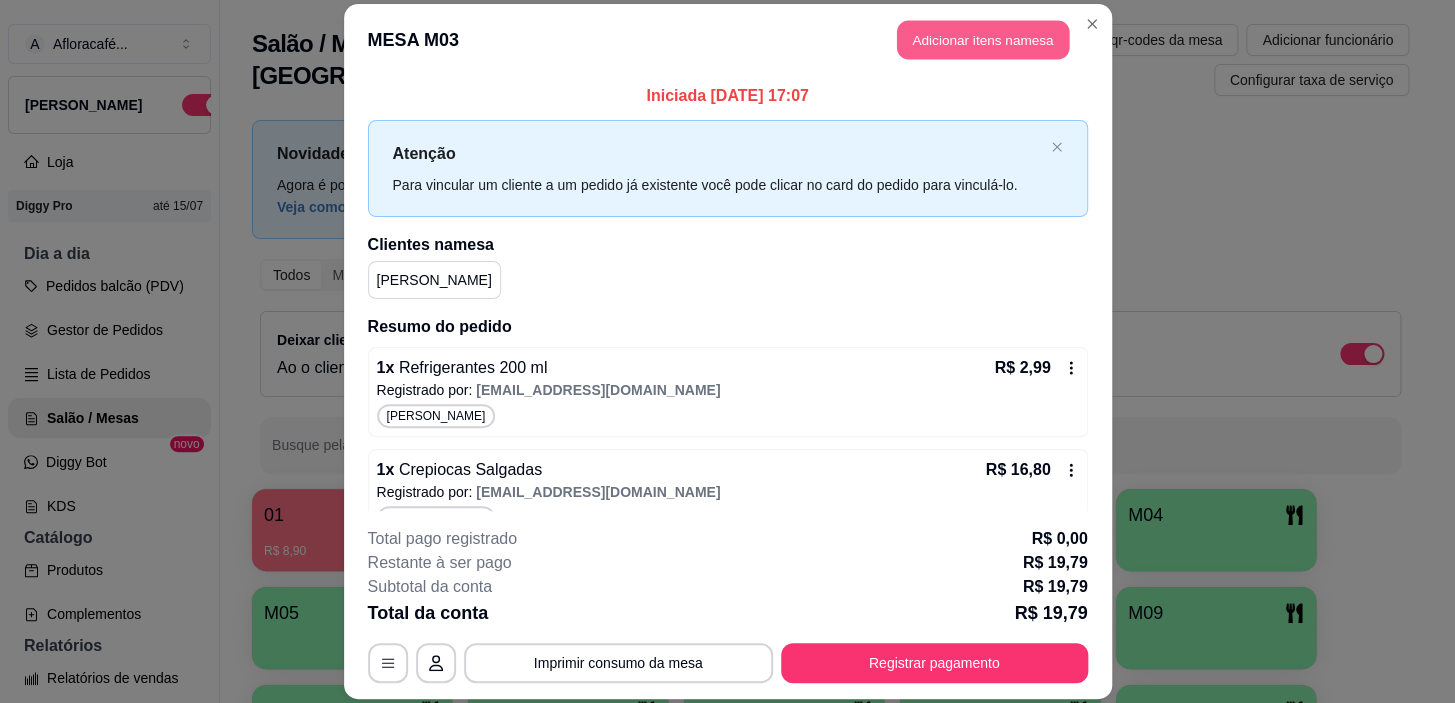 click on "Adicionar itens na  mesa" at bounding box center [983, 39] 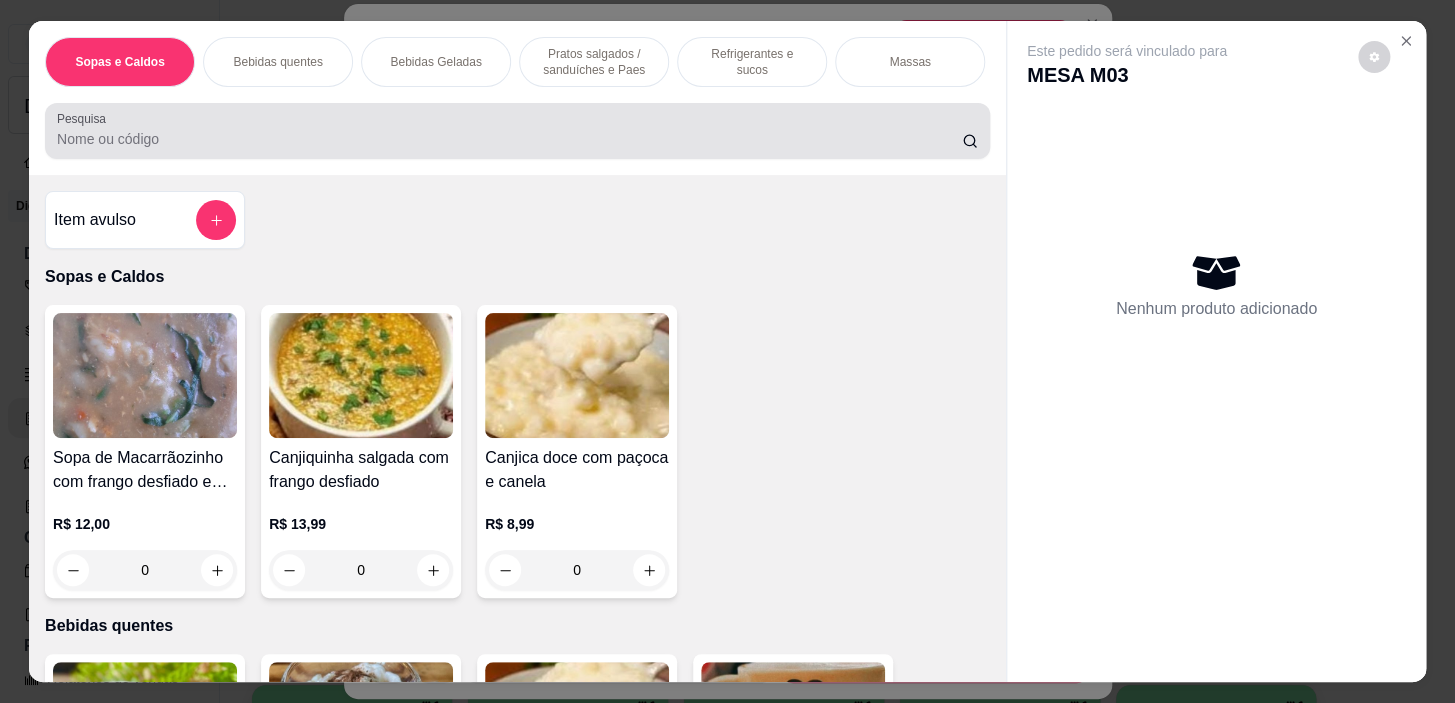 click at bounding box center [517, 131] 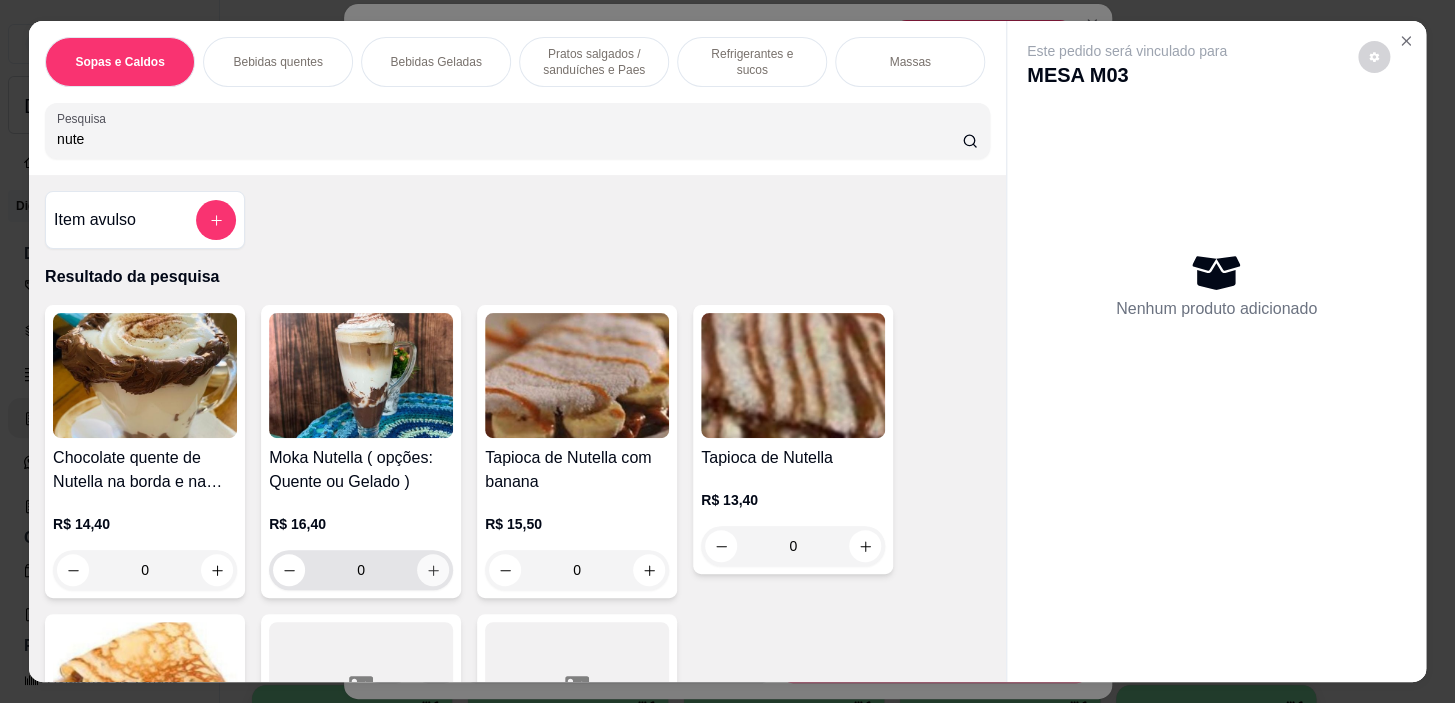 type on "nute" 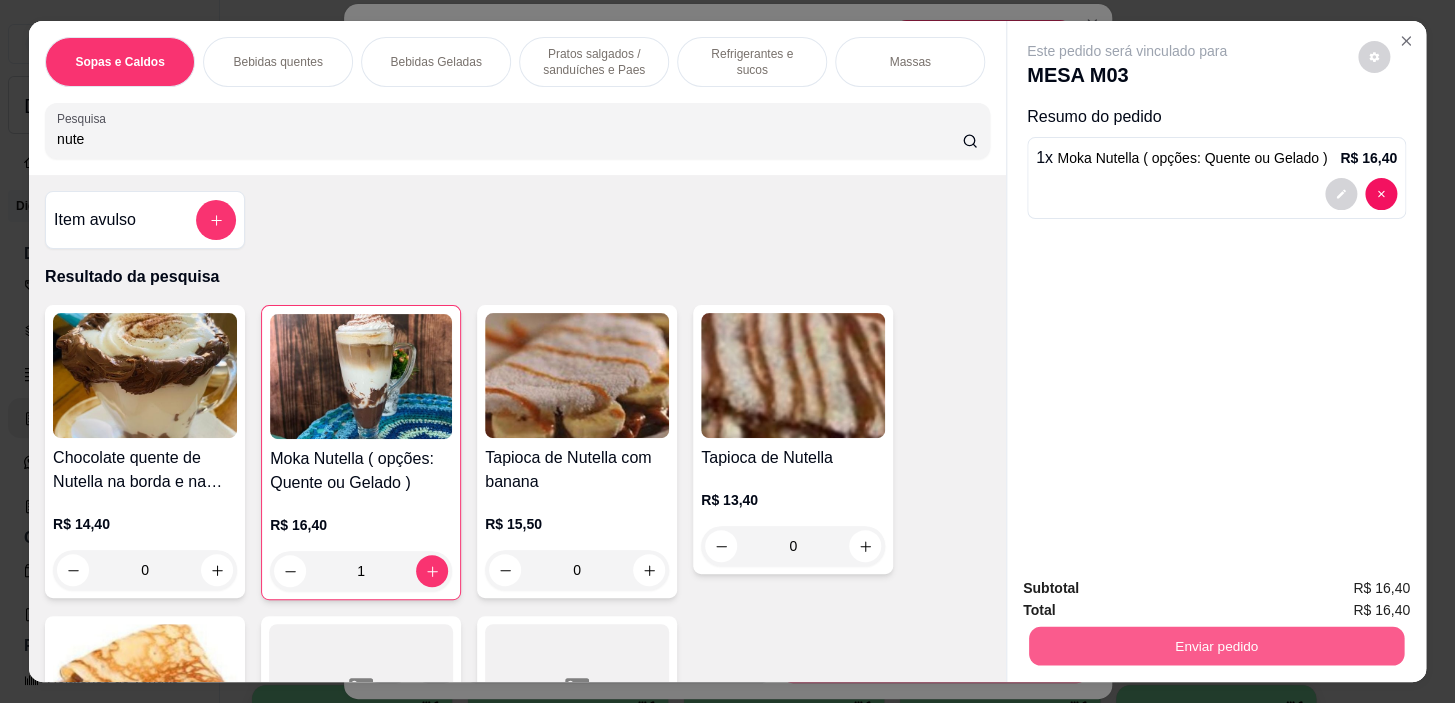 click on "Enviar pedido" at bounding box center (1216, 646) 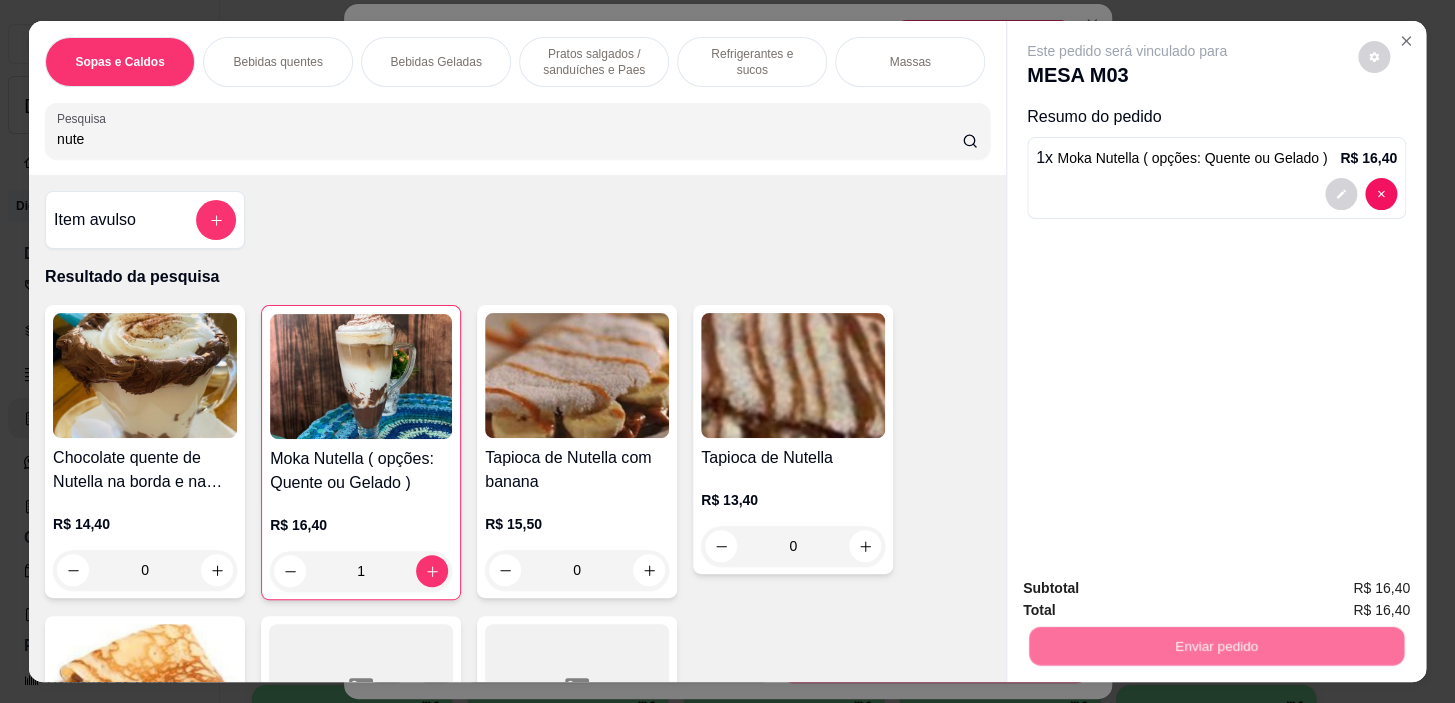 click on "Sim, quero registrar" at bounding box center [1340, 589] 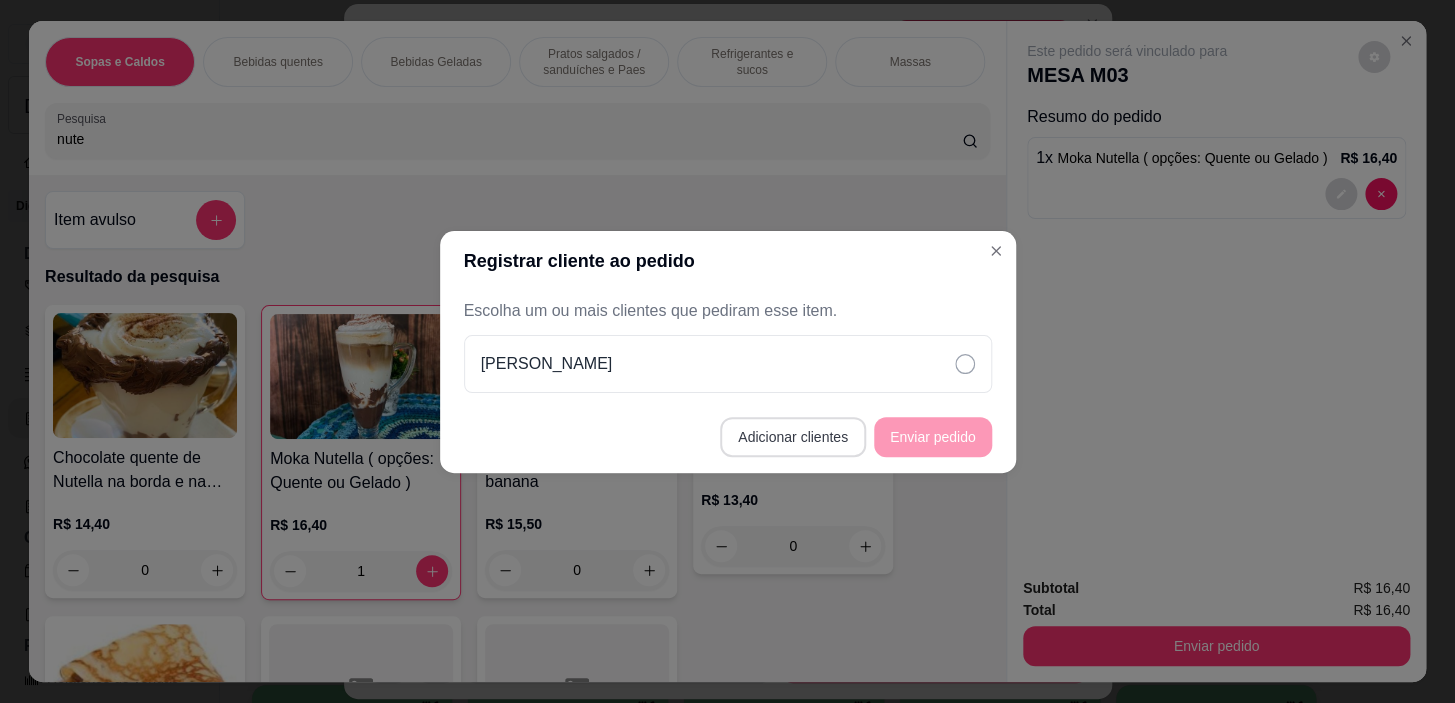 click on "Adicionar clientes" at bounding box center [793, 437] 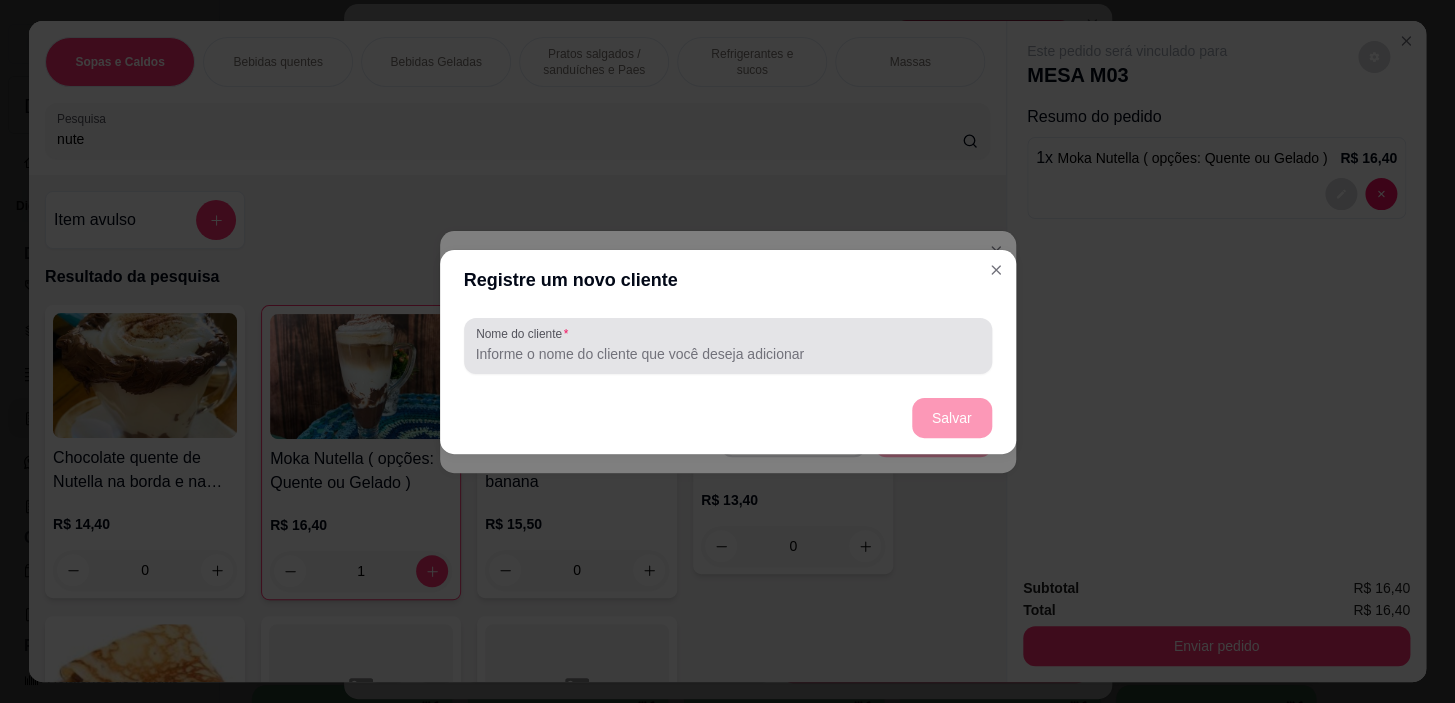 click at bounding box center [728, 346] 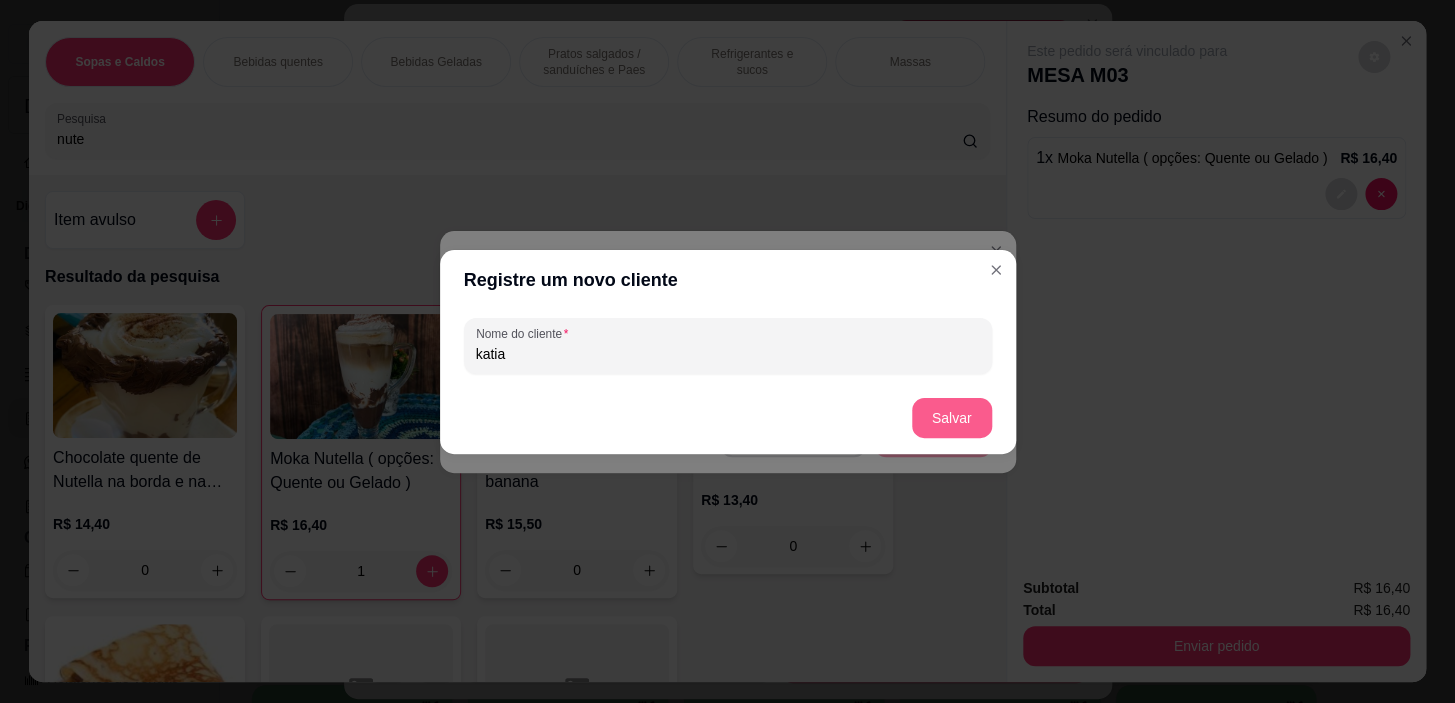 type on "katia" 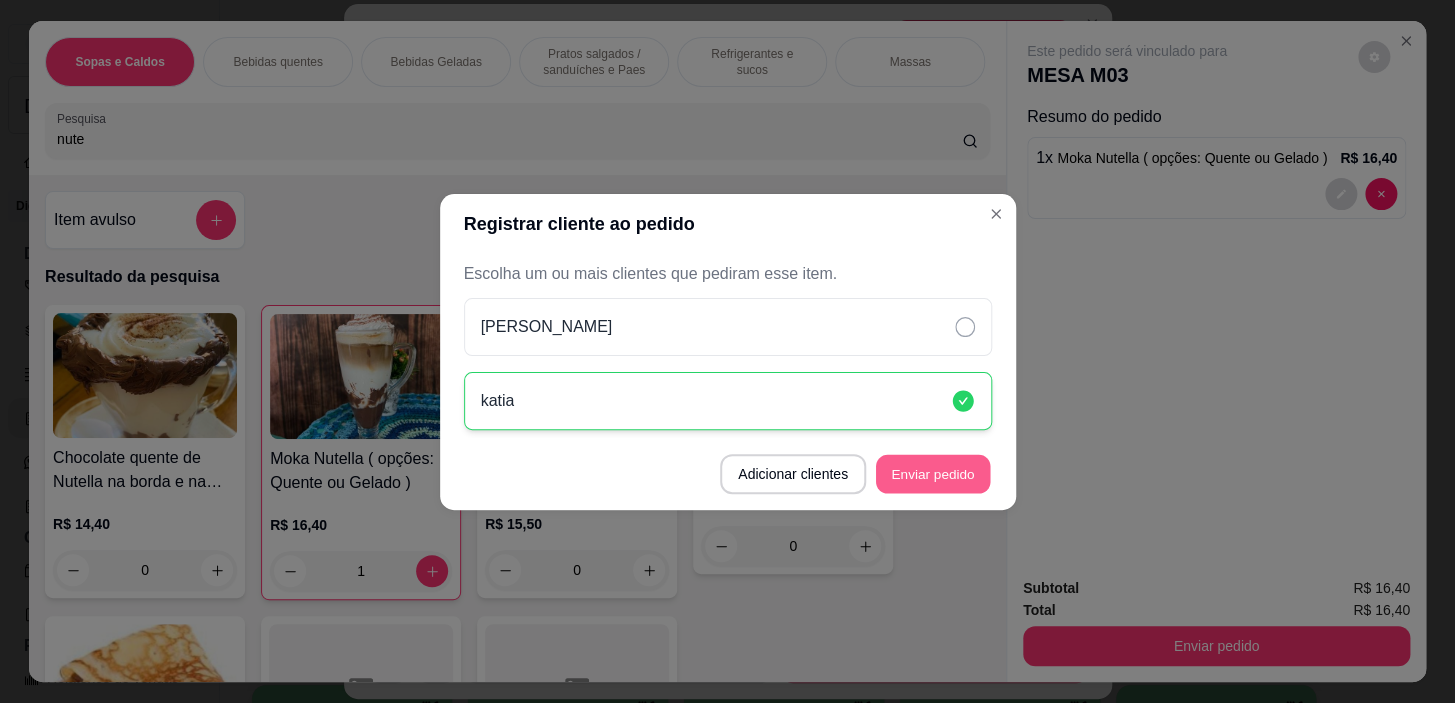 click on "Enviar pedido" at bounding box center (933, 473) 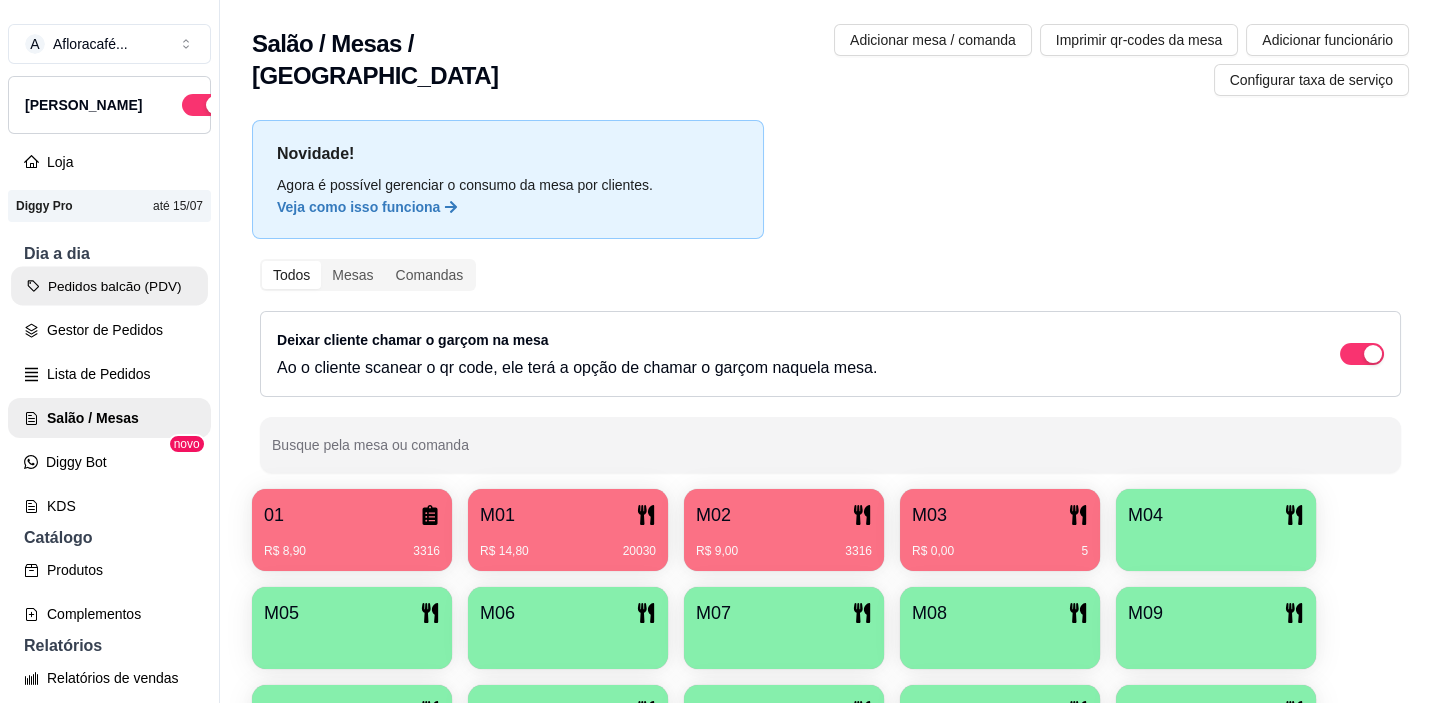 click on "Pedidos balcão (PDV)" at bounding box center (109, 286) 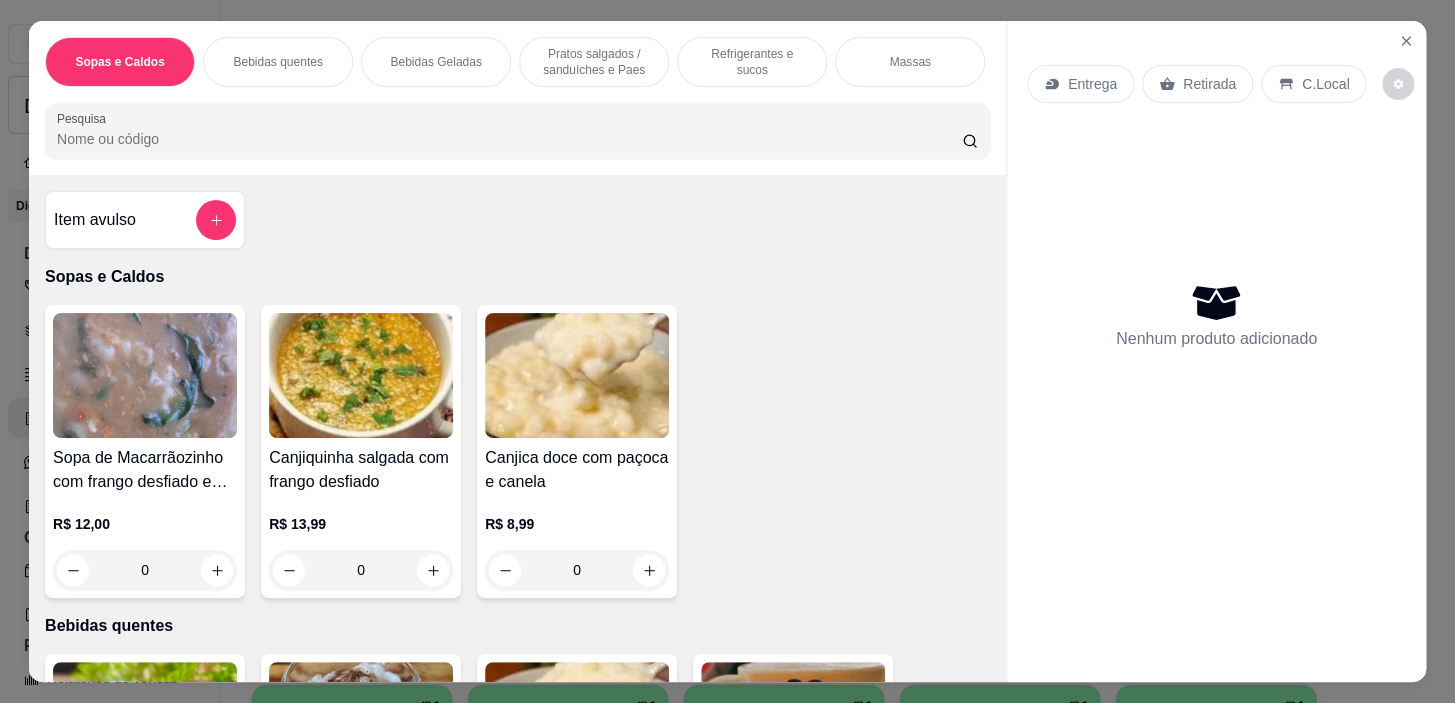 click on "Sopas e Caldos  Bebidas quentes Bebidas Geladas Pratos salgados / sanduíches e Paes  Refrigerantes e sucos  Massas  Refeições  Cervejas e drinks alcoólicos e não alcoólicos  Acompanhamentos das refeições  Pratos Doces e sobremesas  Descartáveis para consumos de alimentos que não são da loja  Pesquisa" at bounding box center (517, 98) 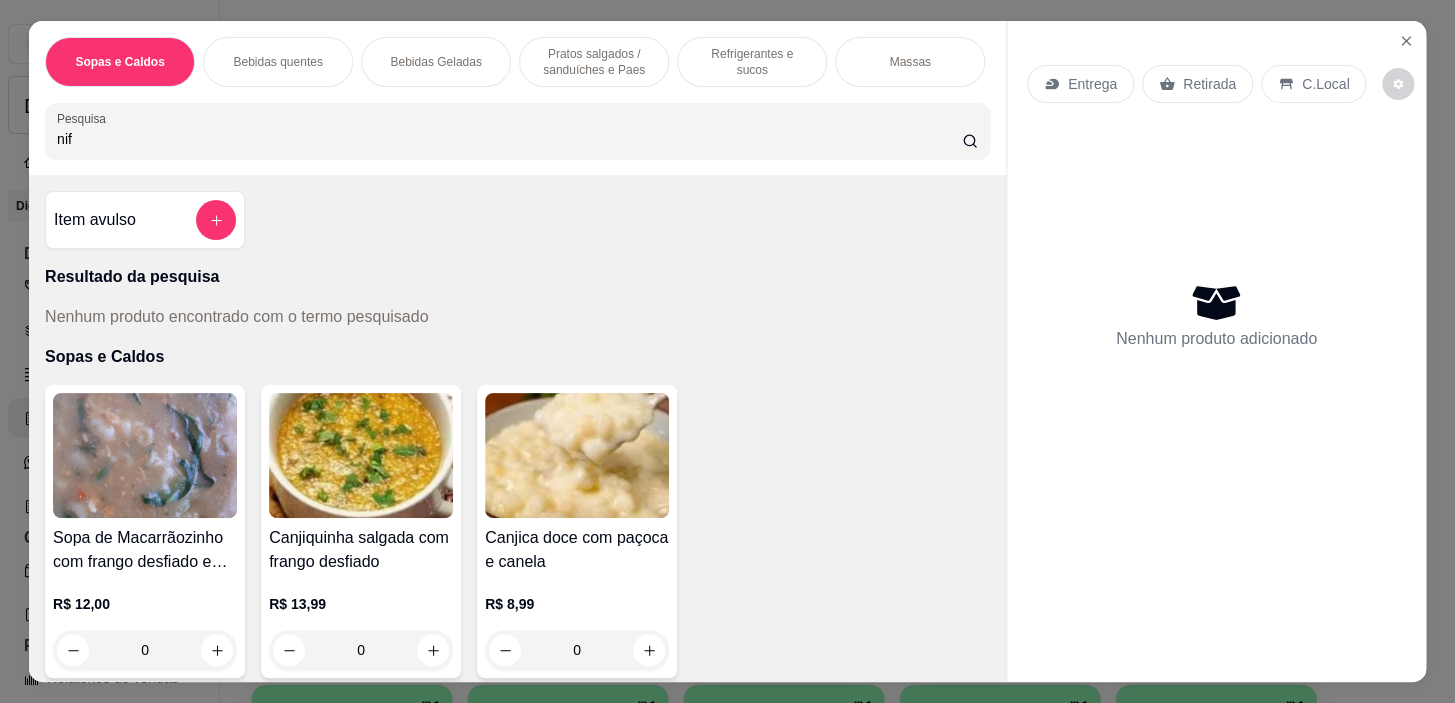 type on "nif" 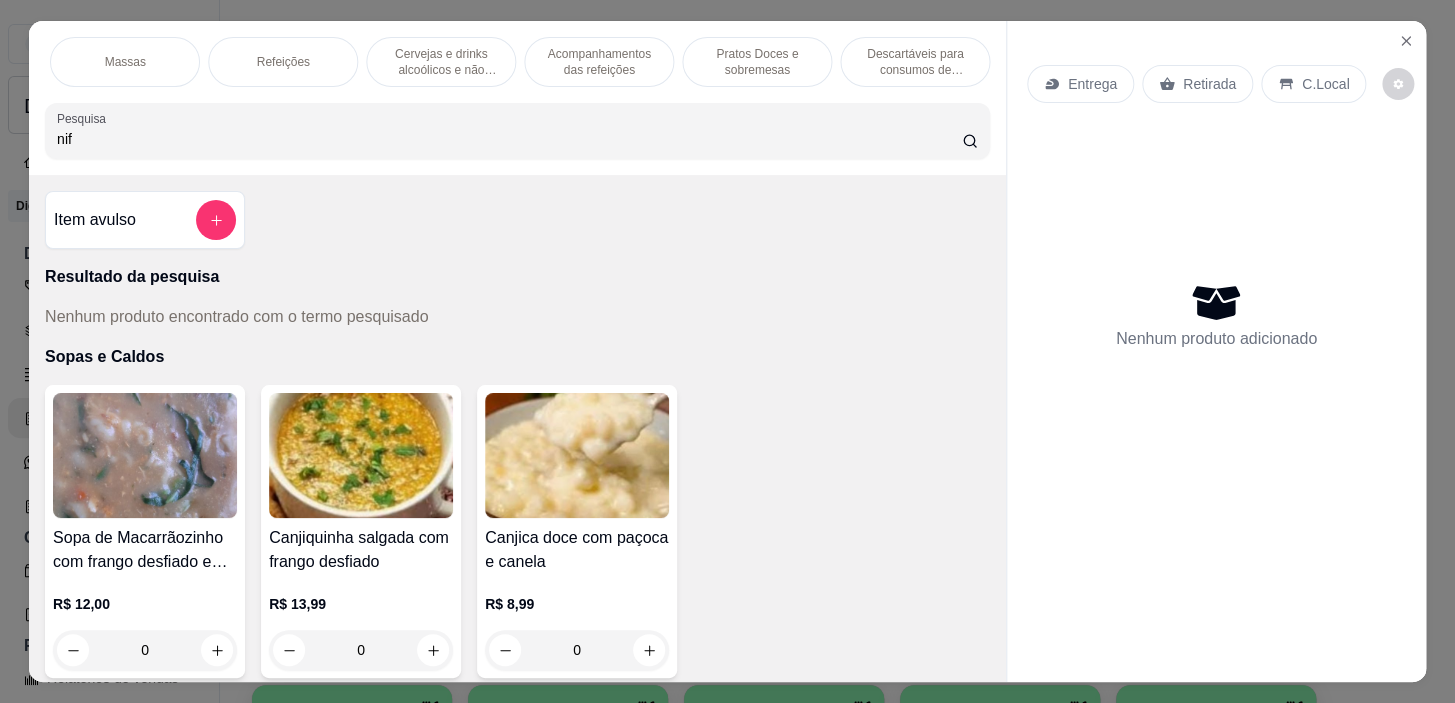drag, startPoint x: 314, startPoint y: 65, endPoint x: 310, endPoint y: 55, distance: 10.770329 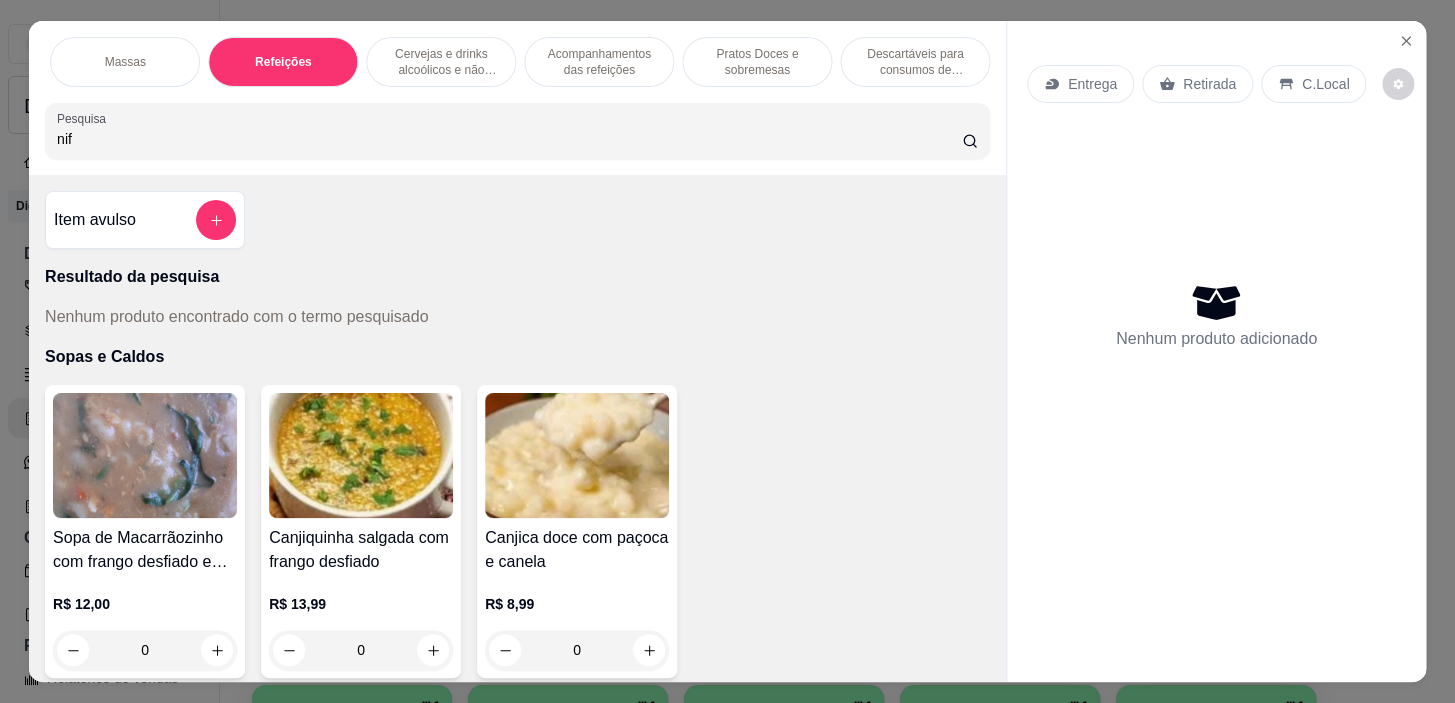 scroll, scrollTop: 11460, scrollLeft: 0, axis: vertical 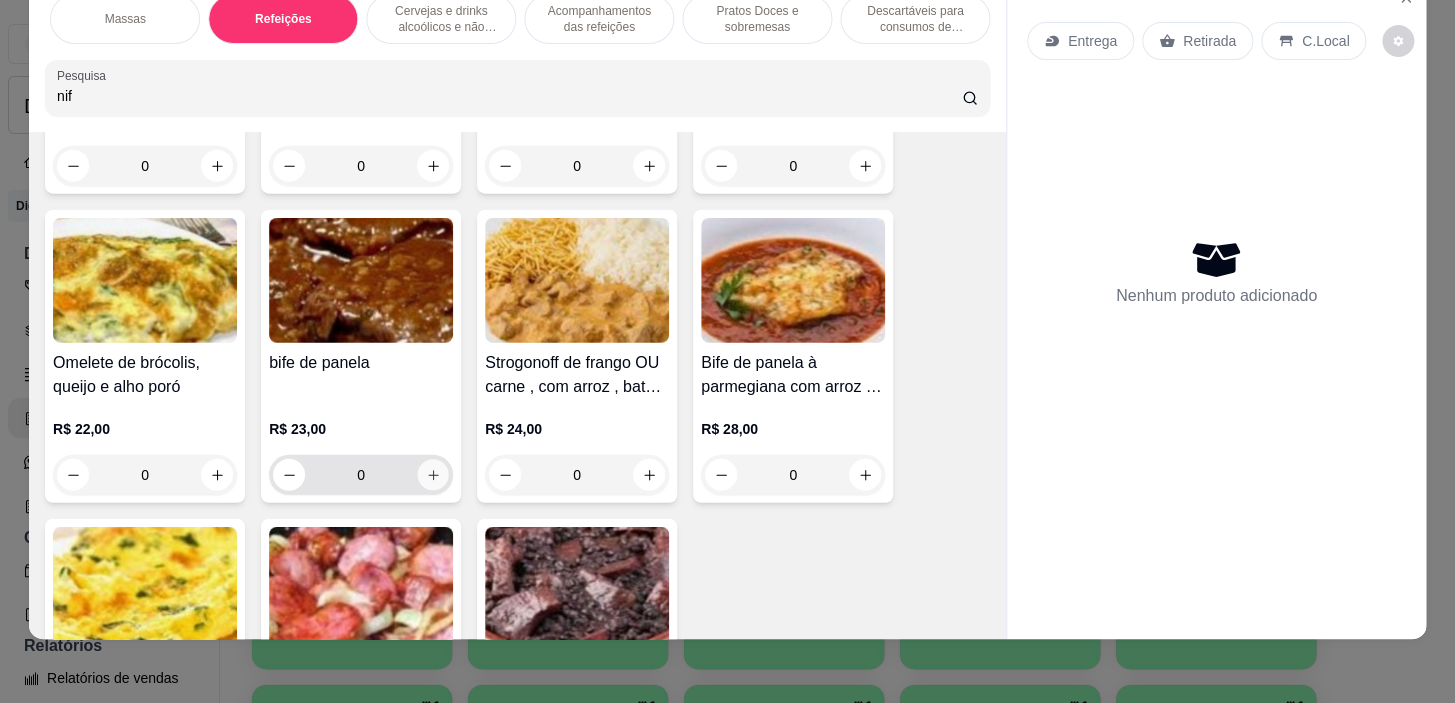 click 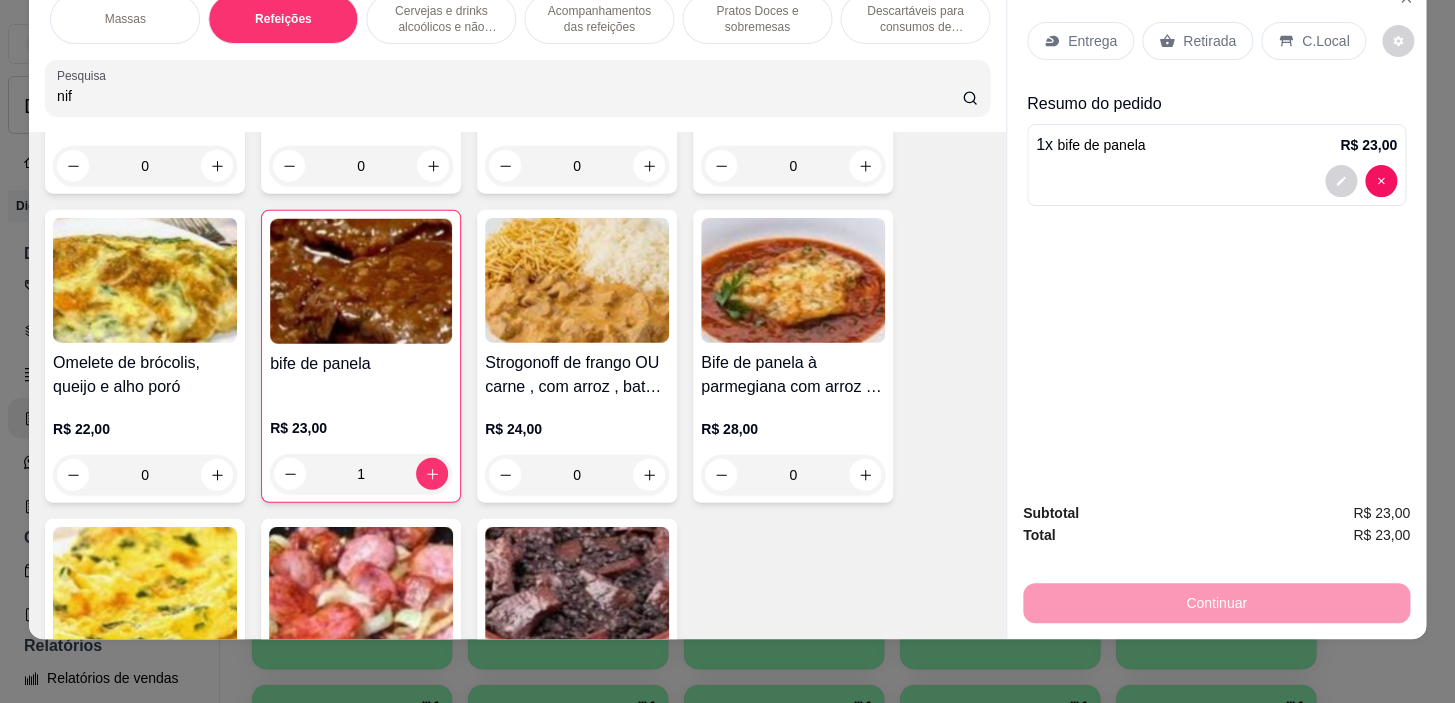 click on "Pratos Doces e sobremesas" at bounding box center (757, 19) 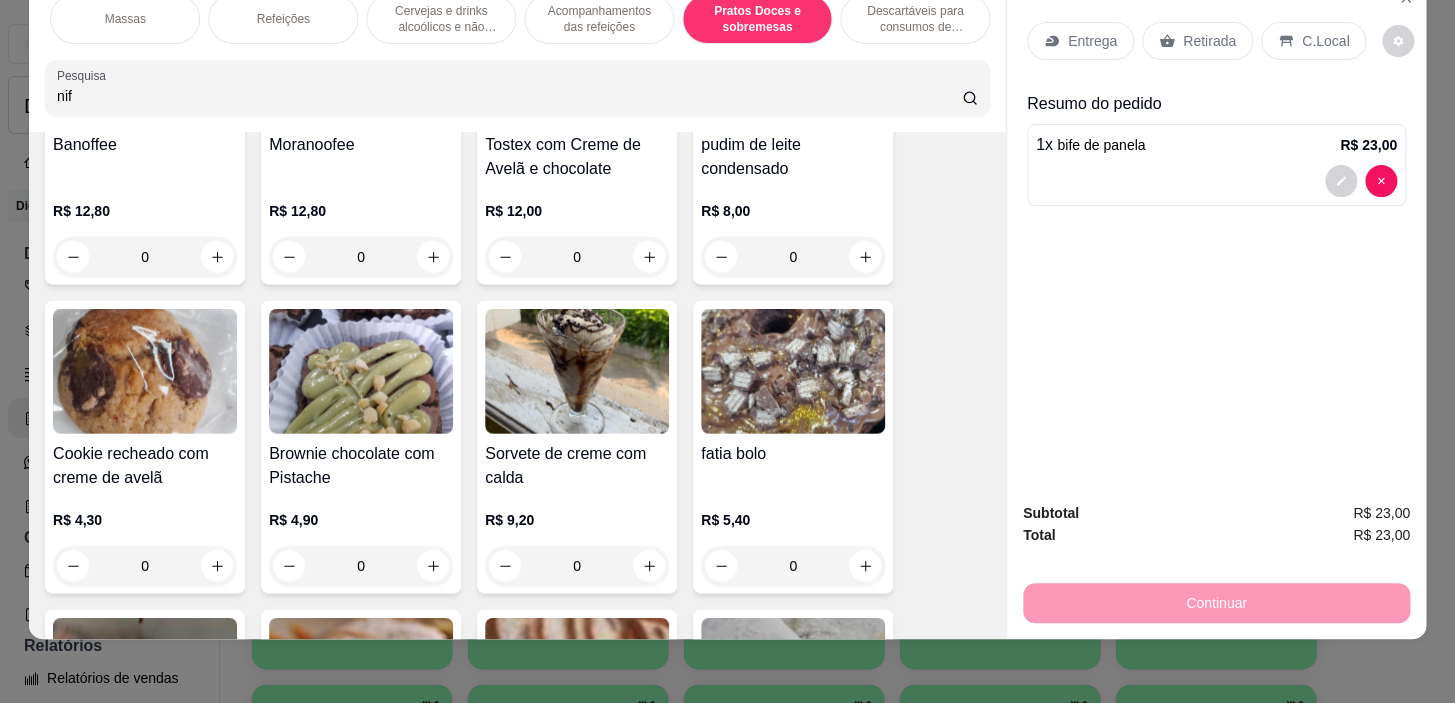 scroll, scrollTop: 14961, scrollLeft: 0, axis: vertical 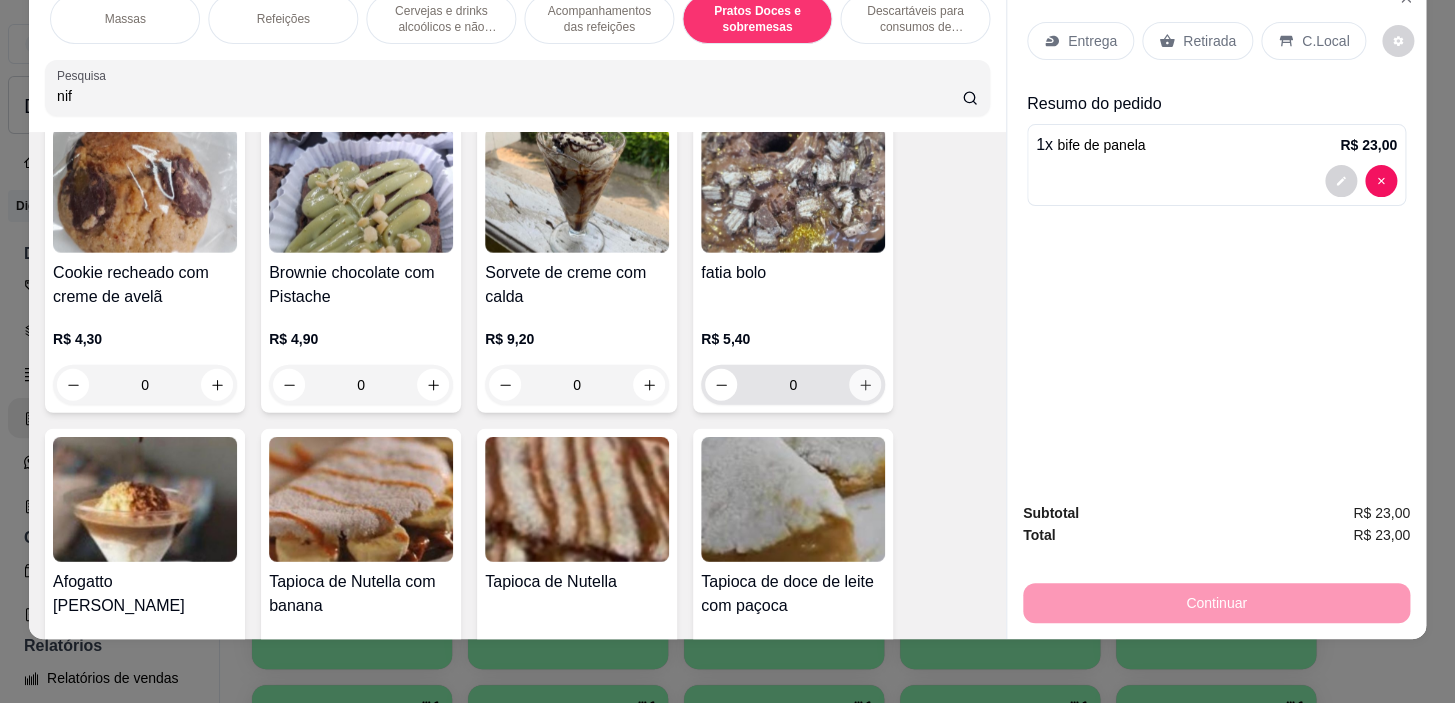 click at bounding box center (865, 385) 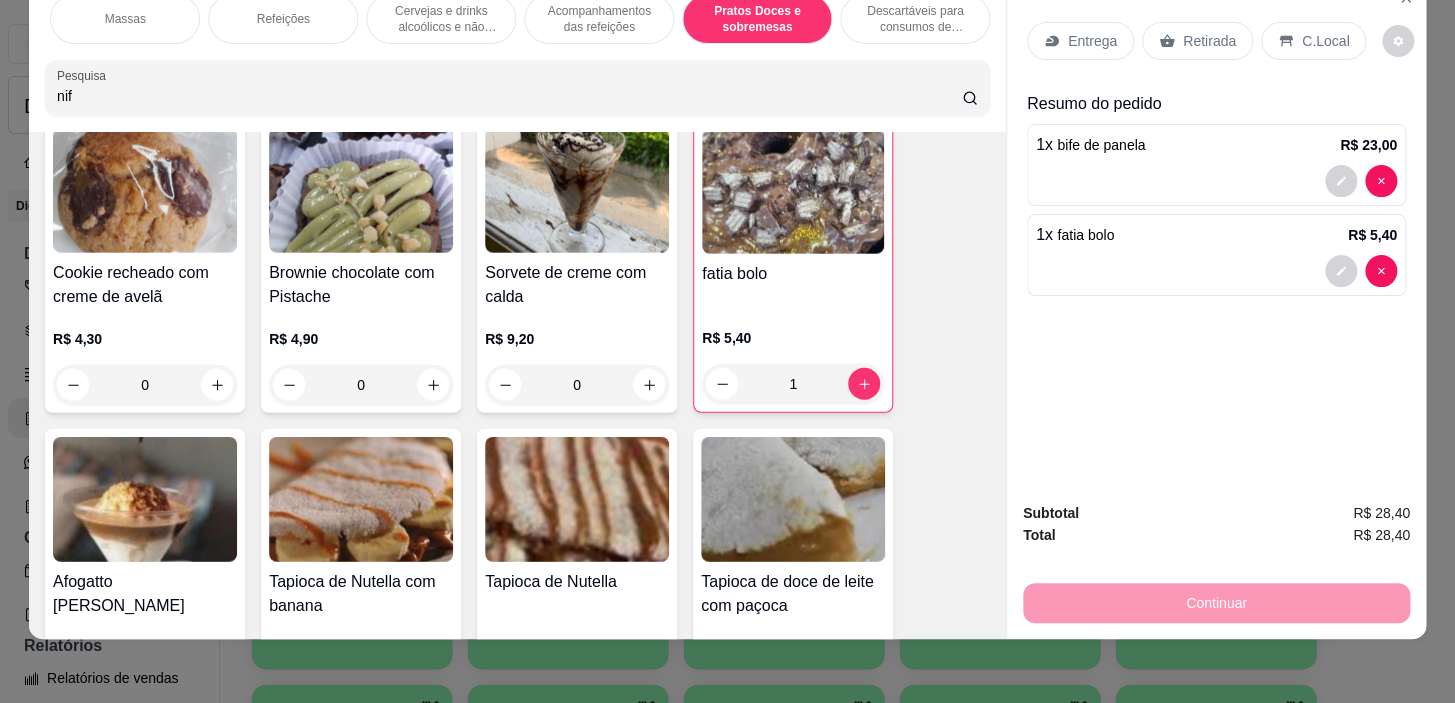 scroll, scrollTop: 0, scrollLeft: 0, axis: both 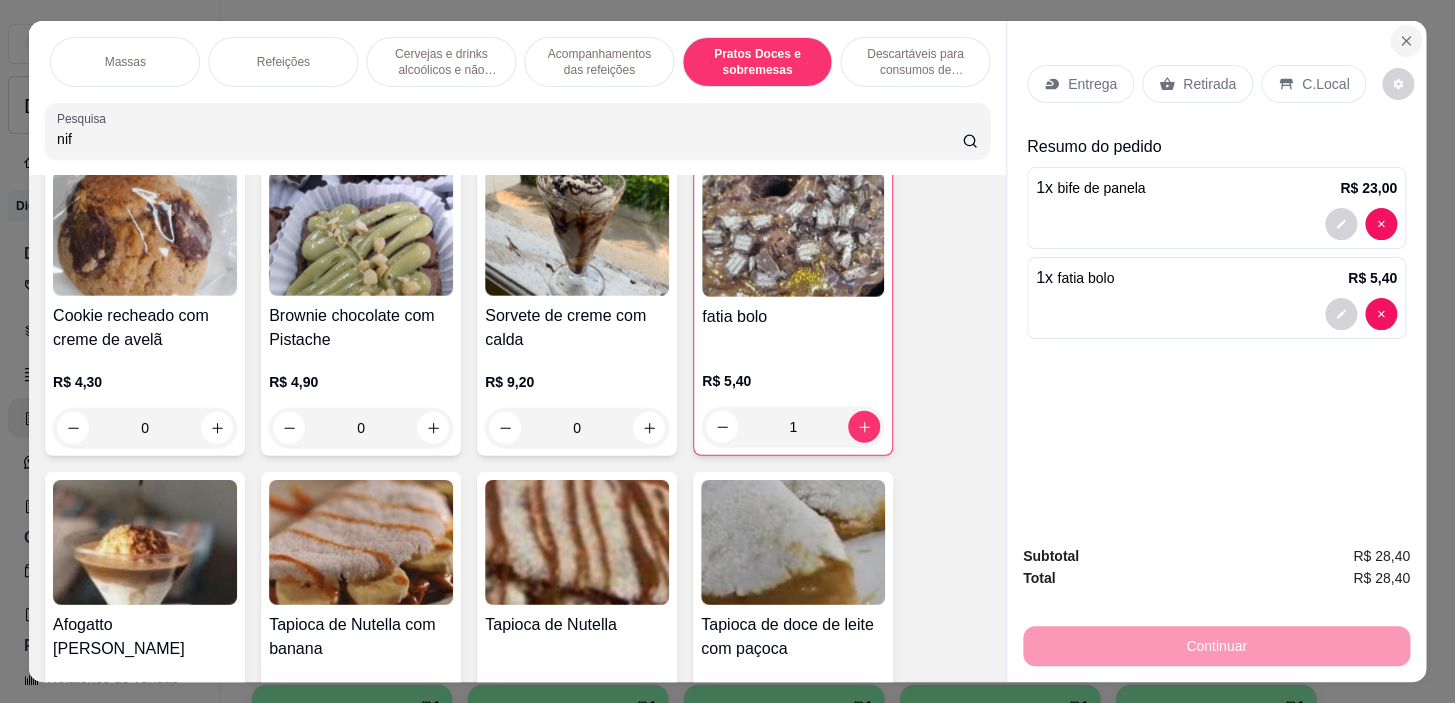 click 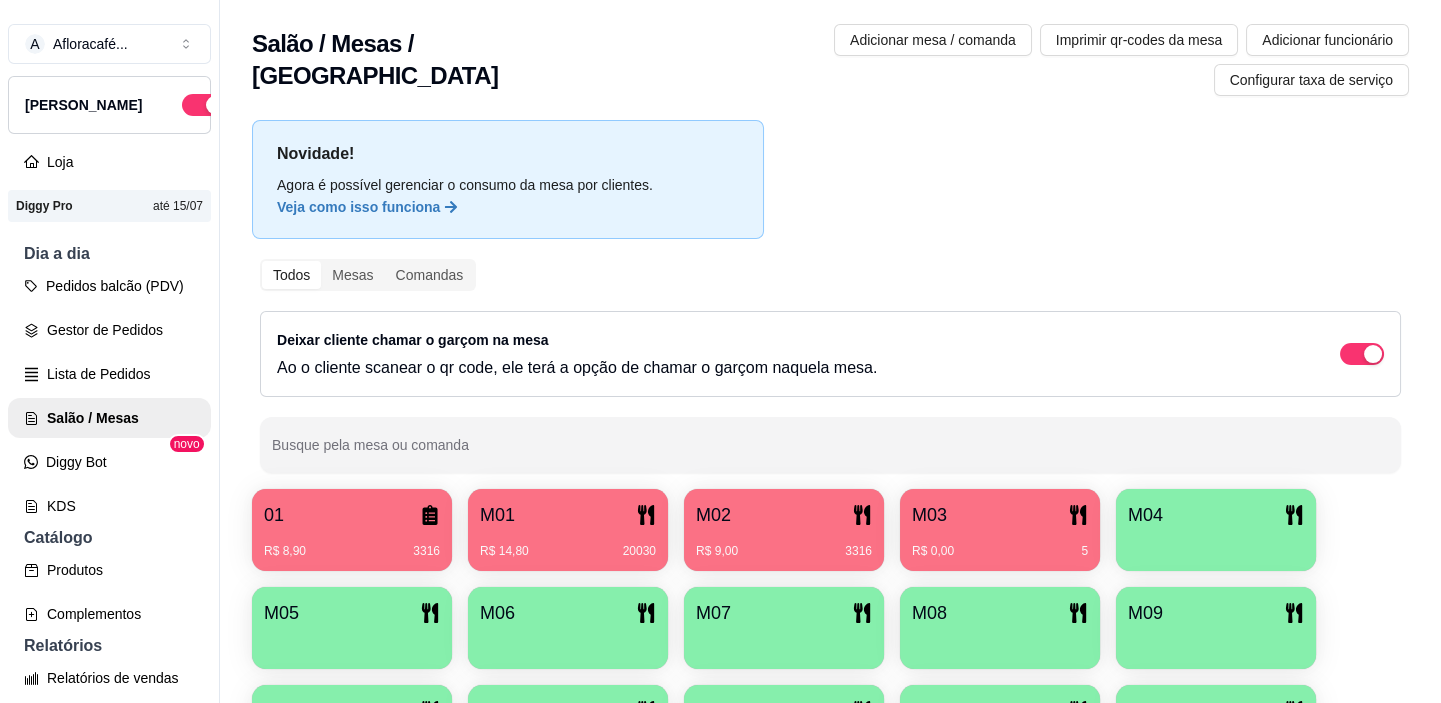 click on "R$ 0,00 5" at bounding box center (1000, 544) 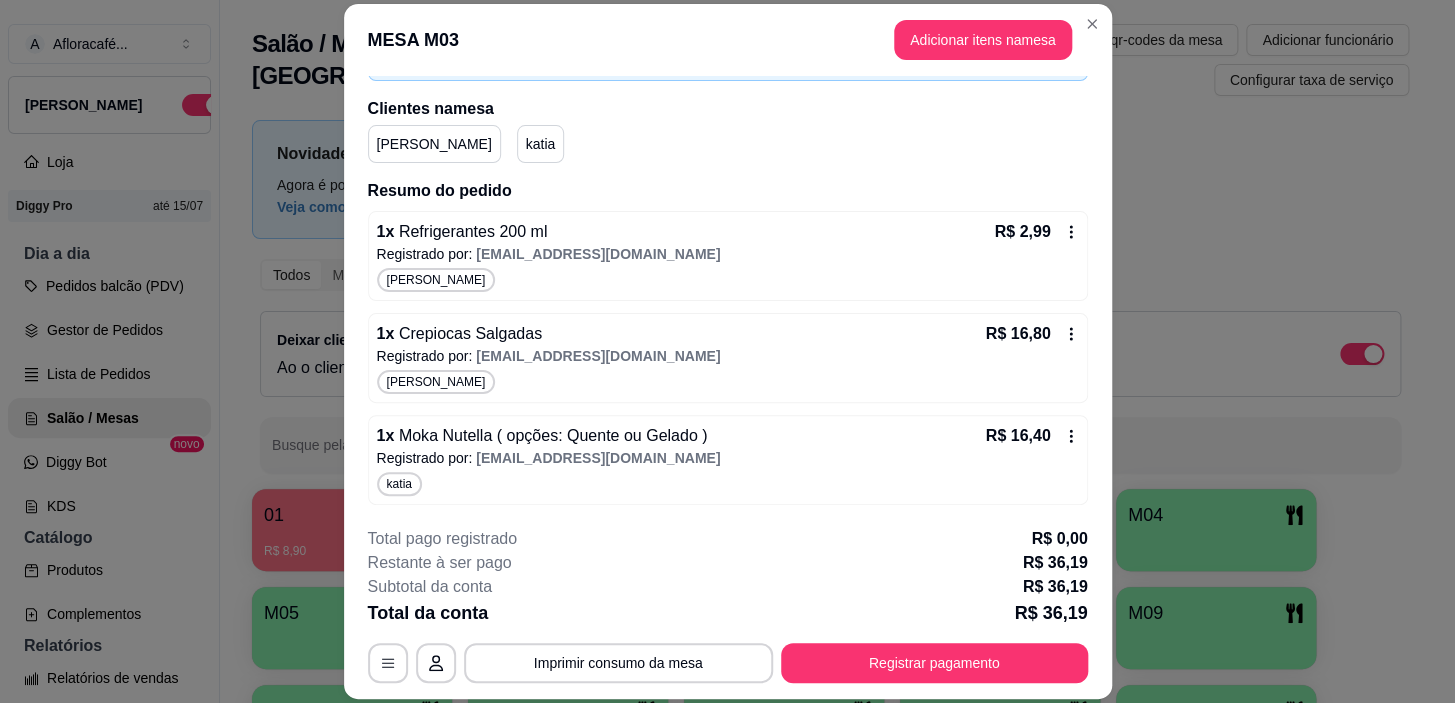 scroll, scrollTop: 0, scrollLeft: 0, axis: both 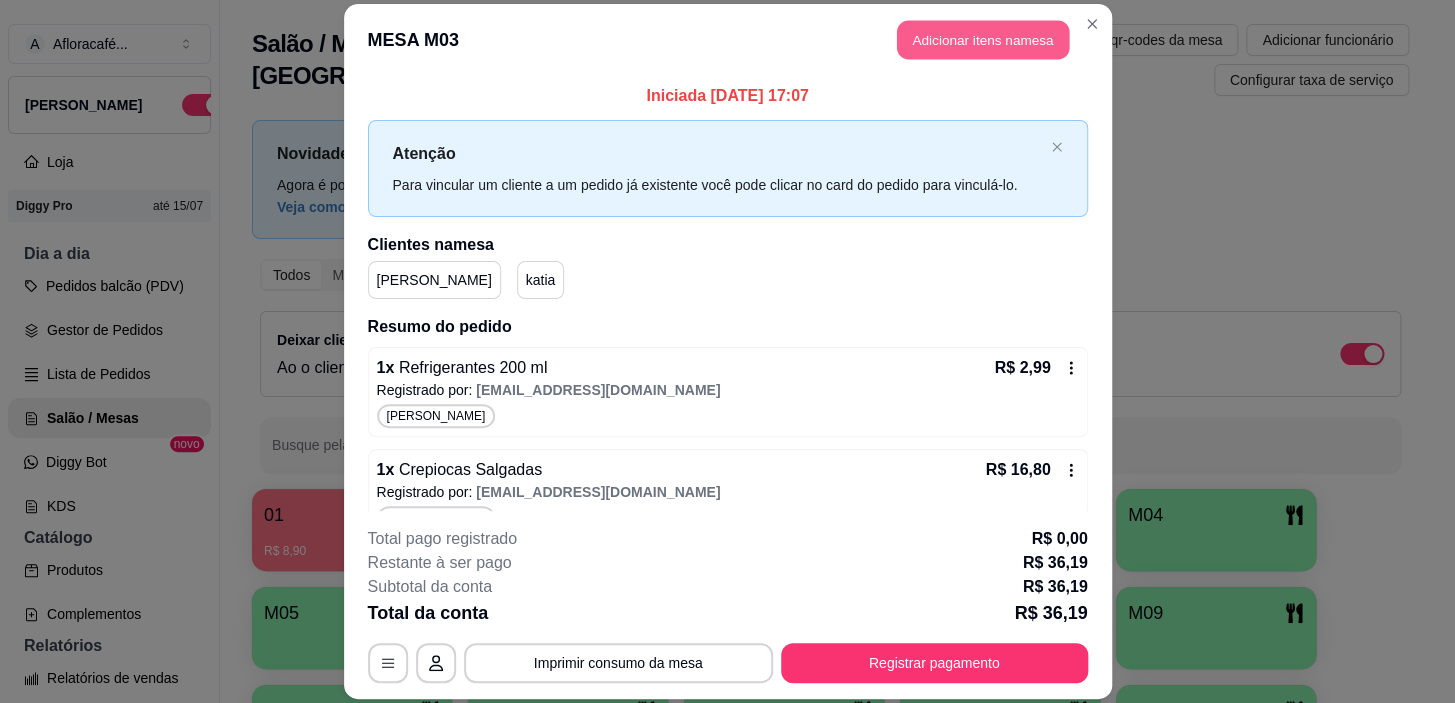 click on "Adicionar itens na  mesa" at bounding box center [983, 39] 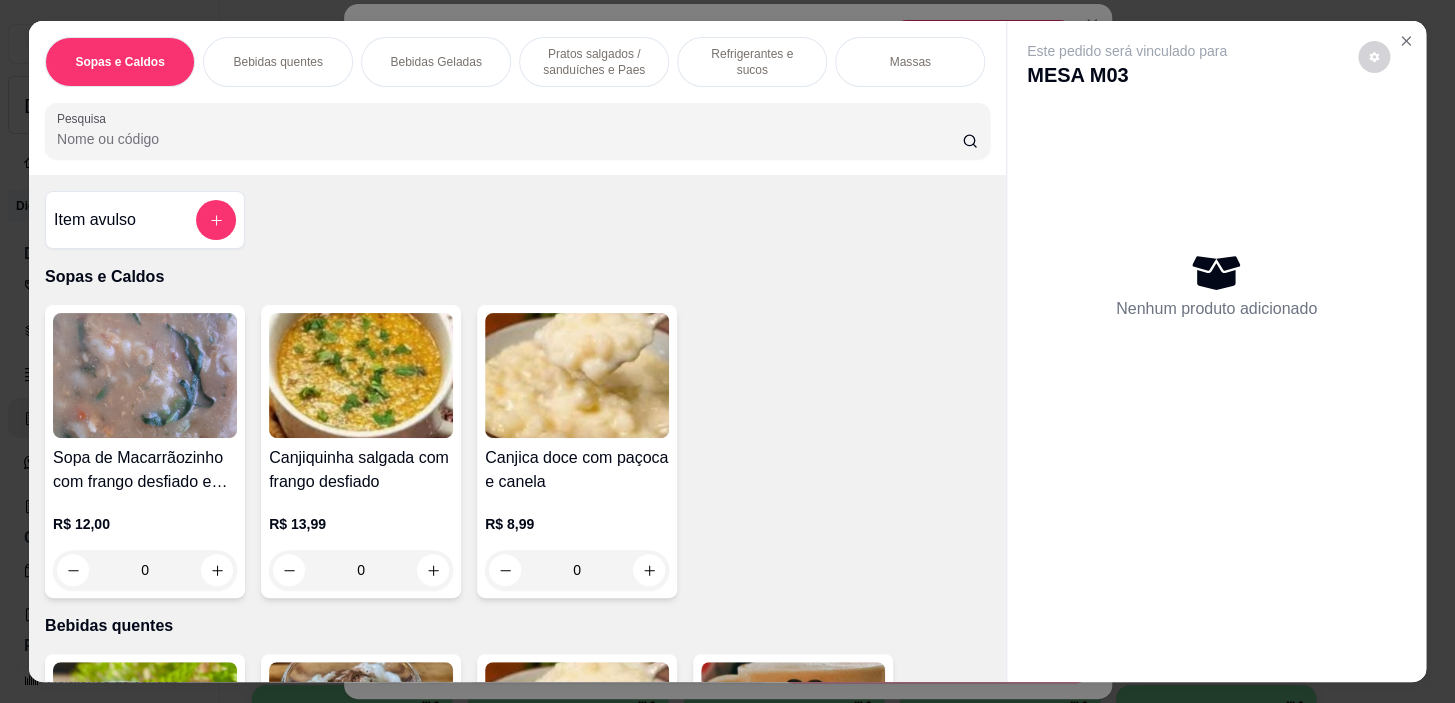 click on "Pesquisa" at bounding box center (509, 139) 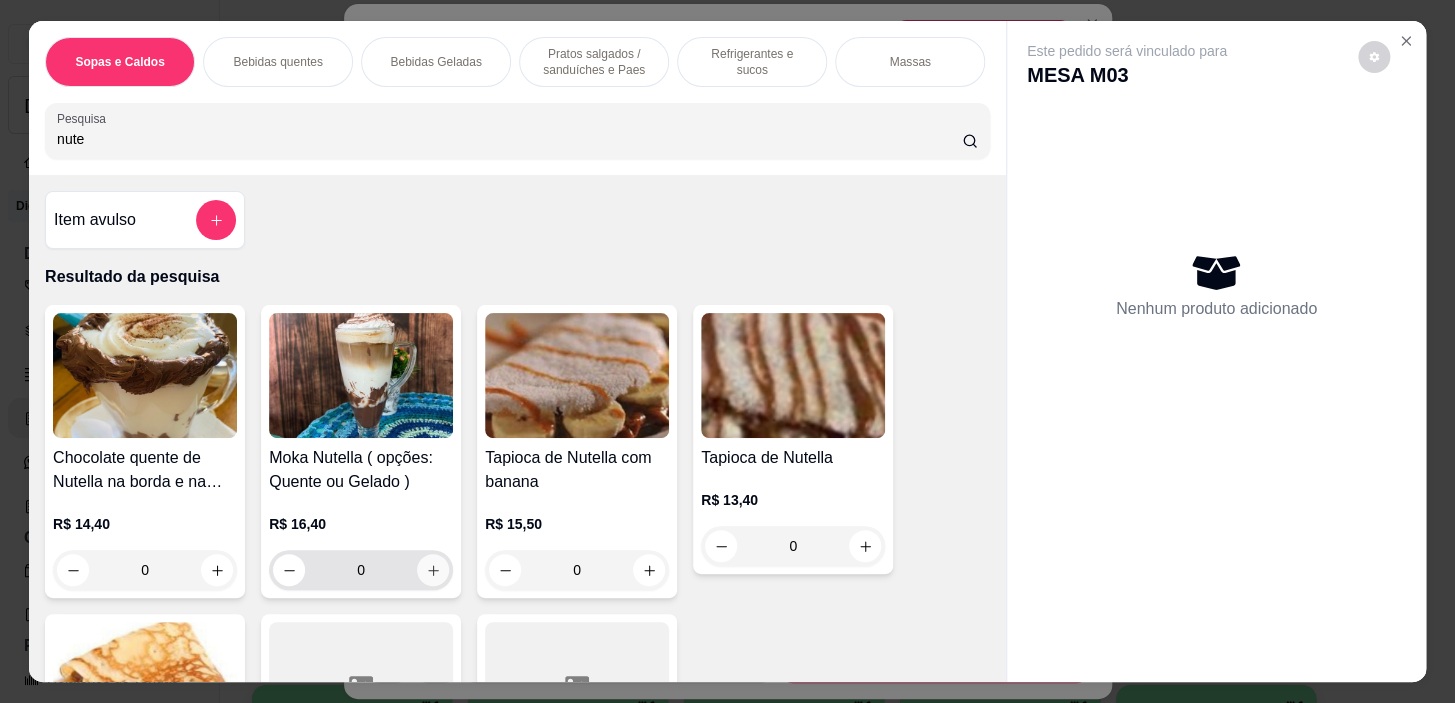 type on "nute" 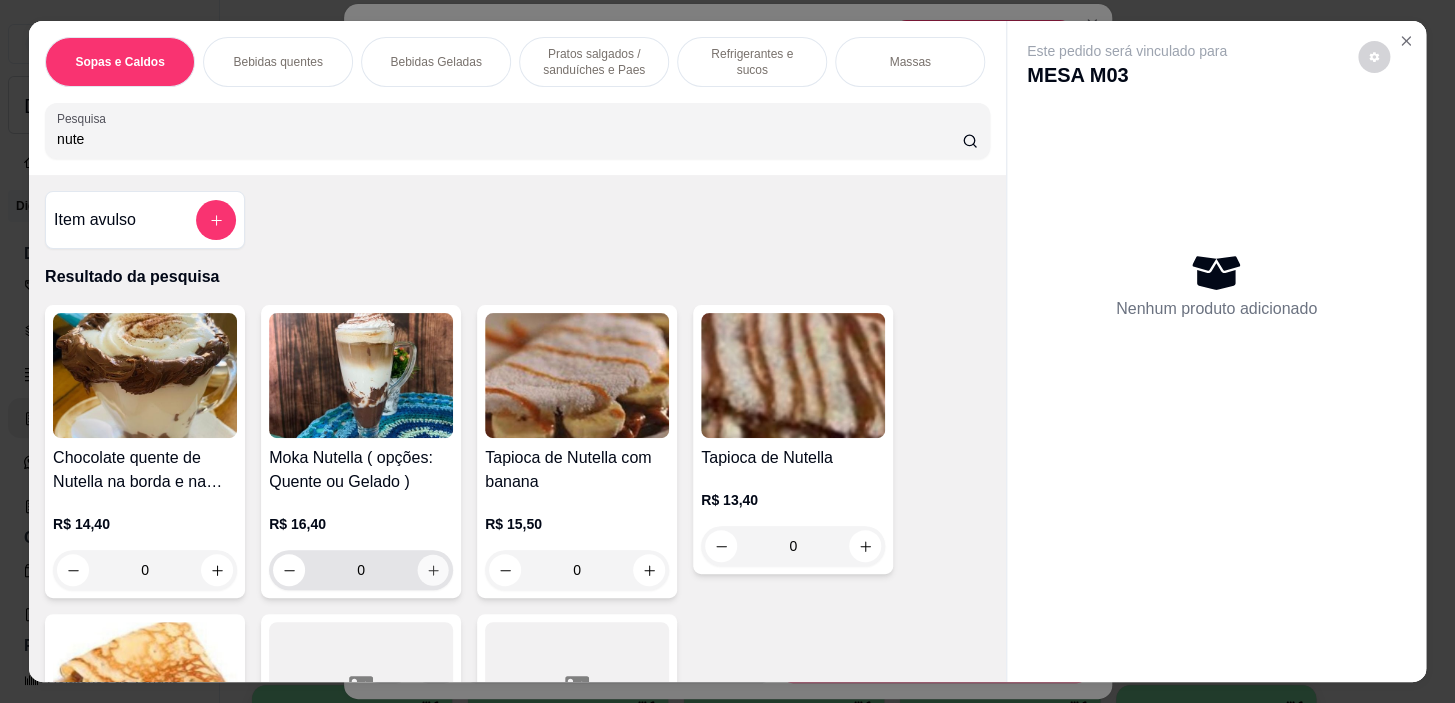 click at bounding box center (433, 570) 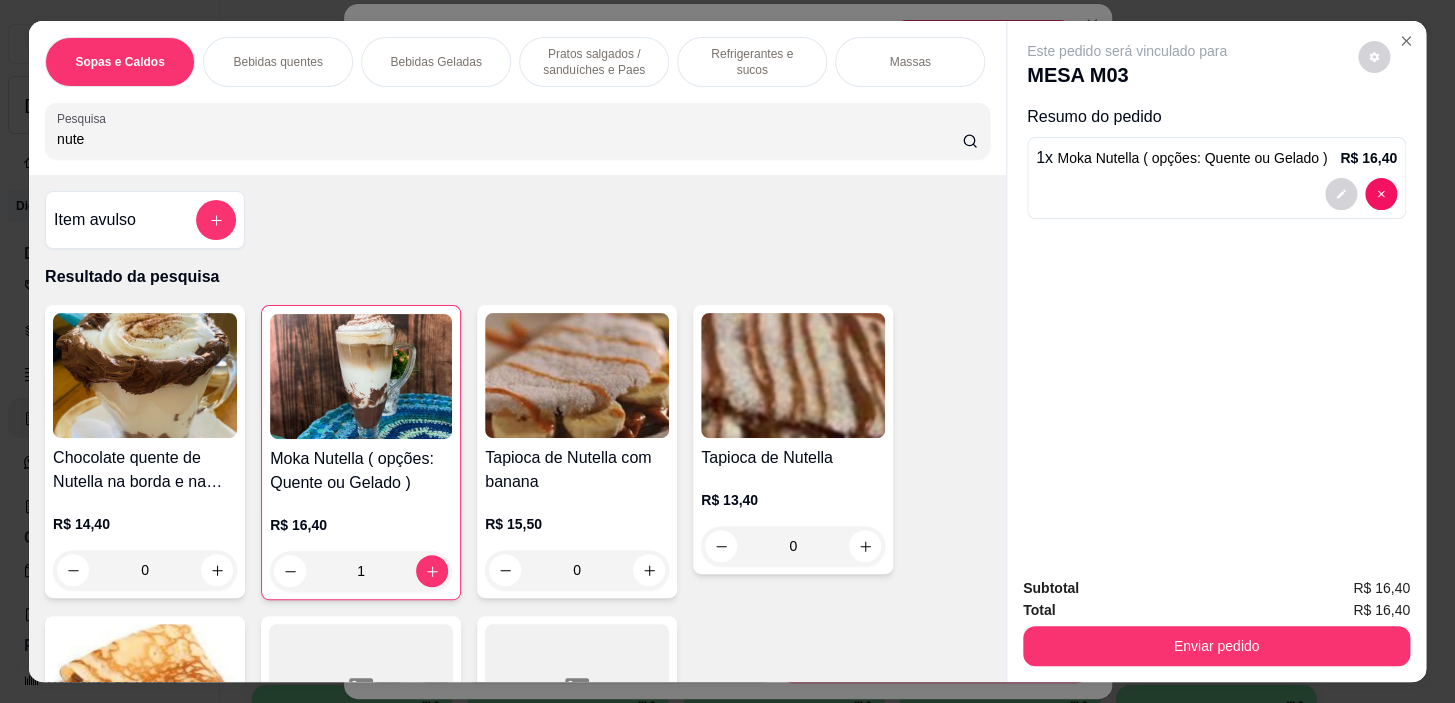 scroll, scrollTop: 0, scrollLeft: 785, axis: horizontal 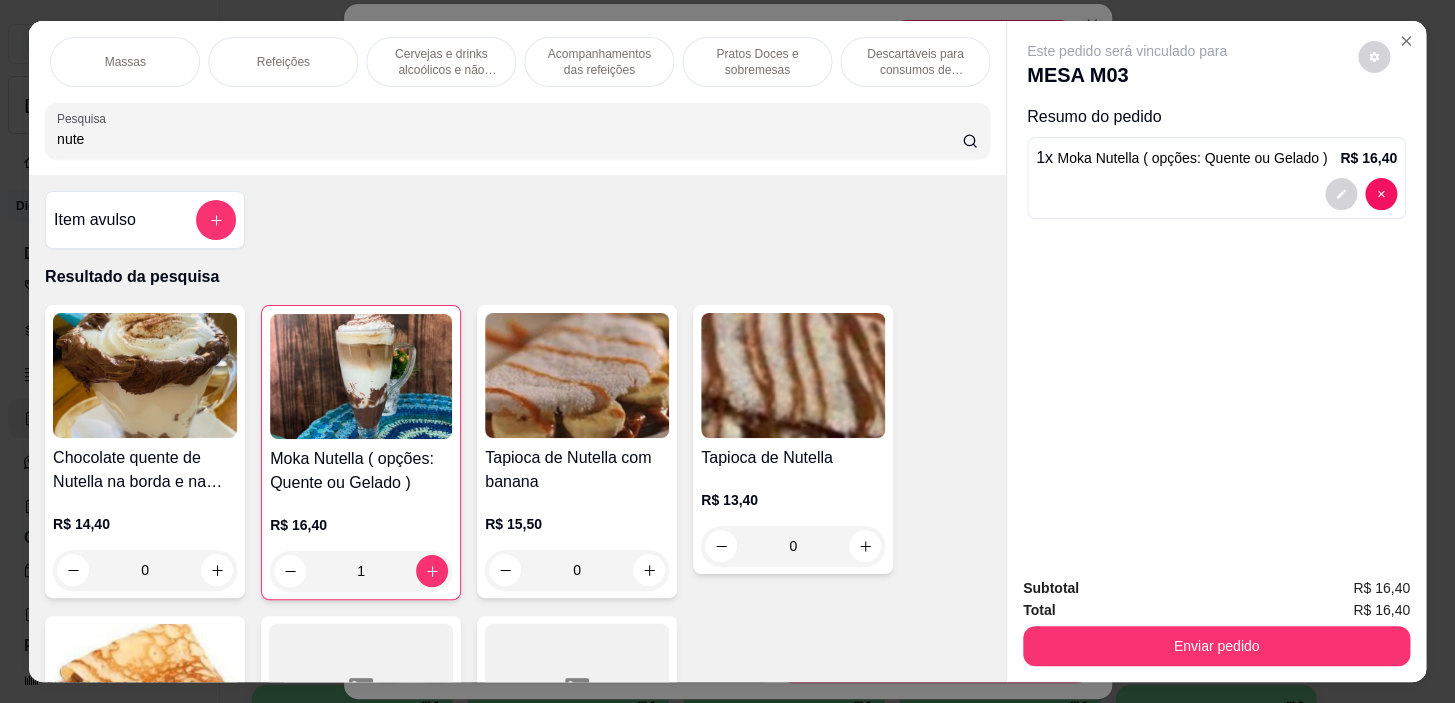 click on "Pratos Doces e sobremesas" at bounding box center [757, 62] 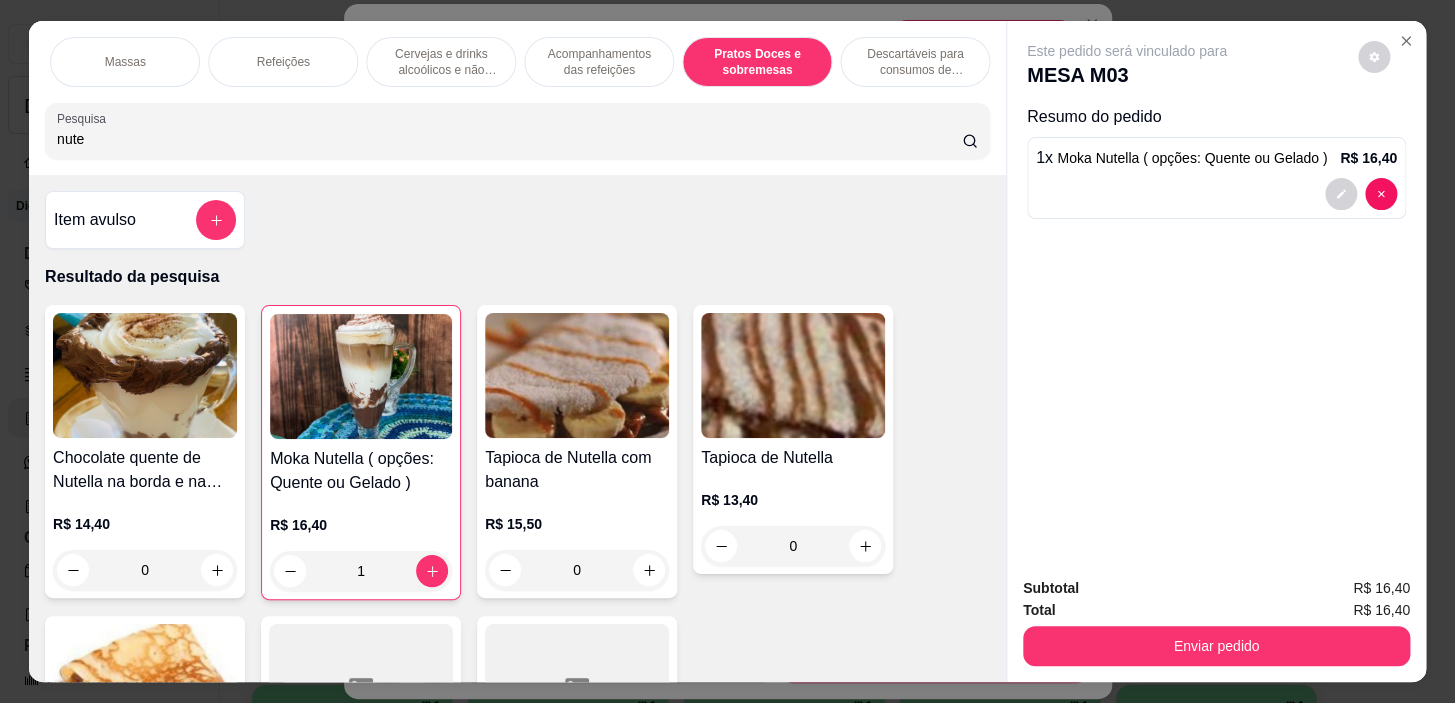 scroll, scrollTop: 15180, scrollLeft: 0, axis: vertical 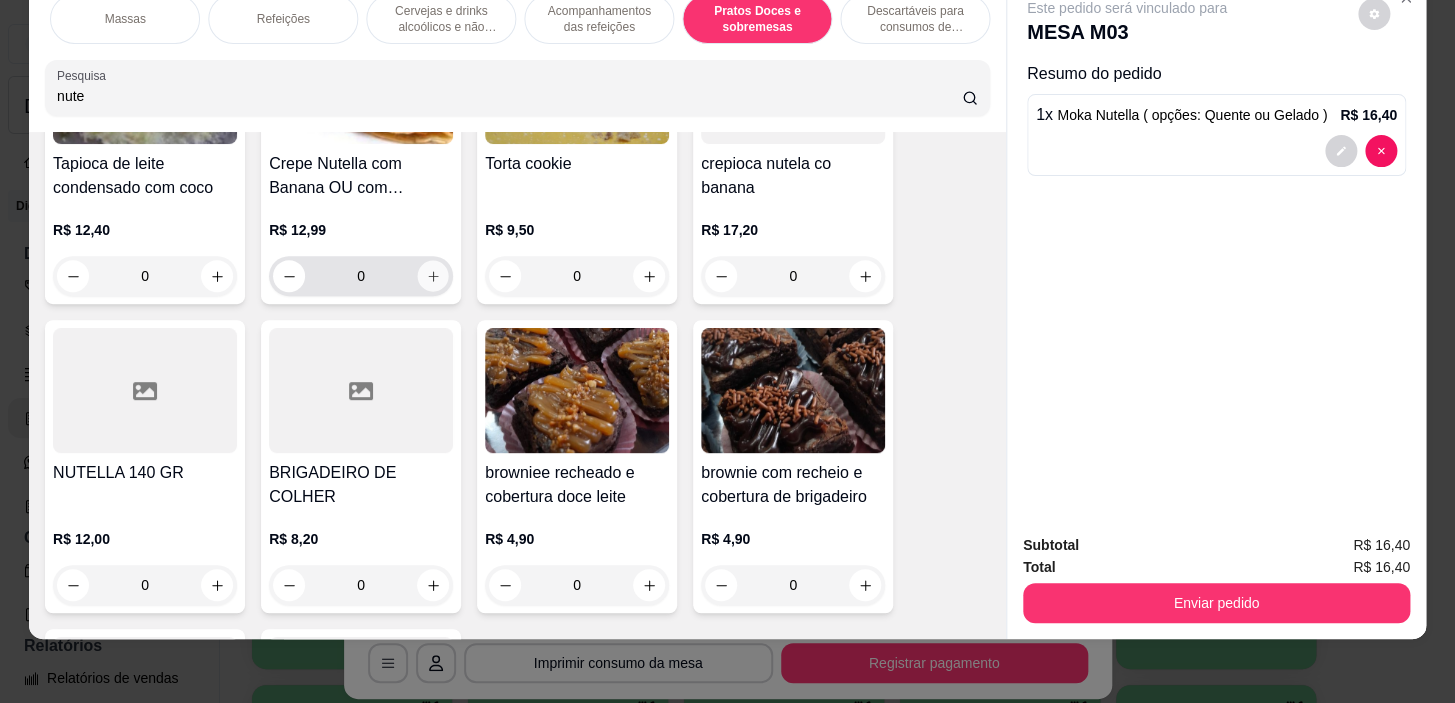 click 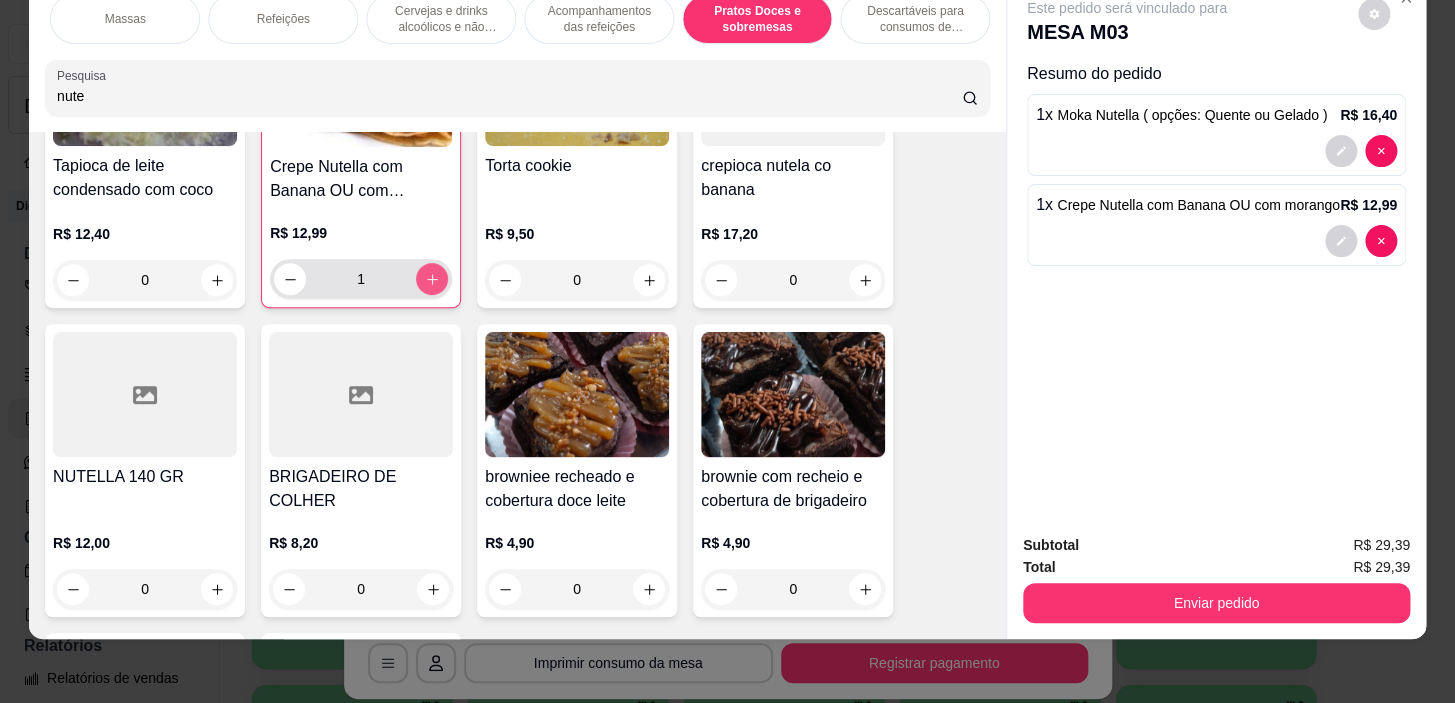 scroll, scrollTop: 16272, scrollLeft: 0, axis: vertical 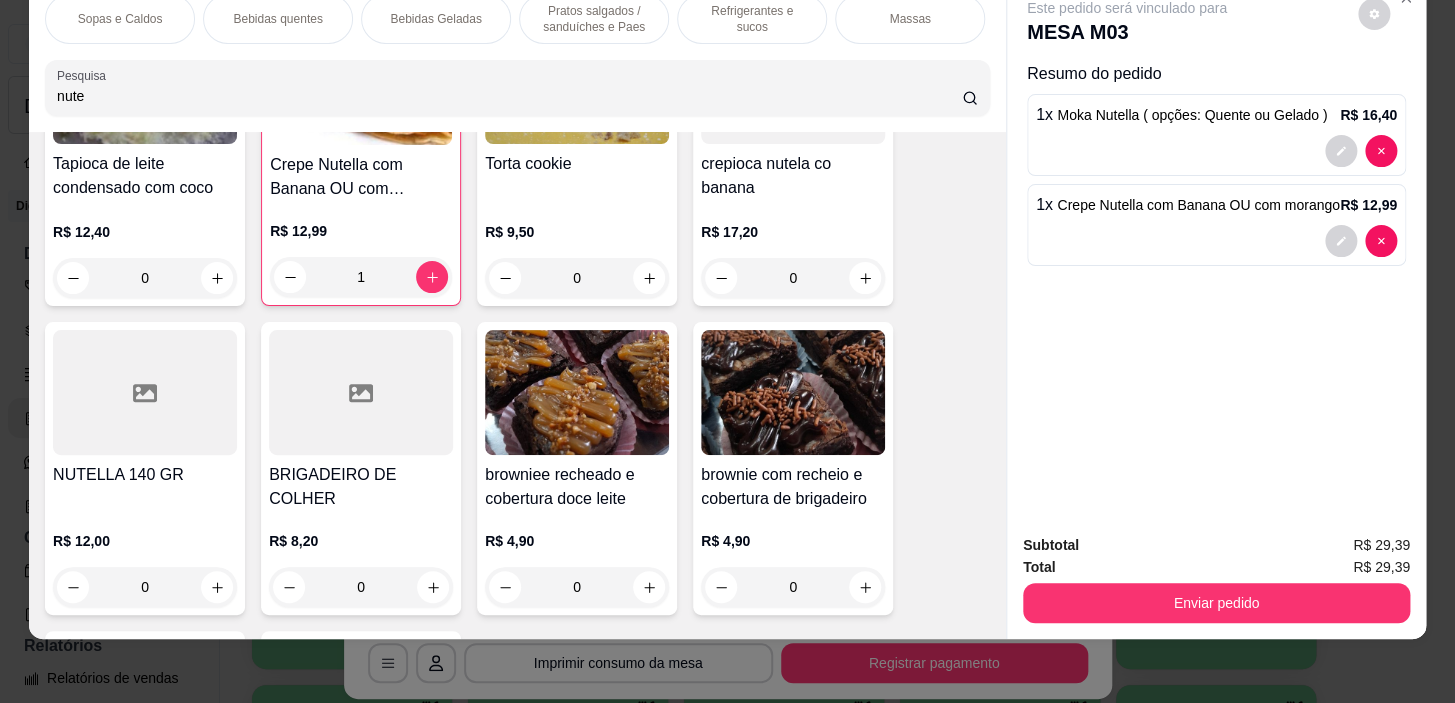 click on "Bebidas quentes" at bounding box center (277, 19) 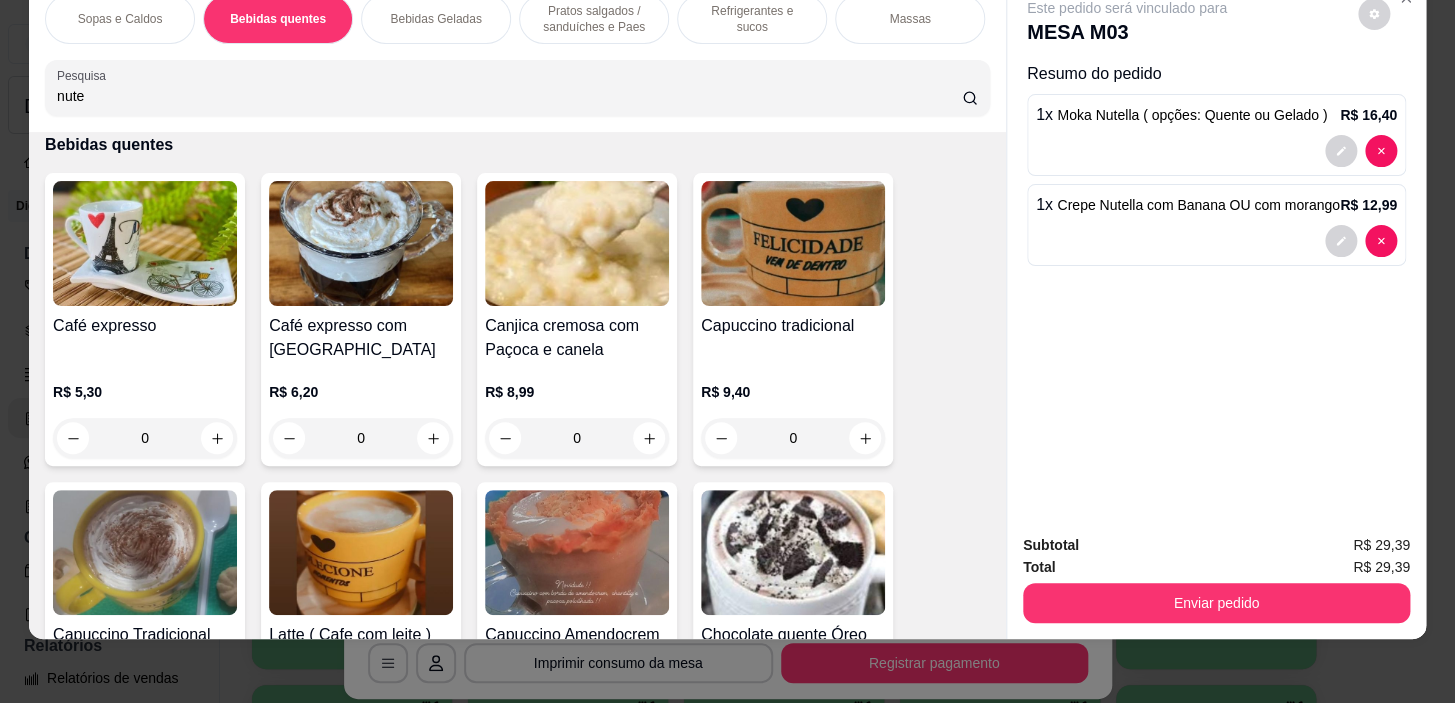 scroll, scrollTop: 1372, scrollLeft: 0, axis: vertical 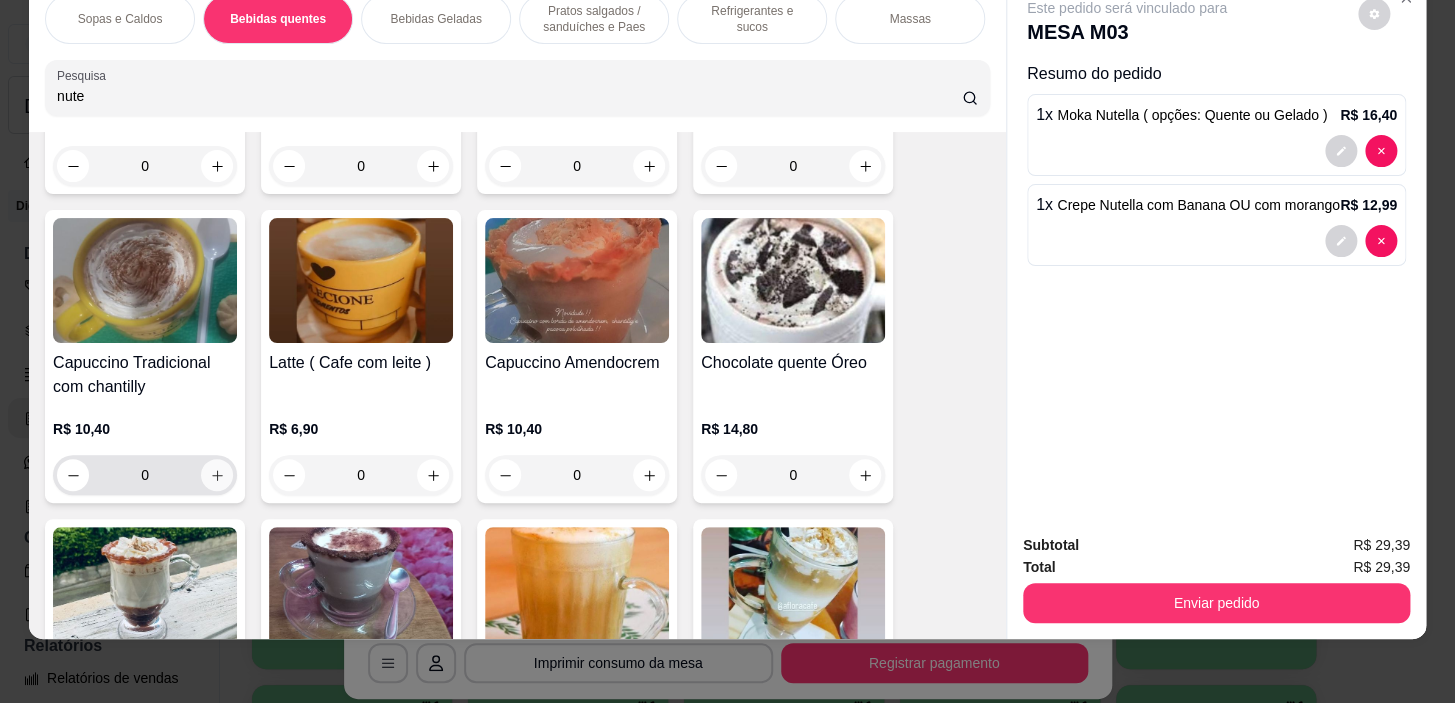 click 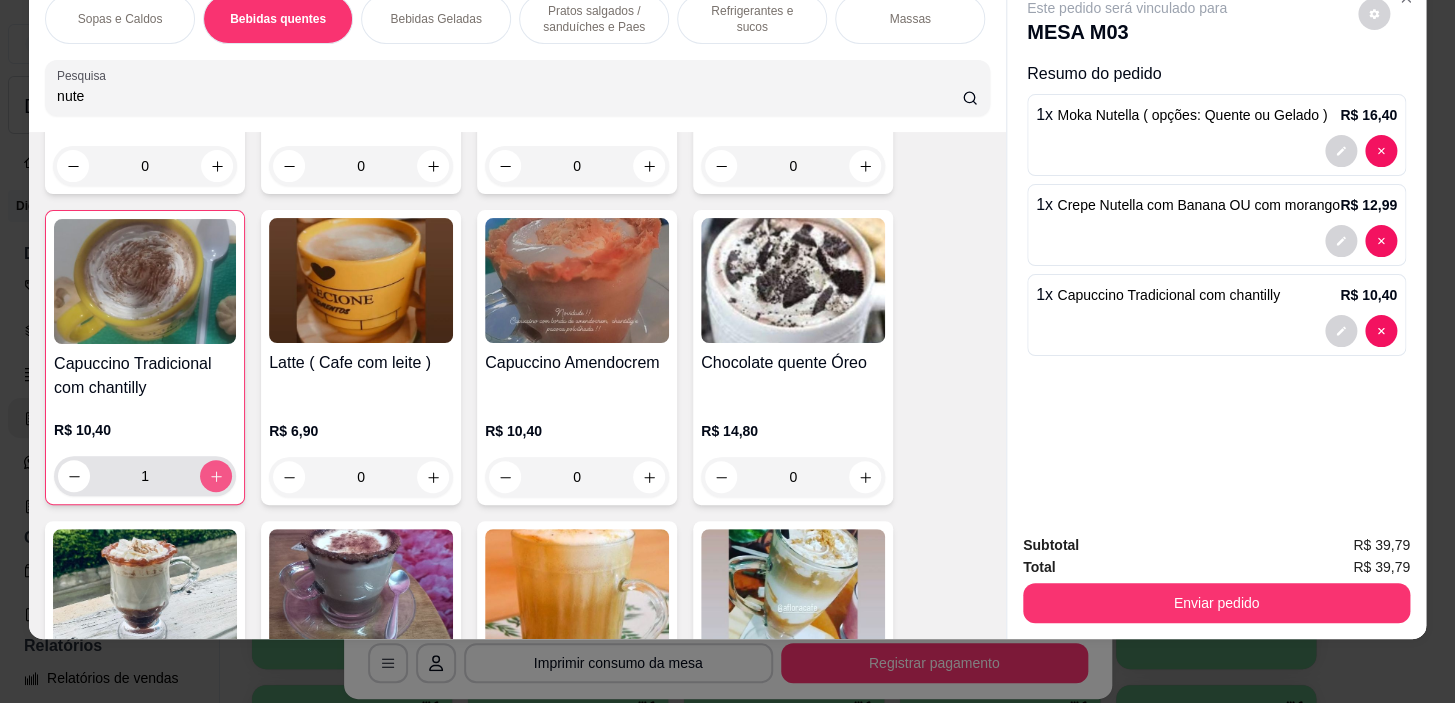 type on "1" 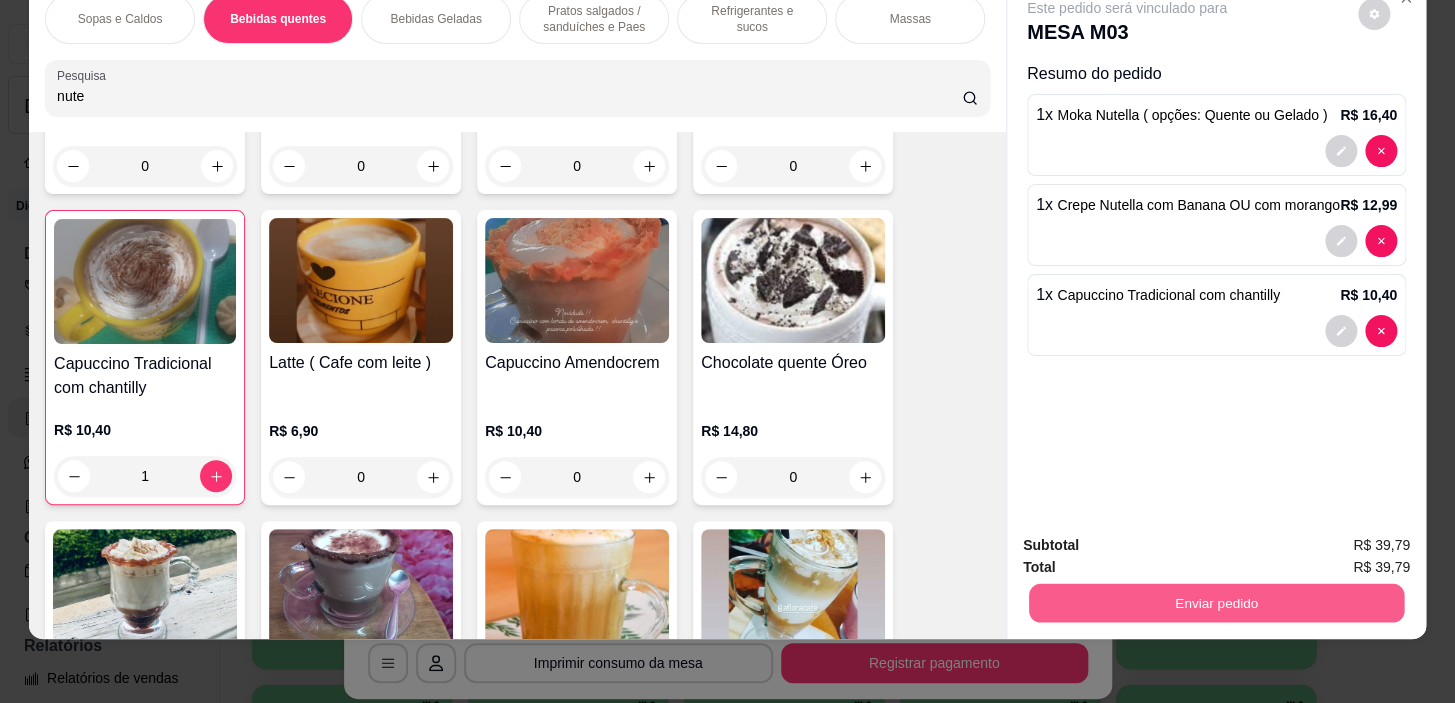click on "Enviar pedido" at bounding box center [1216, 603] 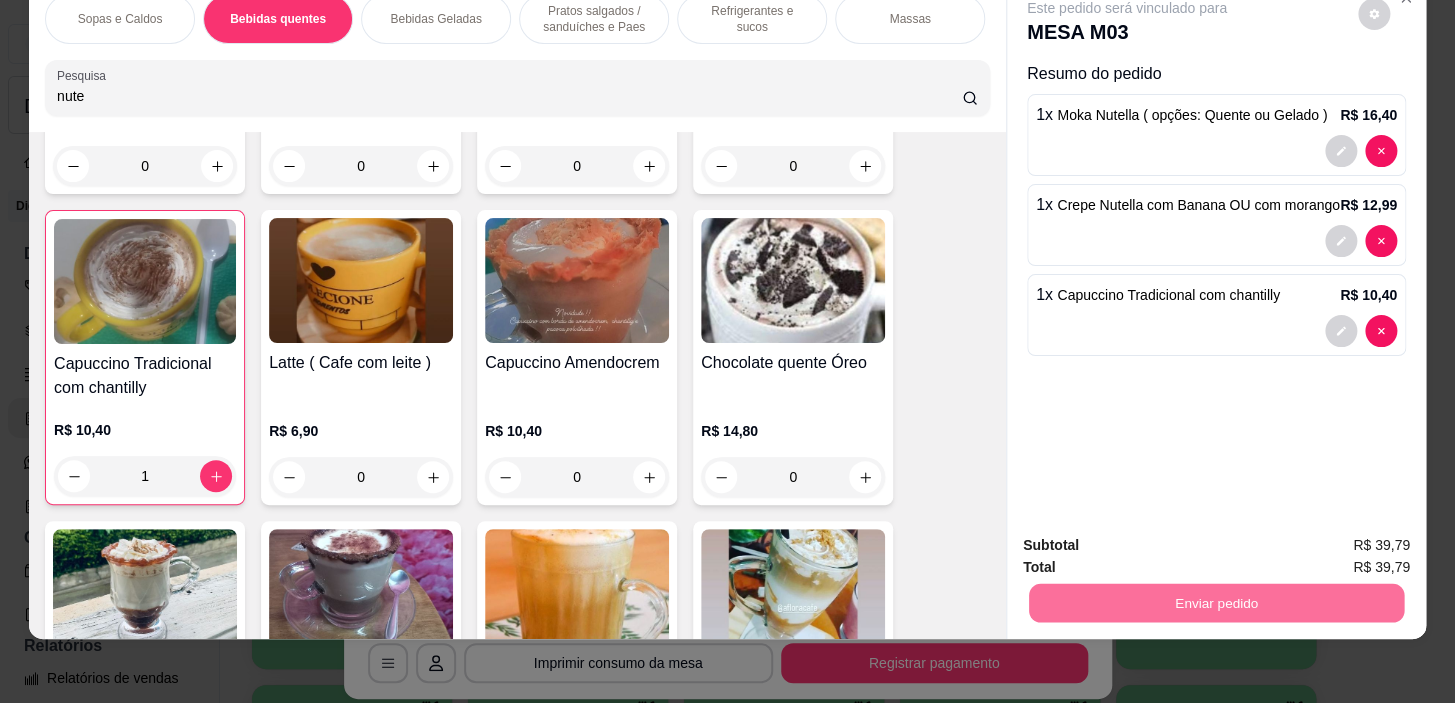 click on "Sim, quero registrar" at bounding box center [1340, 540] 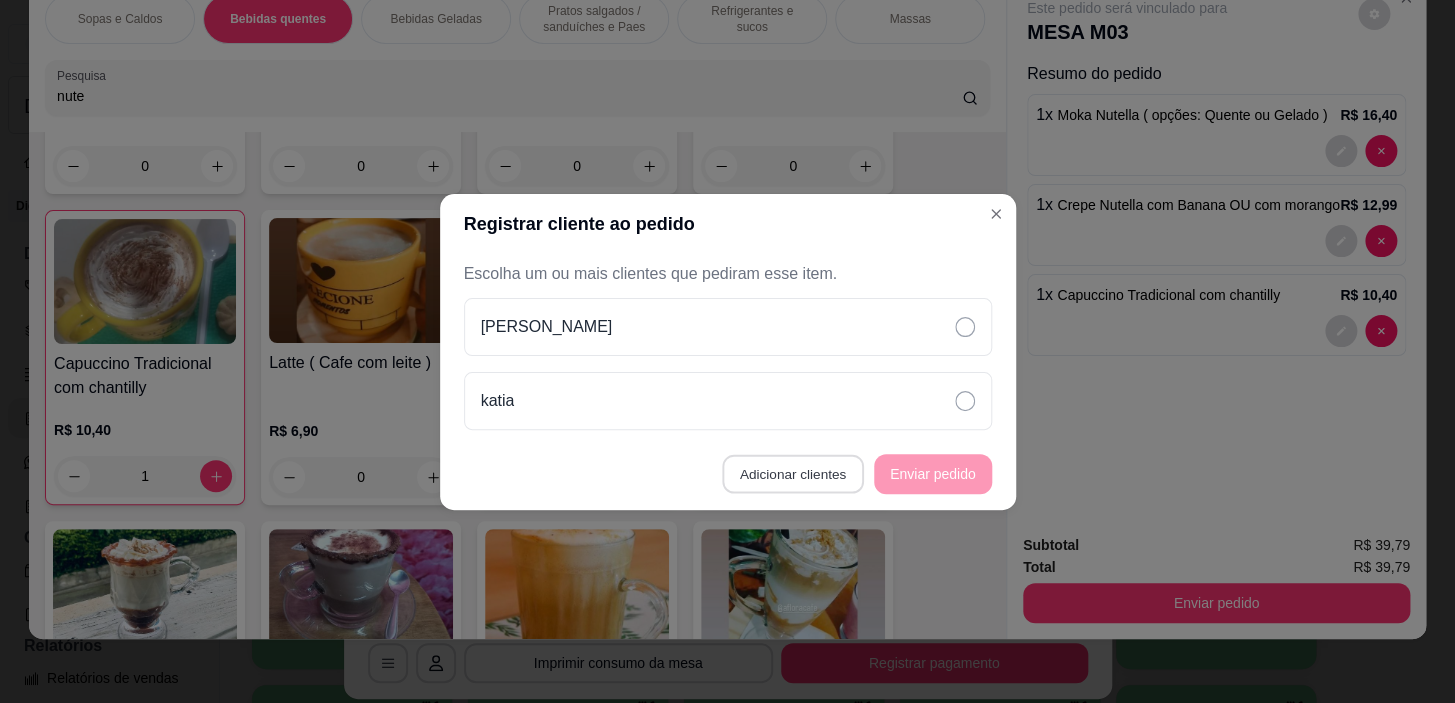 click on "Adicionar clientes" at bounding box center (792, 473) 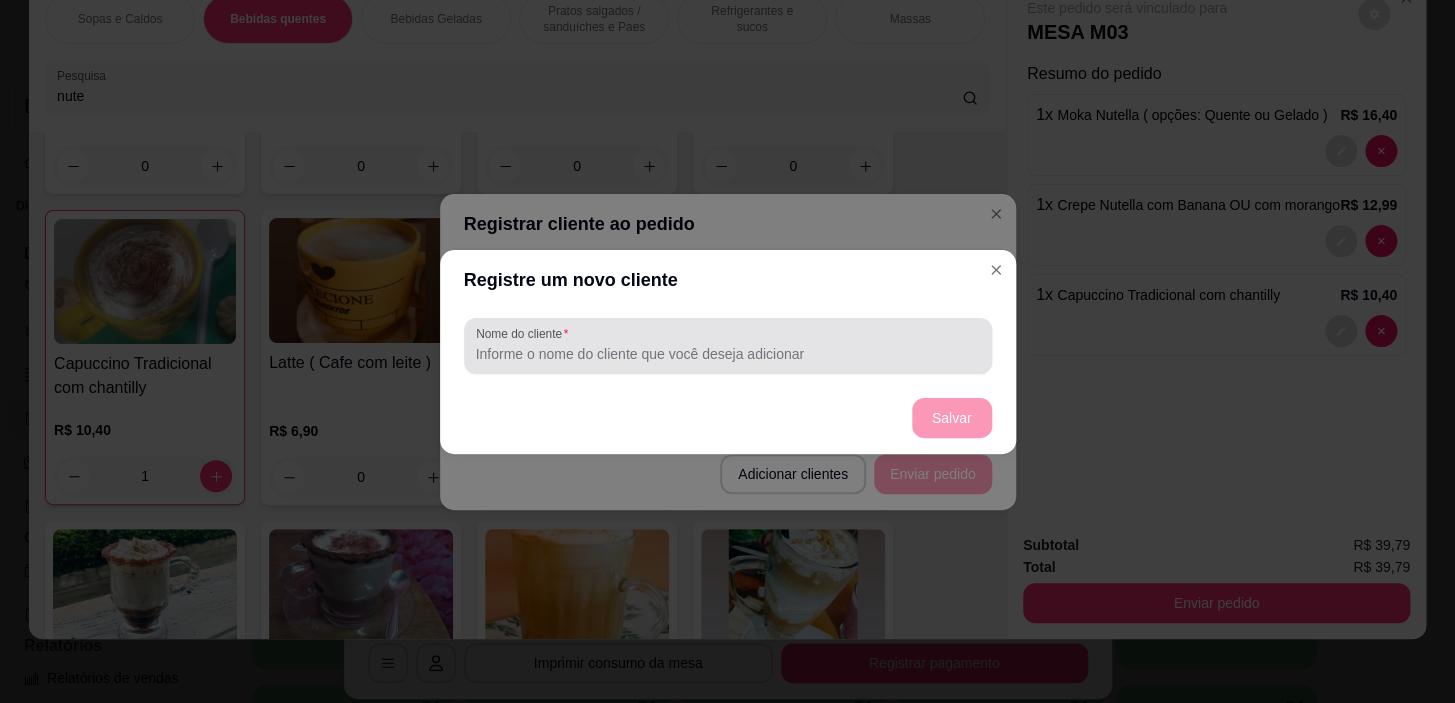 click at bounding box center (728, 346) 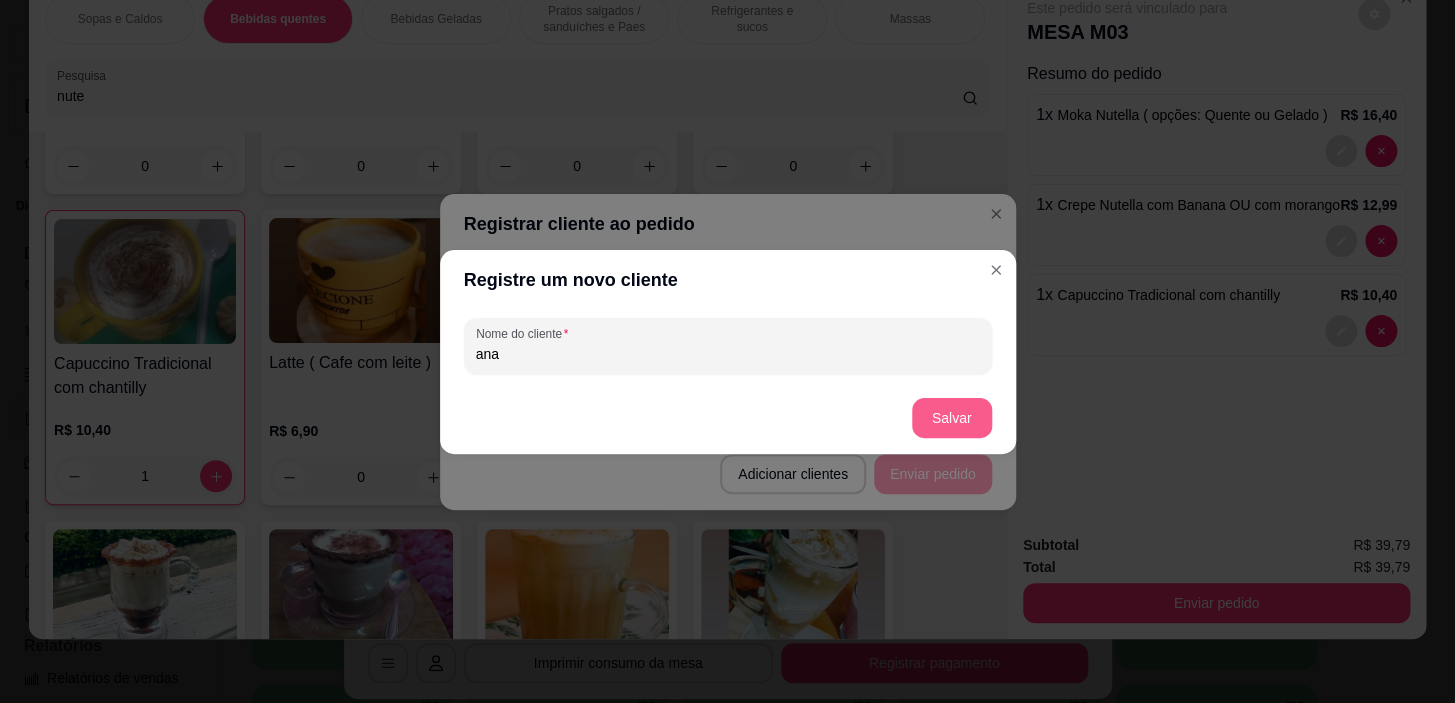 type on "ana" 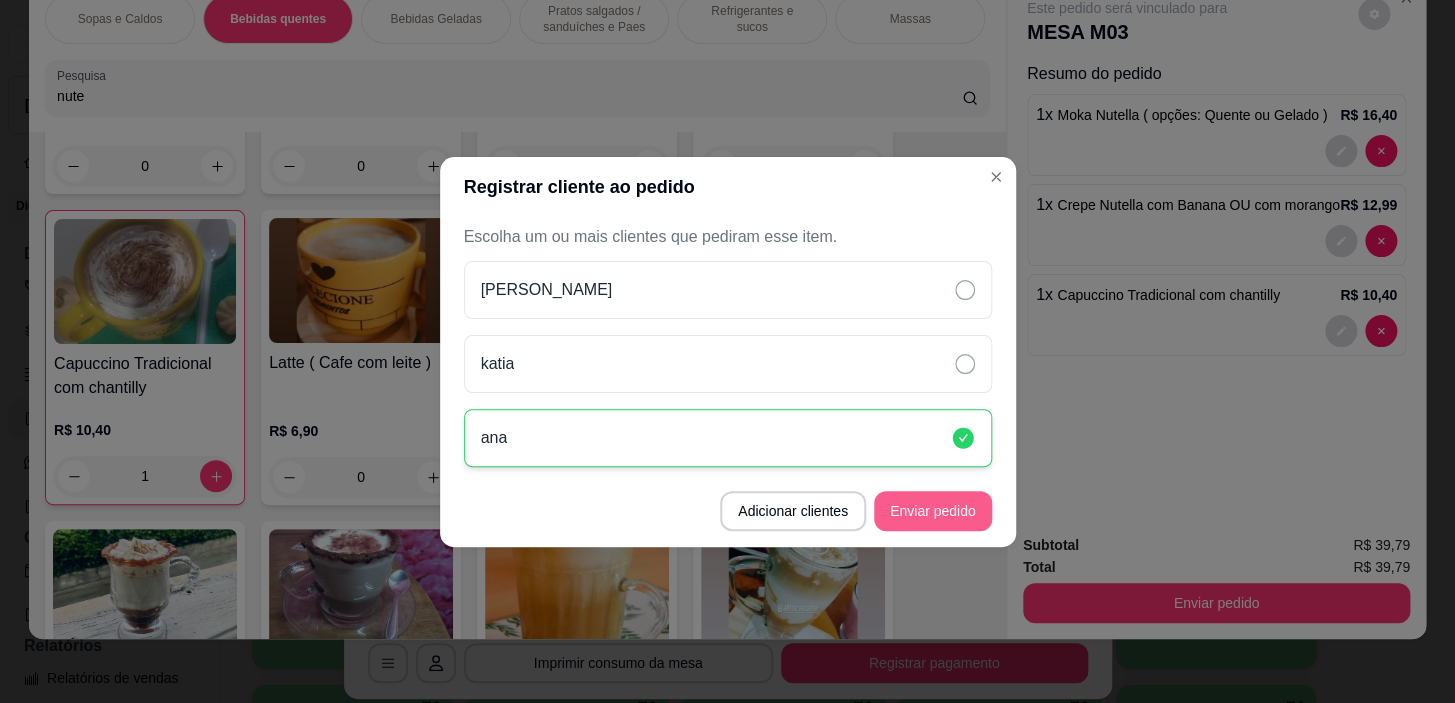 click on "Enviar pedido" at bounding box center (933, 511) 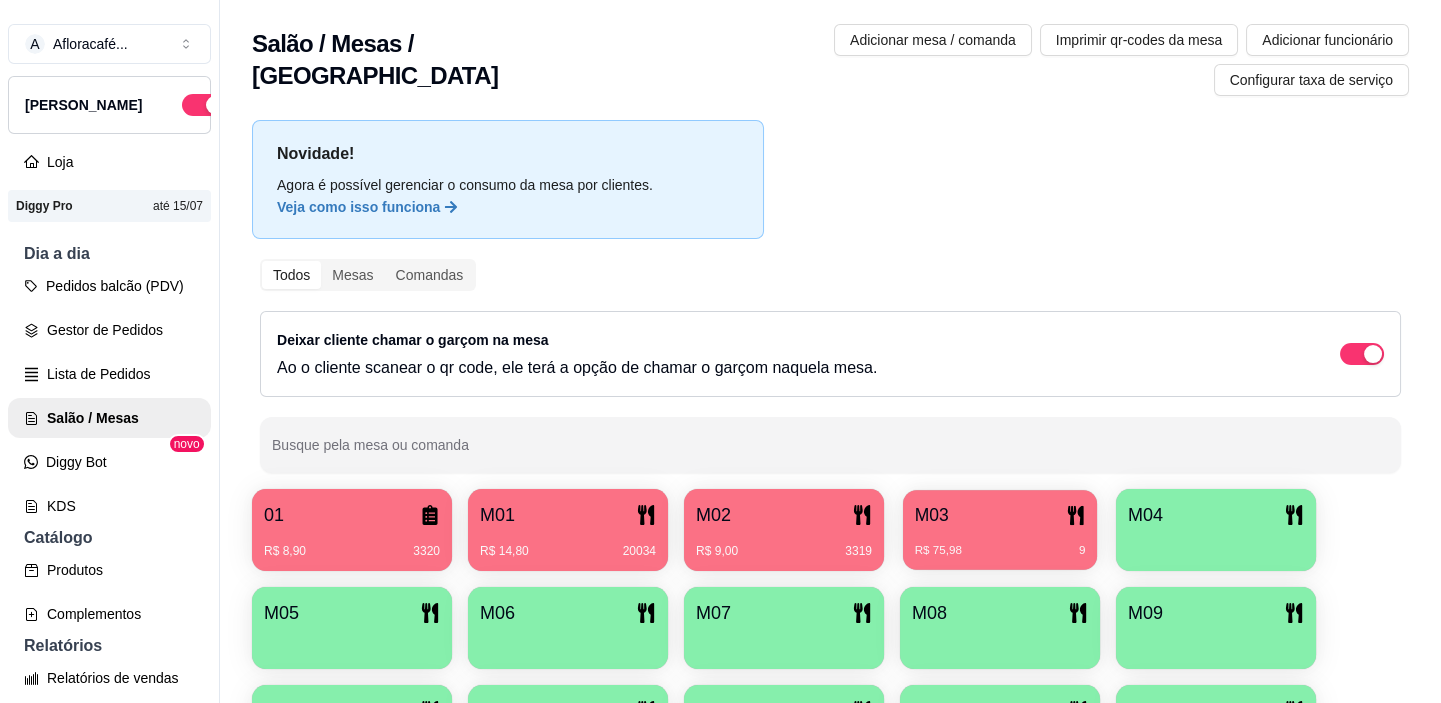 click on "M03" at bounding box center [1000, 515] 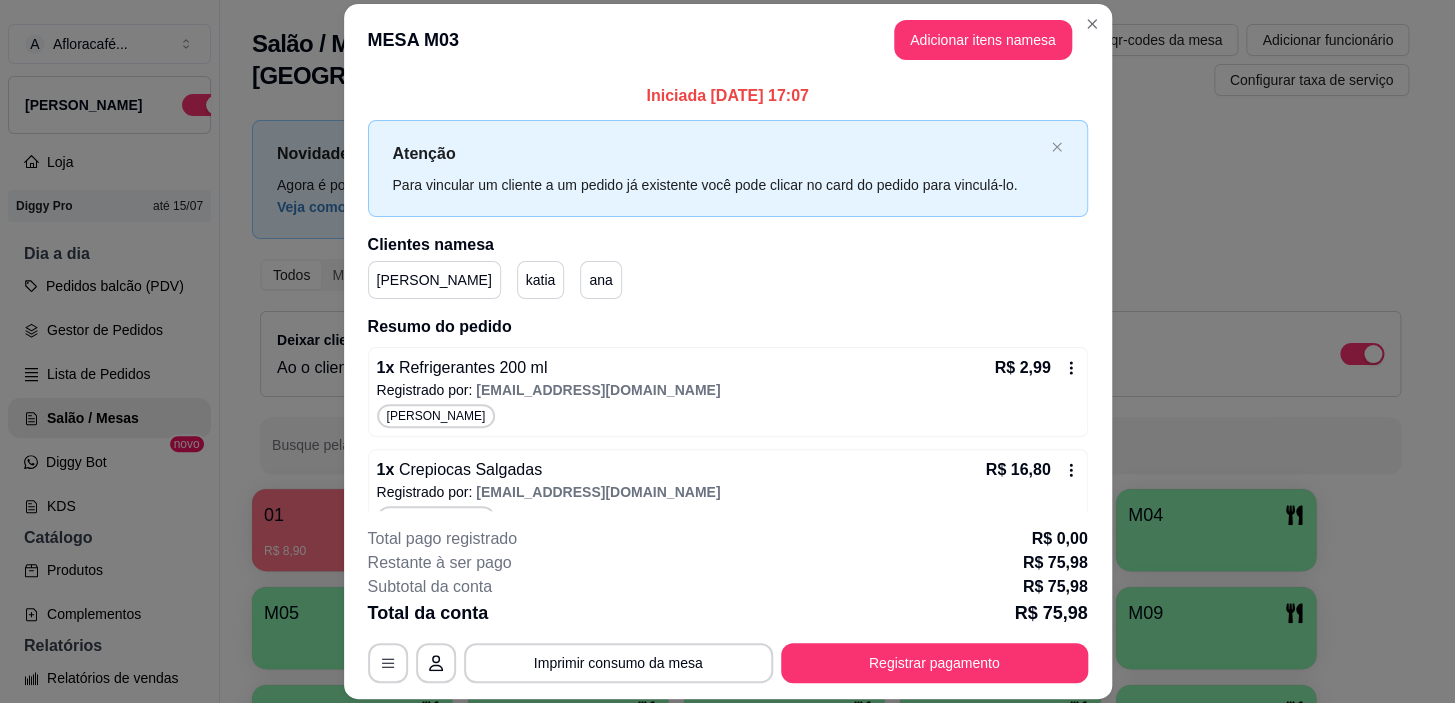 scroll, scrollTop: 441, scrollLeft: 0, axis: vertical 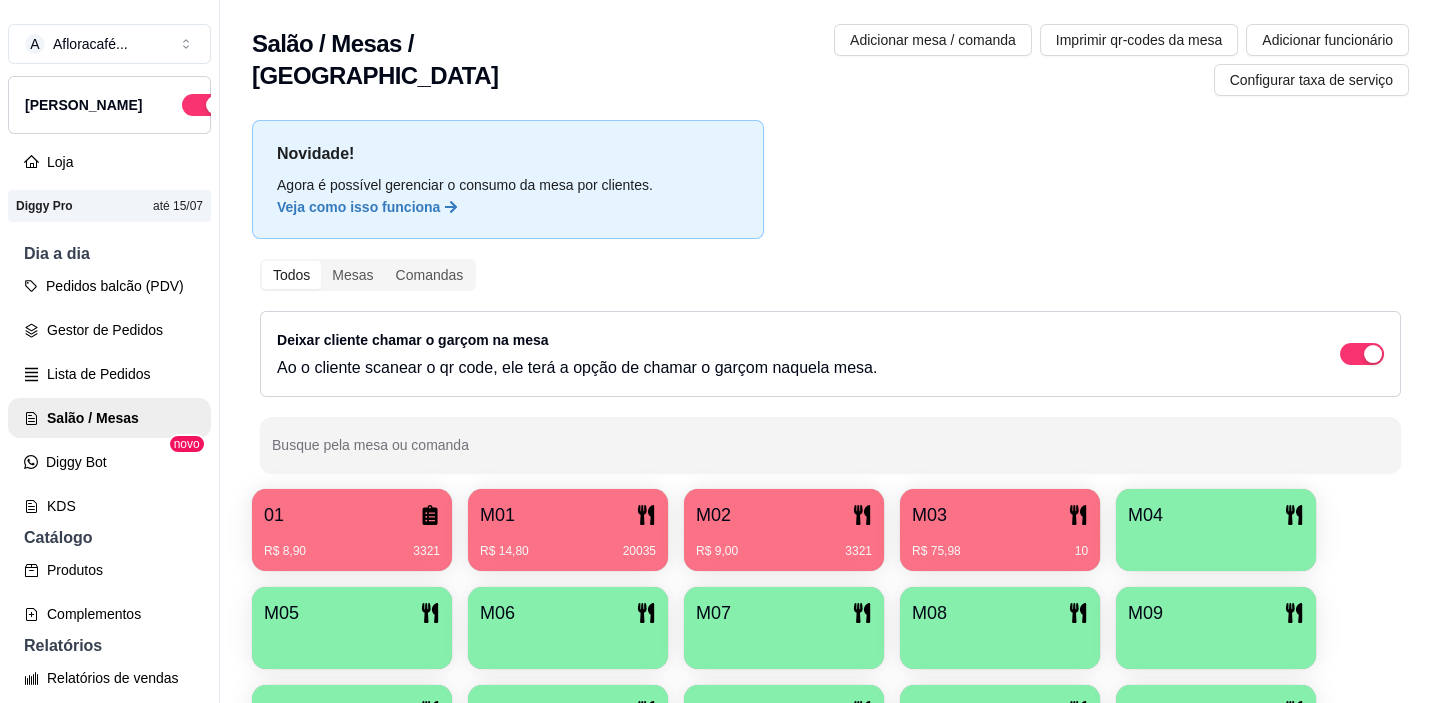 click on "M04" at bounding box center (1216, 530) 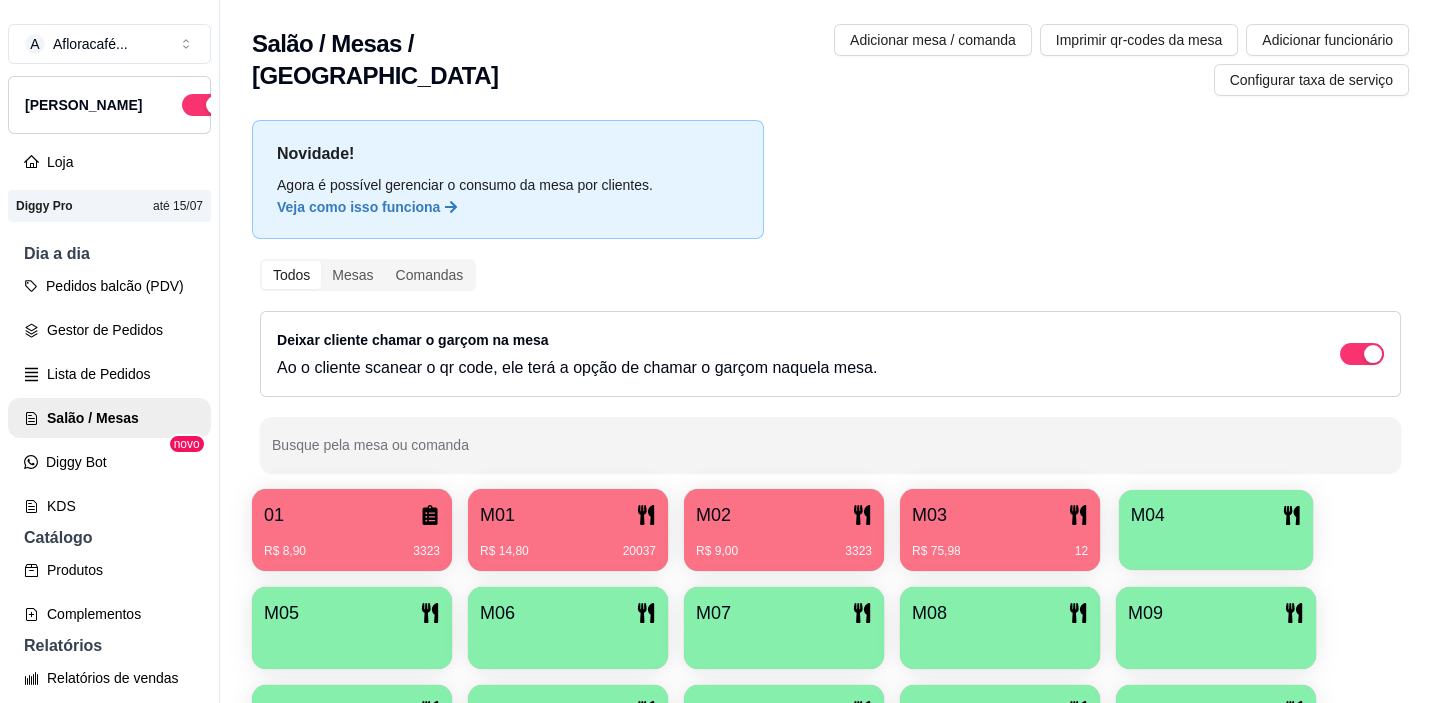 click on "M04" at bounding box center [1148, 515] 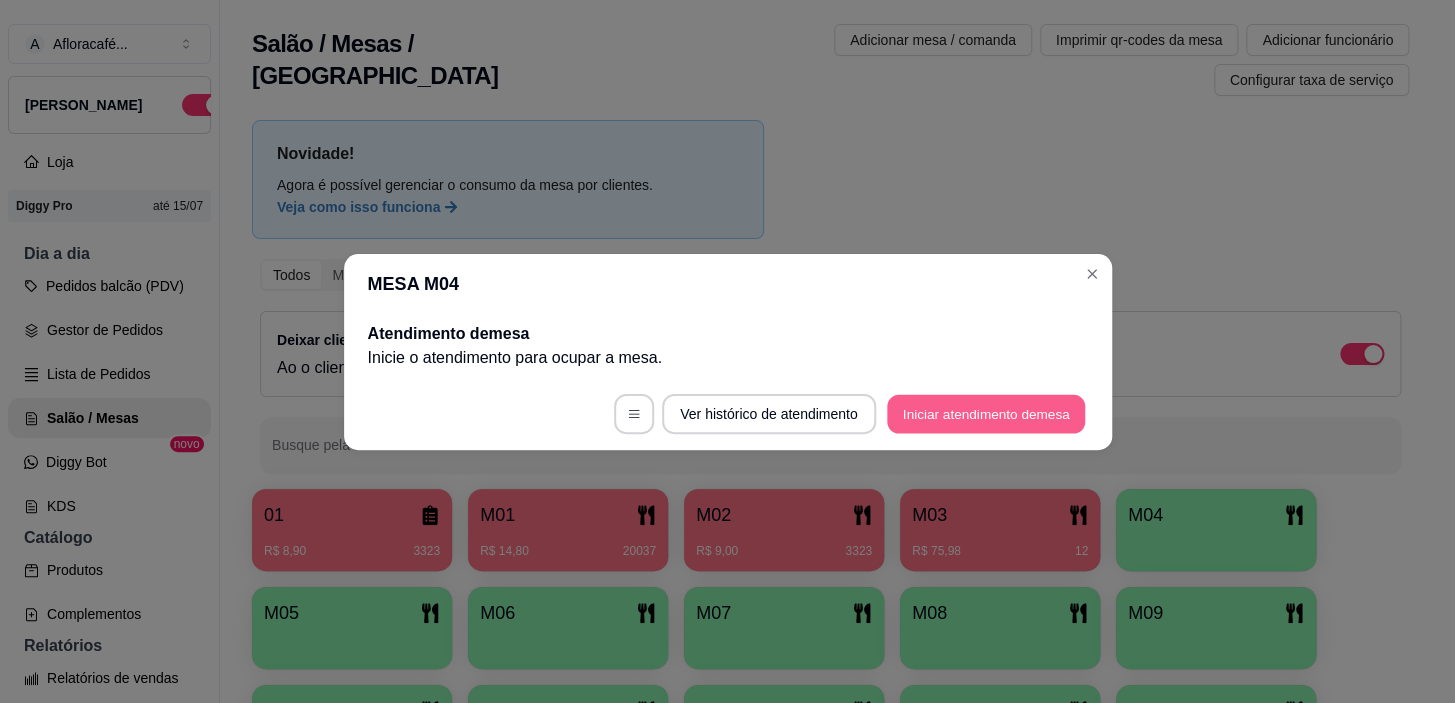 click on "Iniciar atendimento de  mesa" at bounding box center [986, 413] 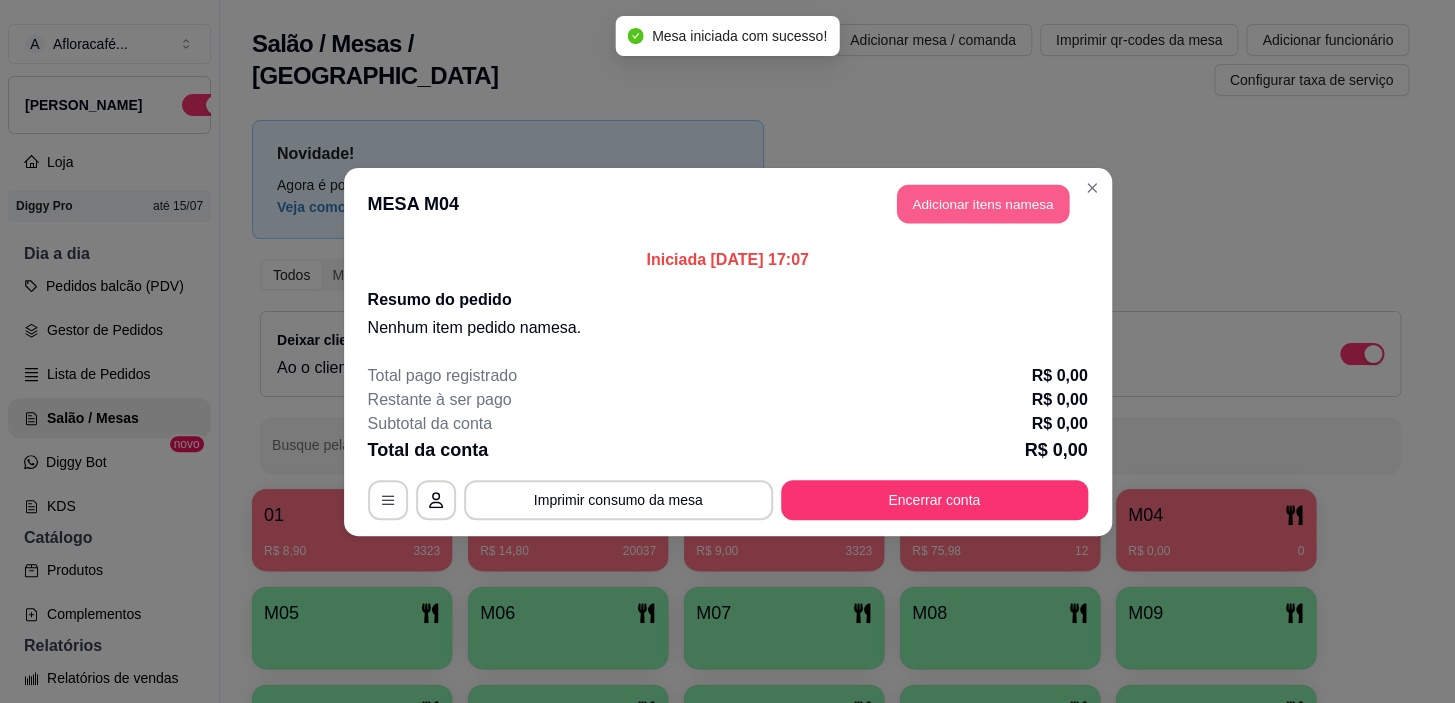 click on "Adicionar itens na  mesa" at bounding box center [983, 203] 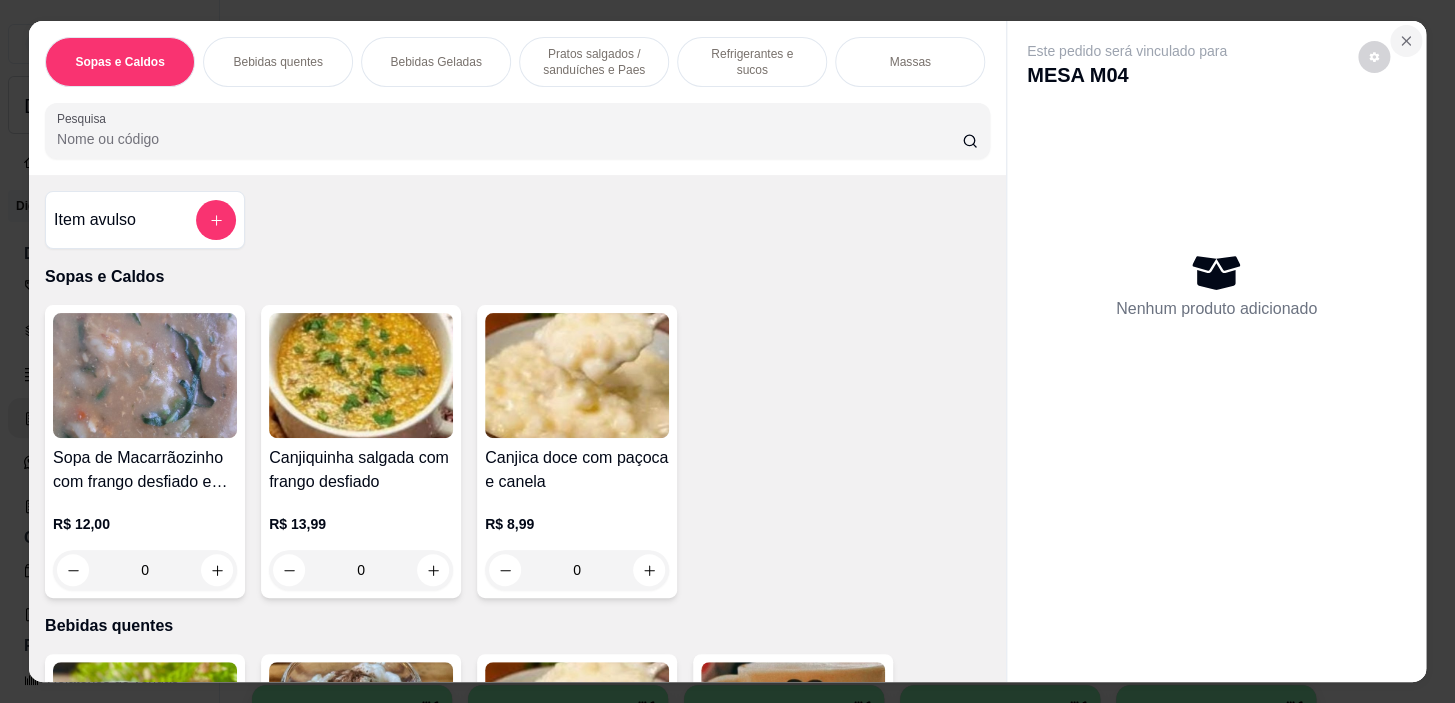 click 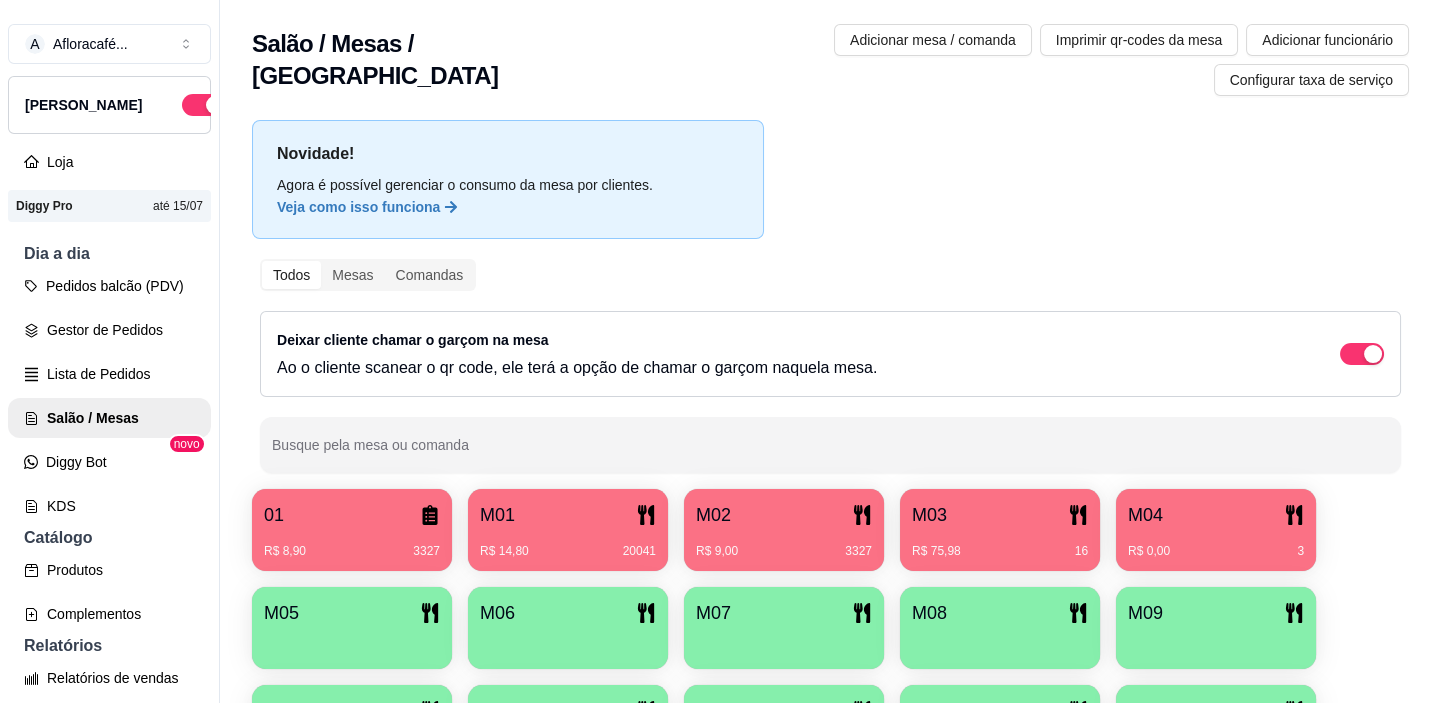 click on "Pedidos balcão (PDV) Gestor de Pedidos Lista de Pedidos Salão / Mesas Diggy Bot novo KDS" at bounding box center (109, 396) 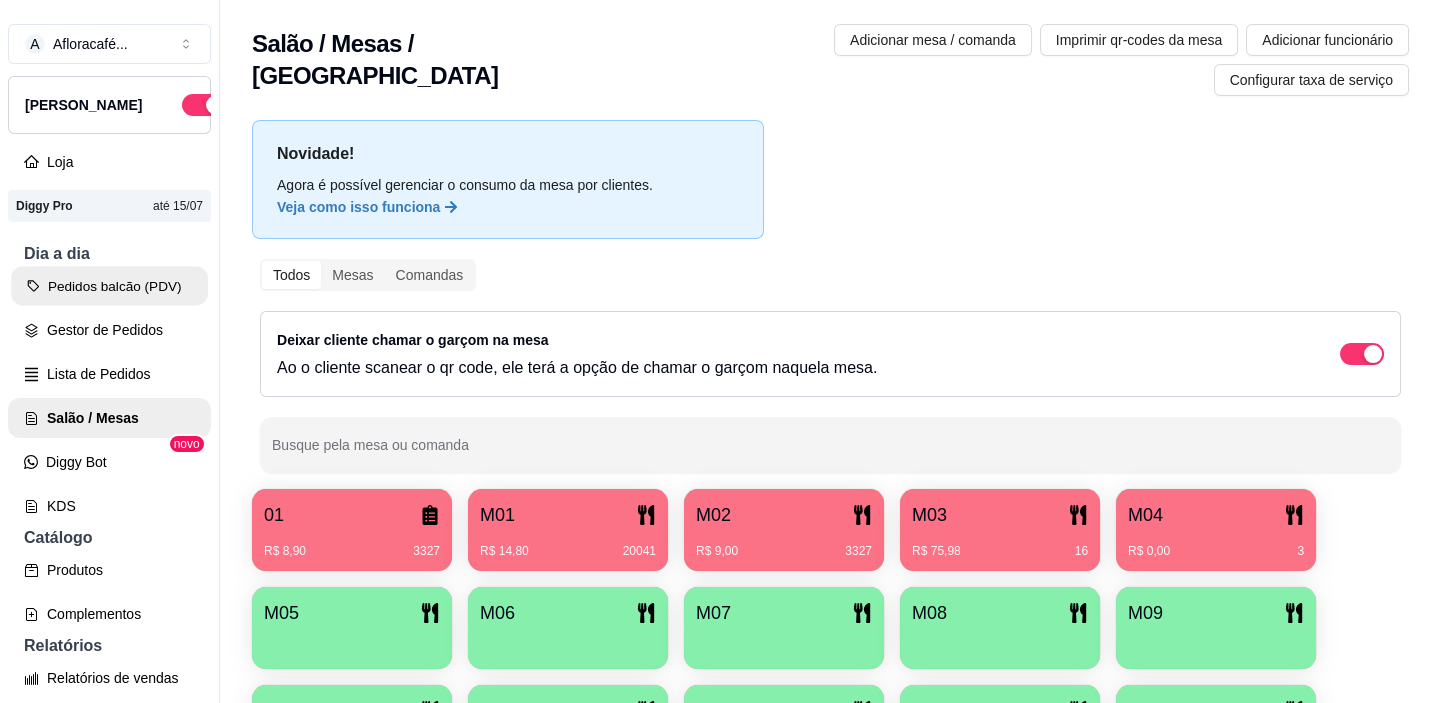 click on "Pedidos balcão (PDV)" at bounding box center [109, 286] 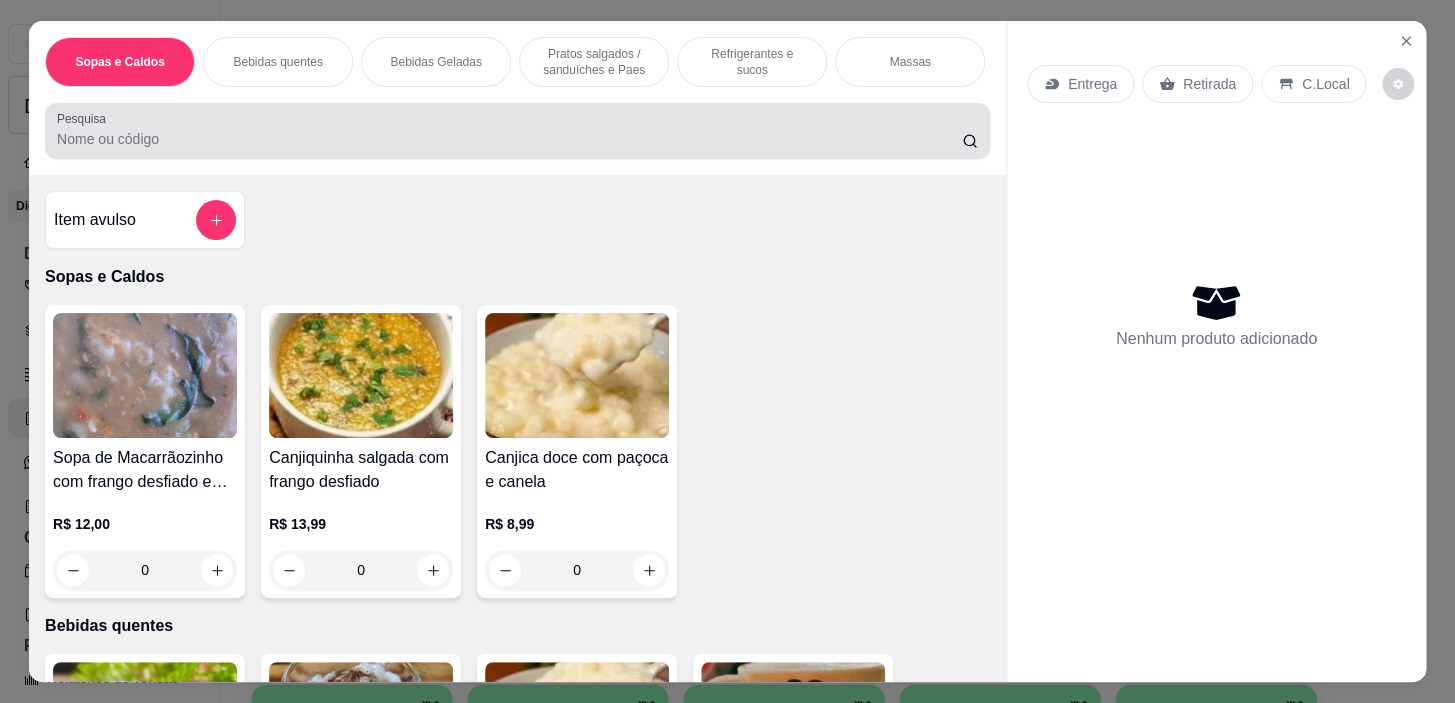 click on "Pesquisa" at bounding box center (509, 139) 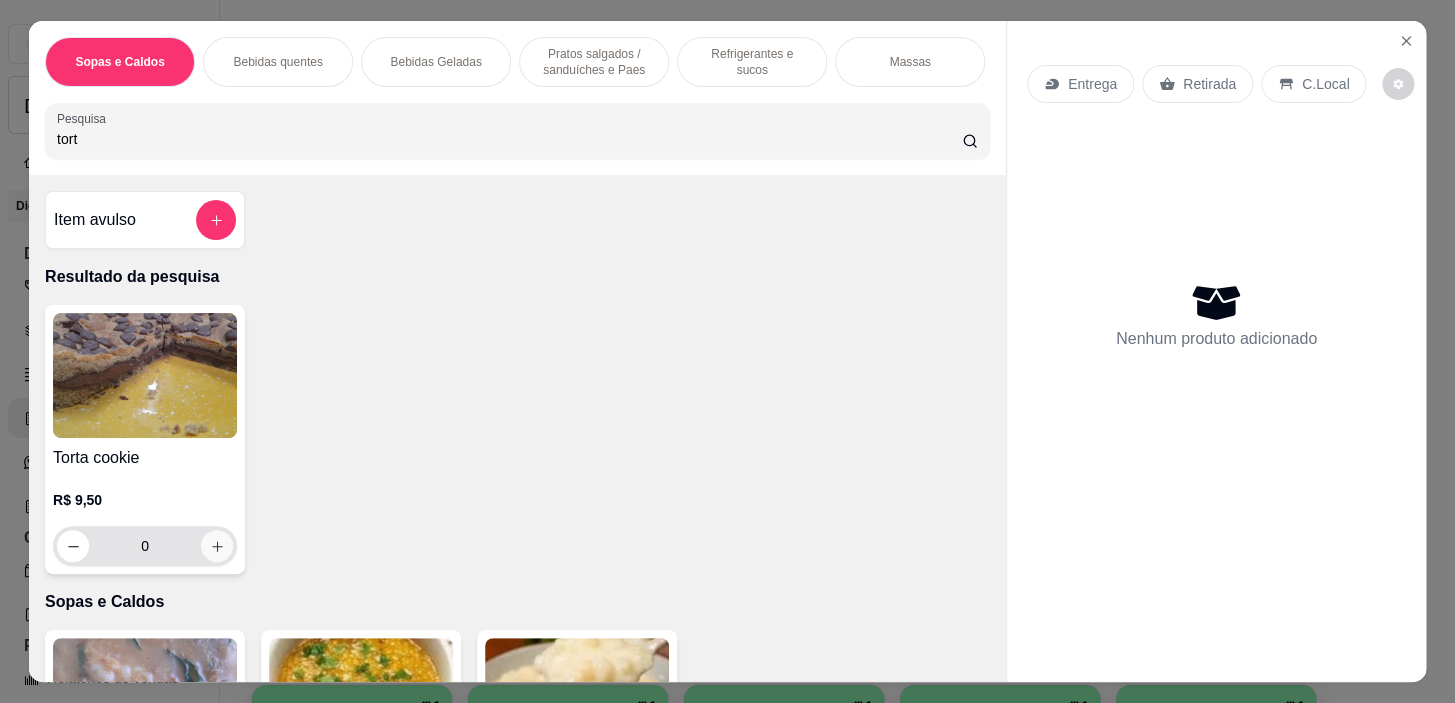 type on "tort" 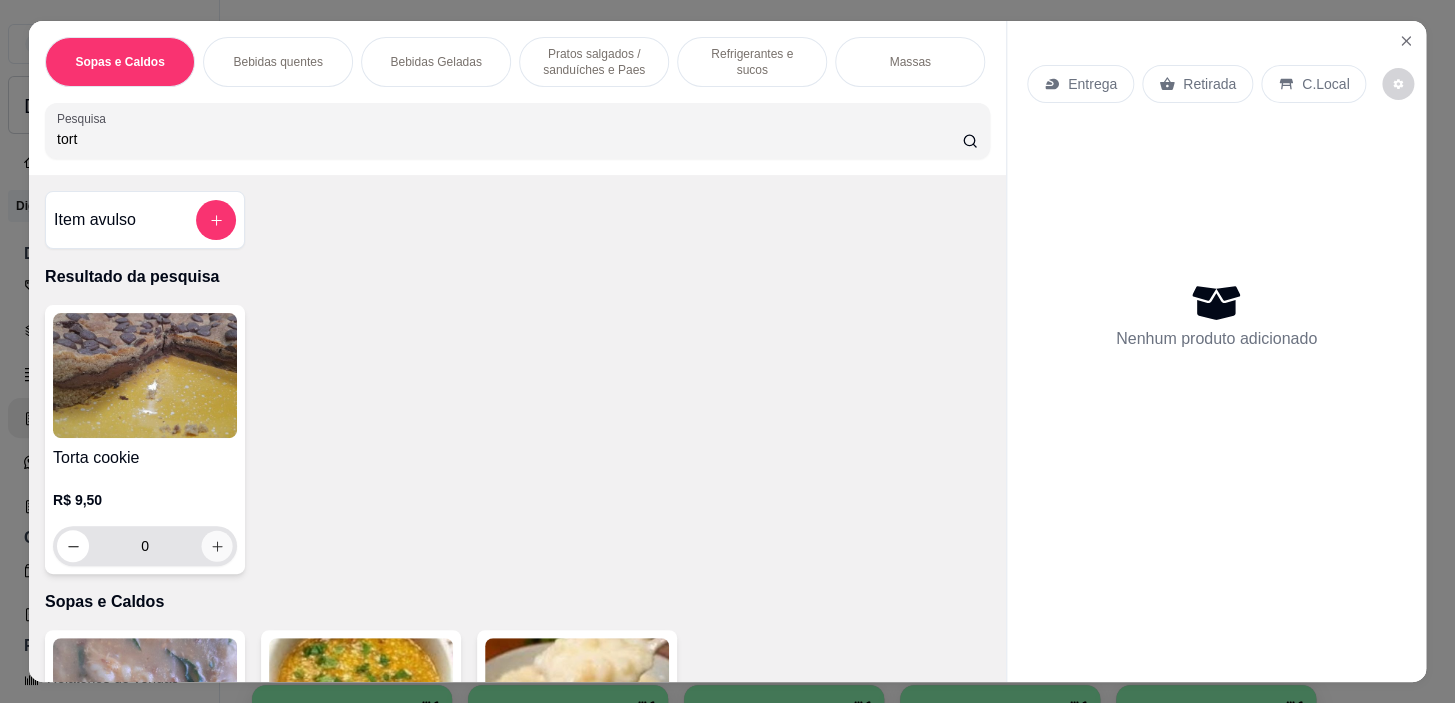 click at bounding box center [217, 546] 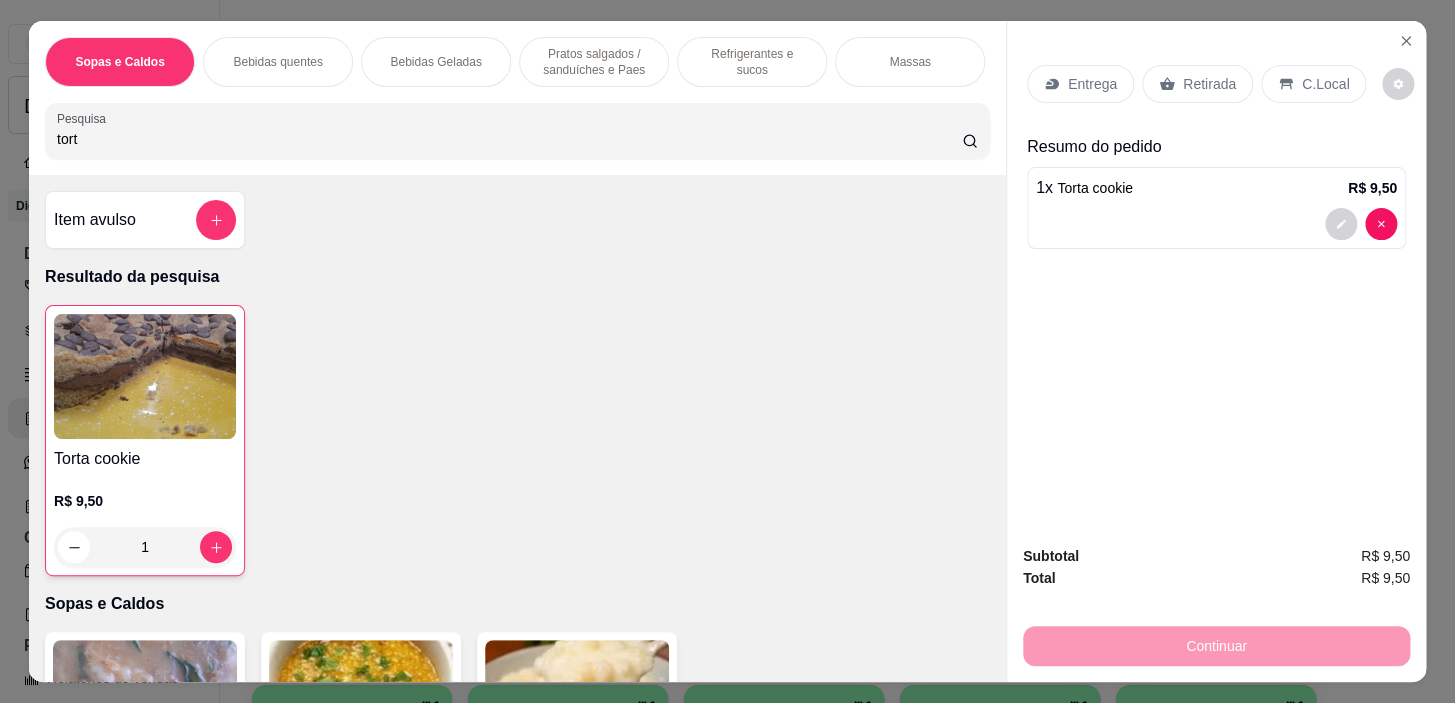 drag, startPoint x: 1307, startPoint y: 40, endPoint x: 1284, endPoint y: 64, distance: 33.24154 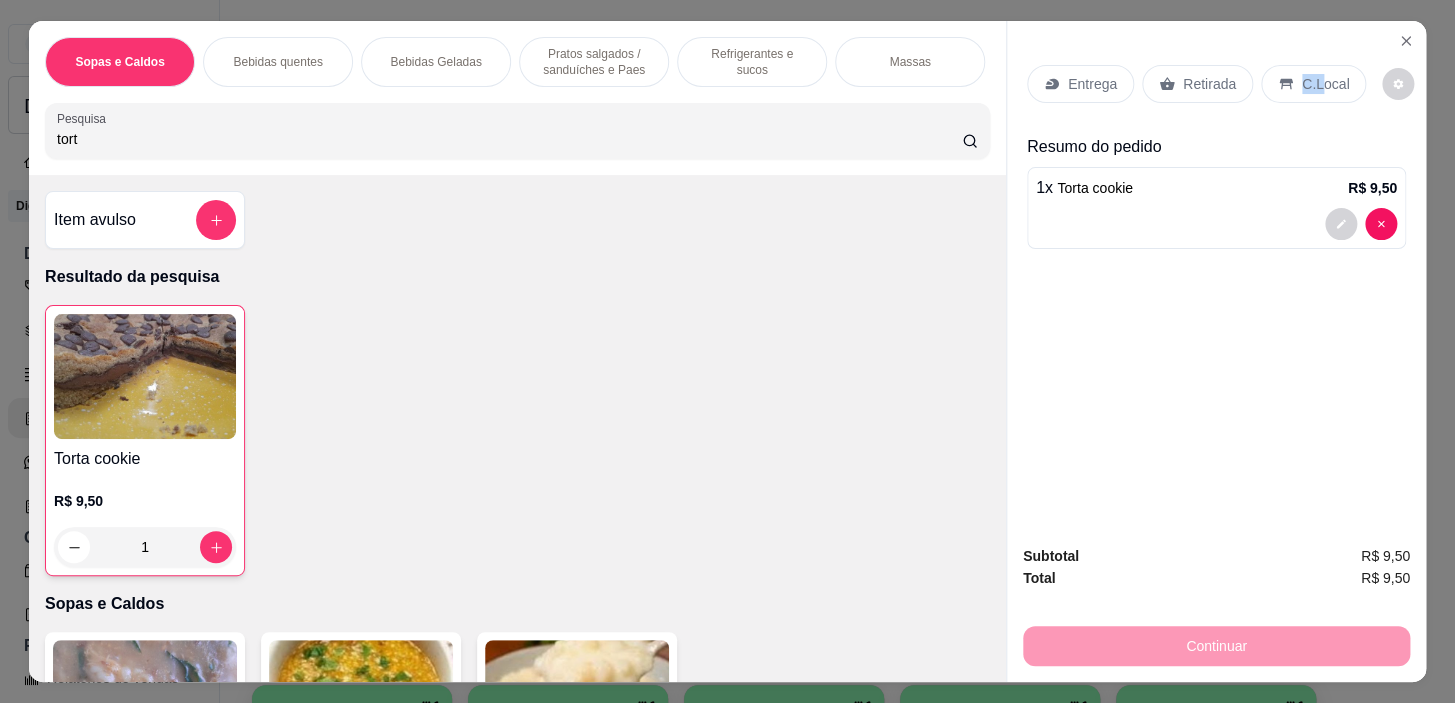 click on "C.Local" at bounding box center [1313, 84] 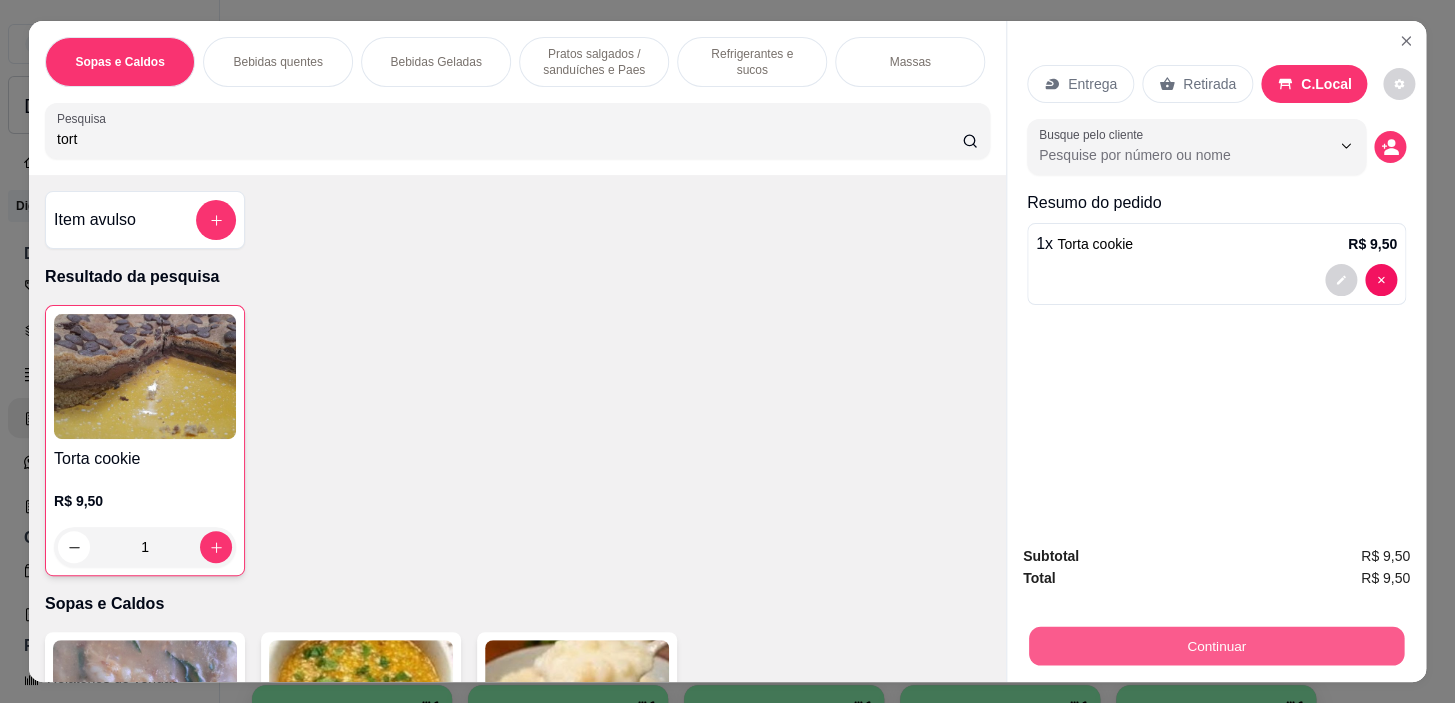 click on "Continuar" at bounding box center (1216, 646) 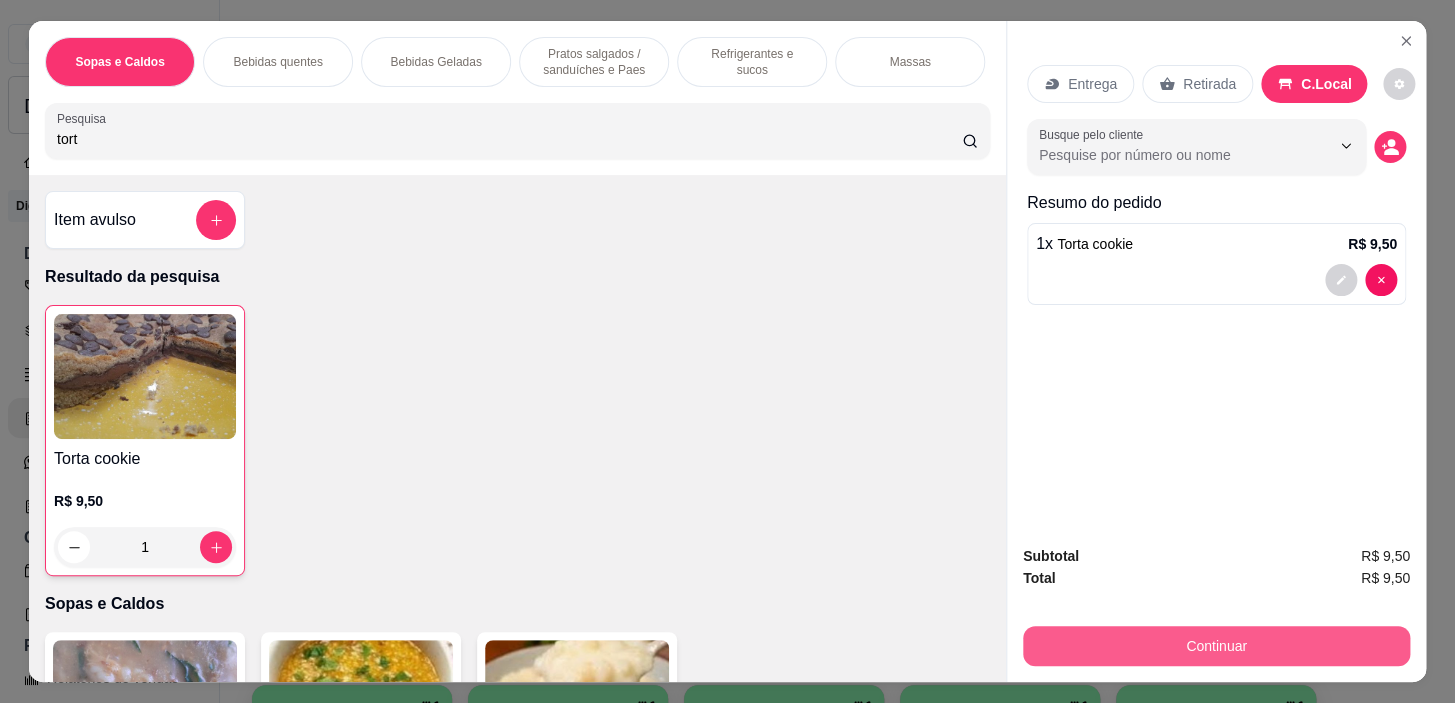 click on "Continuar" at bounding box center [1216, 646] 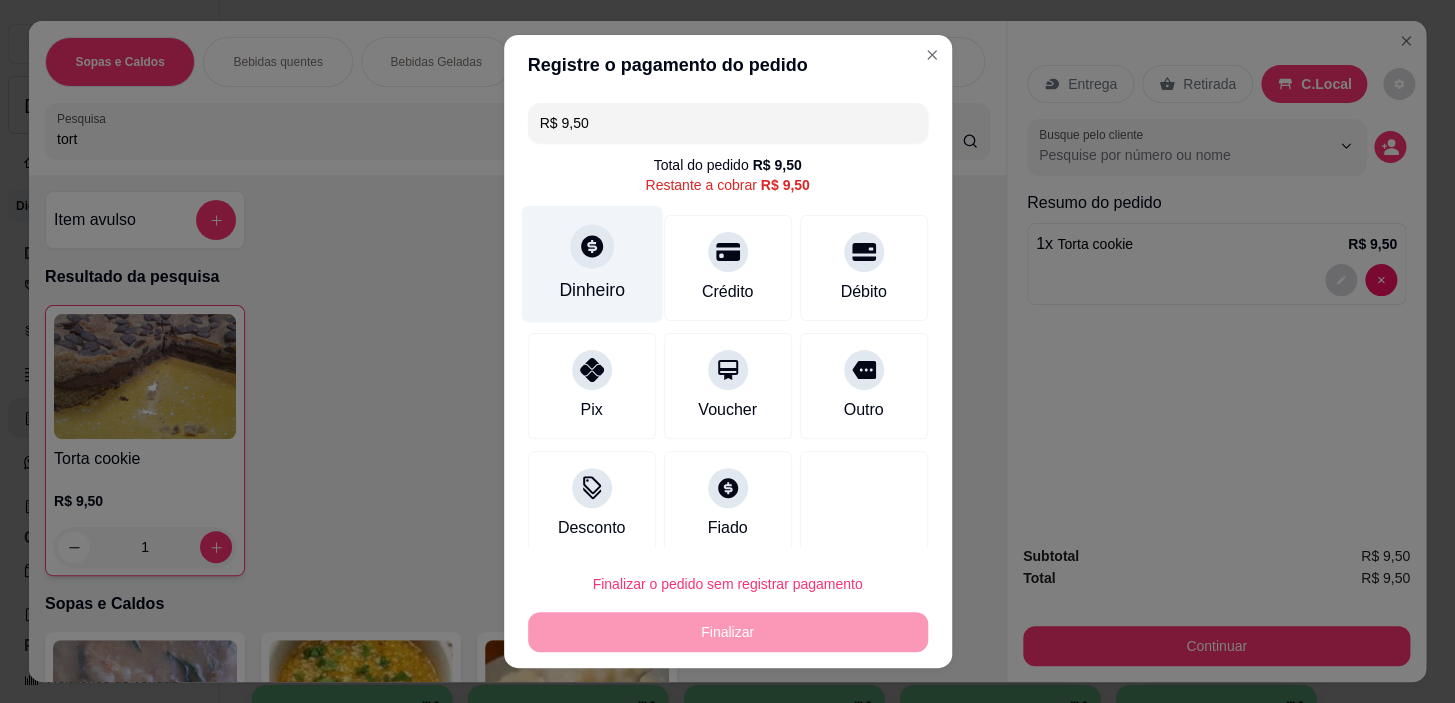 click on "Dinheiro" at bounding box center (591, 264) 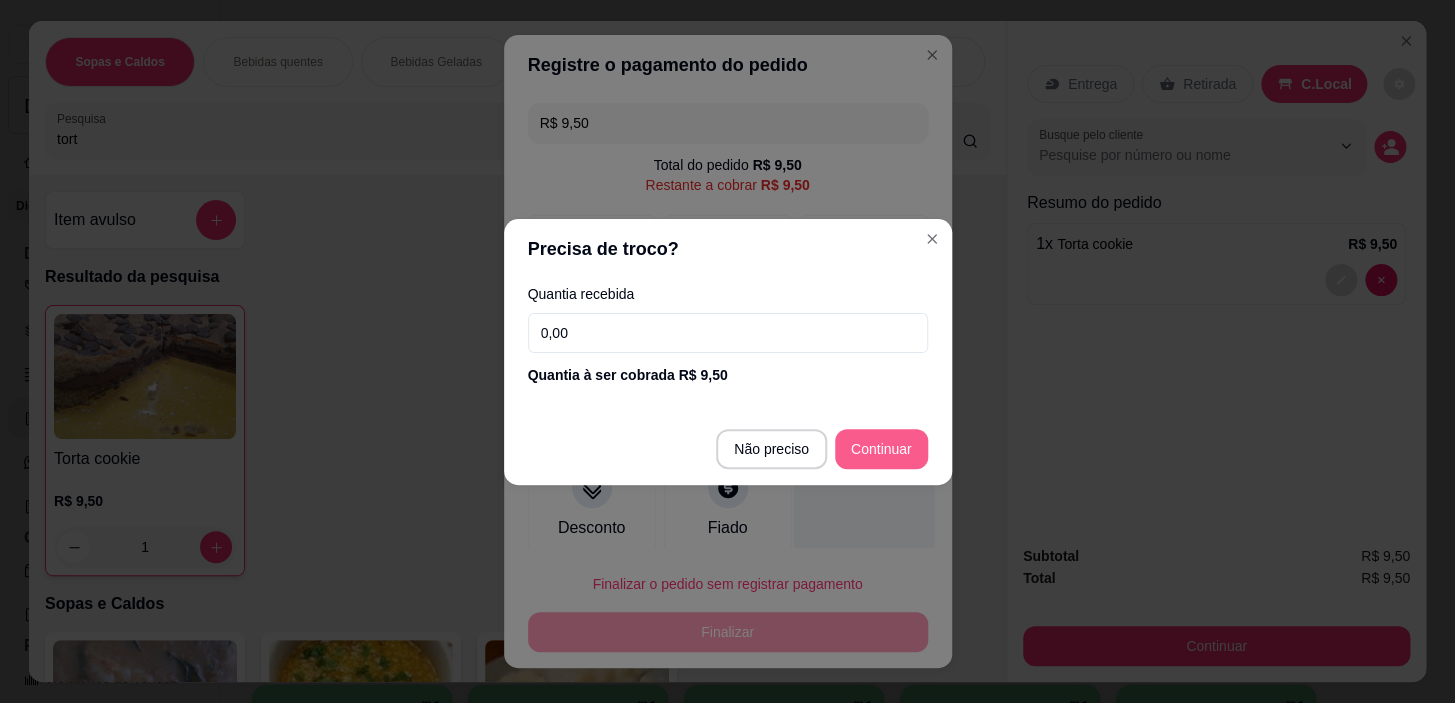type on "R$ 0,00" 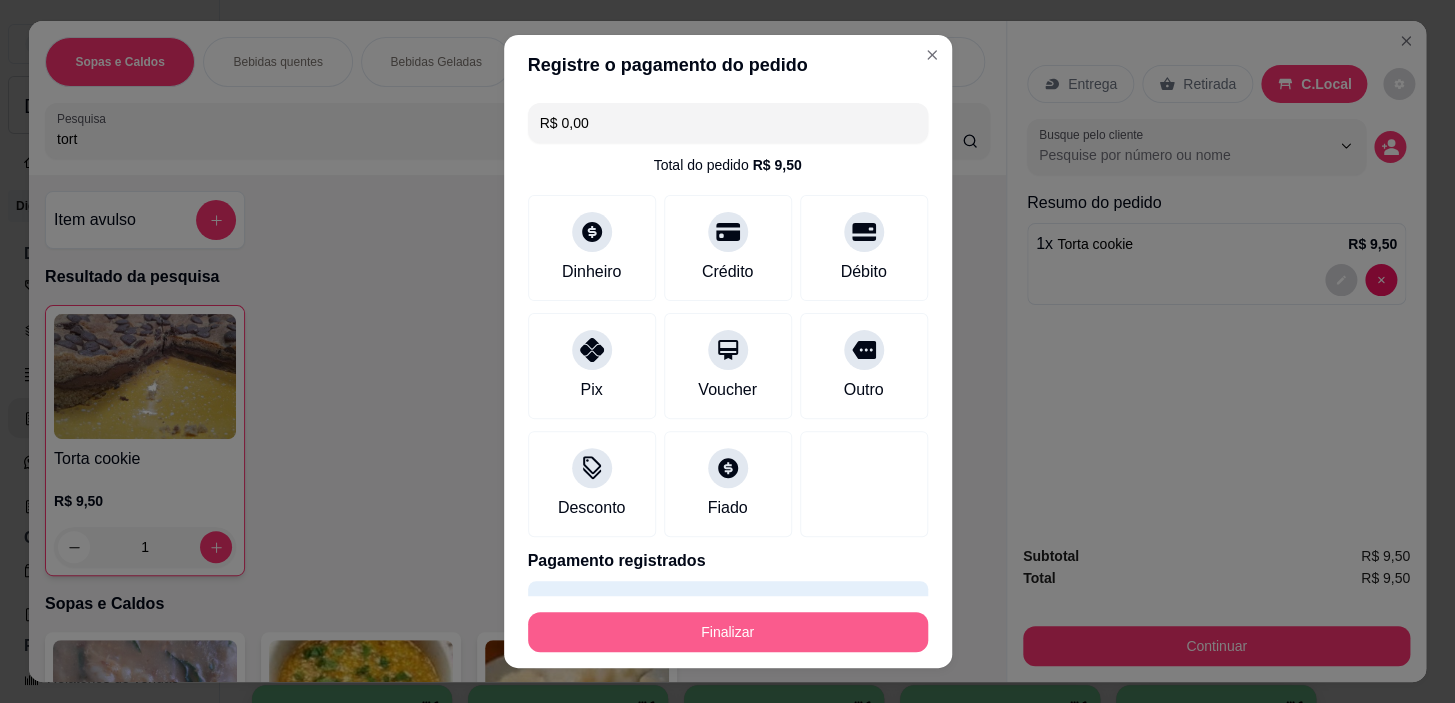 click on "Finalizar" at bounding box center [728, 632] 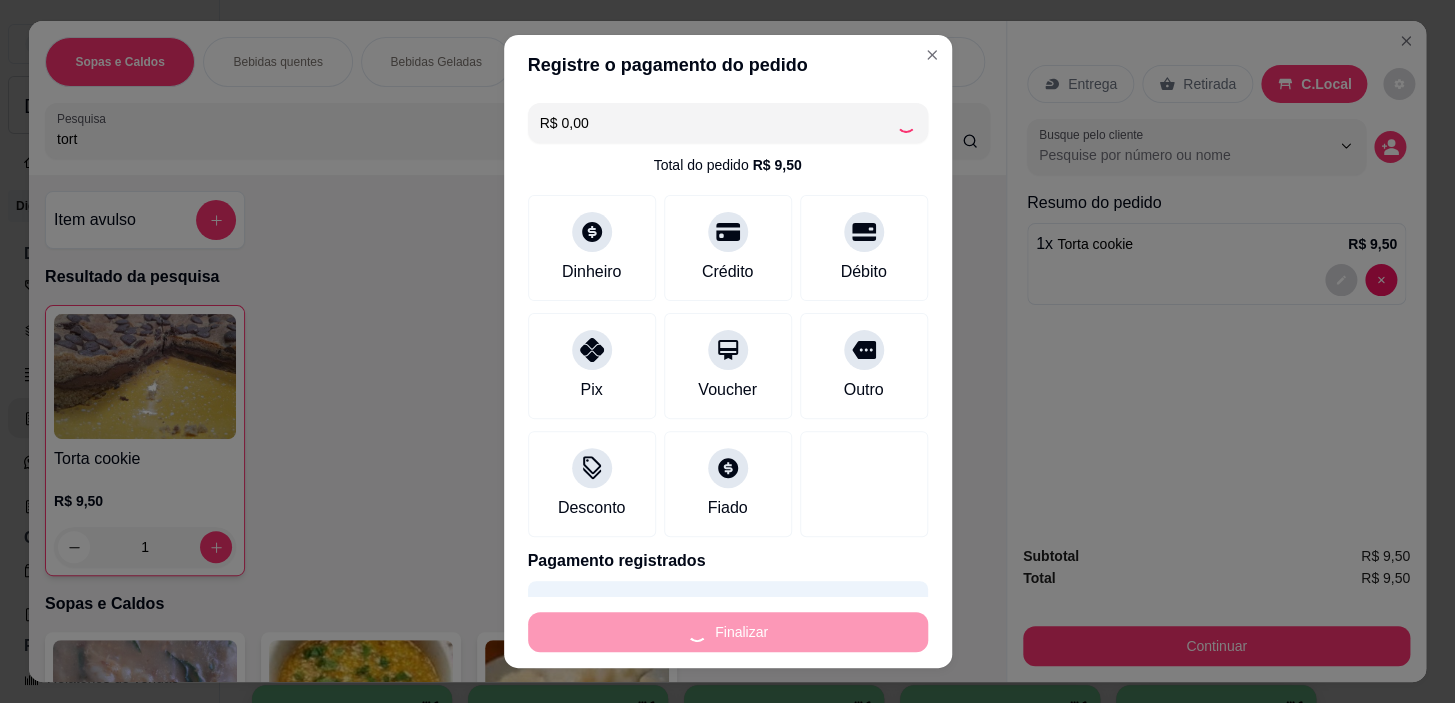 type on "0" 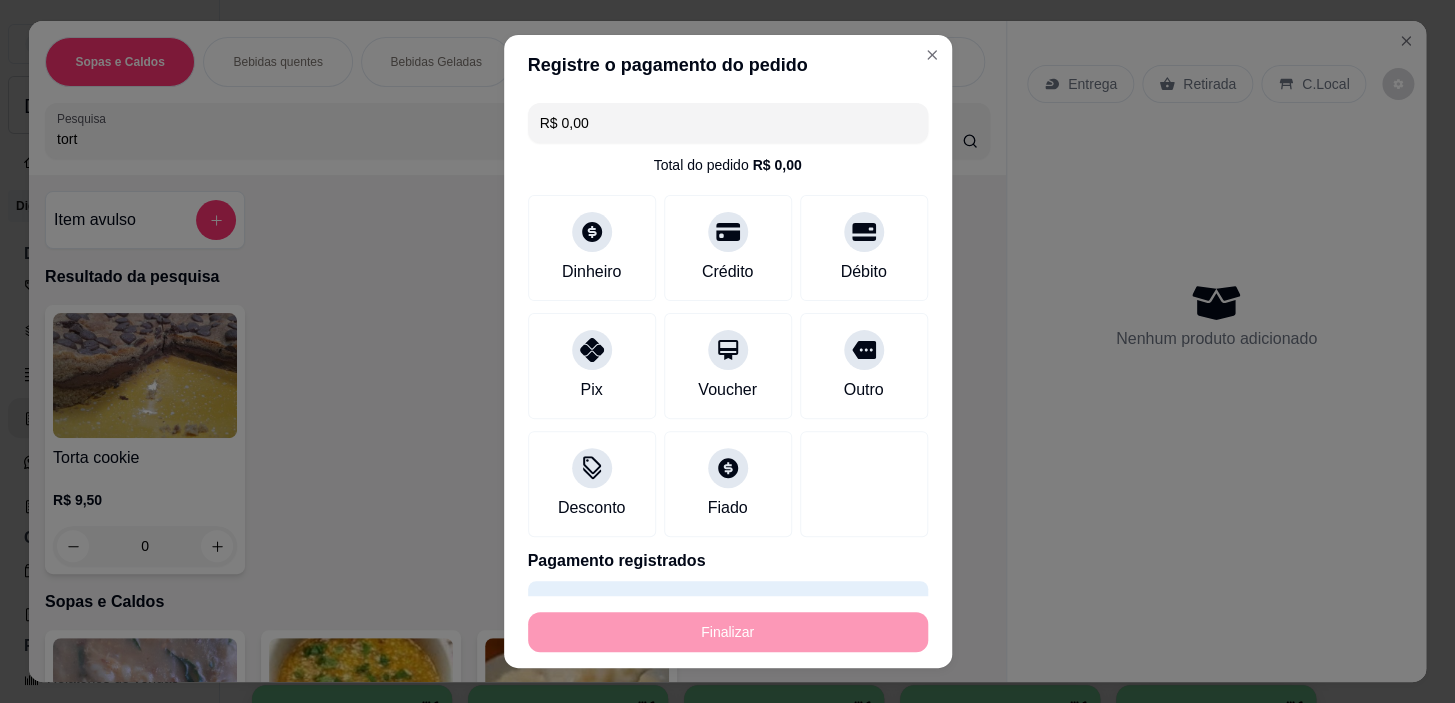 type on "-R$ 9,50" 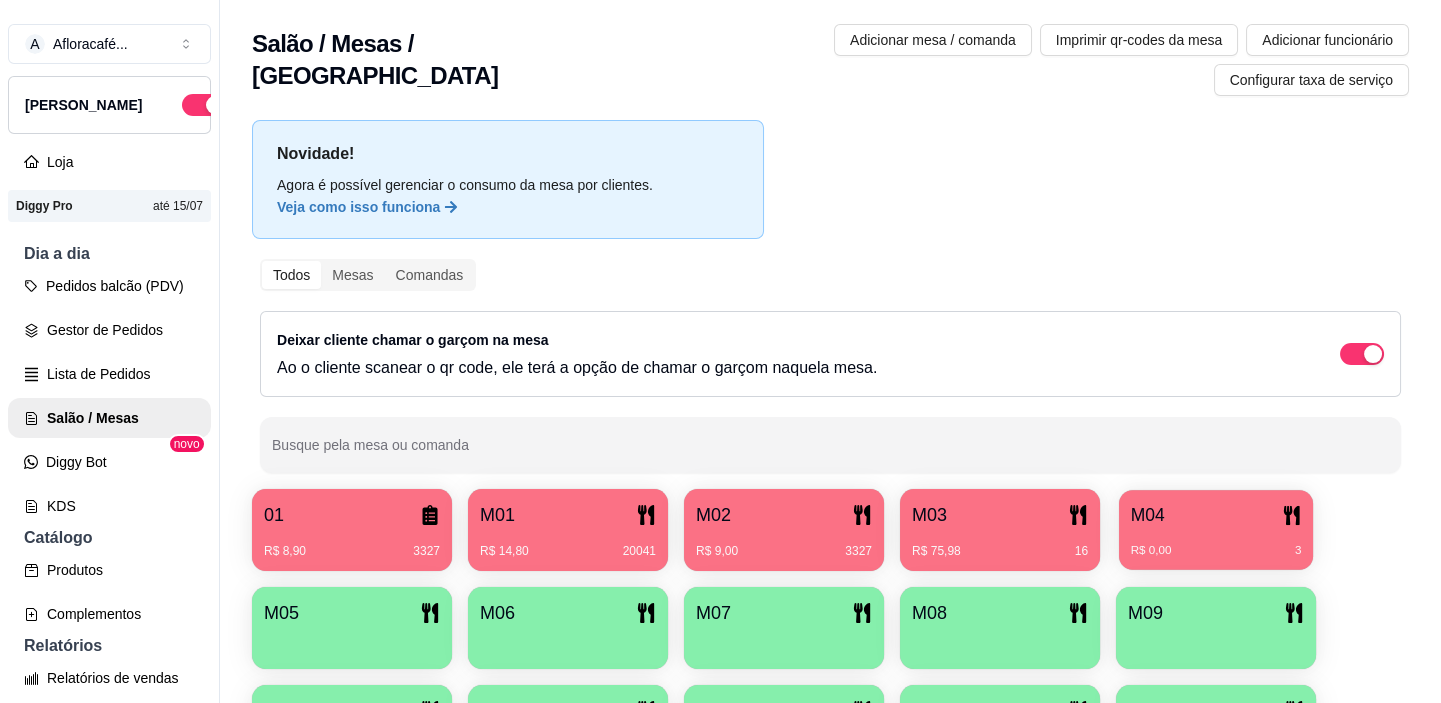 click on "R$ 0,00 3" at bounding box center [1216, 551] 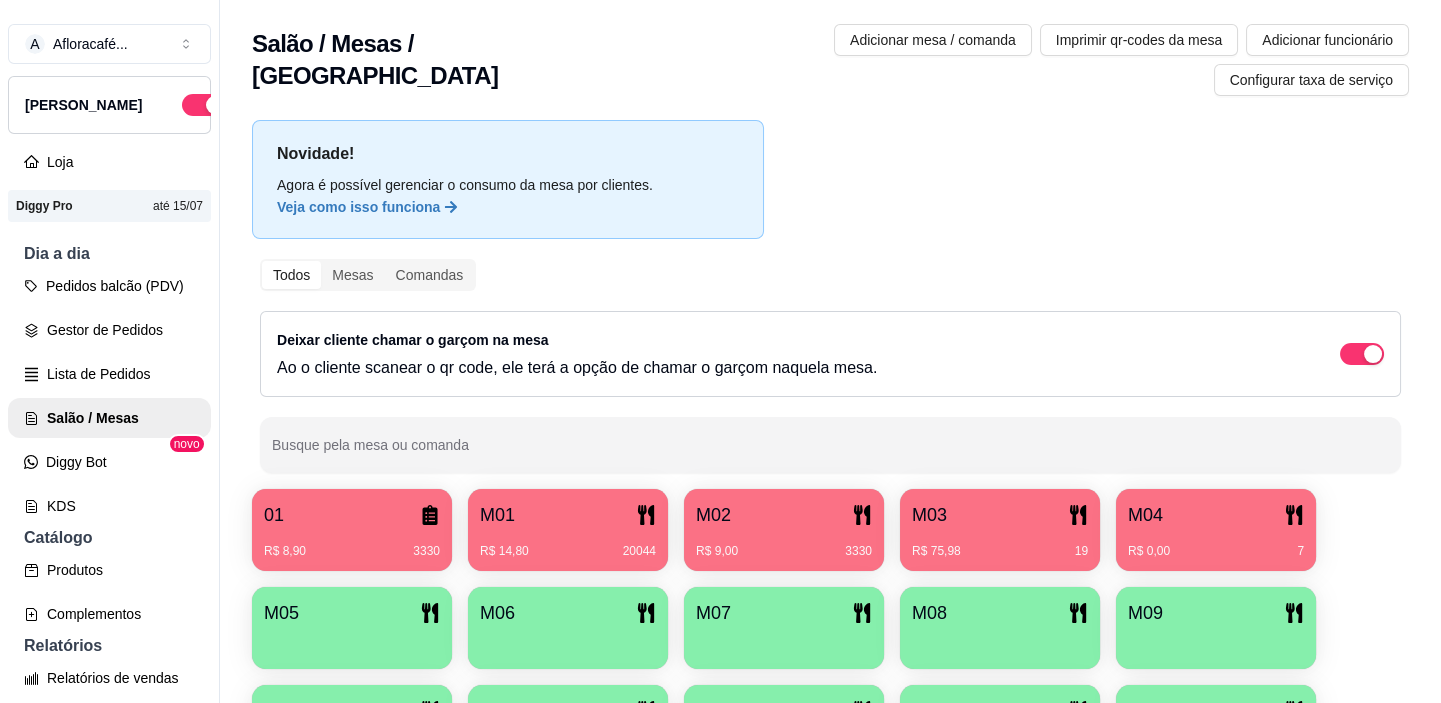 click on "01 R$ 8,90 3330 M01 R$ 14,80 20044 M02 R$ 9,00 3330 M03 R$ 75,98 19 M04 R$ 0,00 7 M05 M06 M07 M08 M09 M10 M11 M12 M13 M14 sara" at bounding box center [830, 677] 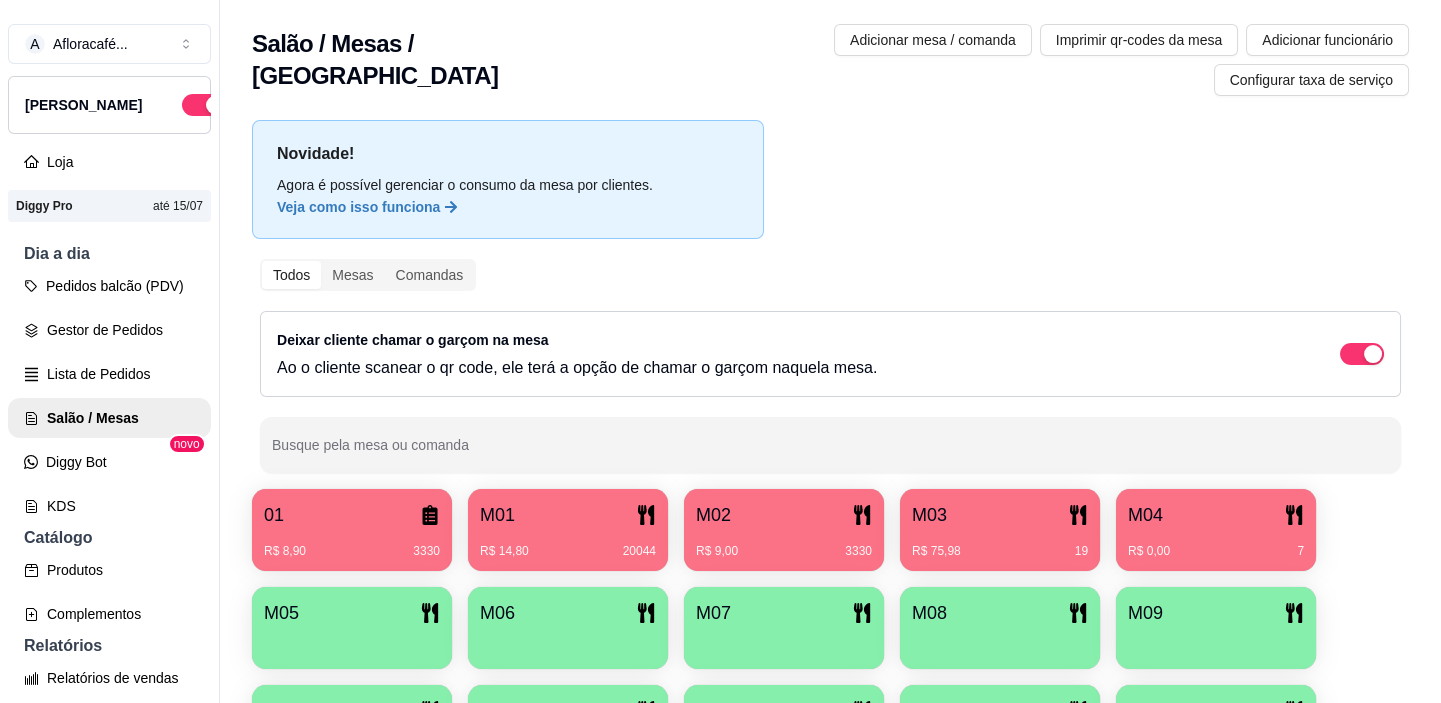 click 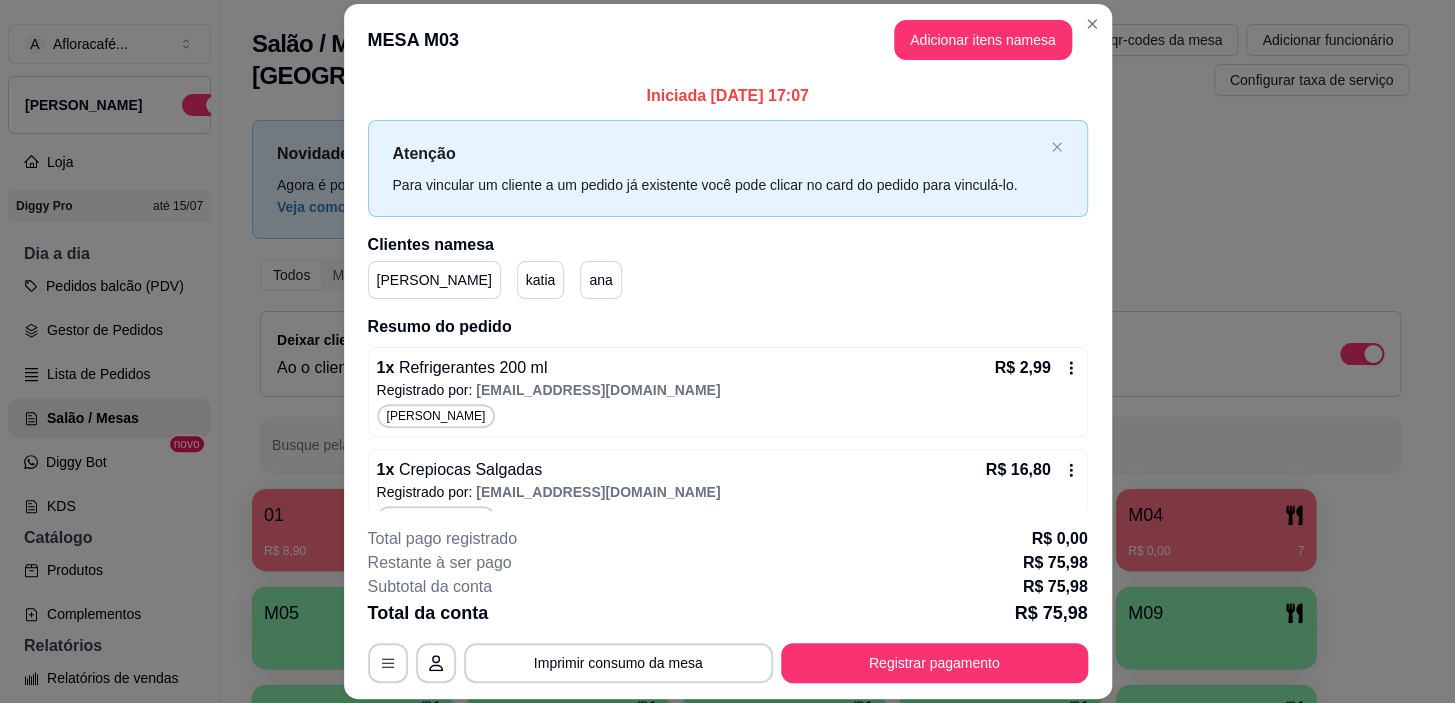 scroll, scrollTop: 441, scrollLeft: 0, axis: vertical 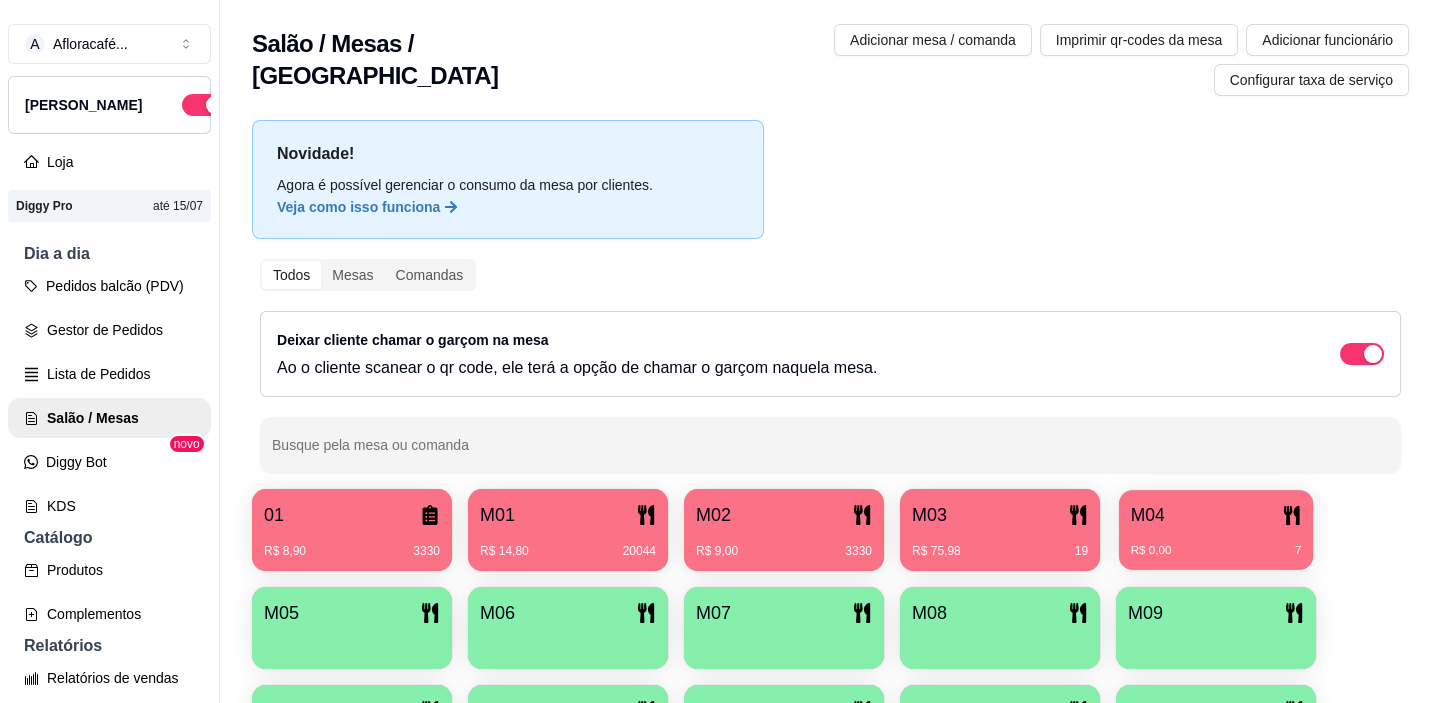 click on "R$ 0,00 7" at bounding box center (1216, 551) 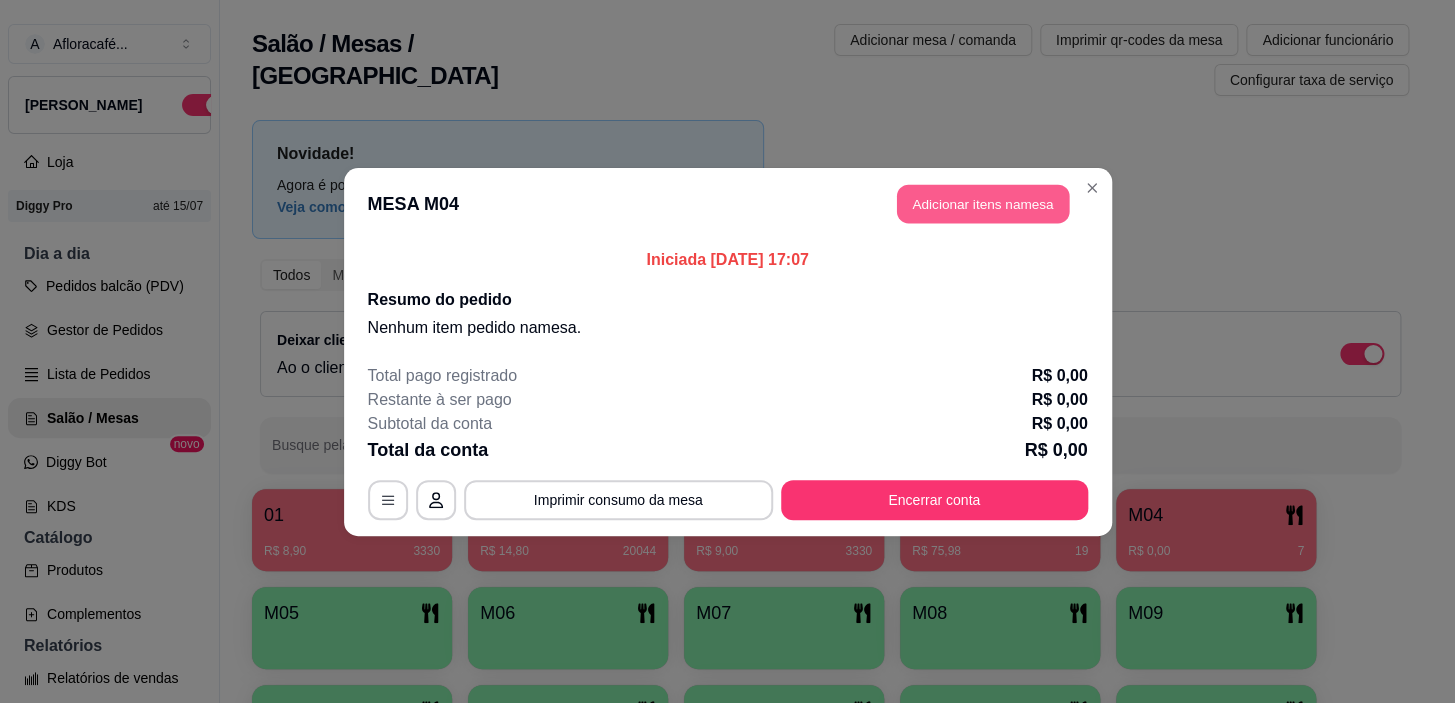 click on "Adicionar itens na  mesa" at bounding box center [983, 203] 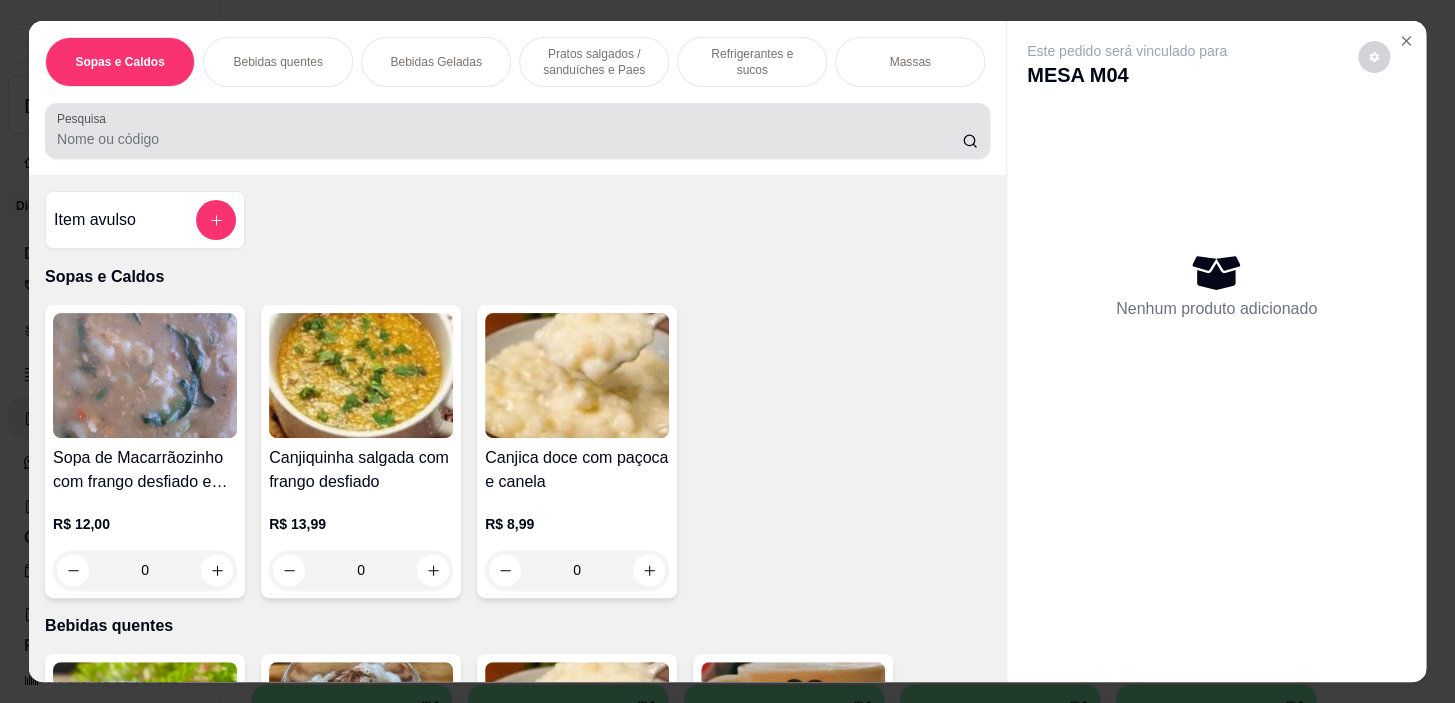 click on "Pesquisa" at bounding box center (509, 139) 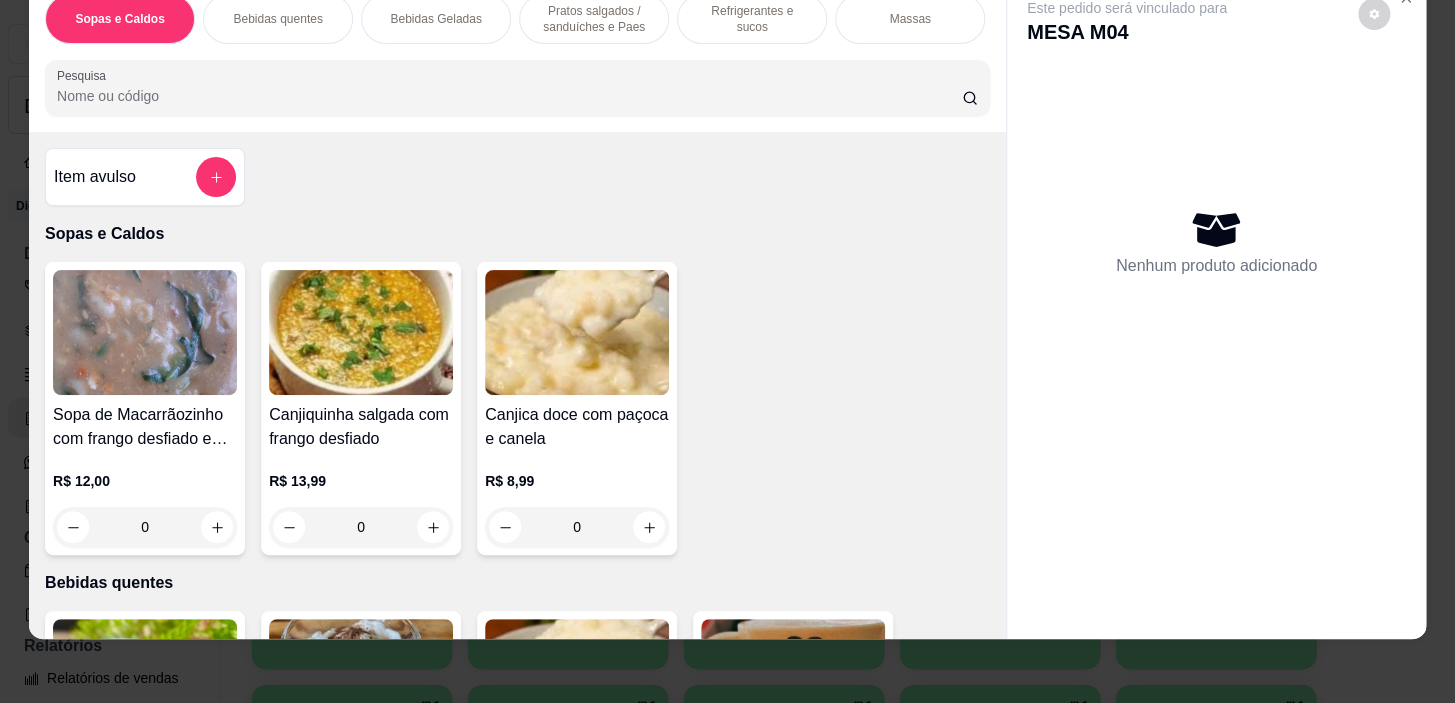 scroll, scrollTop: 50, scrollLeft: 0, axis: vertical 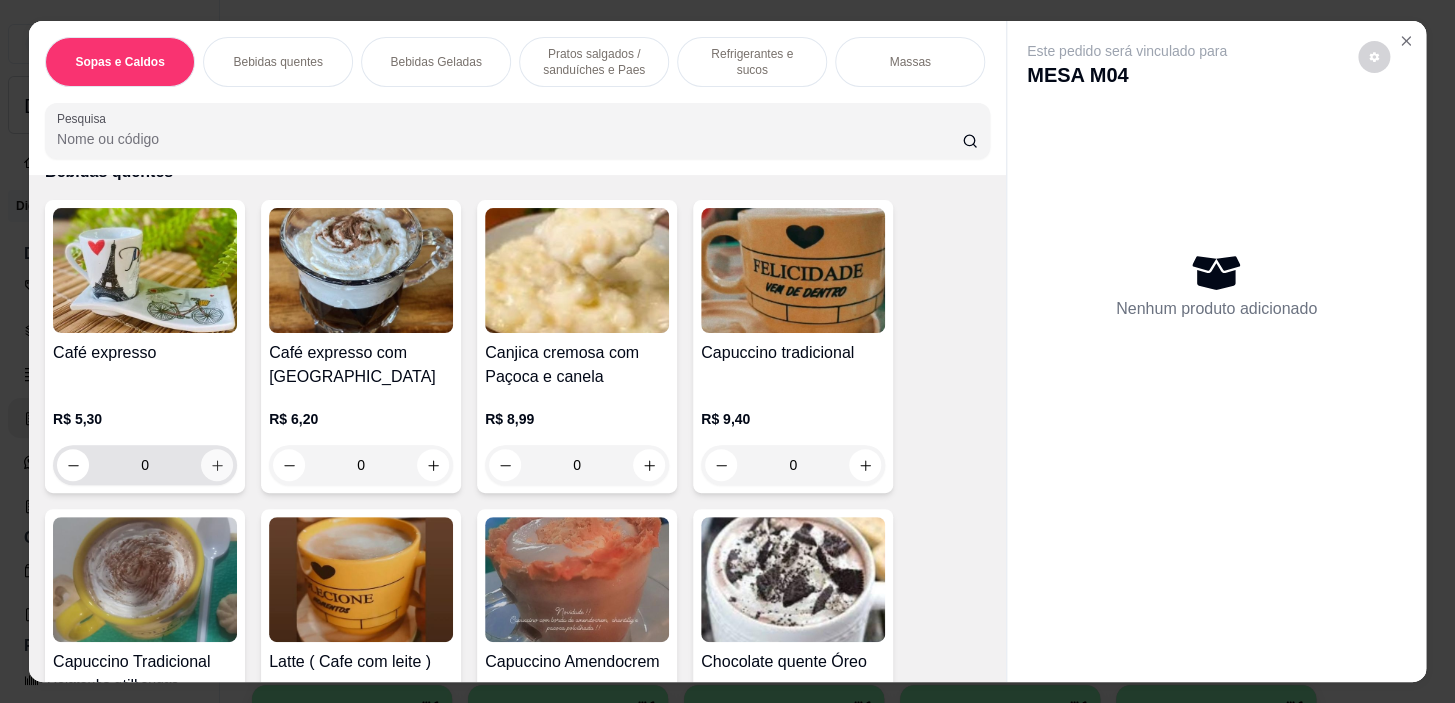 click at bounding box center (217, 465) 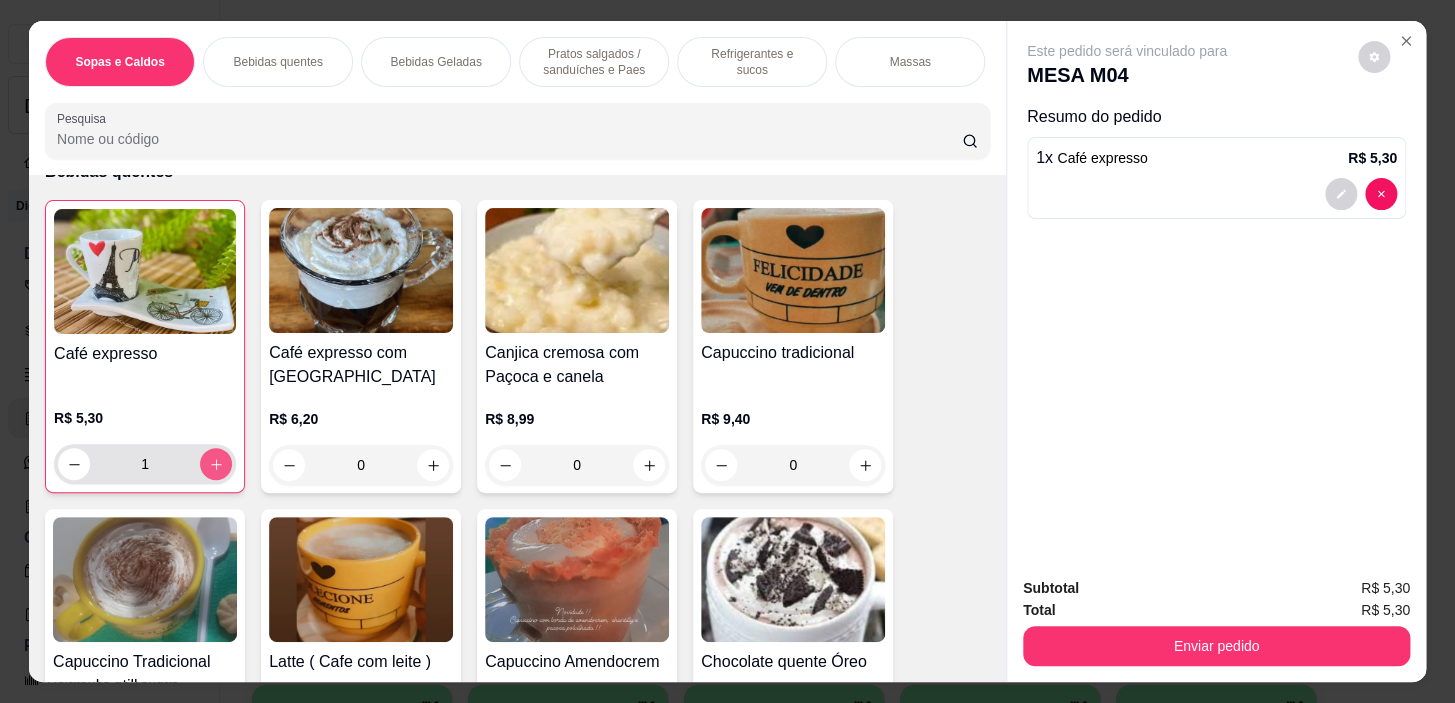 type on "1" 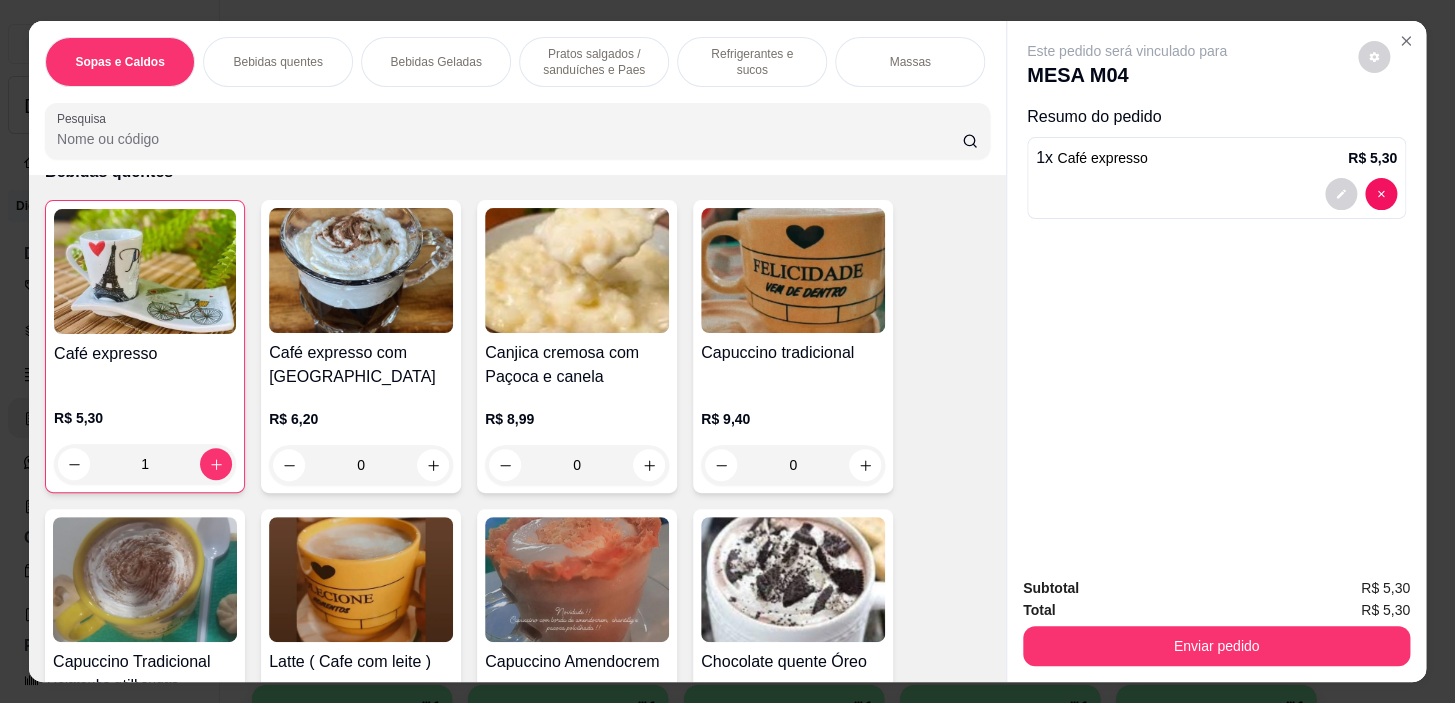 scroll, scrollTop: 0, scrollLeft: 785, axis: horizontal 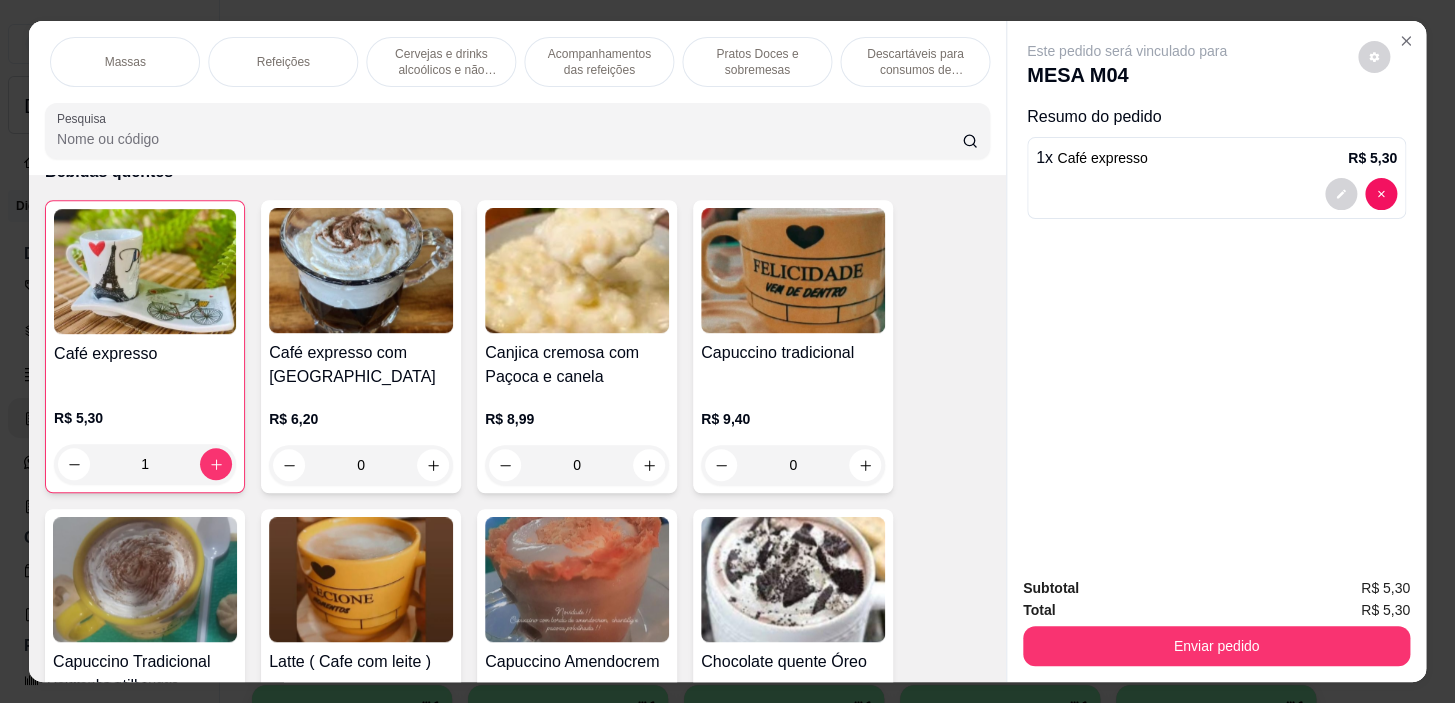 click on "Pratos Doces e sobremesas" at bounding box center [757, 62] 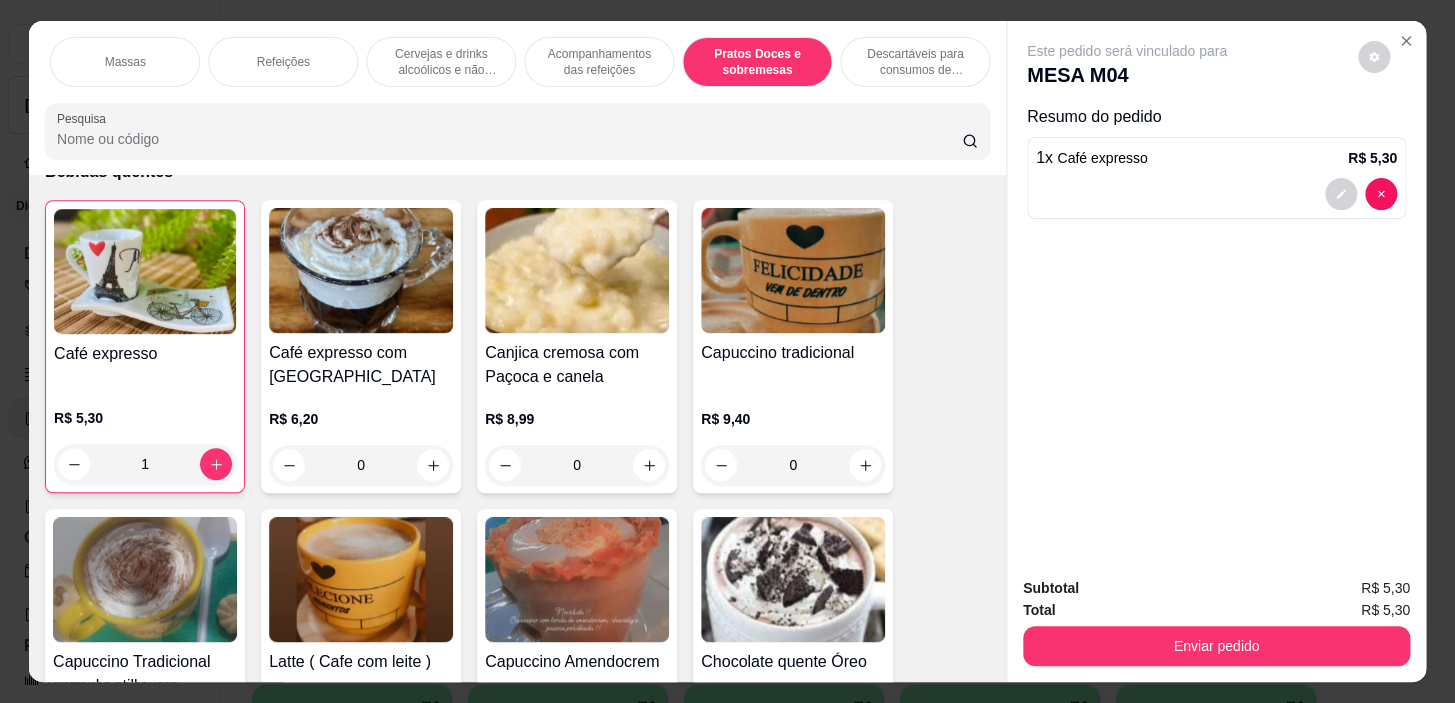 scroll, scrollTop: 14518, scrollLeft: 0, axis: vertical 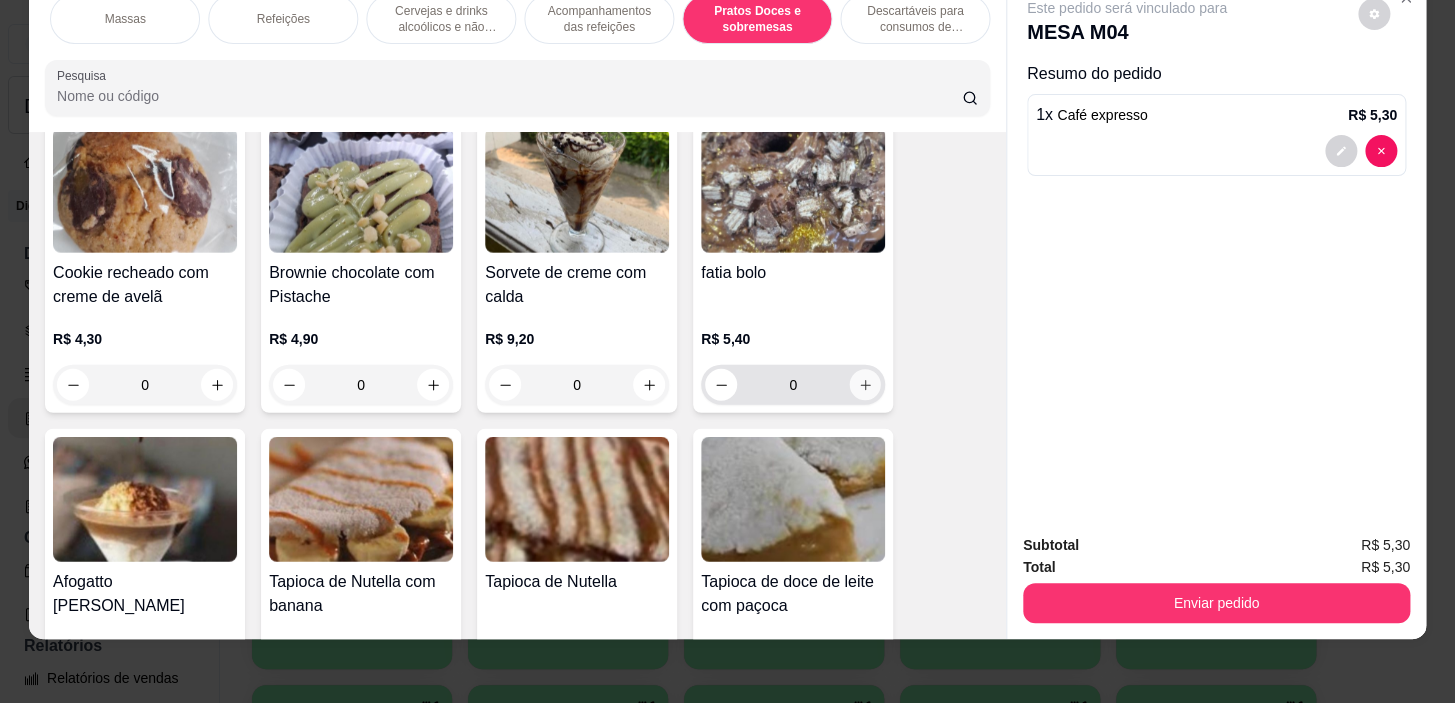 click 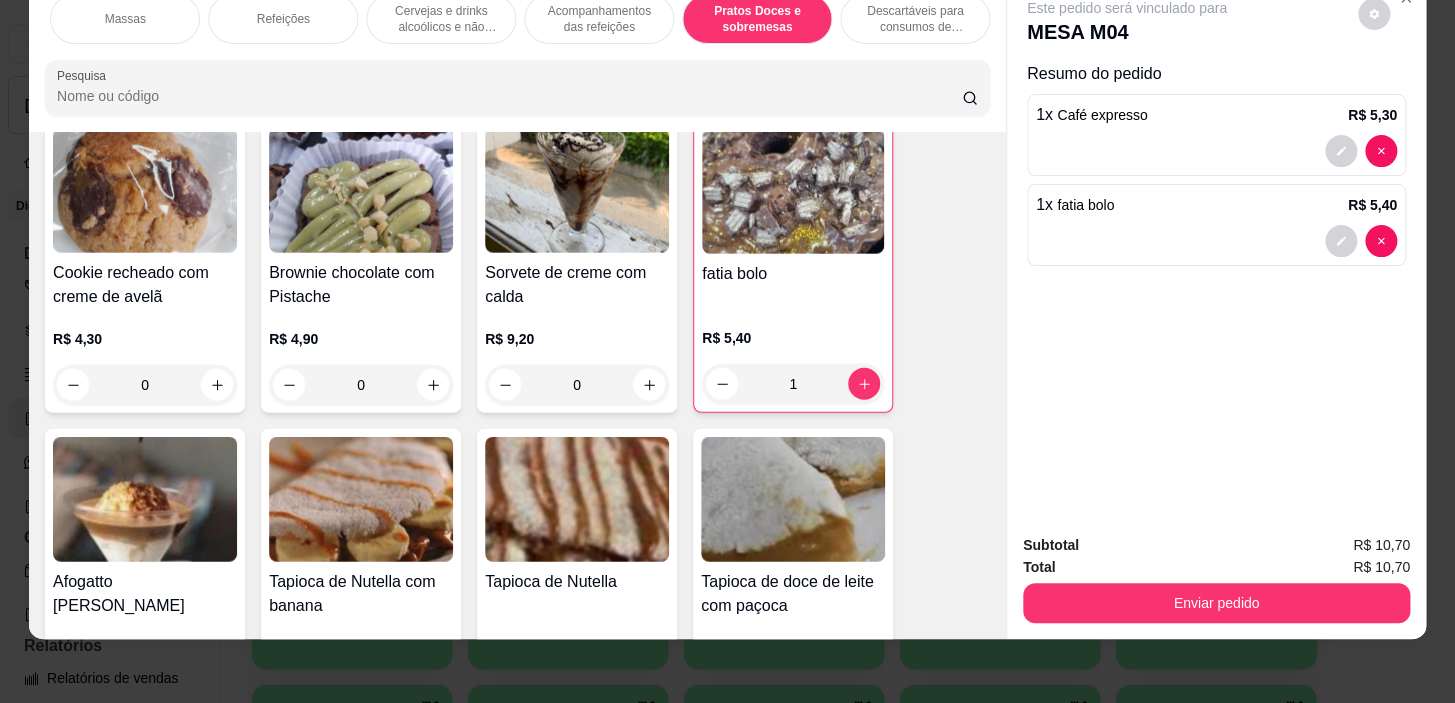 scroll, scrollTop: 0, scrollLeft: 0, axis: both 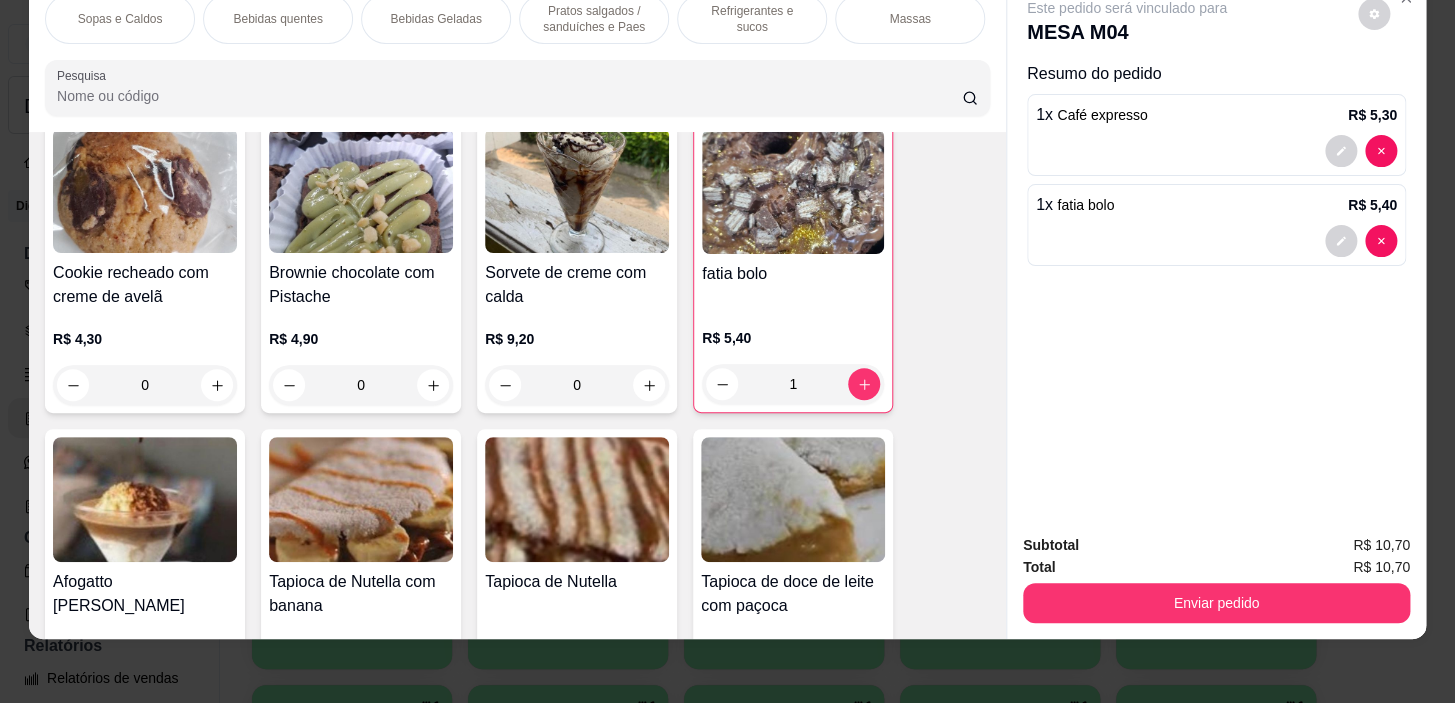 click on "Refrigerantes e sucos" at bounding box center (752, 19) 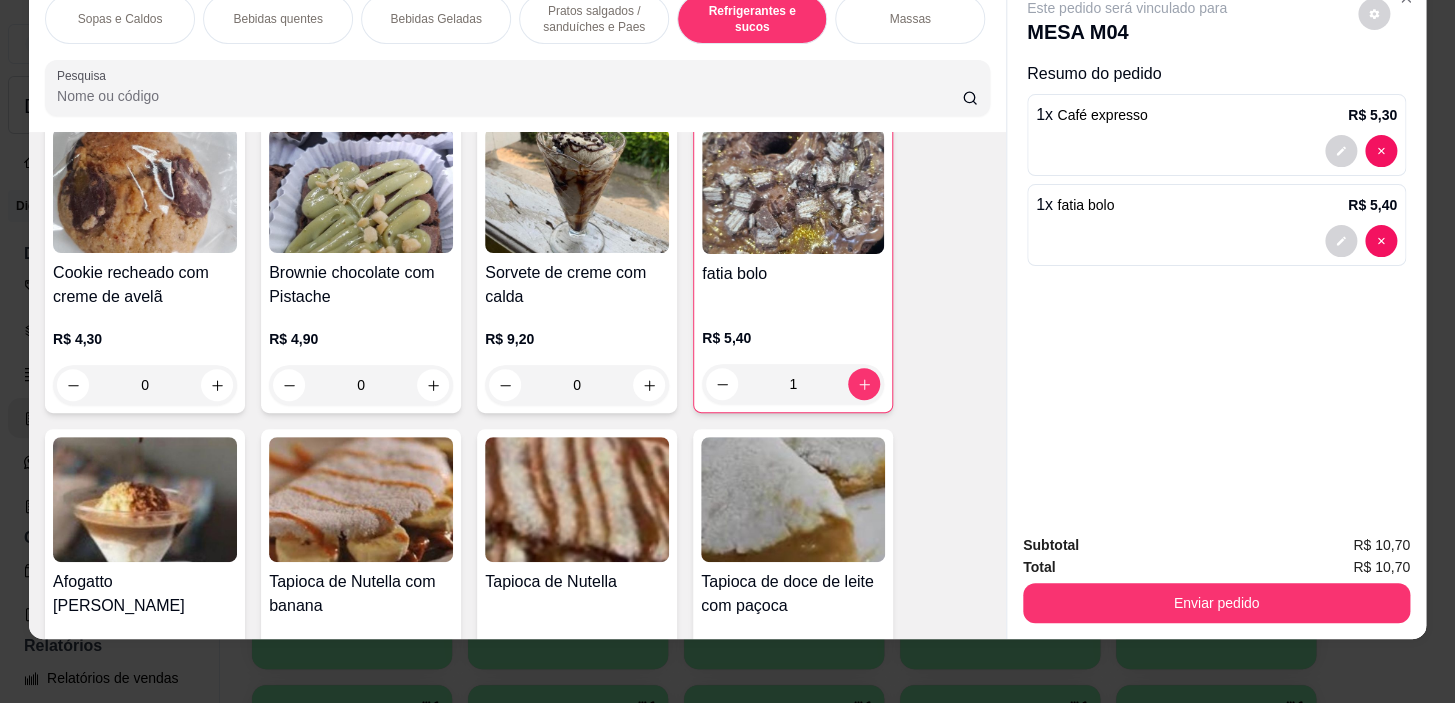 scroll, scrollTop: 8543, scrollLeft: 0, axis: vertical 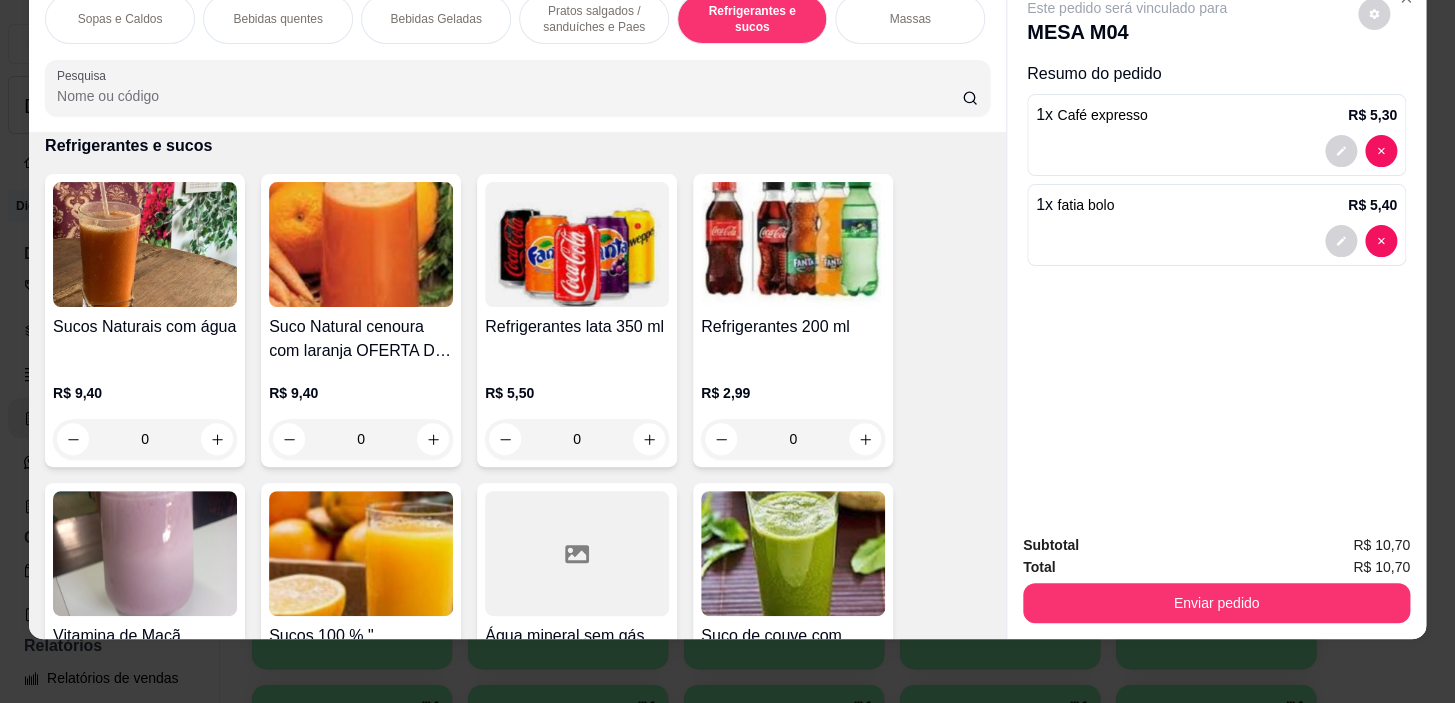 click on "Pratos salgados / sanduíches e Paes" at bounding box center (594, 19) 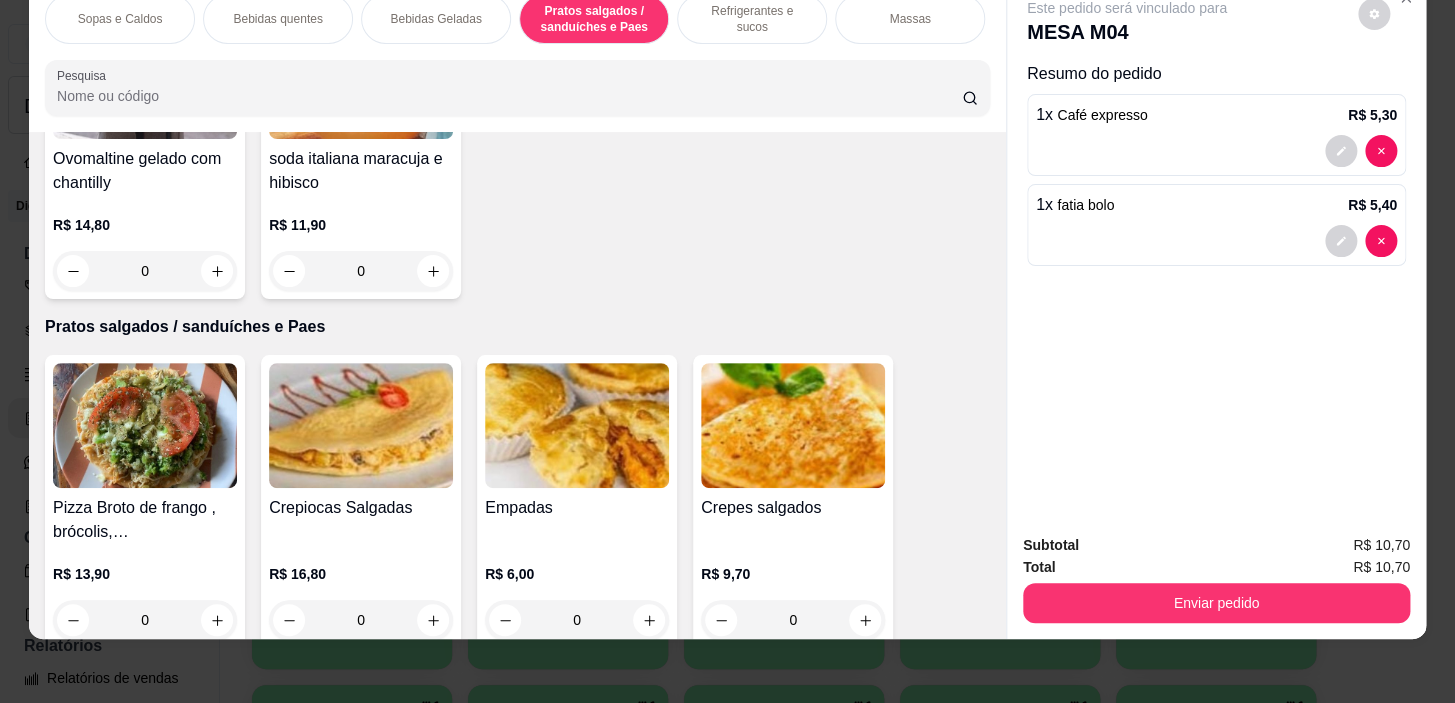 scroll, scrollTop: 5414, scrollLeft: 0, axis: vertical 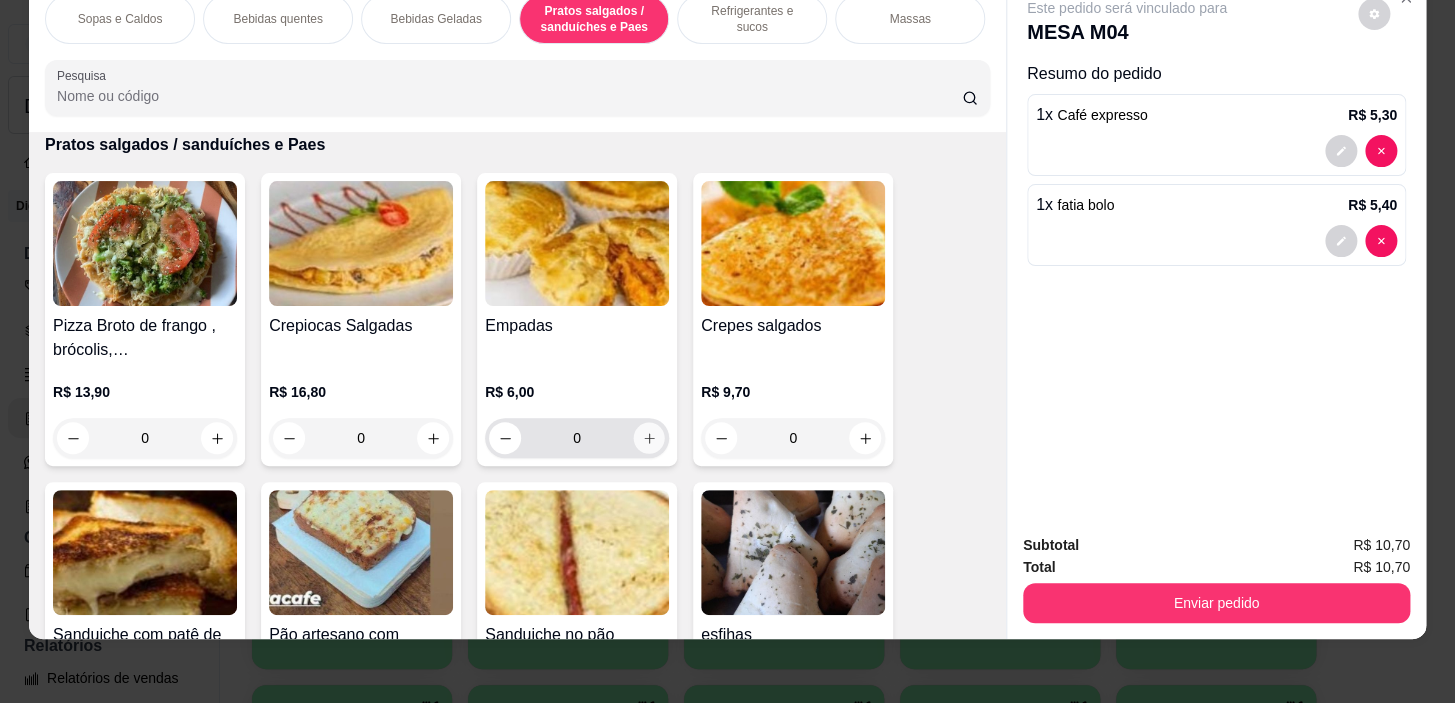 click 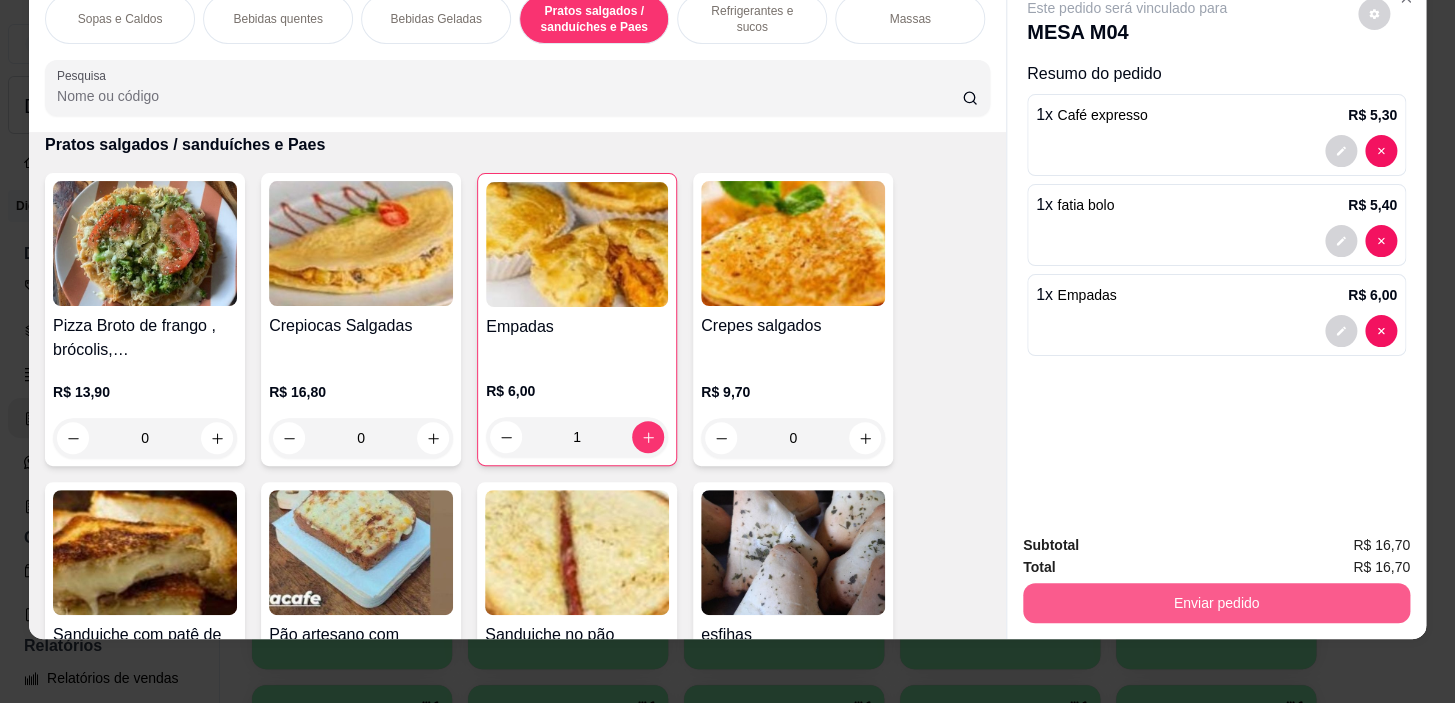 click on "Enviar pedido" at bounding box center [1216, 603] 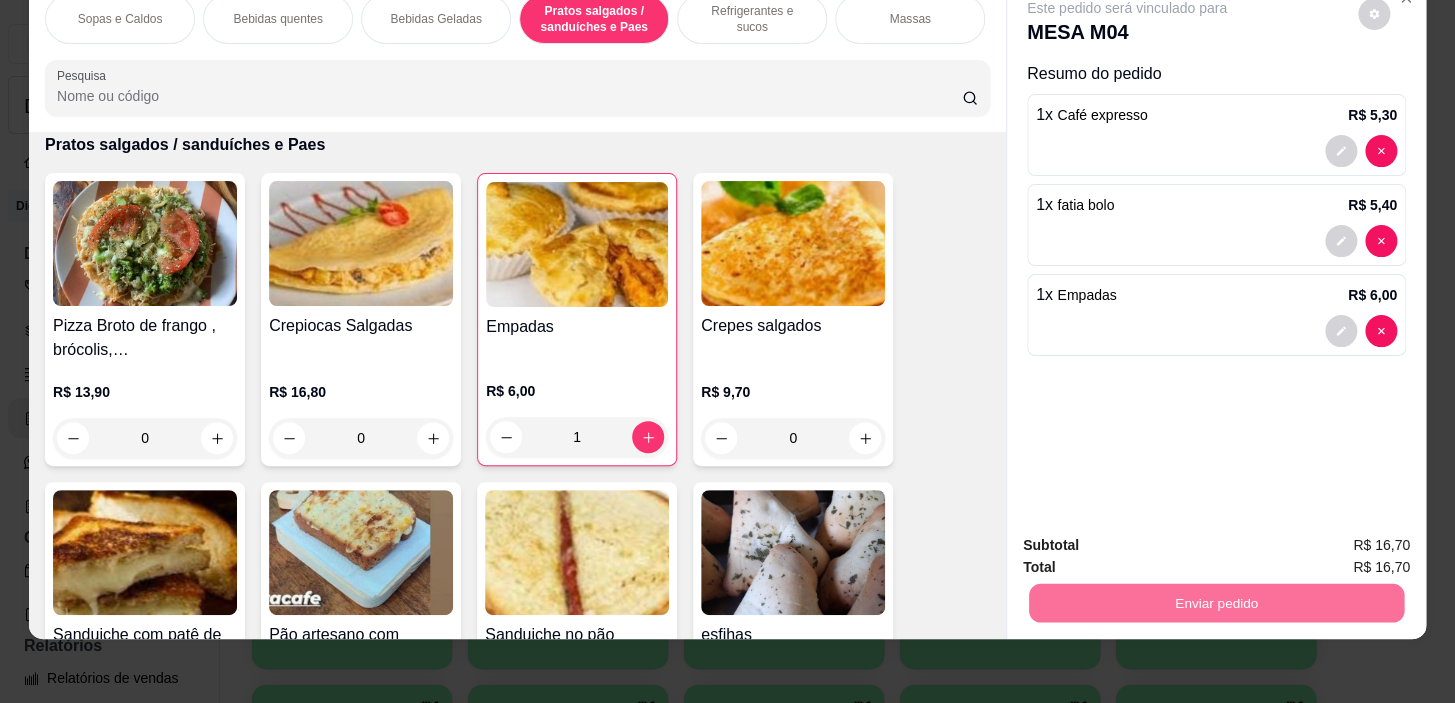 click on "Sim, quero registrar" at bounding box center (1340, 539) 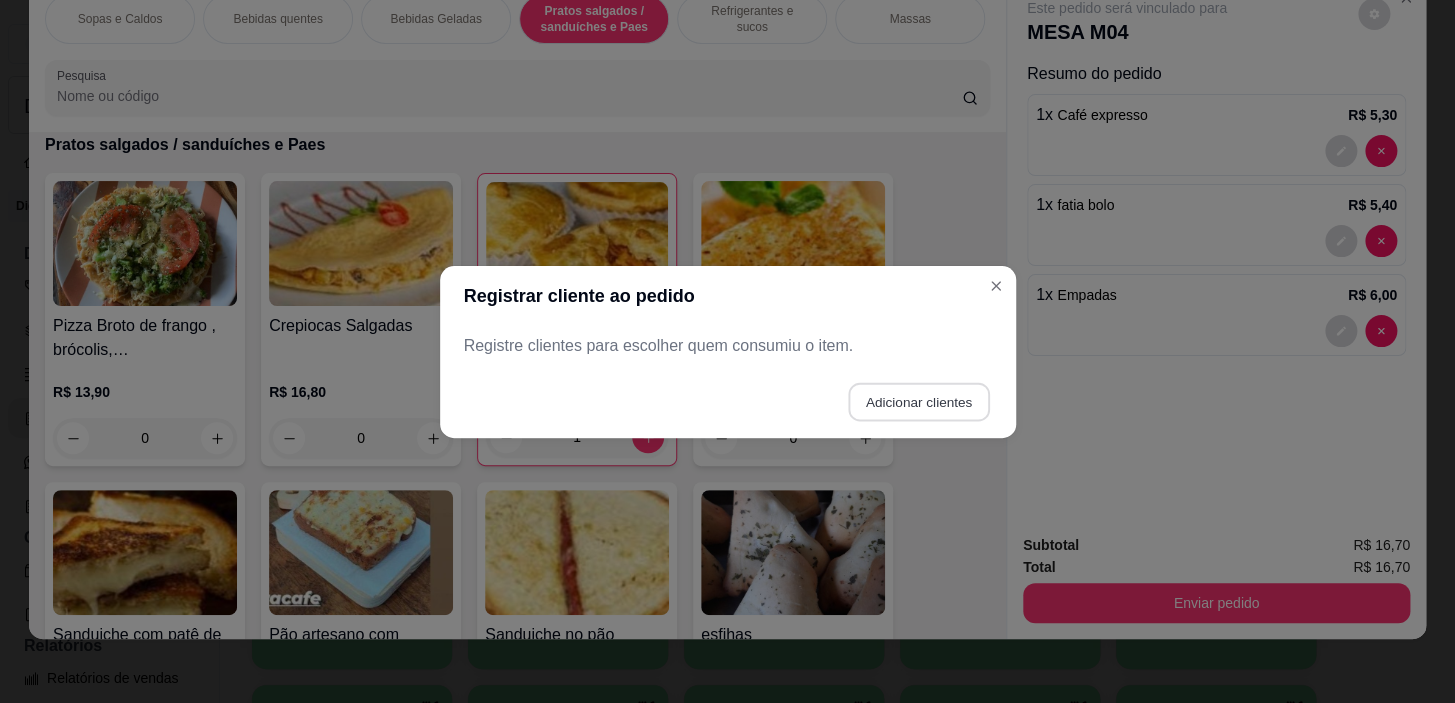 click on "Adicionar clientes" at bounding box center (918, 401) 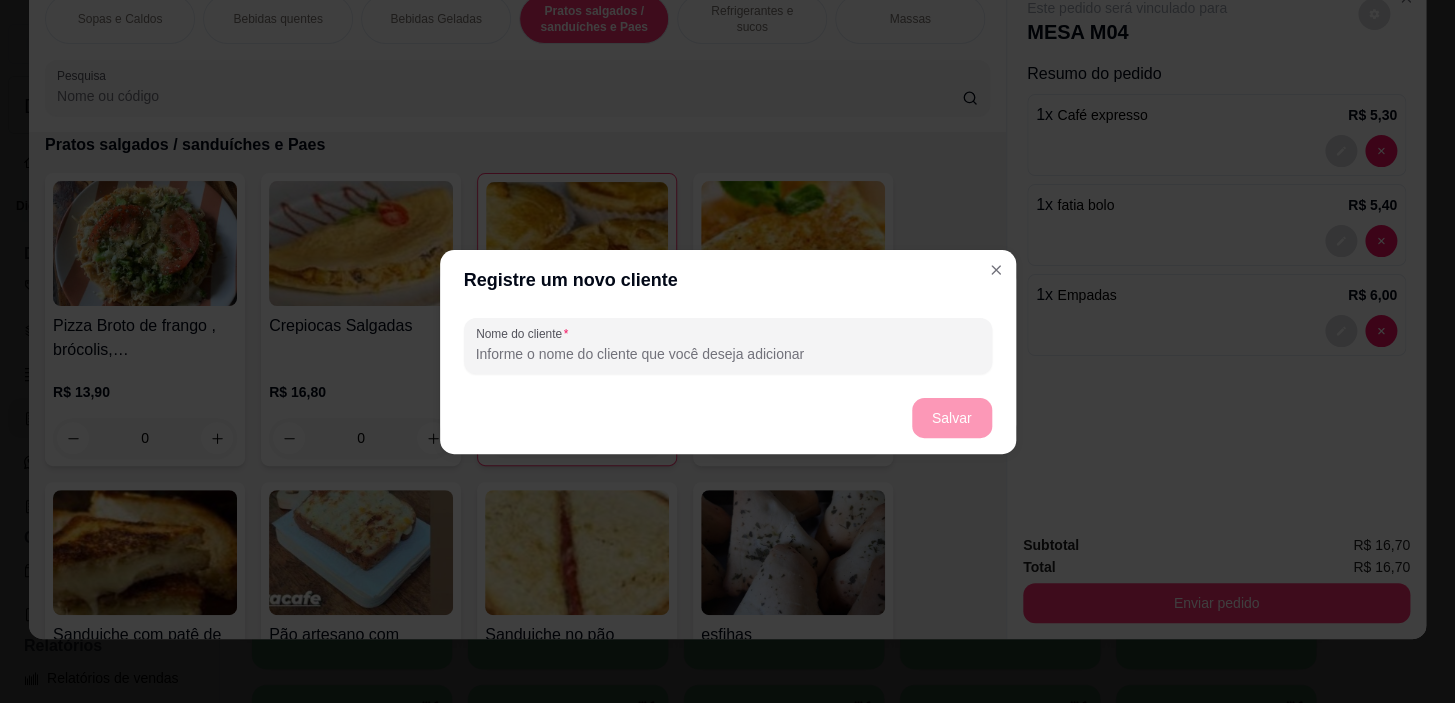 drag, startPoint x: 915, startPoint y: 300, endPoint x: 908, endPoint y: 357, distance: 57.428215 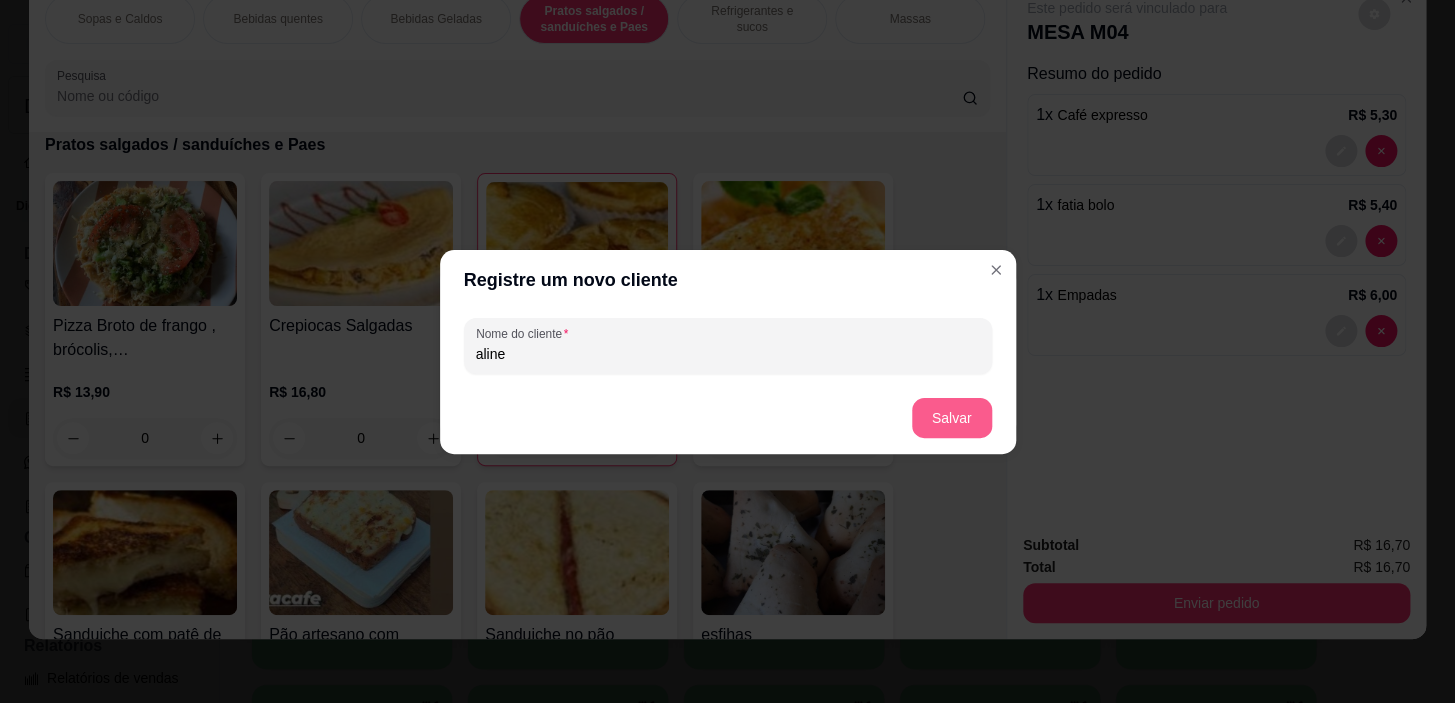 type on "aline" 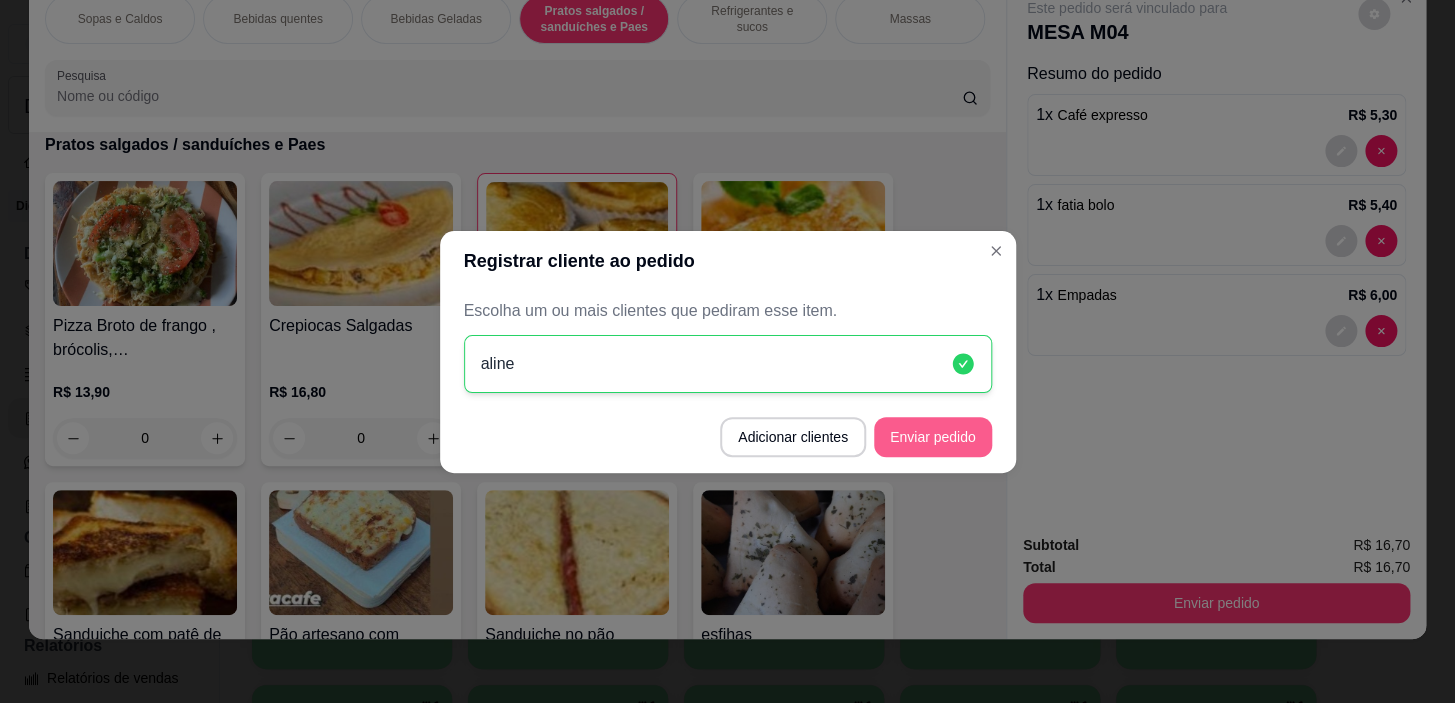 click on "Enviar pedido" at bounding box center (933, 437) 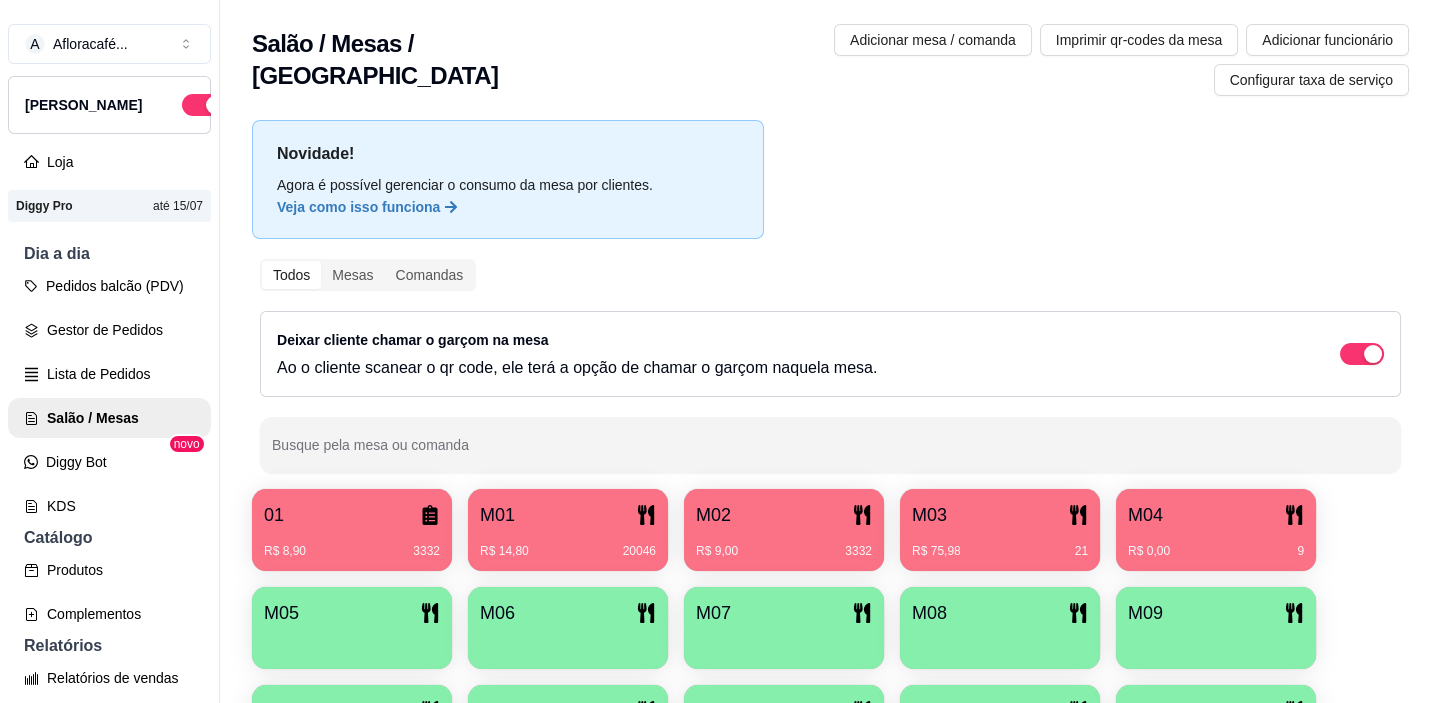 click 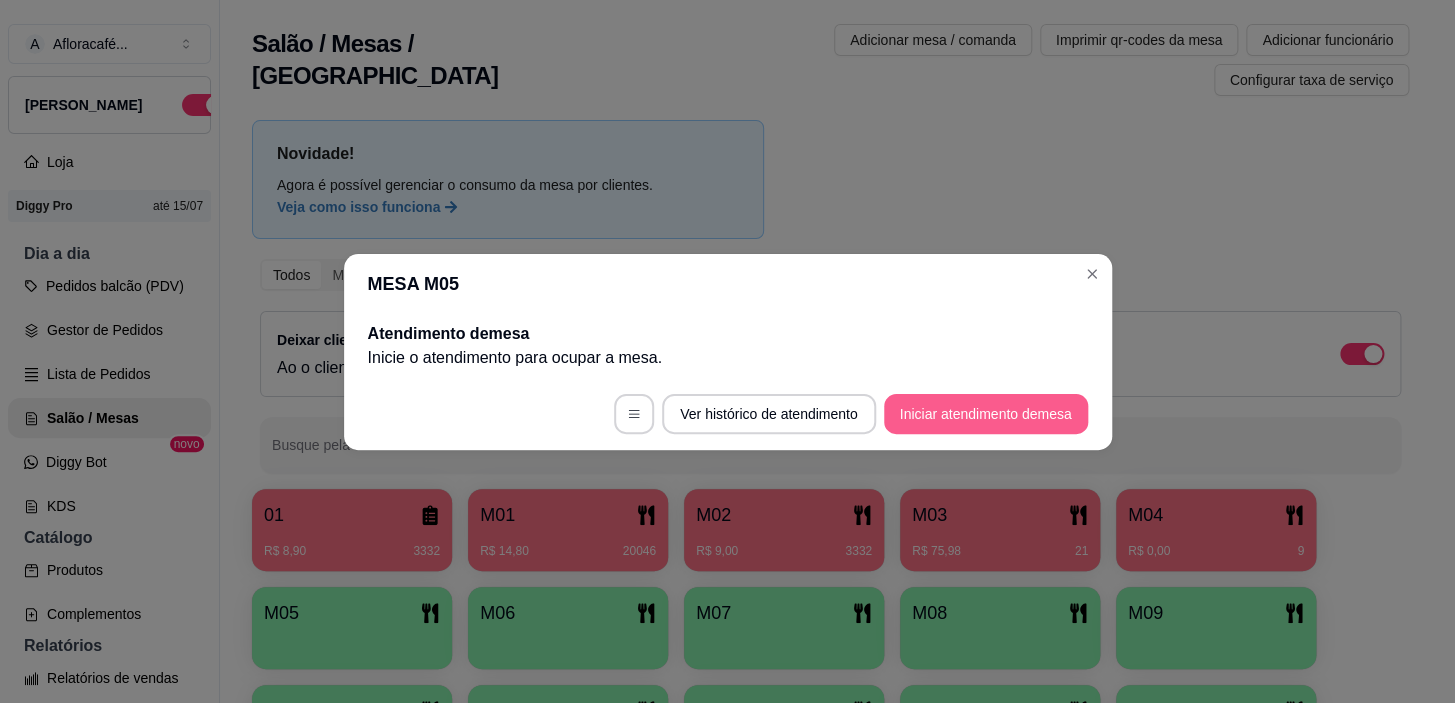 click on "Iniciar atendimento de  mesa" at bounding box center [986, 414] 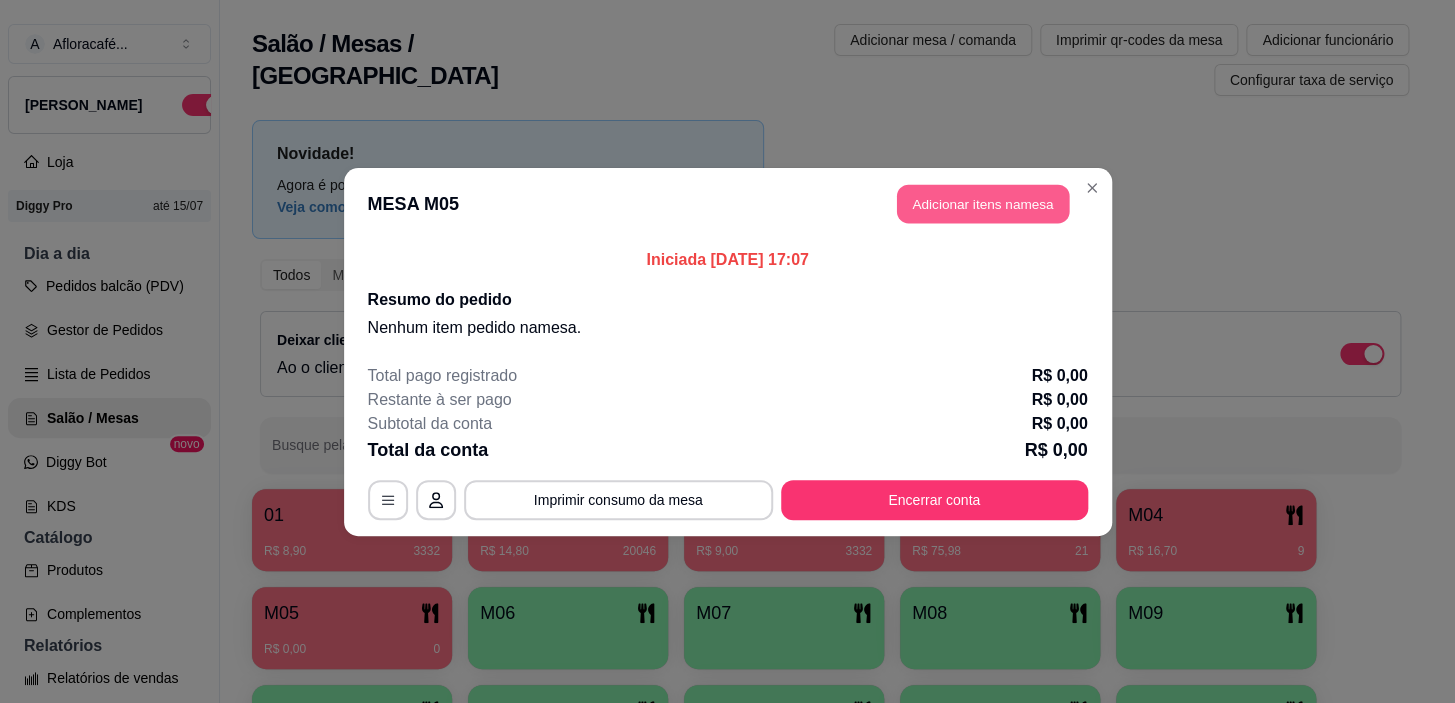 click on "Adicionar itens na  mesa" at bounding box center [983, 203] 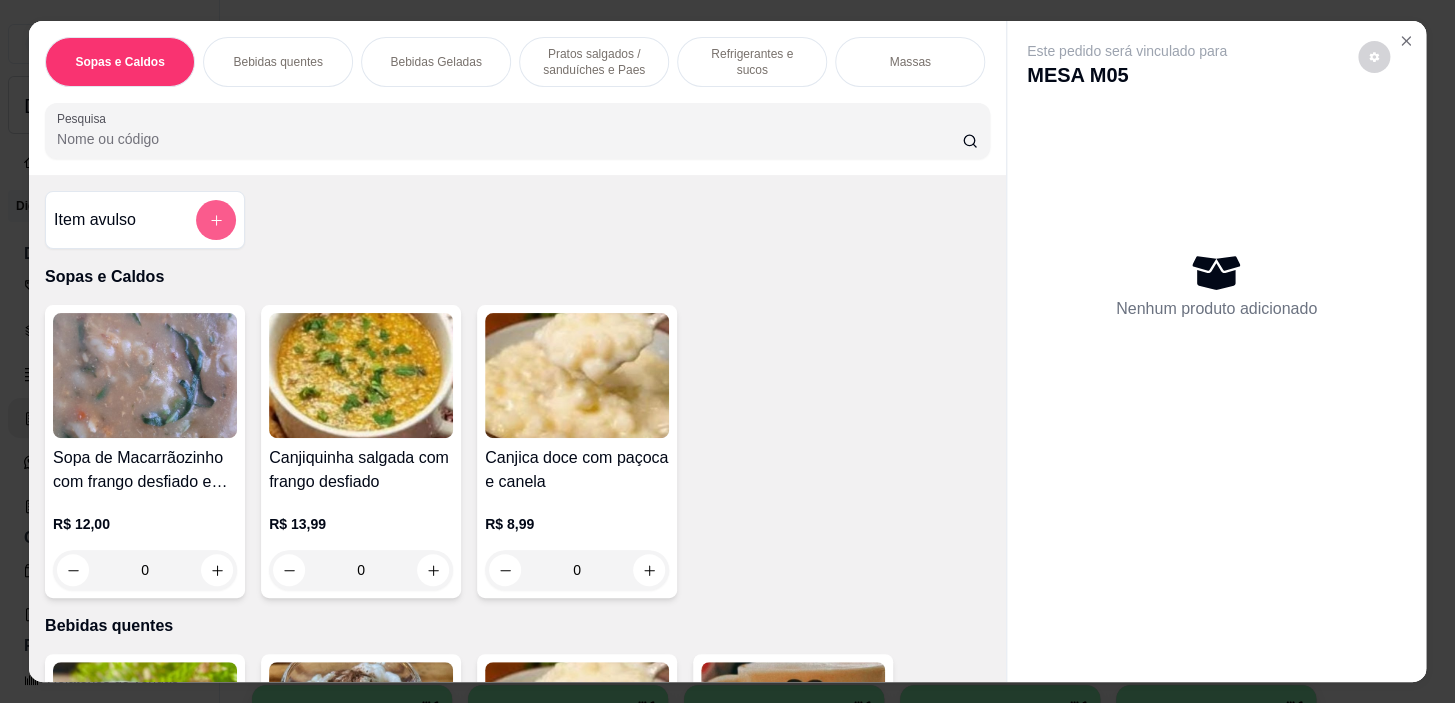 click 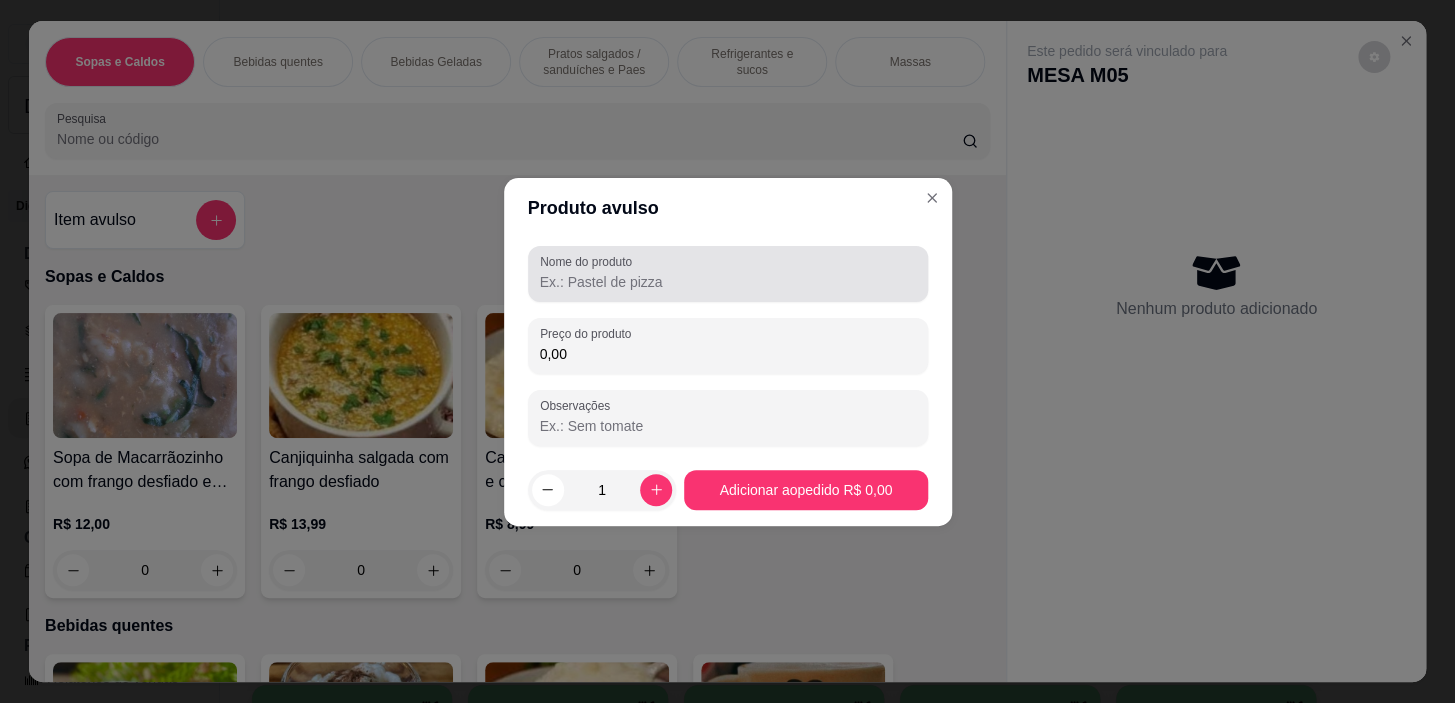 drag, startPoint x: 546, startPoint y: 246, endPoint x: 551, endPoint y: 262, distance: 16.763054 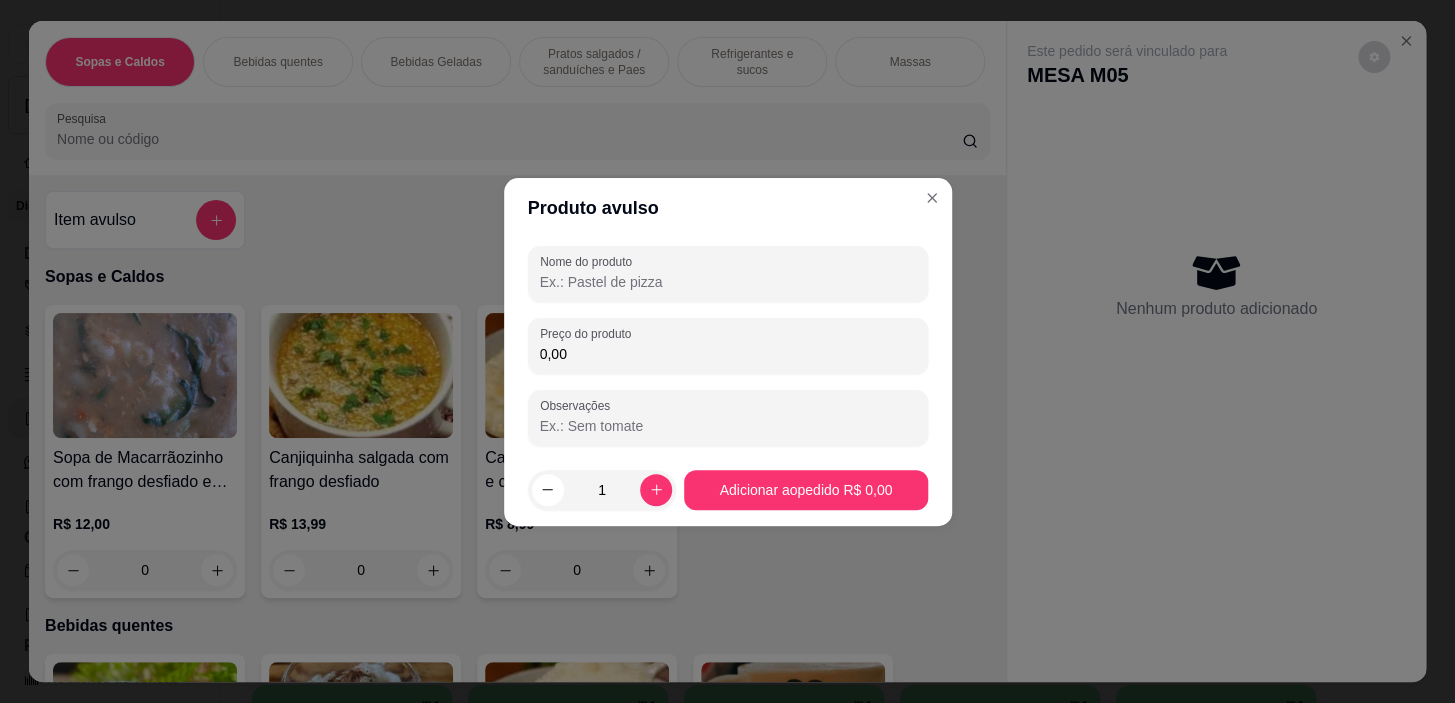 type on "m" 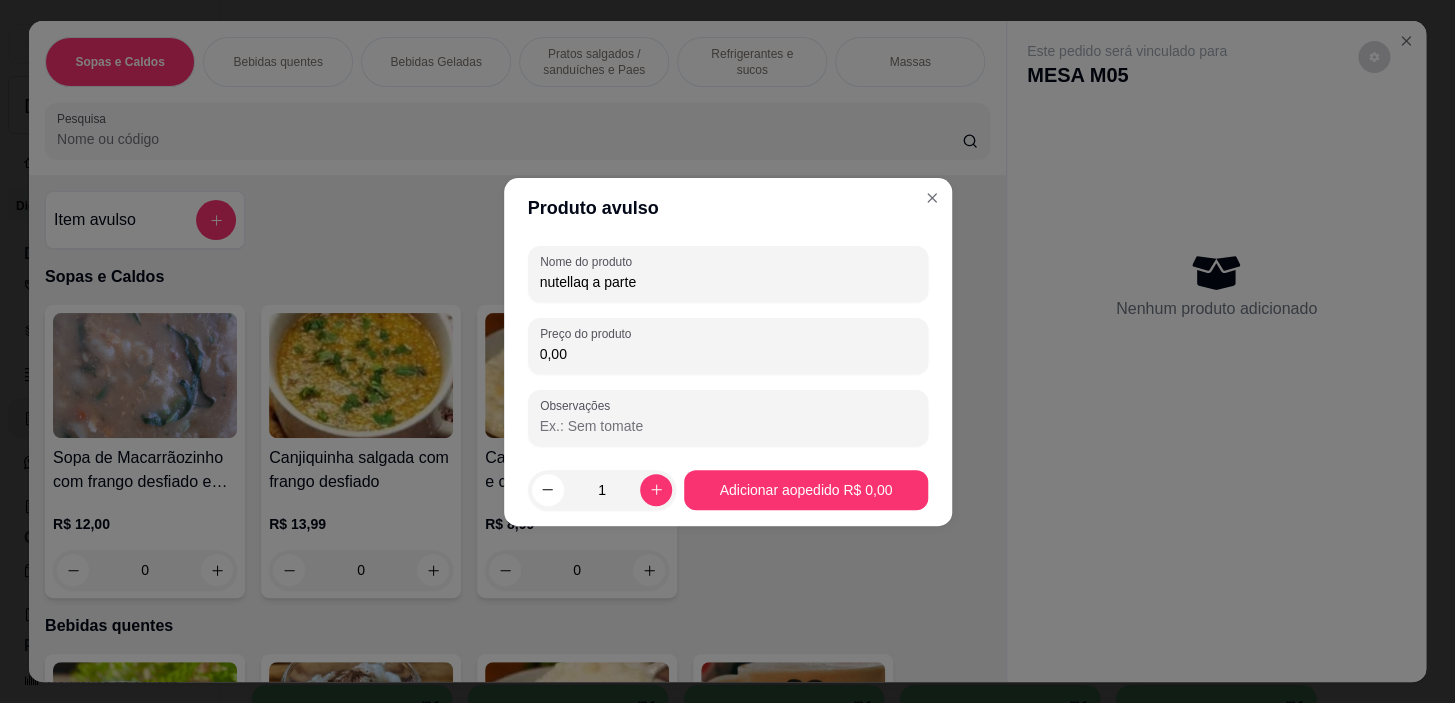 click on "nutellaq a parte" at bounding box center [728, 282] 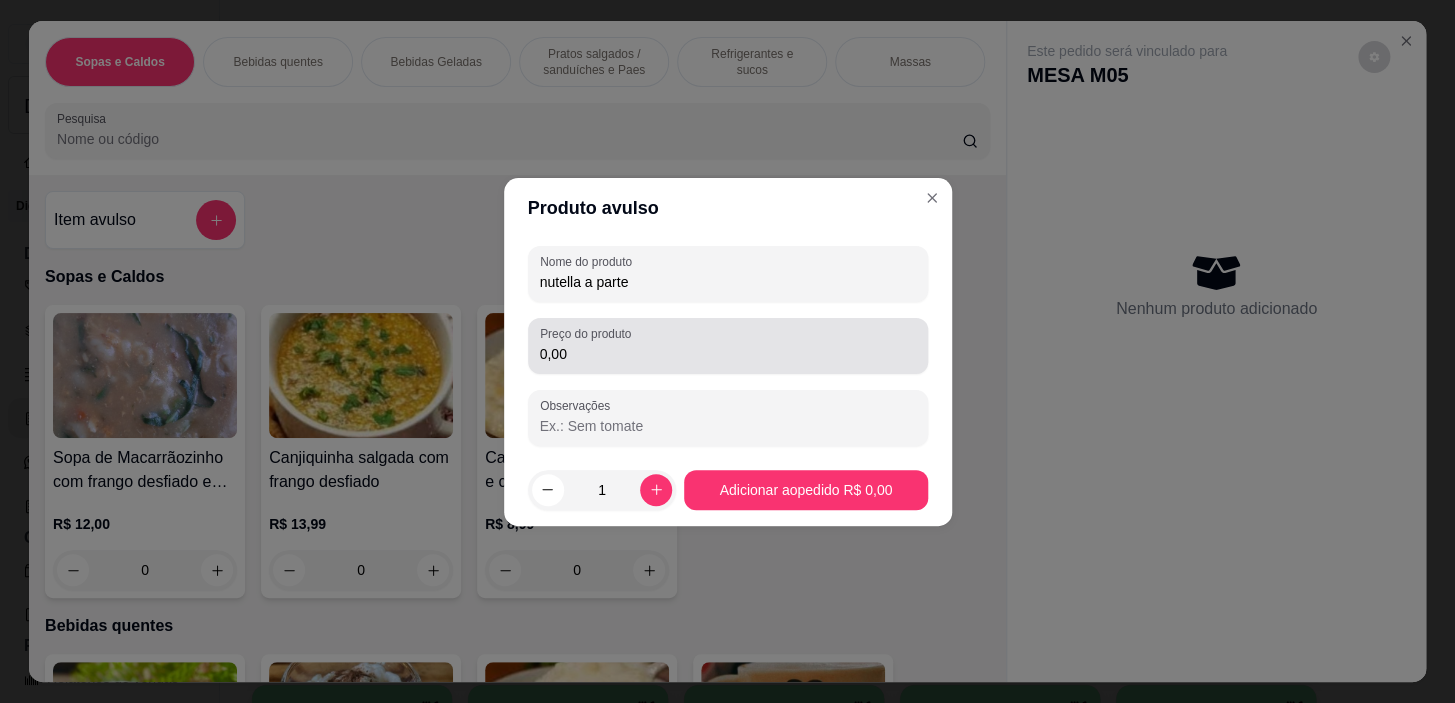 type on "nutella a parte" 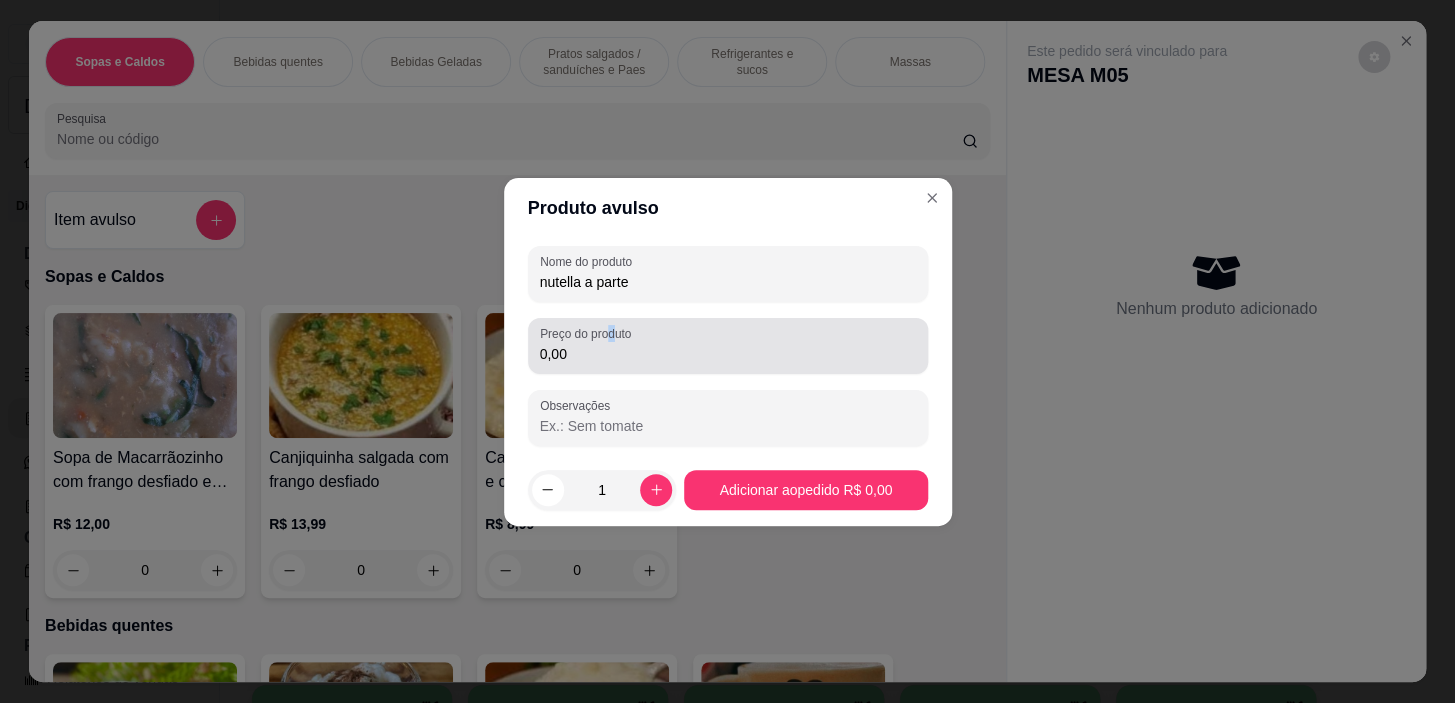 click on "Preço do produto" at bounding box center (589, 333) 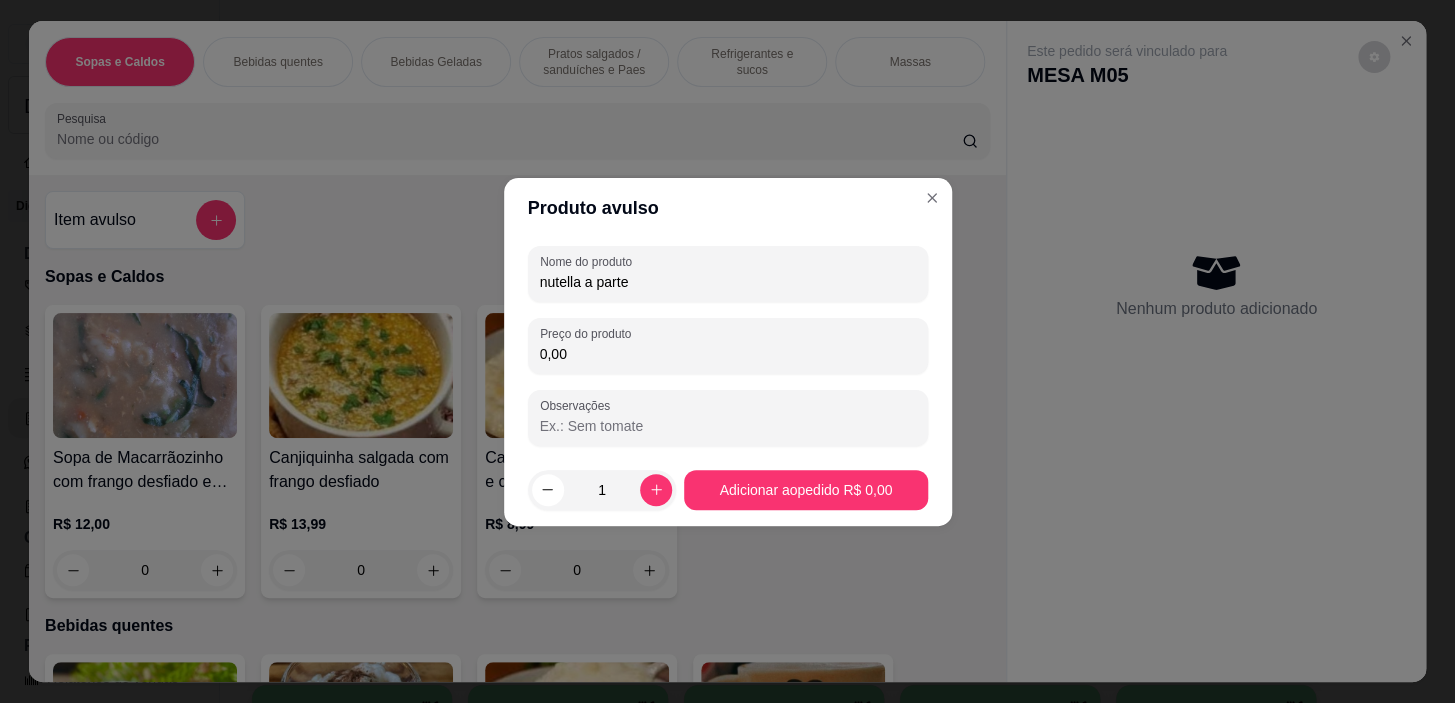 click on "0,00" at bounding box center [728, 354] 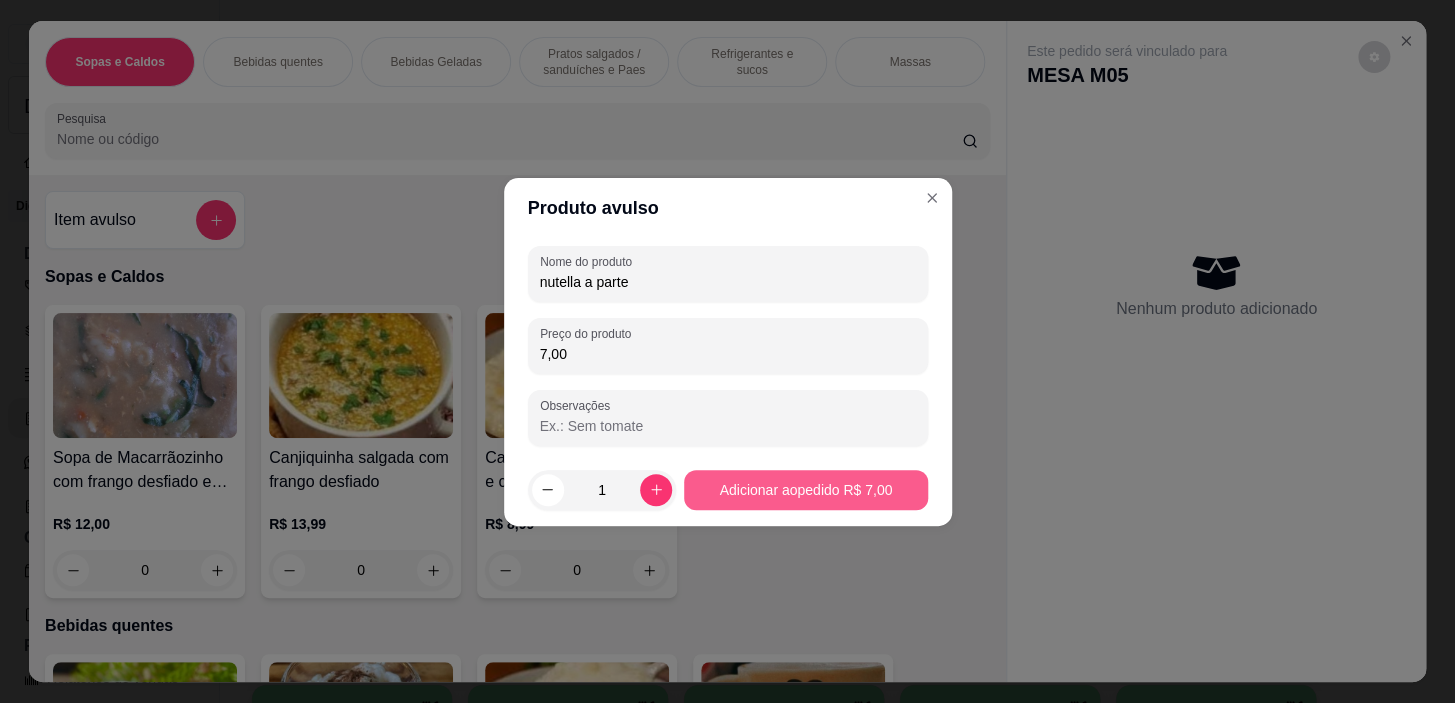 type on "7,00" 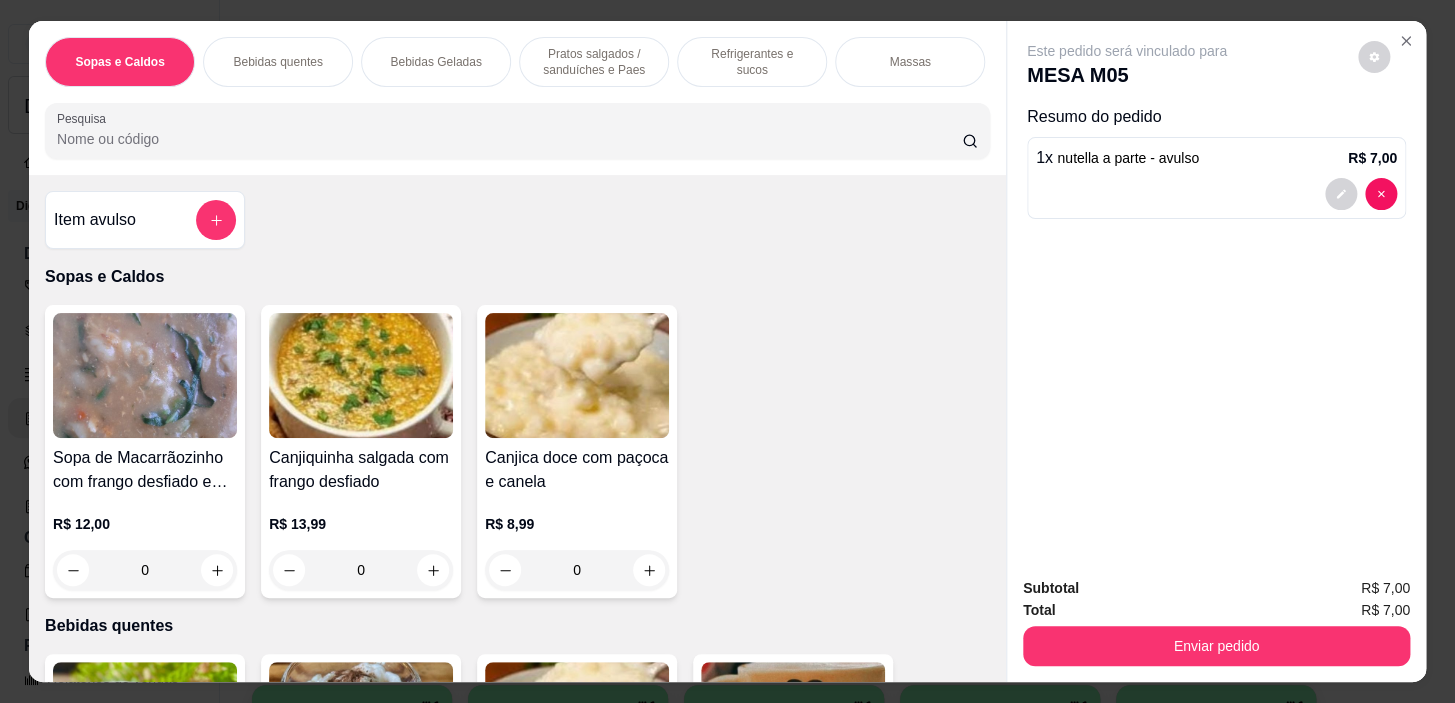 click on "Bebidas quentes" at bounding box center [277, 62] 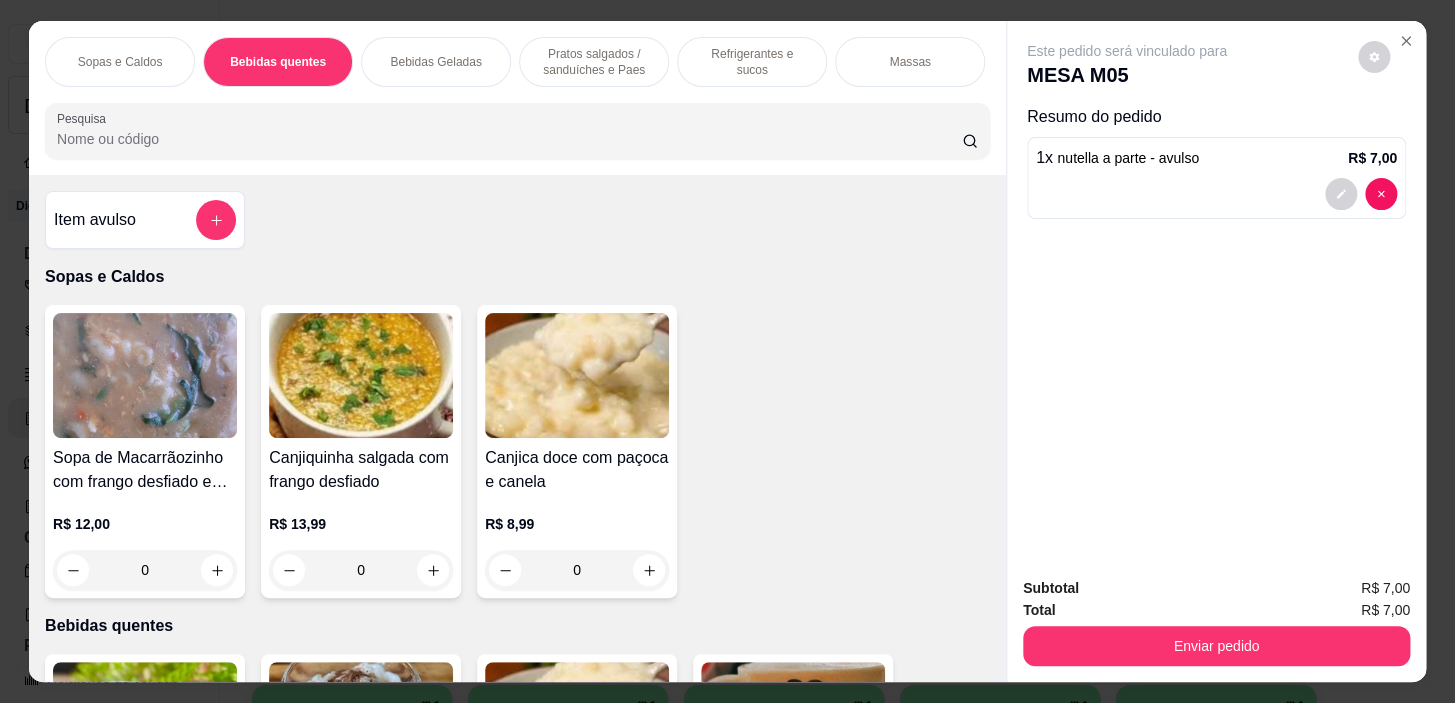 scroll, scrollTop: 439, scrollLeft: 0, axis: vertical 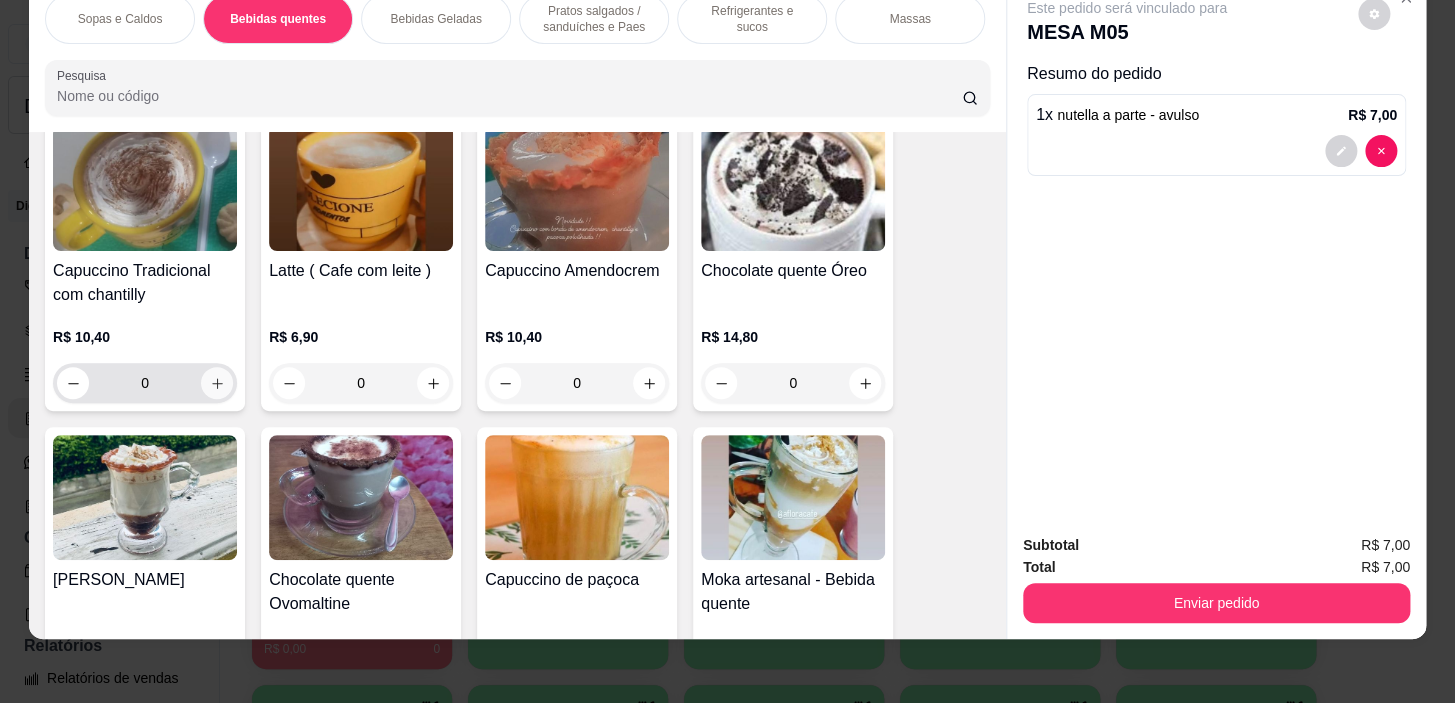 click 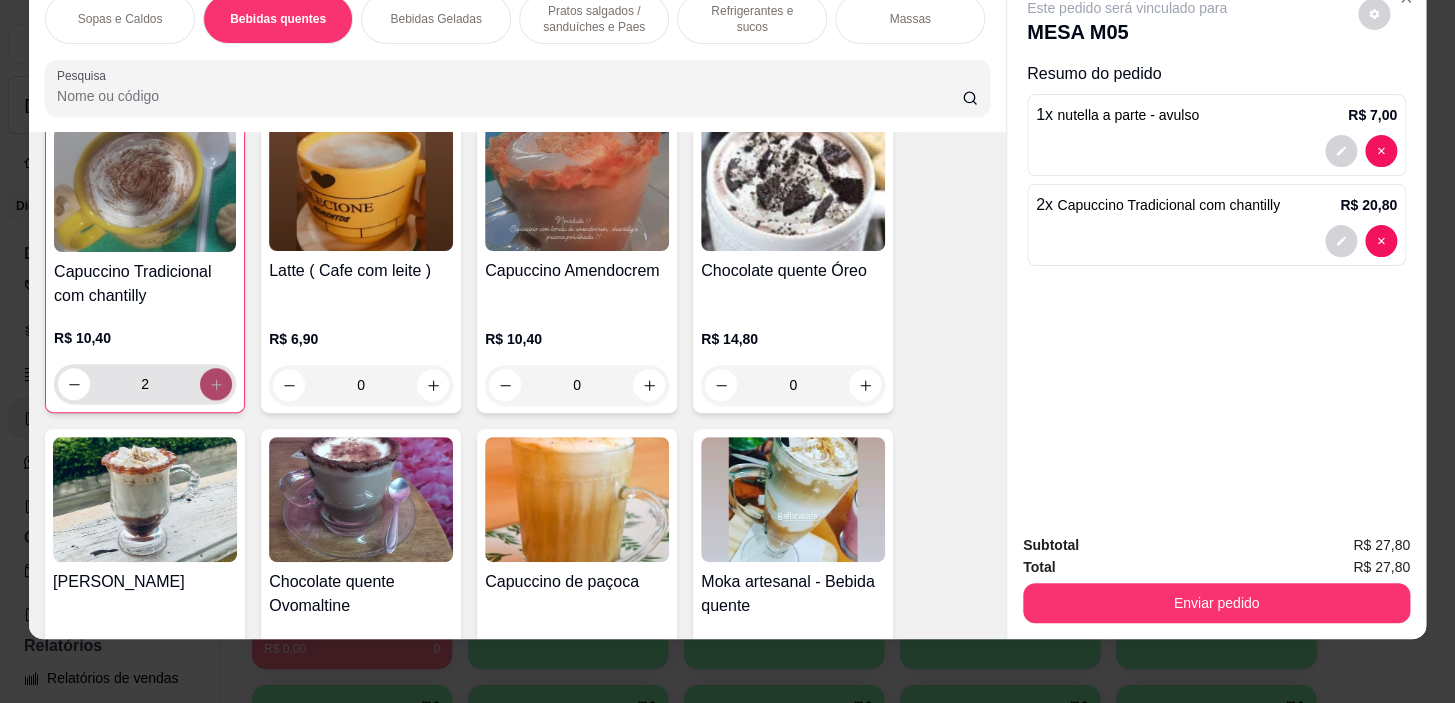 scroll, scrollTop: 803, scrollLeft: 0, axis: vertical 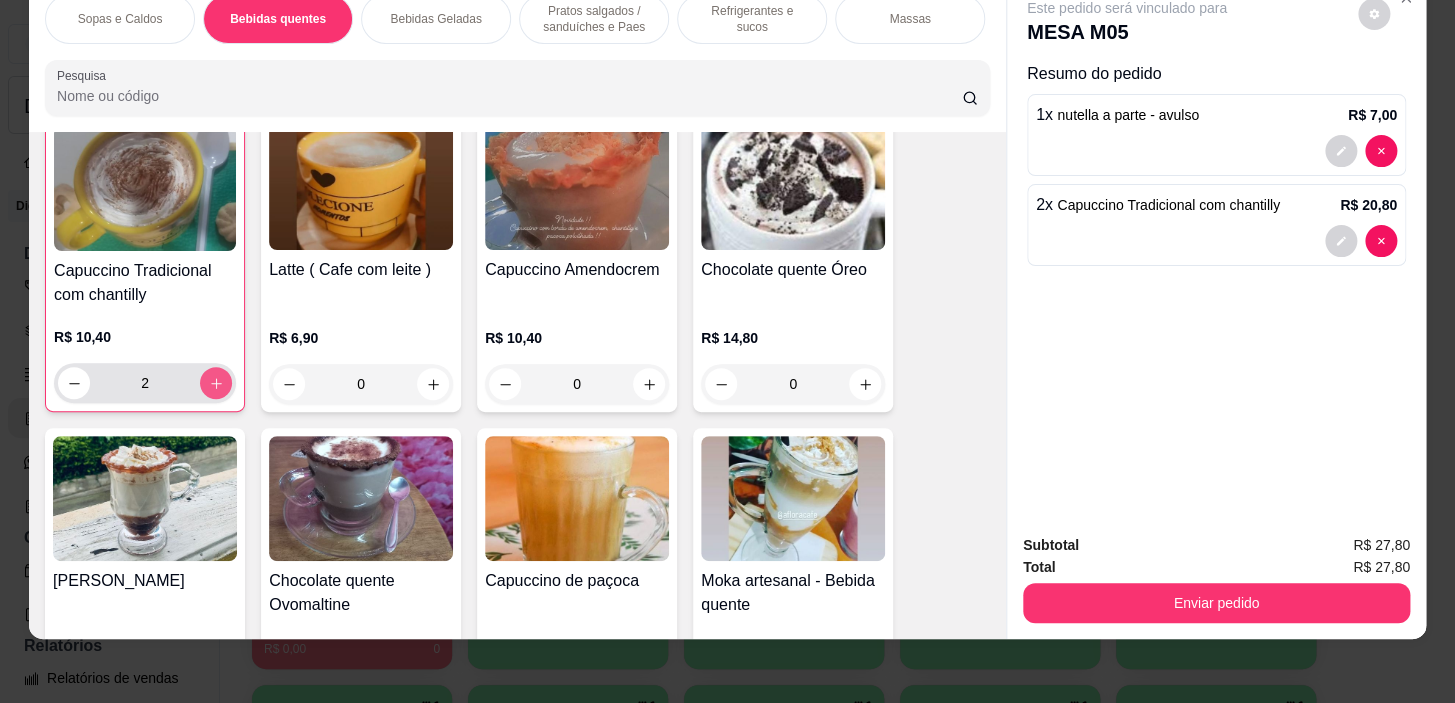 click 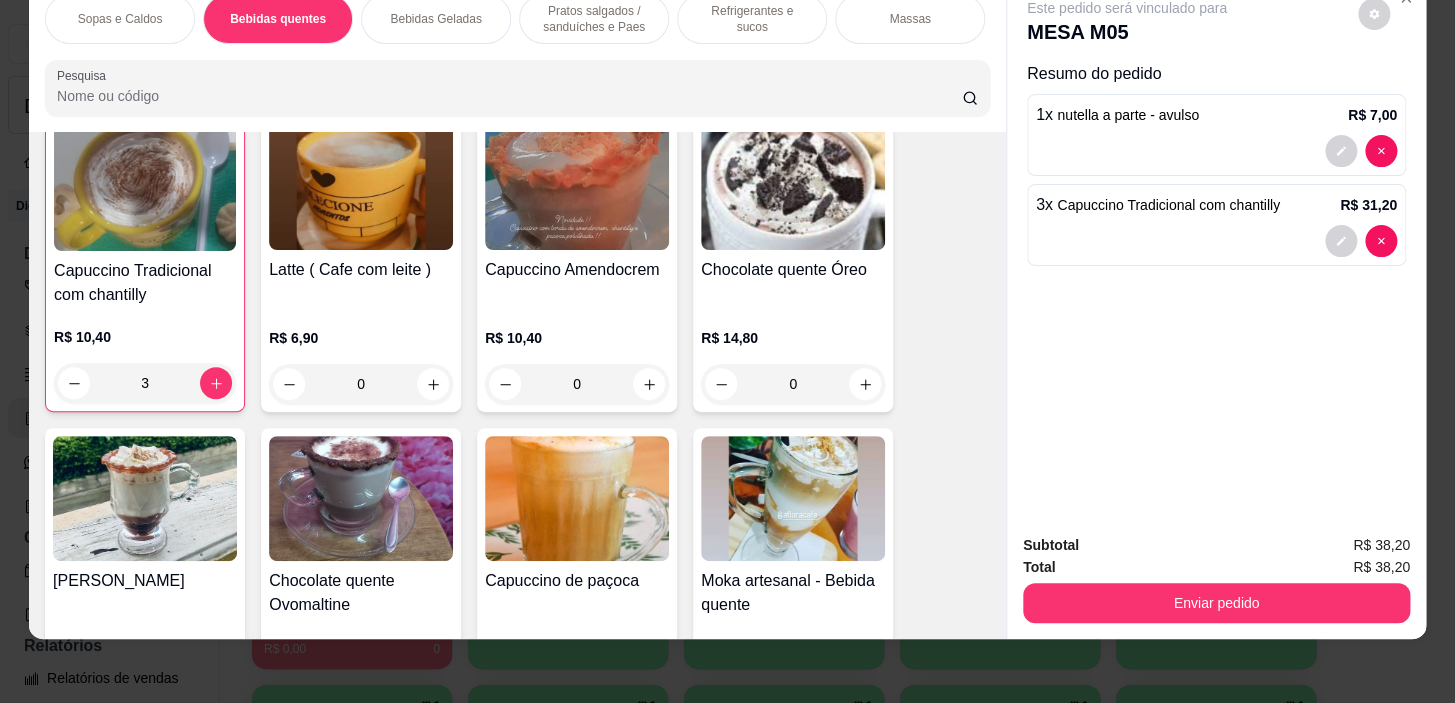 click on "Pratos salgados / sanduíches e Paes" at bounding box center (594, 19) 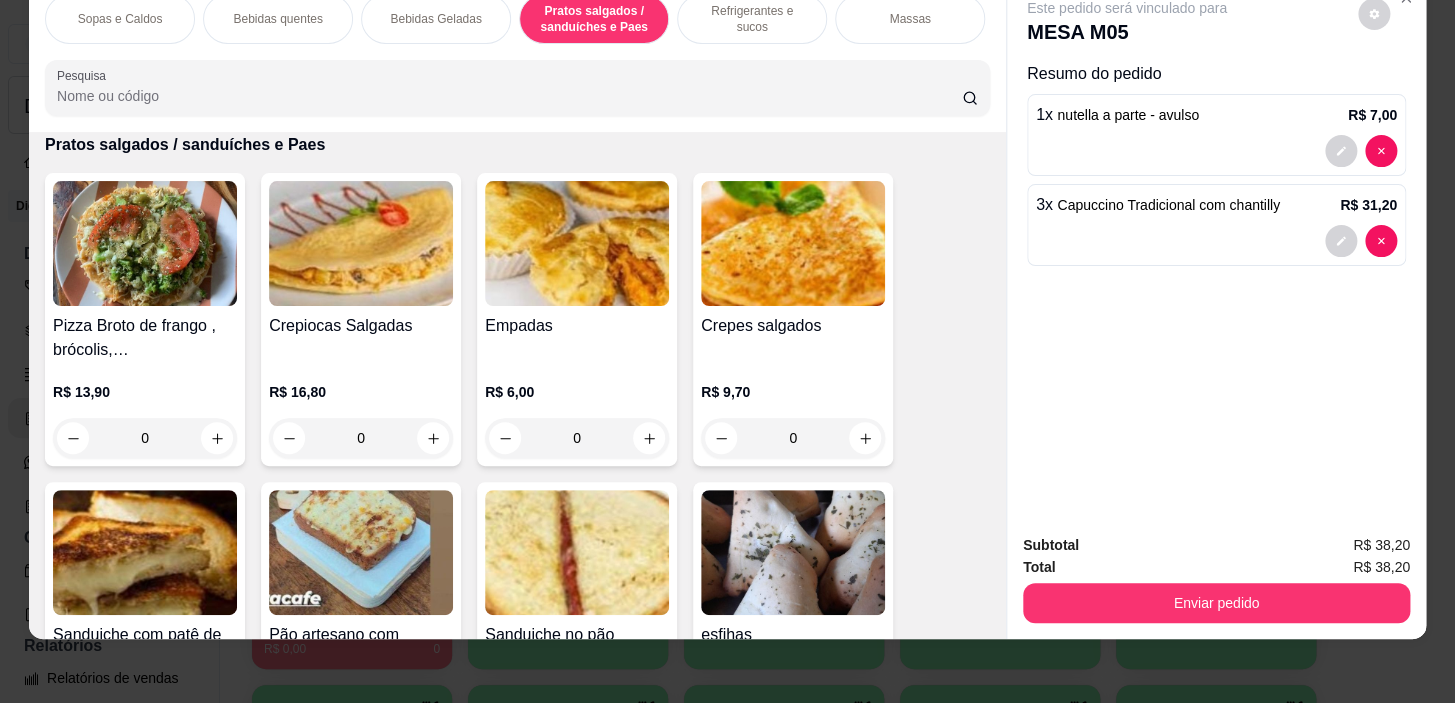 scroll, scrollTop: 5598, scrollLeft: 0, axis: vertical 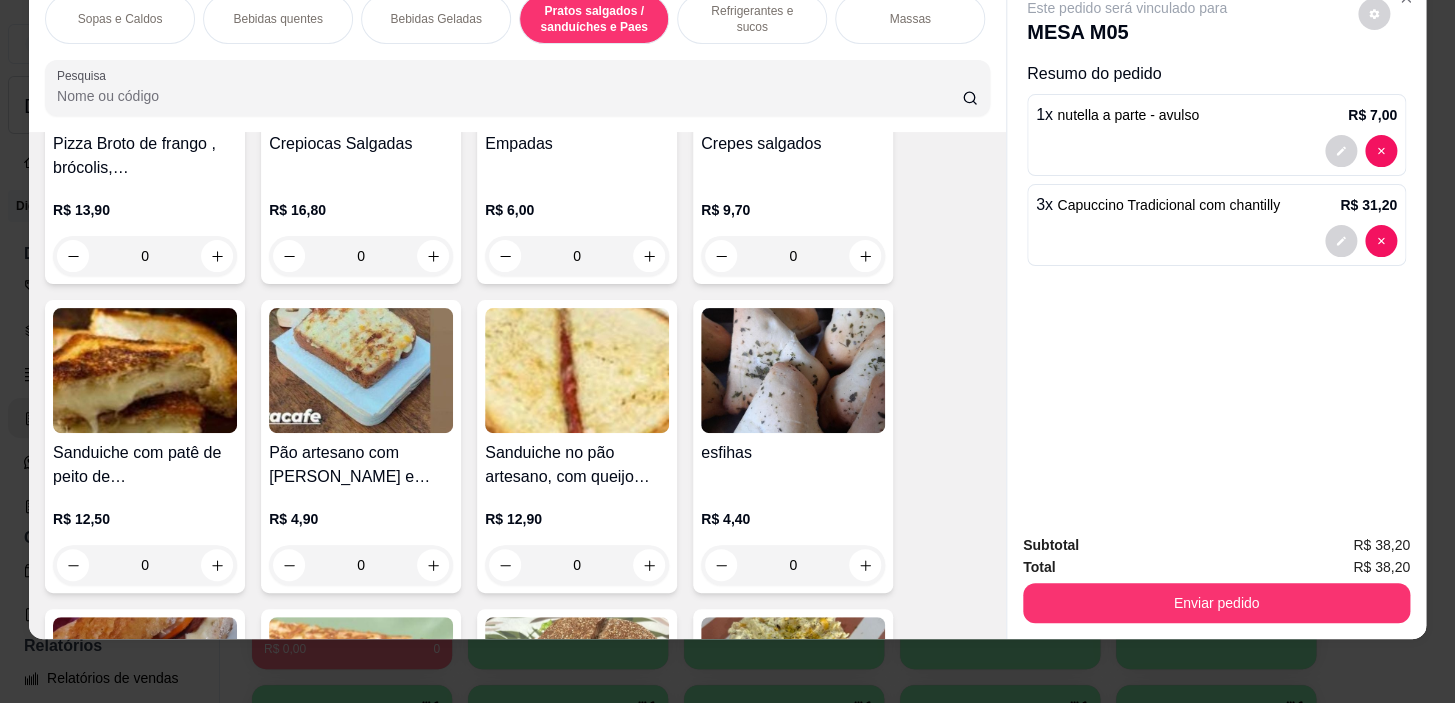 click on "0" at bounding box center [361, 565] 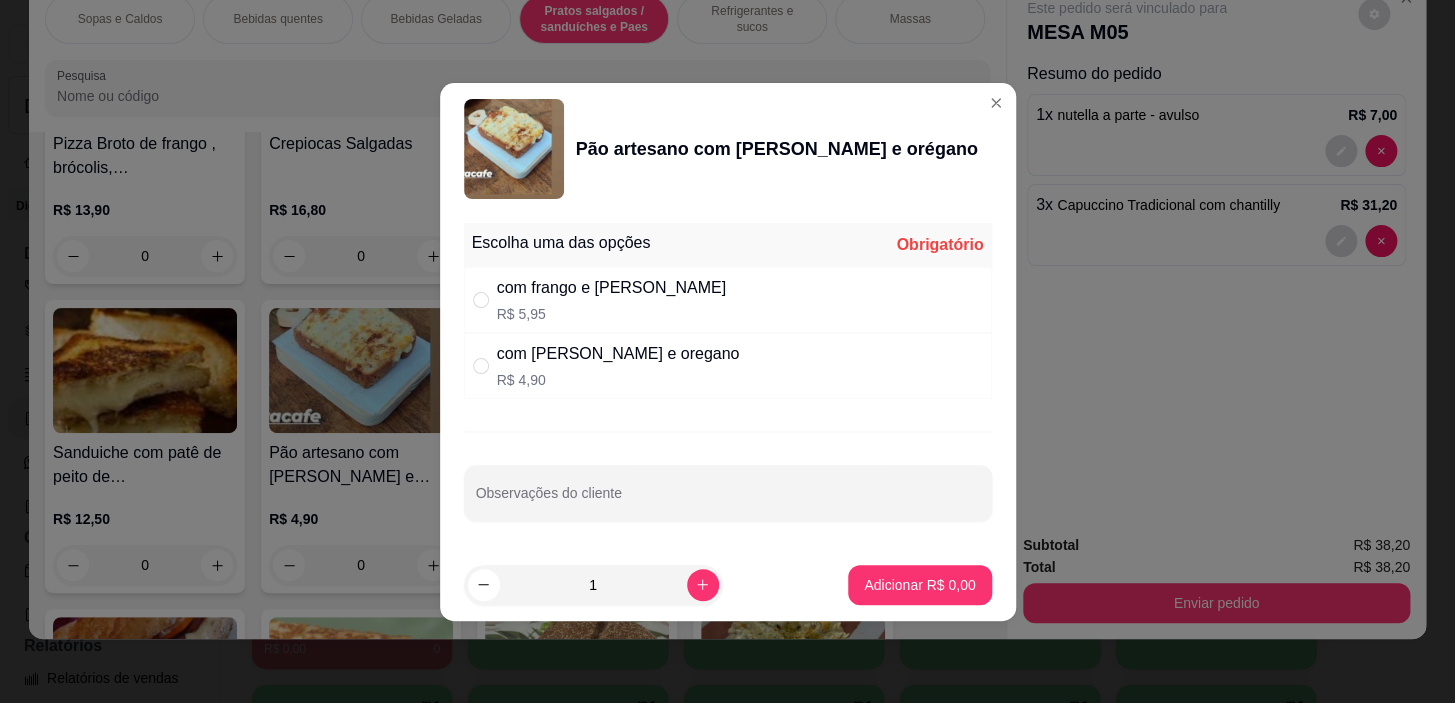 drag, startPoint x: 744, startPoint y: 300, endPoint x: 772, endPoint y: 375, distance: 80.05623 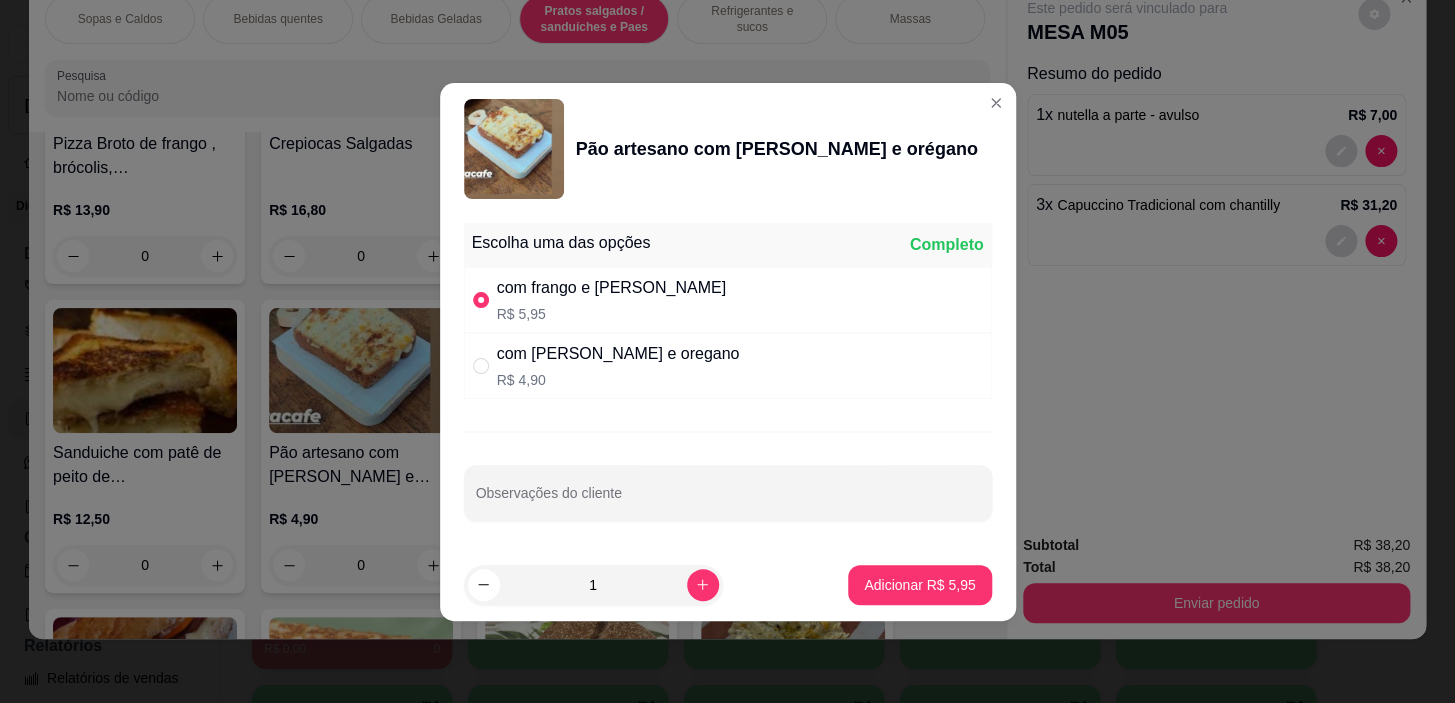 click on "com [PERSON_NAME] e oregano  R$ 4,90" at bounding box center (728, 366) 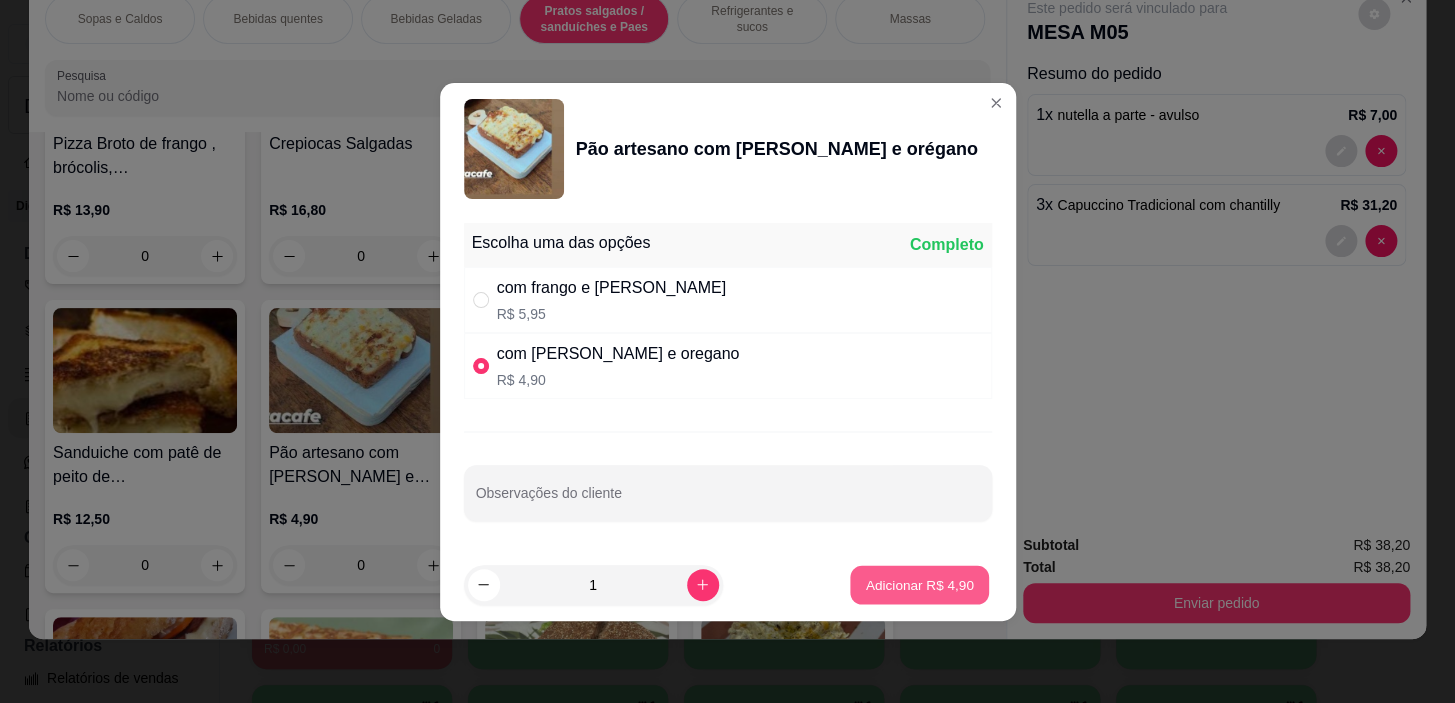 click on "Adicionar   R$ 4,90" at bounding box center [920, 584] 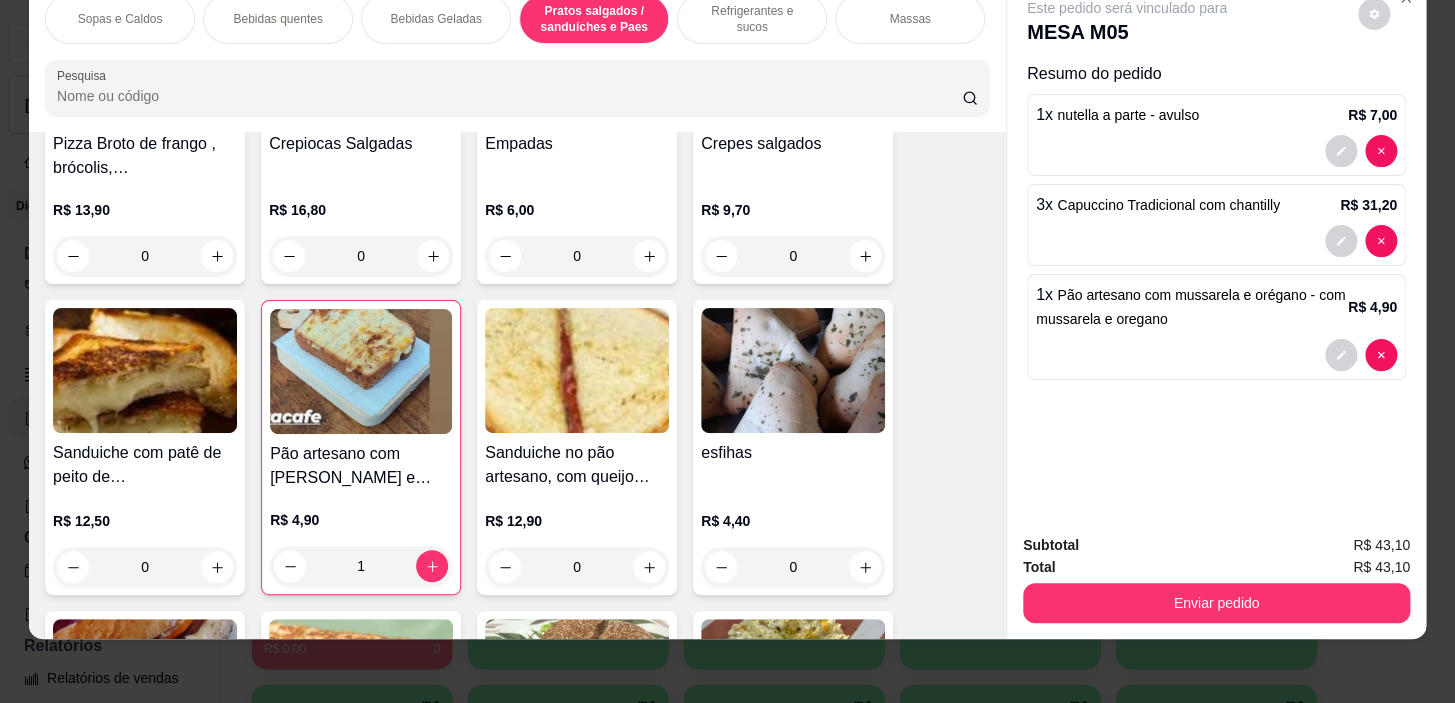 scroll, scrollTop: 0, scrollLeft: 785, axis: horizontal 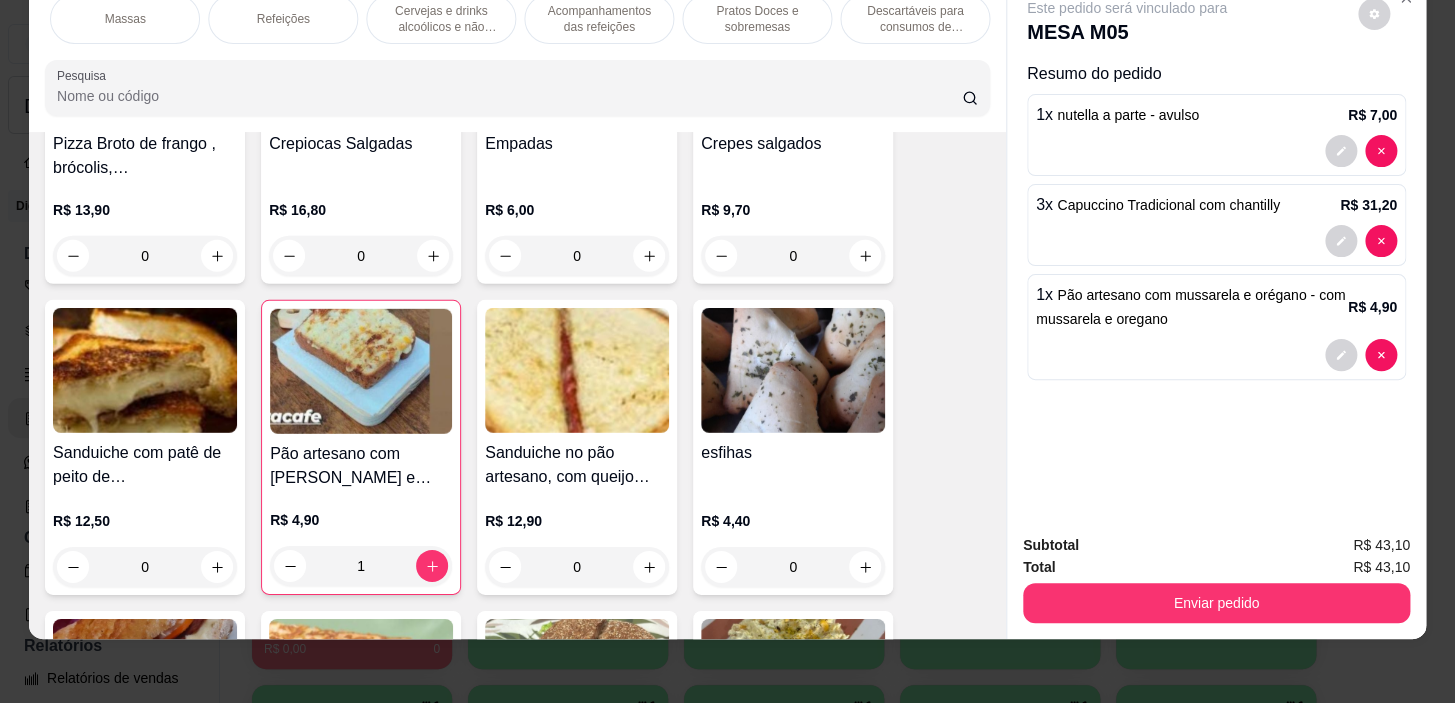 click on "Pratos Doces e sobremesas" at bounding box center (757, 19) 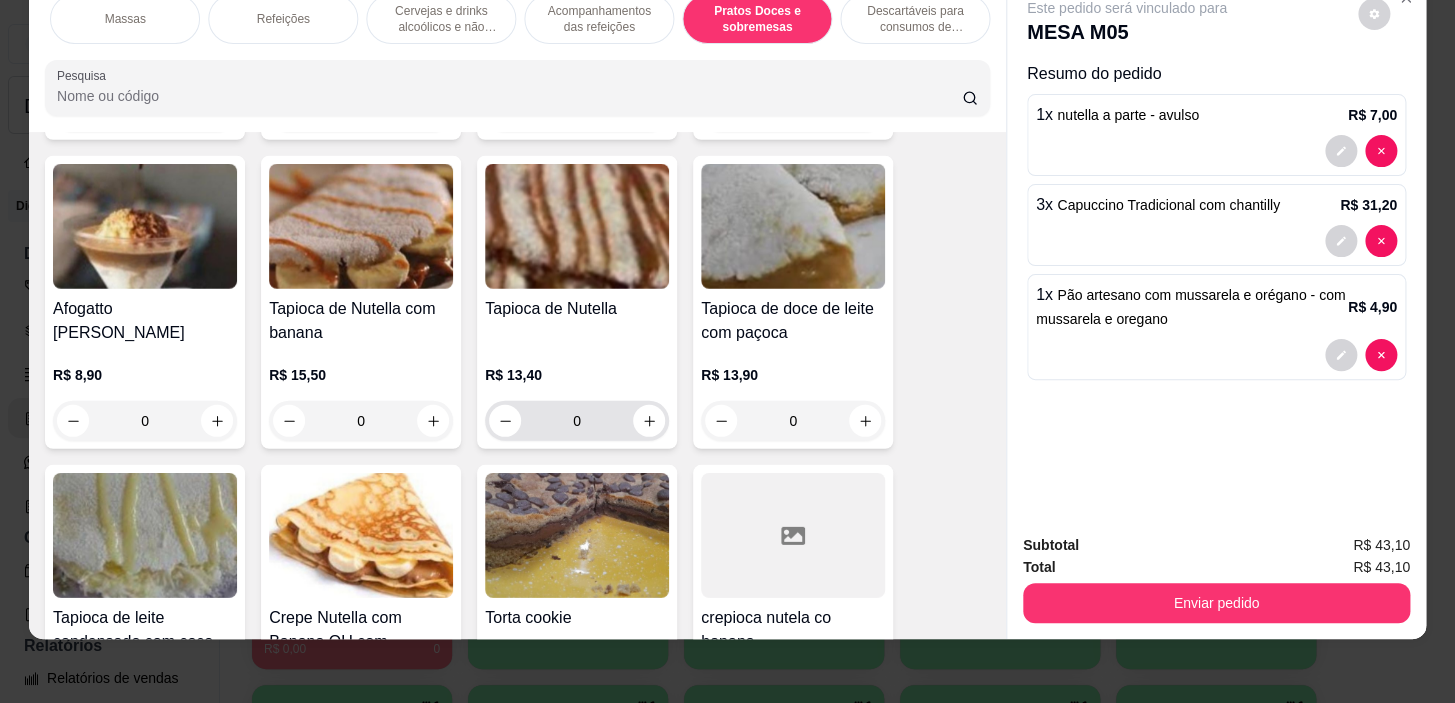 scroll, scrollTop: 15521, scrollLeft: 0, axis: vertical 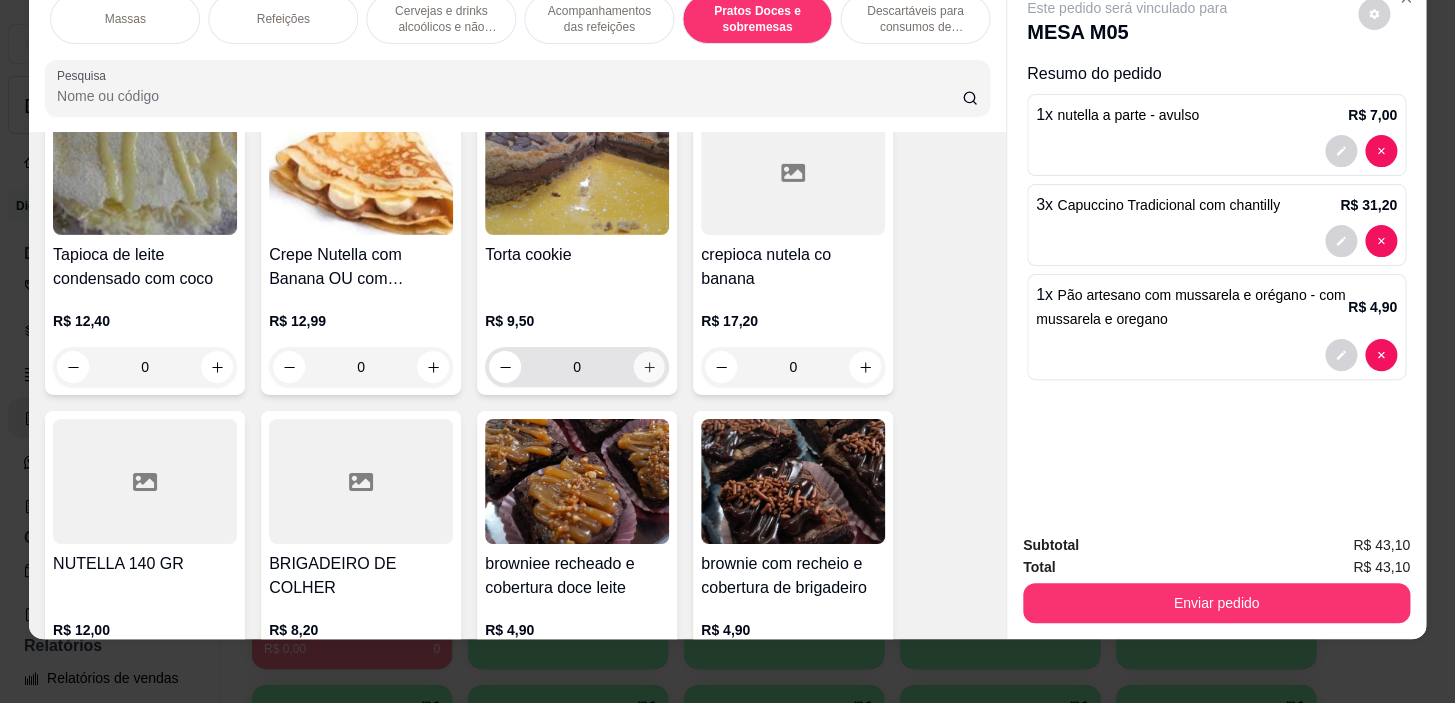 click at bounding box center (649, 367) 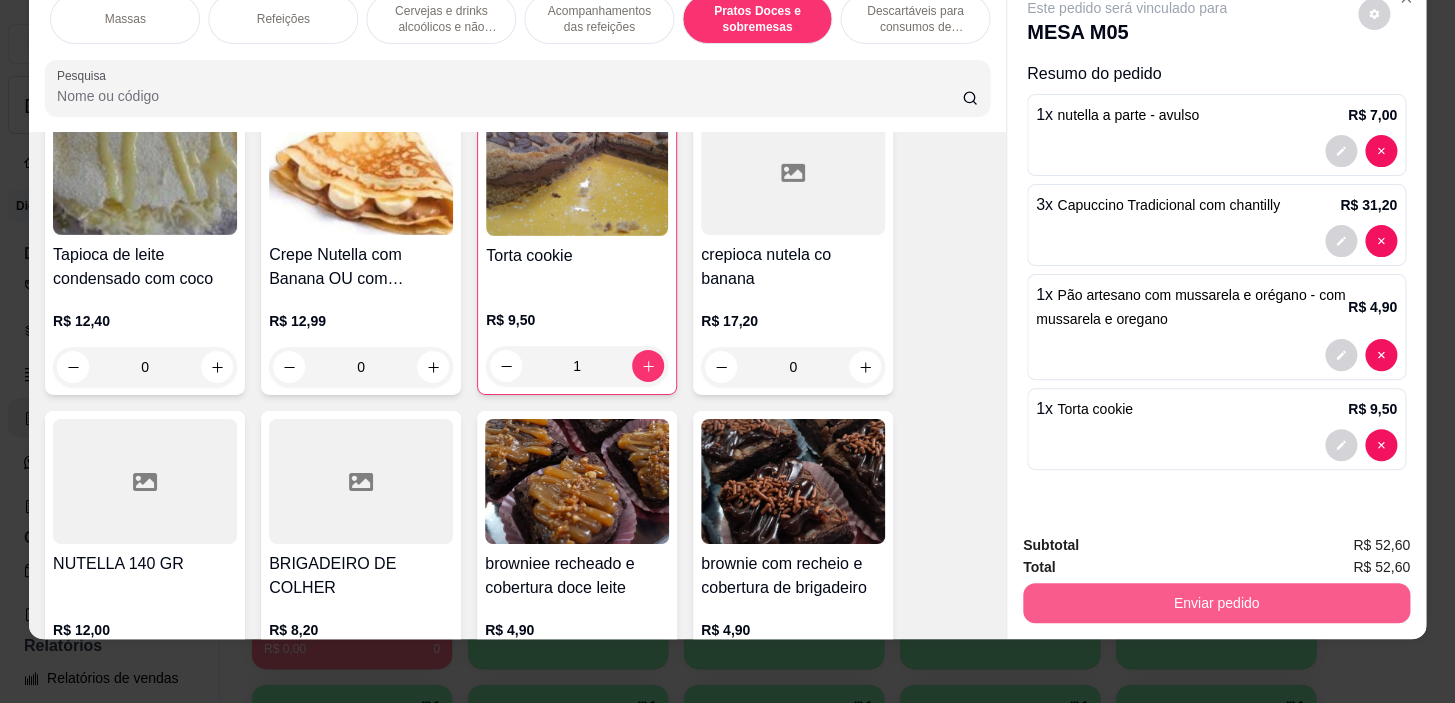 click on "Enviar pedido" at bounding box center (1216, 603) 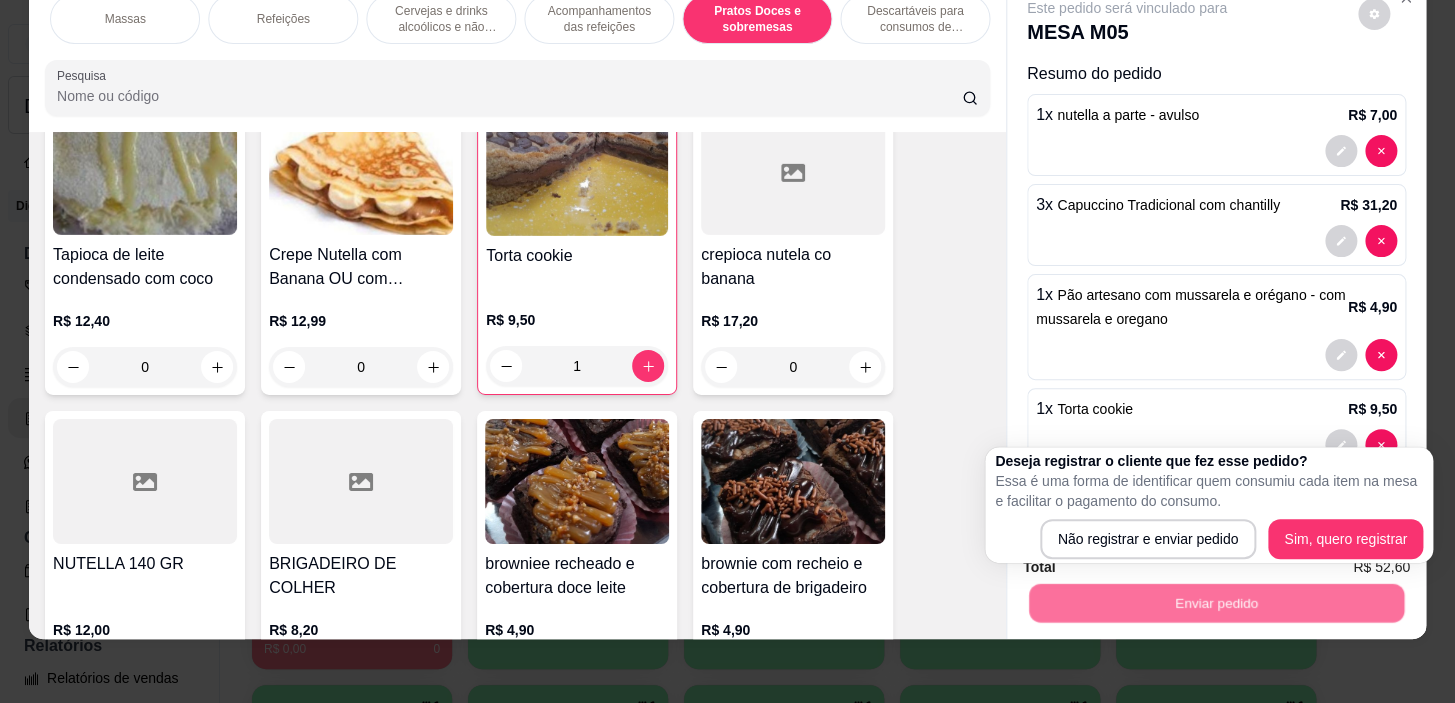 click on "Não registrar e enviar pedido Sim, quero registrar" at bounding box center [1209, 539] 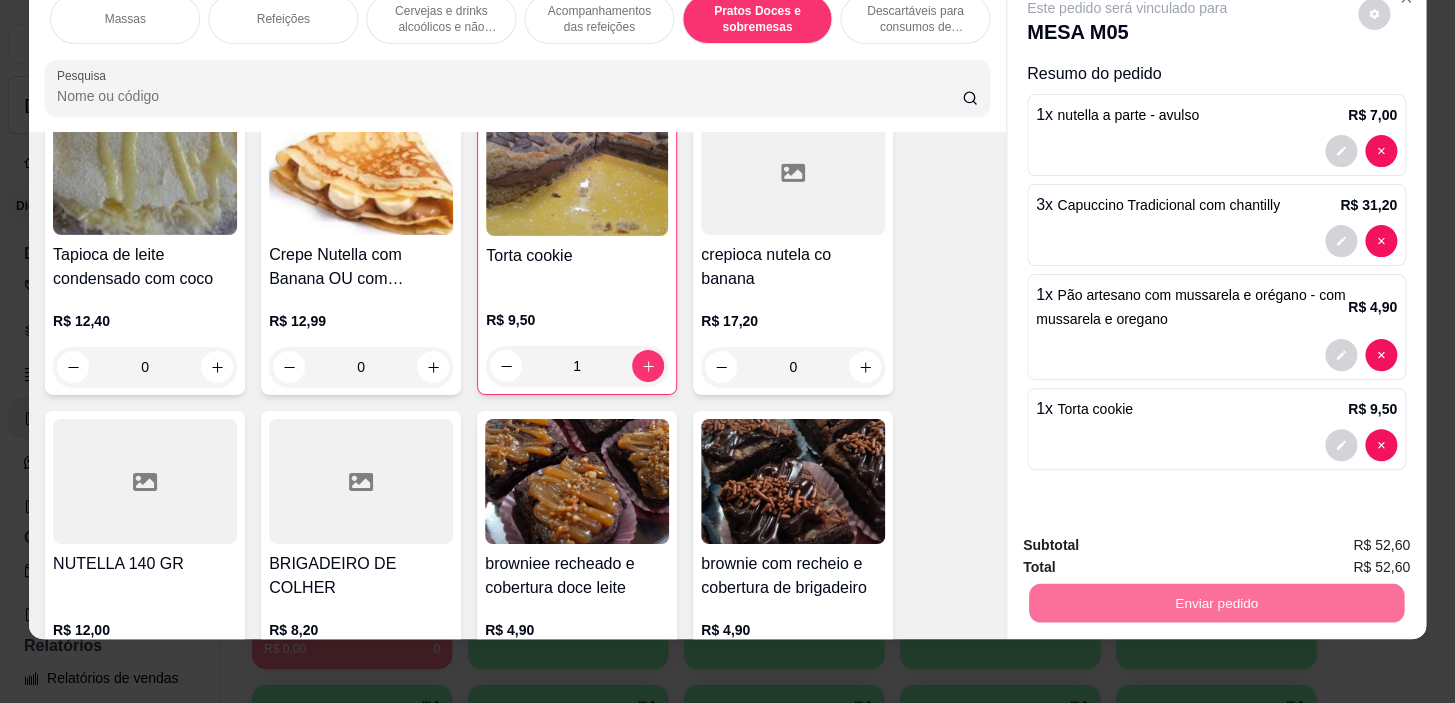 click on "Sim, quero registrar" at bounding box center [1340, 540] 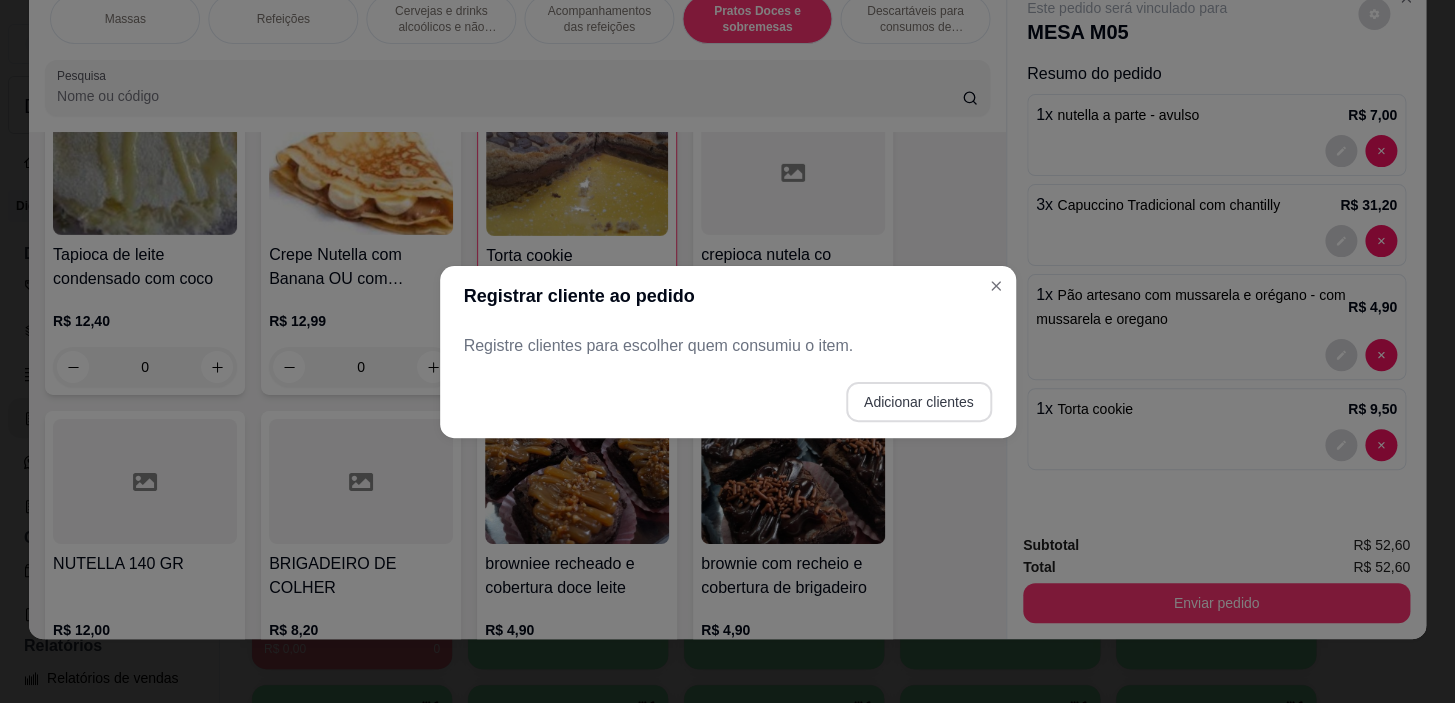 click on "Adicionar clientes" at bounding box center [919, 402] 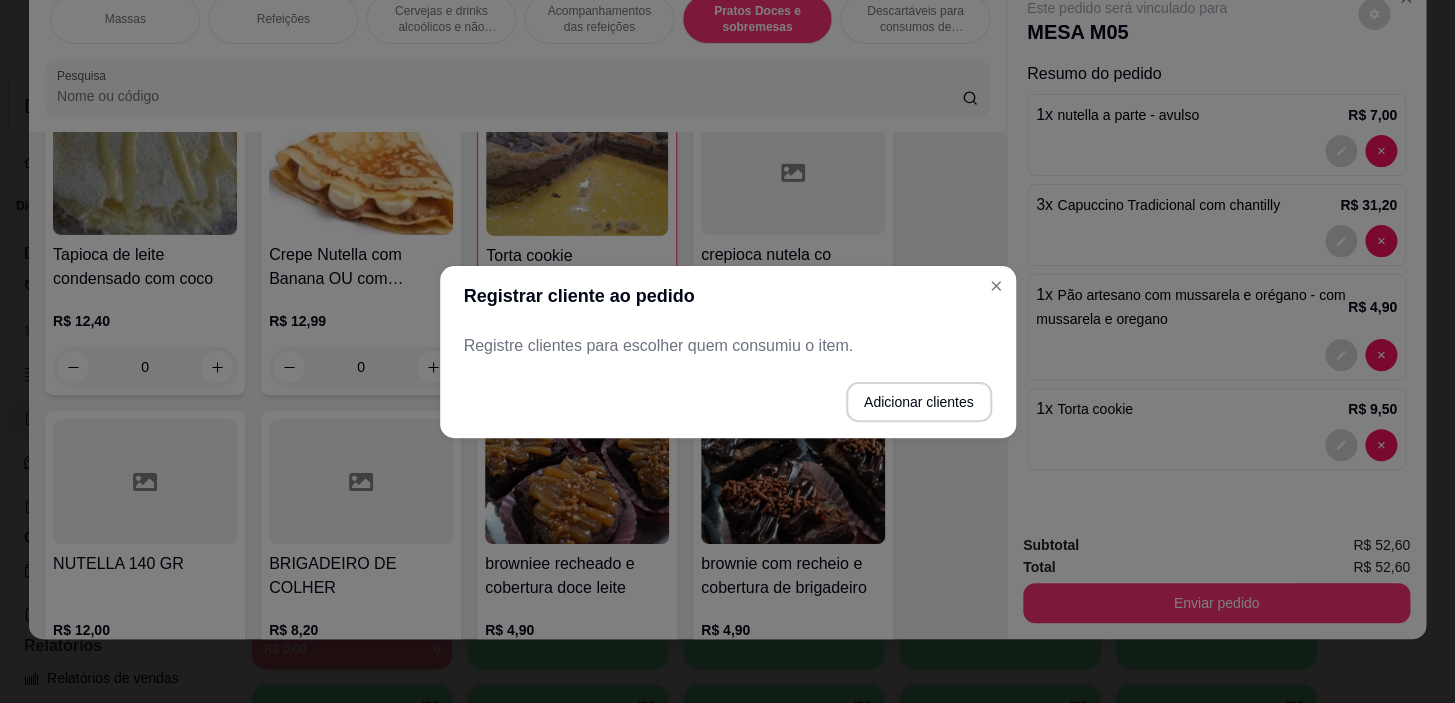 click on "Nome do cliente" at bounding box center [727, 353] 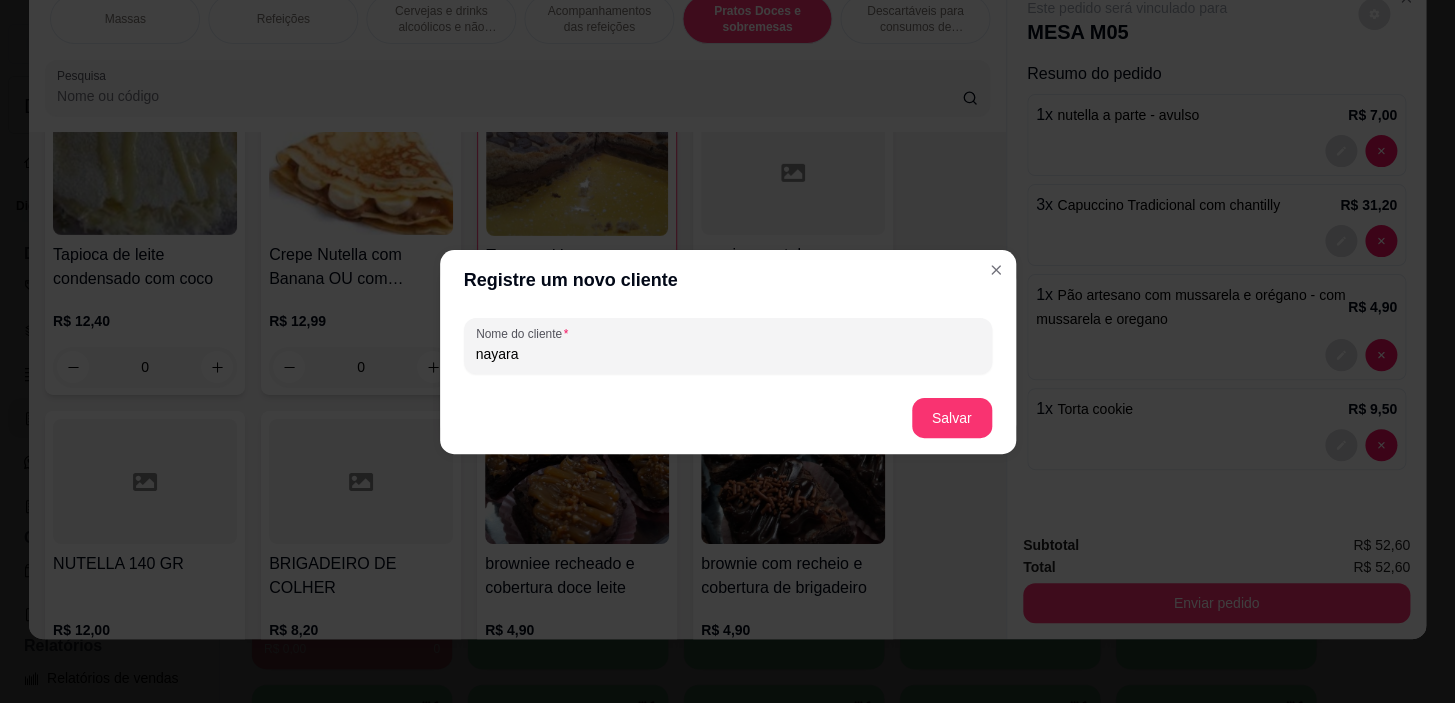 type on "nayara" 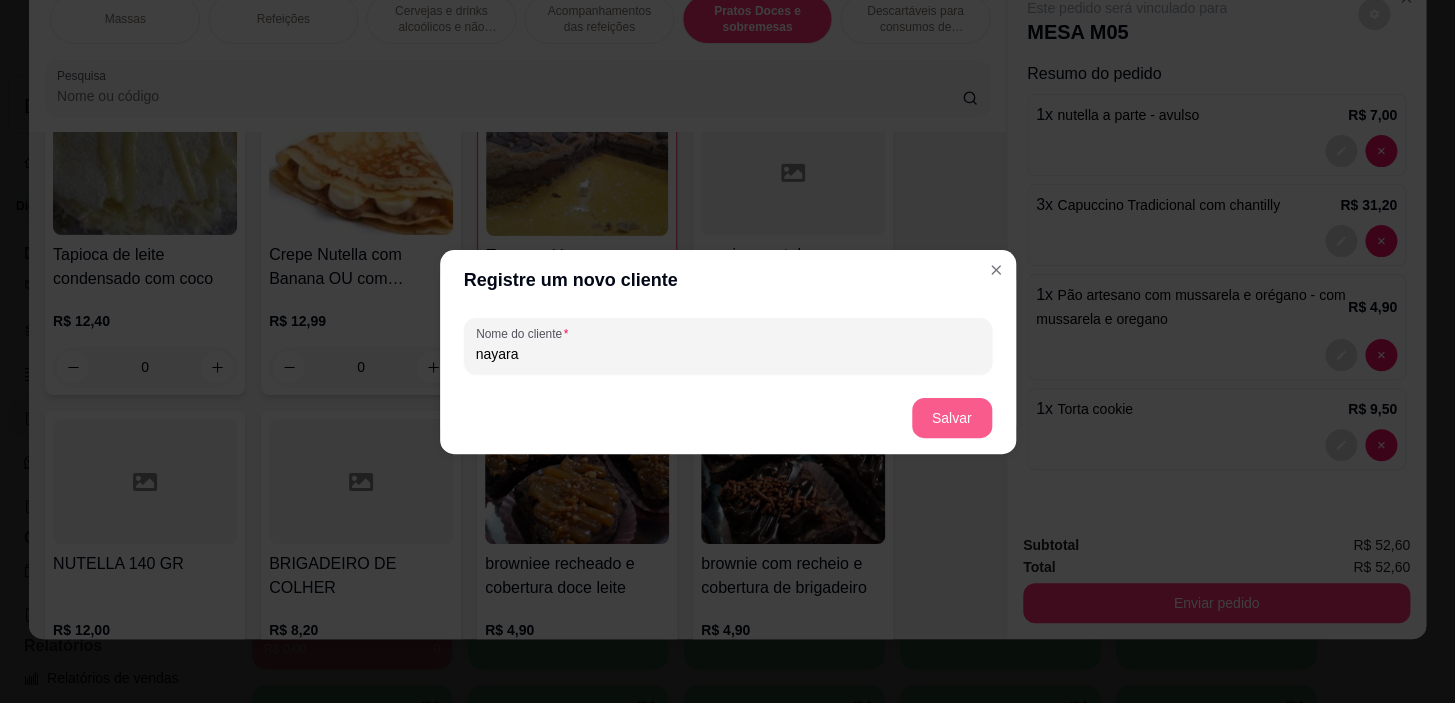 click on "Salvar" at bounding box center (952, 418) 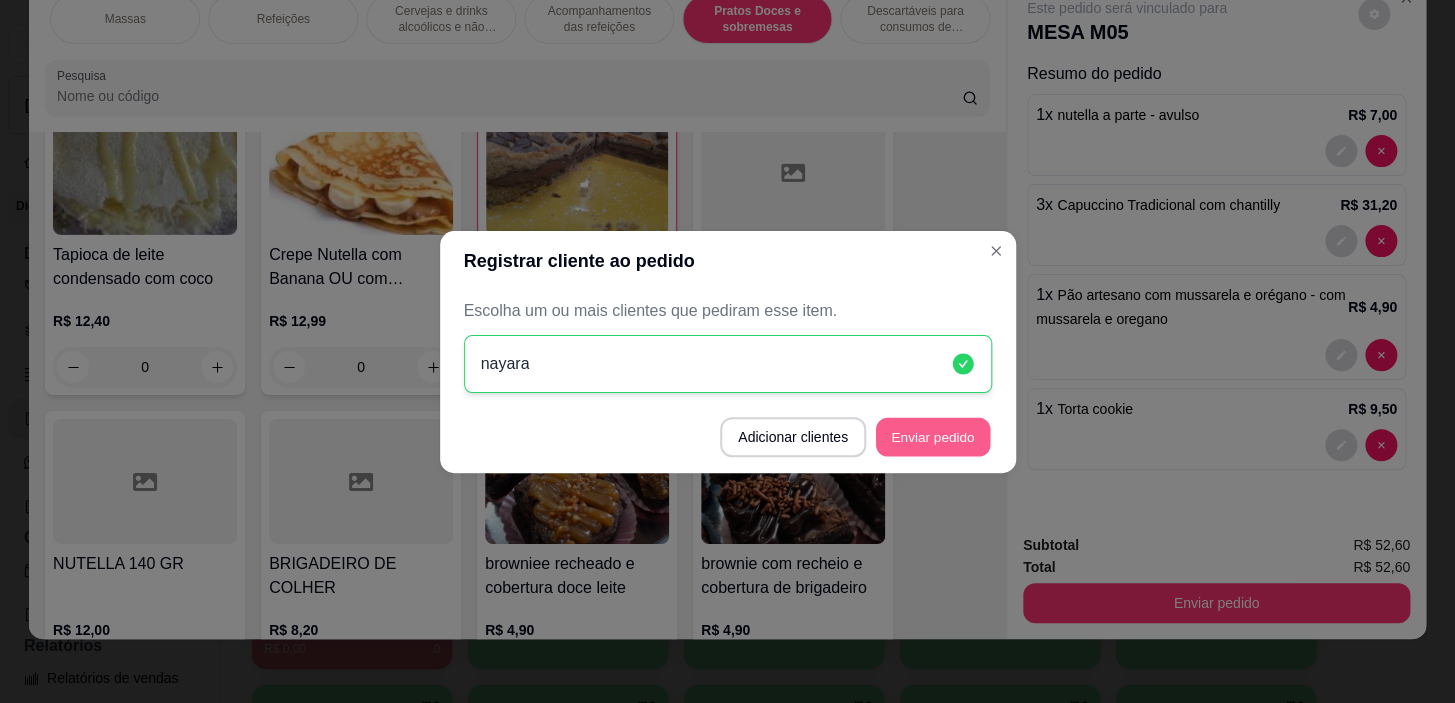 click on "Enviar pedido" at bounding box center [933, 436] 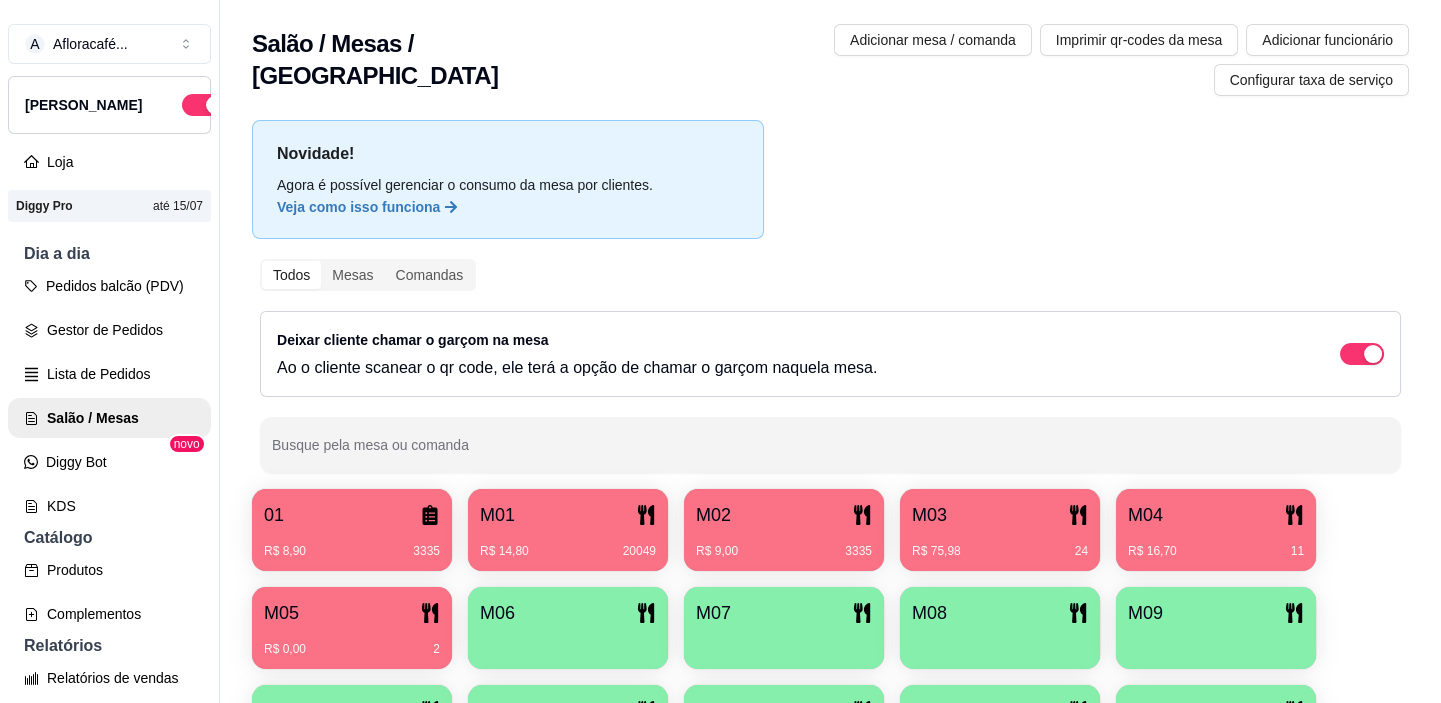 click 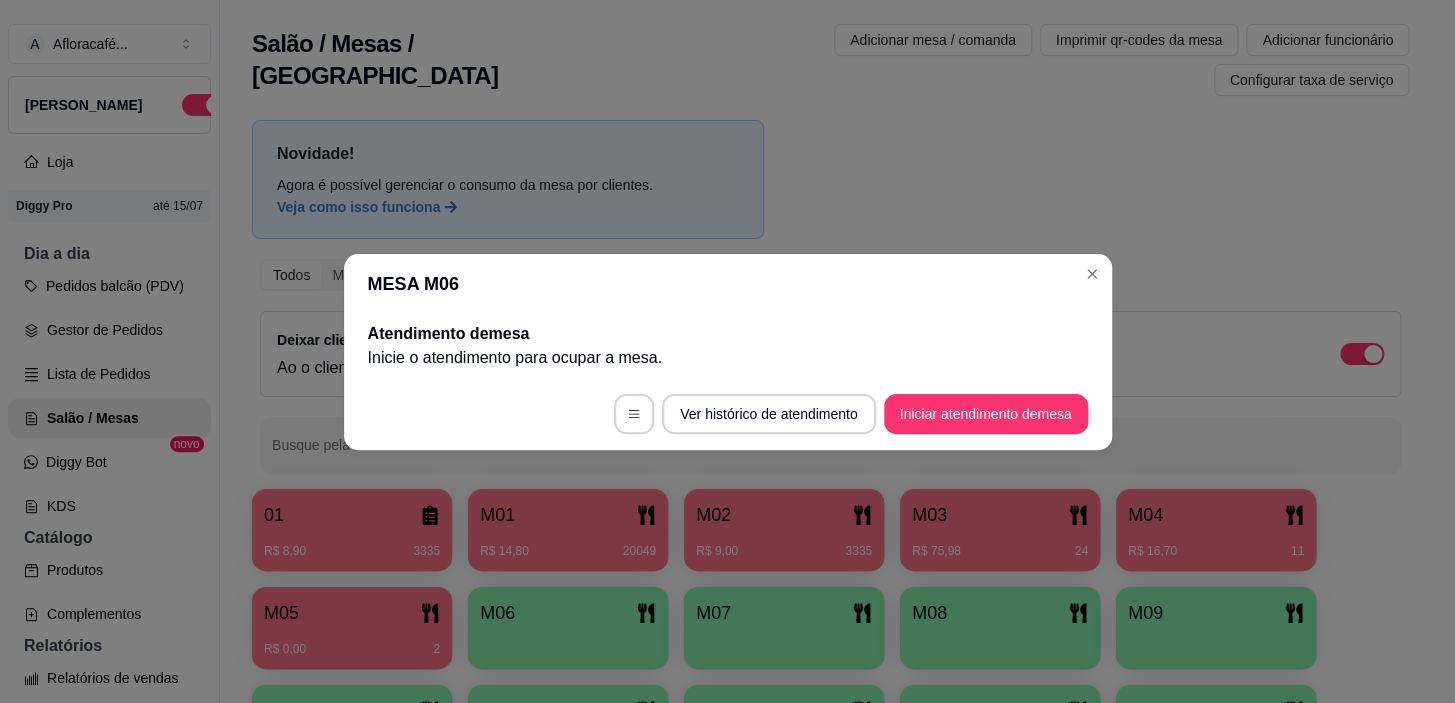 click on "Ver histórico de atendimento Iniciar atendimento de  mesa" at bounding box center (728, 414) 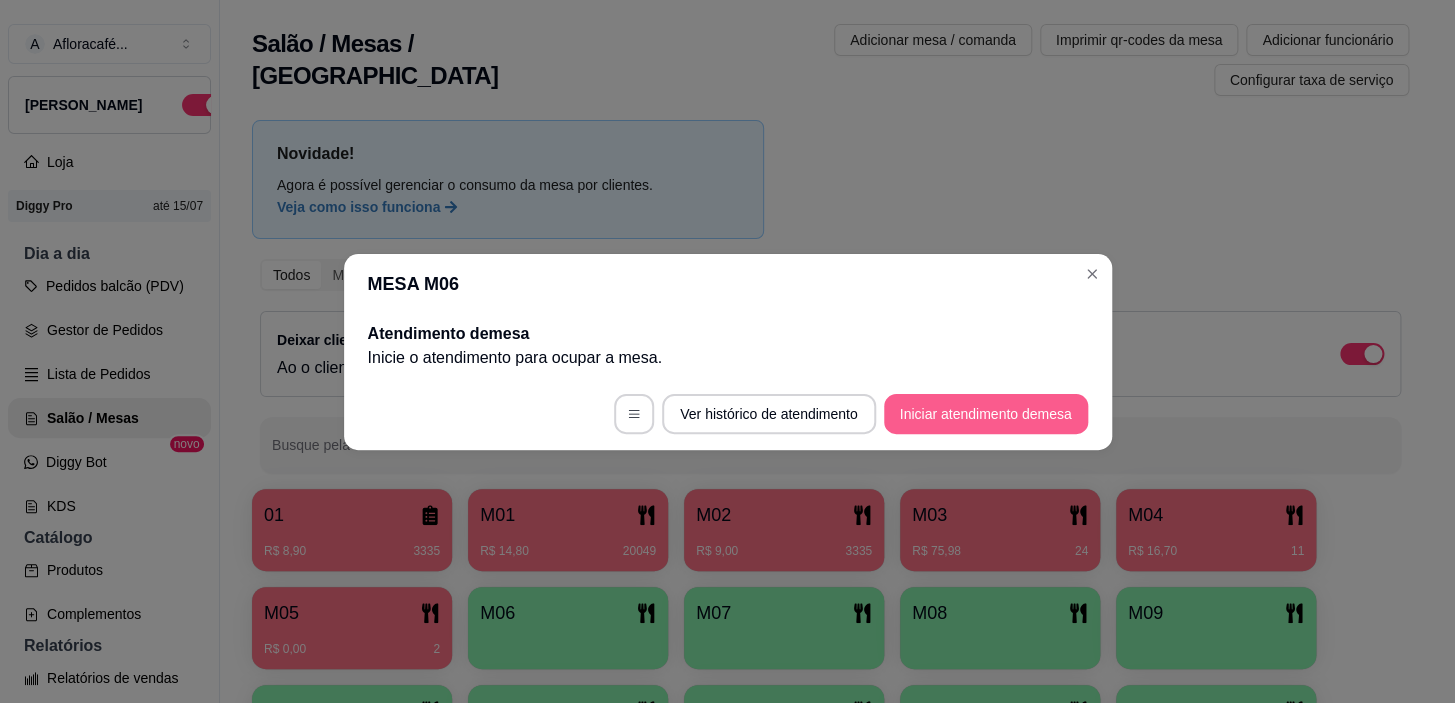 click on "Iniciar atendimento de  mesa" at bounding box center [986, 414] 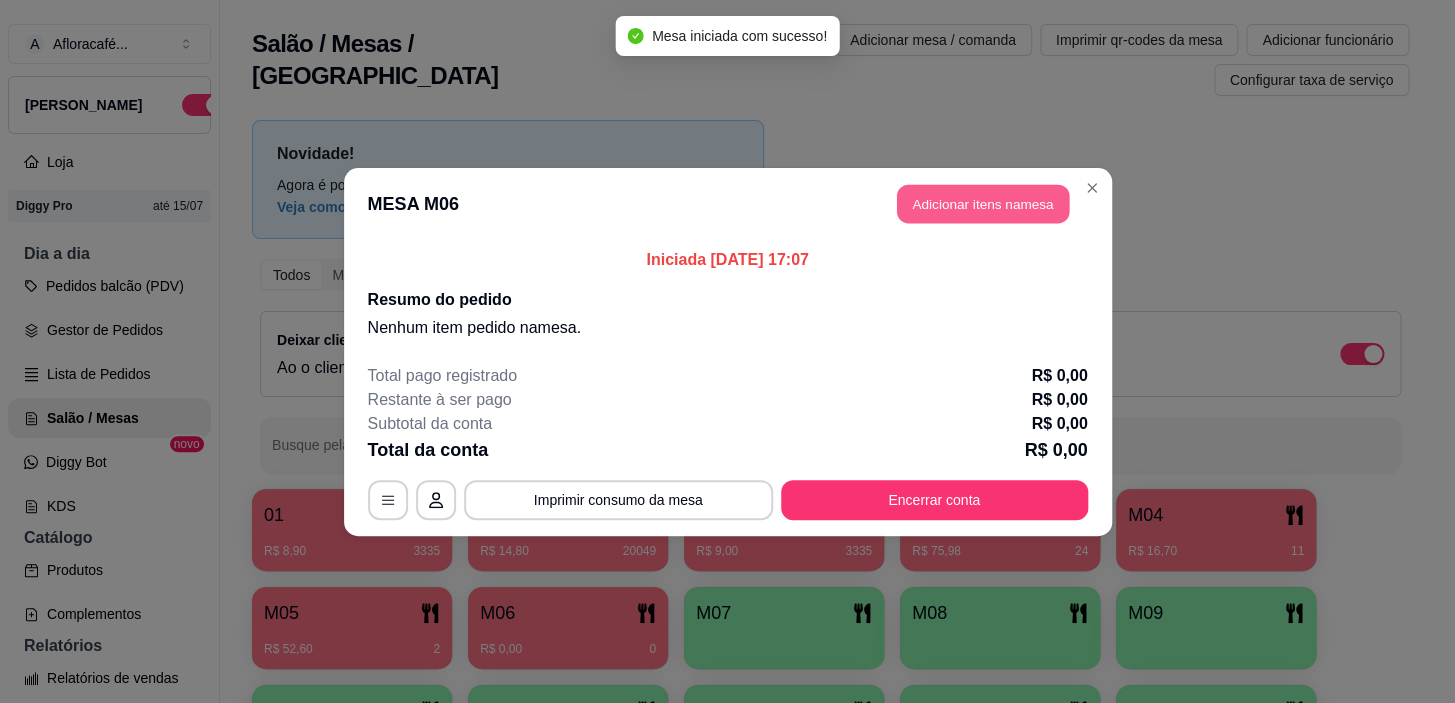 click on "Adicionar itens na  mesa" at bounding box center (983, 203) 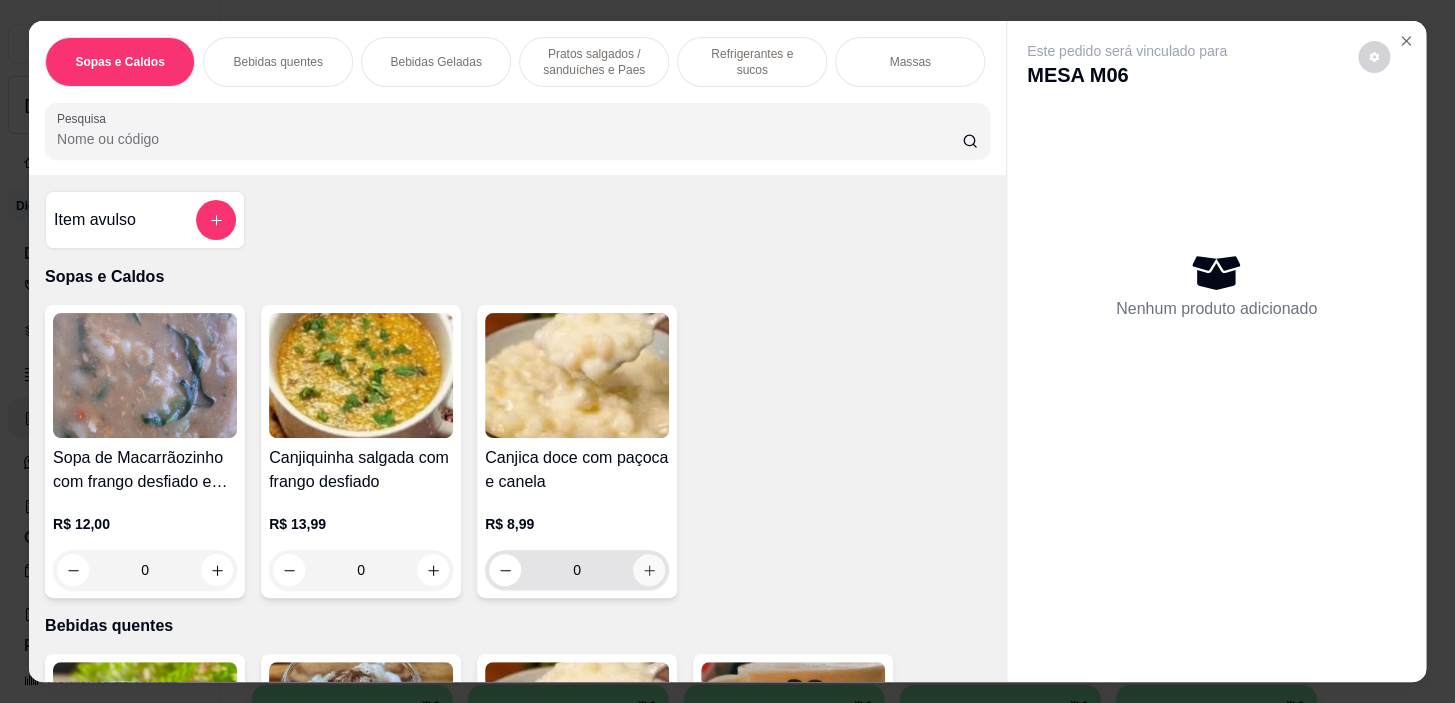 click at bounding box center [649, 570] 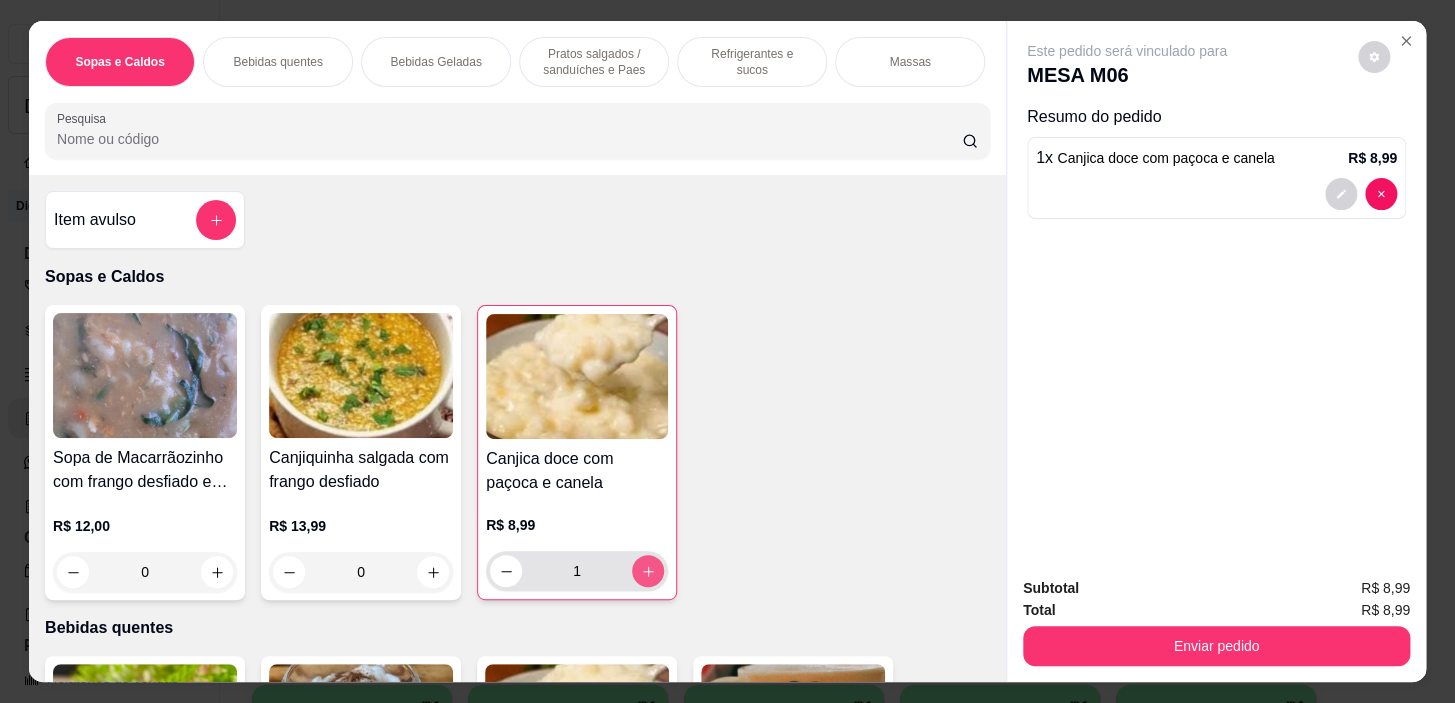 type on "1" 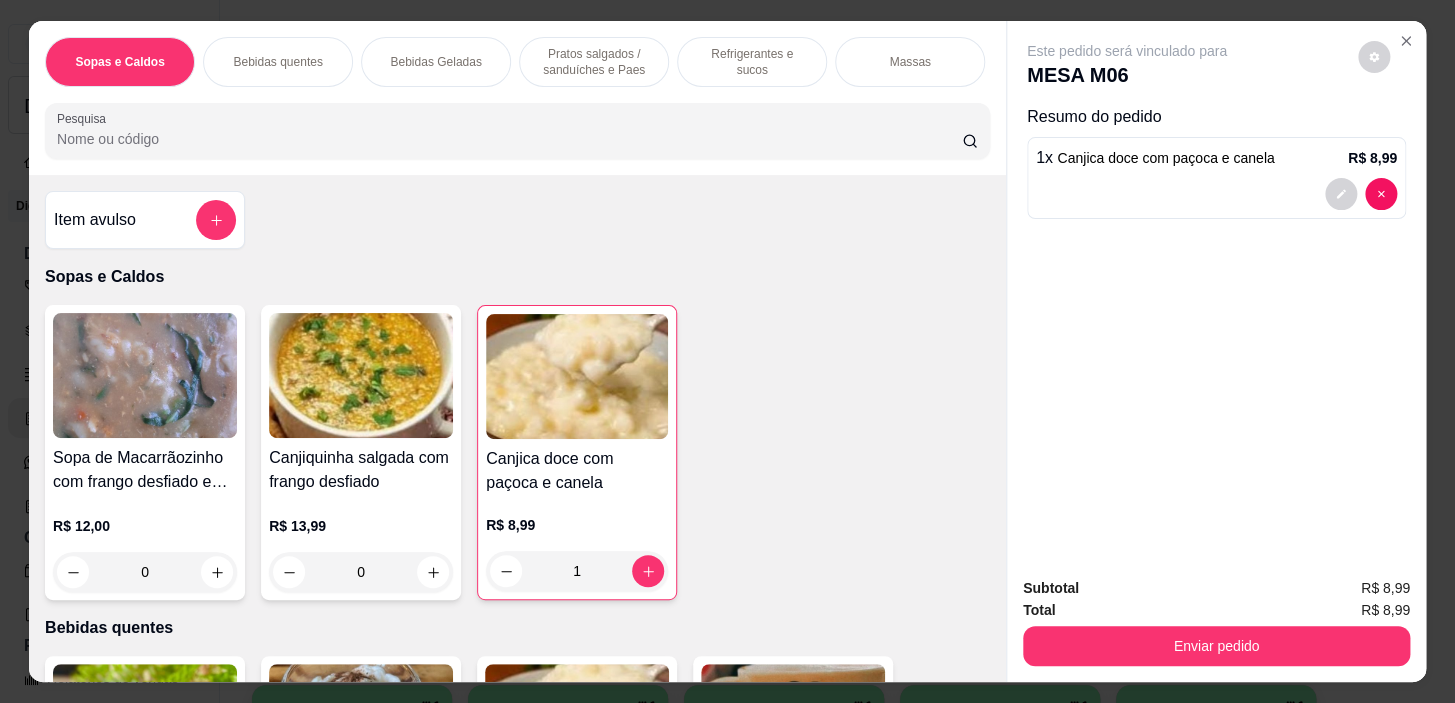 click on "Bebidas quentes" at bounding box center [278, 62] 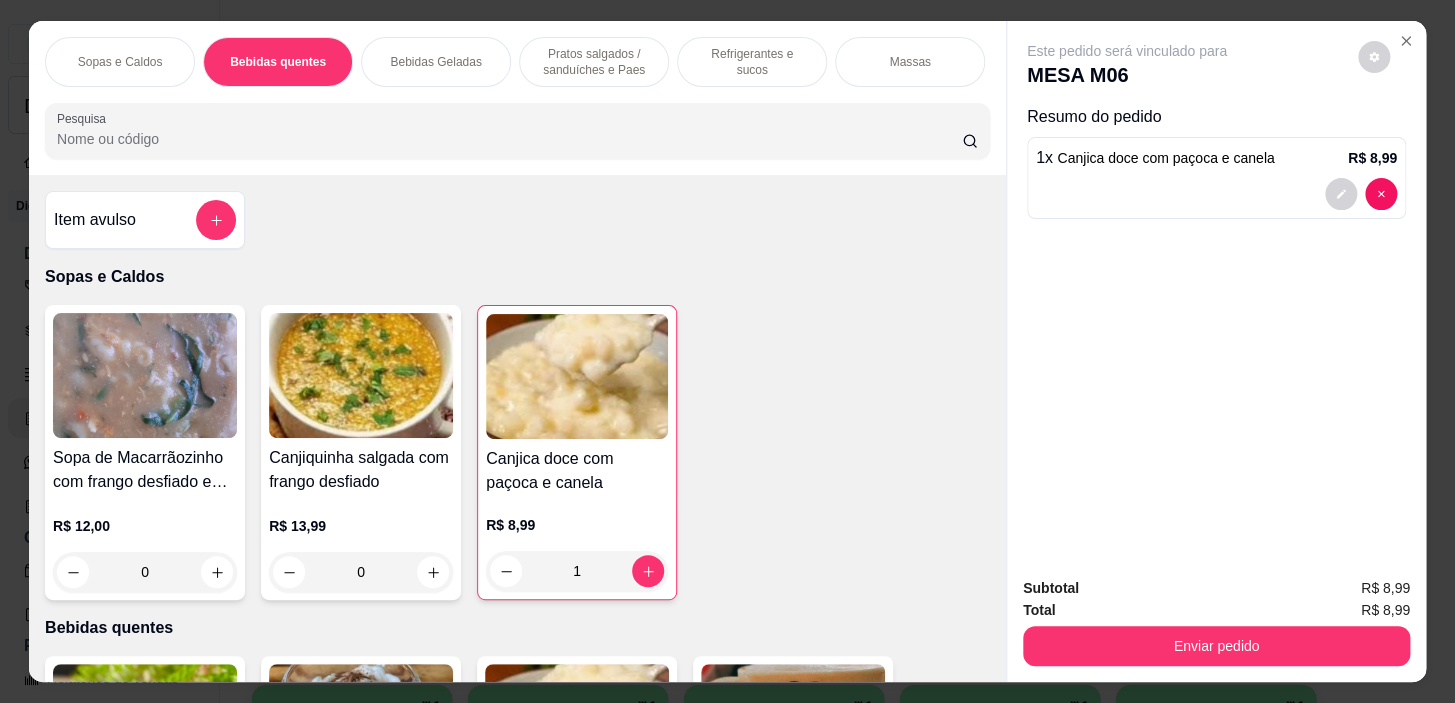 scroll, scrollTop: 440, scrollLeft: 0, axis: vertical 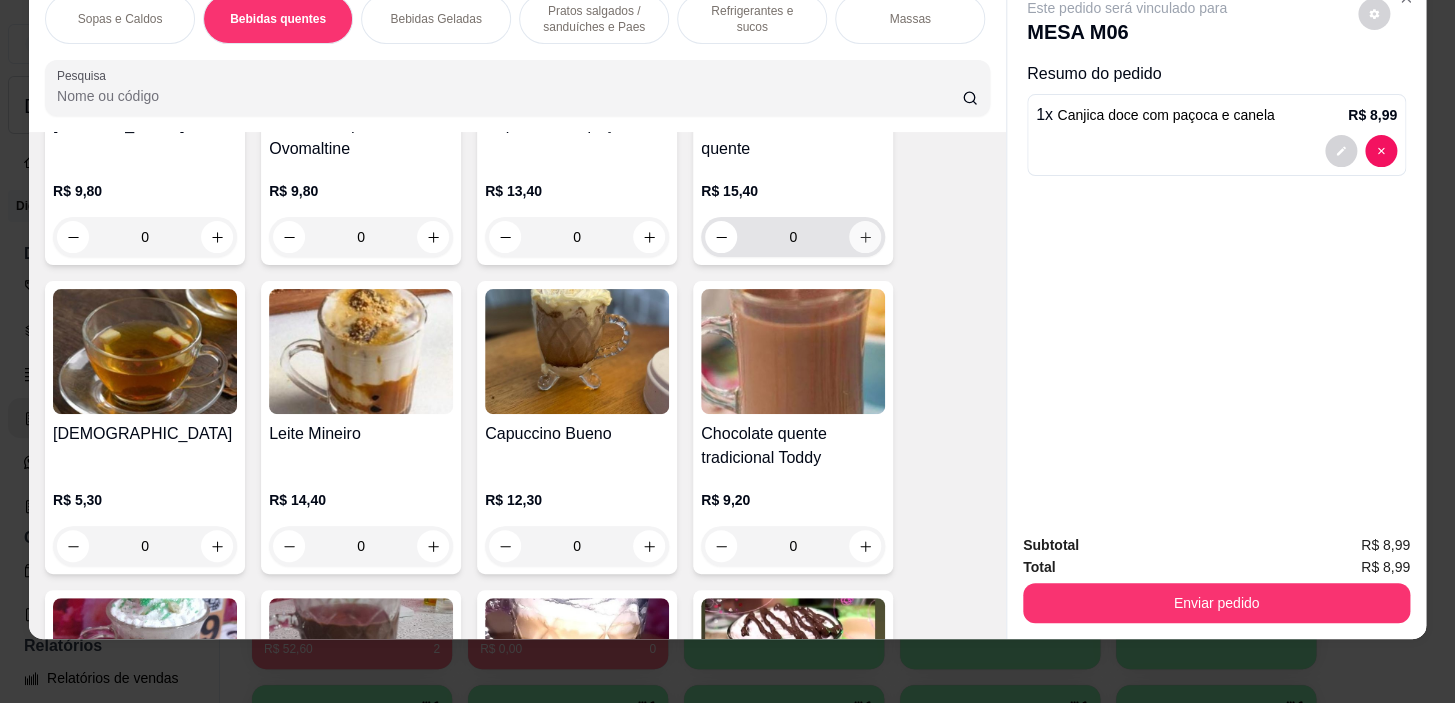click 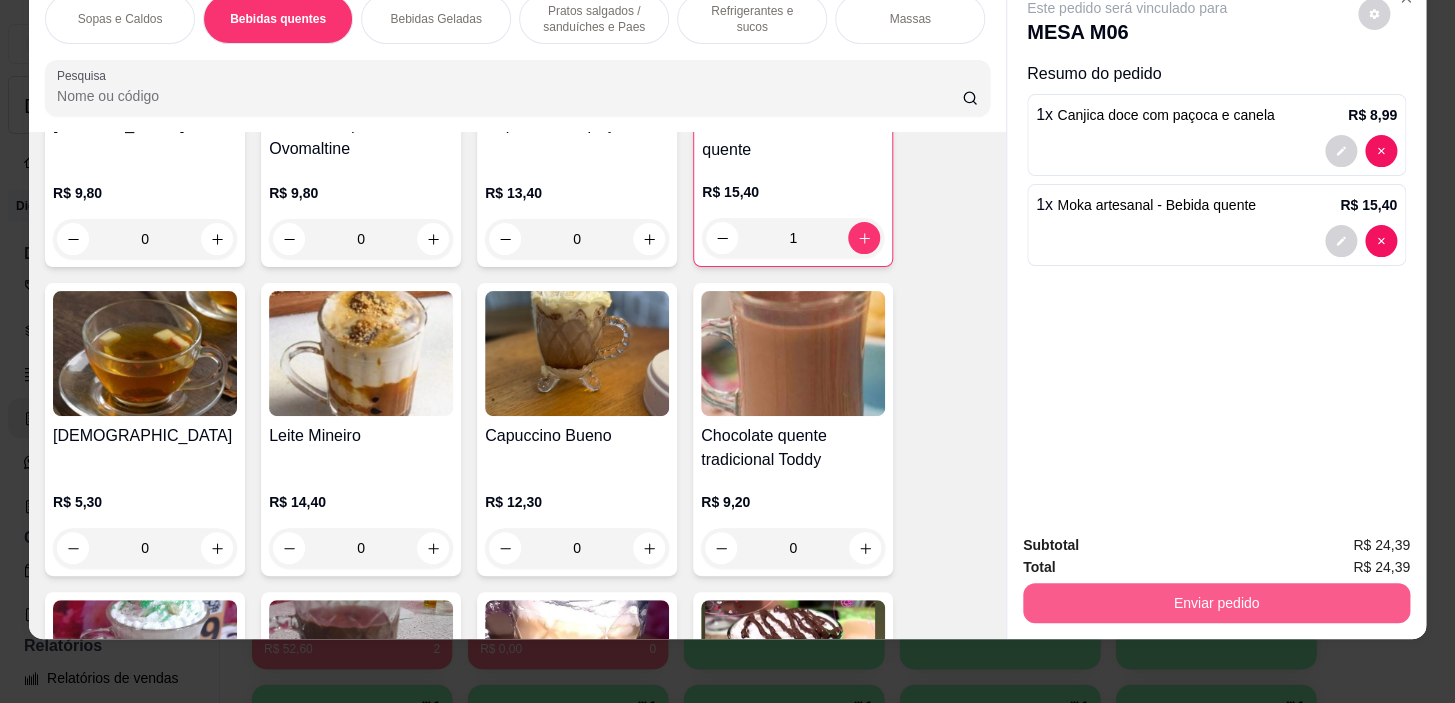click on "Enviar pedido" at bounding box center (1216, 603) 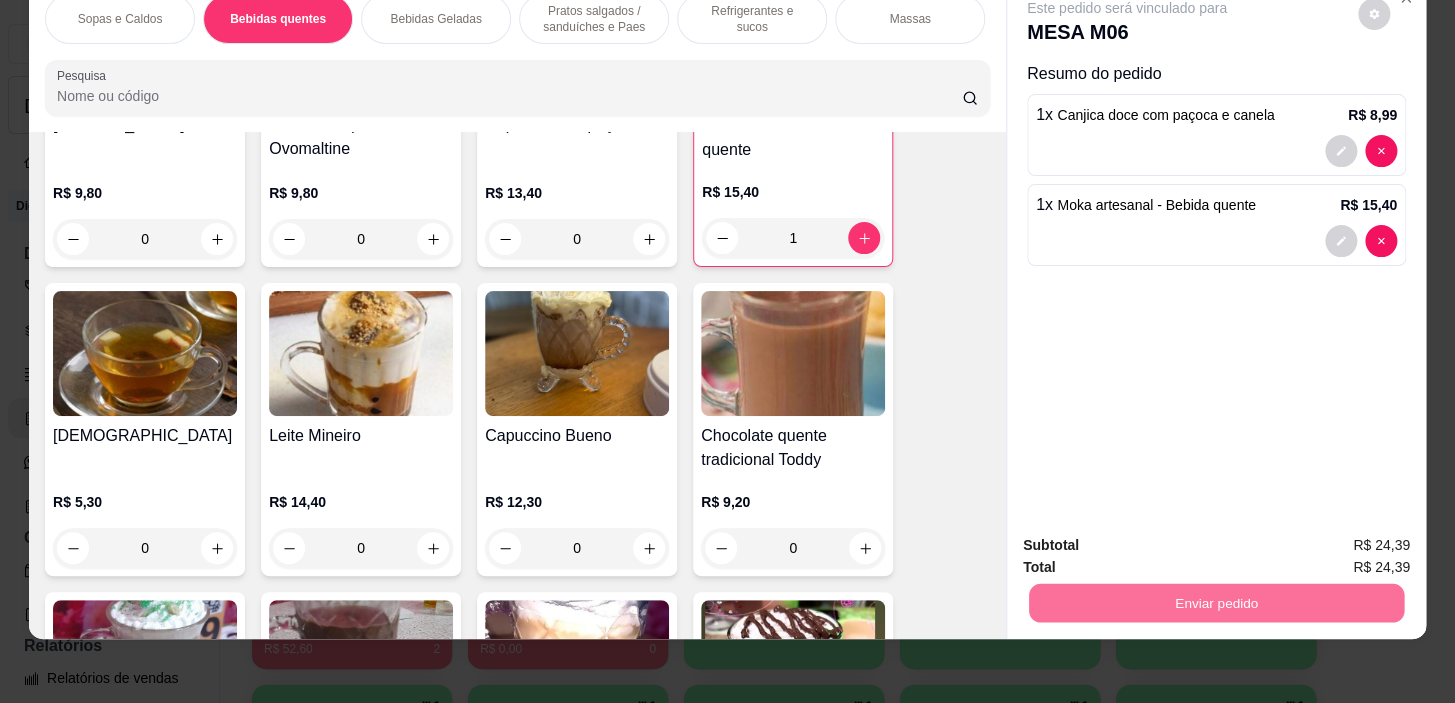 click on "Não registrar e enviar pedido" at bounding box center [1150, 539] 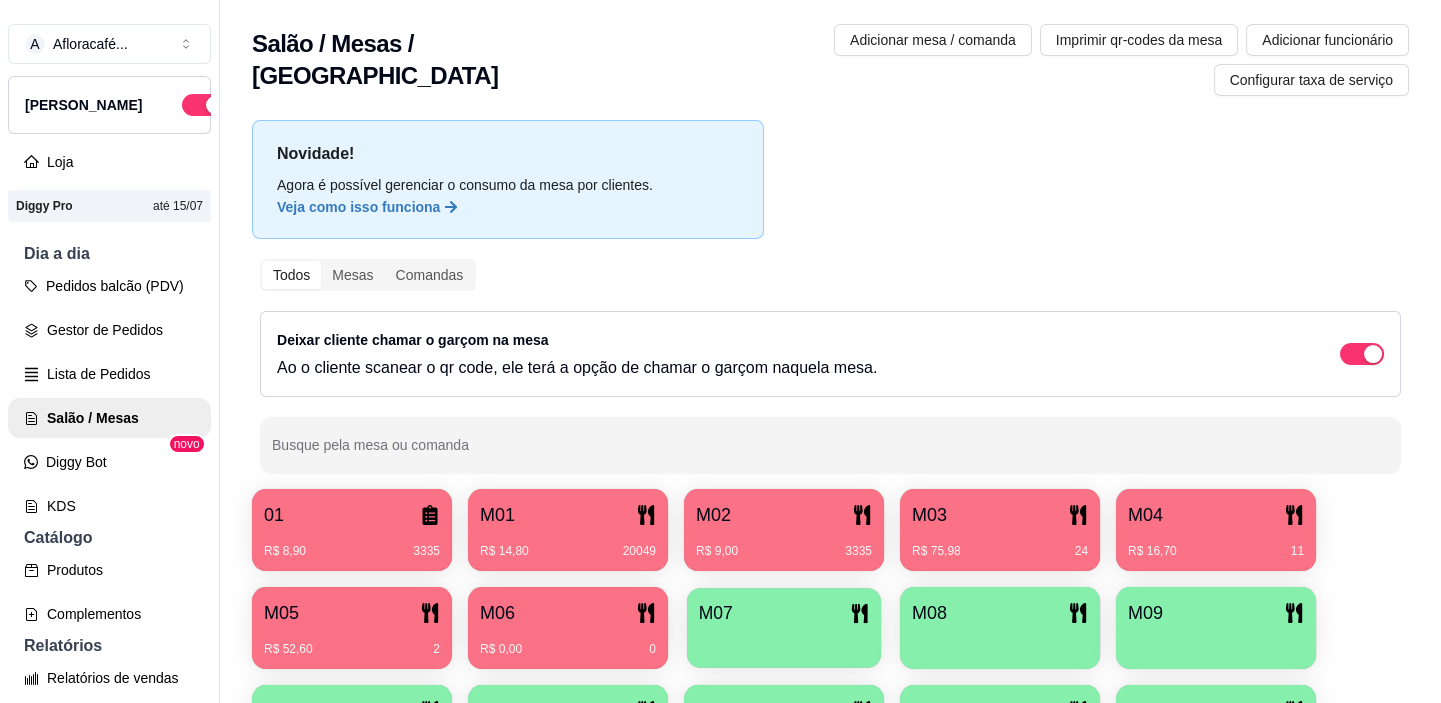 click on "M07" at bounding box center (784, 613) 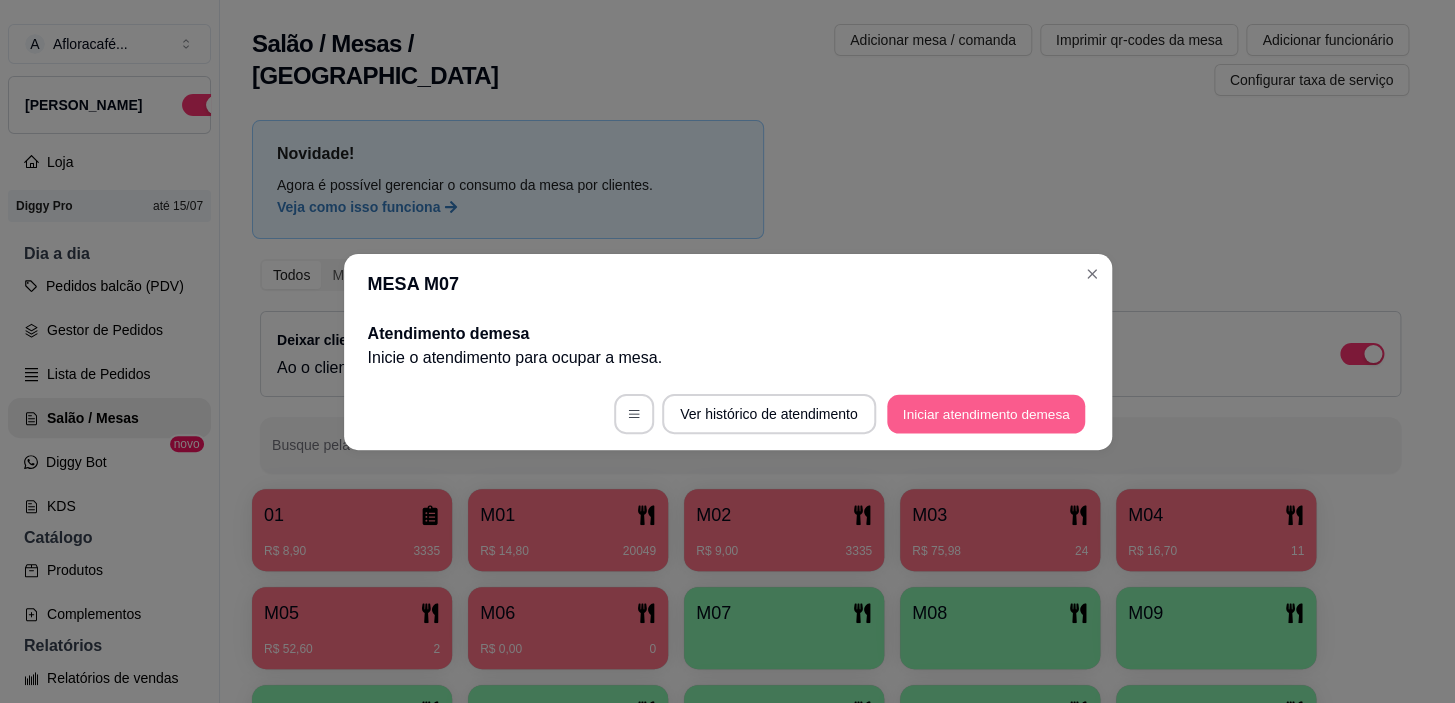 click on "Iniciar atendimento de  mesa" at bounding box center (986, 413) 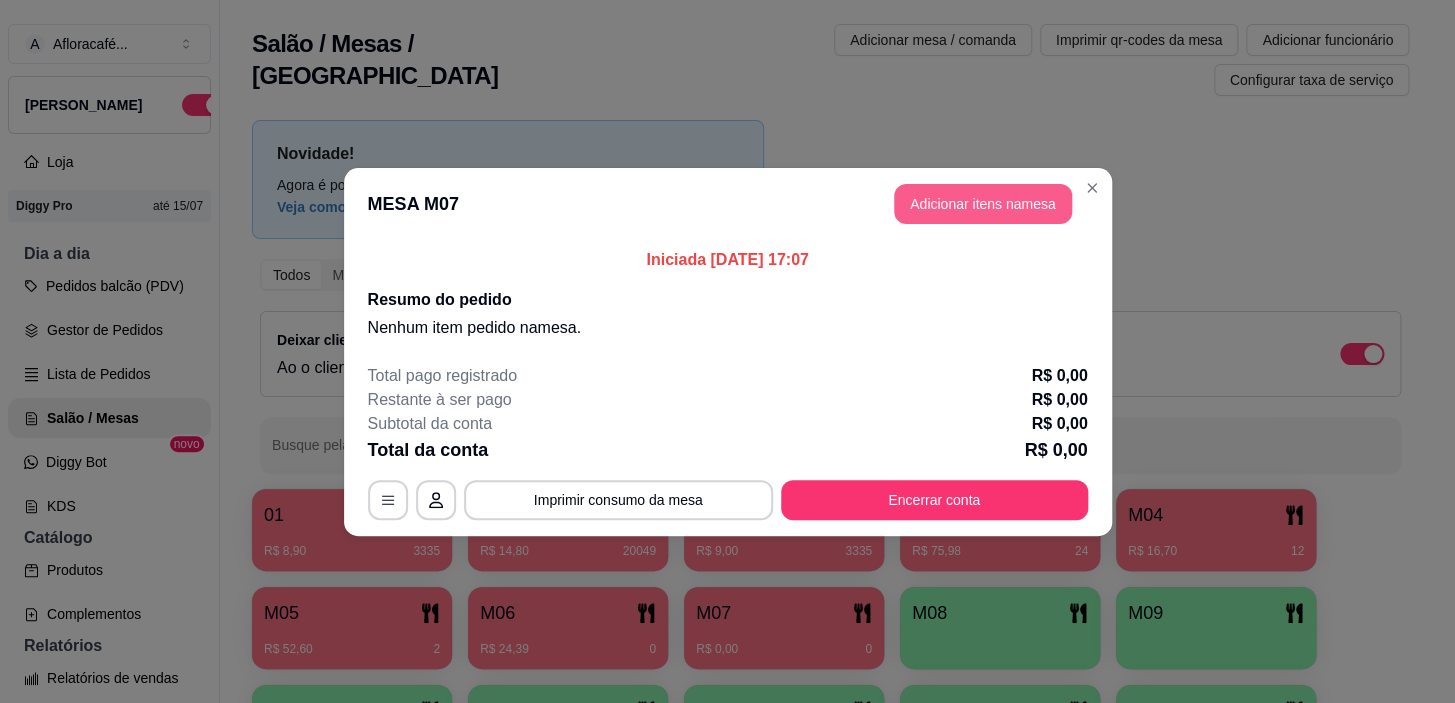click on "Adicionar itens na  mesa" at bounding box center (983, 204) 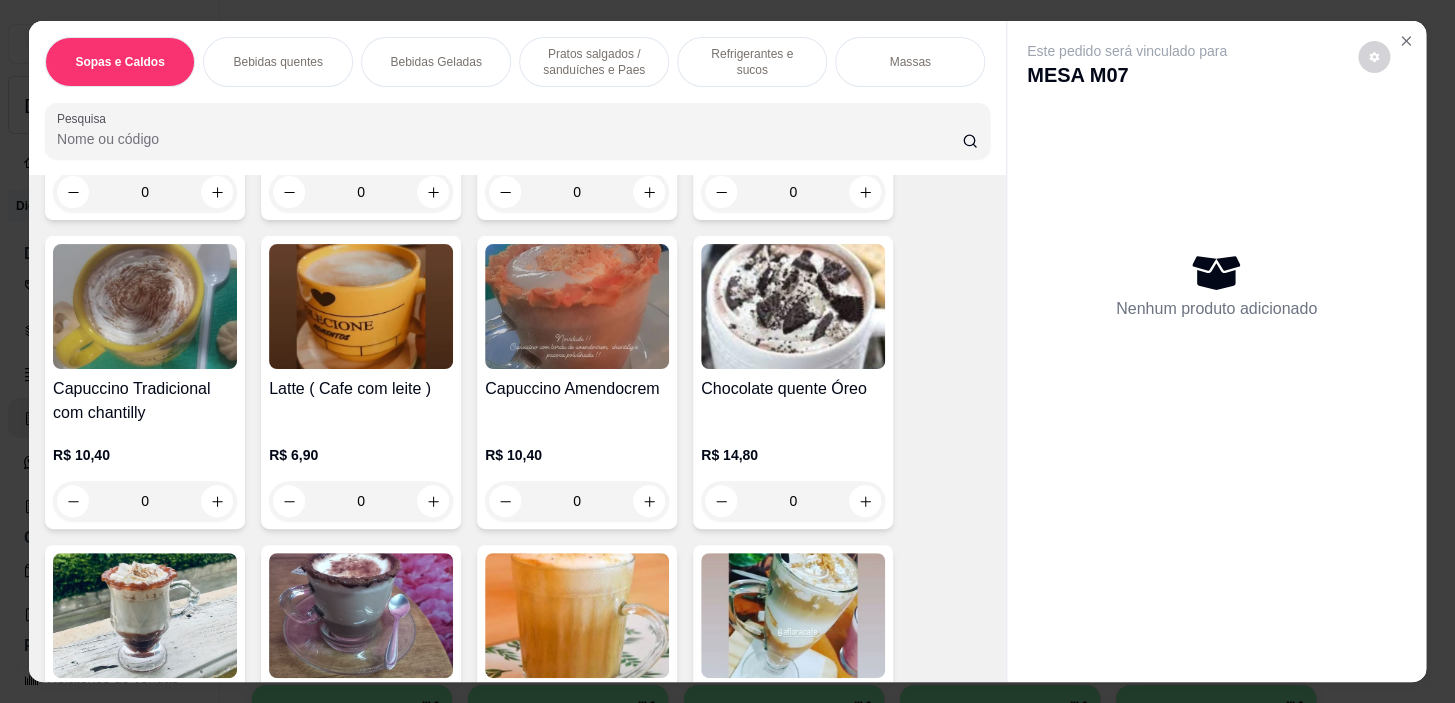 scroll, scrollTop: 363, scrollLeft: 0, axis: vertical 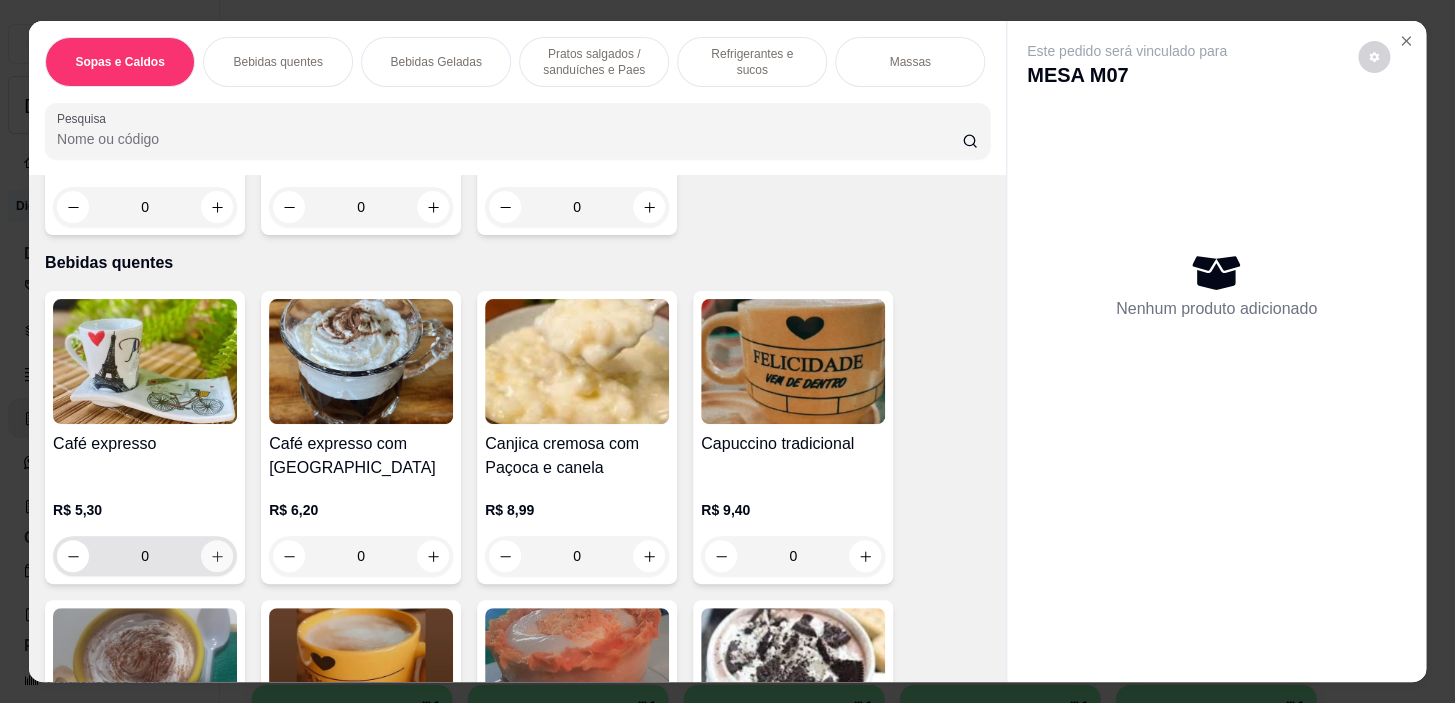click at bounding box center (217, 556) 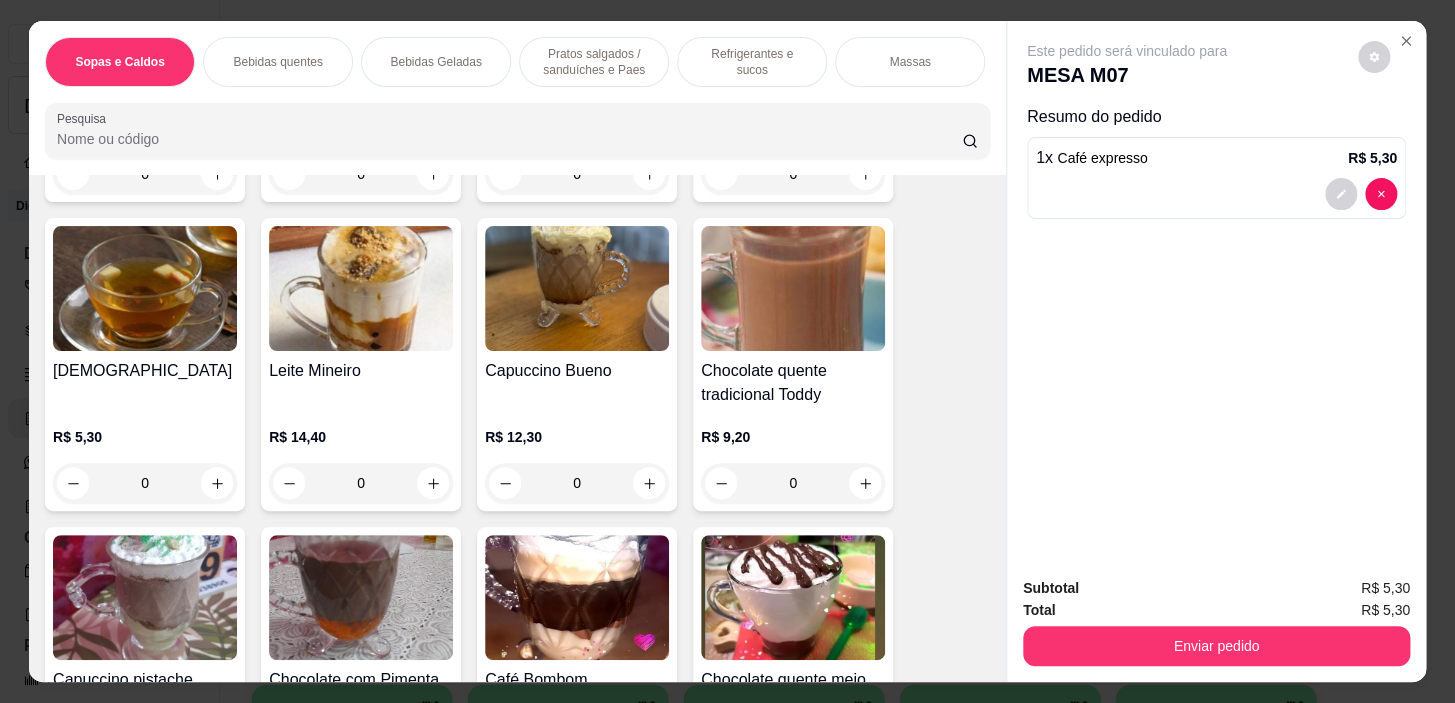 scroll, scrollTop: 1545, scrollLeft: 0, axis: vertical 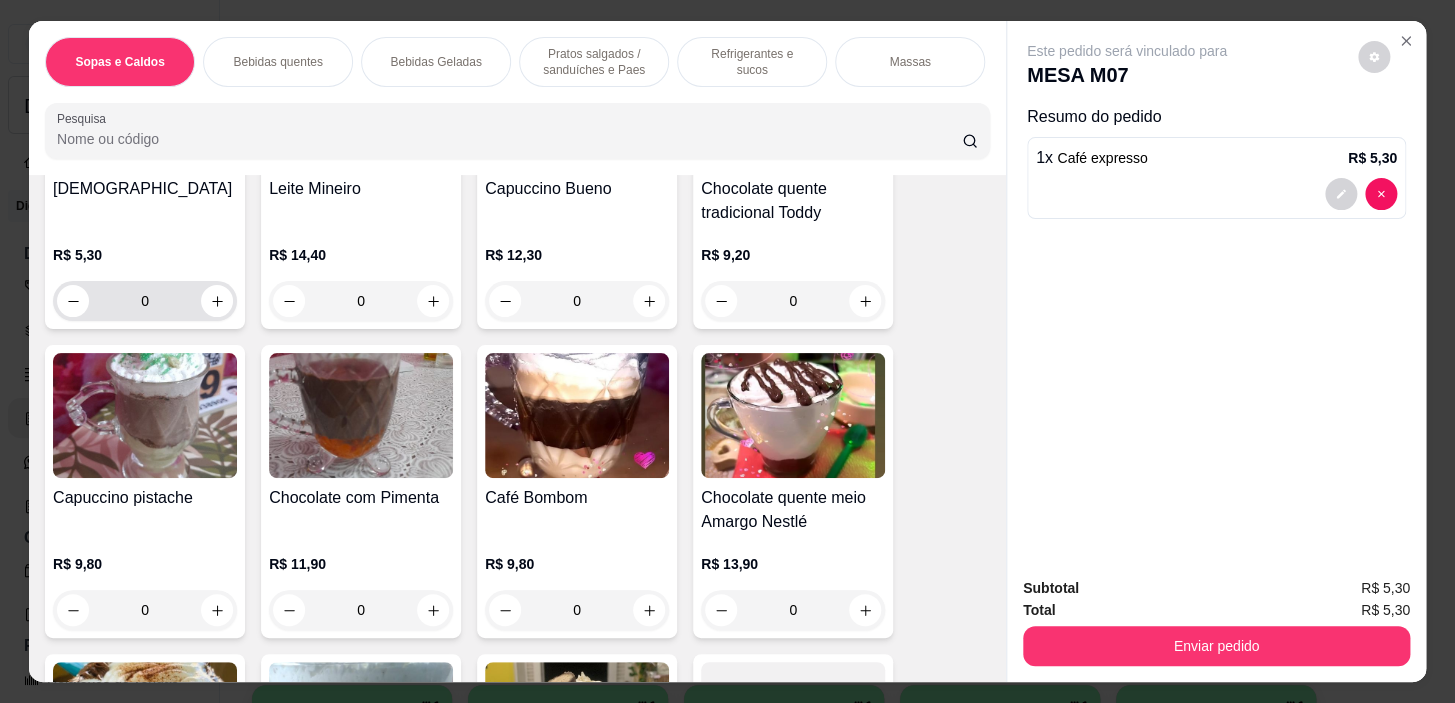 click on "0" at bounding box center (145, 301) 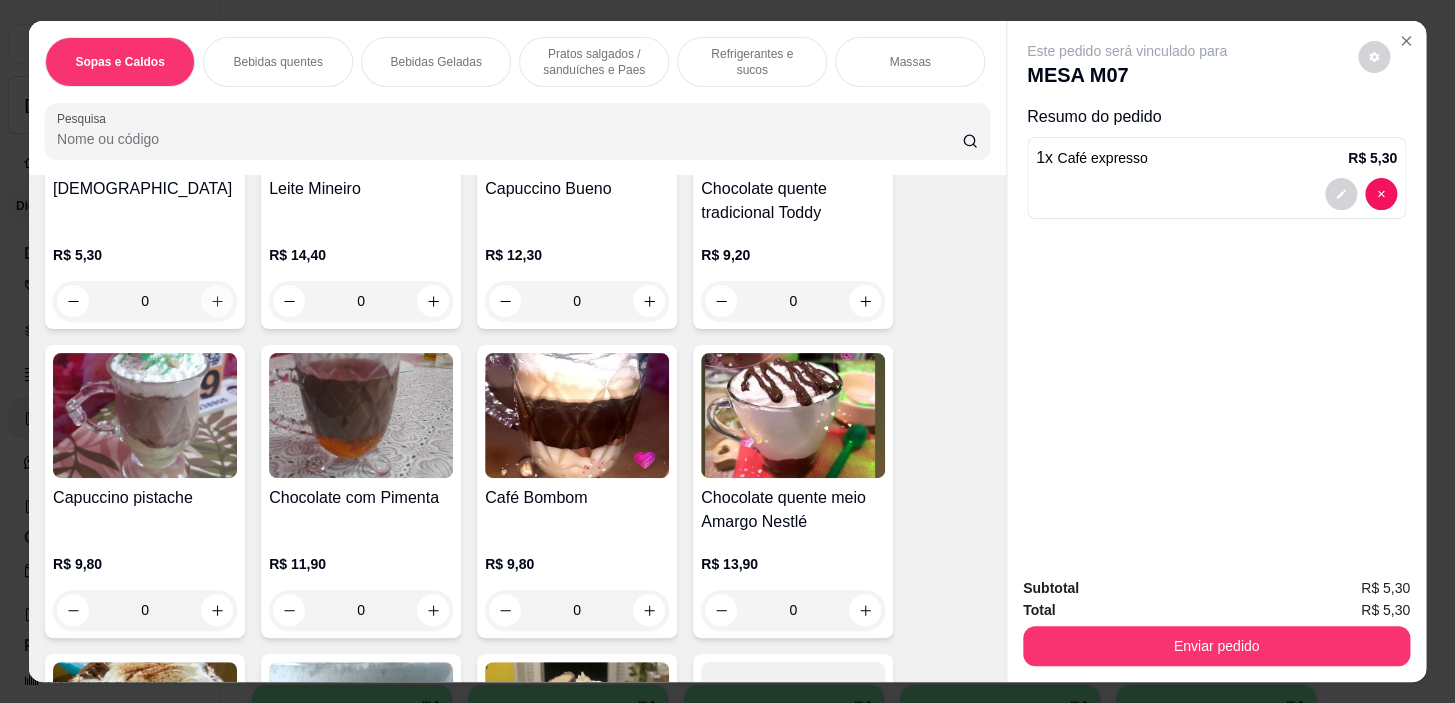 click 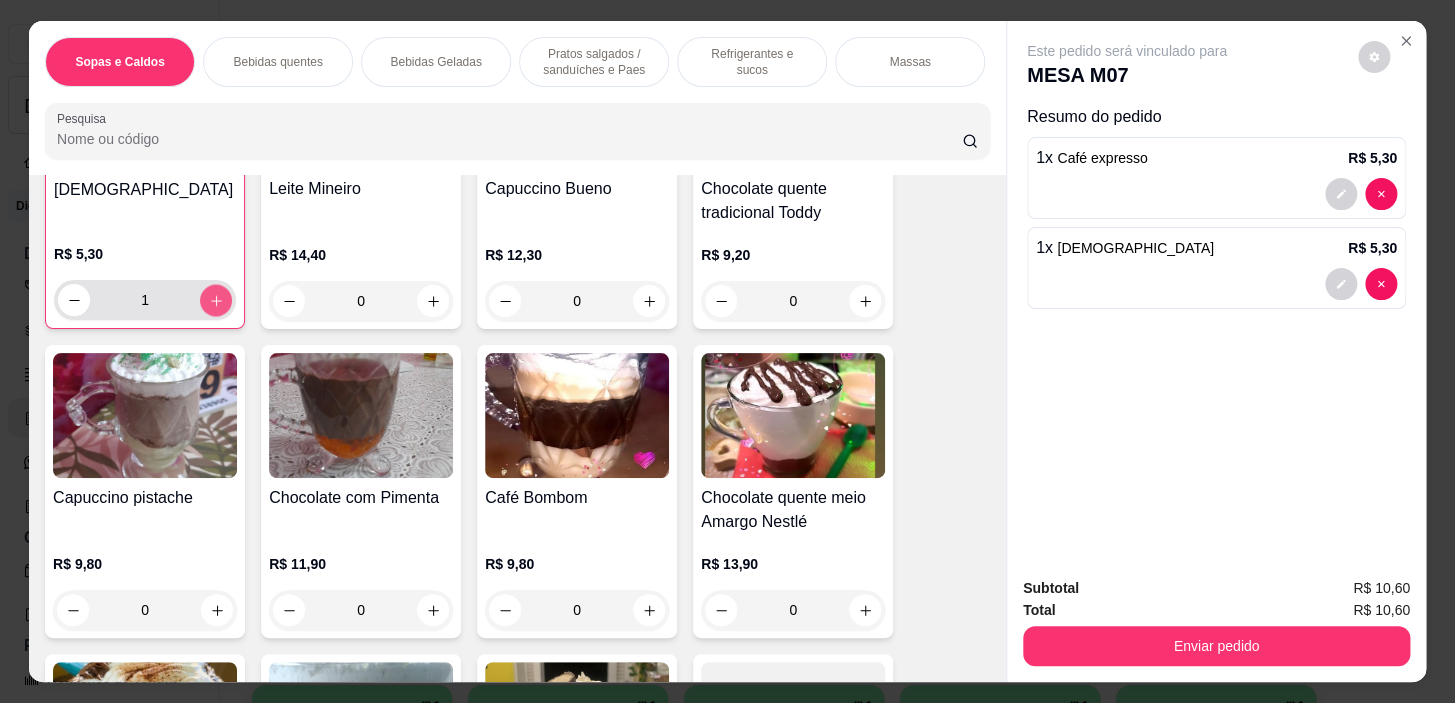 scroll, scrollTop: 1546, scrollLeft: 0, axis: vertical 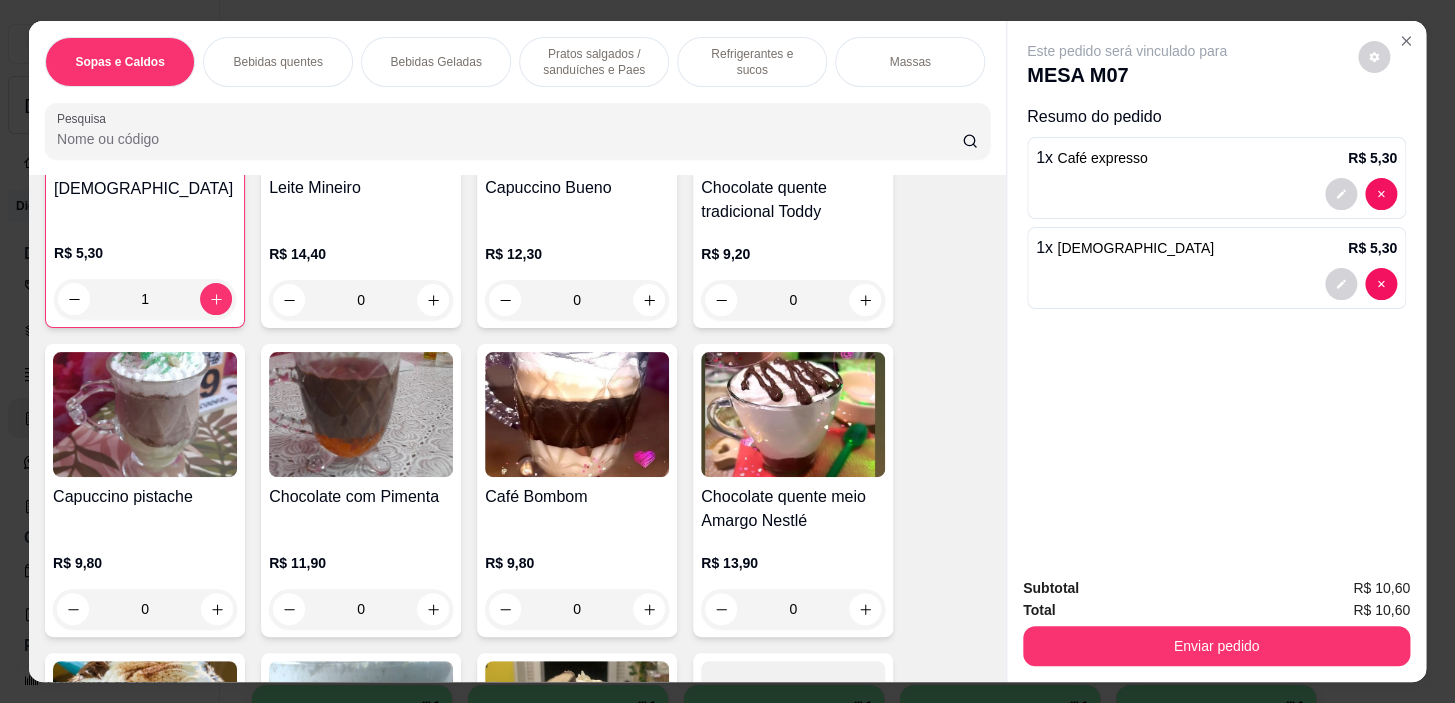 click on "Pratos salgados / sanduíches e Paes" at bounding box center [594, 62] 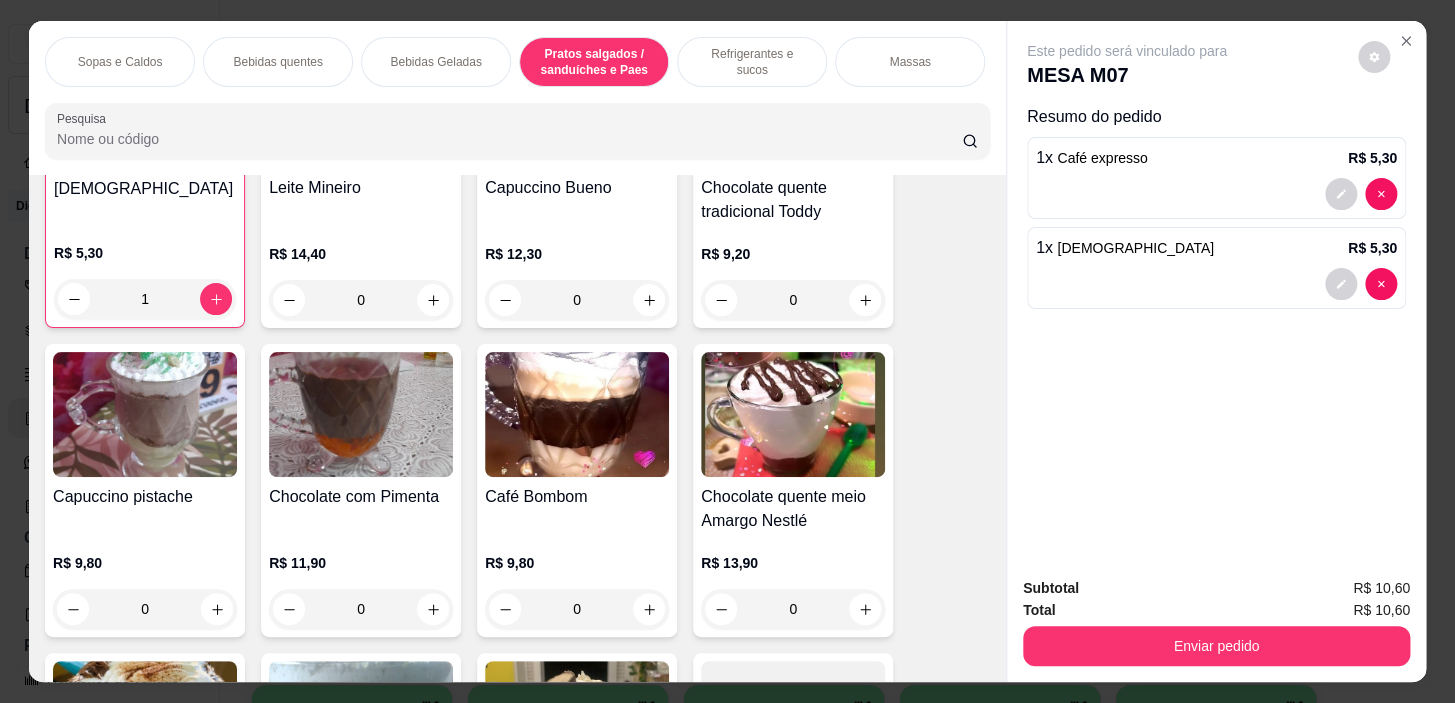 scroll, scrollTop: 5414, scrollLeft: 0, axis: vertical 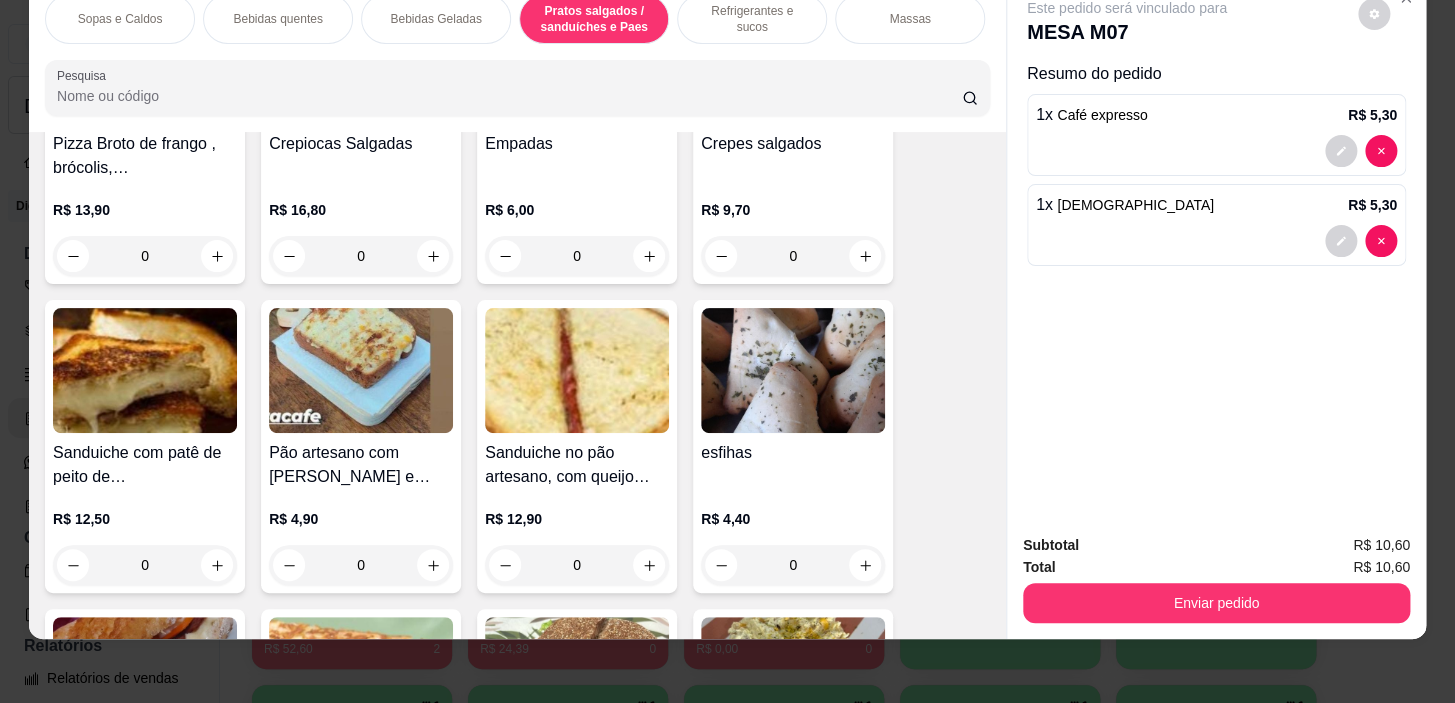 click on "0" at bounding box center (361, 565) 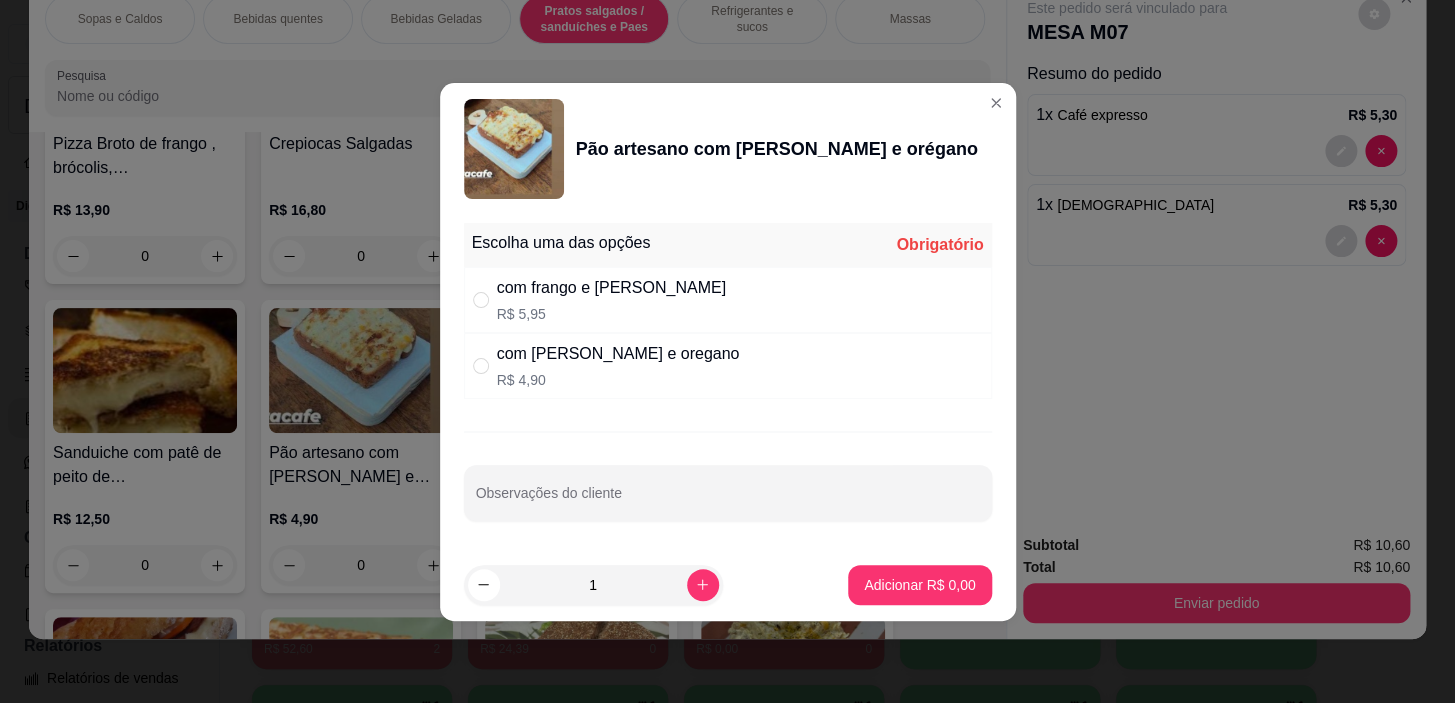 click on "com frango e mussarela  R$ 5,95" at bounding box center [728, 300] 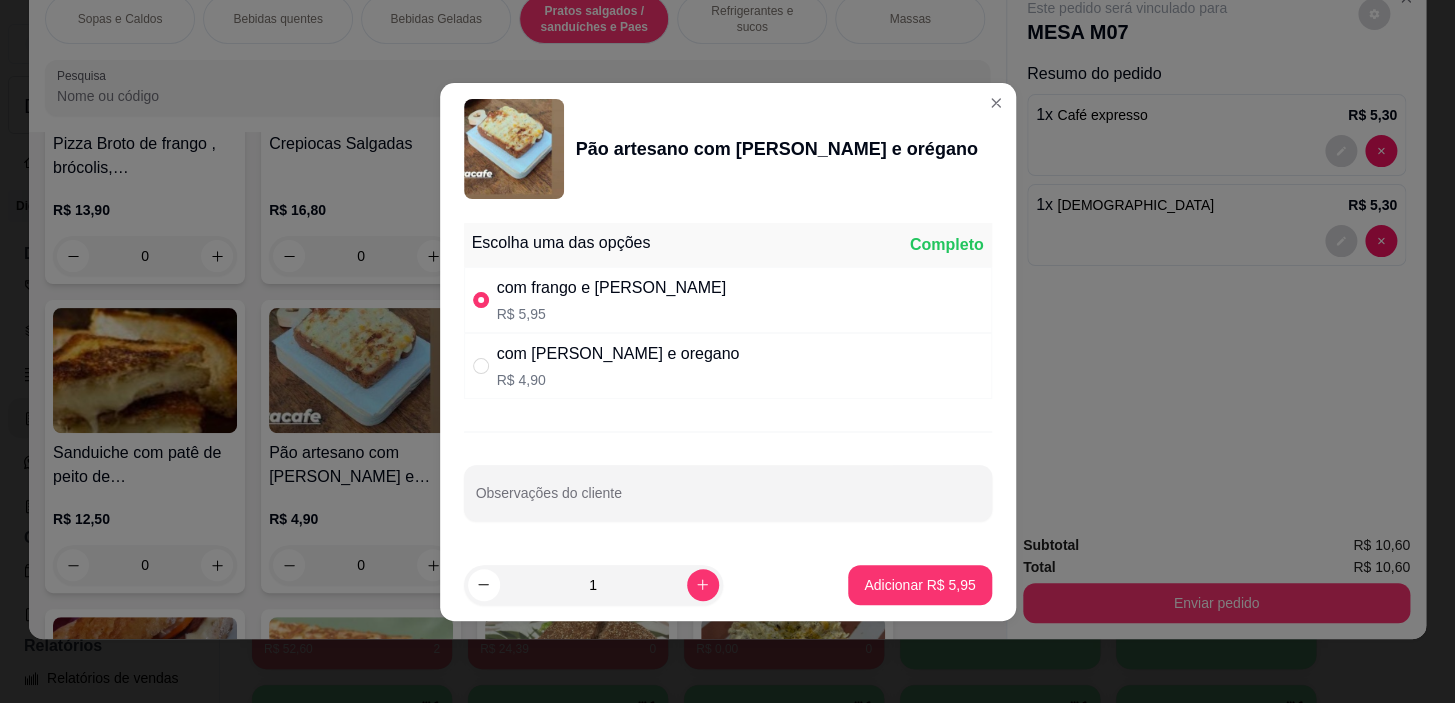 drag, startPoint x: 740, startPoint y: 353, endPoint x: 782, endPoint y: 468, distance: 122.42957 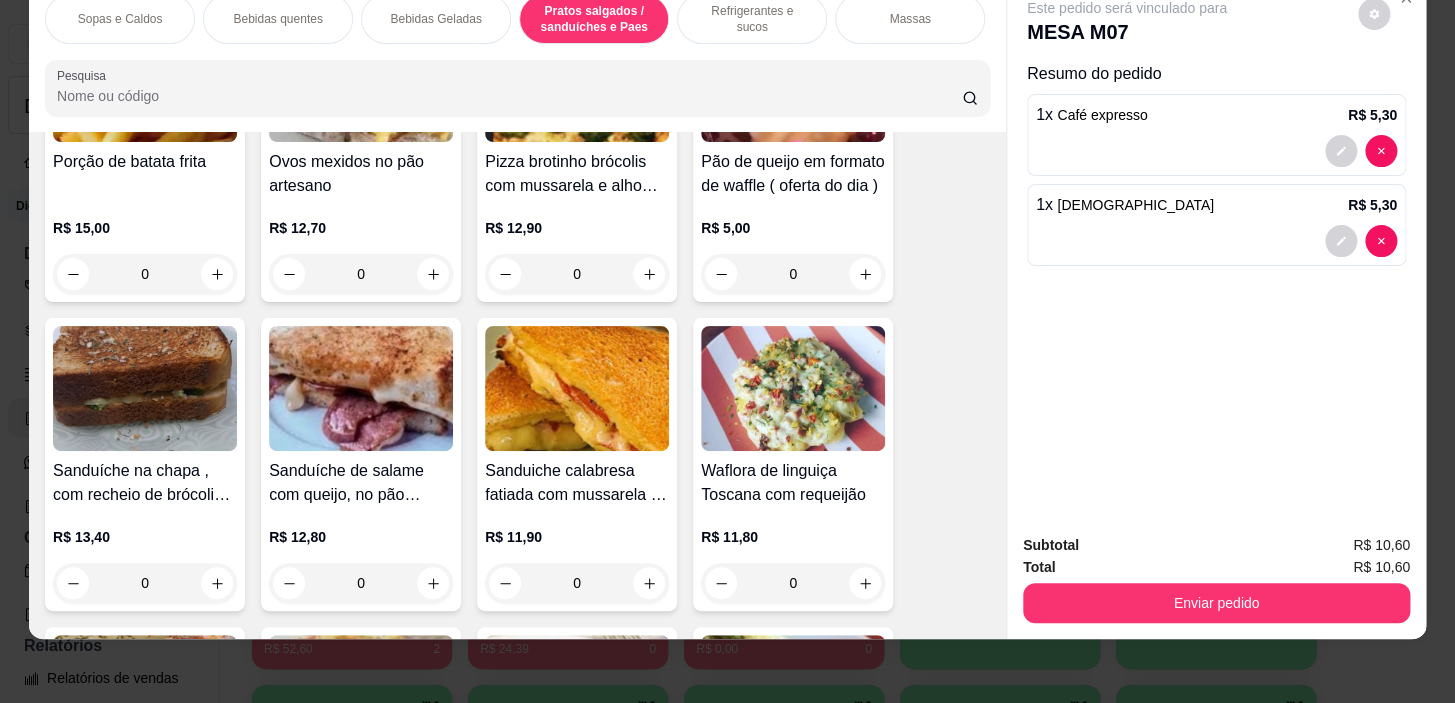 scroll, scrollTop: 7050, scrollLeft: 0, axis: vertical 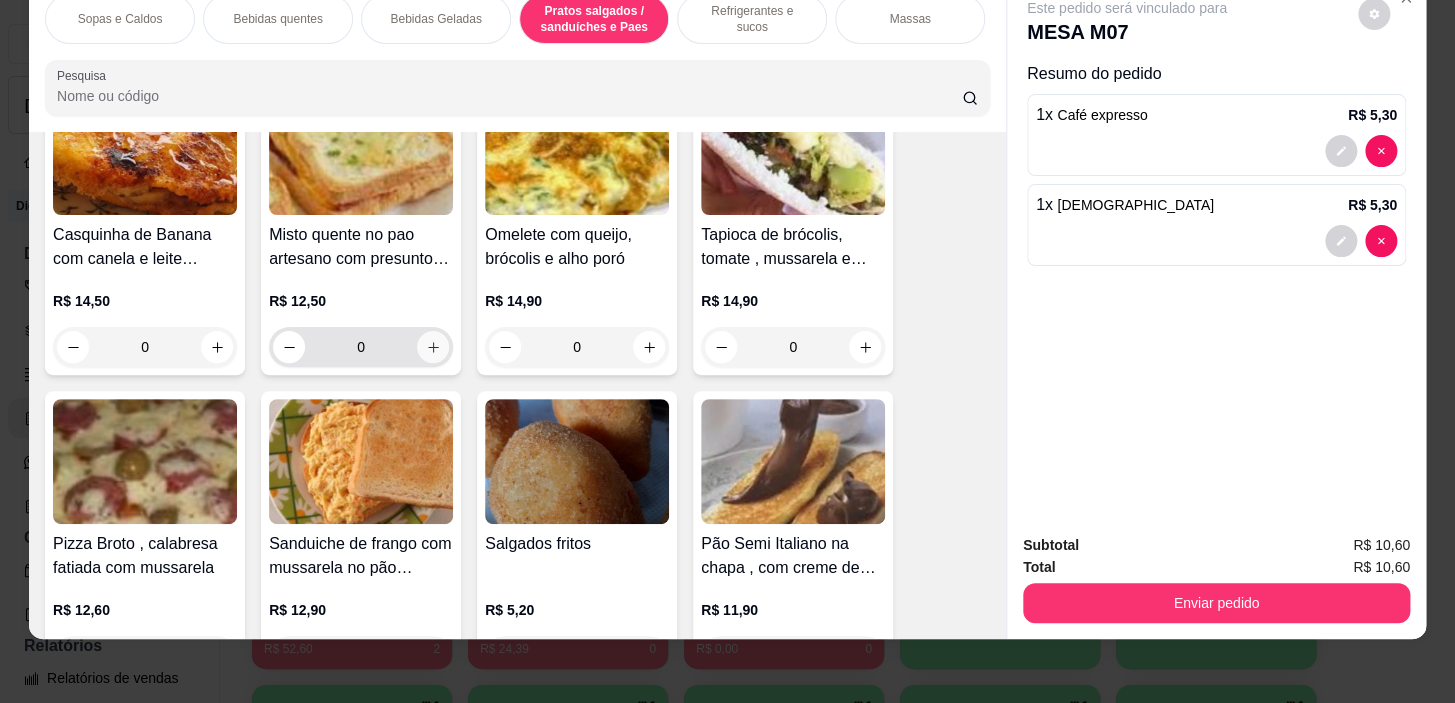 click 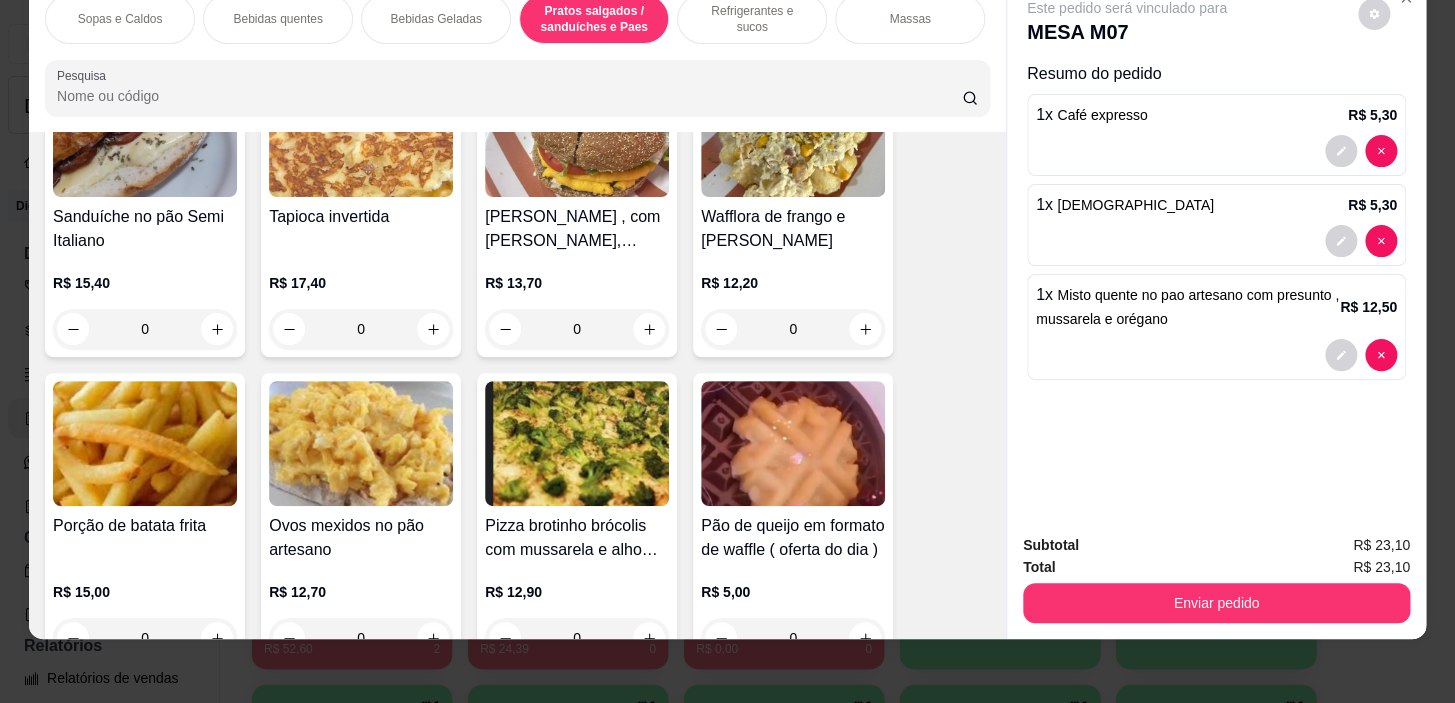 scroll, scrollTop: 5869, scrollLeft: 0, axis: vertical 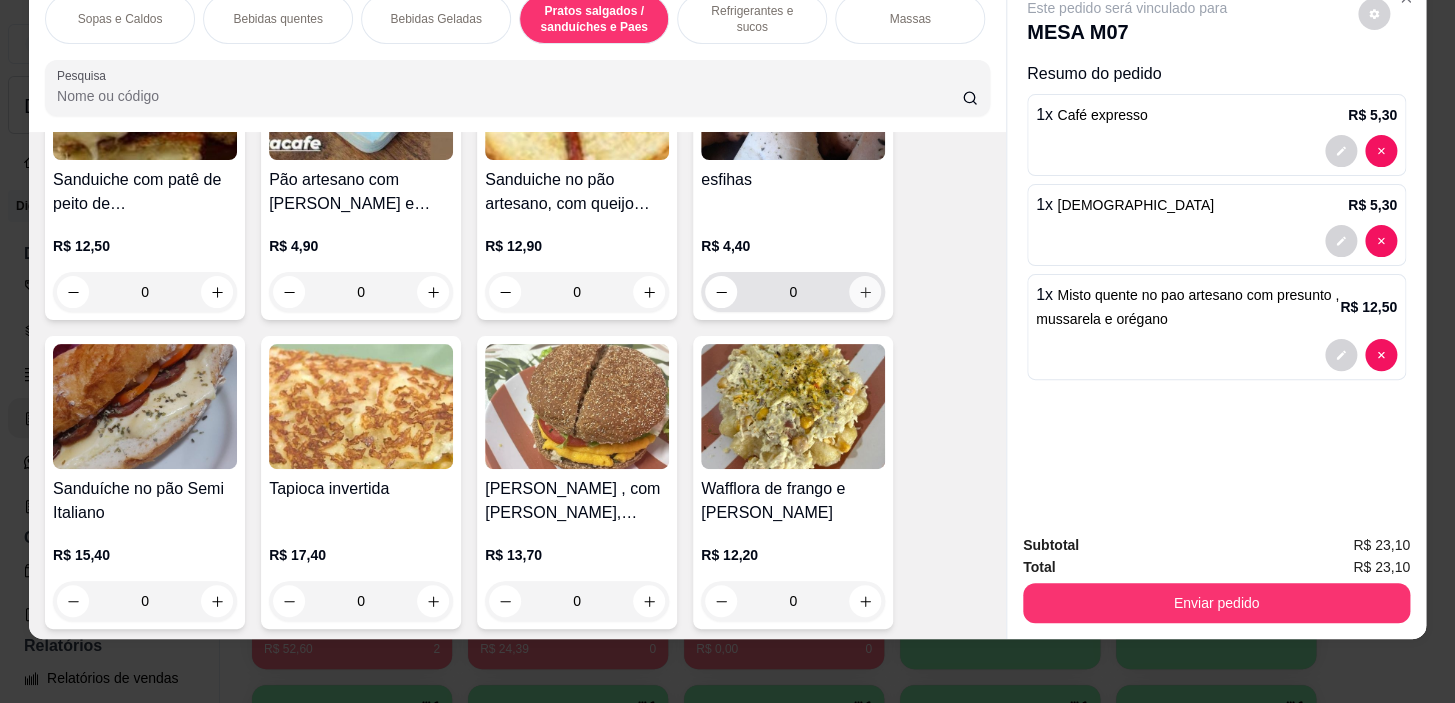 click 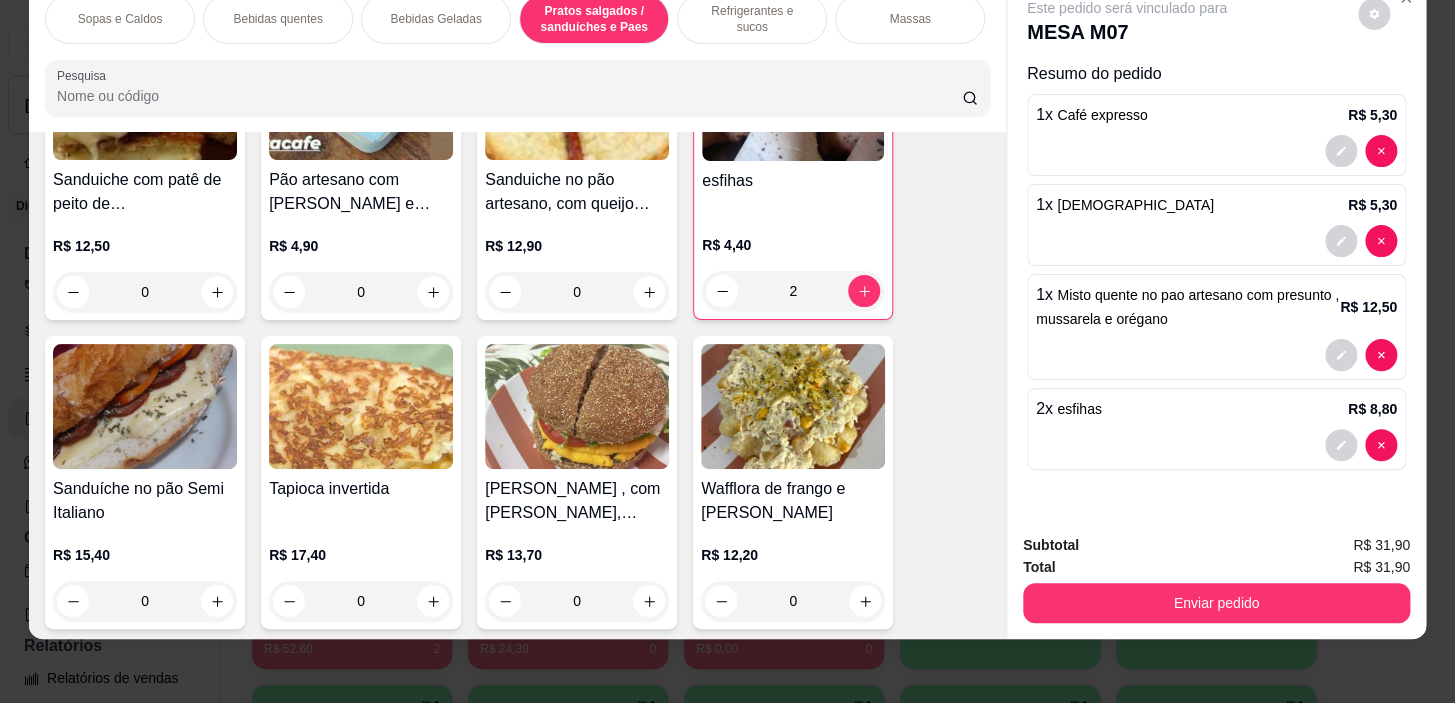click on "Refrigerantes e sucos" at bounding box center (752, 19) 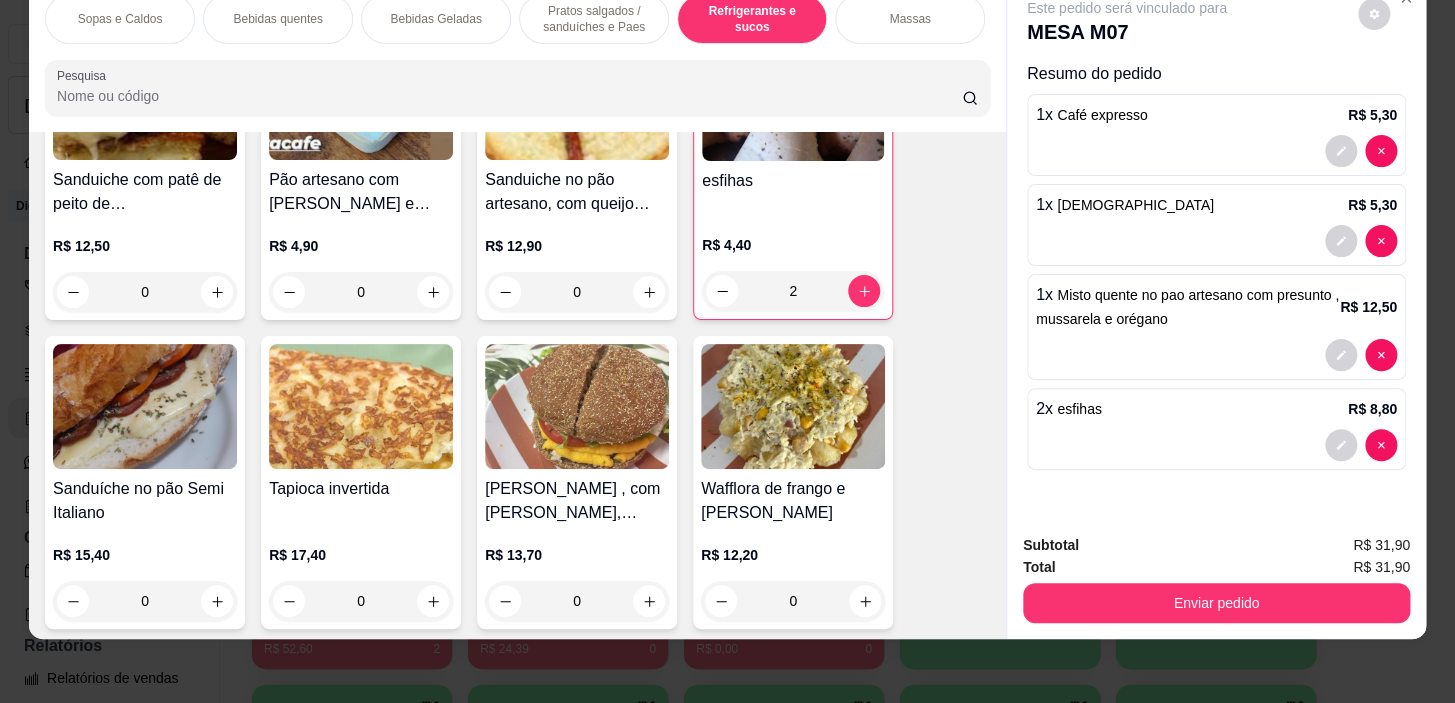 scroll, scrollTop: 8545, scrollLeft: 0, axis: vertical 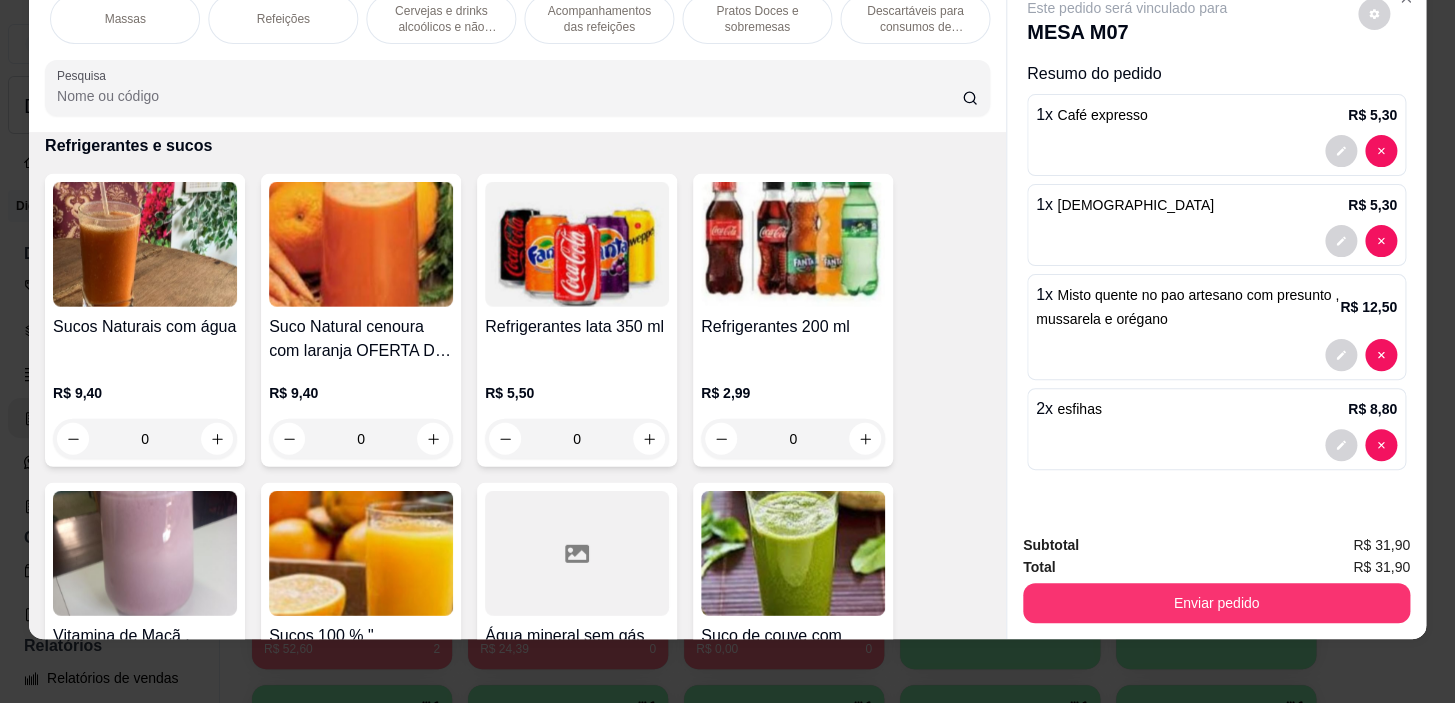 click on "Pratos Doces e sobremesas" at bounding box center [757, 19] 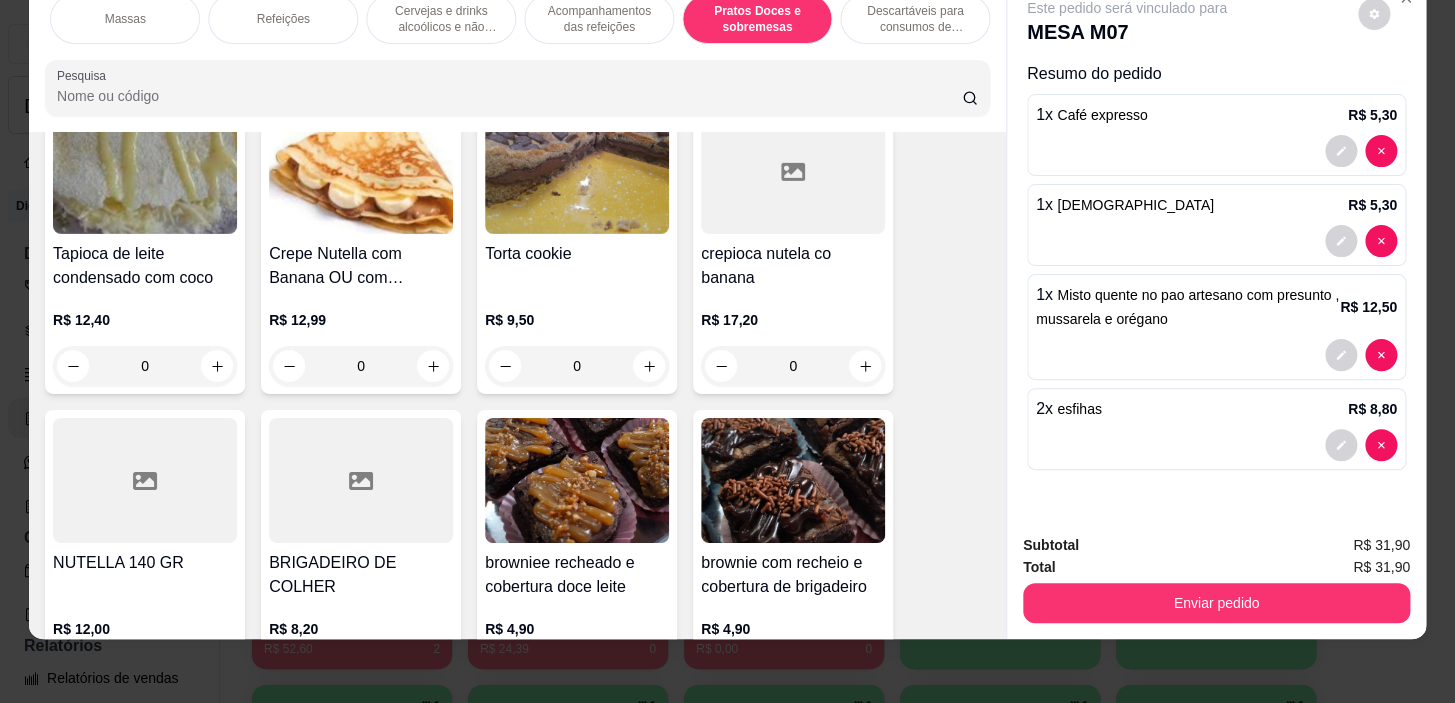 scroll, scrollTop: 15610, scrollLeft: 0, axis: vertical 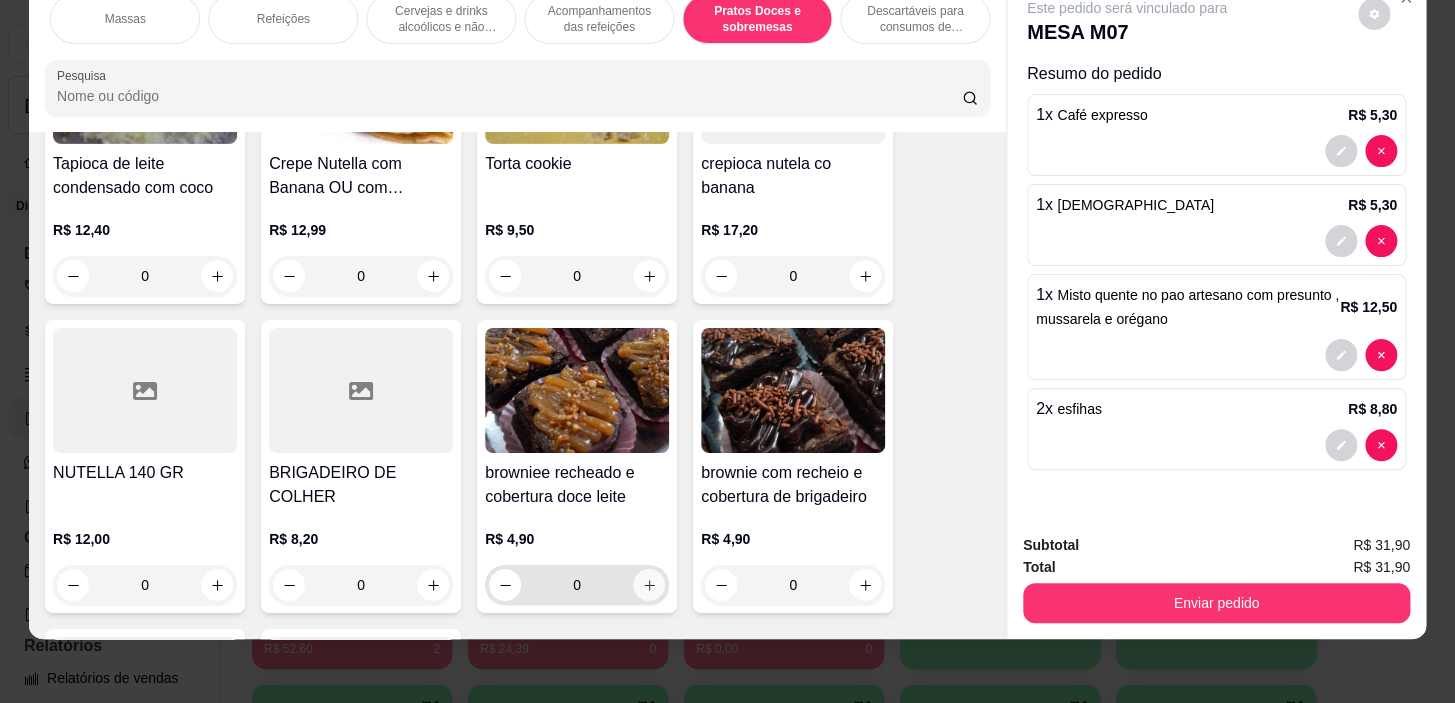 click at bounding box center (649, 585) 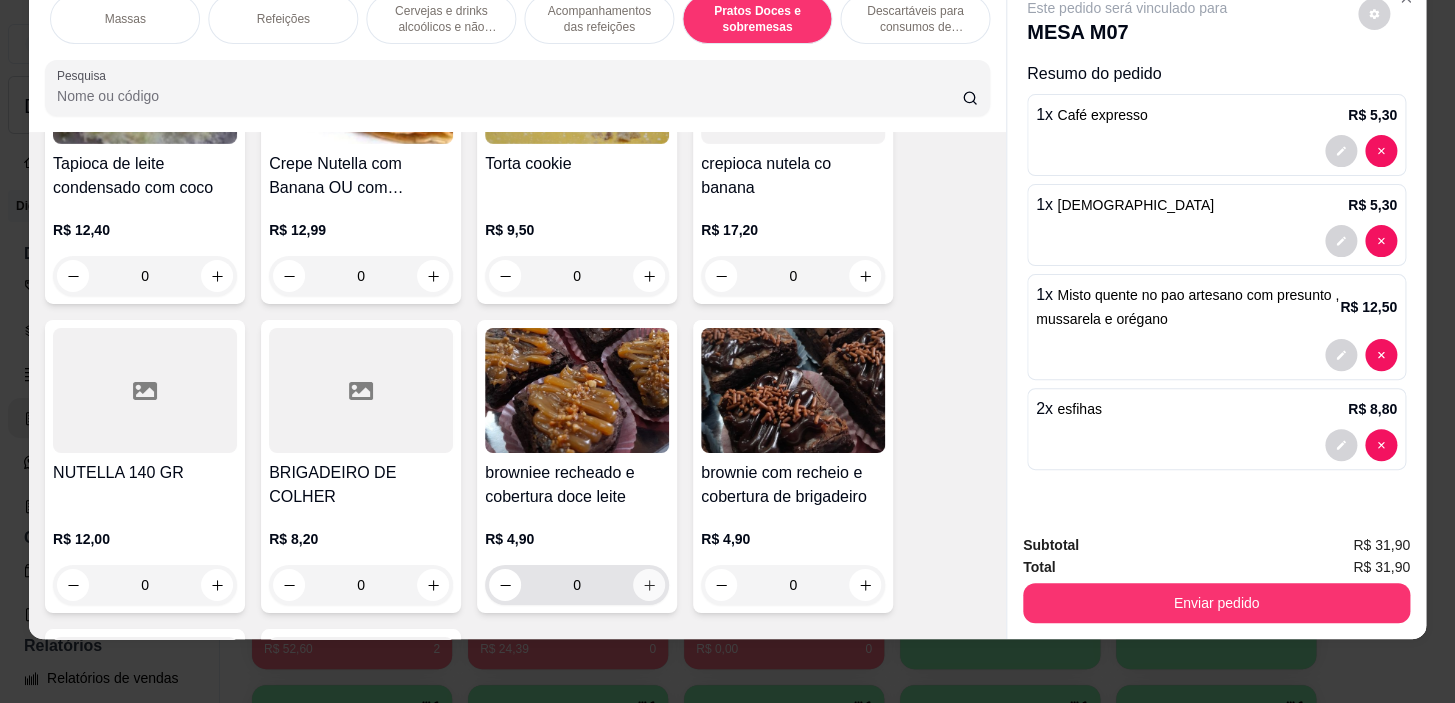 type on "1" 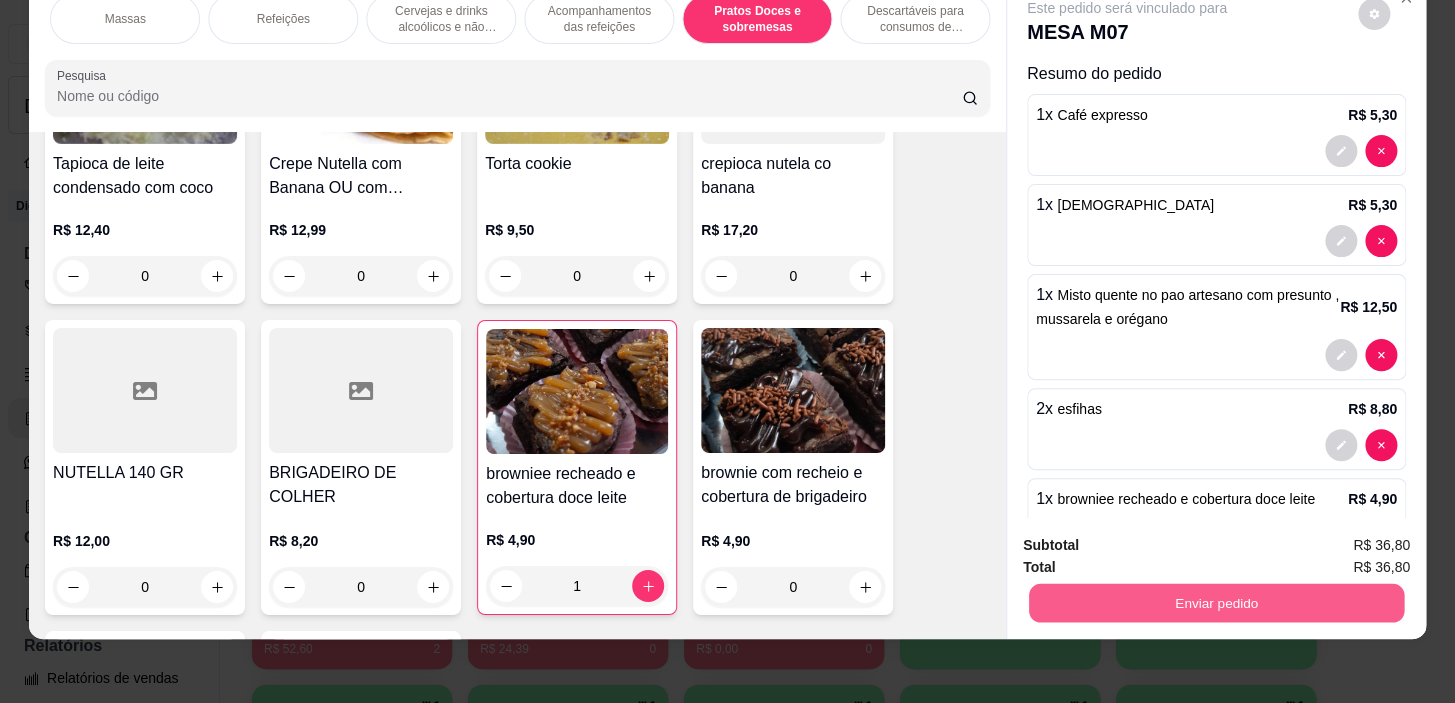 click on "Enviar pedido" at bounding box center [1216, 603] 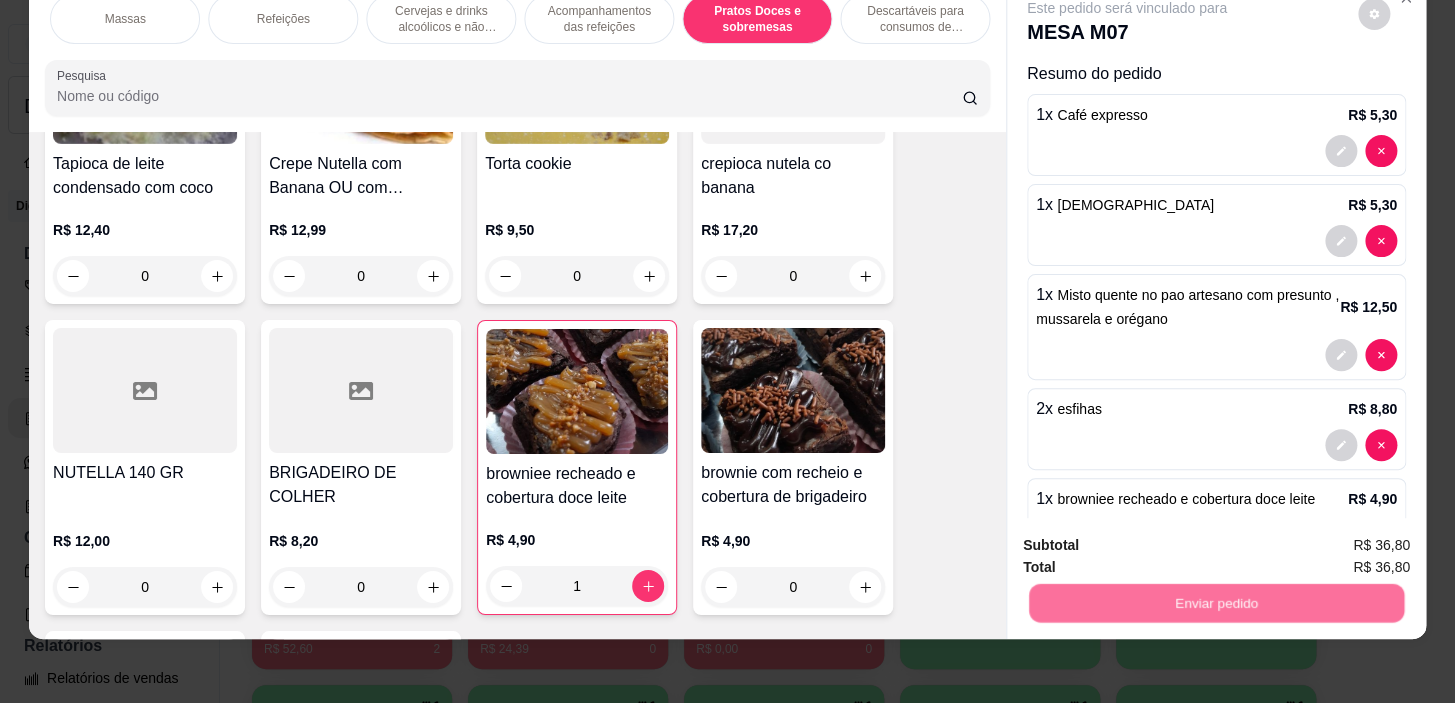 click on "Sim, quero registrar" at bounding box center (1340, 540) 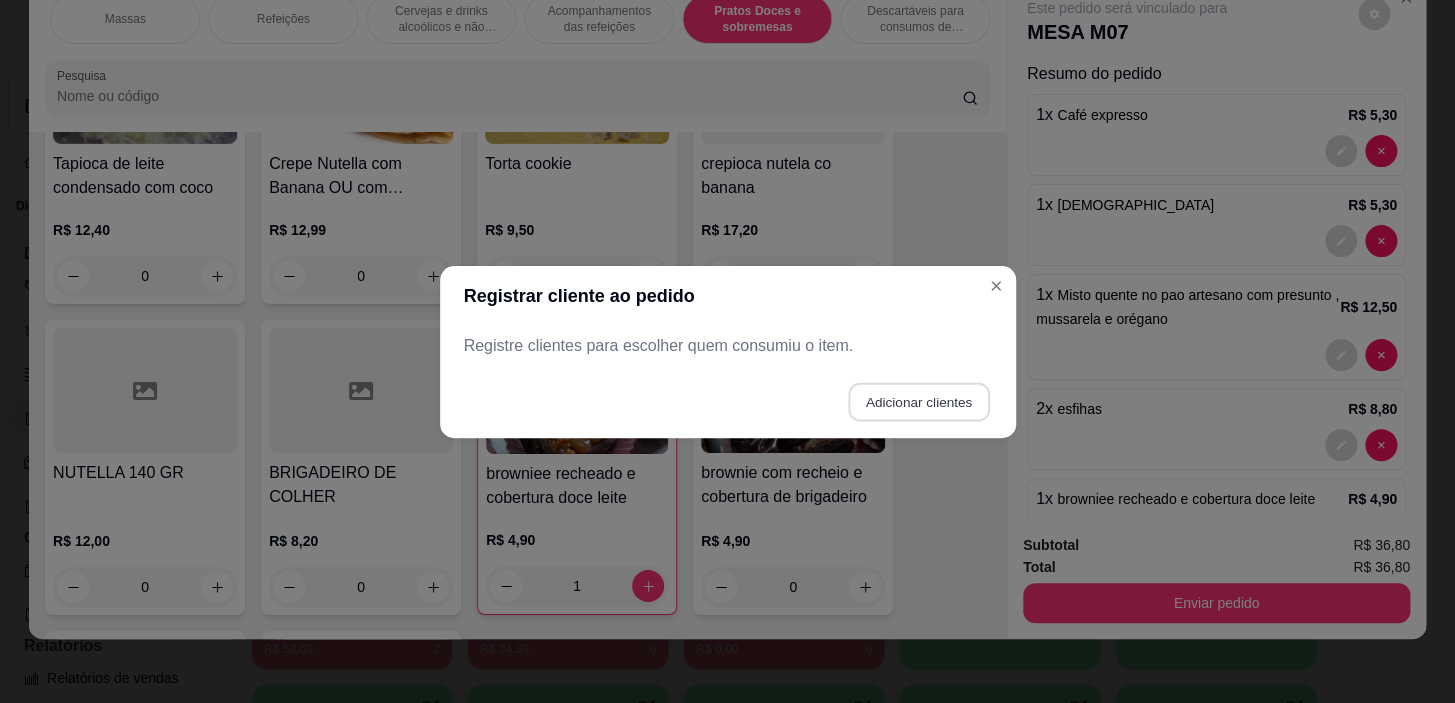 click on "Adicionar clientes" at bounding box center [918, 401] 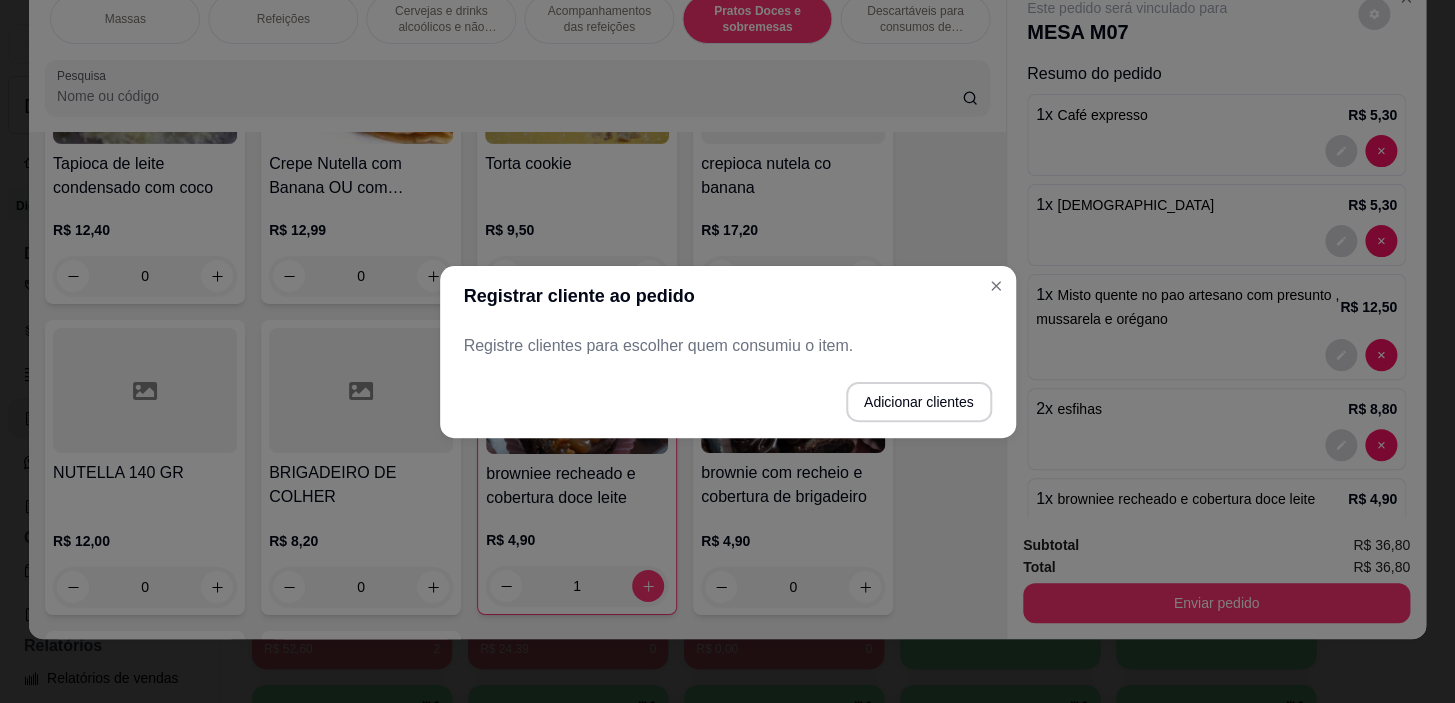 click on "Salvar" at bounding box center [727, 418] 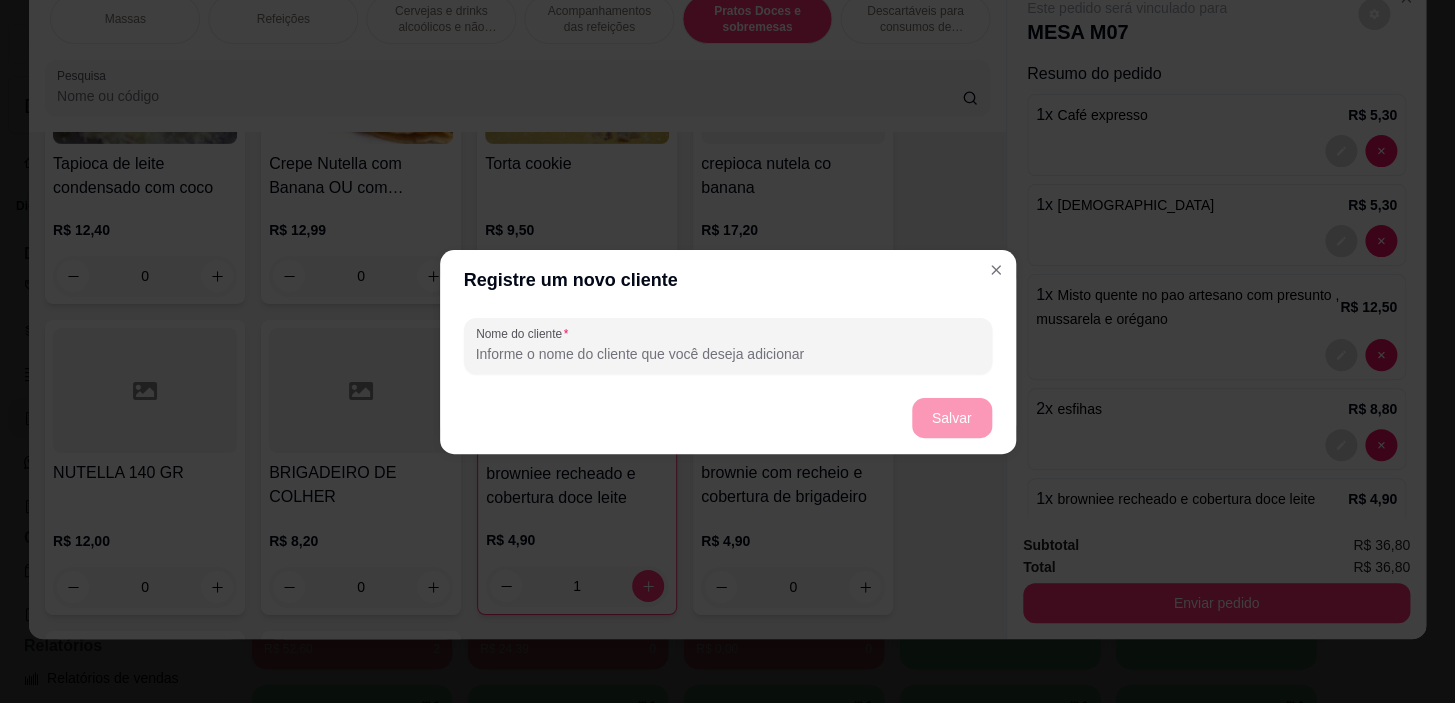 click on "Nome do cliente" at bounding box center [728, 354] 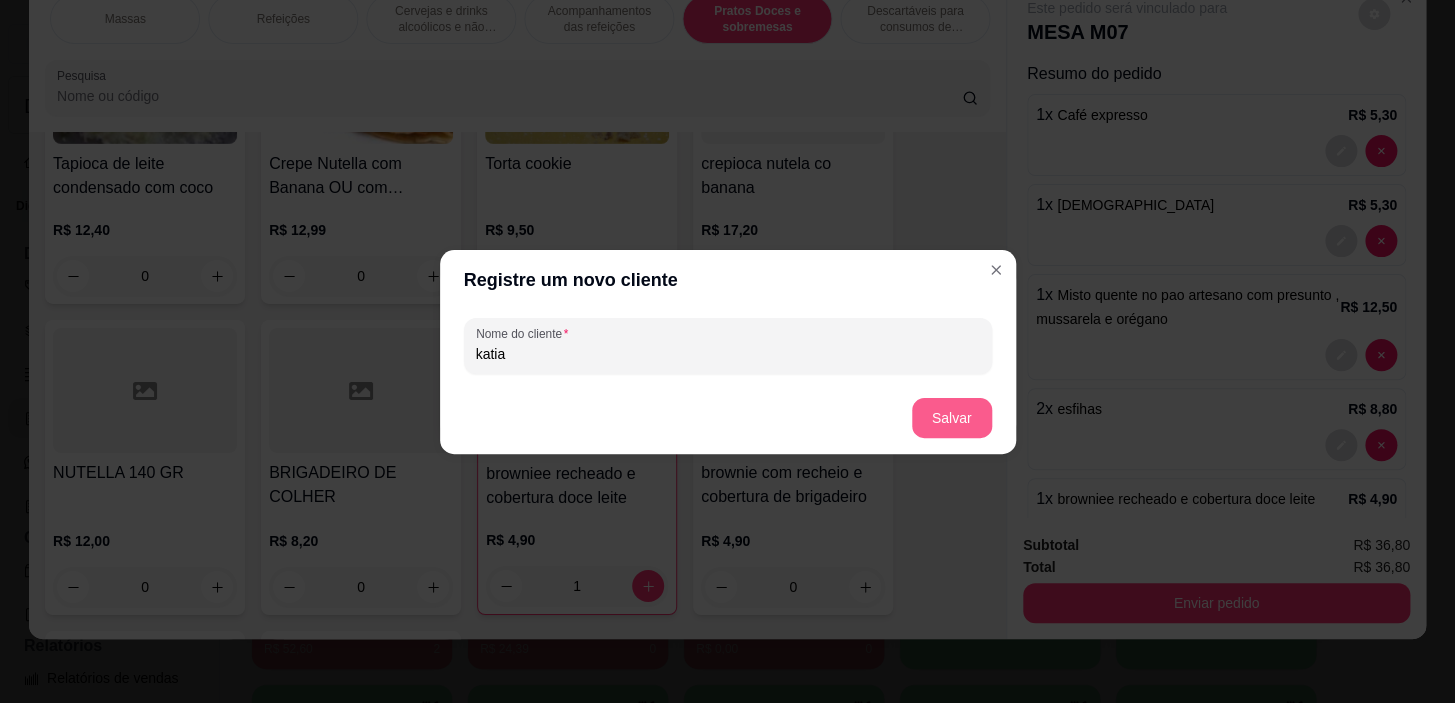 type on "katia" 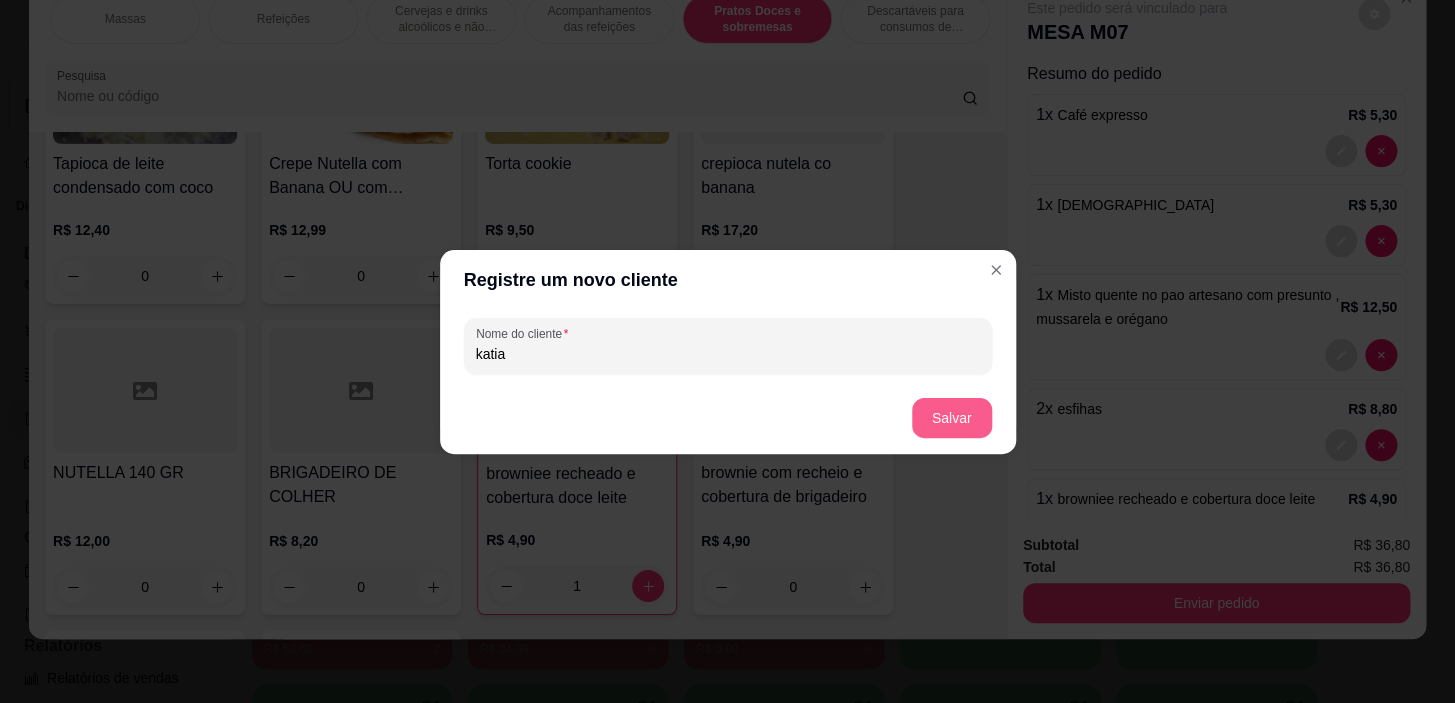 click on "Salvar" at bounding box center (952, 418) 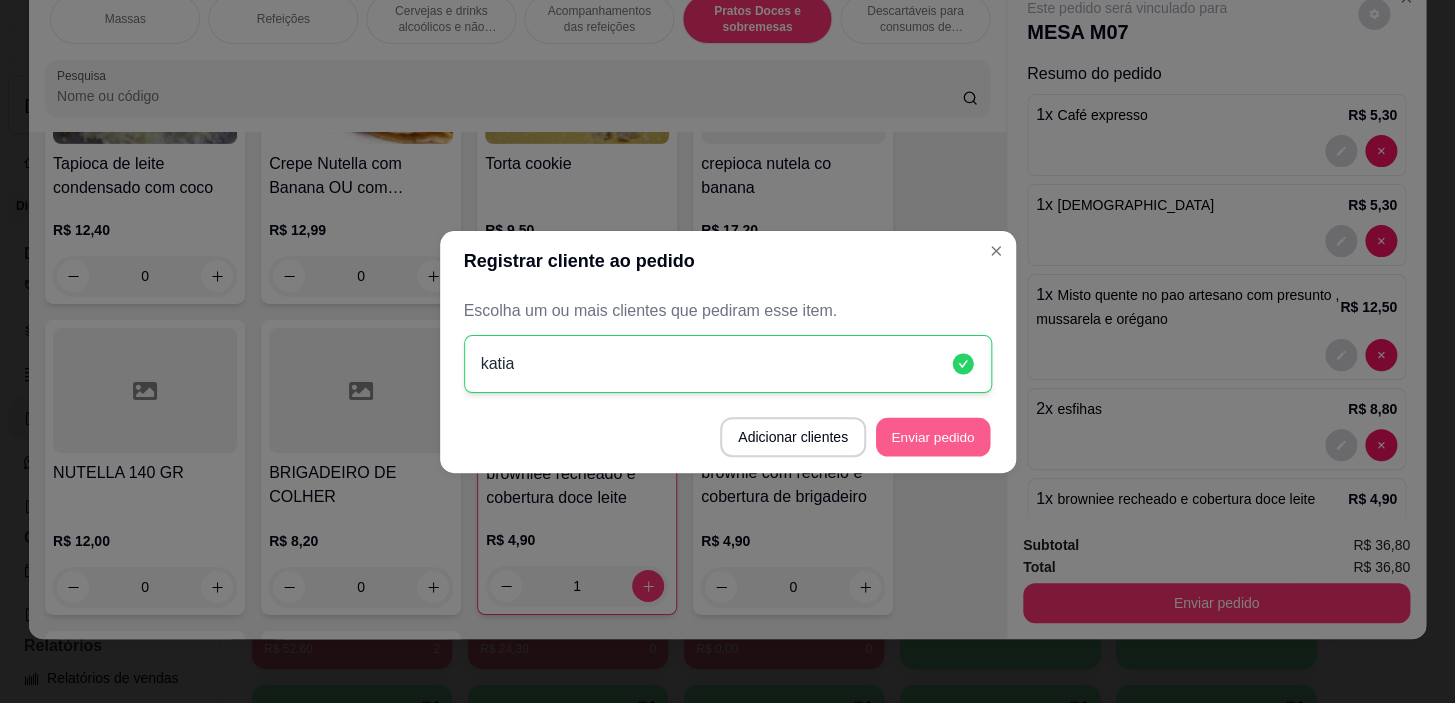 click on "Enviar pedido" at bounding box center [933, 436] 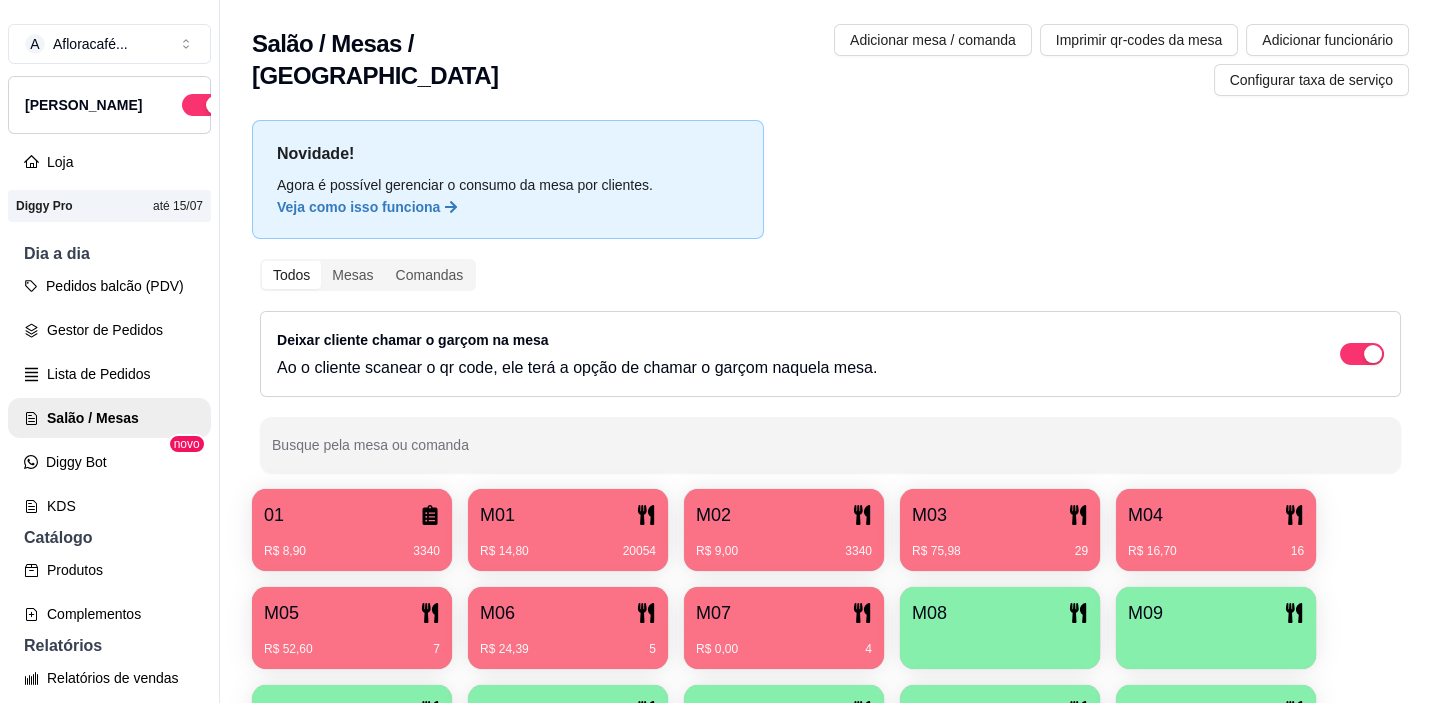 click on "M08" at bounding box center [1000, 613] 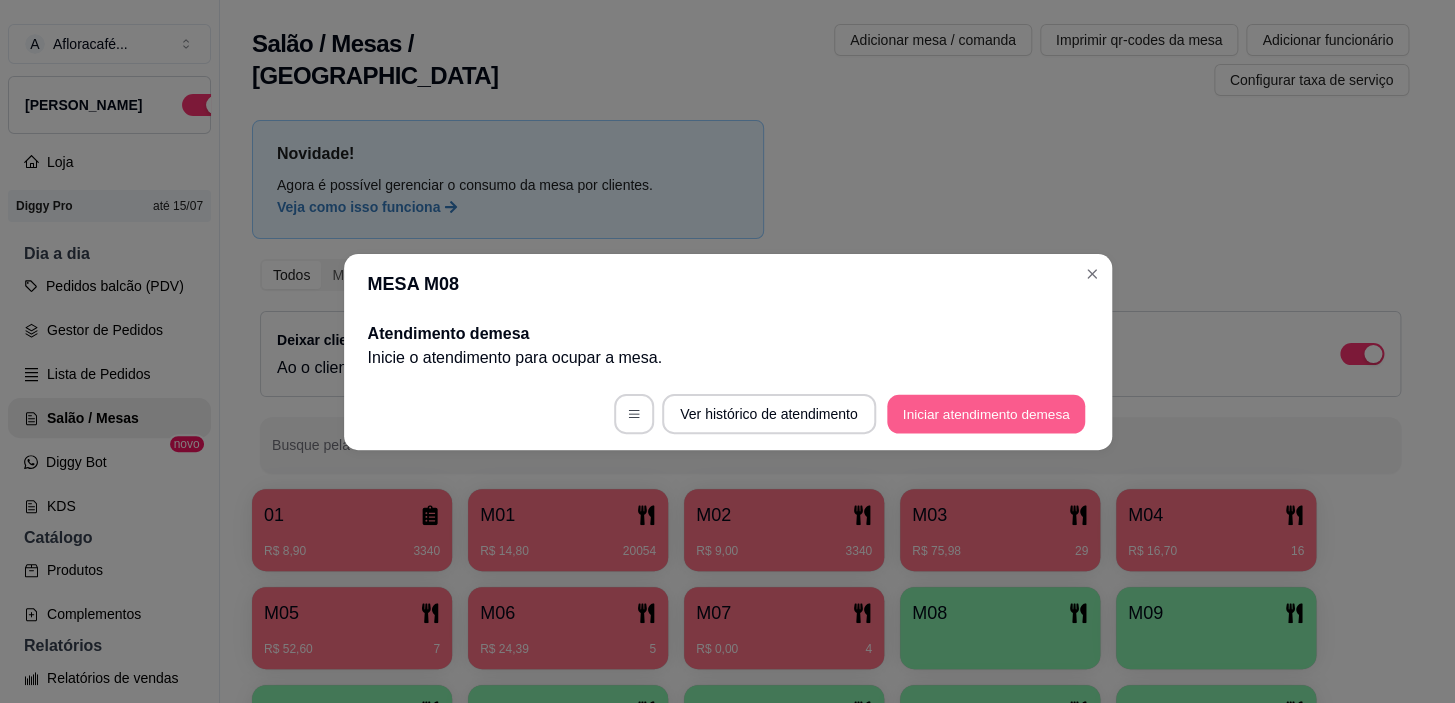 click on "Iniciar atendimento de  mesa" at bounding box center [986, 413] 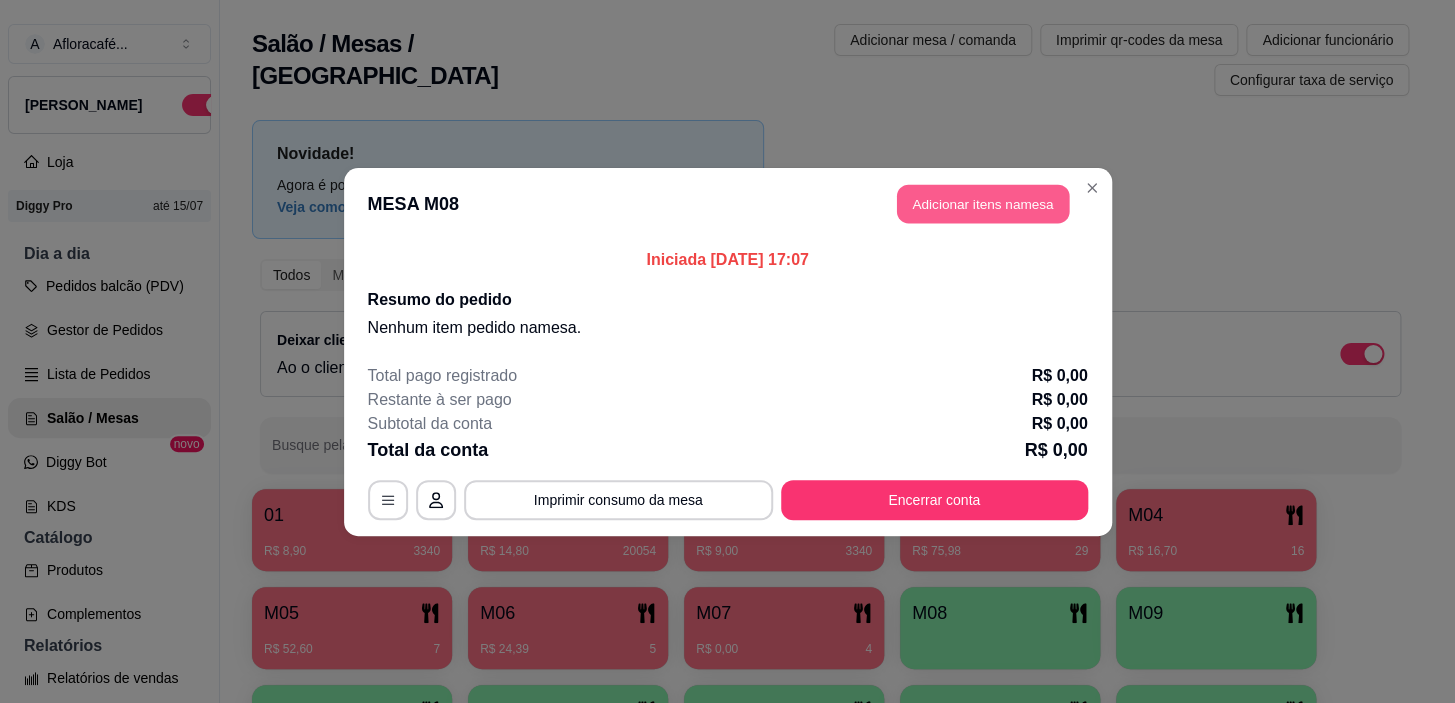 click on "Adicionar itens na  mesa" at bounding box center (983, 203) 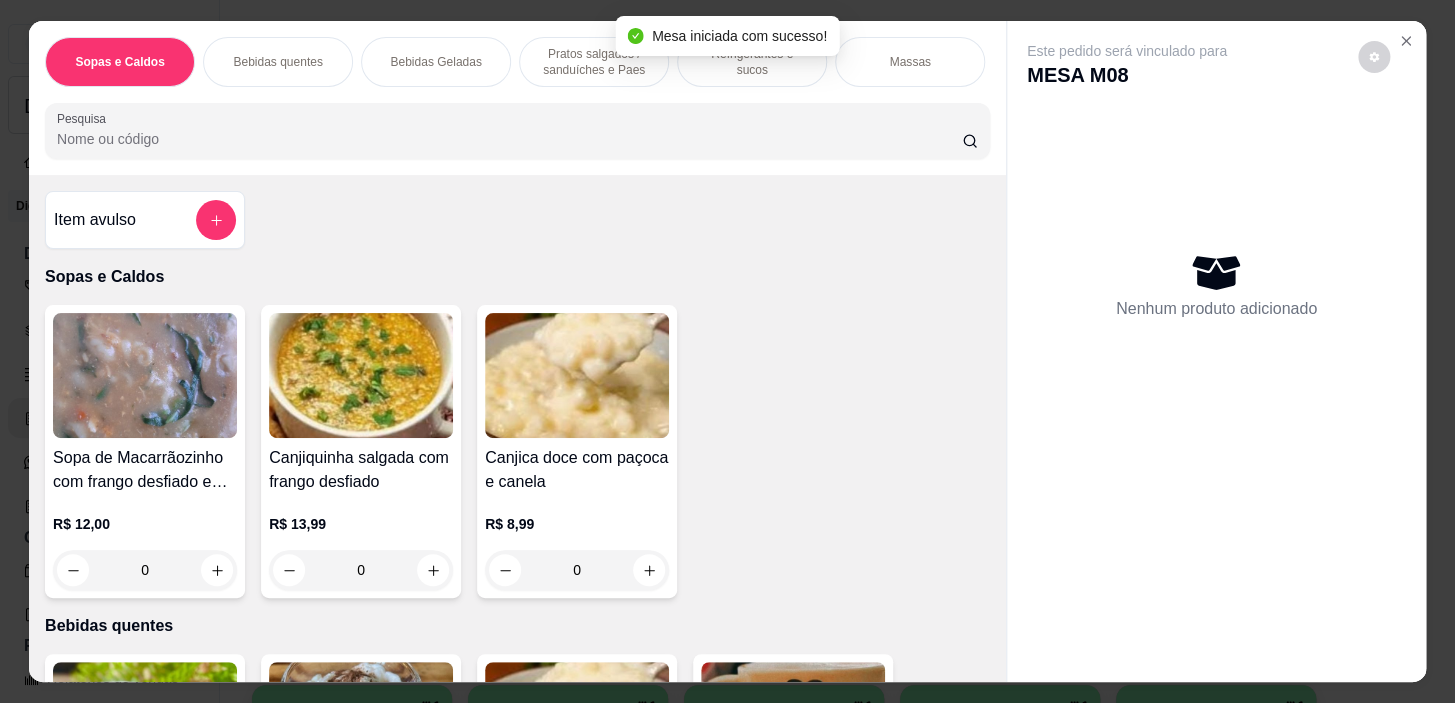 scroll, scrollTop: 454, scrollLeft: 0, axis: vertical 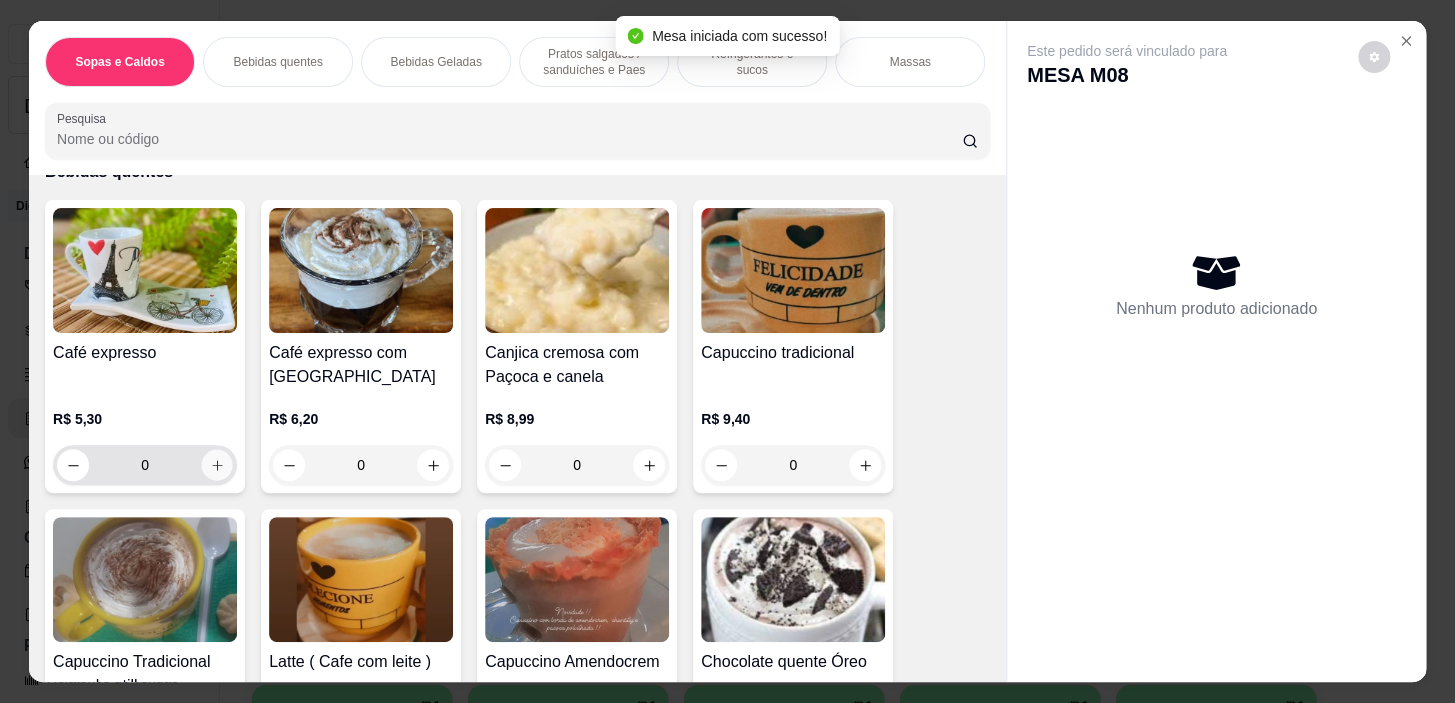 click 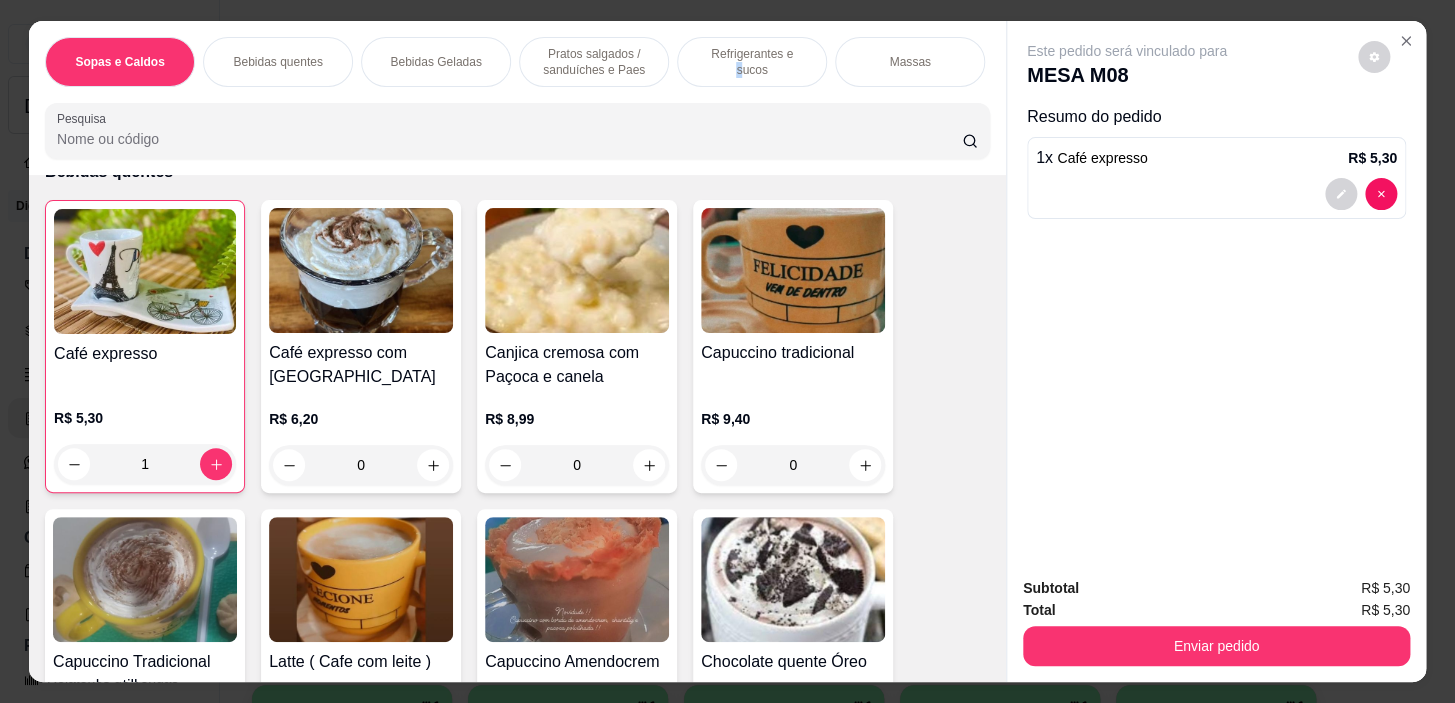 drag, startPoint x: 775, startPoint y: 51, endPoint x: 721, endPoint y: 143, distance: 106.677086 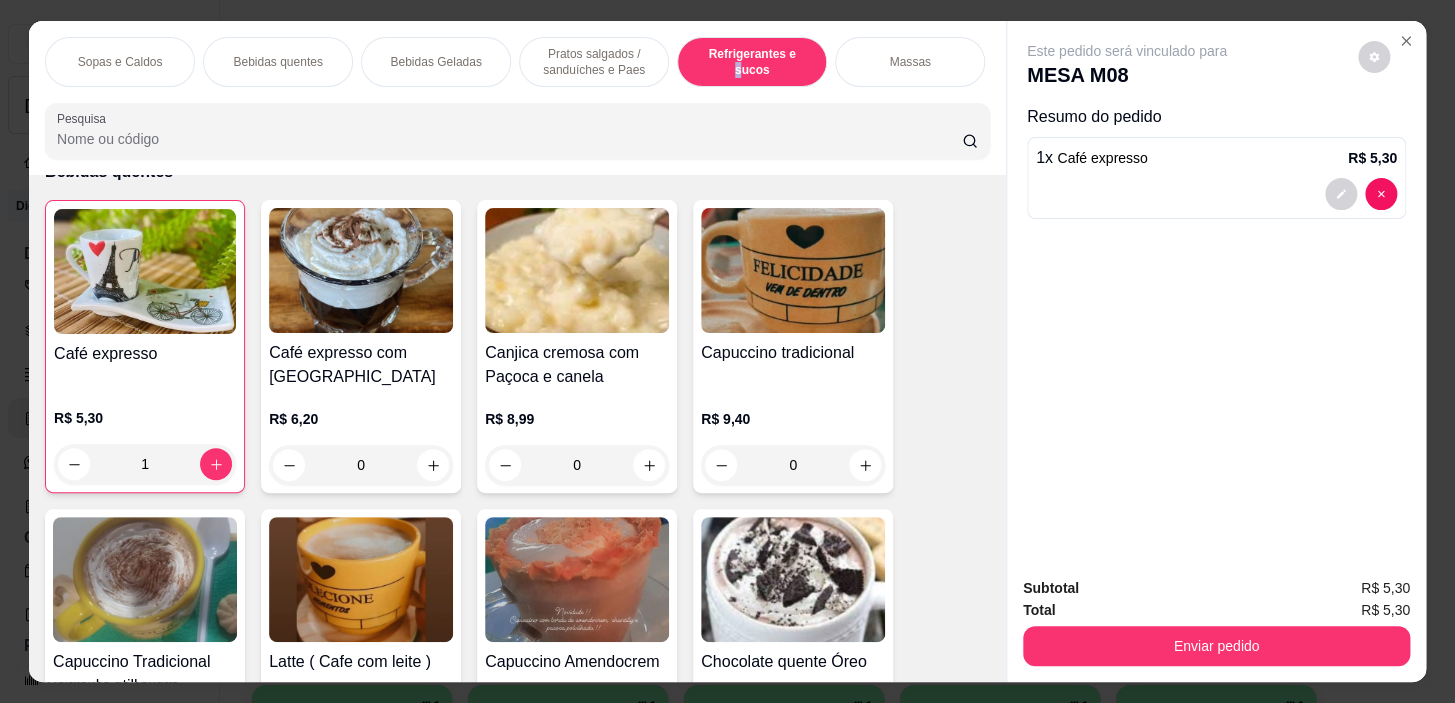 scroll, scrollTop: 8543, scrollLeft: 0, axis: vertical 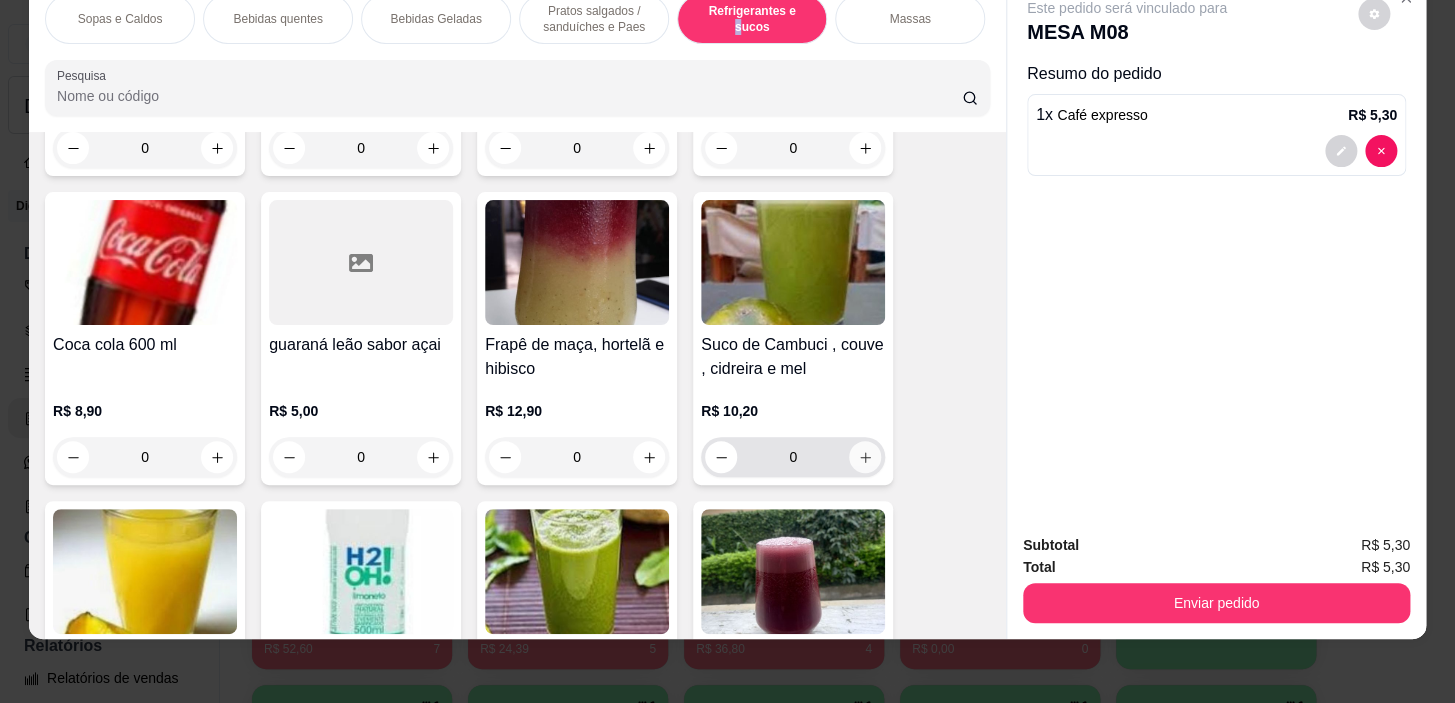click 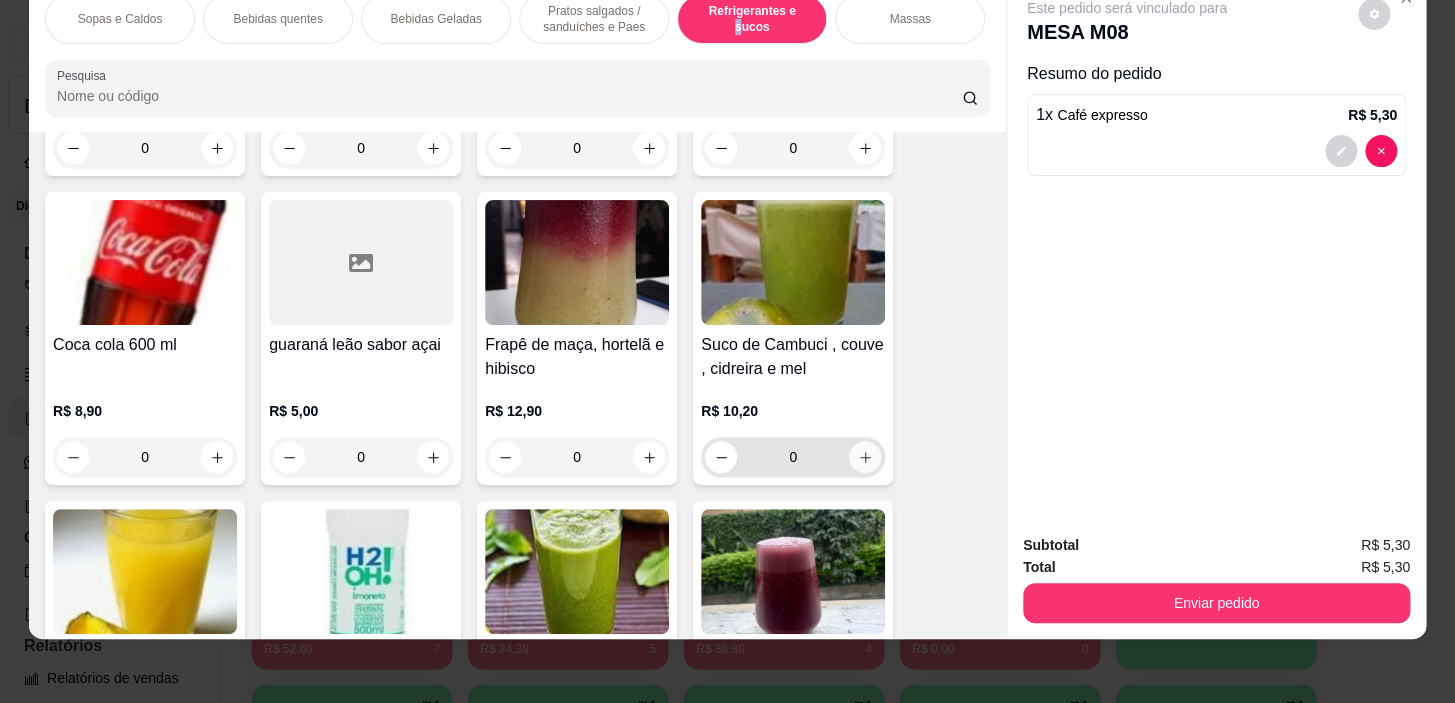 type on "1" 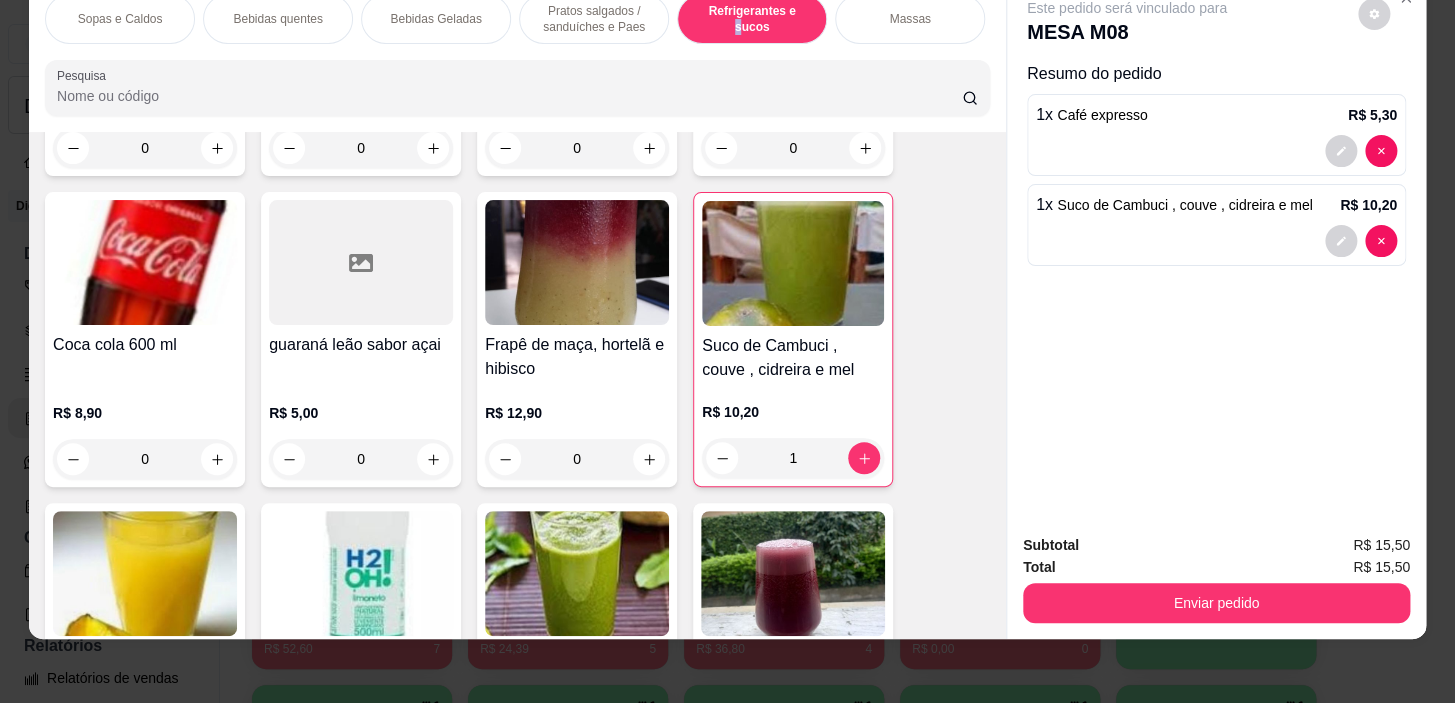 scroll, scrollTop: 0, scrollLeft: 785, axis: horizontal 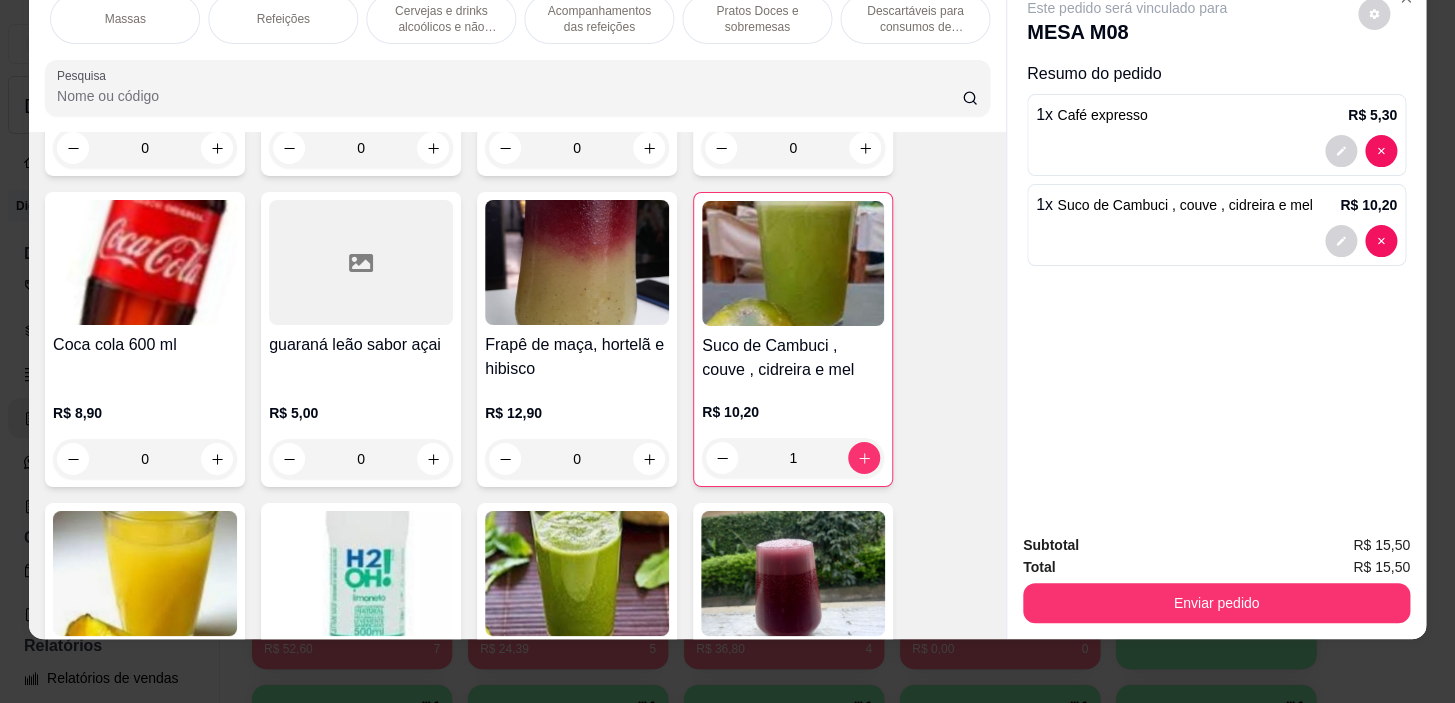 click on "Pratos Doces e sobremesas" at bounding box center [757, 19] 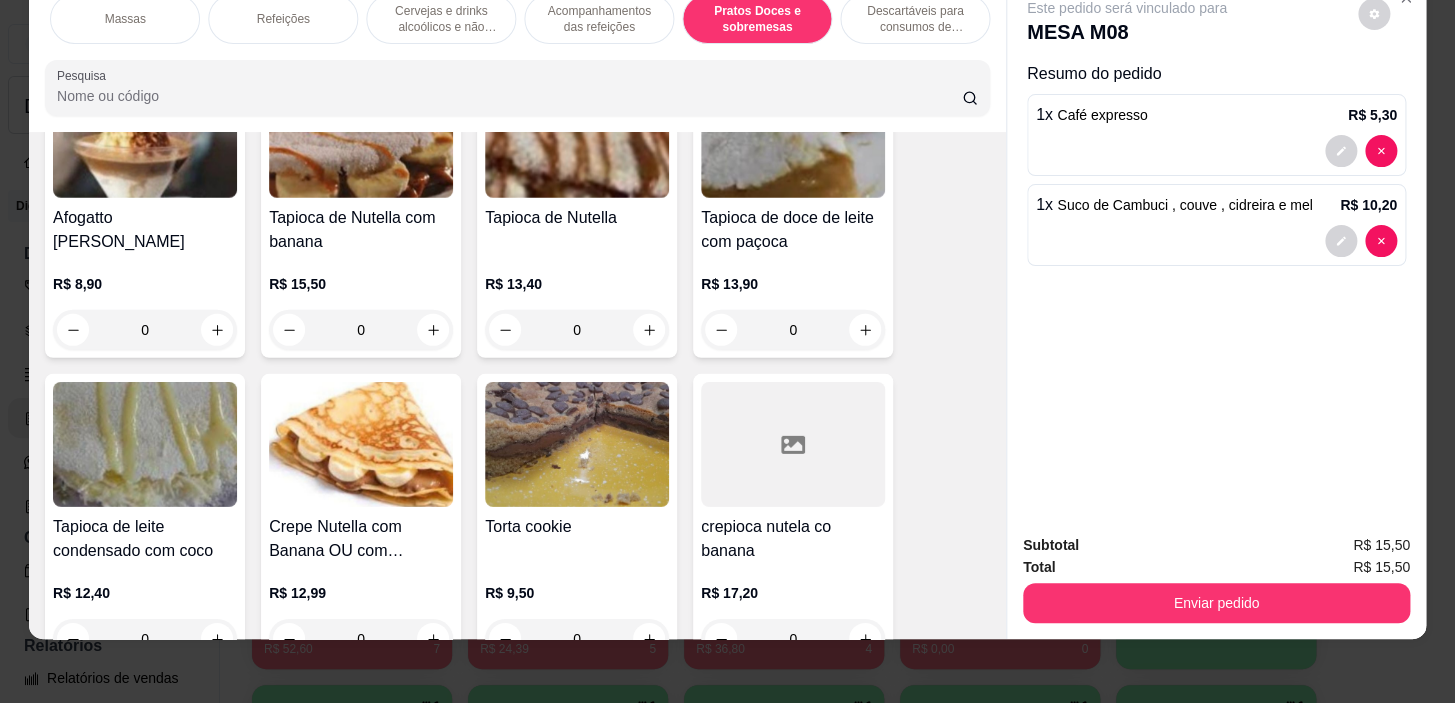 scroll, scrollTop: 15338, scrollLeft: 0, axis: vertical 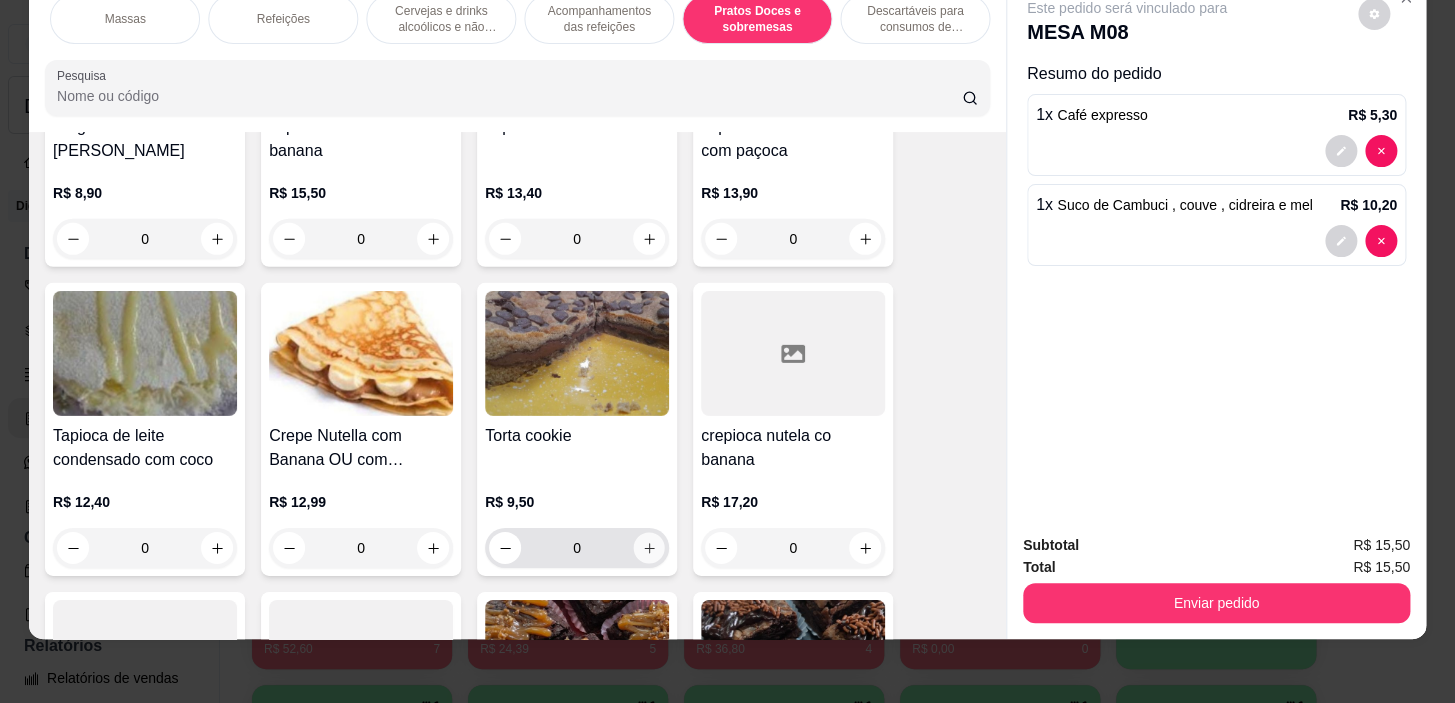 click 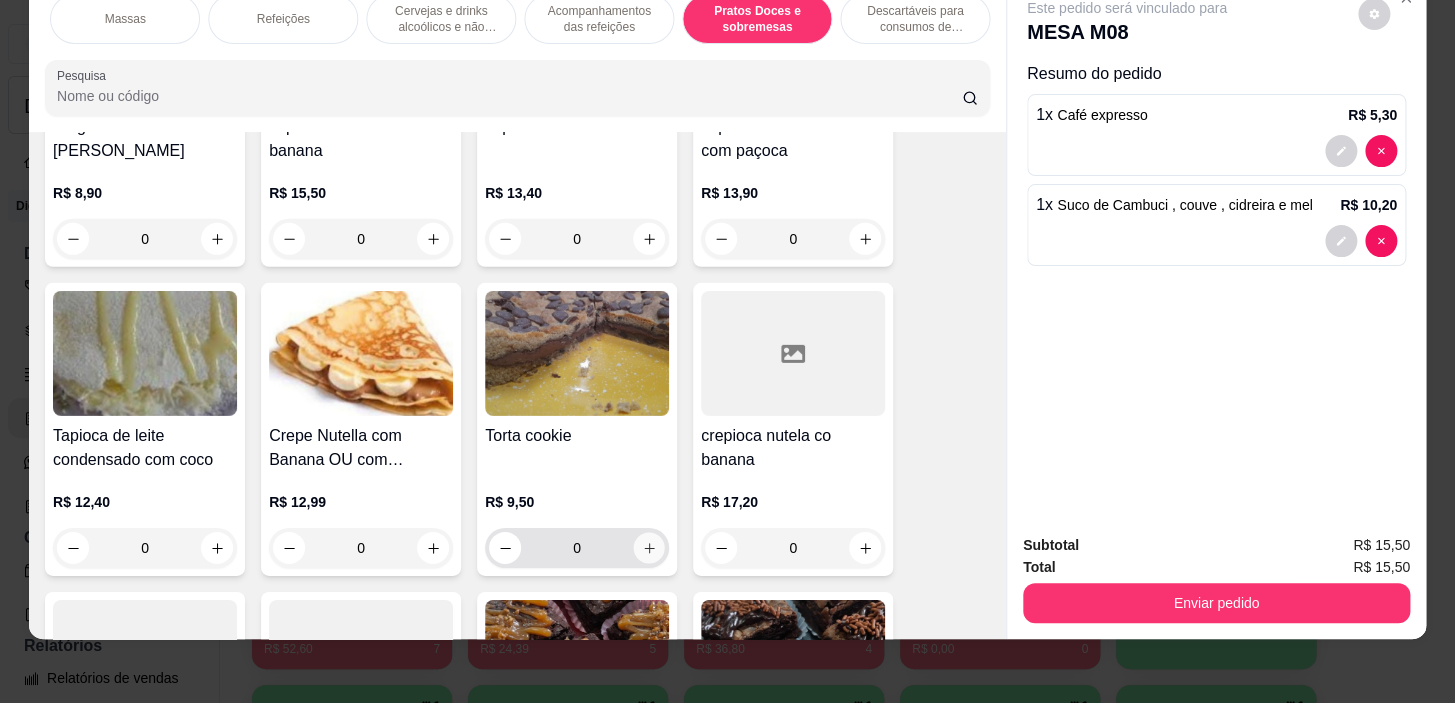 type on "1" 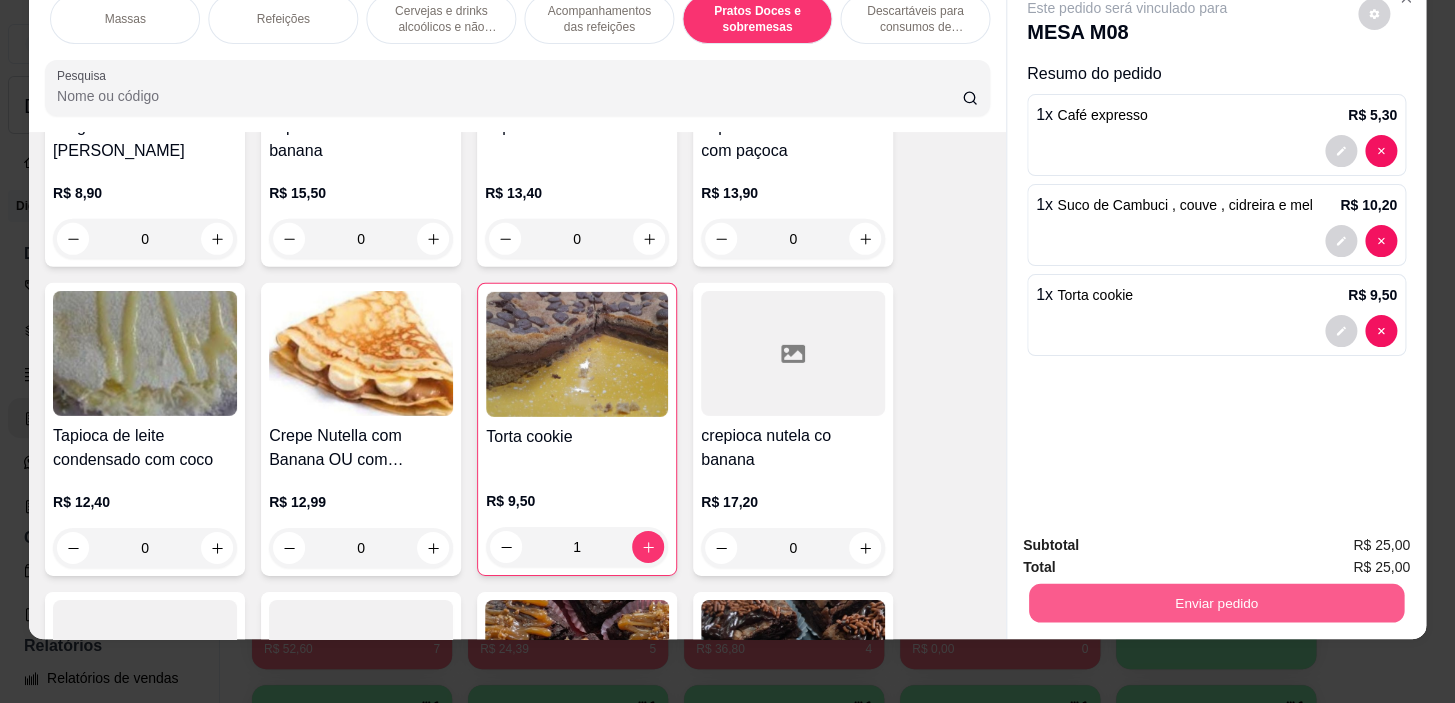 click on "Enviar pedido" at bounding box center [1216, 603] 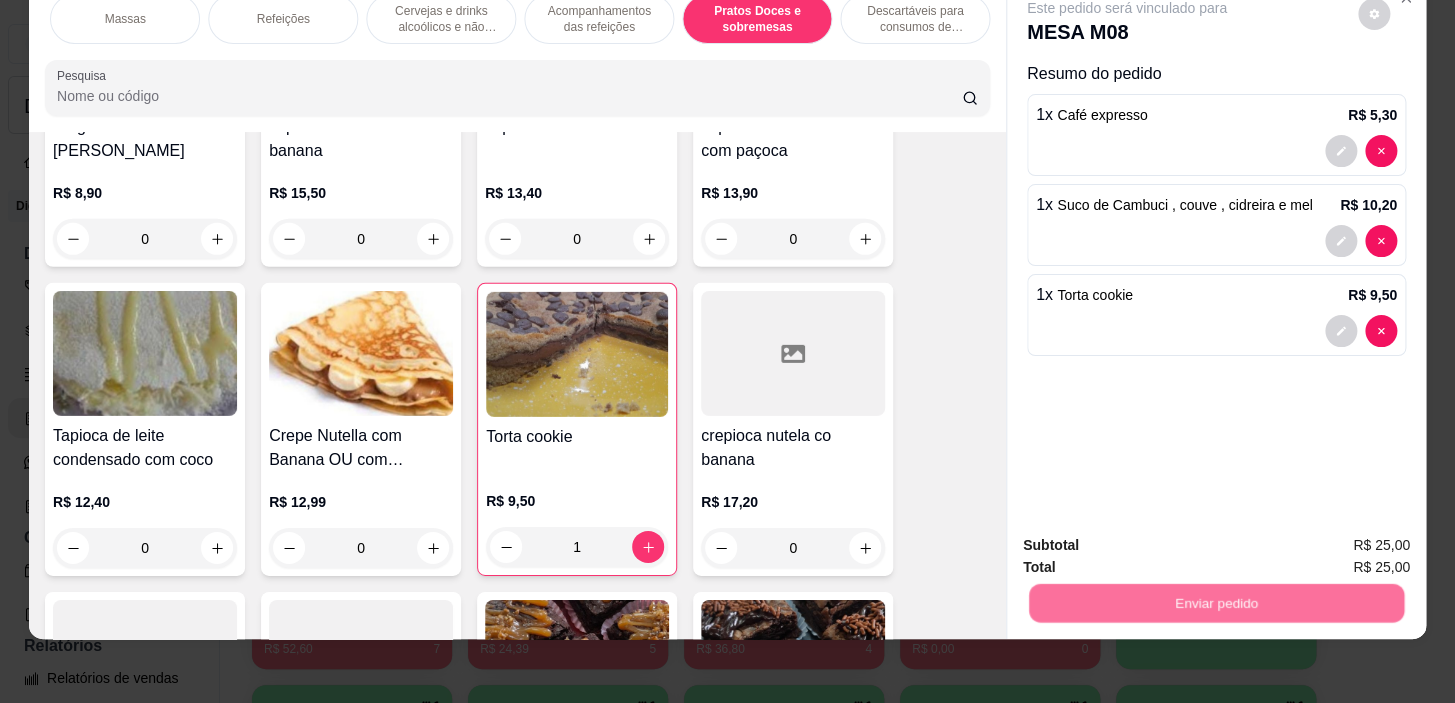 click on "Não registrar e enviar pedido" at bounding box center [1150, 540] 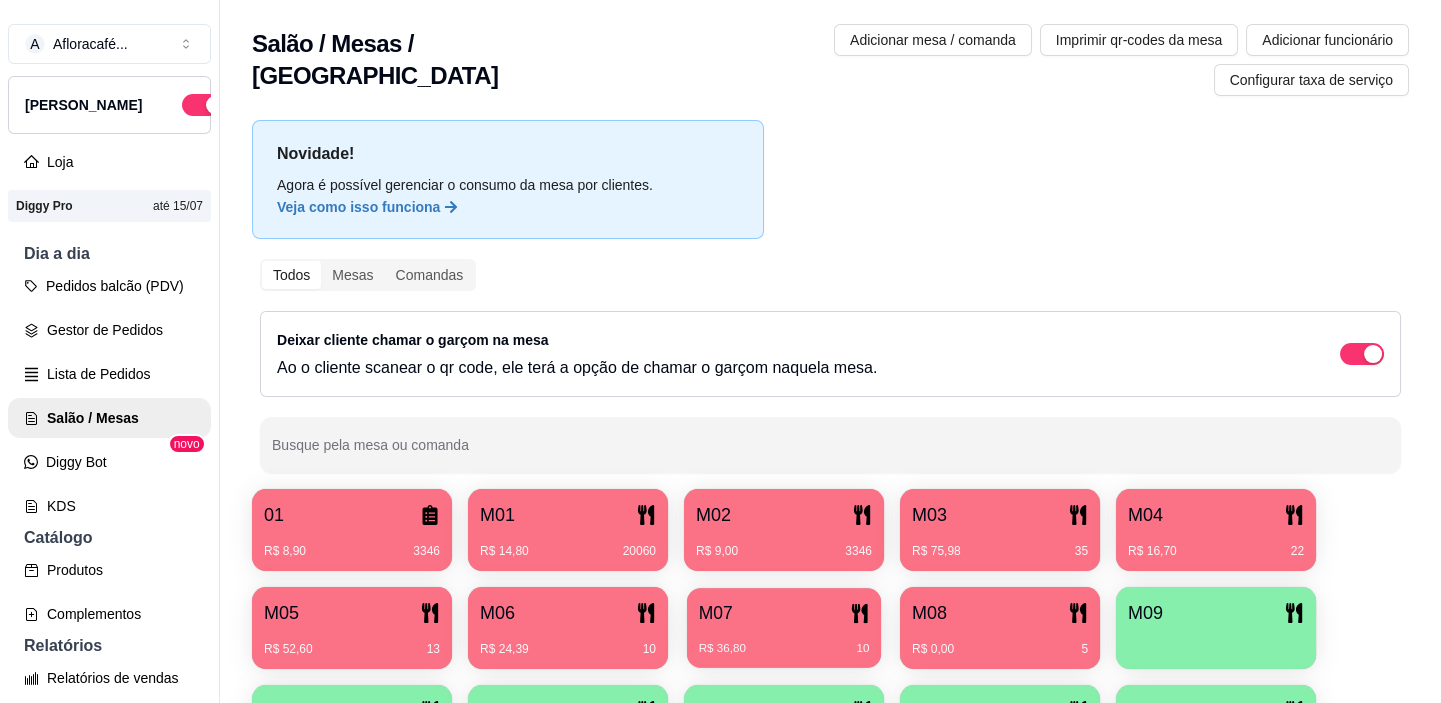 click on "M07" at bounding box center (784, 613) 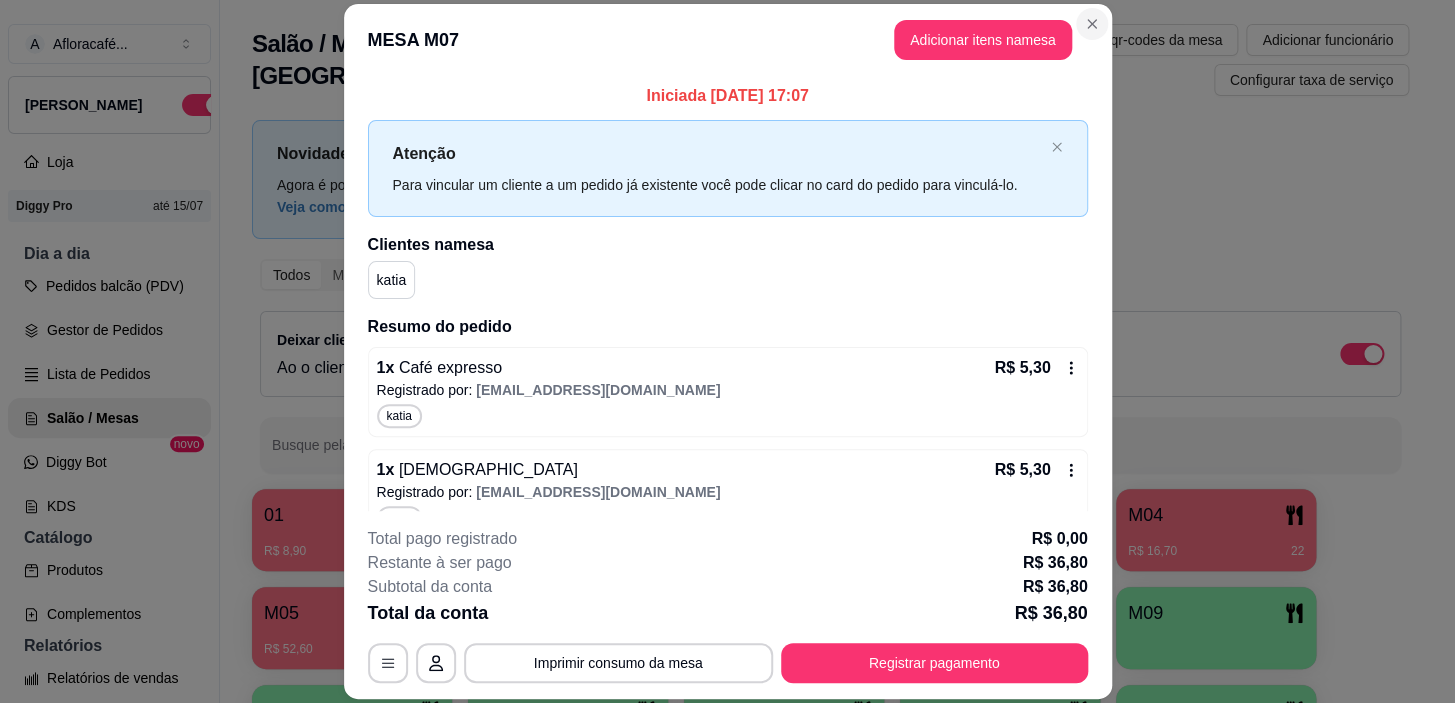 drag, startPoint x: 1102, startPoint y: 14, endPoint x: 1080, endPoint y: 20, distance: 22.803509 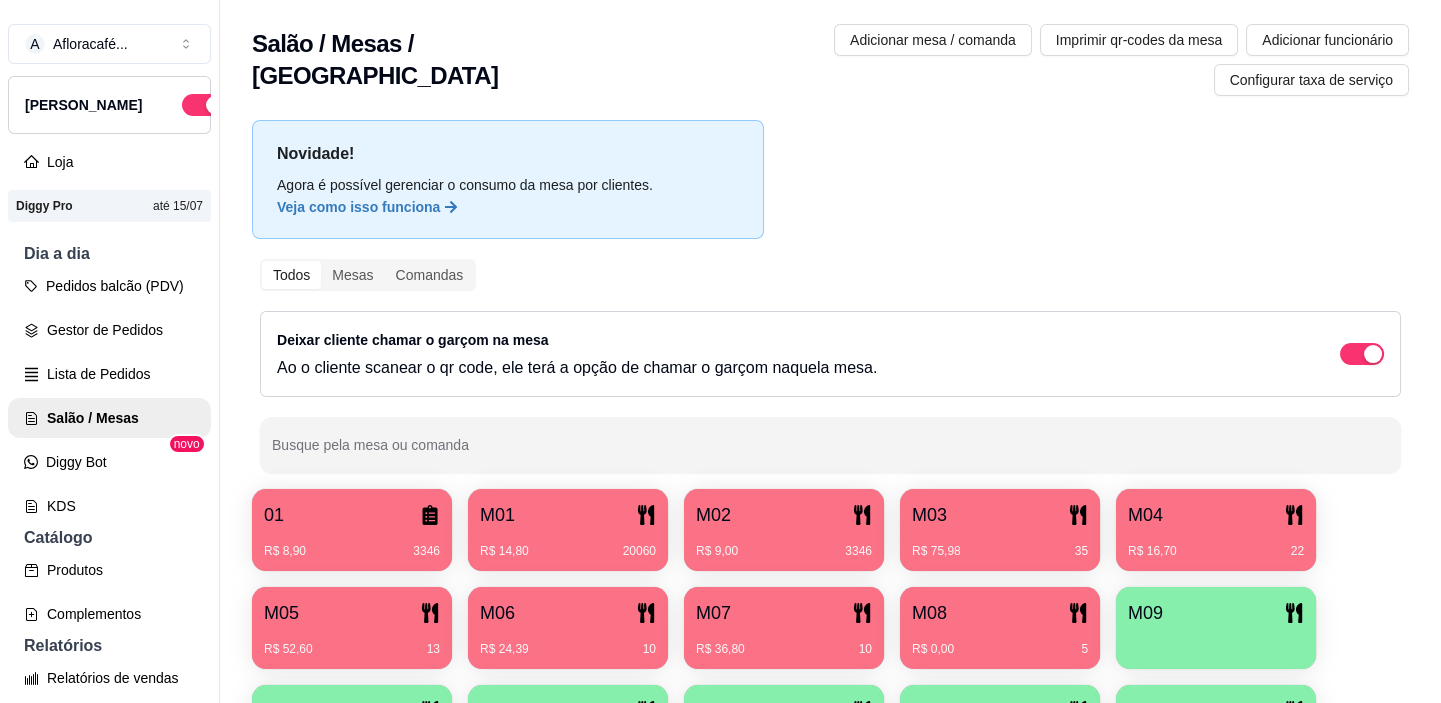 click on "M06" at bounding box center (568, 613) 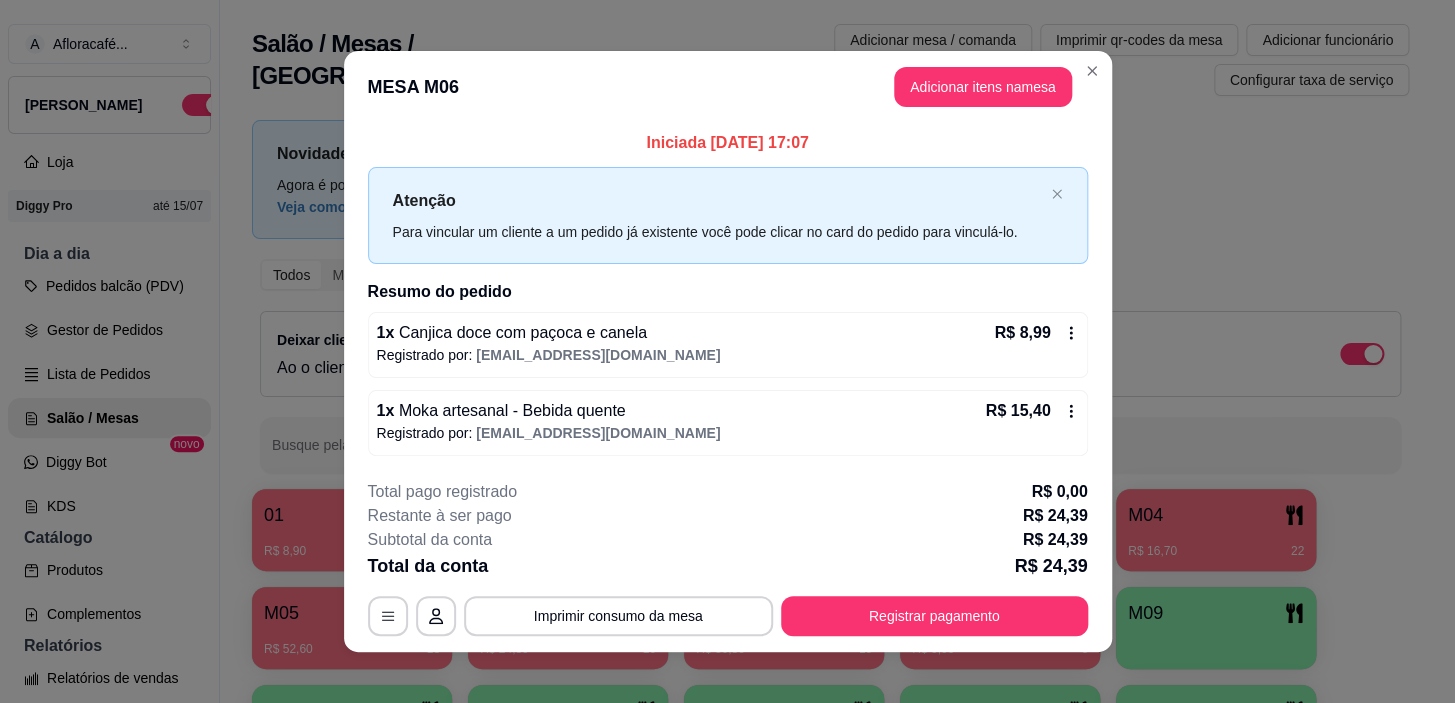 scroll, scrollTop: 12, scrollLeft: 0, axis: vertical 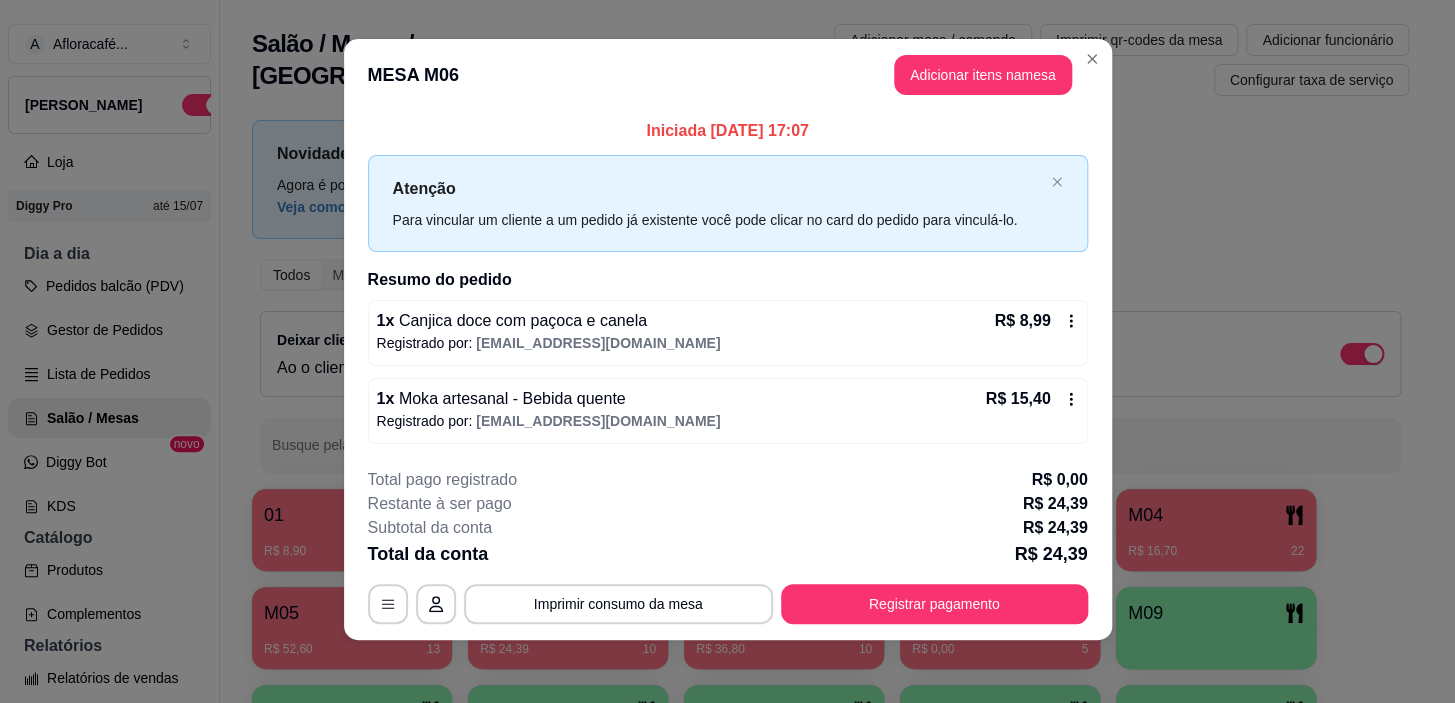 click on "MESA M06 Adicionar itens na  mesa" at bounding box center (728, 75) 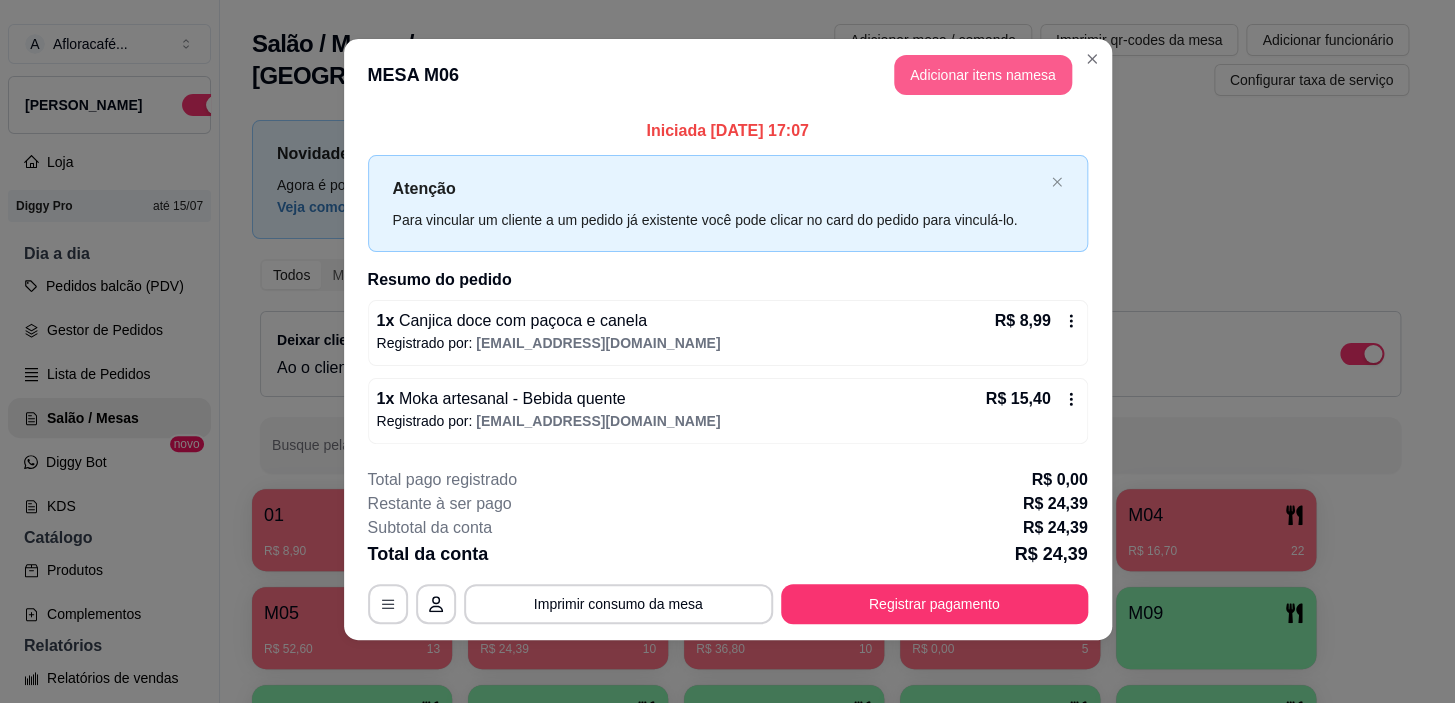 click on "Adicionar itens na  mesa" at bounding box center [983, 75] 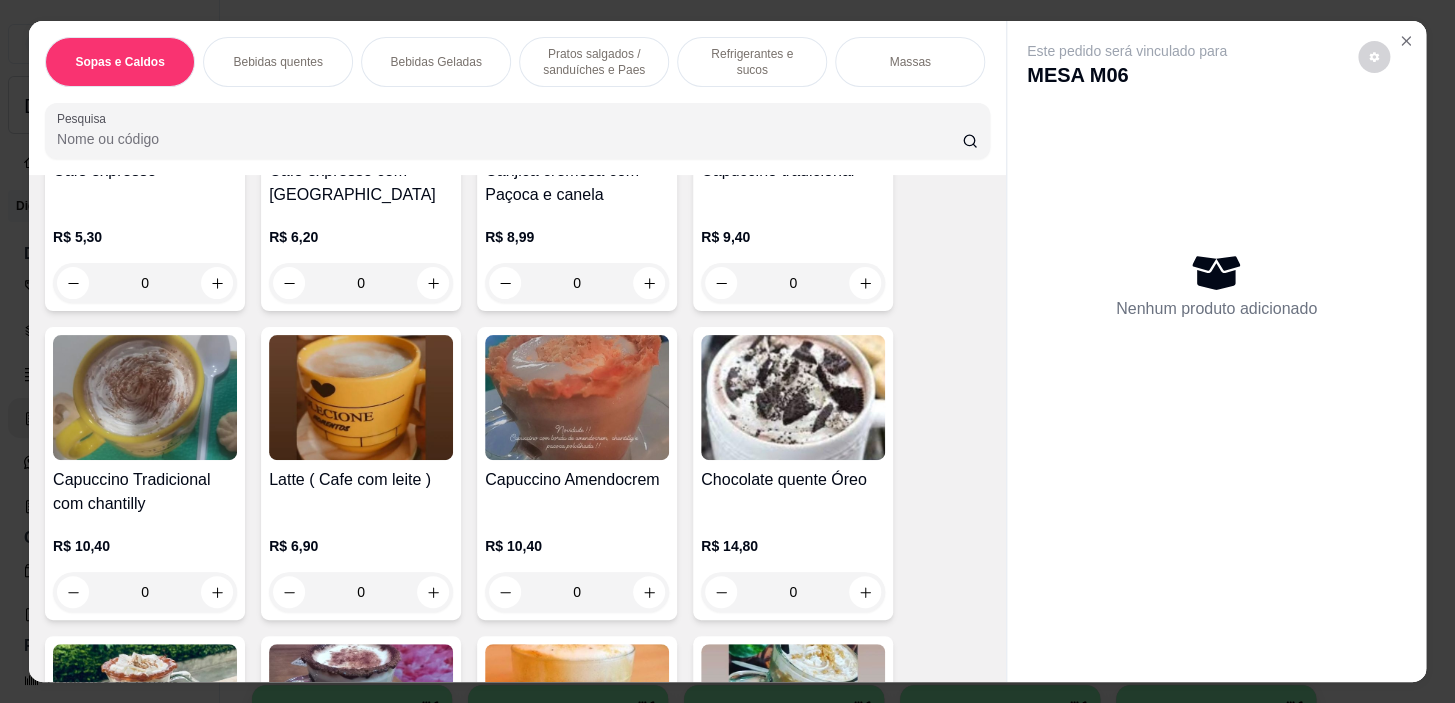 scroll, scrollTop: 1090, scrollLeft: 0, axis: vertical 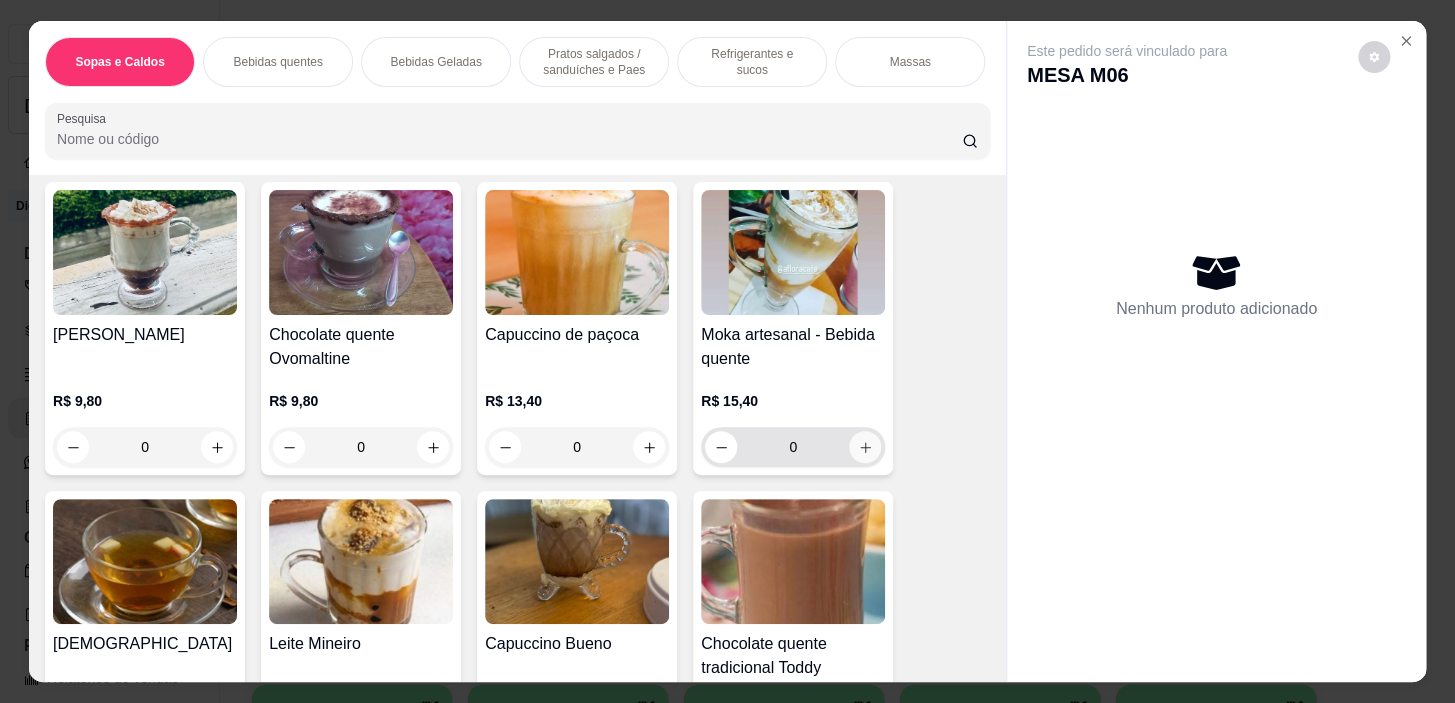 click 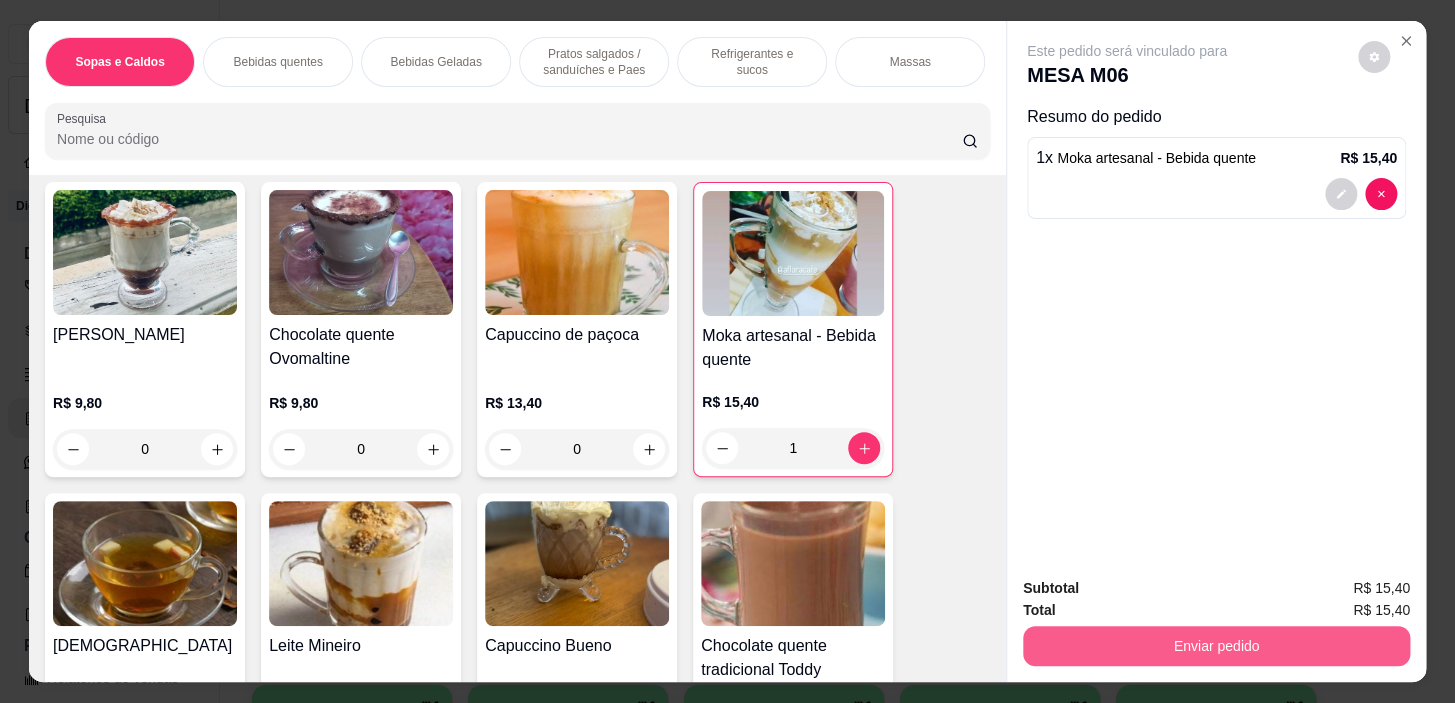 click on "Enviar pedido" at bounding box center (1216, 646) 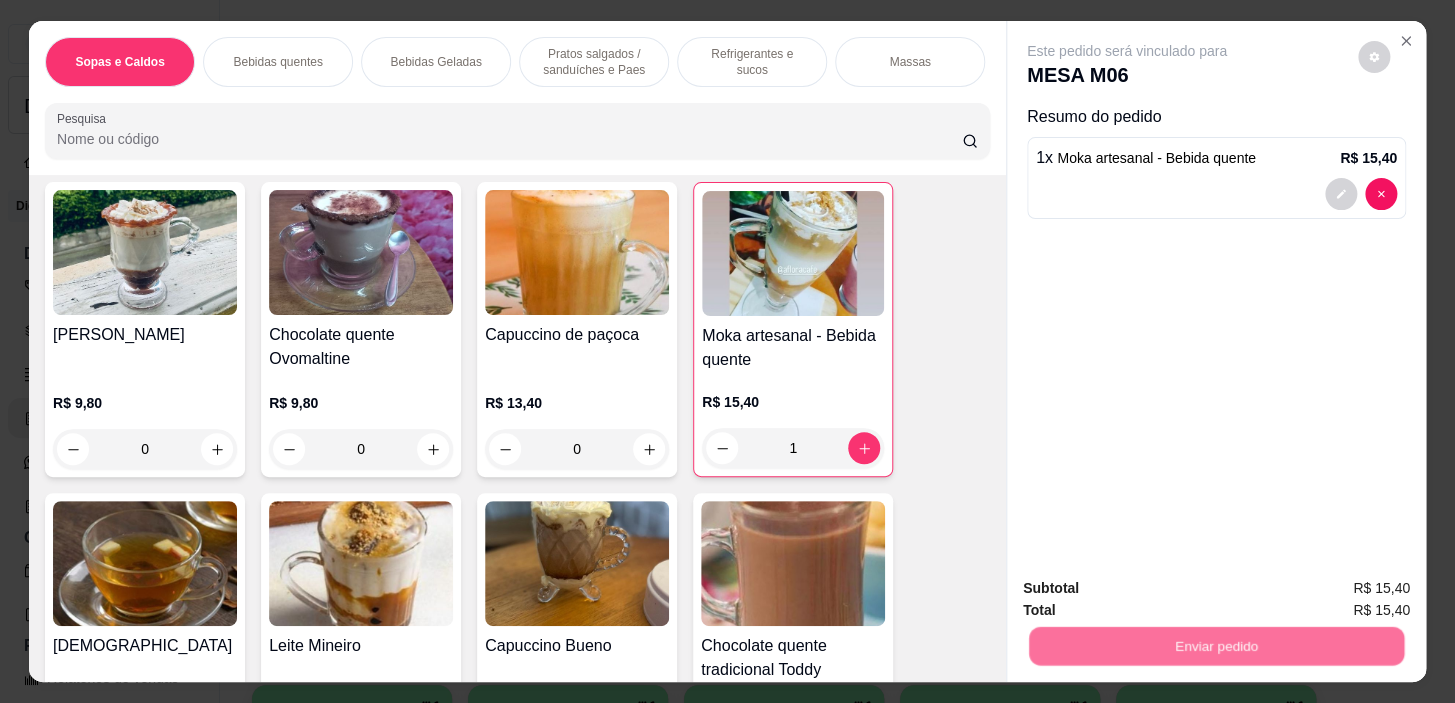 click on "Sim, quero registrar" at bounding box center (1340, 590) 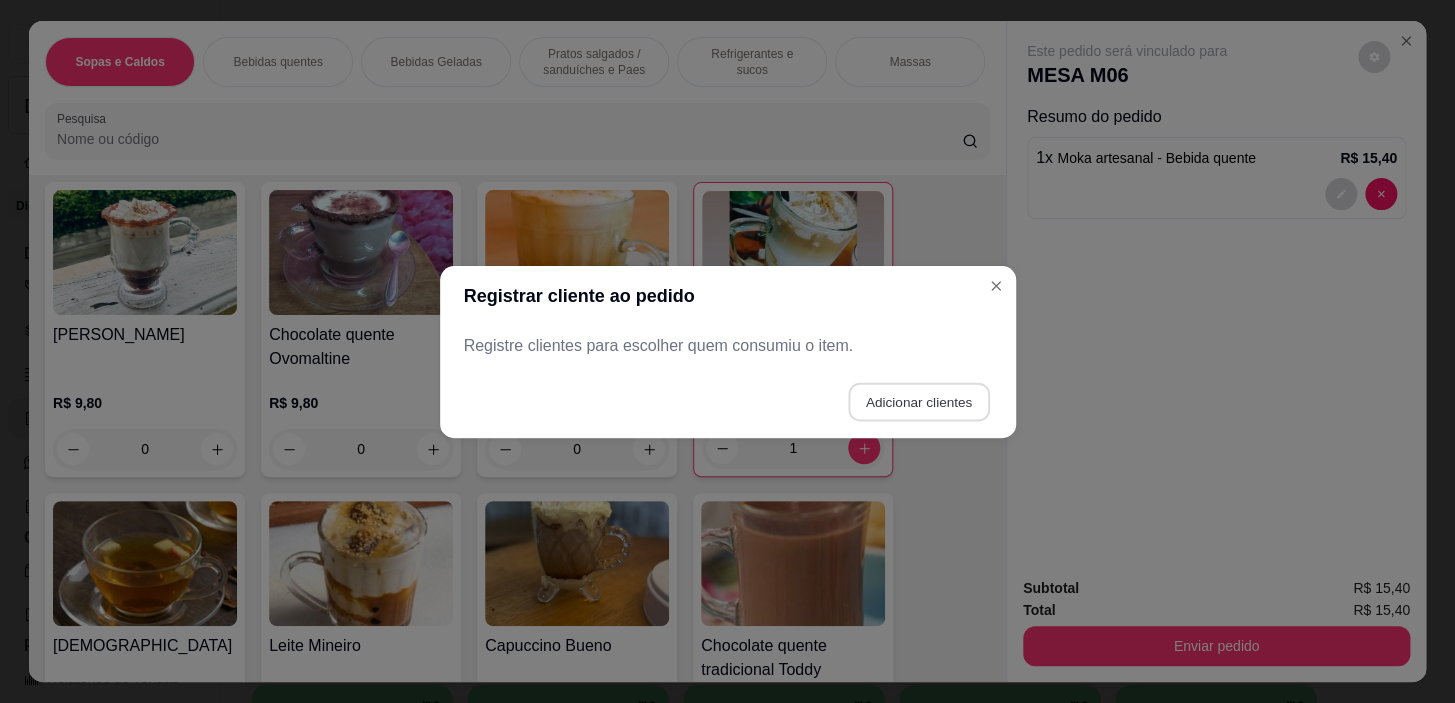 click on "Adicionar clientes" at bounding box center (918, 401) 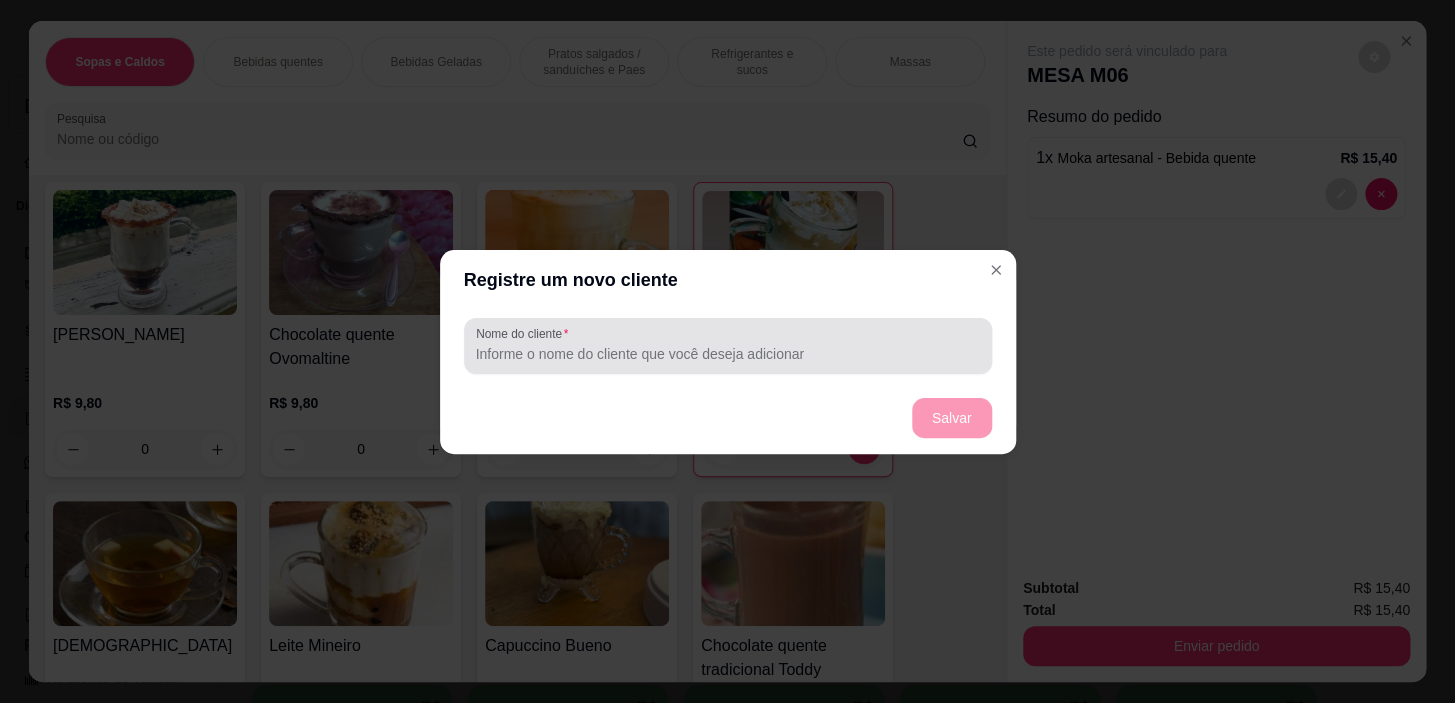 click at bounding box center [728, 346] 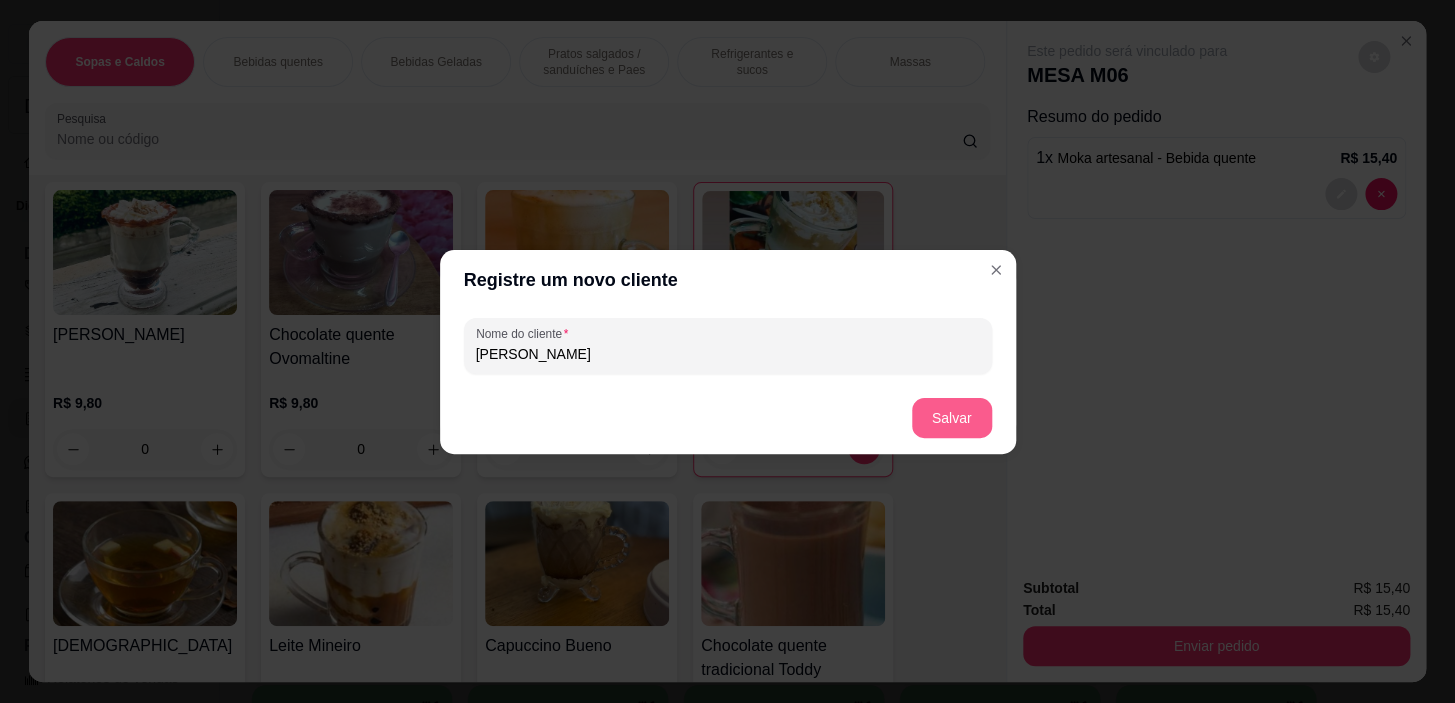 type on "[PERSON_NAME]" 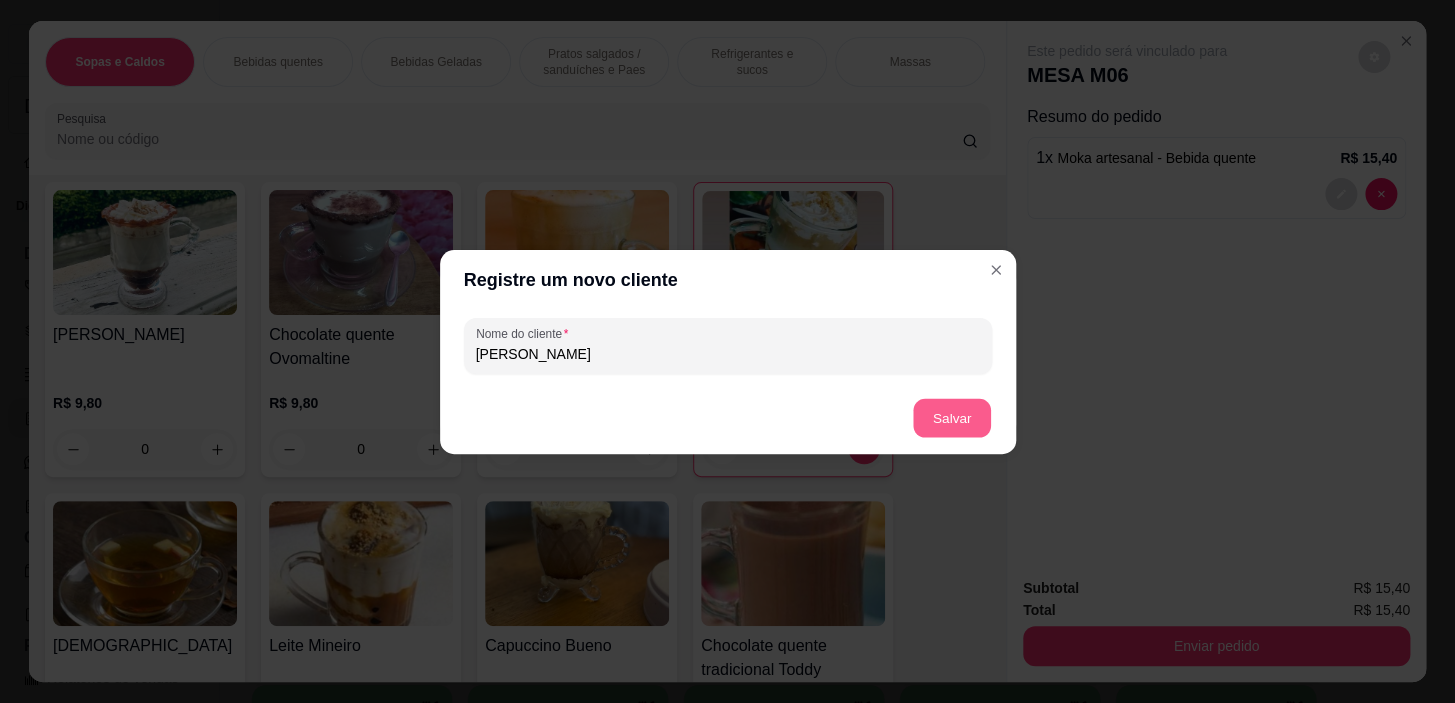 click on "Salvar" at bounding box center (952, 417) 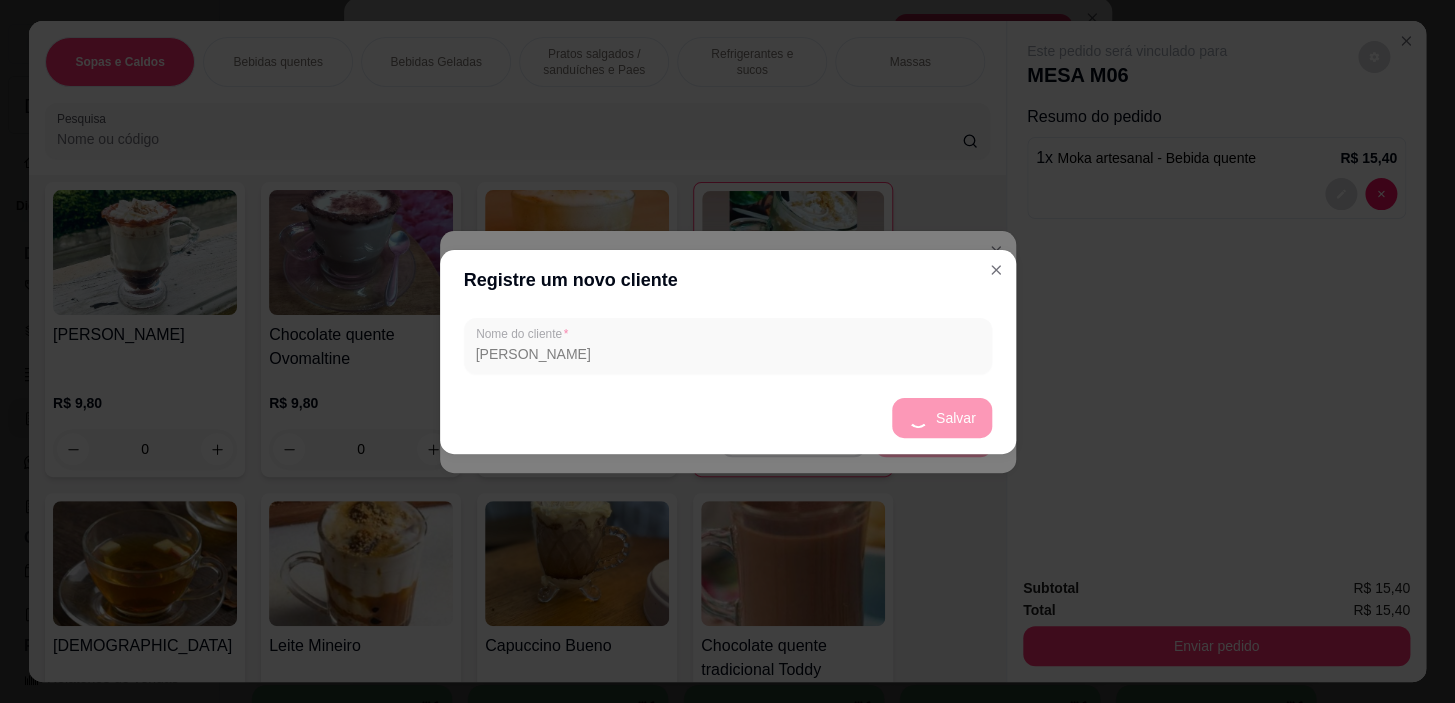 scroll, scrollTop: 0, scrollLeft: 0, axis: both 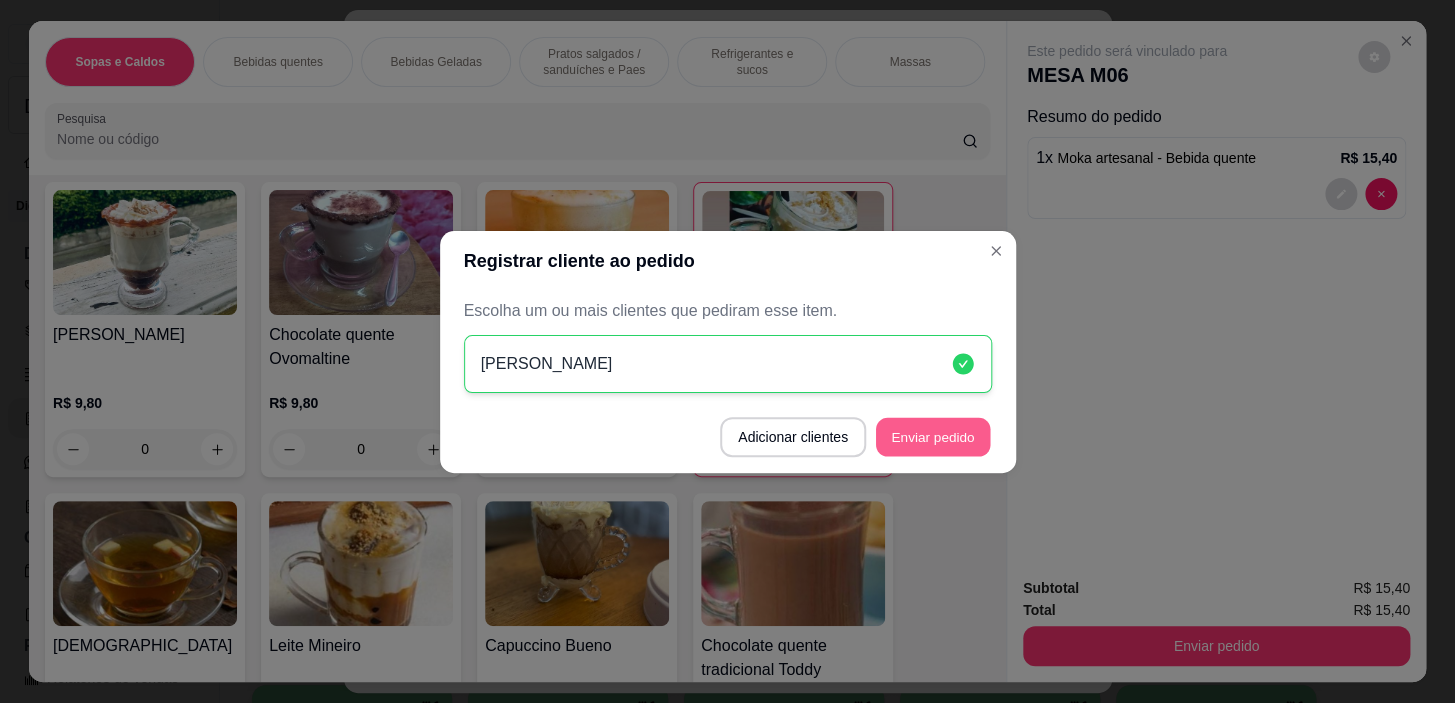 click on "Enviar pedido" at bounding box center (933, 436) 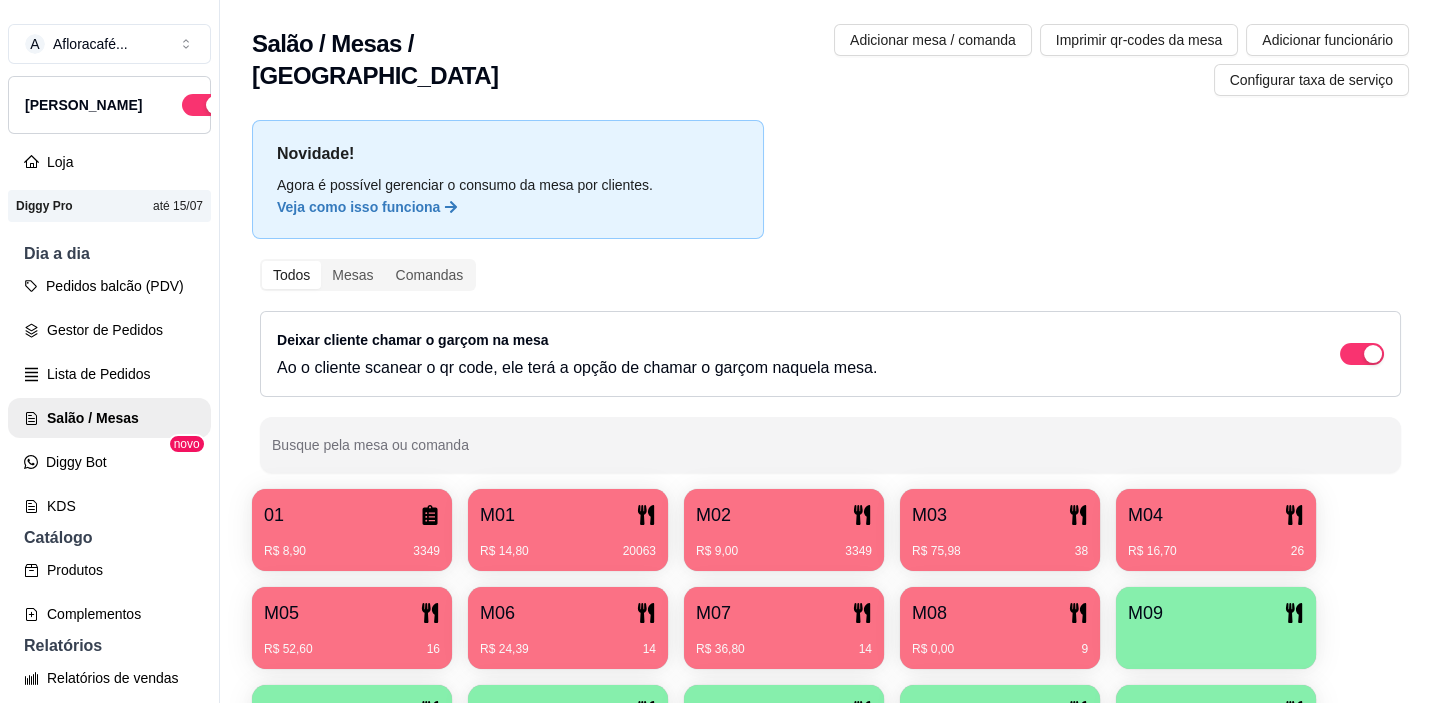 click on "R$ 9,00 3349" at bounding box center (784, 551) 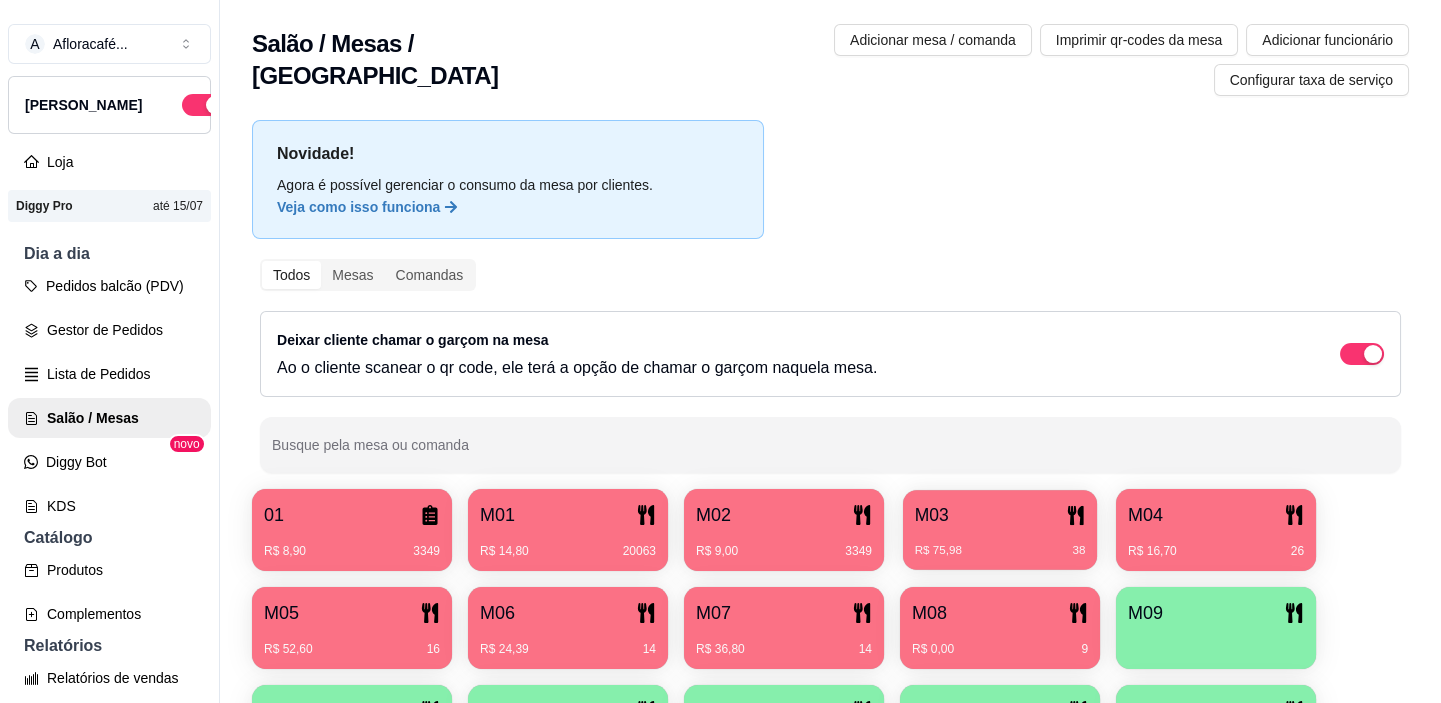 click on "R$ 75,98 38" at bounding box center (1000, 543) 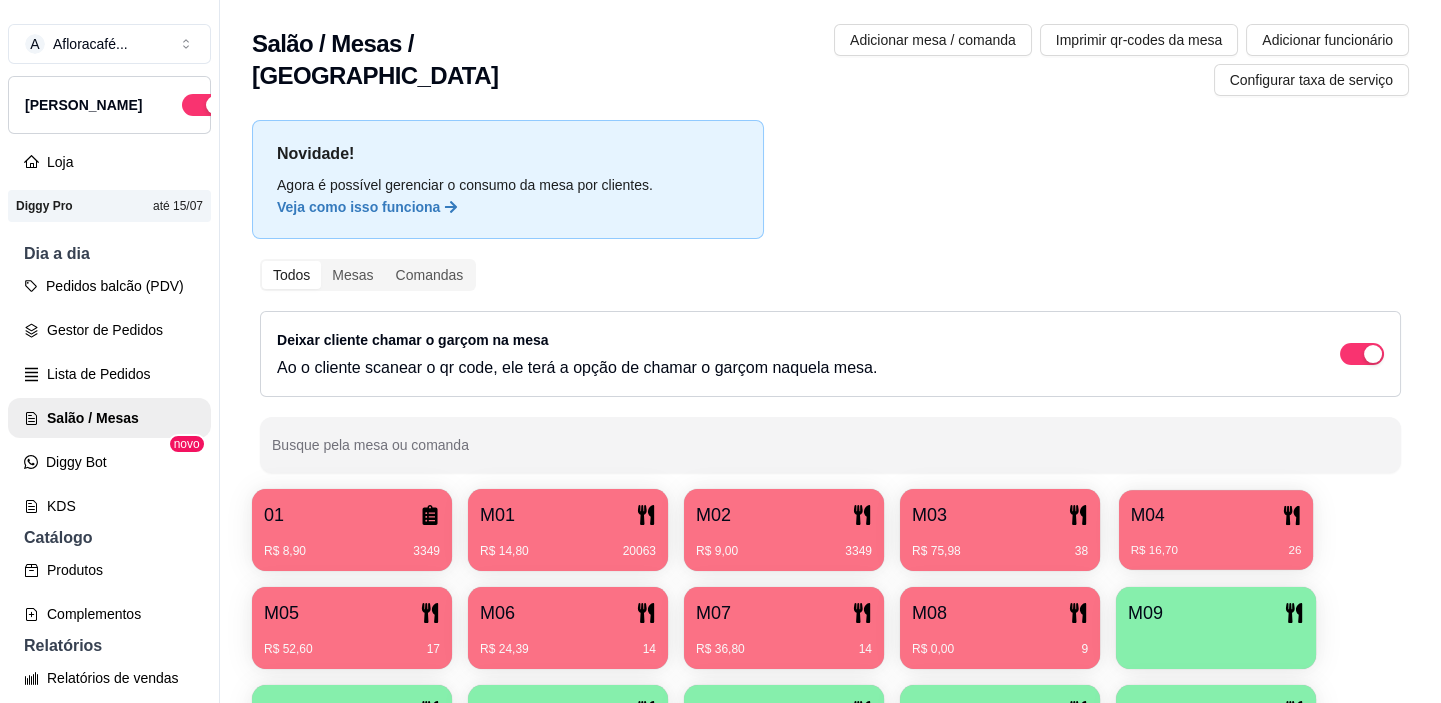click on "R$ 16,70 26" at bounding box center [1216, 543] 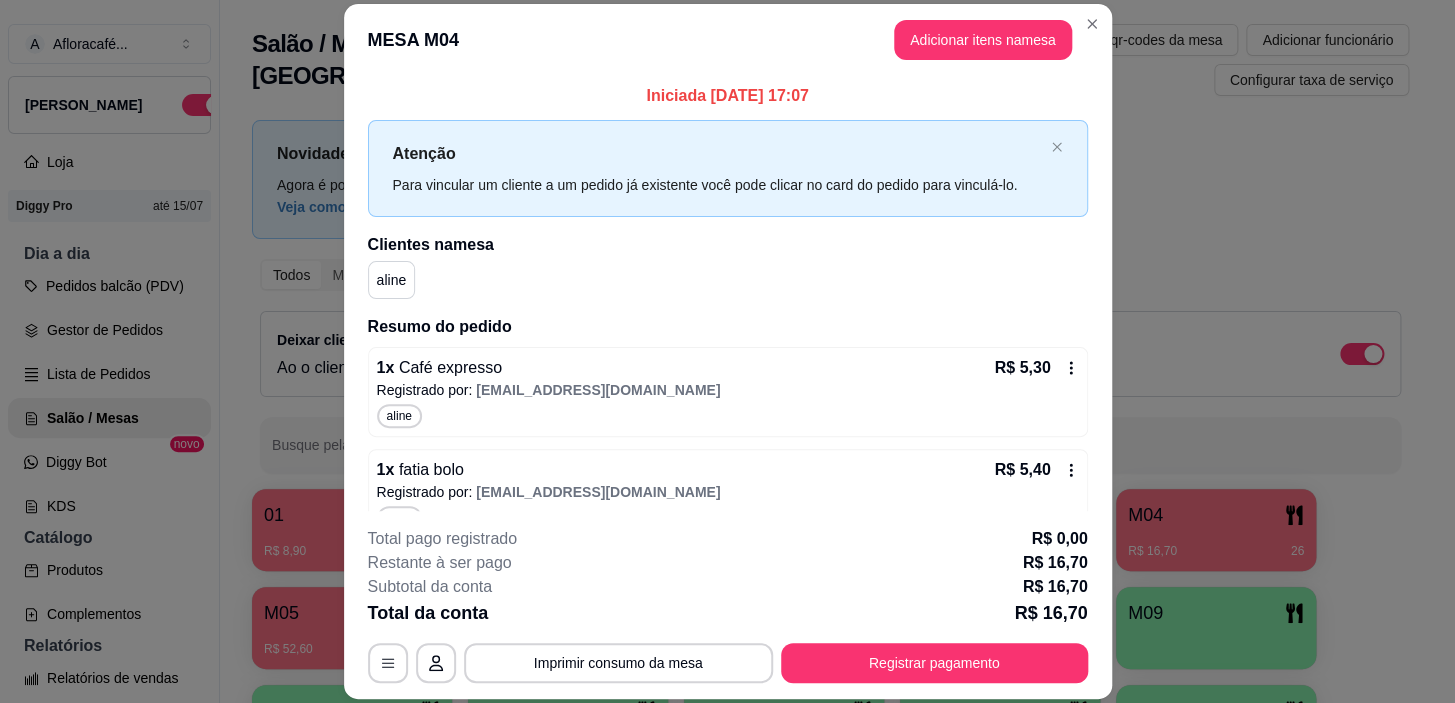 scroll, scrollTop: 136, scrollLeft: 0, axis: vertical 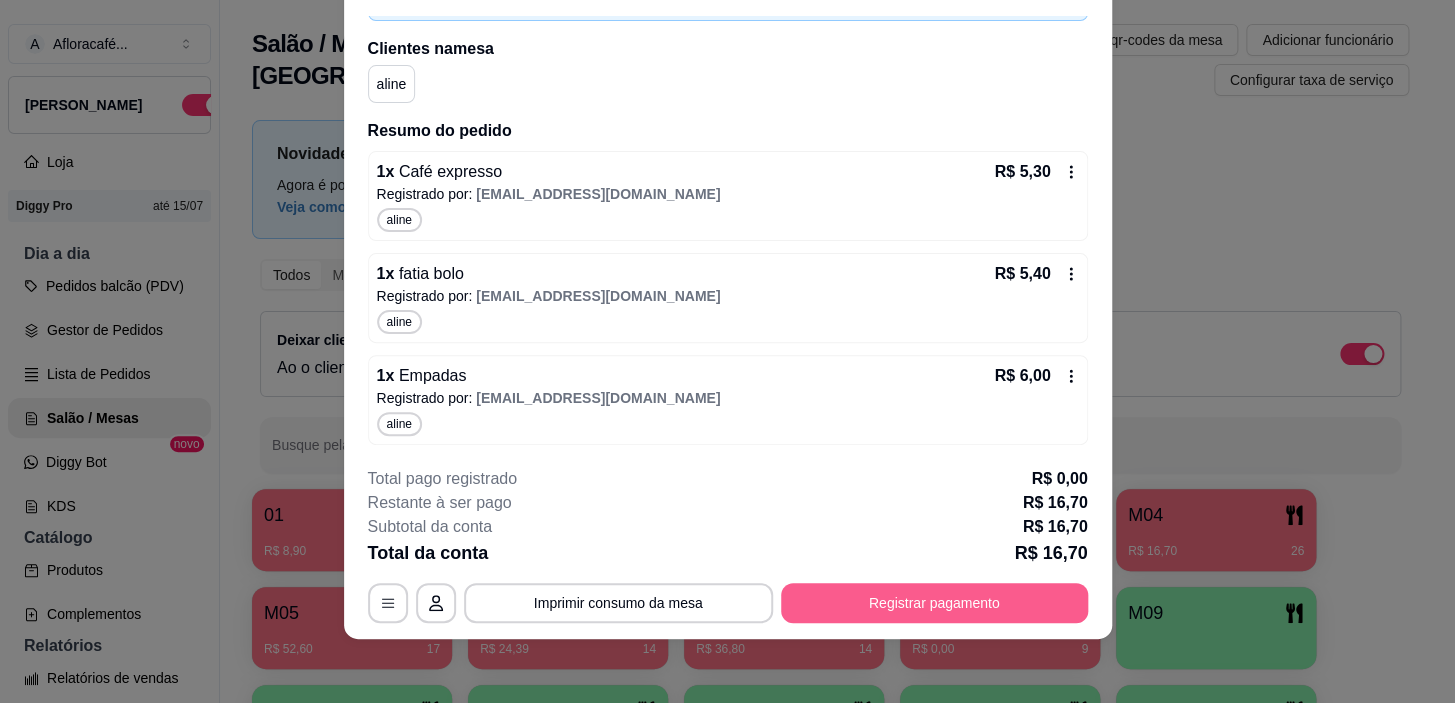 click on "Registrar pagamento" at bounding box center (934, 603) 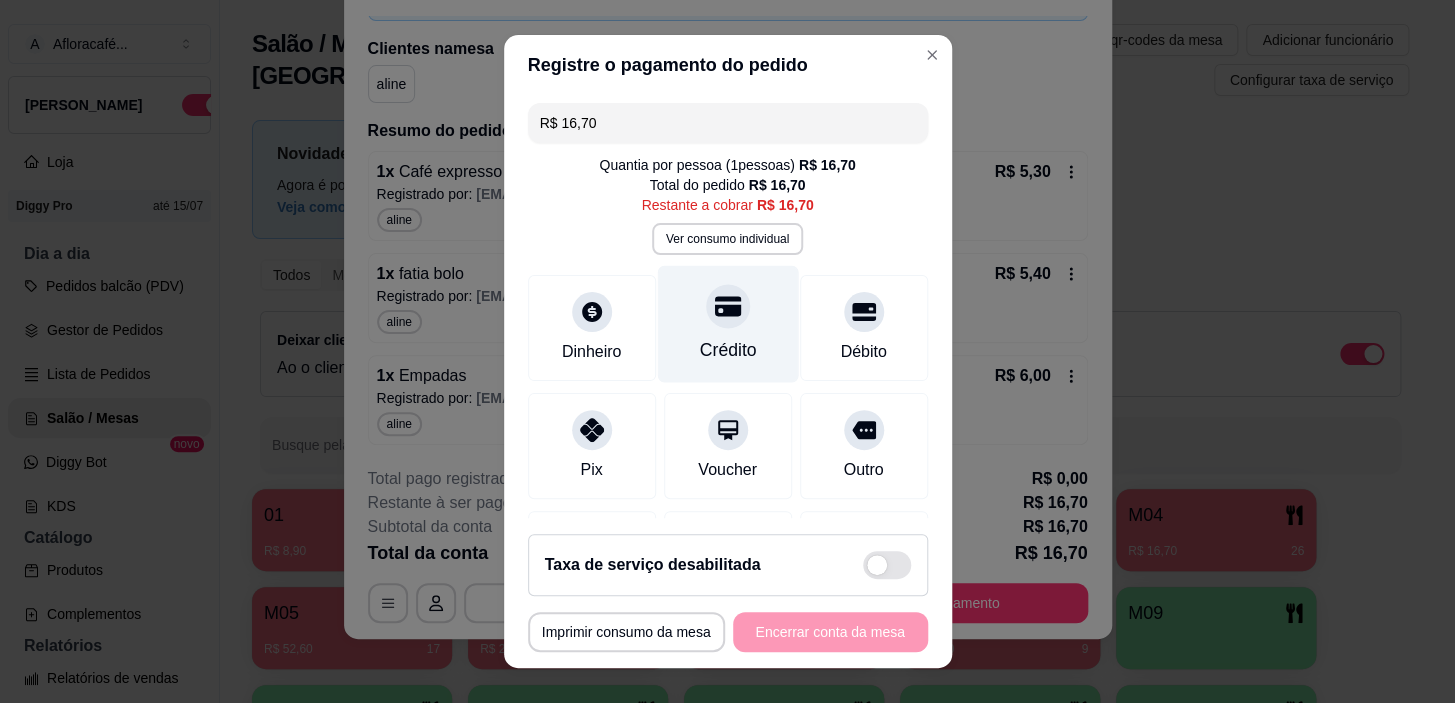 click at bounding box center (728, 307) 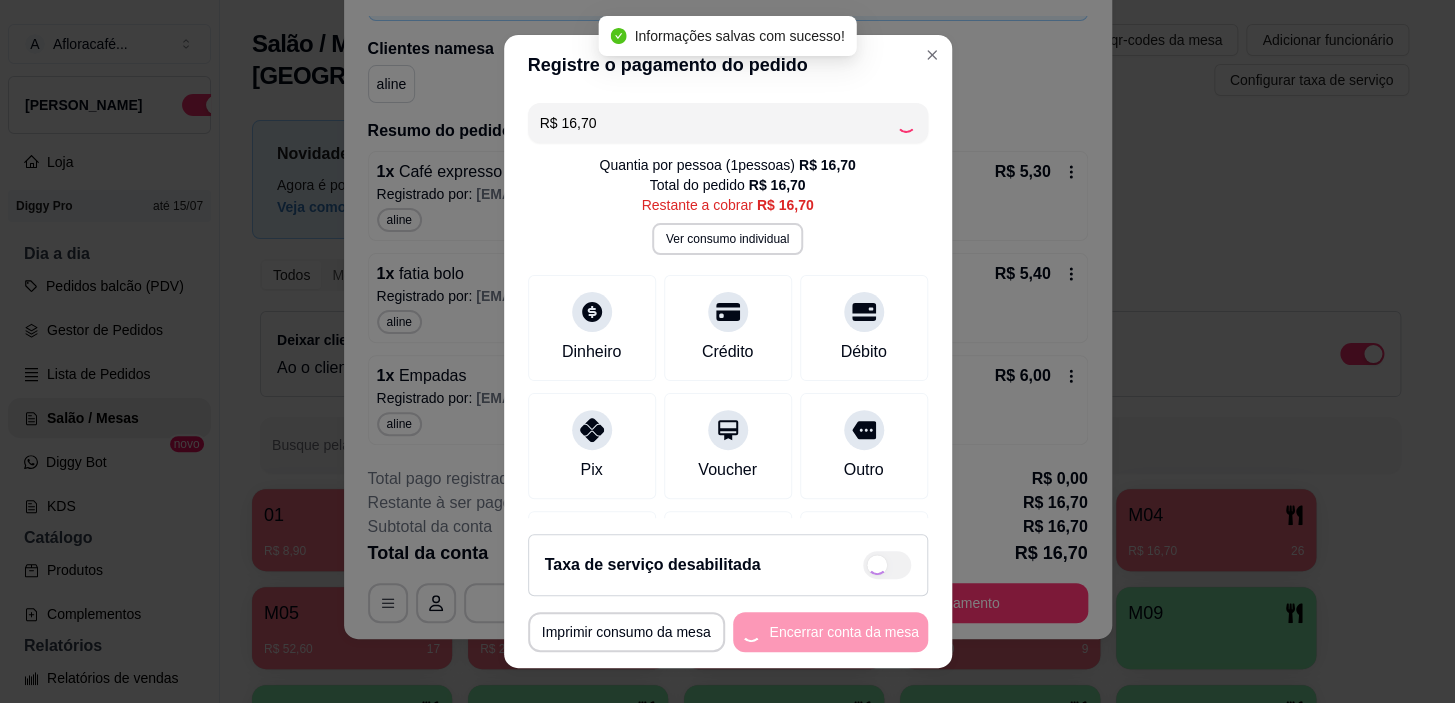 type on "R$ 0,00" 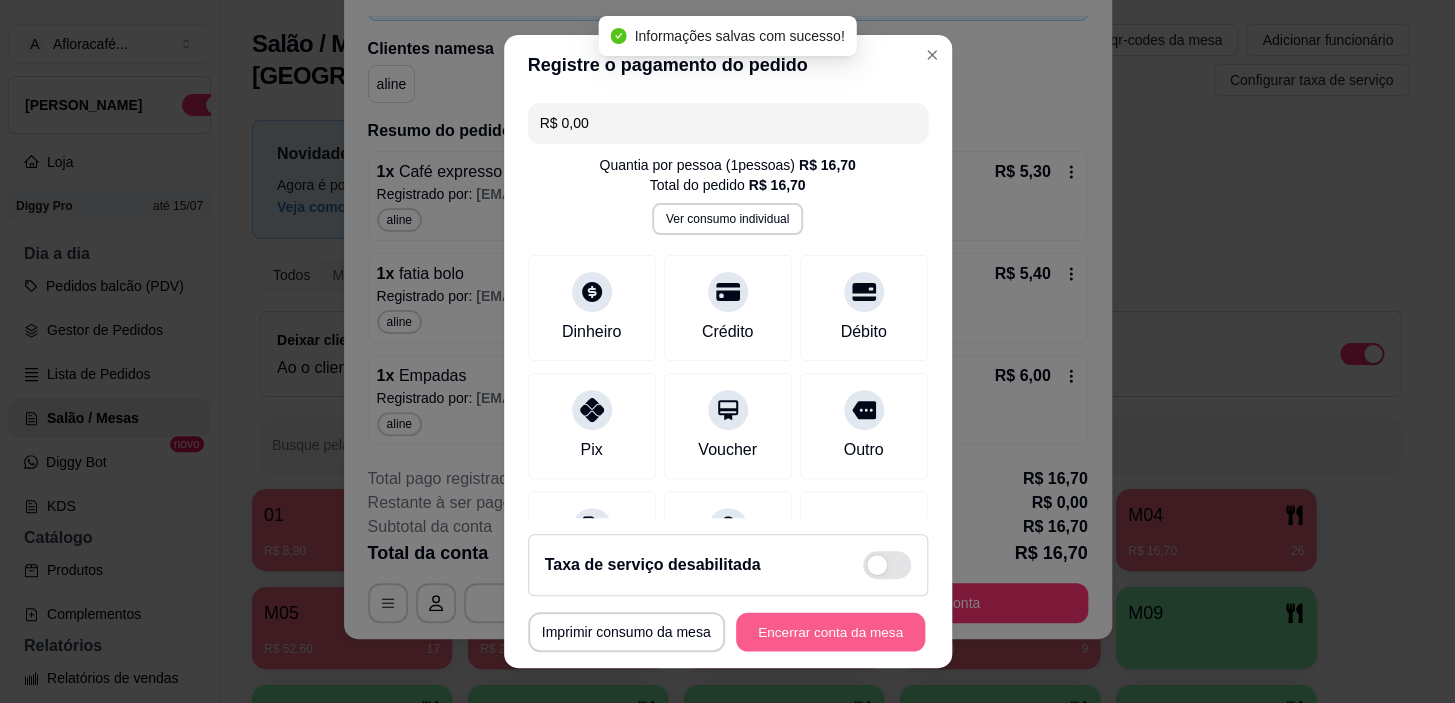 click on "Encerrar conta da mesa" at bounding box center [830, 631] 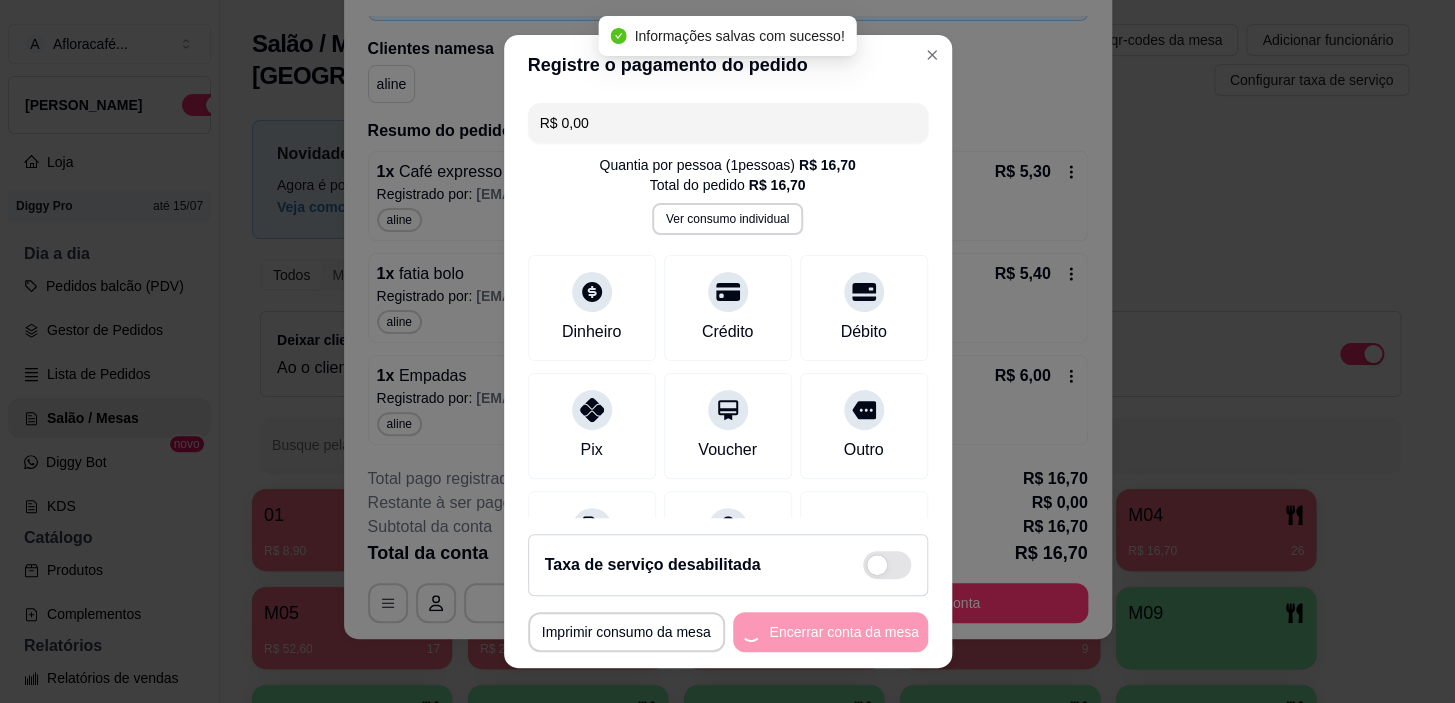 scroll, scrollTop: 0, scrollLeft: 0, axis: both 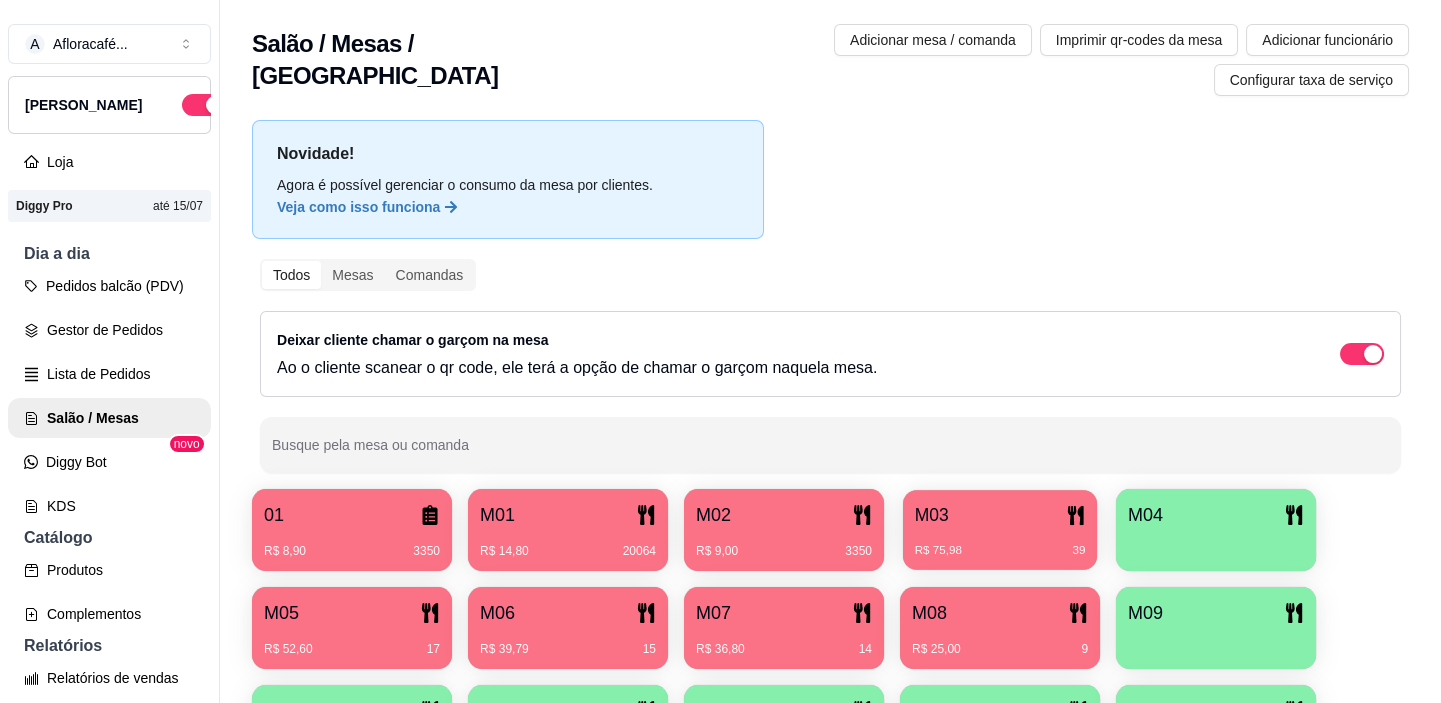 click on "M03 R$ 75,98 39" at bounding box center (1000, 530) 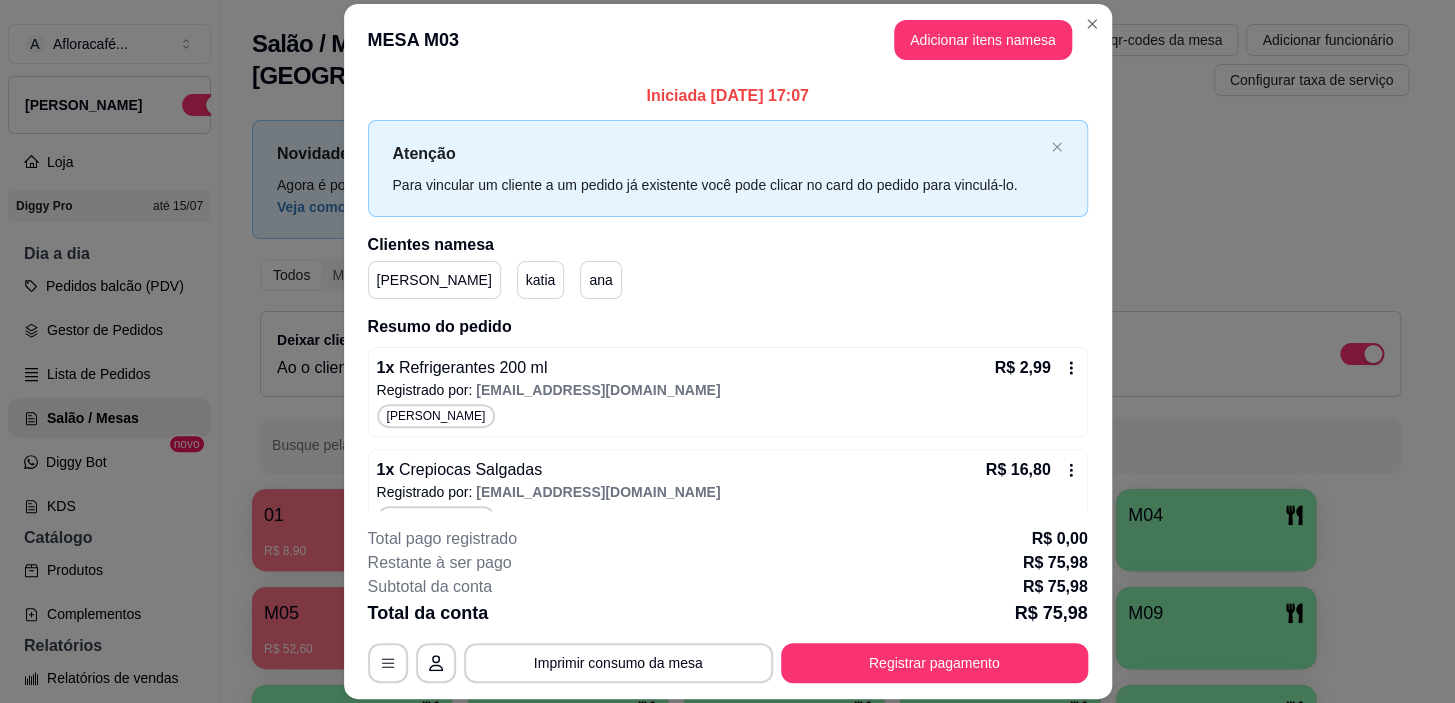 click on "Adicionar itens na  mesa" at bounding box center (983, 40) 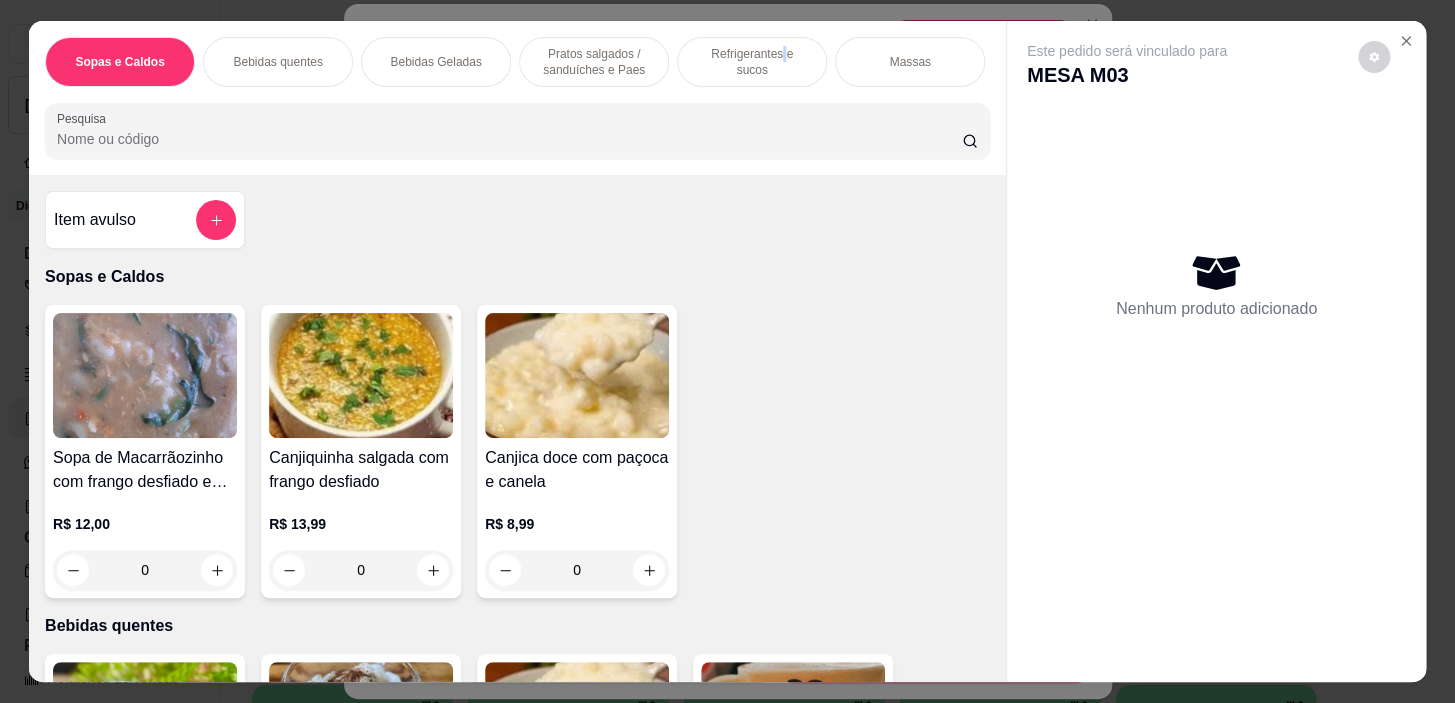 click on "Refrigerantes e sucos" at bounding box center (752, 62) 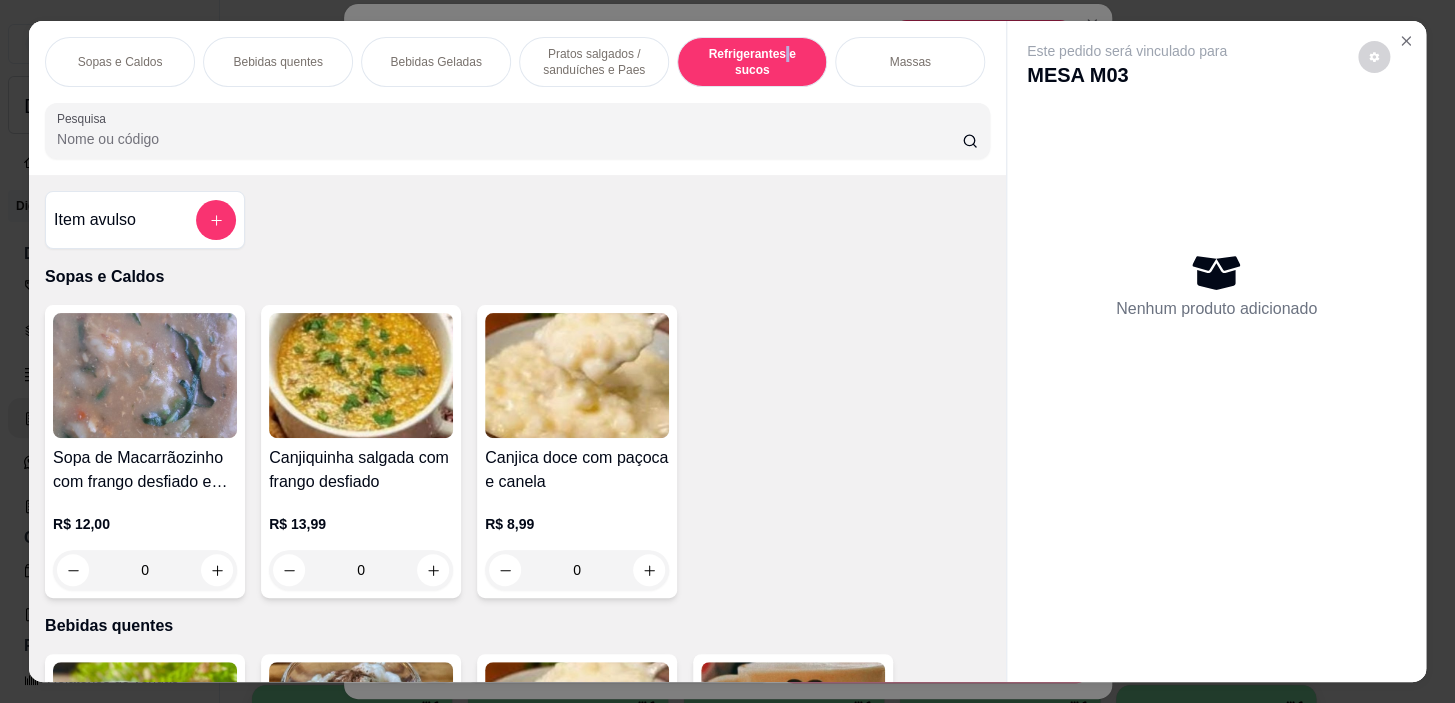 scroll, scrollTop: 8543, scrollLeft: 0, axis: vertical 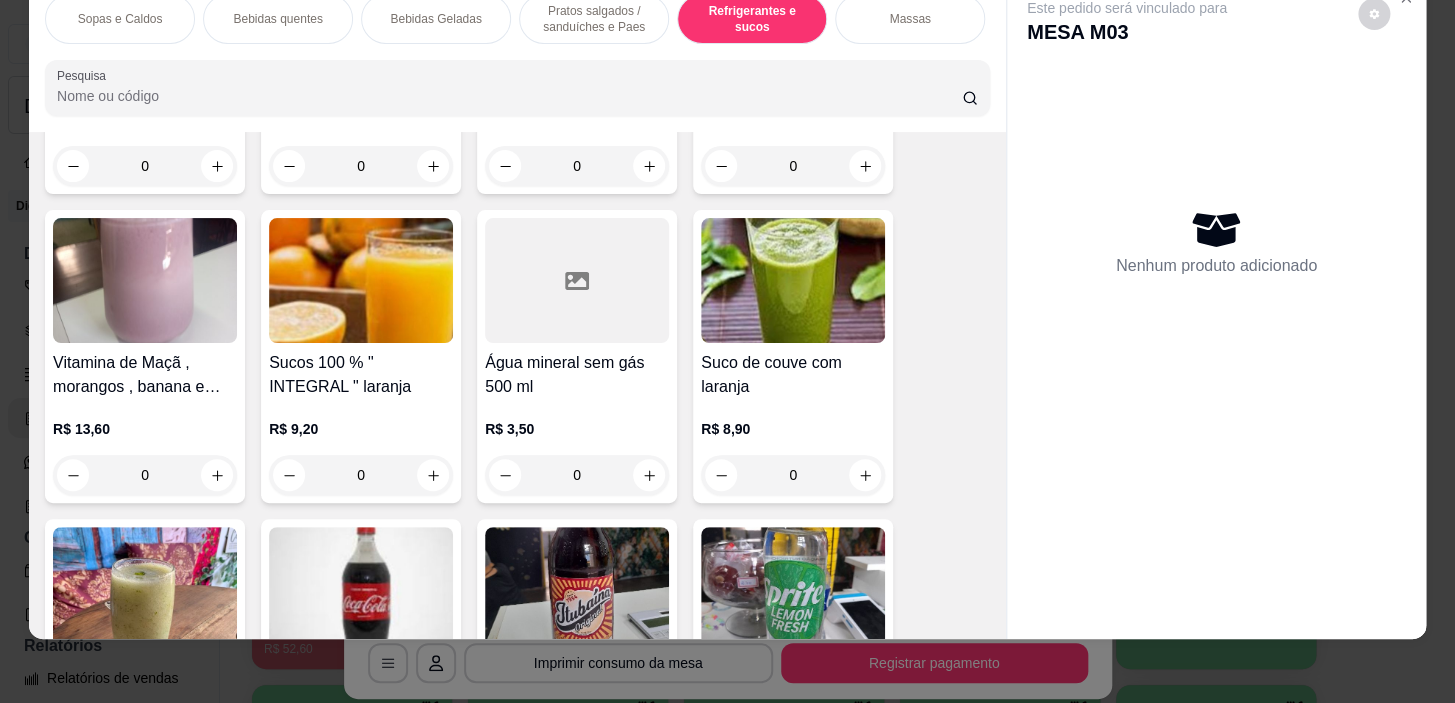click on "0" at bounding box center (577, 475) 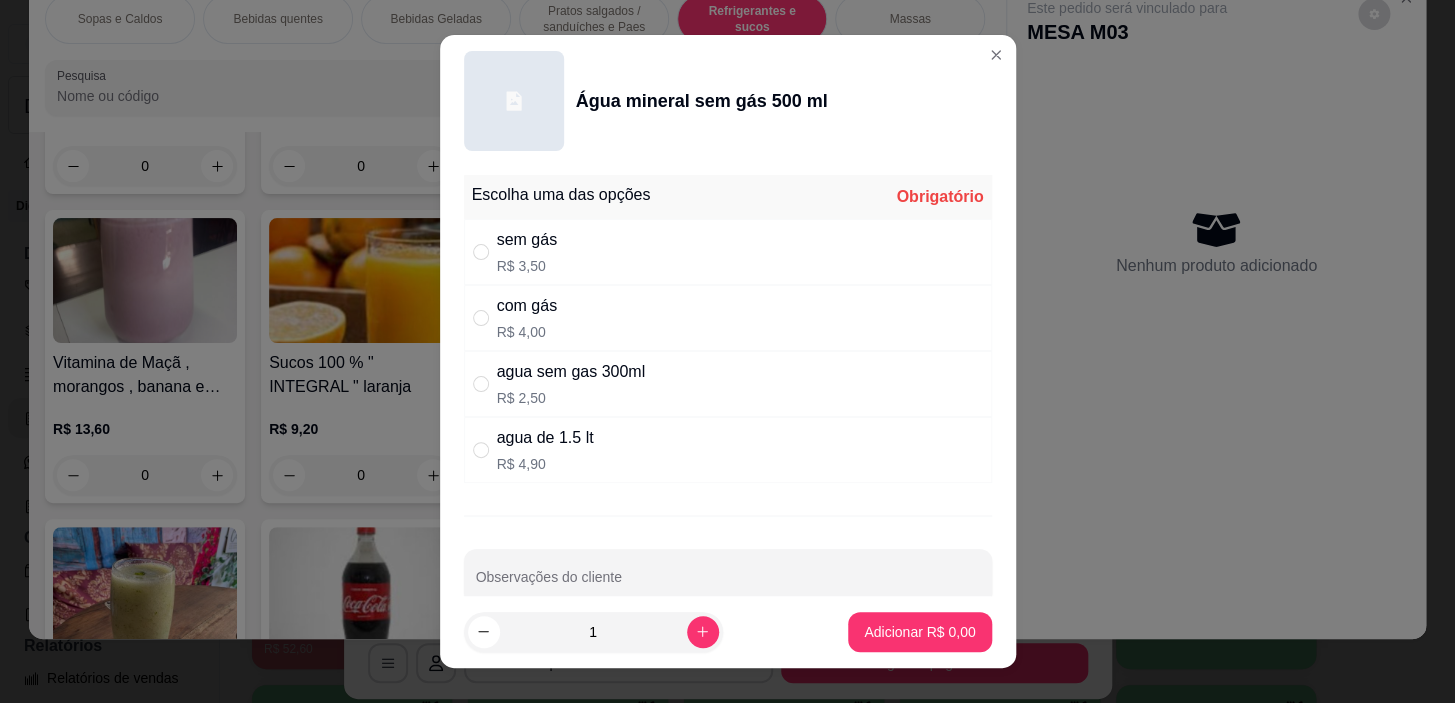 click on "sem gás R$ 3,50" at bounding box center (728, 252) 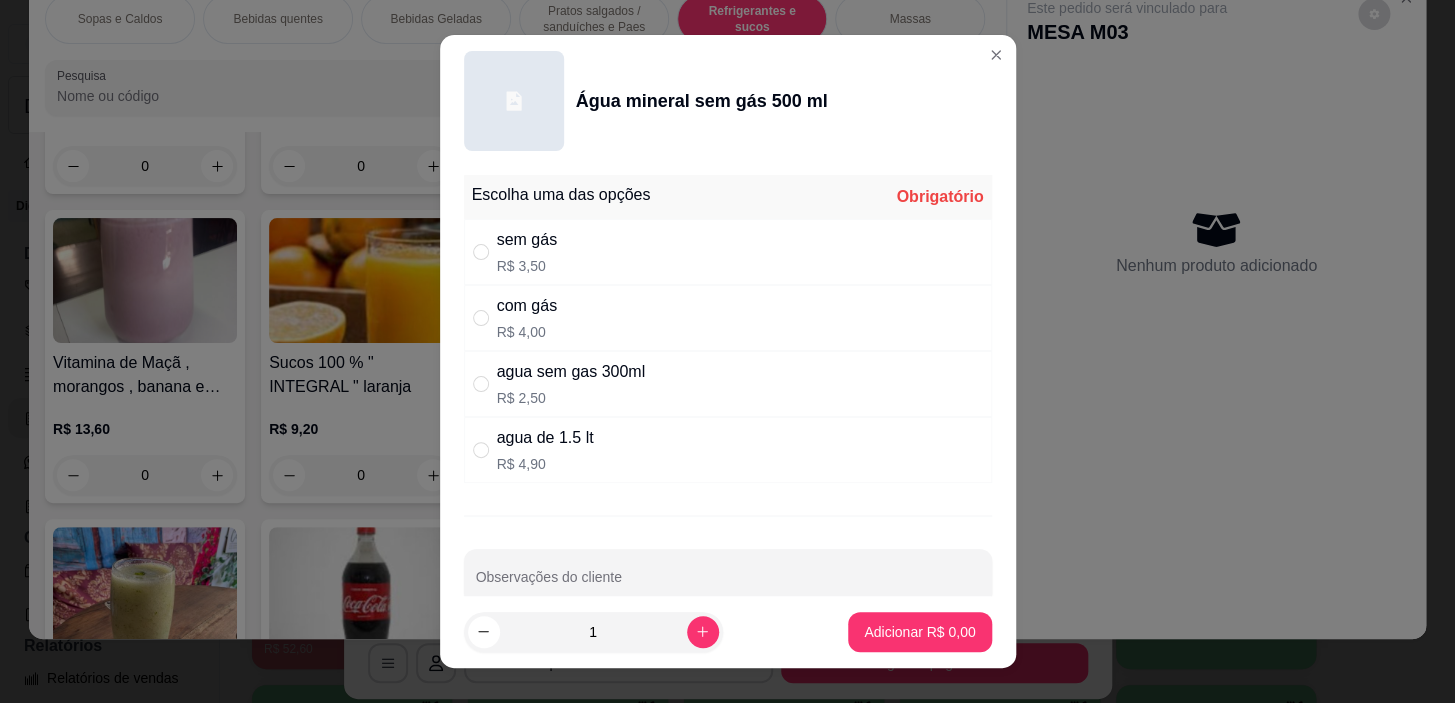 radio on "true" 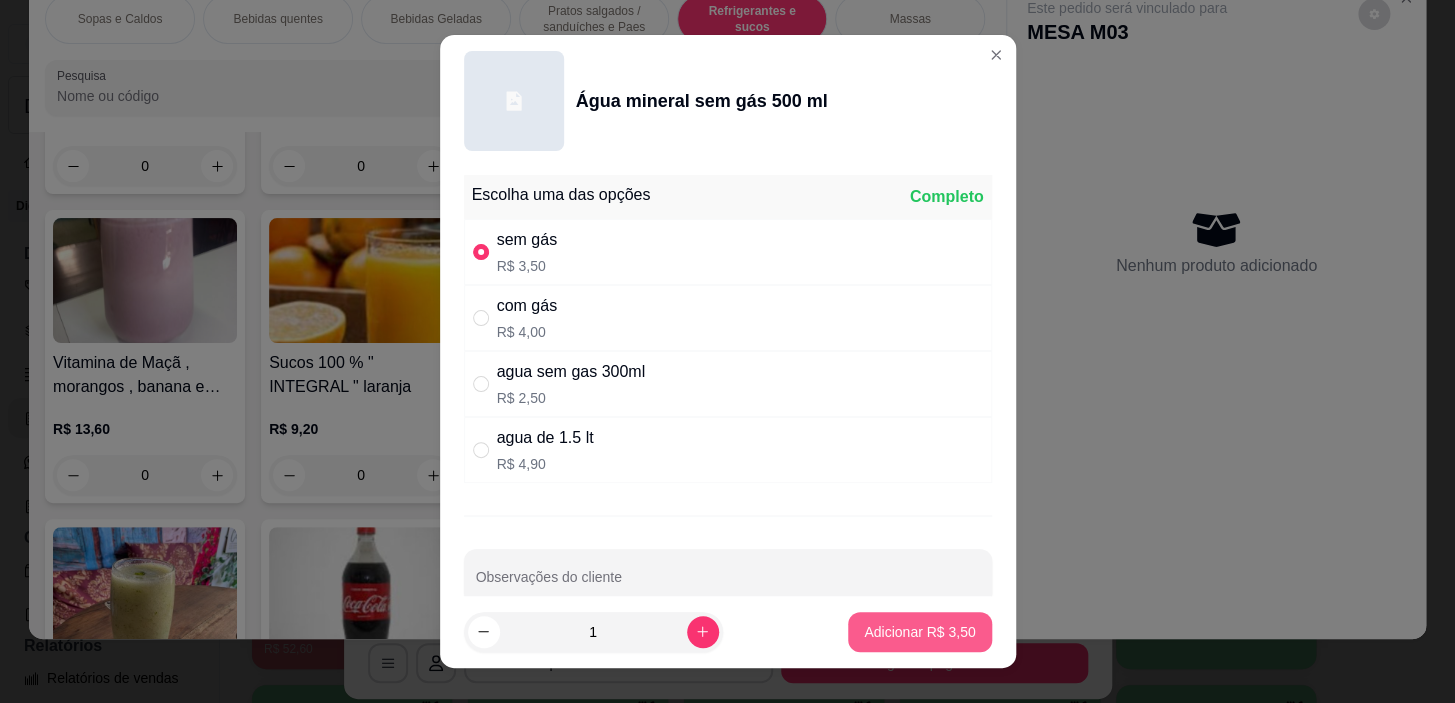 click on "Adicionar   R$ 3,50" at bounding box center (919, 632) 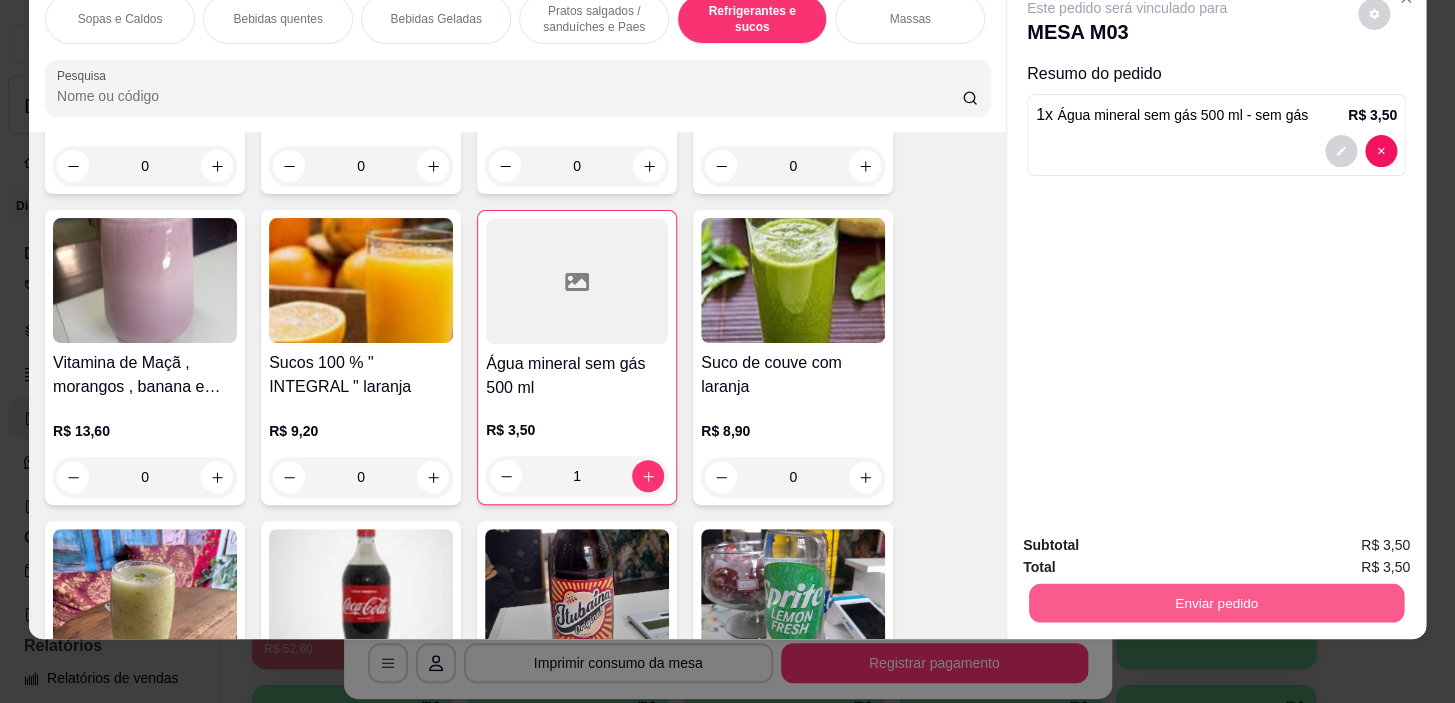 click on "Enviar pedido" at bounding box center (1216, 603) 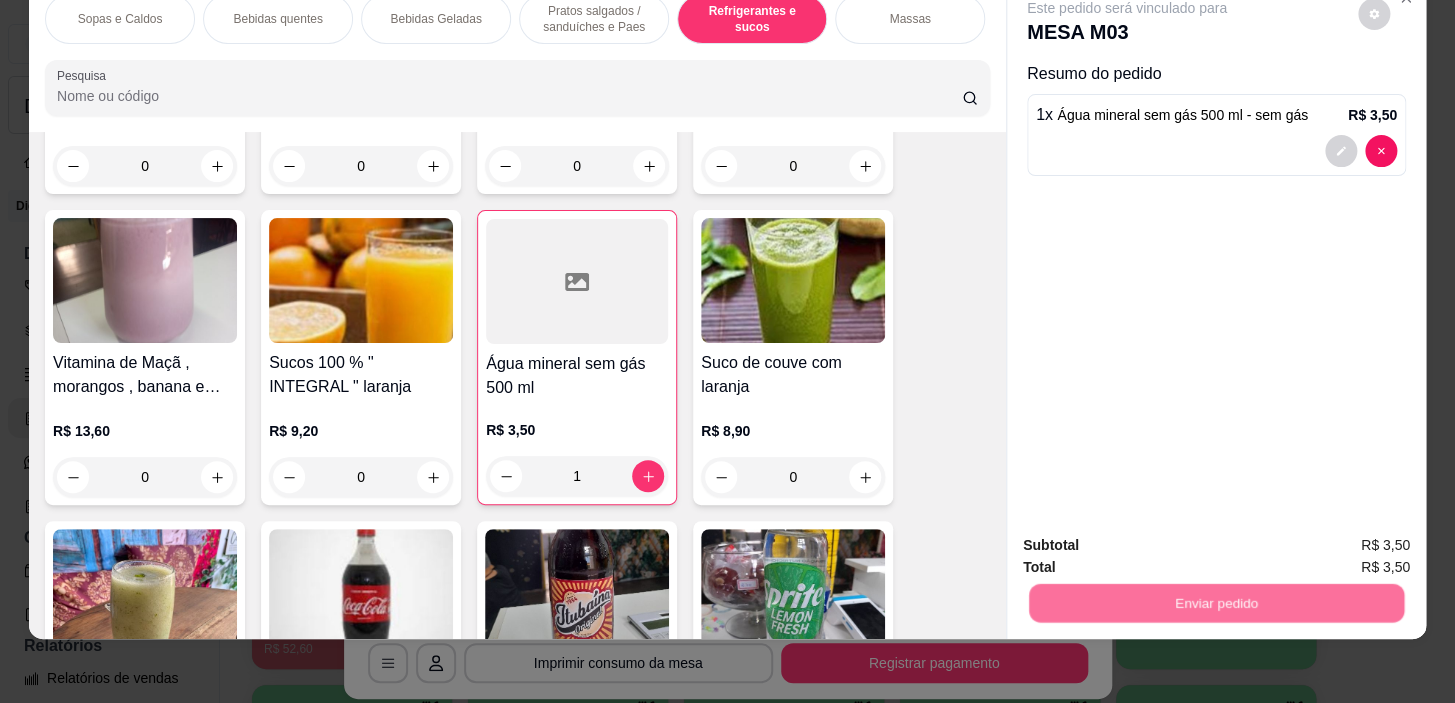 click on "Sim, quero registrar" at bounding box center (1340, 539) 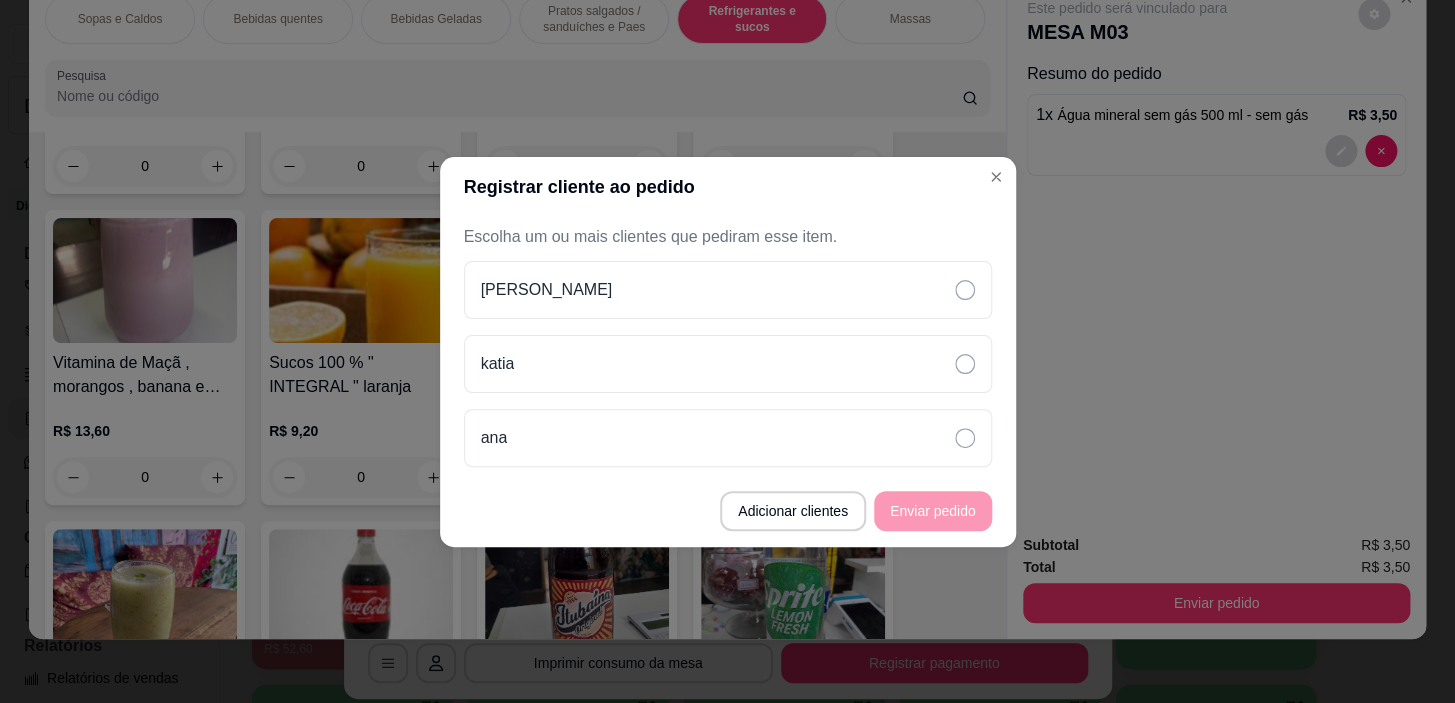 click on "[PERSON_NAME]" at bounding box center (728, 364) 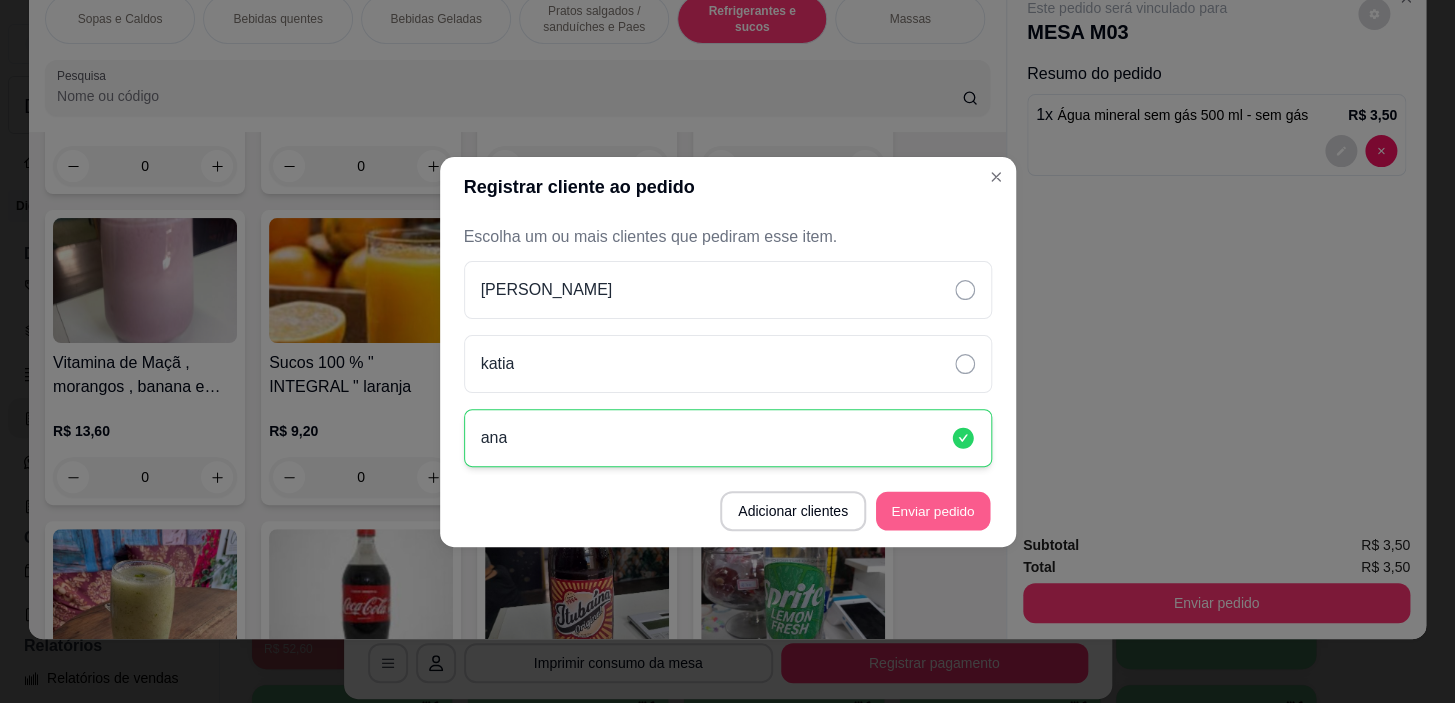 click on "Enviar pedido" at bounding box center [933, 510] 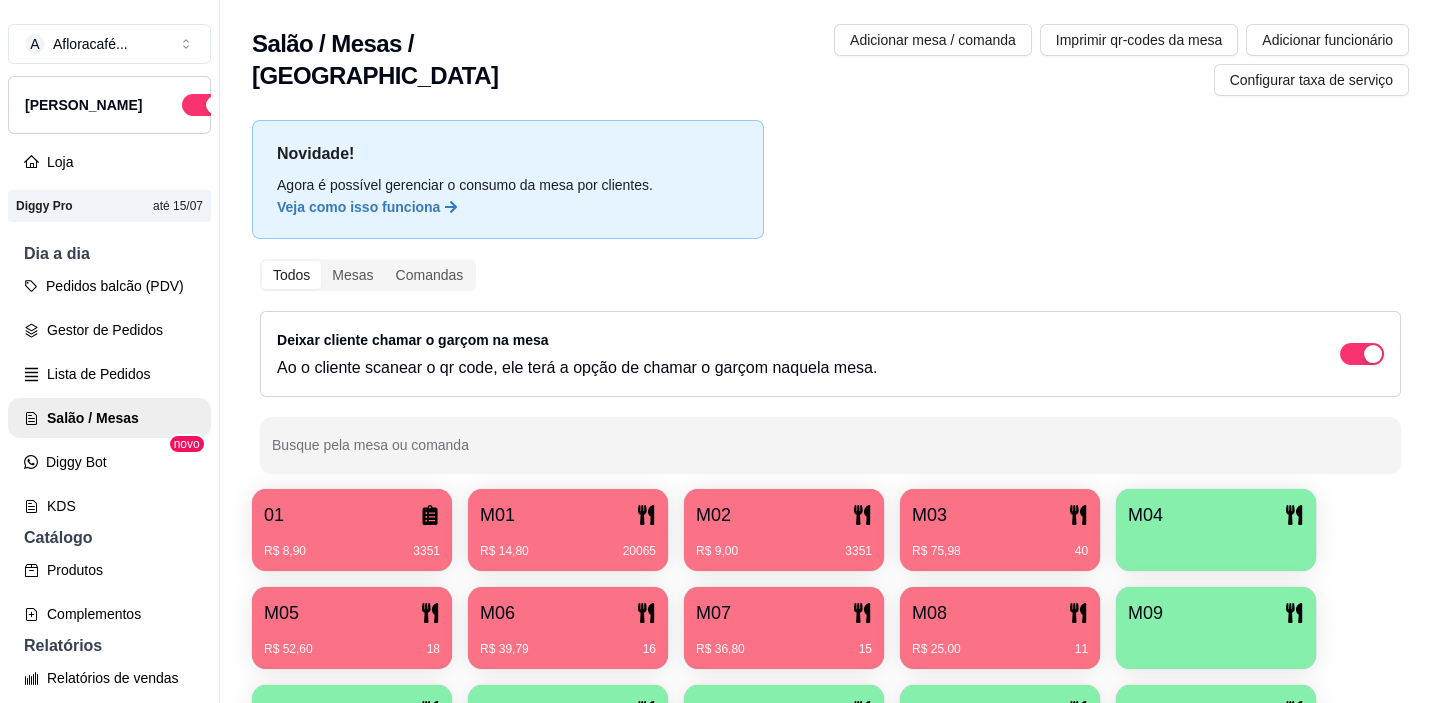 click on "M06" at bounding box center (568, 613) 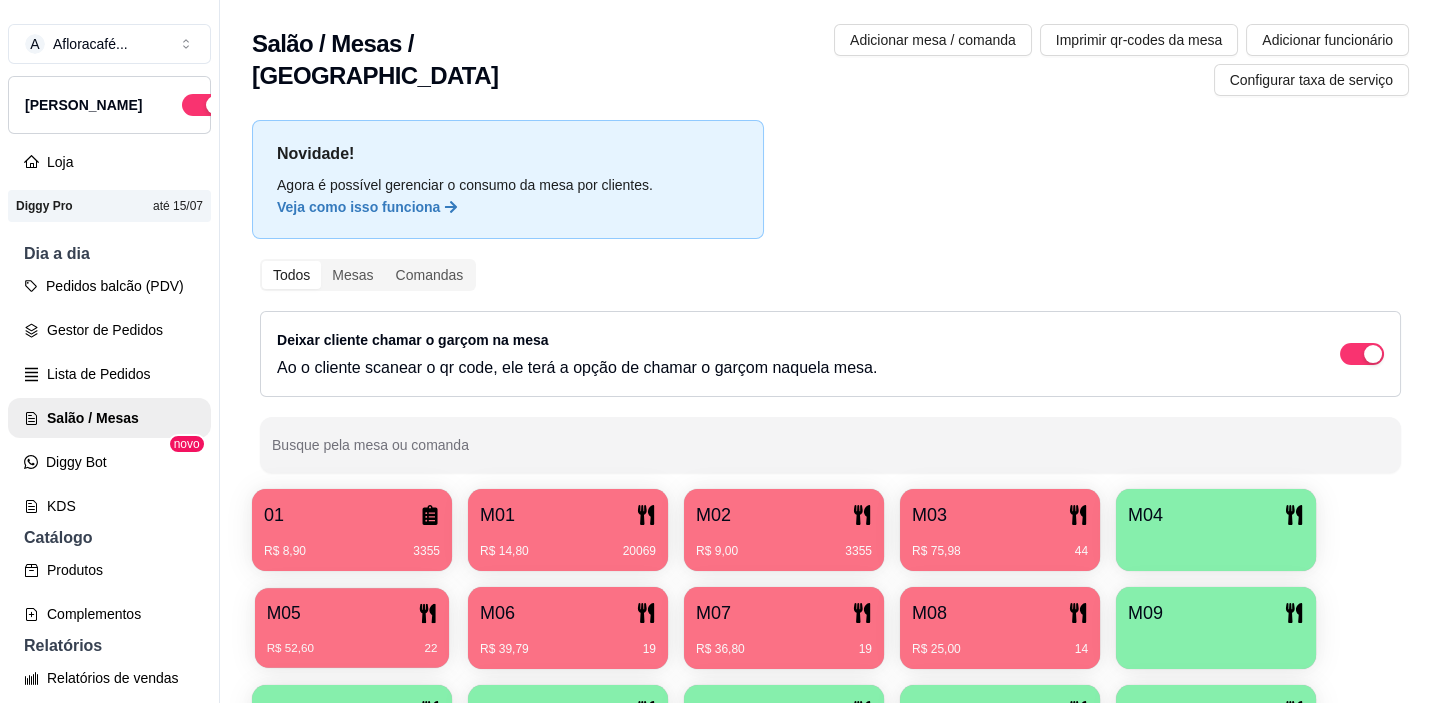 click on "M05" at bounding box center (352, 613) 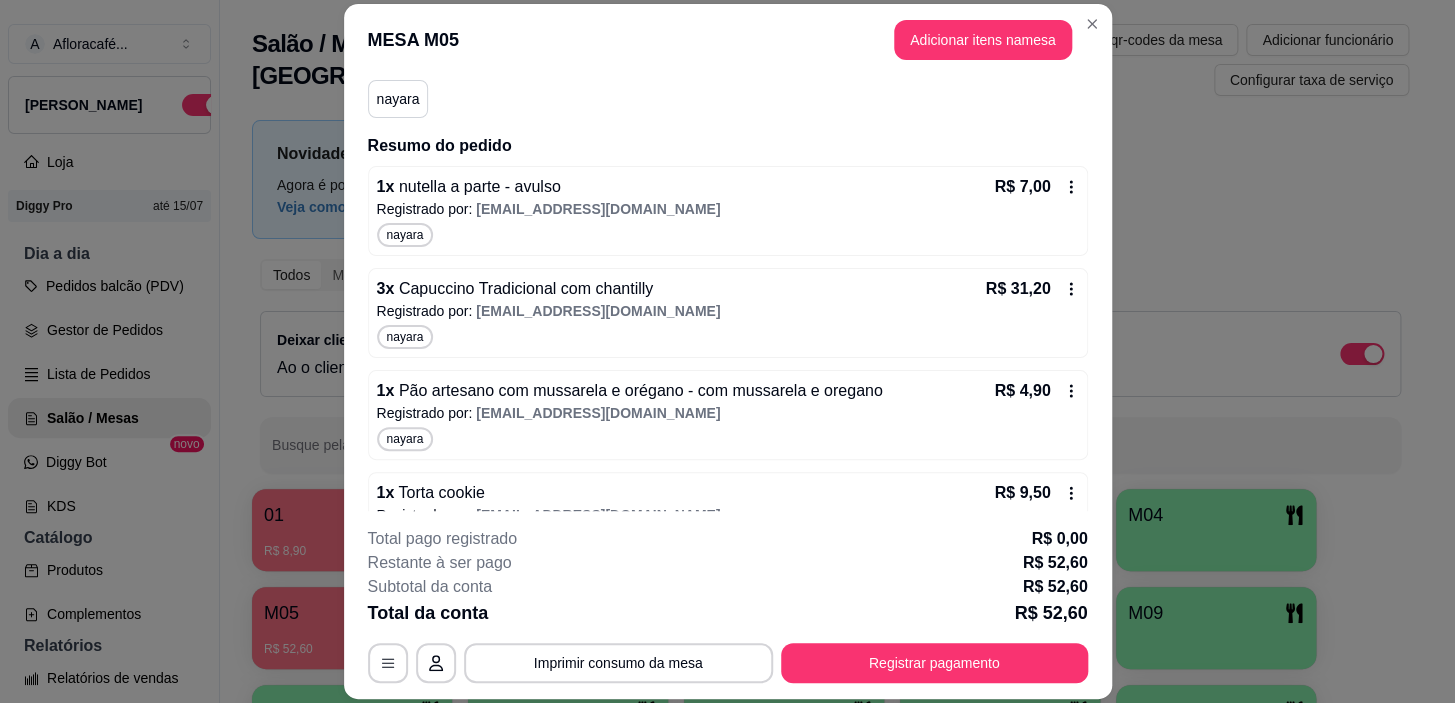 scroll, scrollTop: 238, scrollLeft: 0, axis: vertical 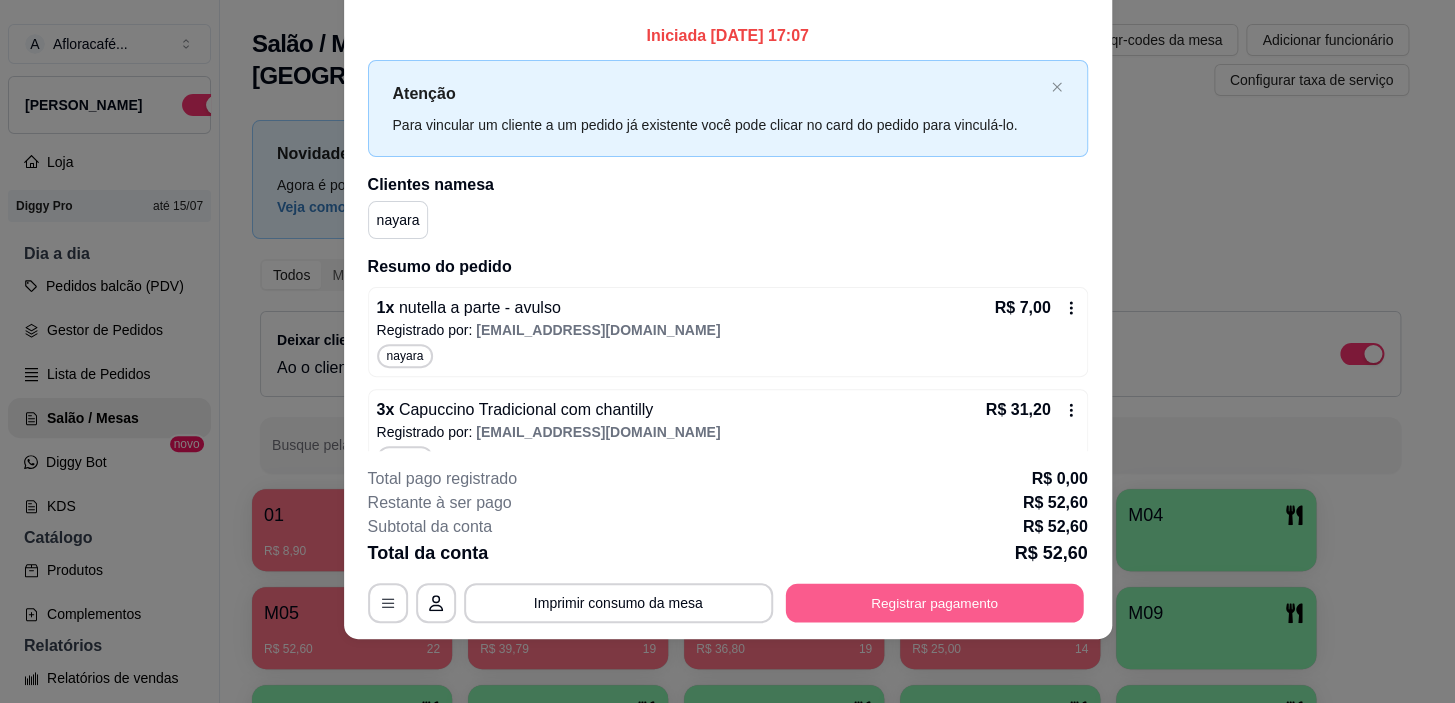 click on "Registrar pagamento" at bounding box center (934, 603) 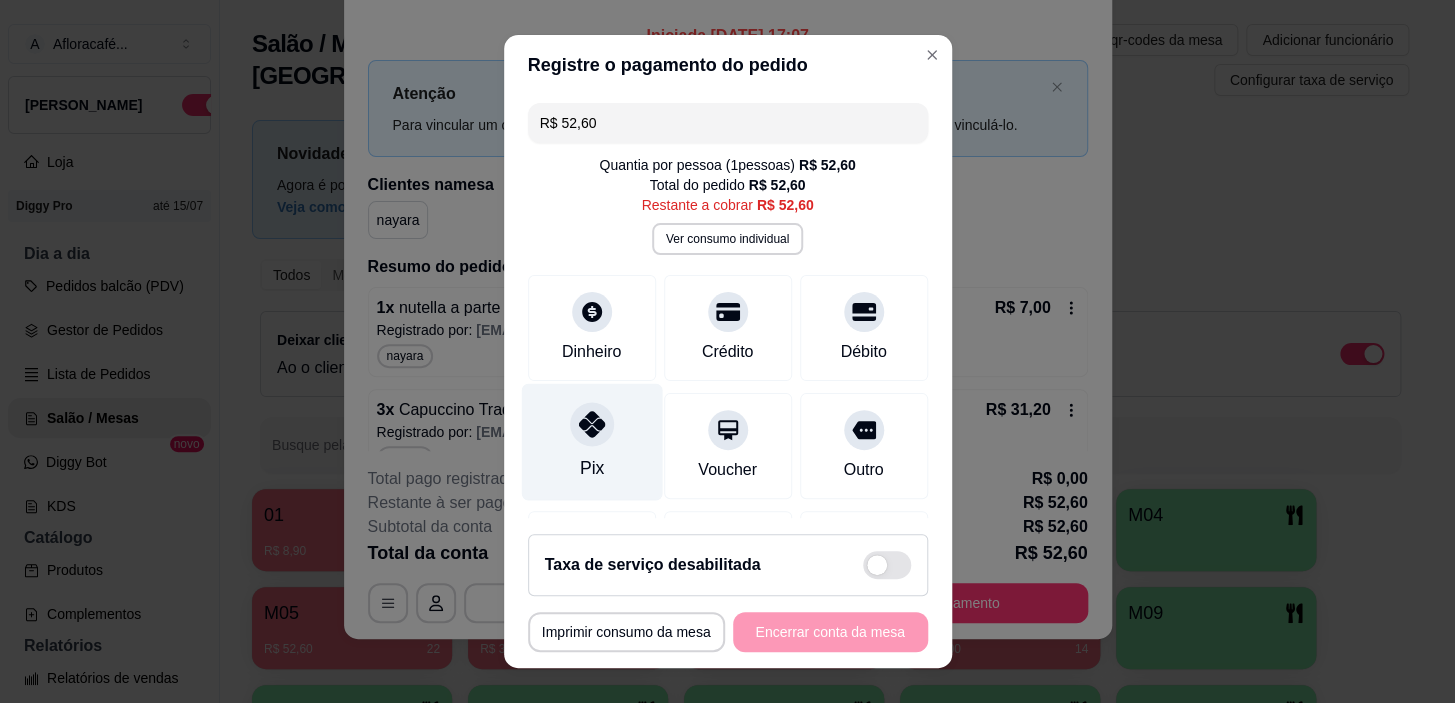 click 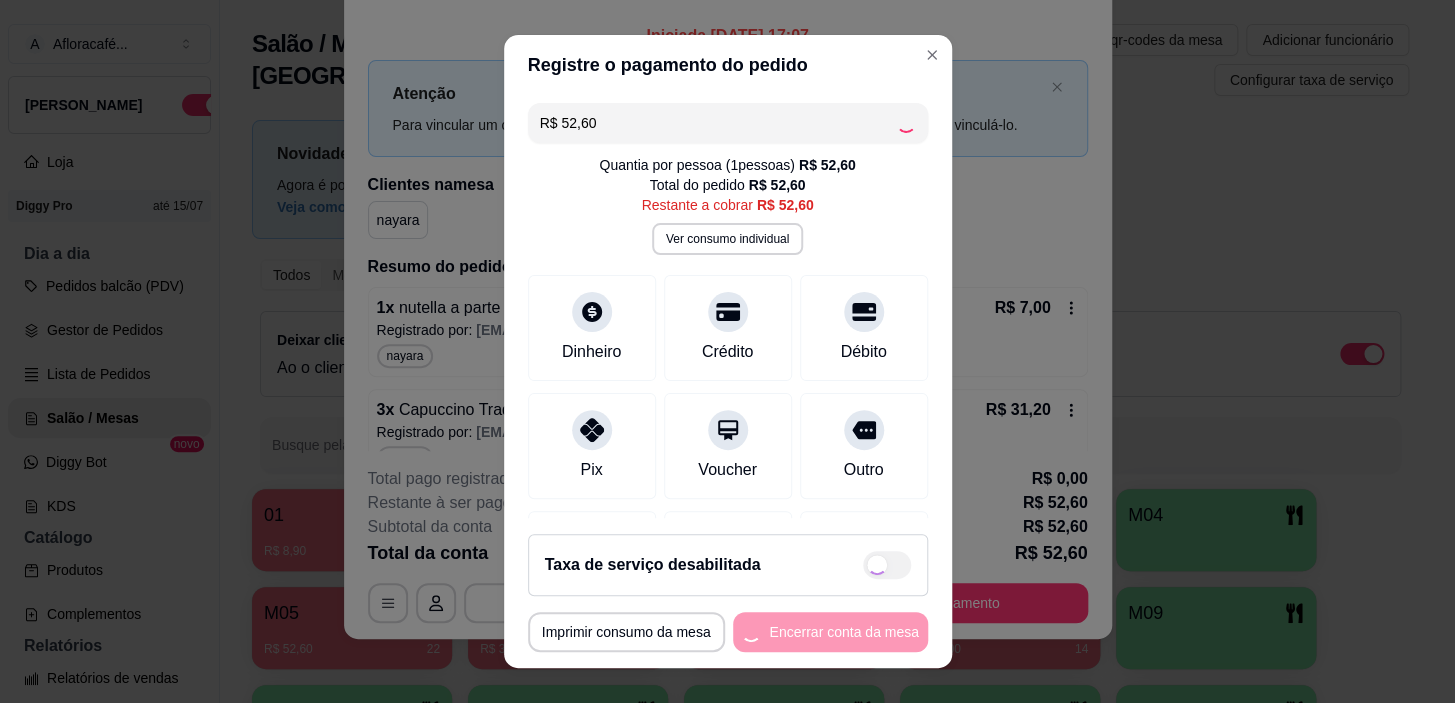 type on "R$ 0,00" 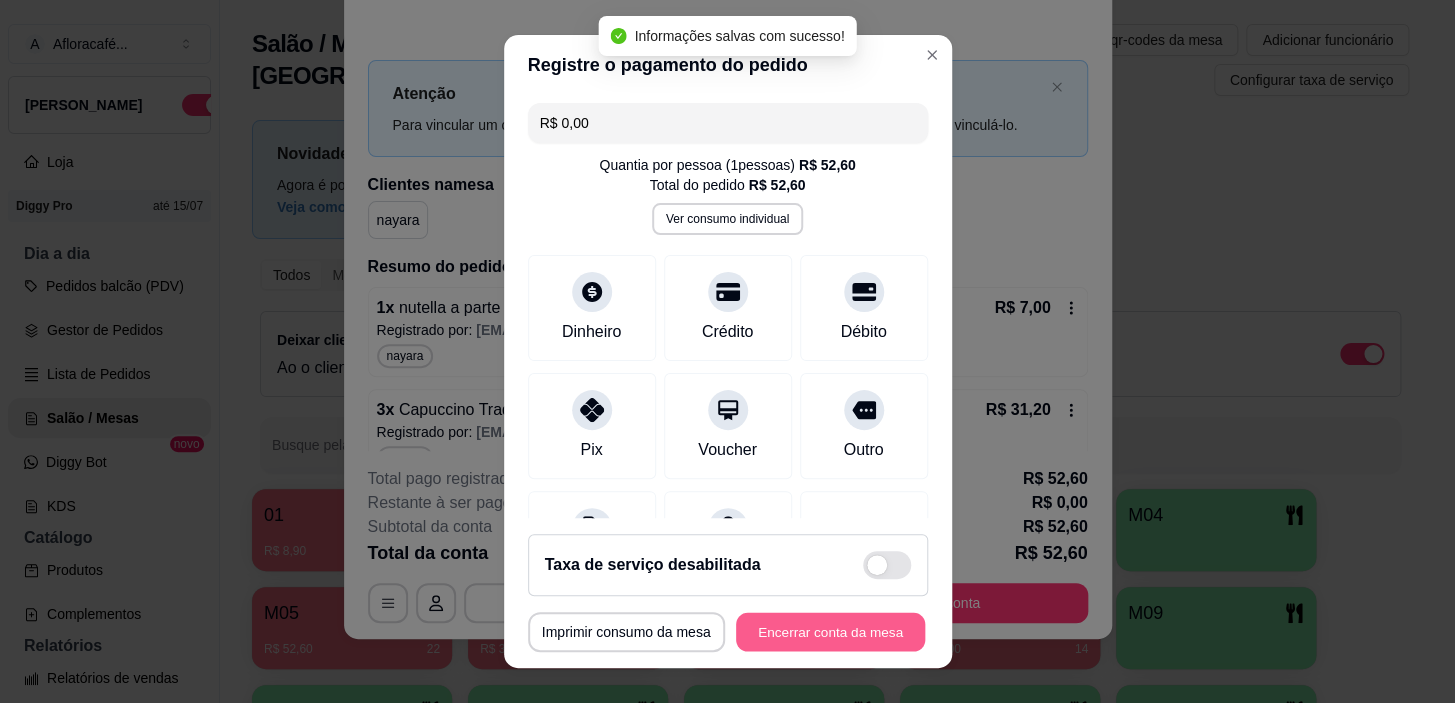 click on "Encerrar conta da mesa" at bounding box center (830, 631) 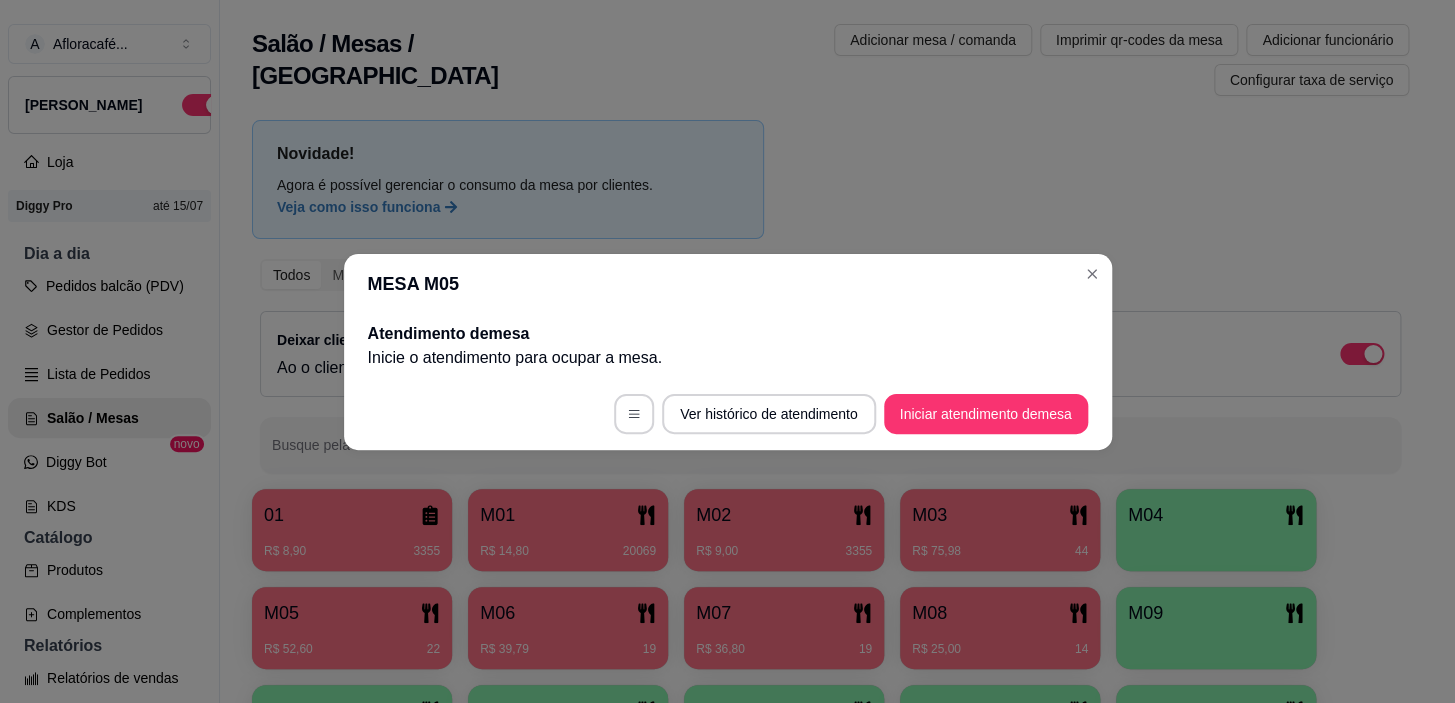 scroll, scrollTop: 0, scrollLeft: 0, axis: both 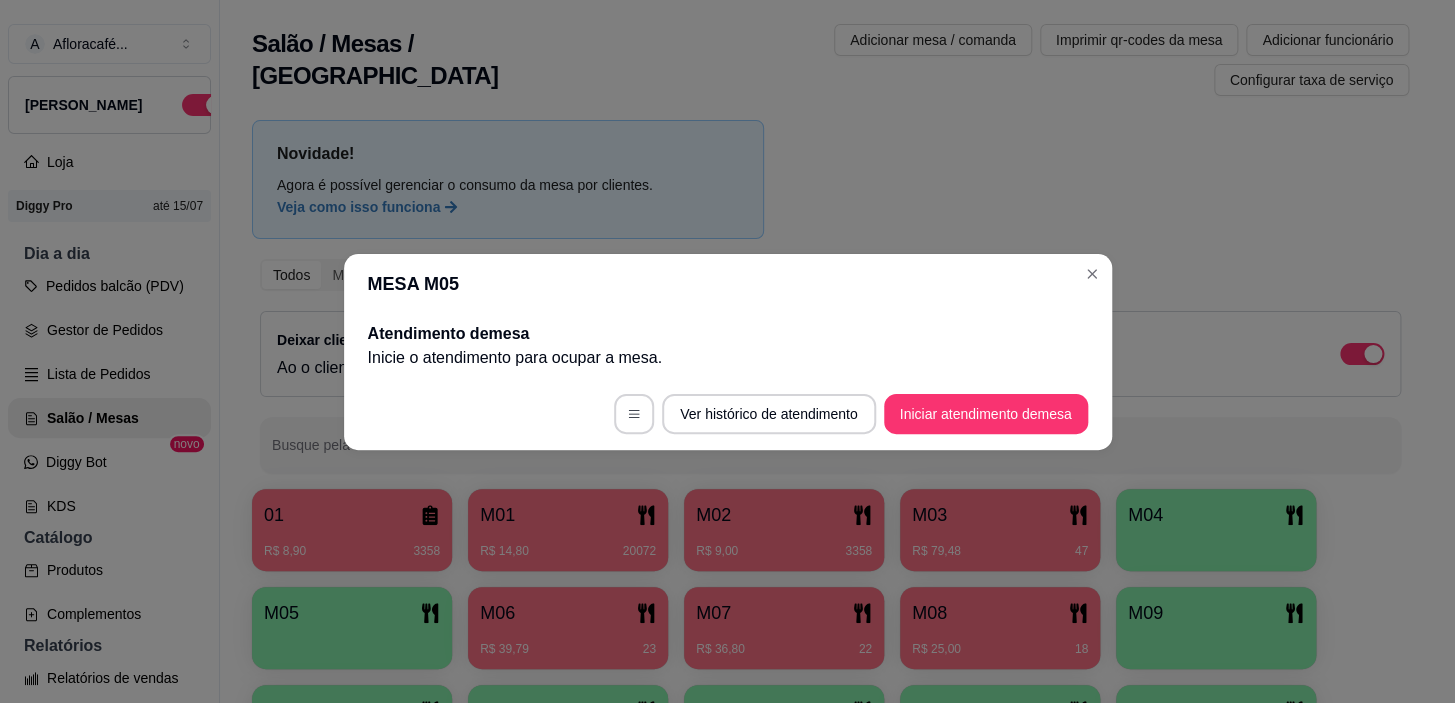click on "MESA M05" at bounding box center [728, 284] 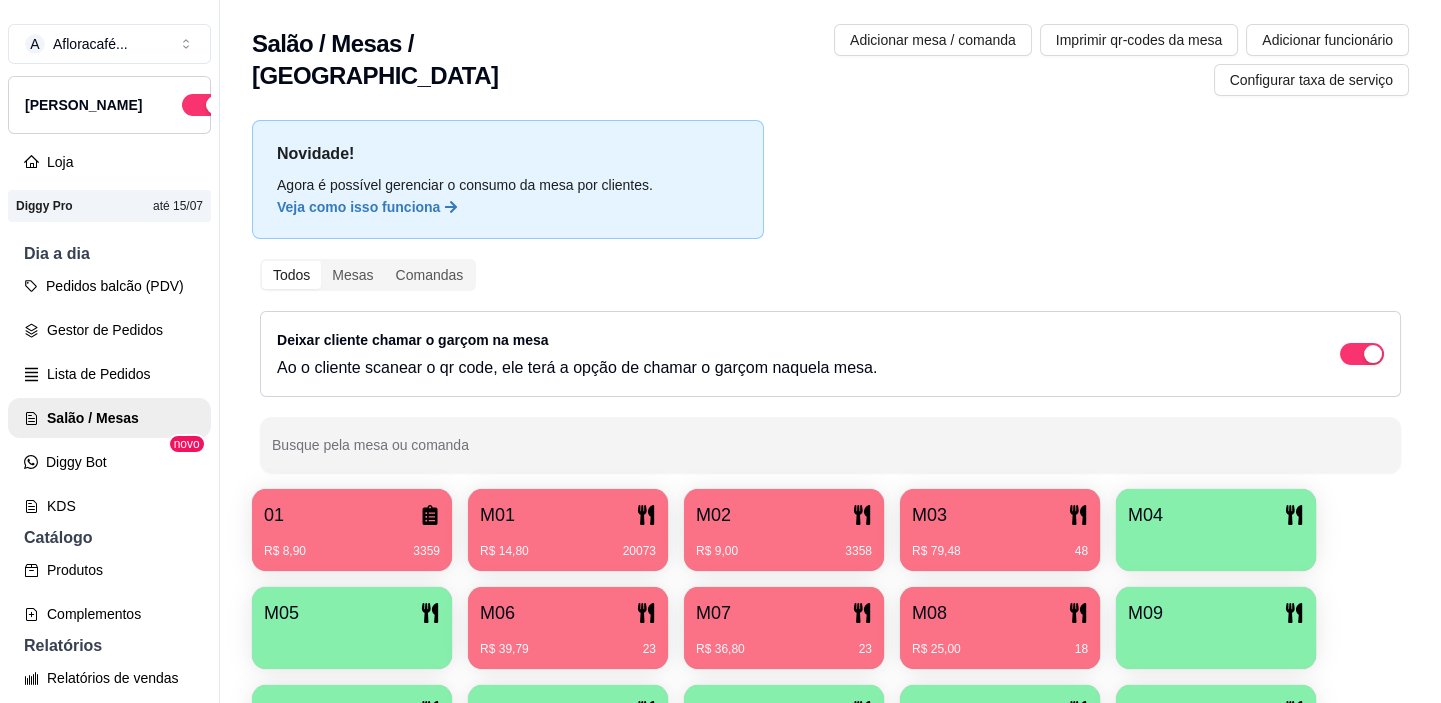type 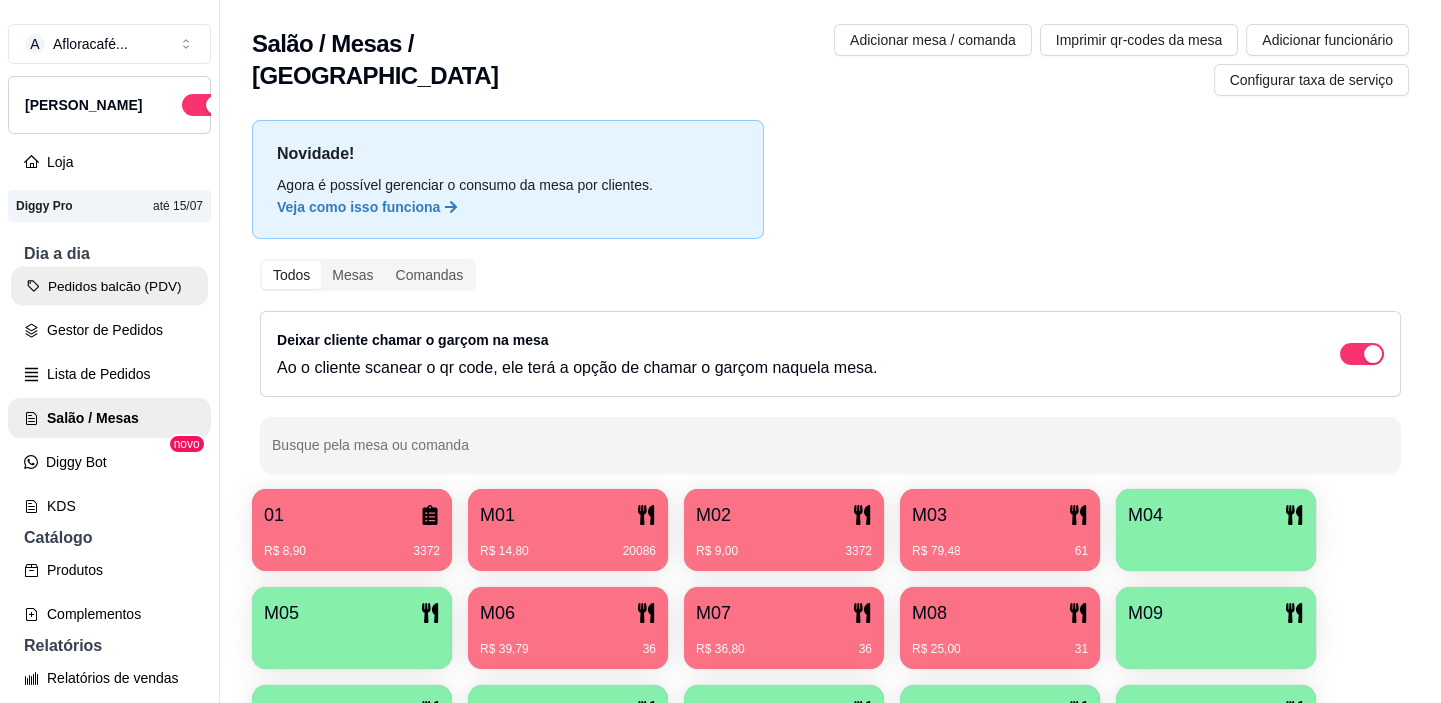 click on "Pedidos balcão (PDV)" at bounding box center (109, 286) 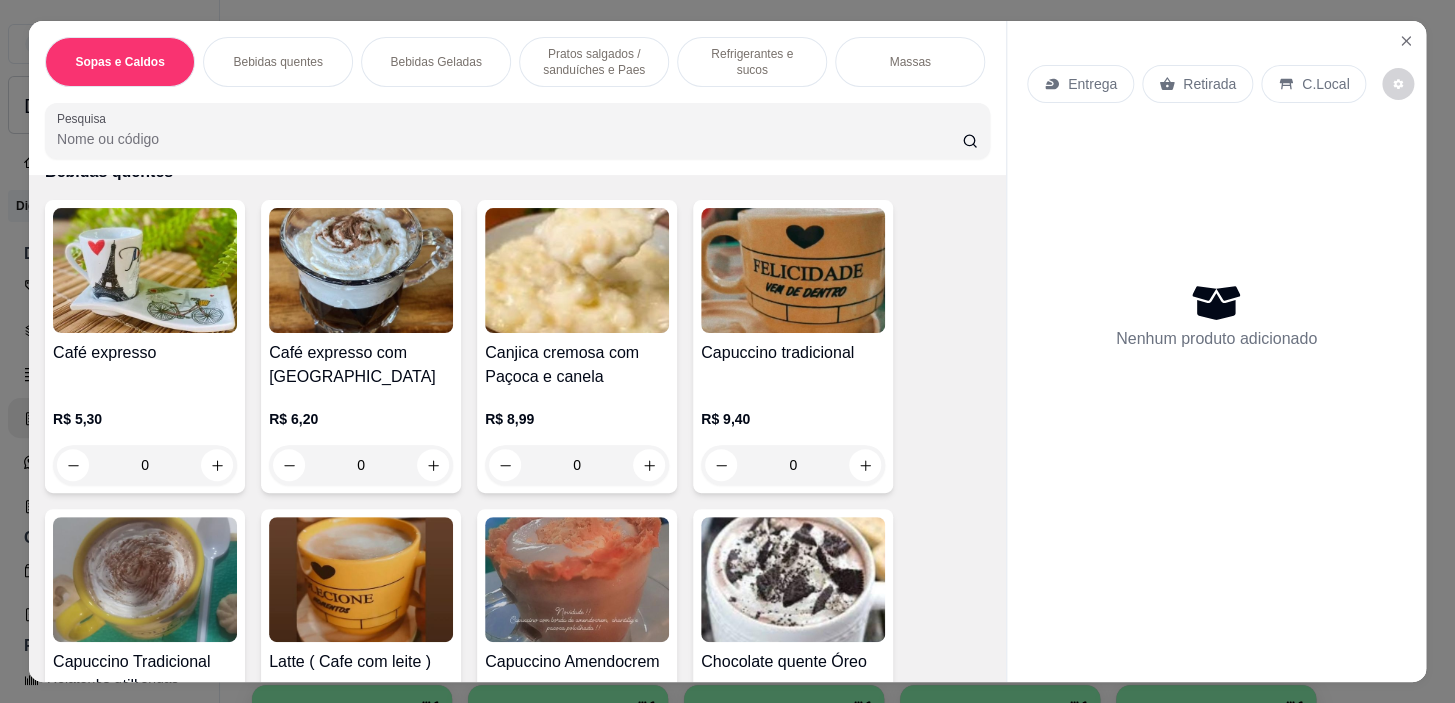 scroll, scrollTop: 545, scrollLeft: 0, axis: vertical 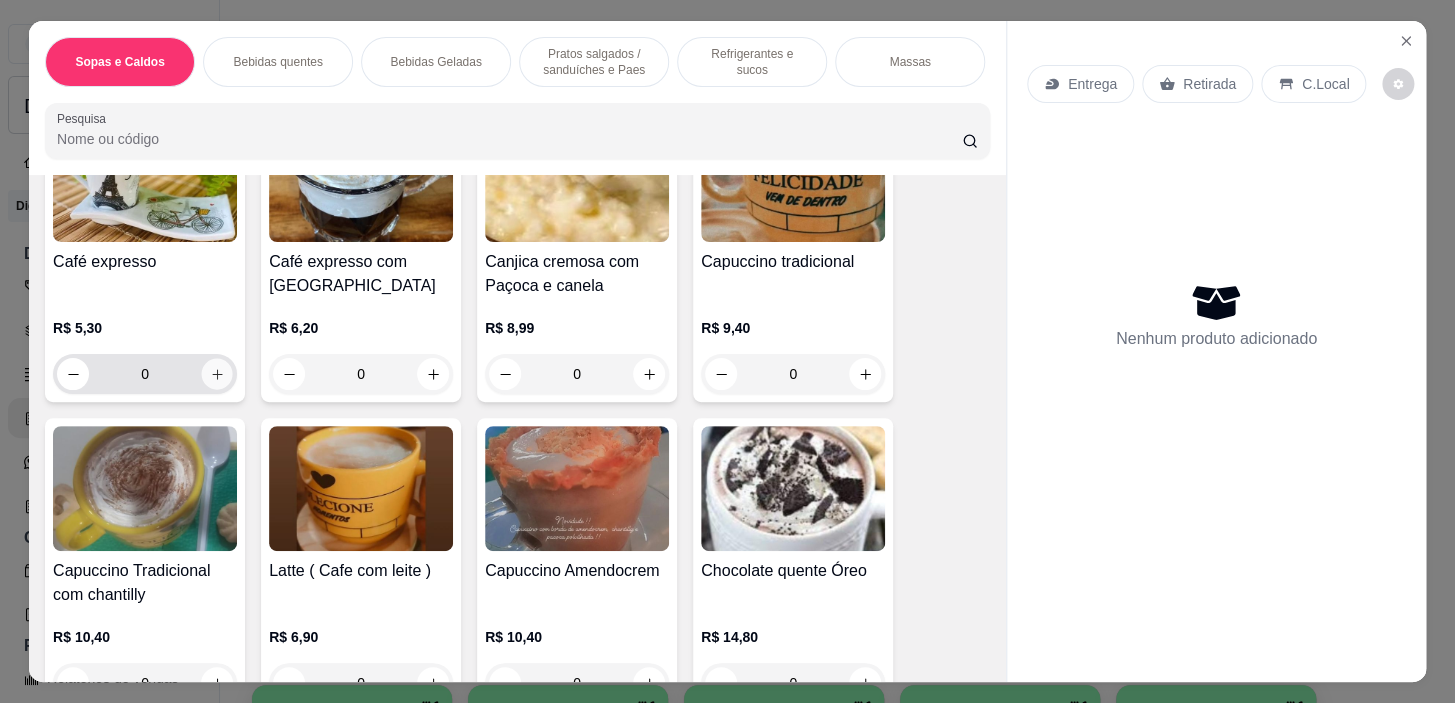 click at bounding box center (217, 374) 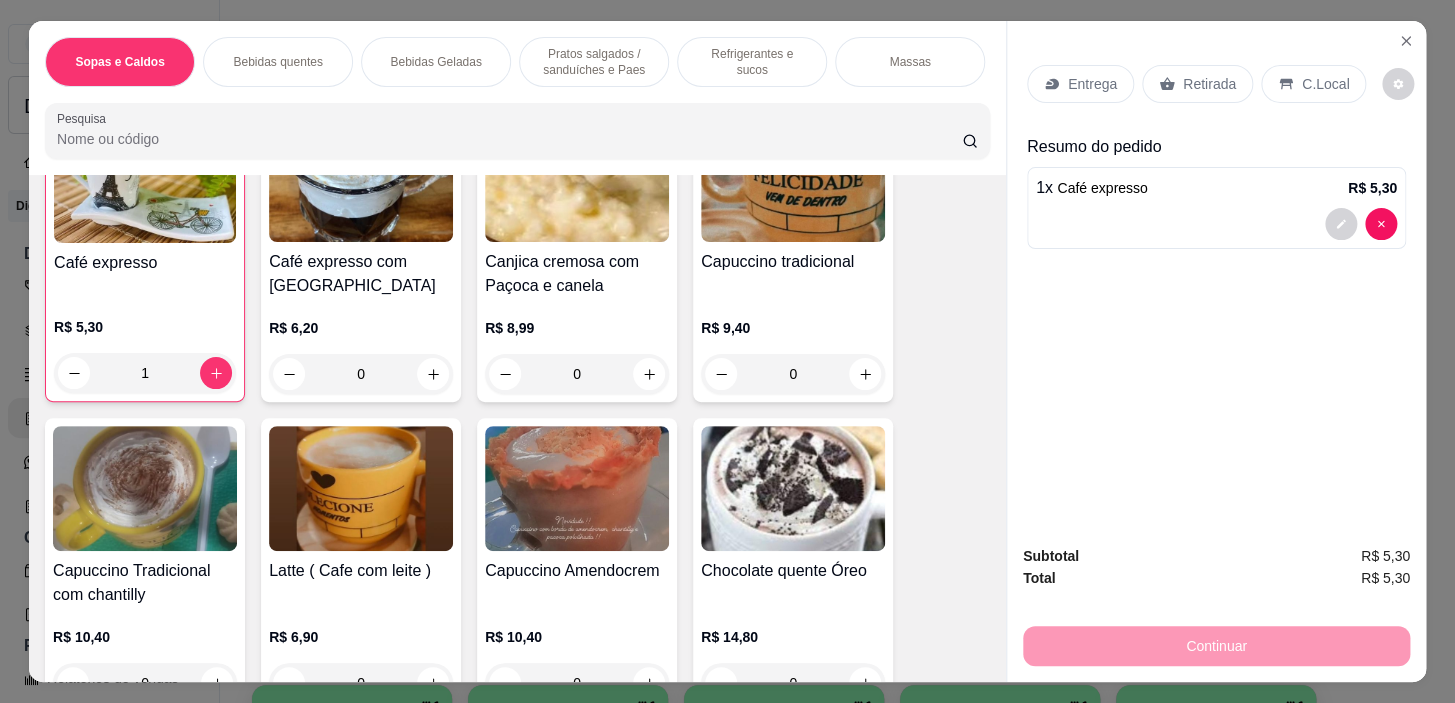 scroll, scrollTop: 546, scrollLeft: 0, axis: vertical 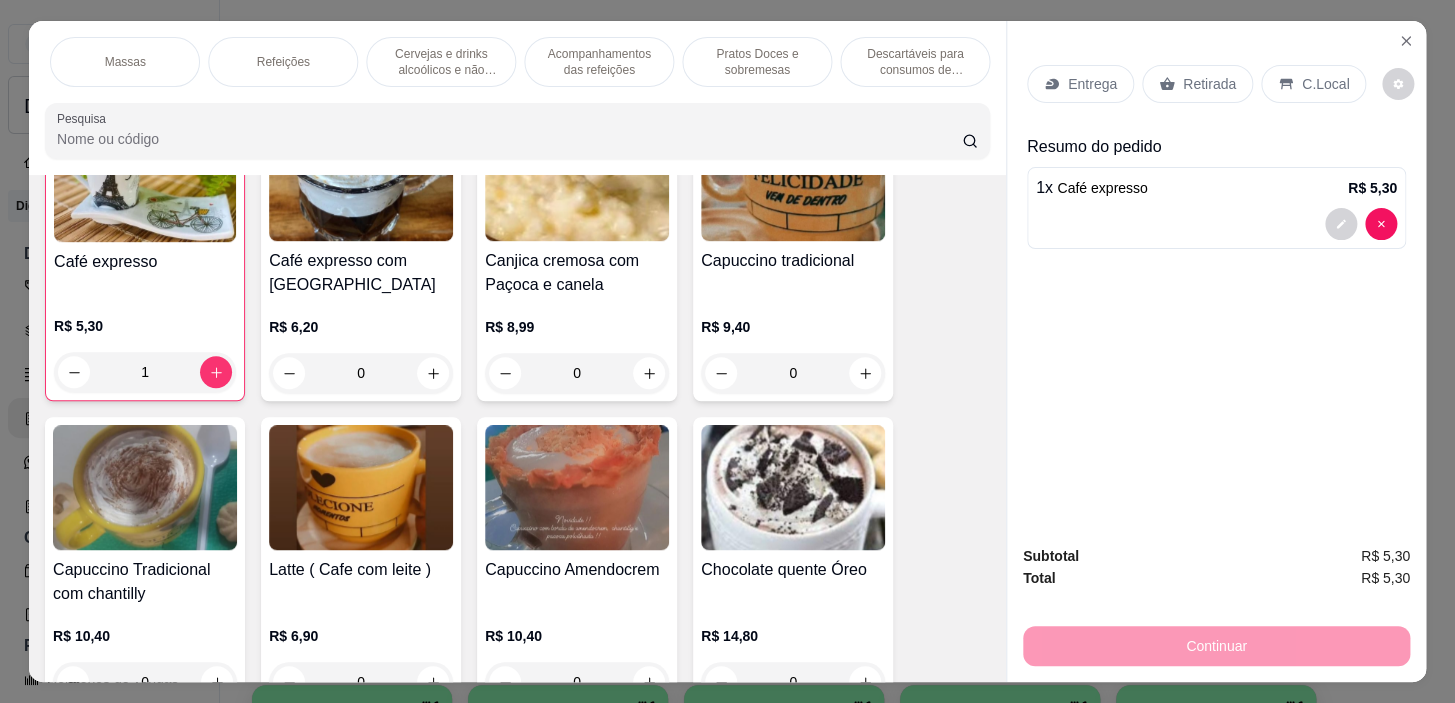 drag, startPoint x: 781, startPoint y: 58, endPoint x: 575, endPoint y: 308, distance: 323.93826 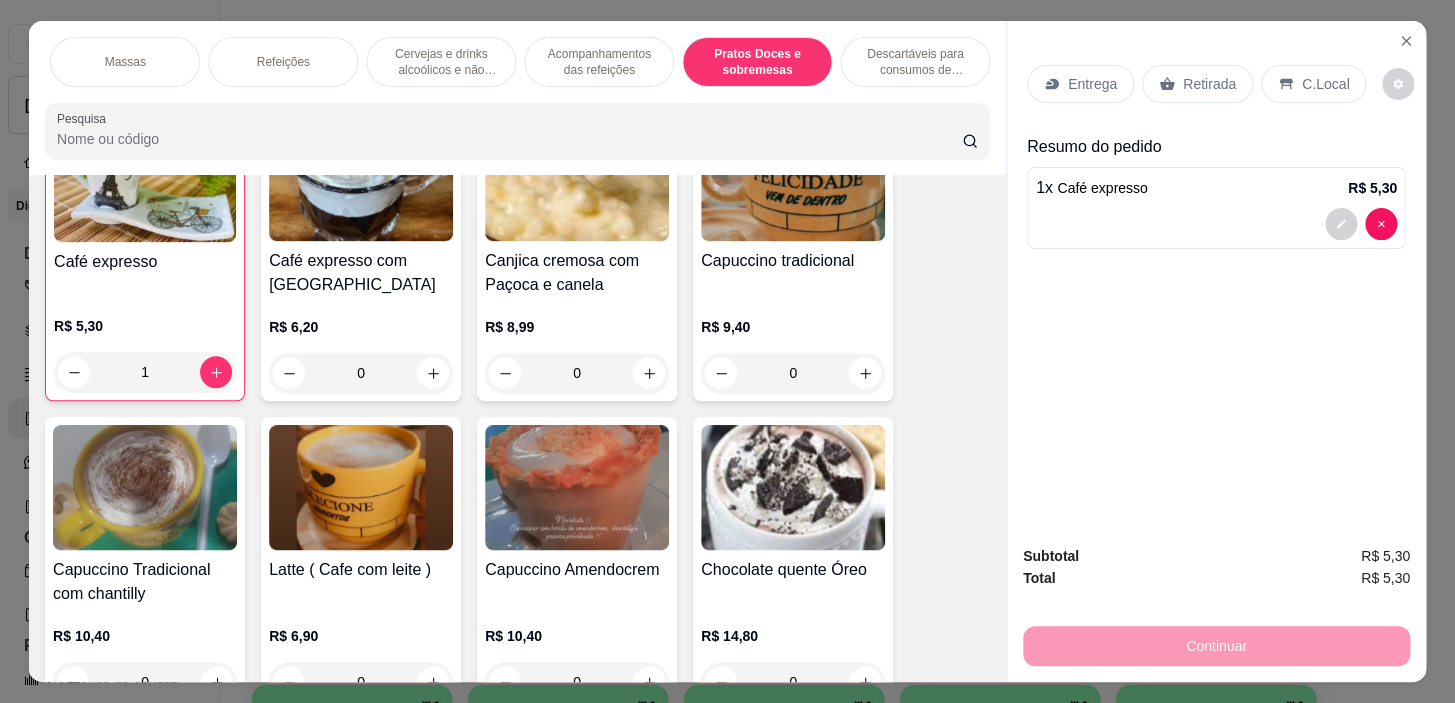 scroll, scrollTop: 14518, scrollLeft: 0, axis: vertical 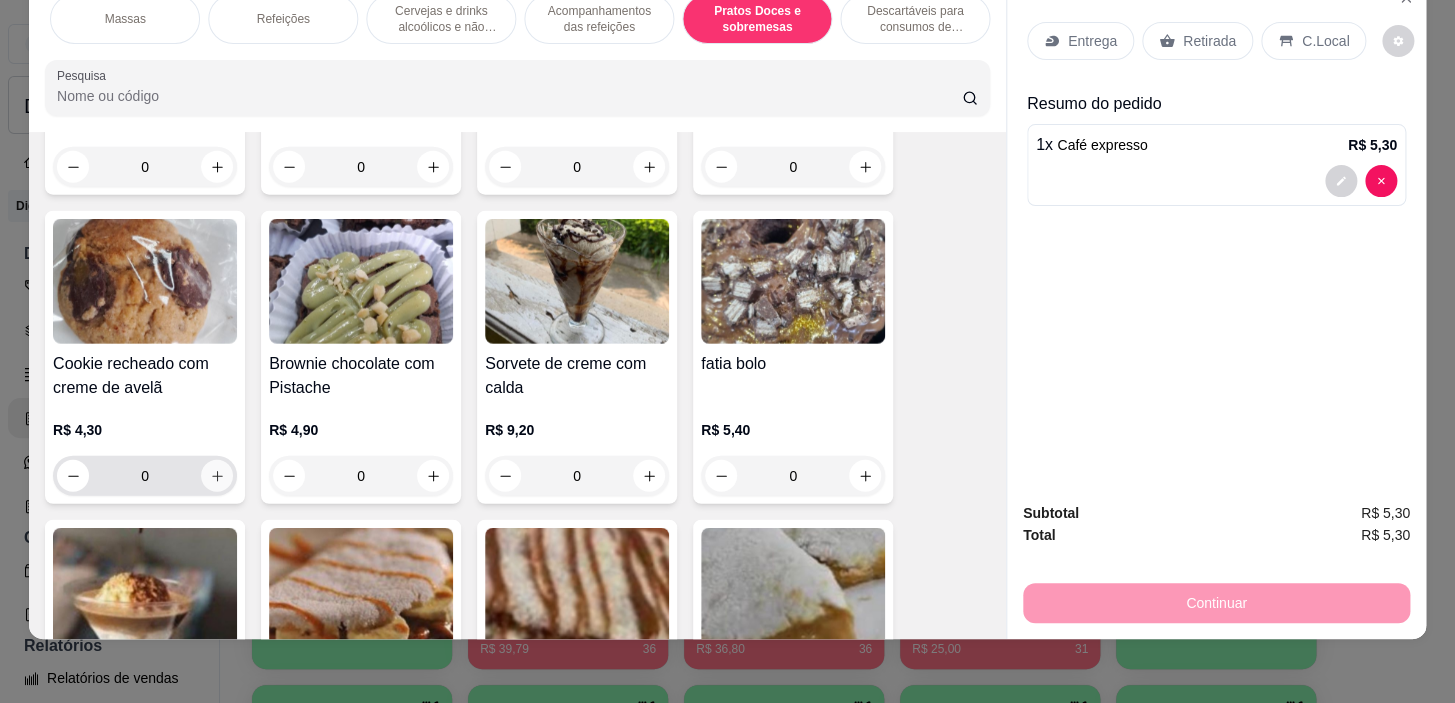 click at bounding box center (217, 476) 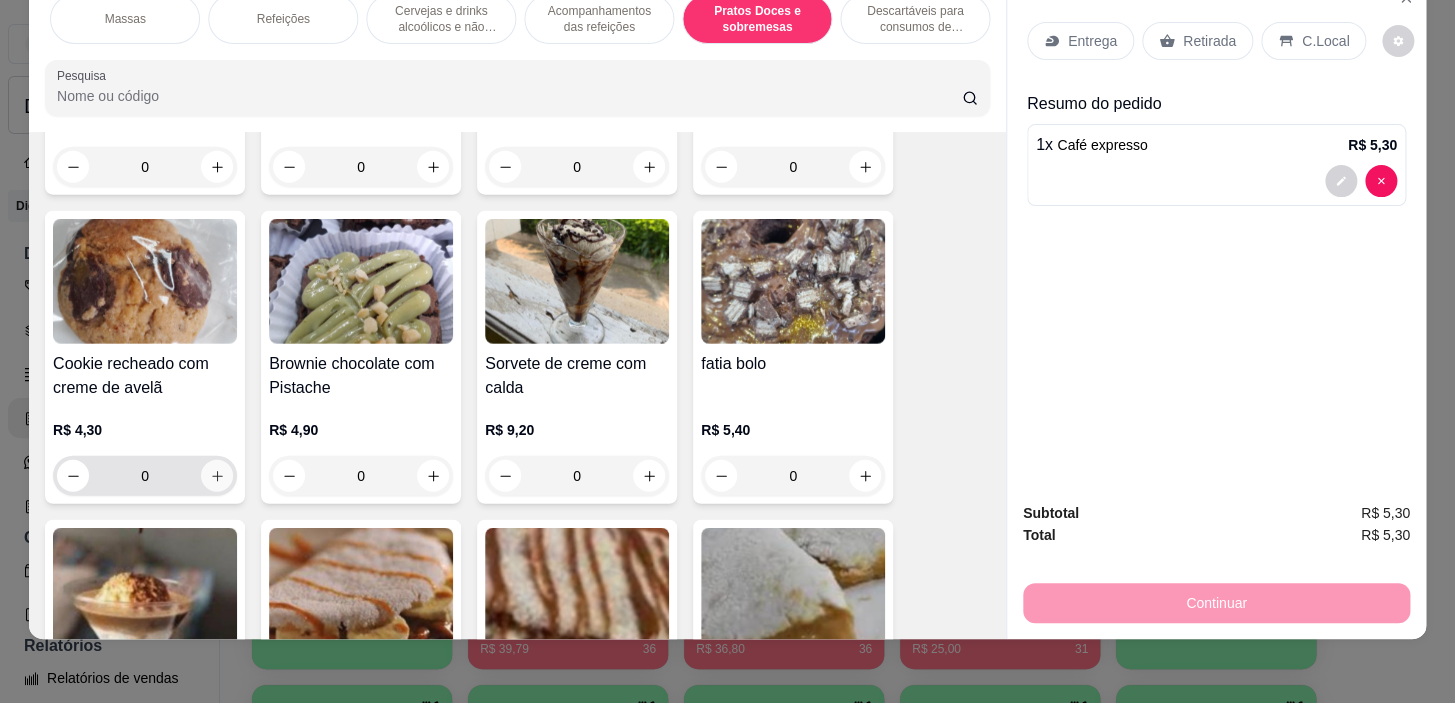 type on "1" 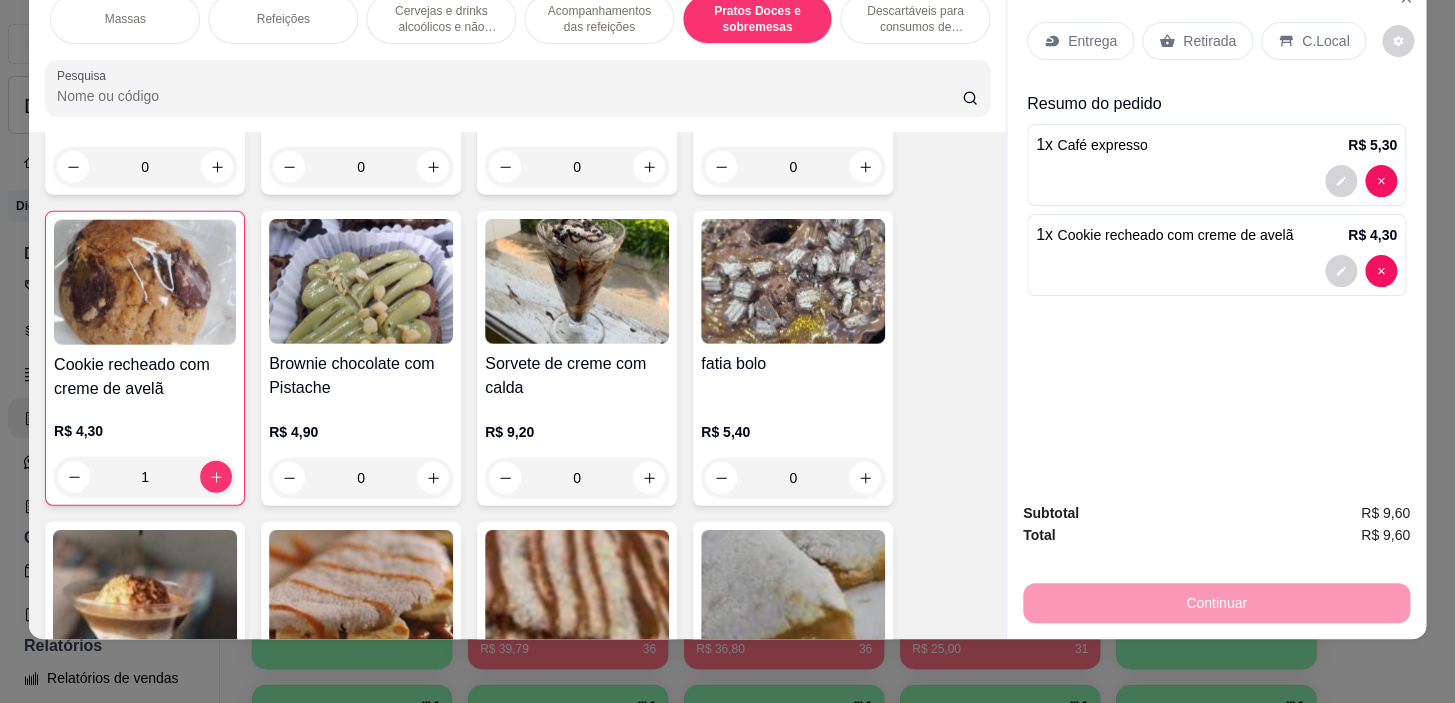 click on "Massas" at bounding box center [125, 19] 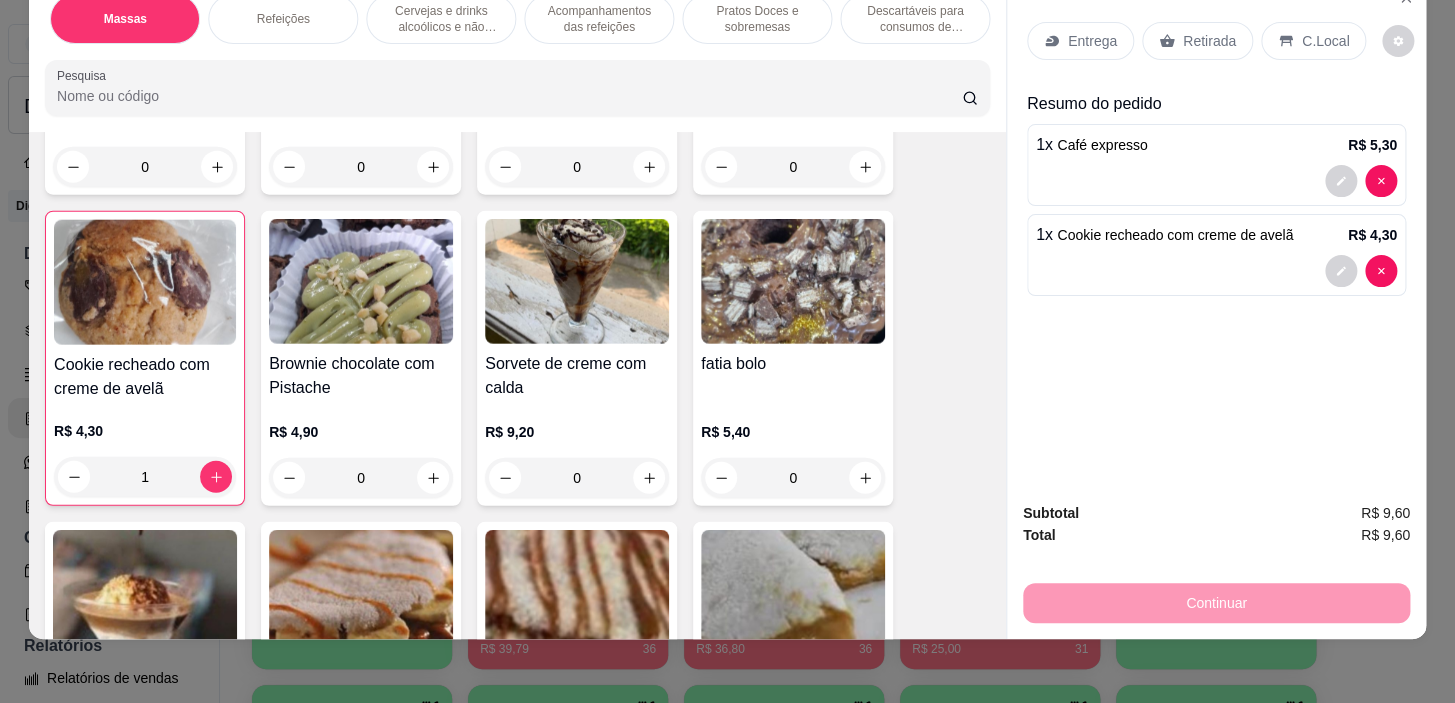 scroll, scrollTop: 11031, scrollLeft: 0, axis: vertical 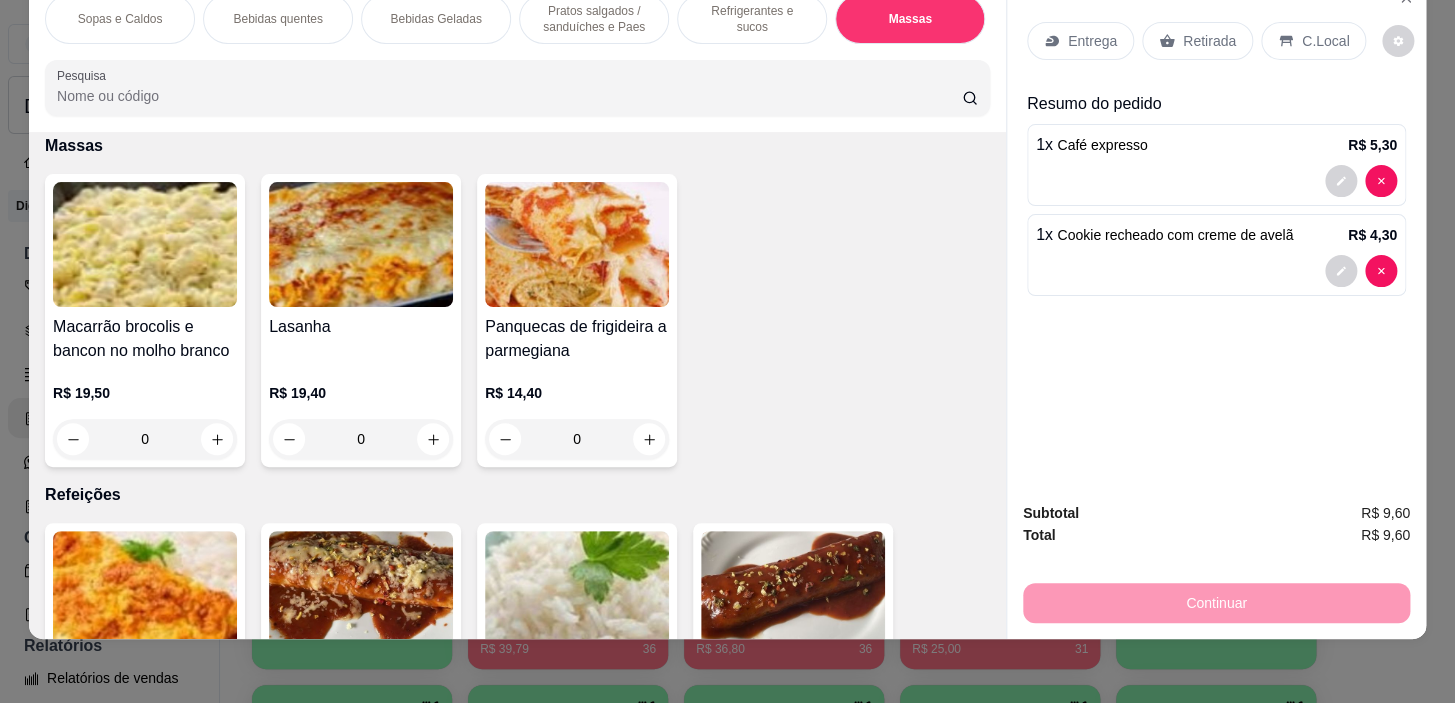 click on "Pratos salgados / sanduíches e Paes" at bounding box center [594, 19] 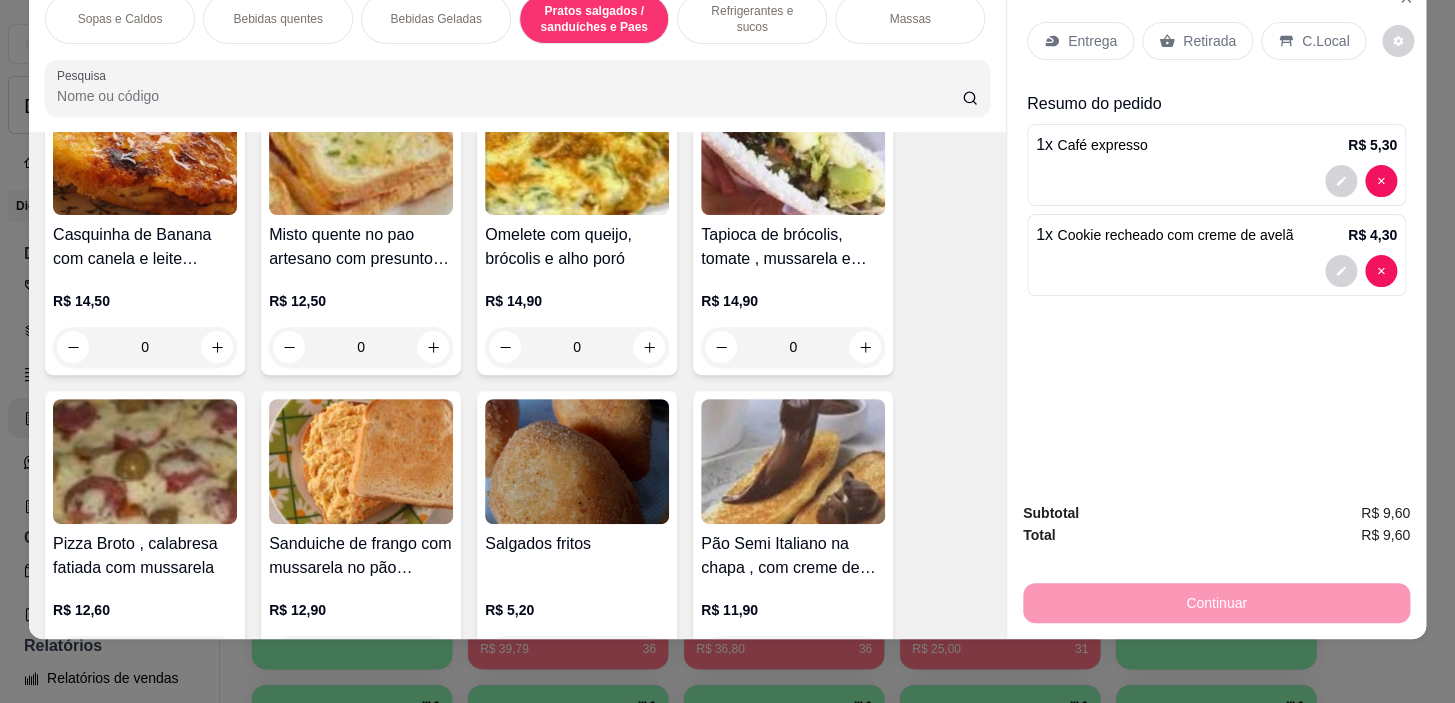 scroll, scrollTop: 7232, scrollLeft: 0, axis: vertical 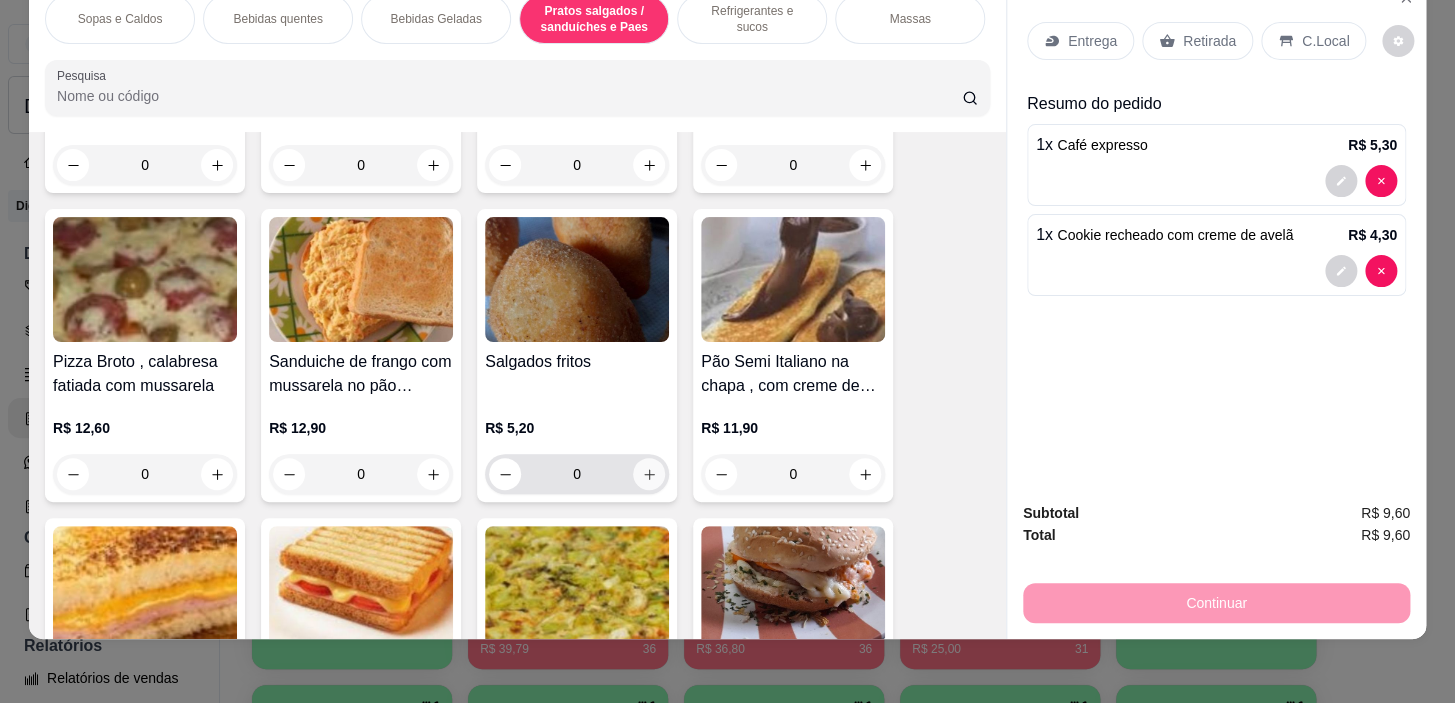 click at bounding box center [649, 474] 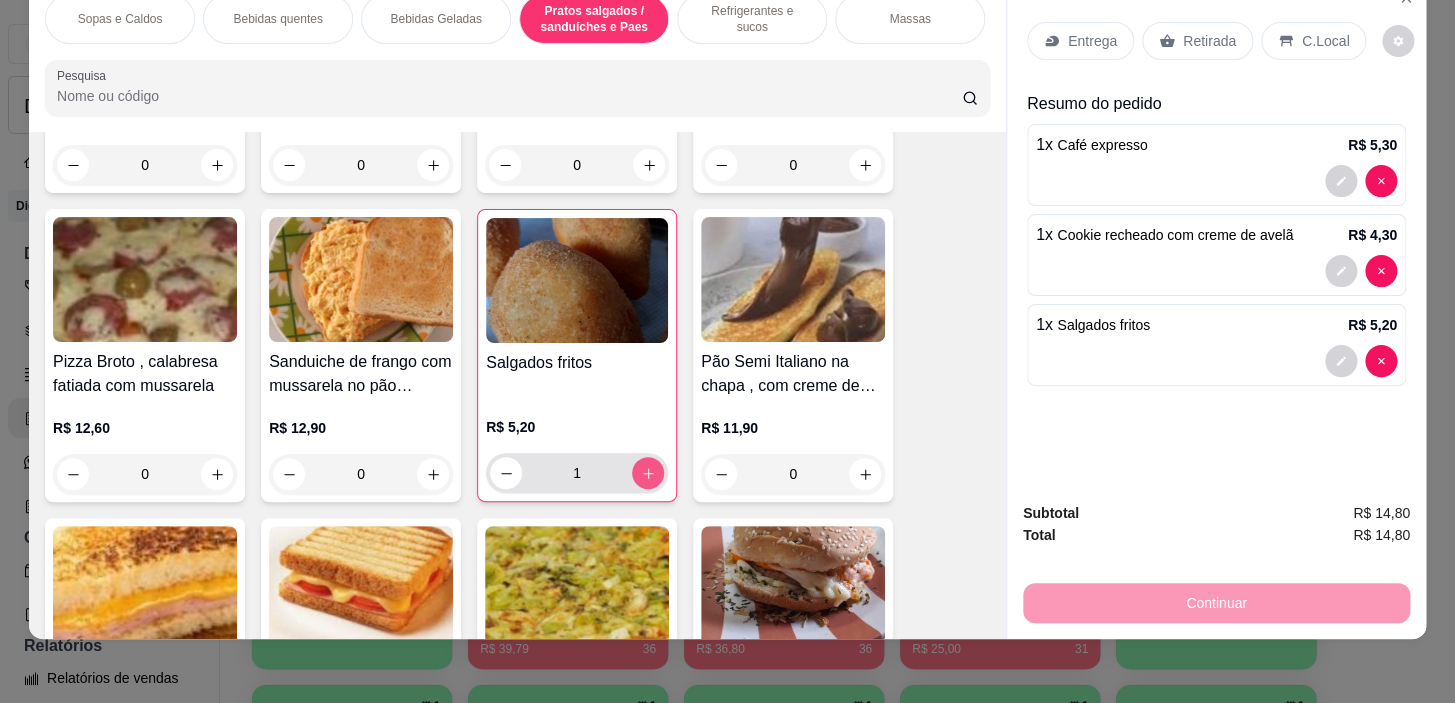 type on "1" 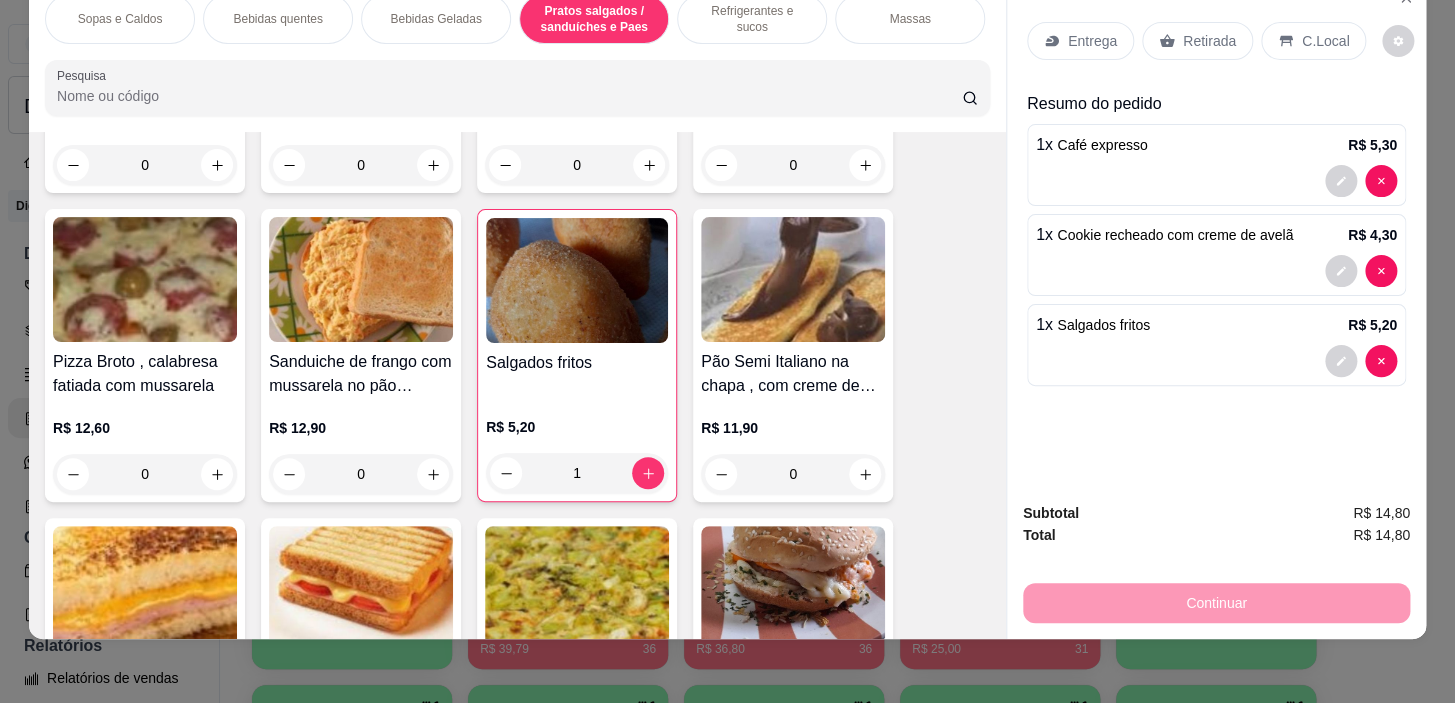 scroll, scrollTop: 0, scrollLeft: 0, axis: both 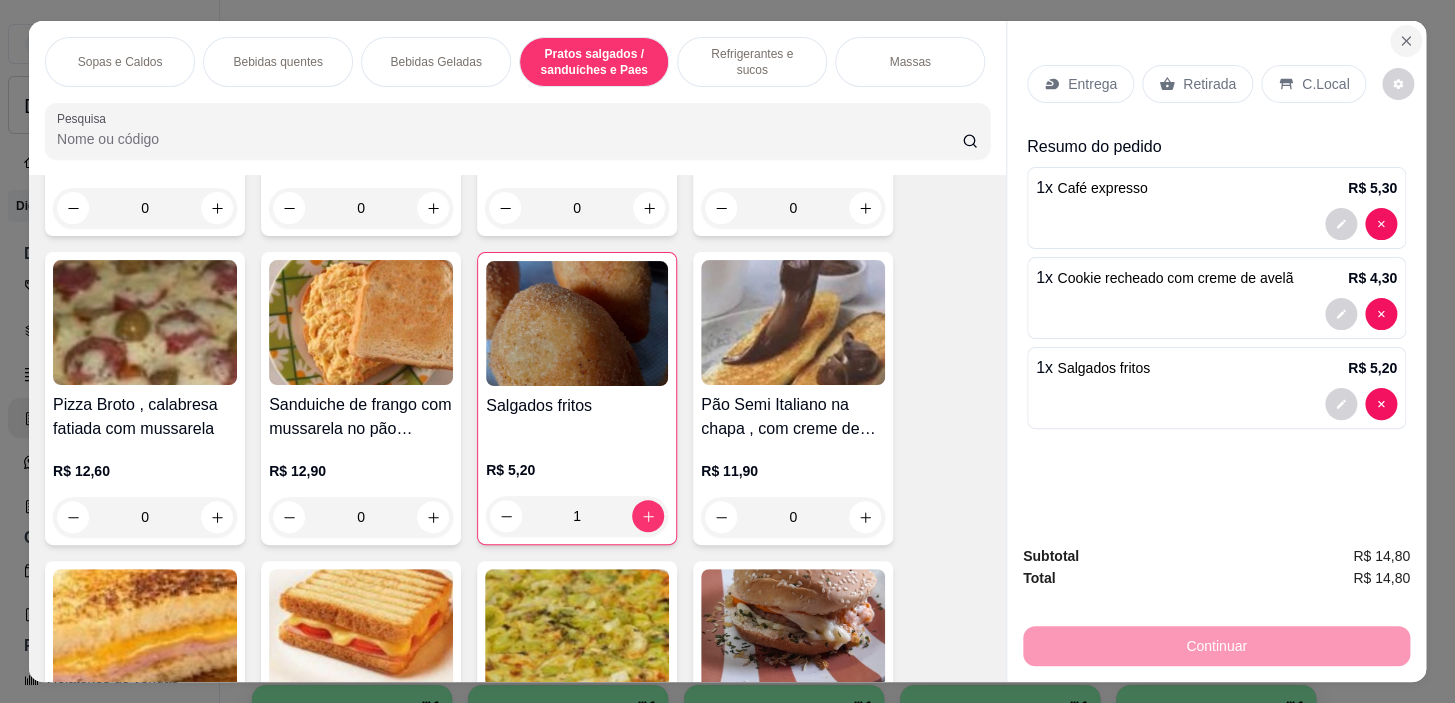 click 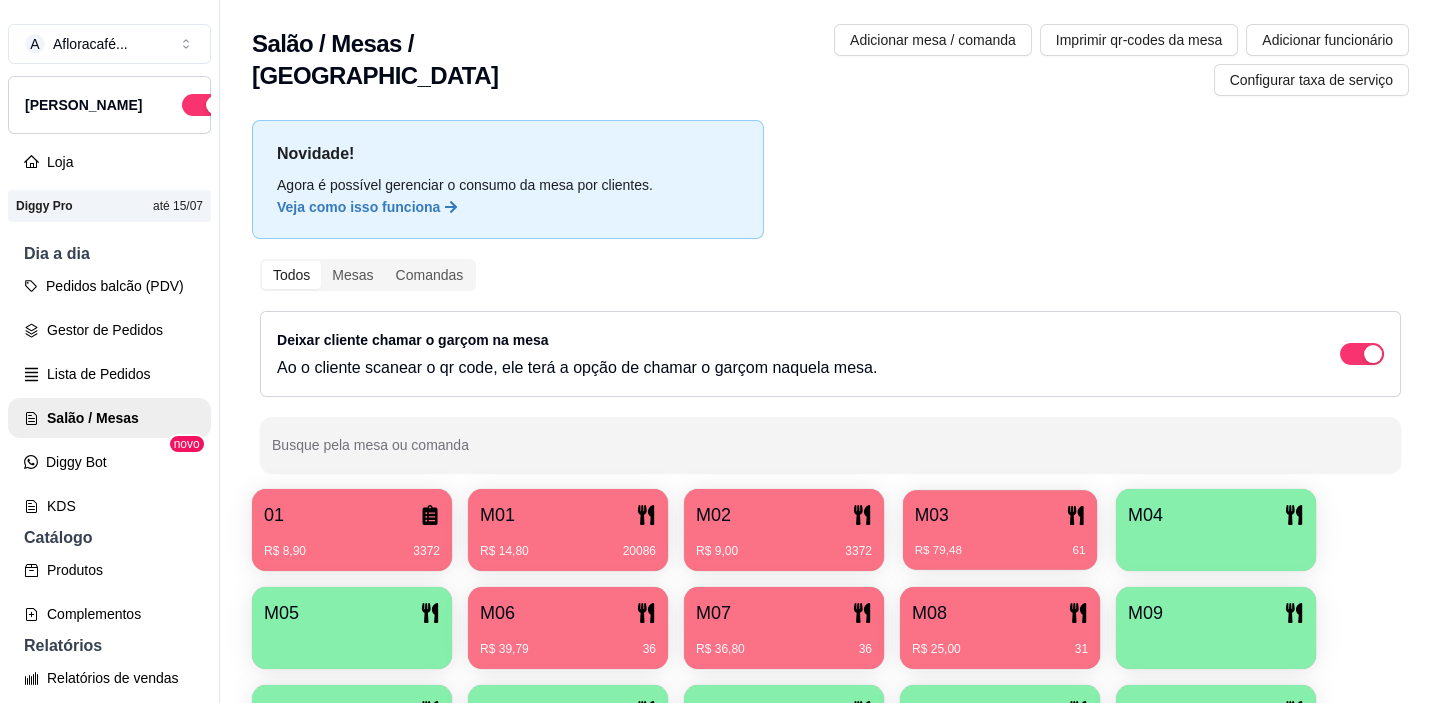 click on "R$ 79,48 61" at bounding box center [1000, 543] 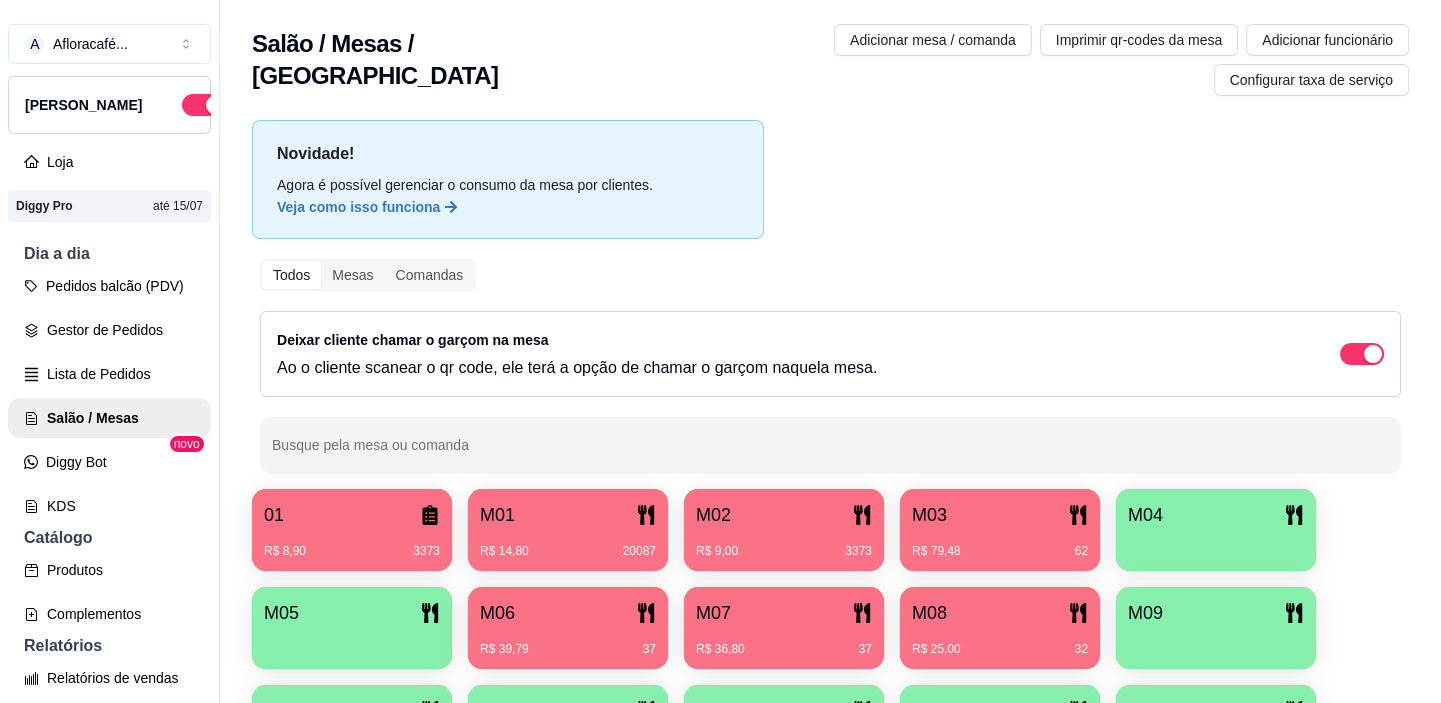 click on "M08 R$ 25,00 32" at bounding box center [1000, 628] 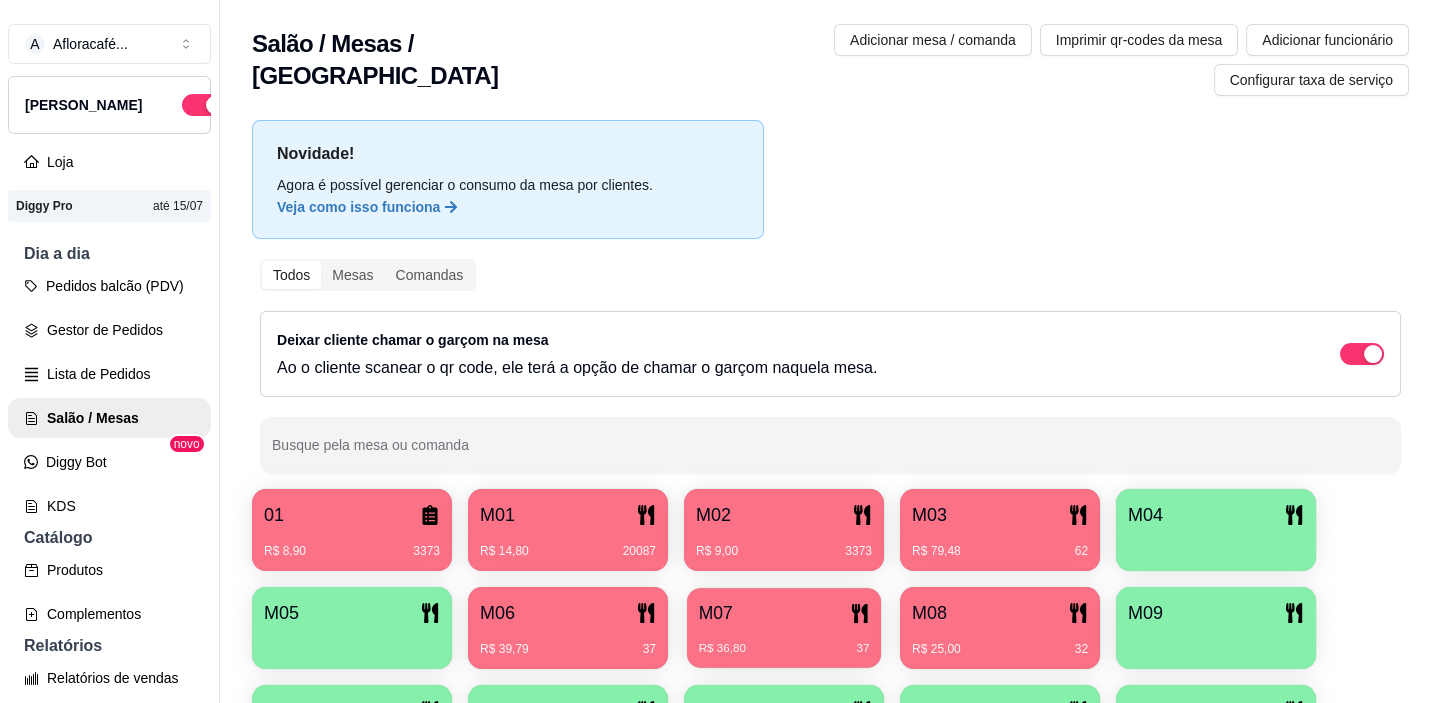 click on "M07" at bounding box center (716, 613) 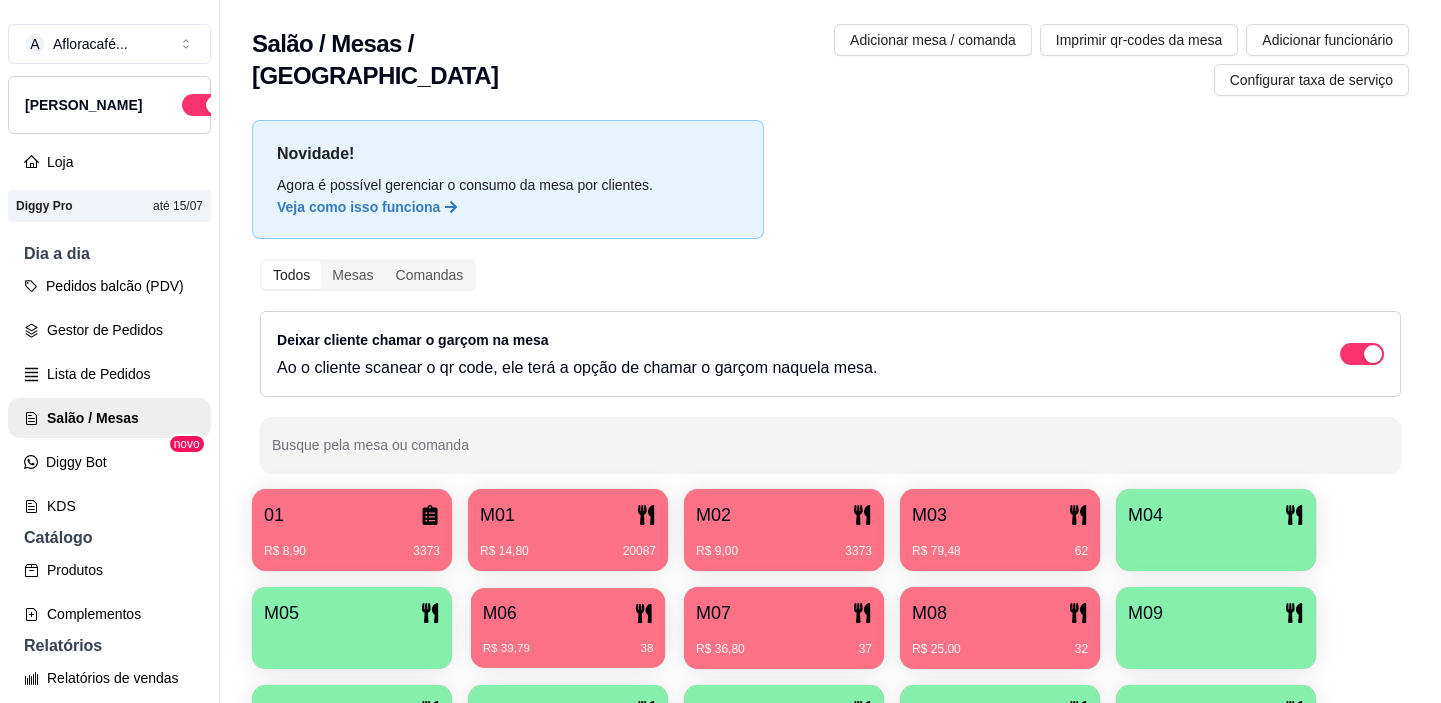 click on "M06" at bounding box center (568, 613) 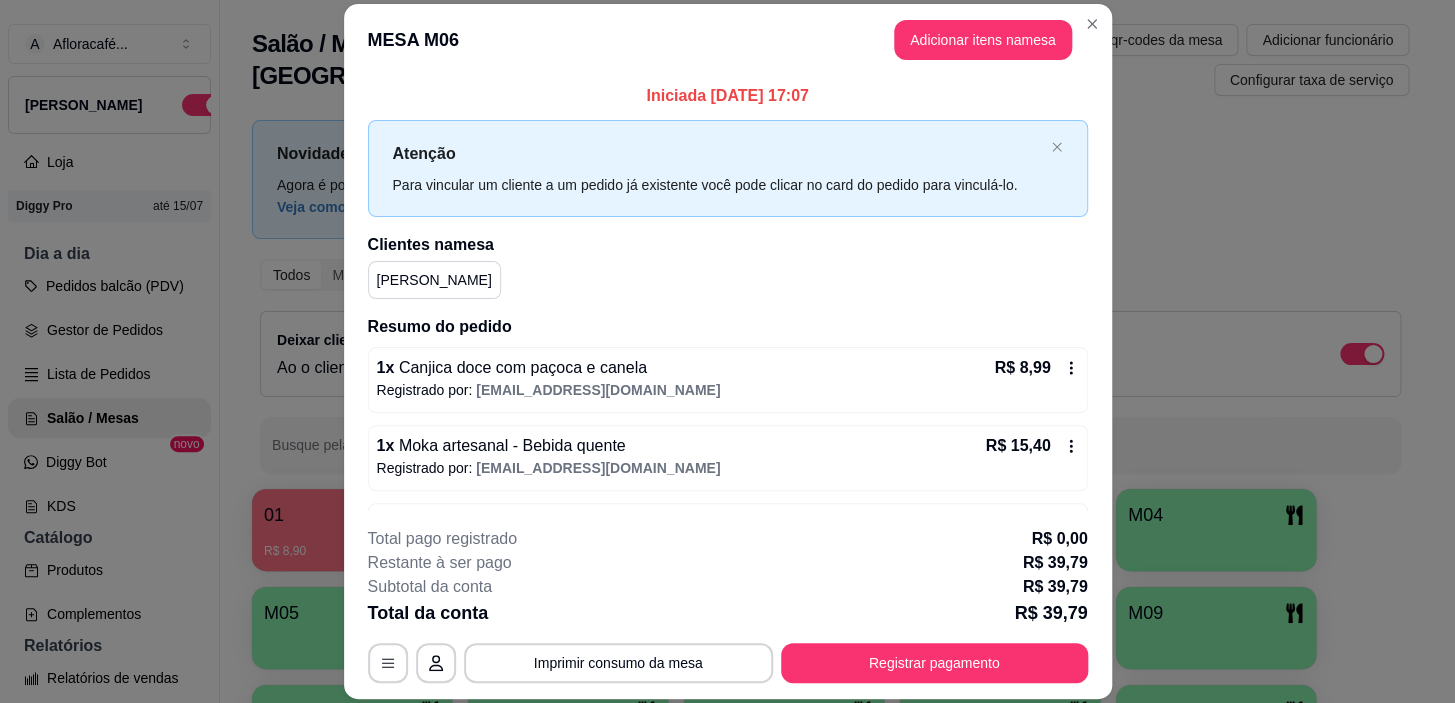 scroll, scrollTop: 88, scrollLeft: 0, axis: vertical 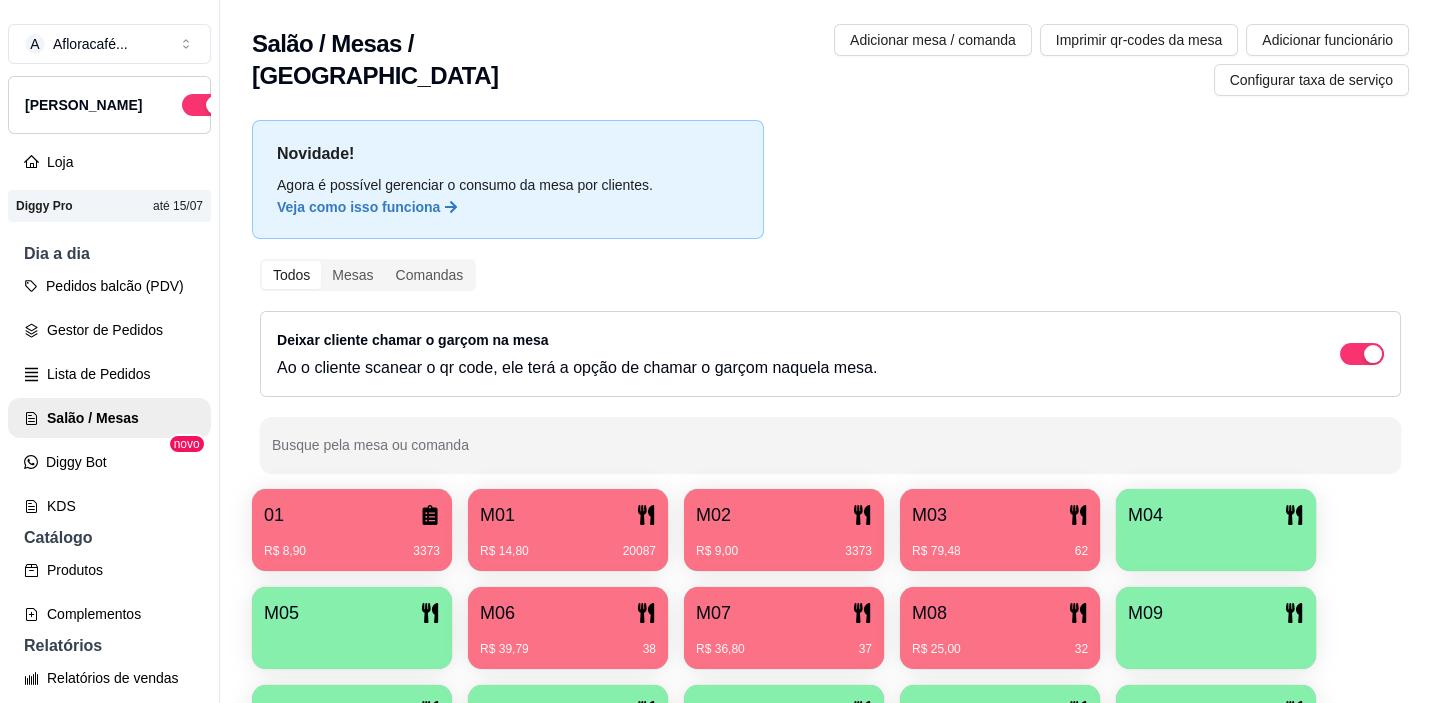 click on "M06" at bounding box center (568, 613) 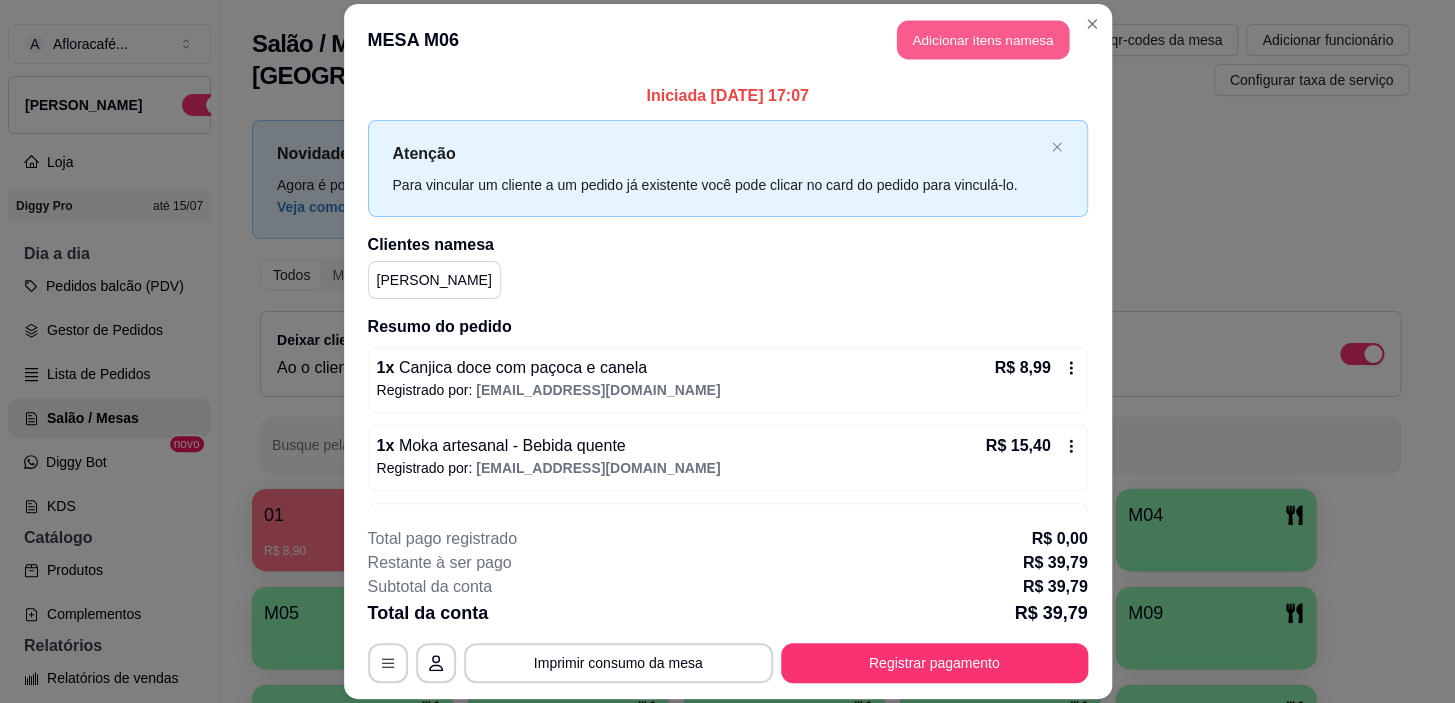 click on "Adicionar itens na  mesa" at bounding box center (983, 39) 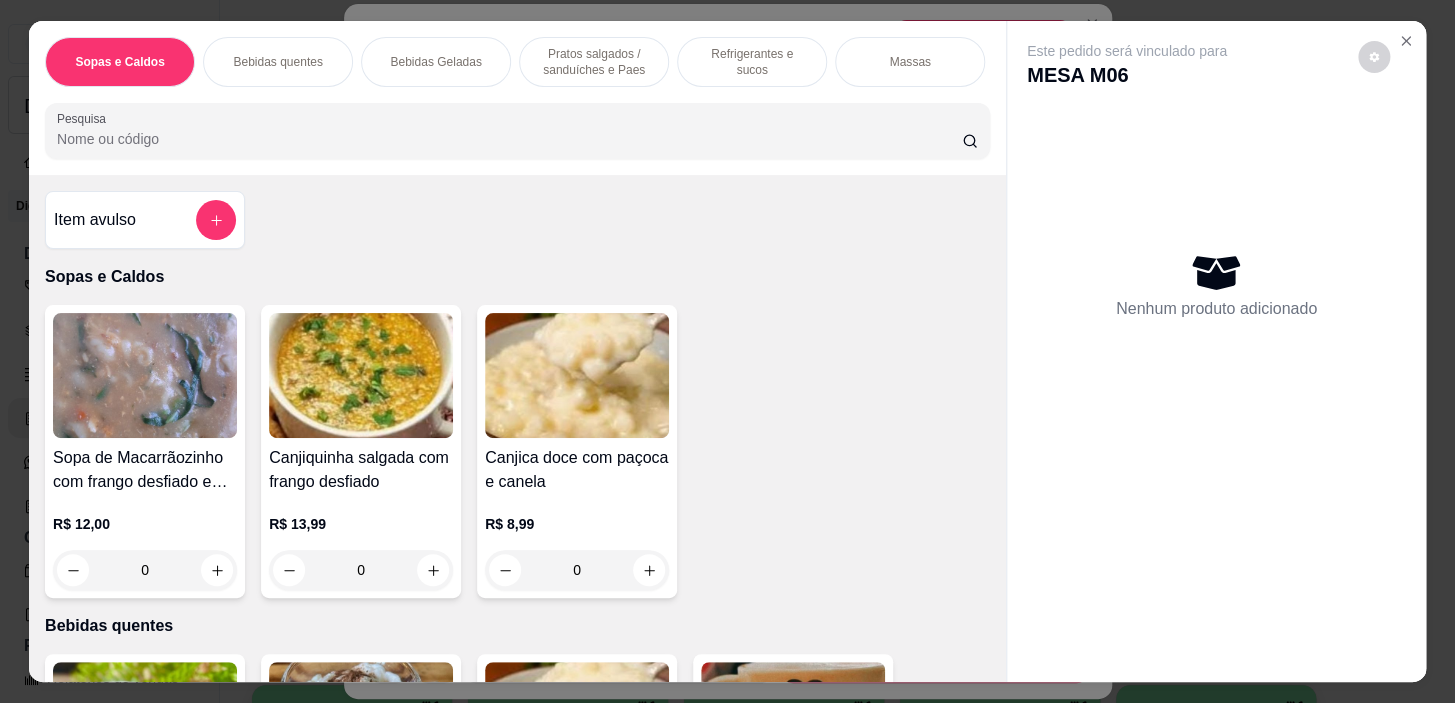 scroll, scrollTop: 545, scrollLeft: 0, axis: vertical 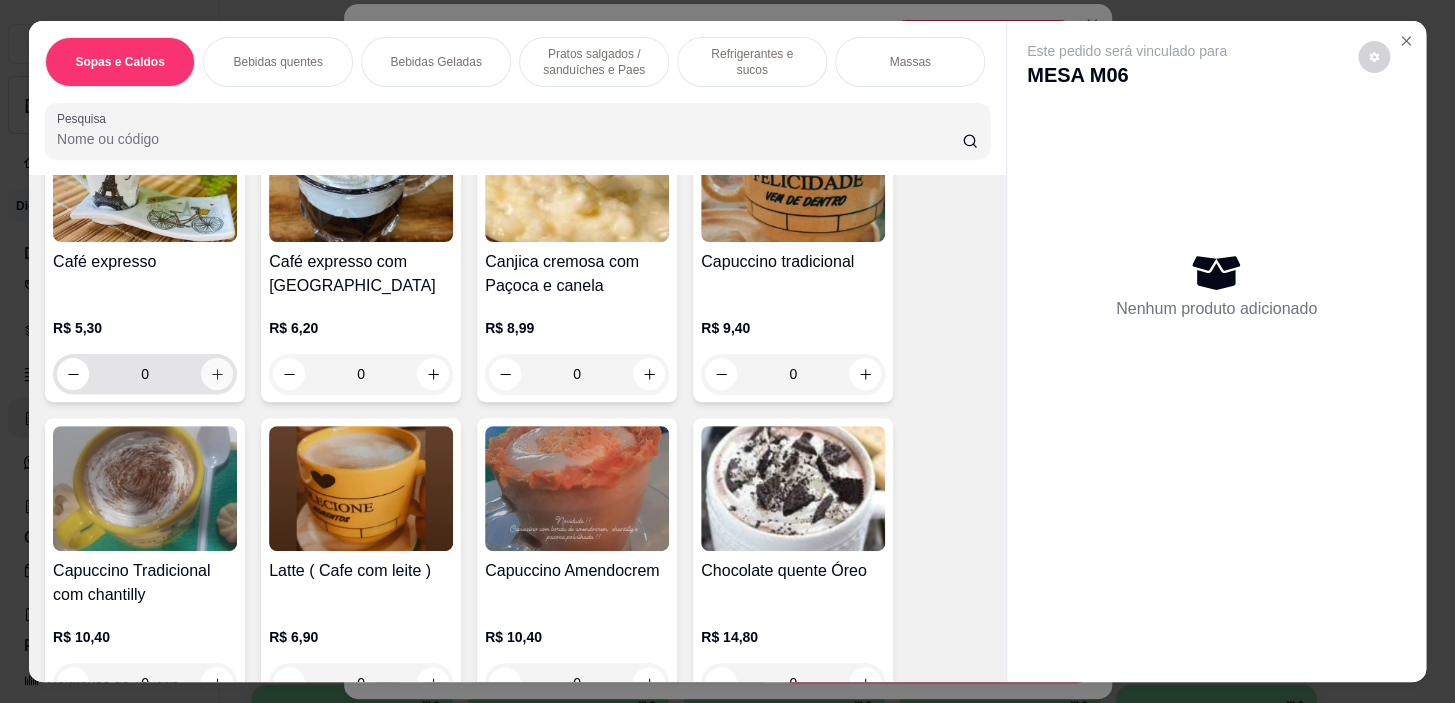 click on "Café expresso    R$ 5,30 0" at bounding box center [145, 255] 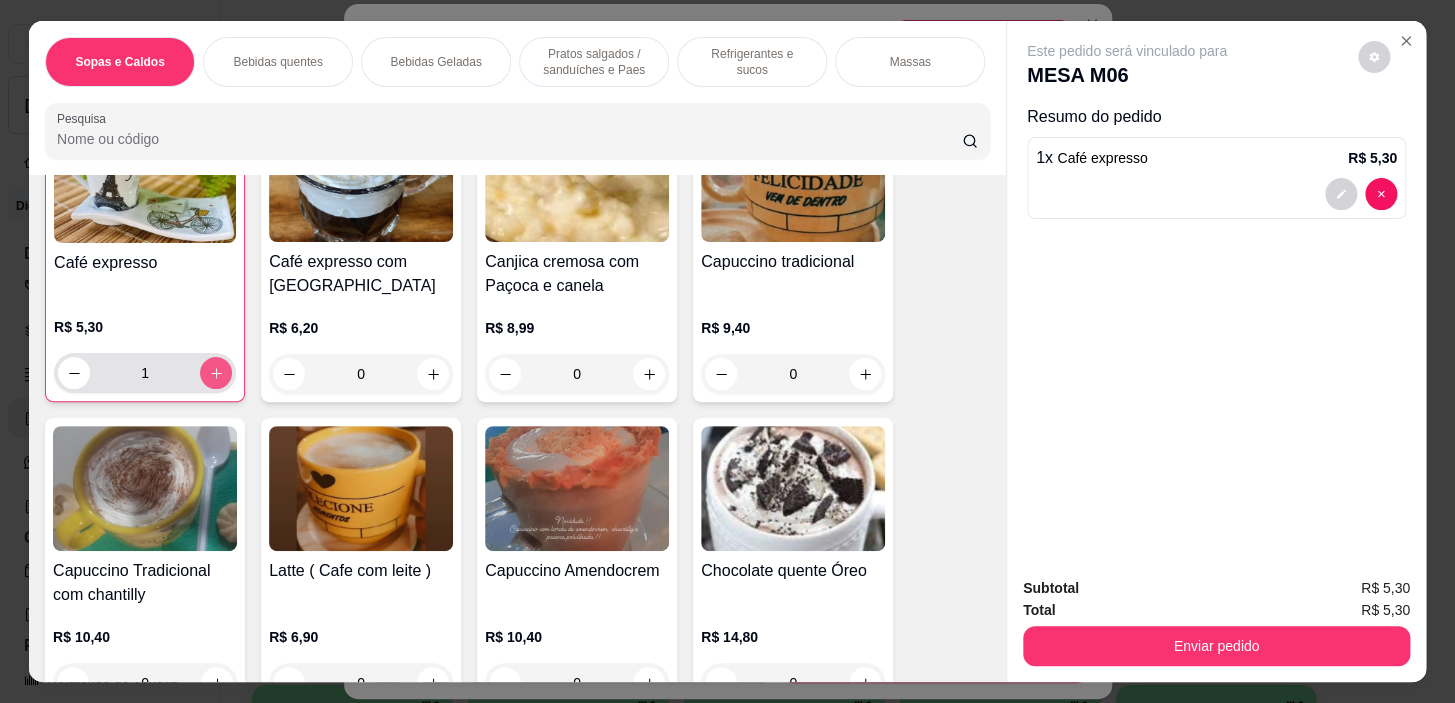 type on "1" 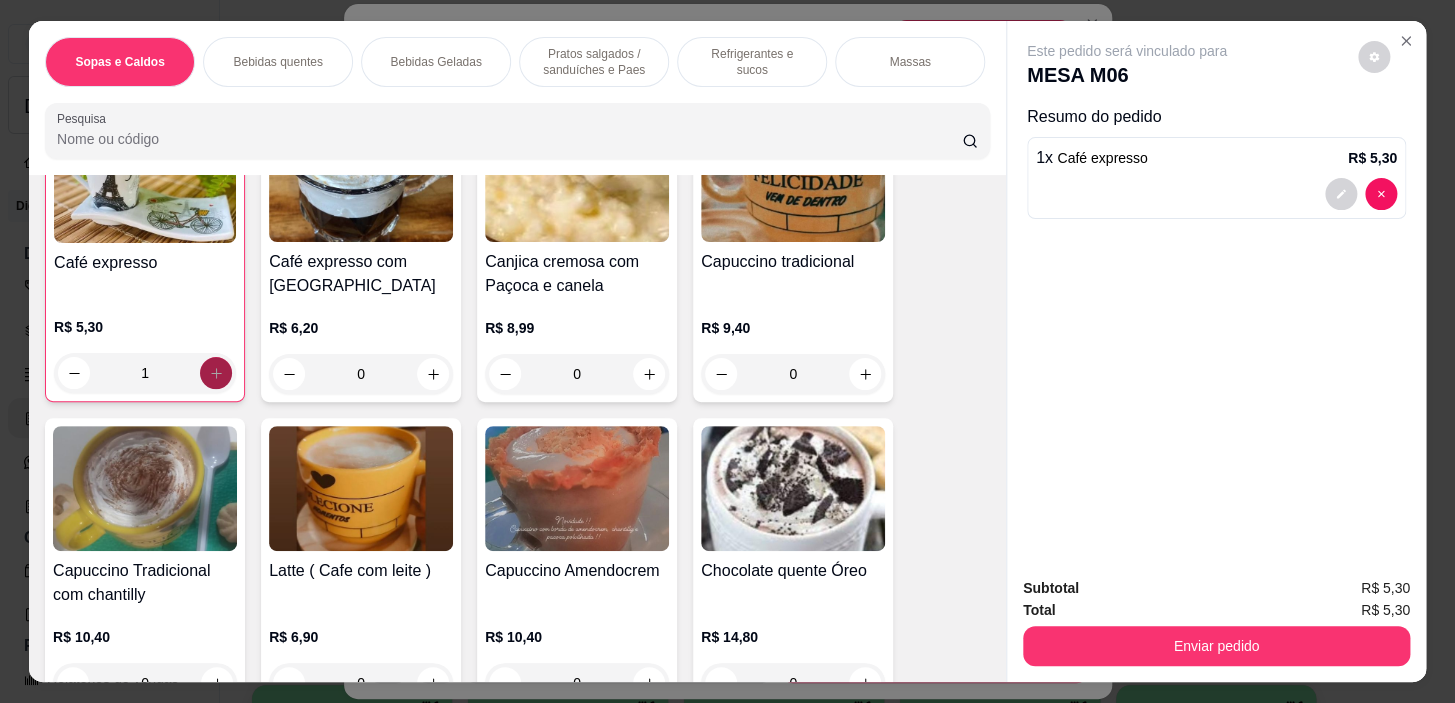 scroll, scrollTop: 546, scrollLeft: 0, axis: vertical 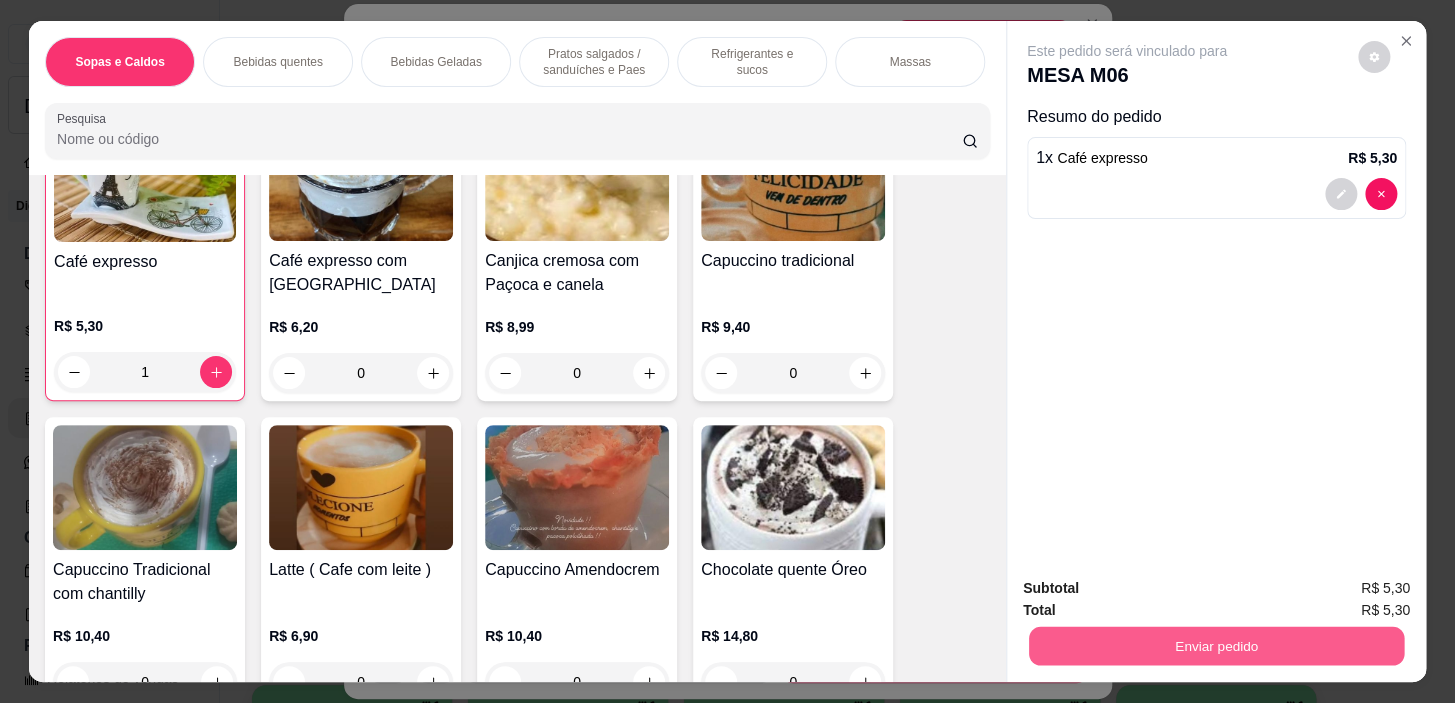 click on "Enviar pedido" at bounding box center (1216, 646) 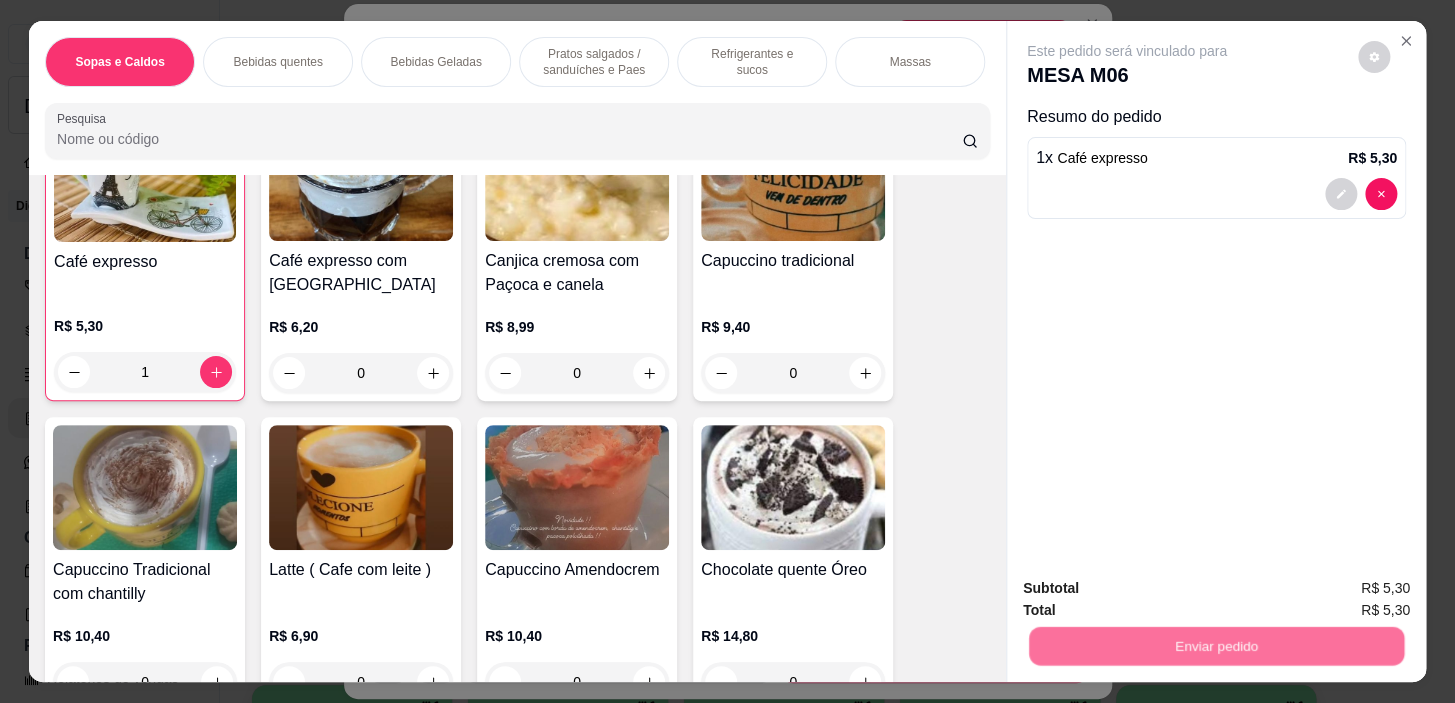 click on "Não registrar e enviar pedido" at bounding box center [1150, 590] 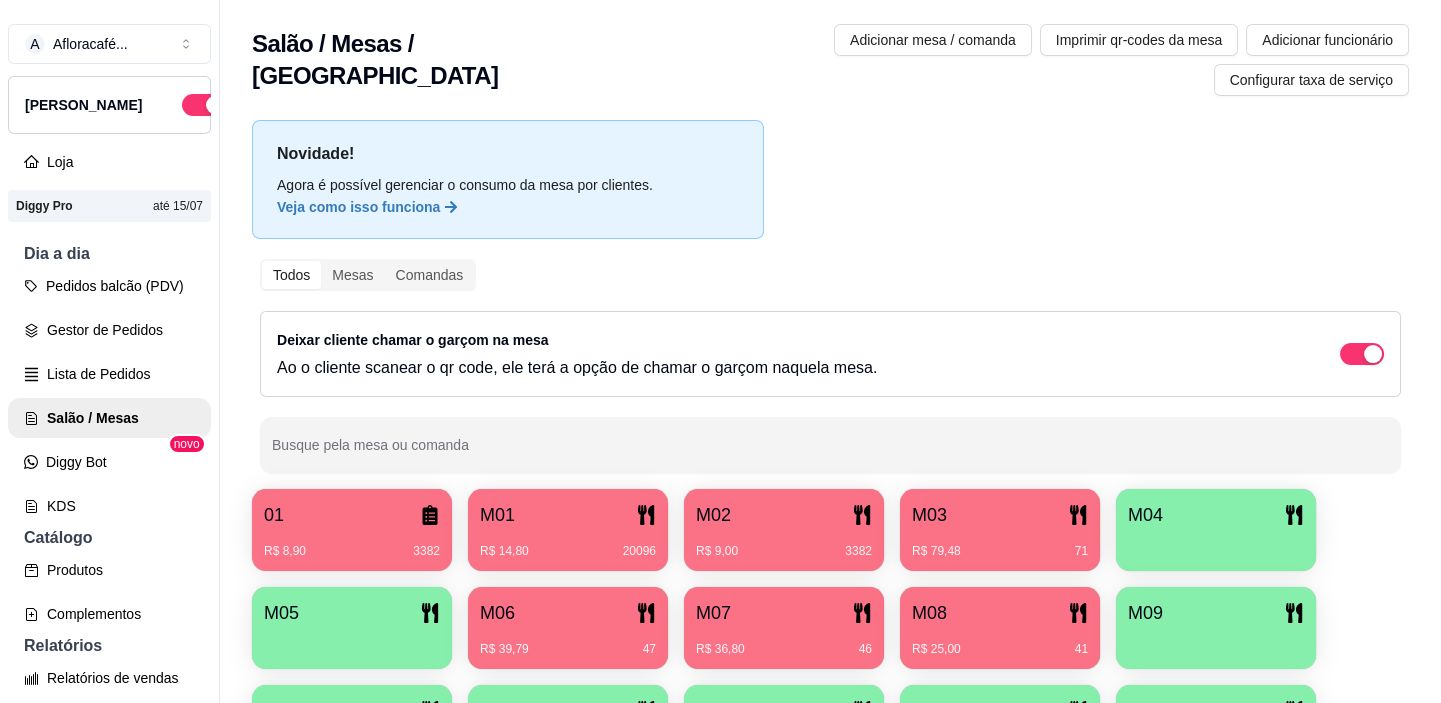click at bounding box center [1216, 642] 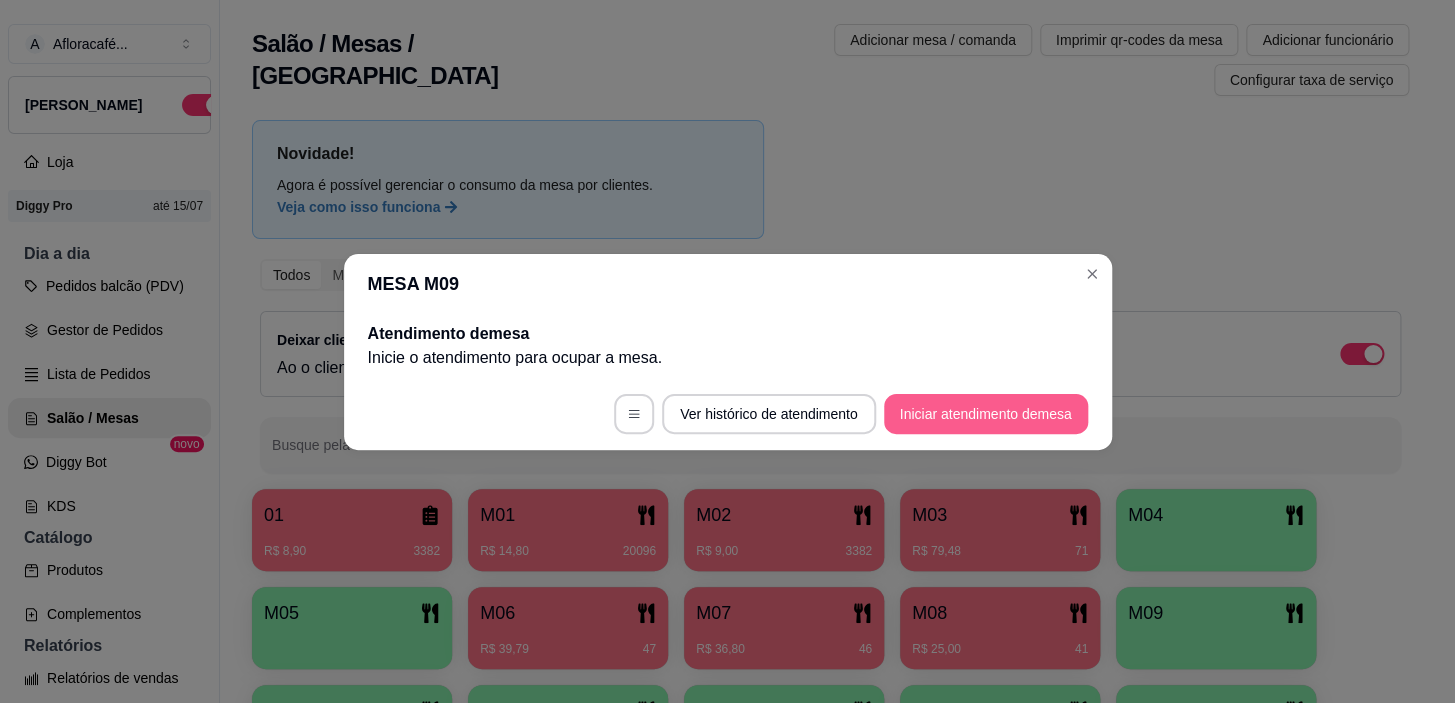 click on "Iniciar atendimento de  mesa" at bounding box center (986, 414) 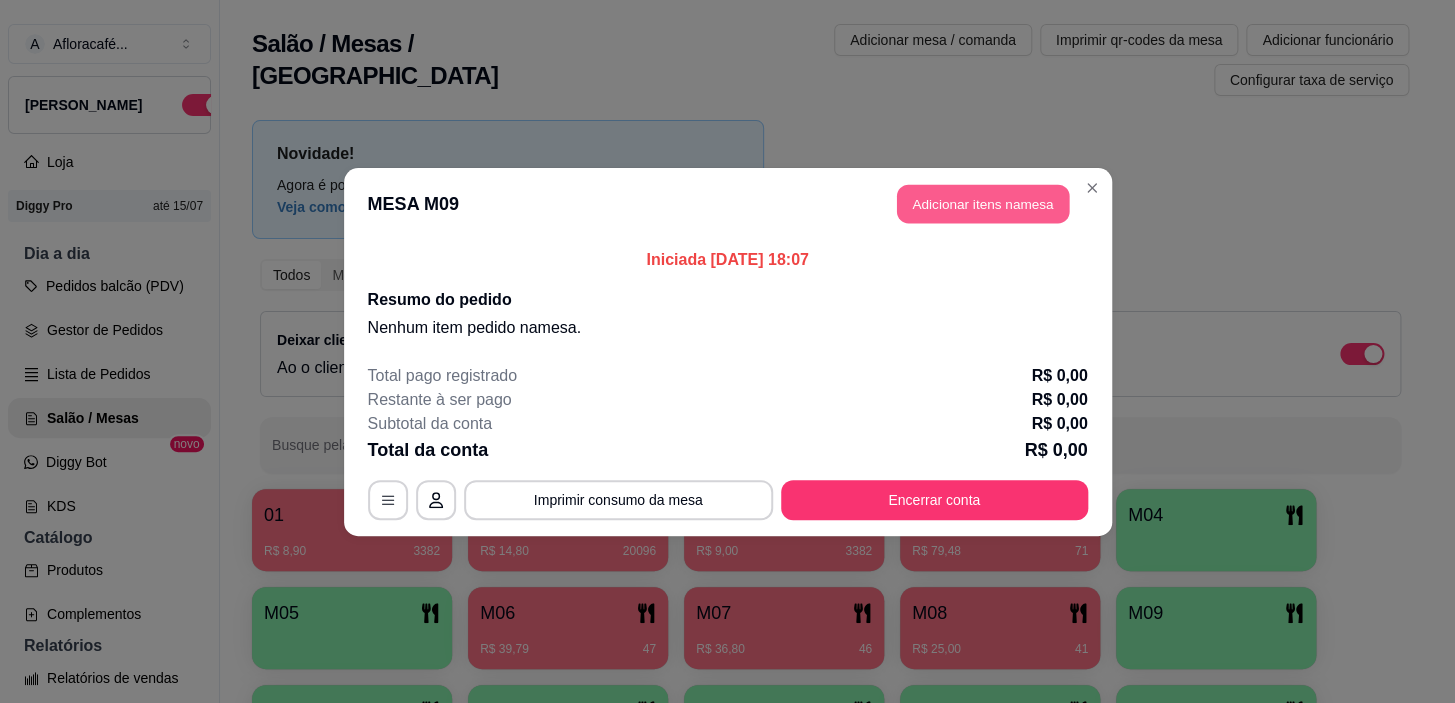 click on "Adicionar itens na  mesa" at bounding box center [983, 203] 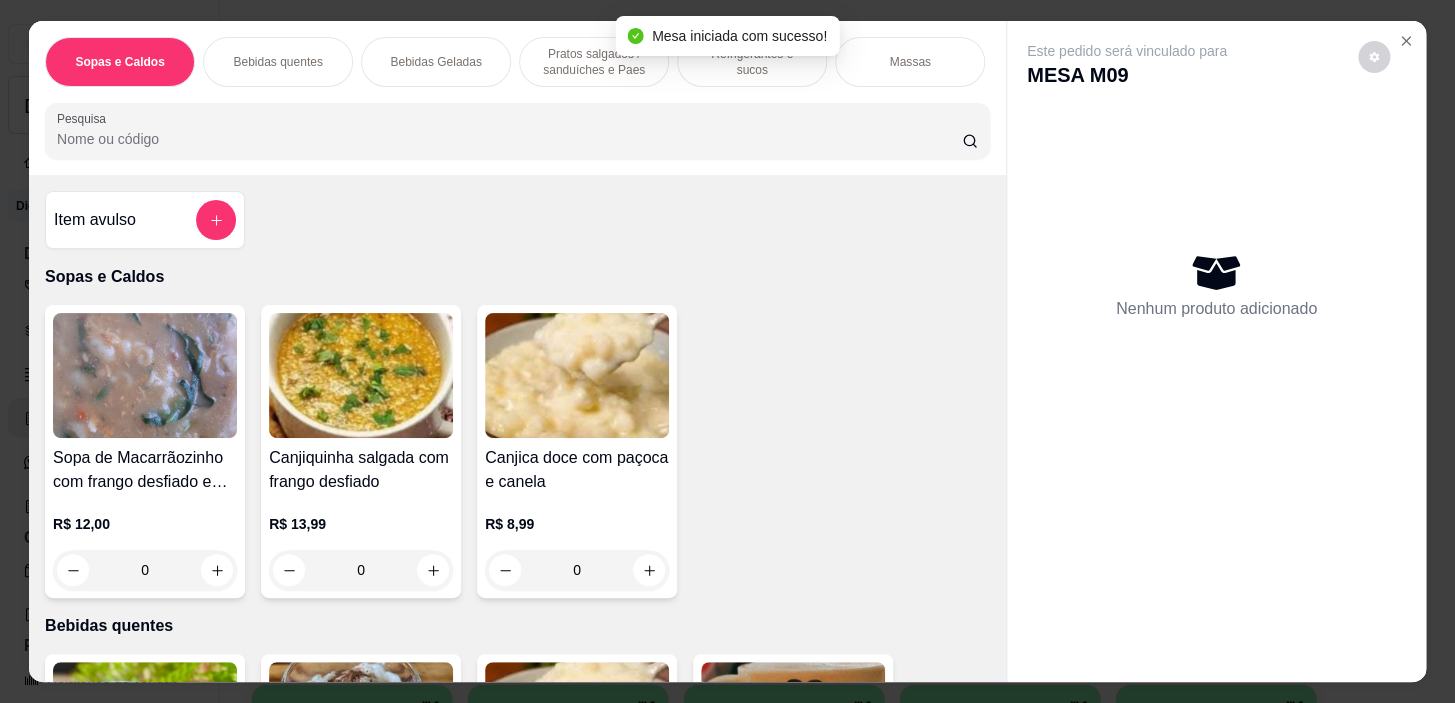 click on "Refrigerantes e sucos" at bounding box center [752, 62] 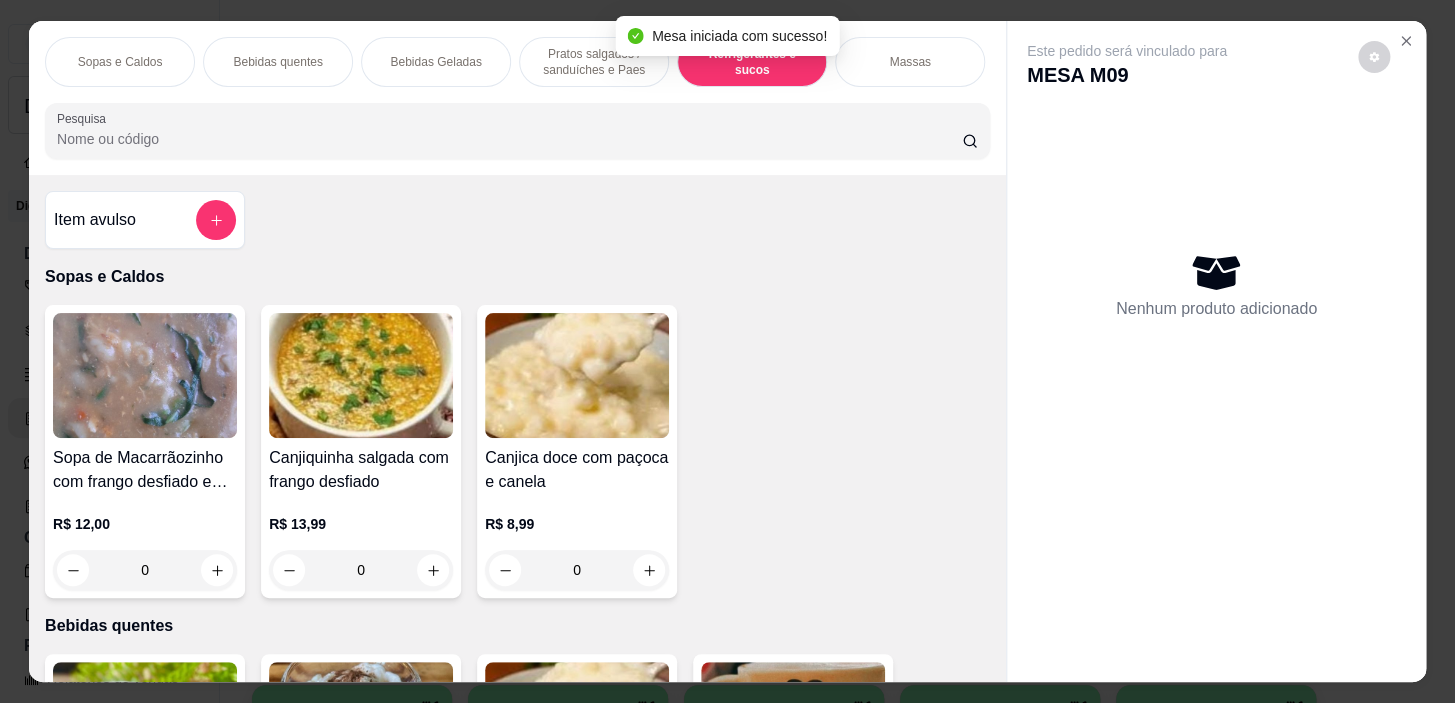 scroll, scrollTop: 8543, scrollLeft: 0, axis: vertical 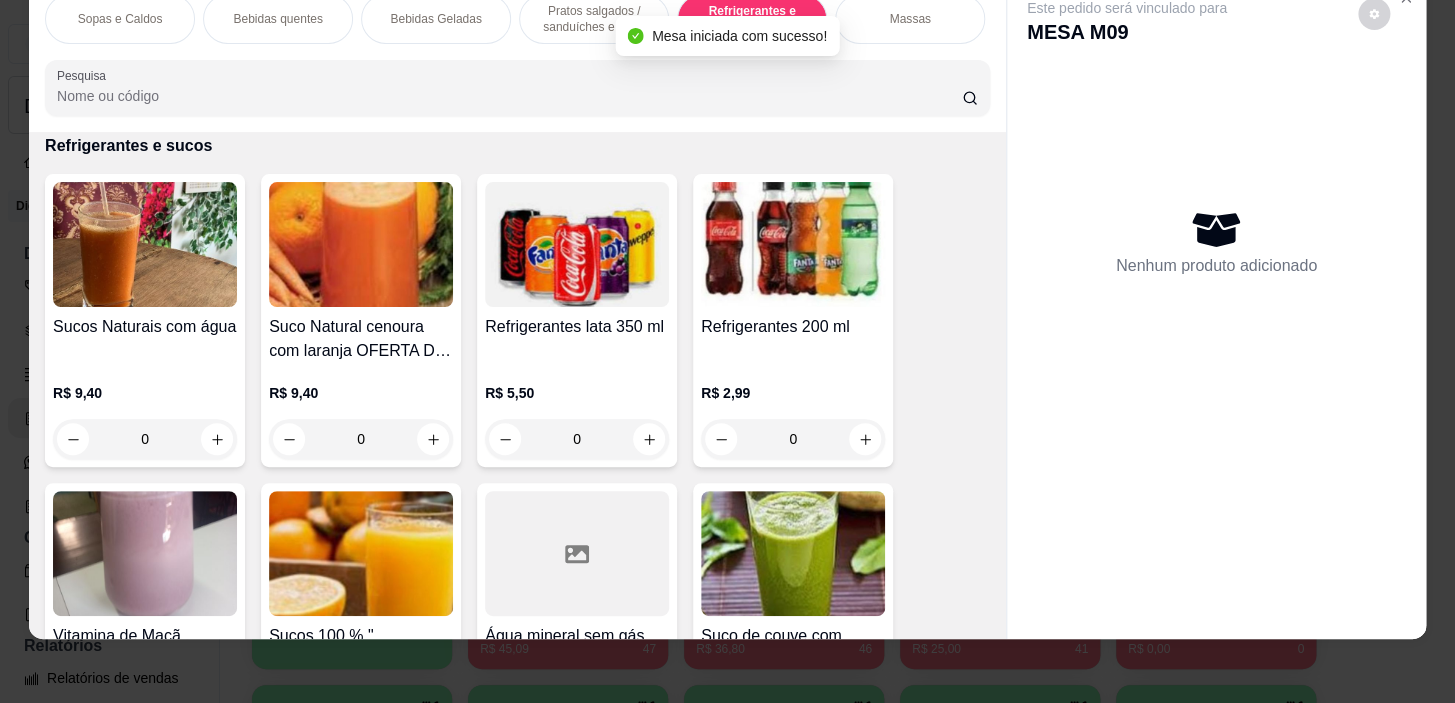 click on "Pratos salgados / sanduíches e Paes" at bounding box center [594, 19] 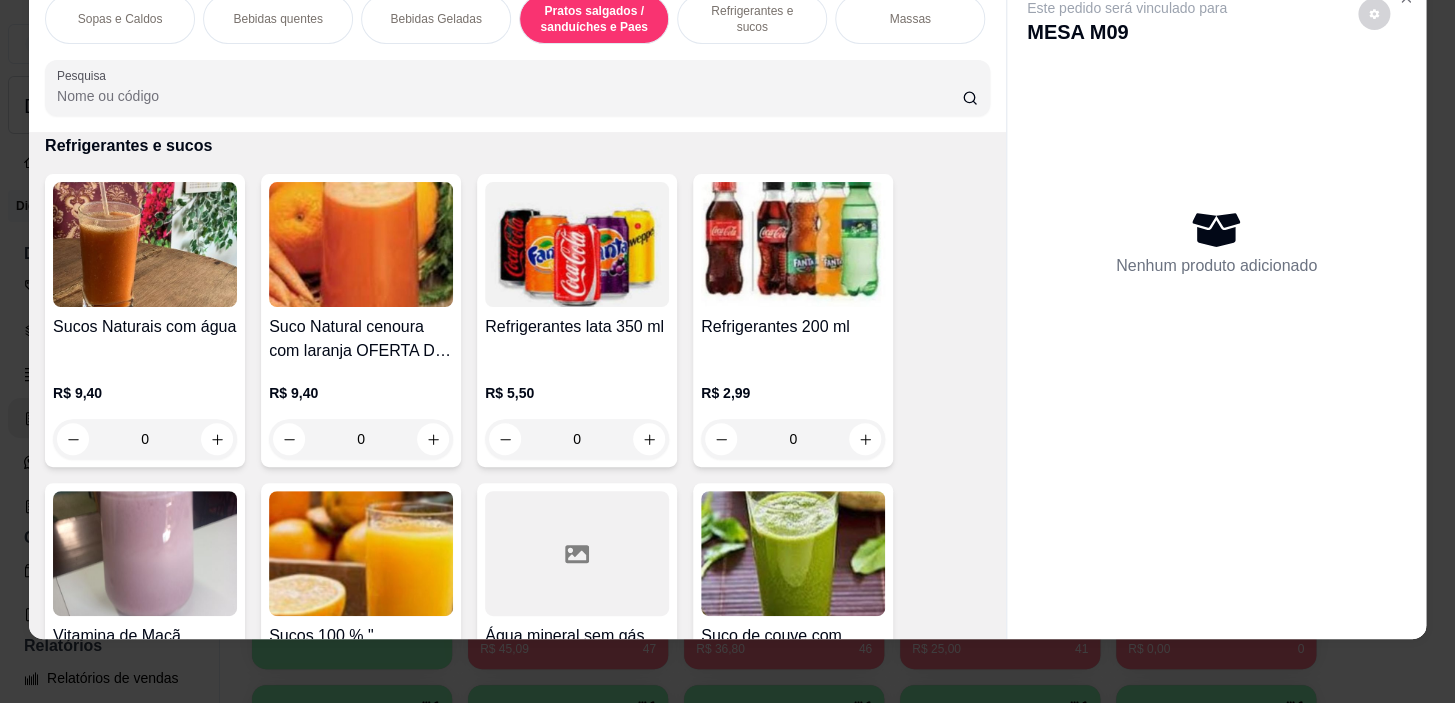 scroll, scrollTop: 5414, scrollLeft: 0, axis: vertical 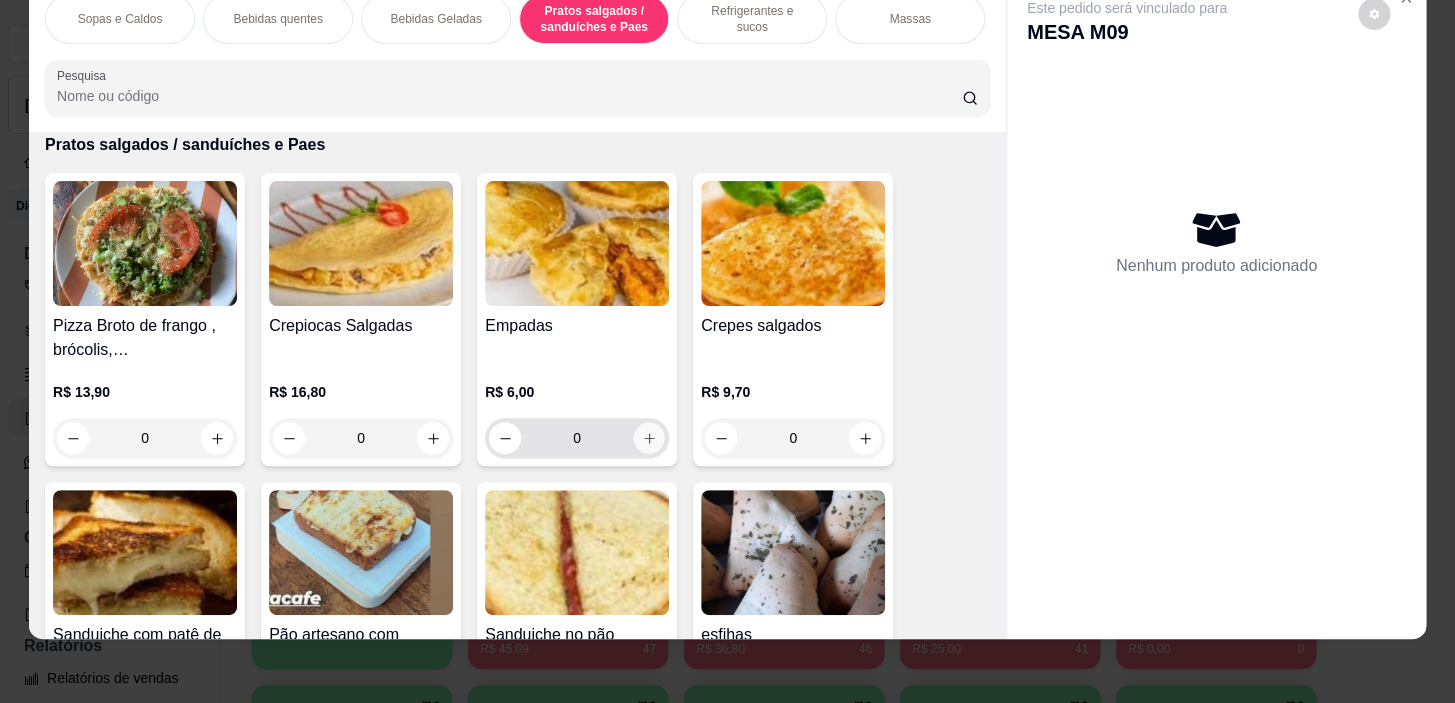 click at bounding box center [649, 438] 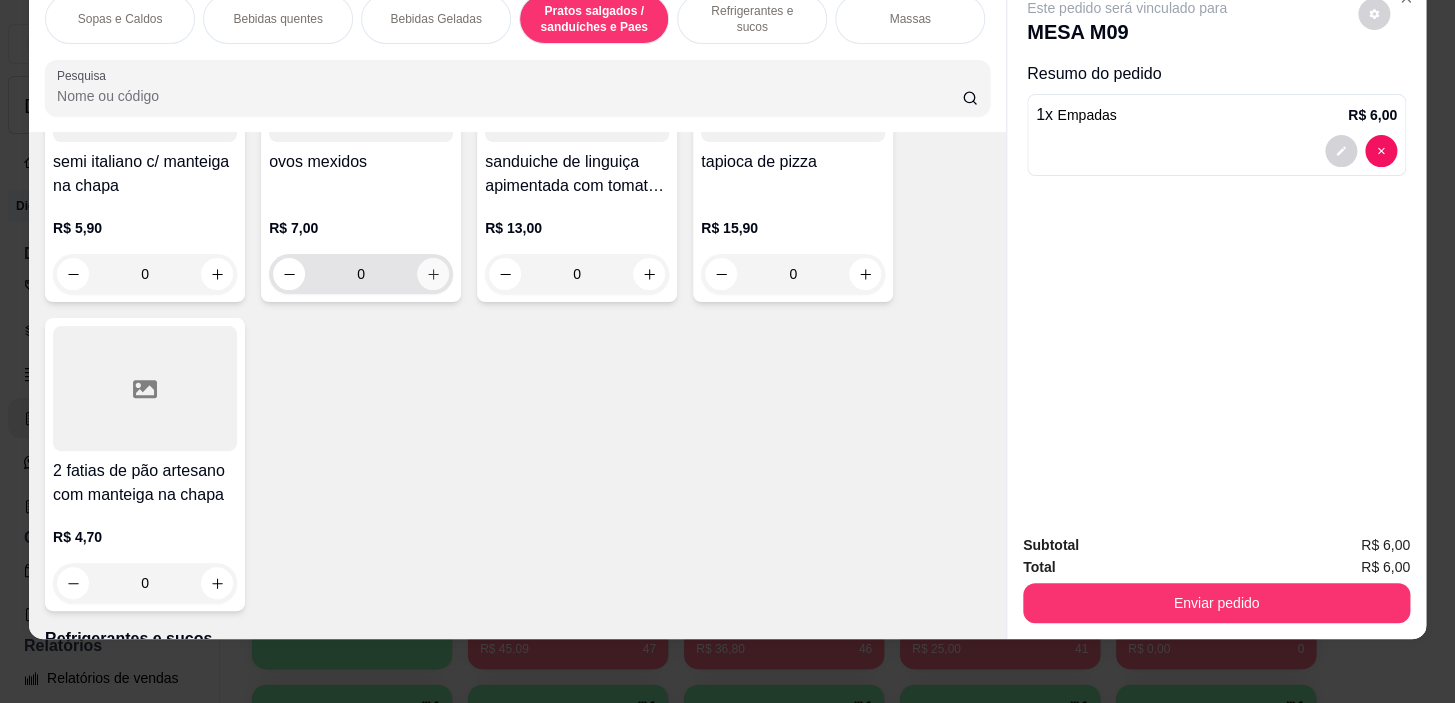 scroll, scrollTop: 7687, scrollLeft: 0, axis: vertical 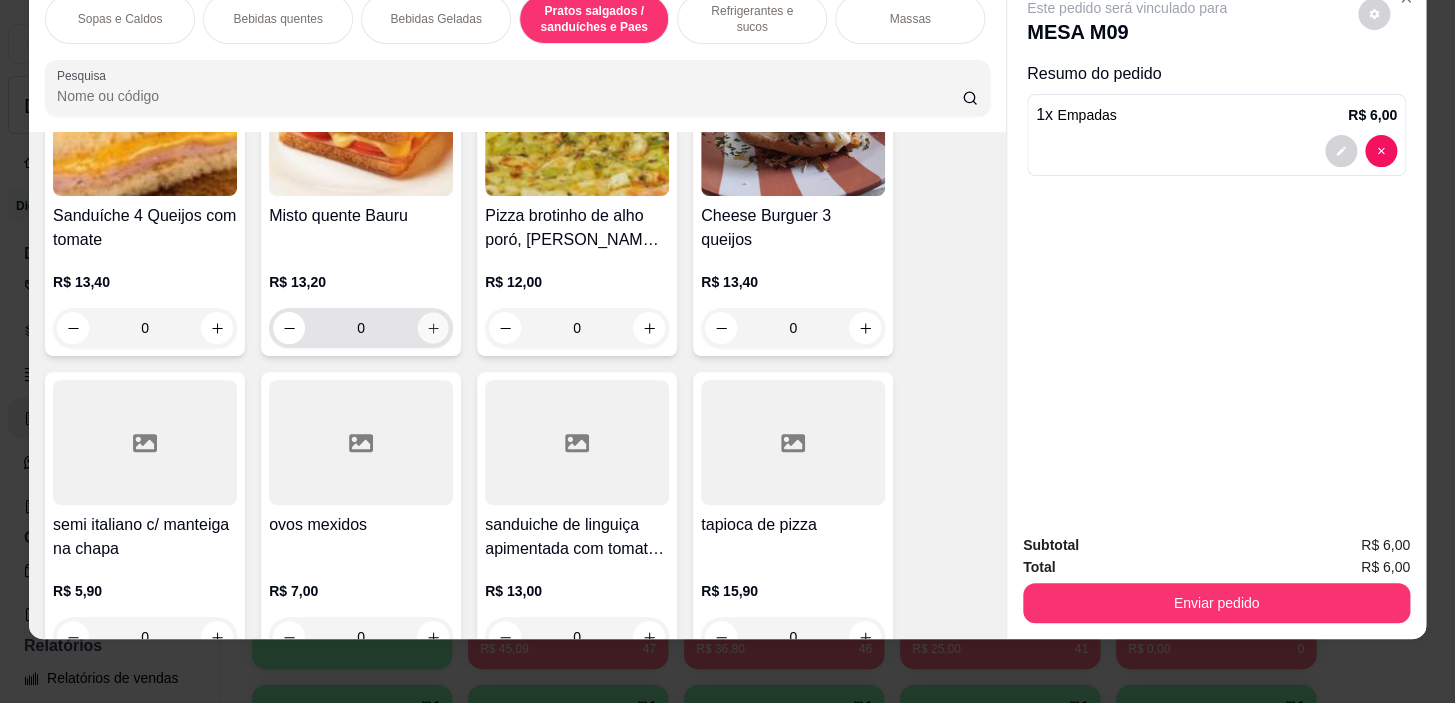 click 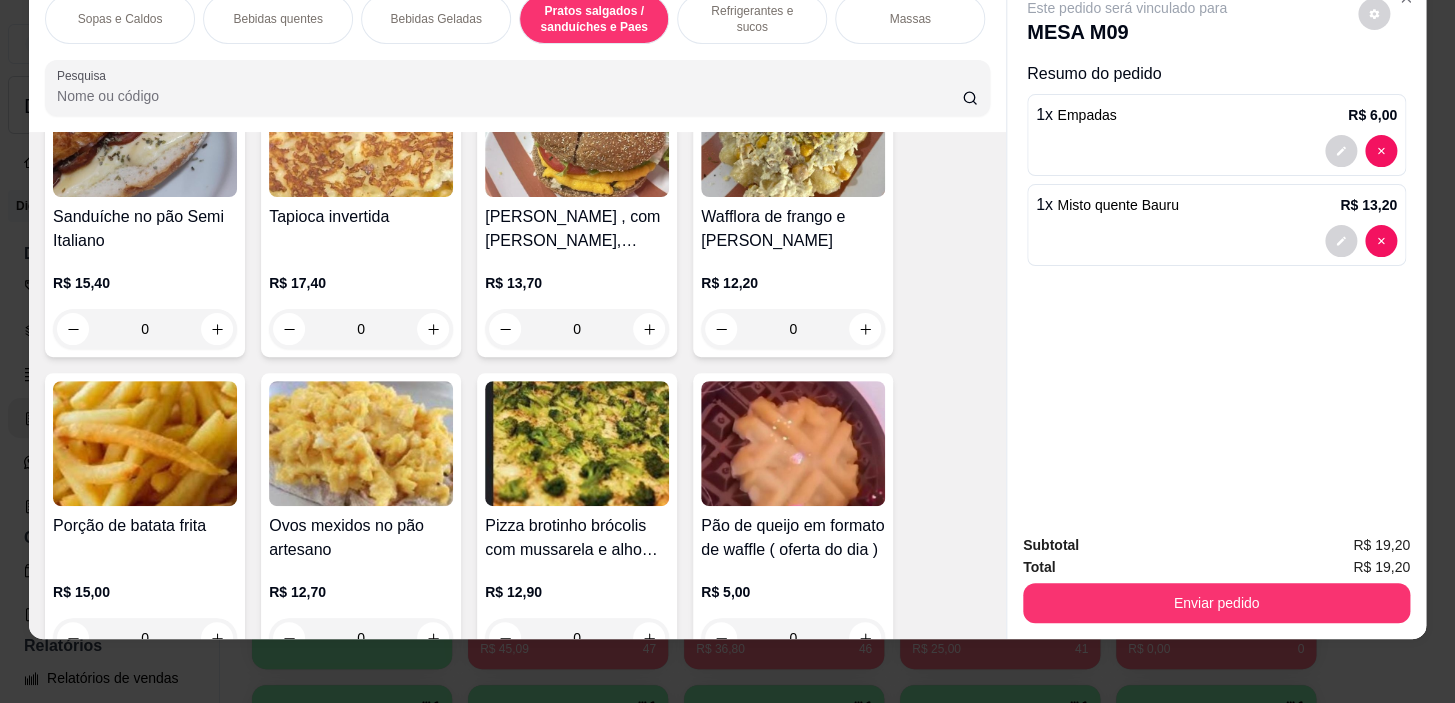 scroll, scrollTop: 6050, scrollLeft: 0, axis: vertical 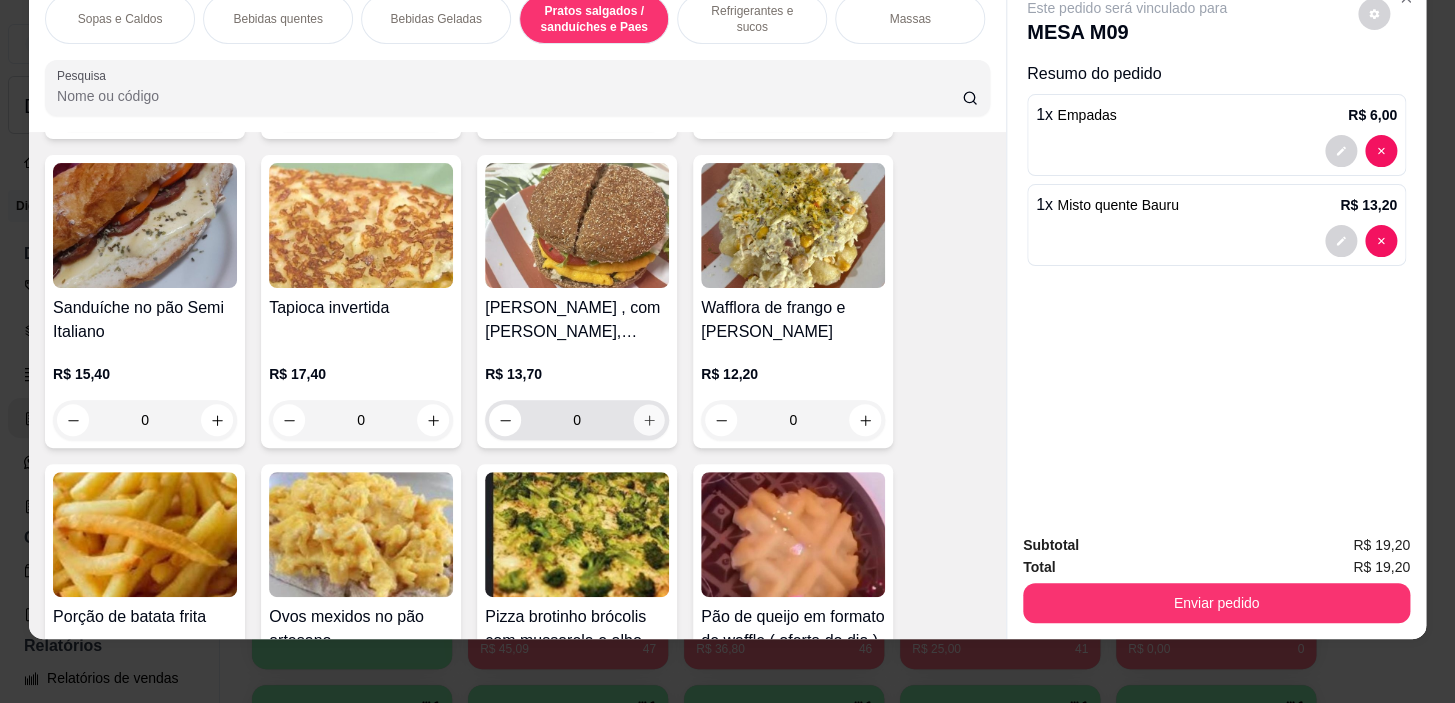 click at bounding box center [649, 420] 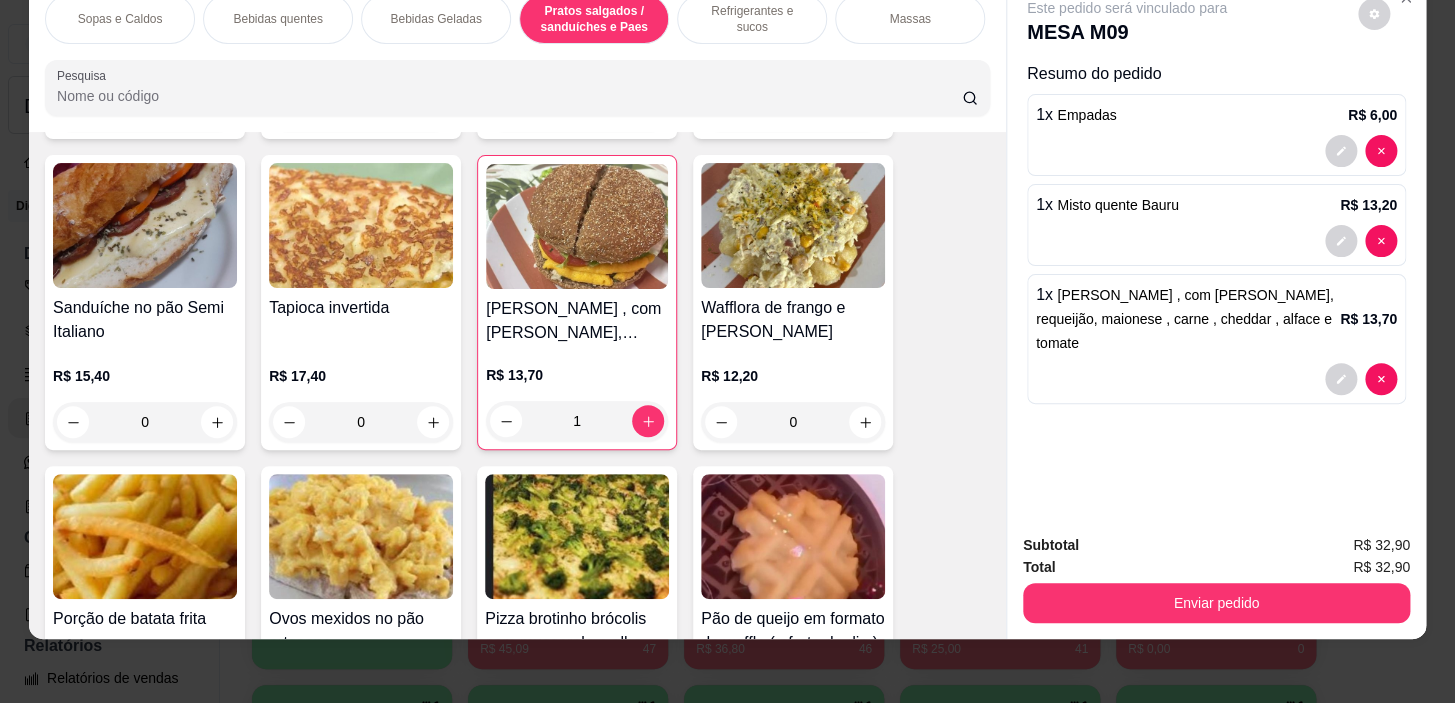 scroll, scrollTop: 5687, scrollLeft: 0, axis: vertical 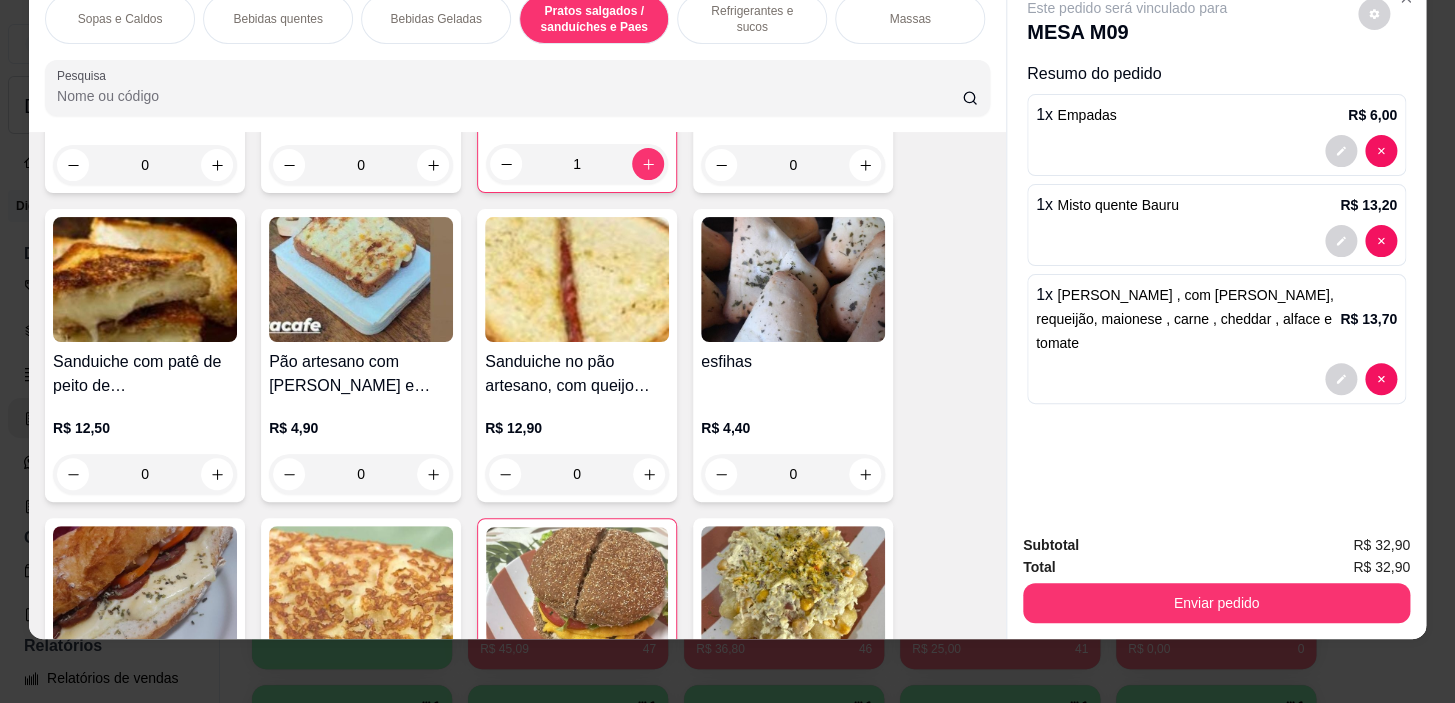 click on "Bebidas quentes" at bounding box center (277, 19) 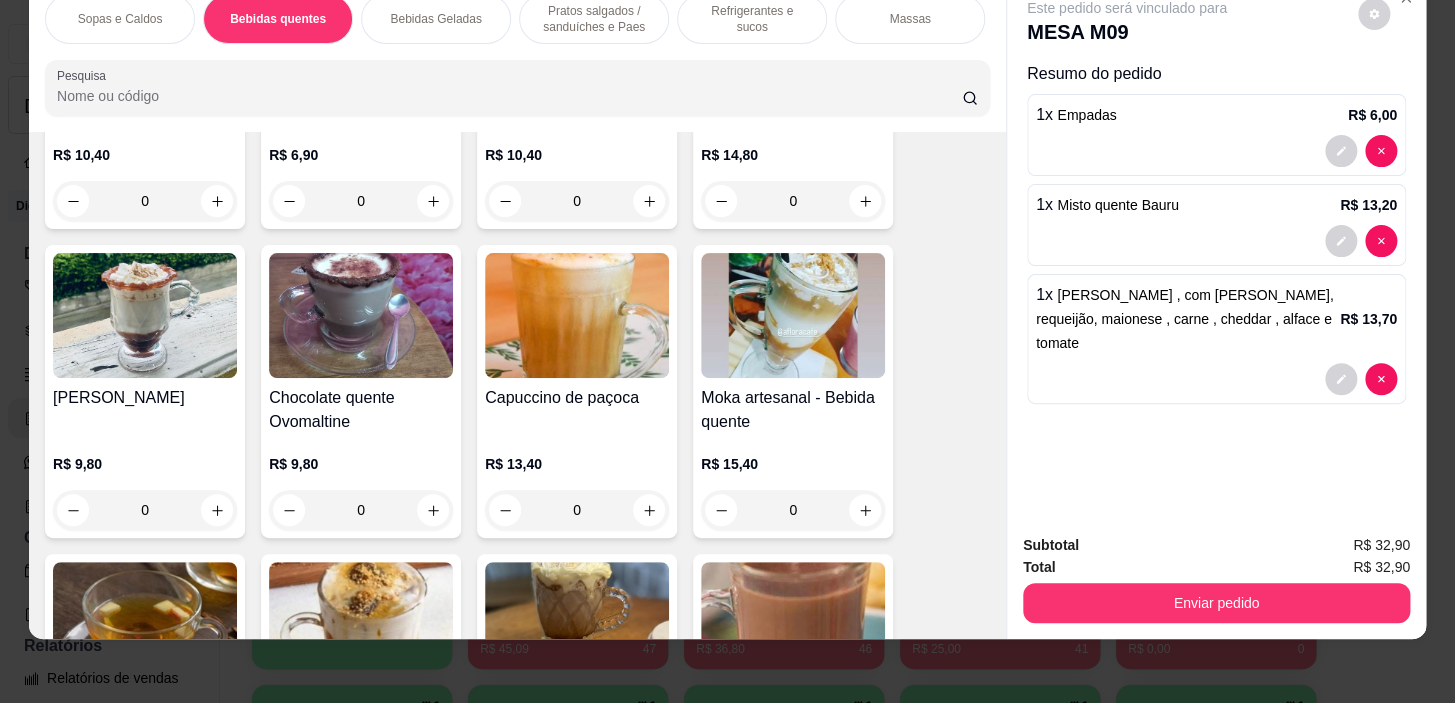 scroll, scrollTop: 1075, scrollLeft: 0, axis: vertical 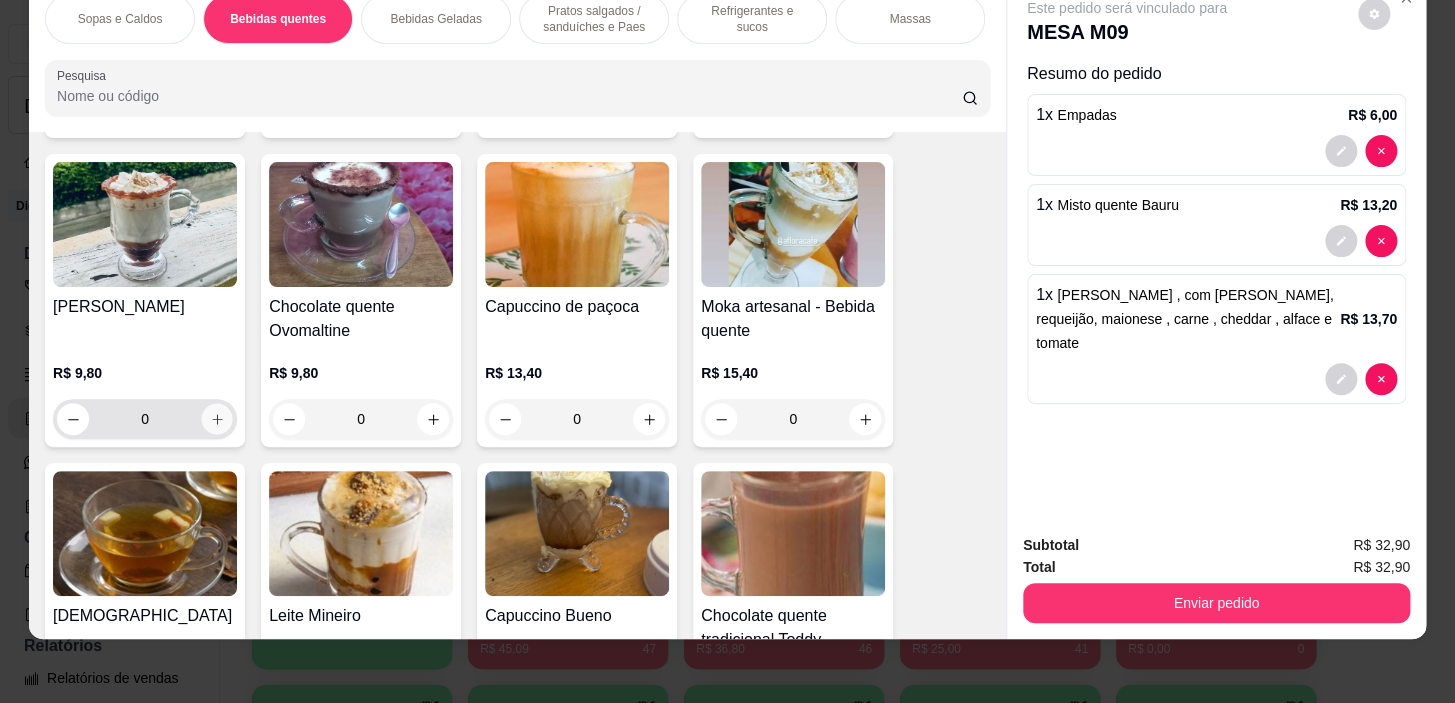 click at bounding box center (217, 419) 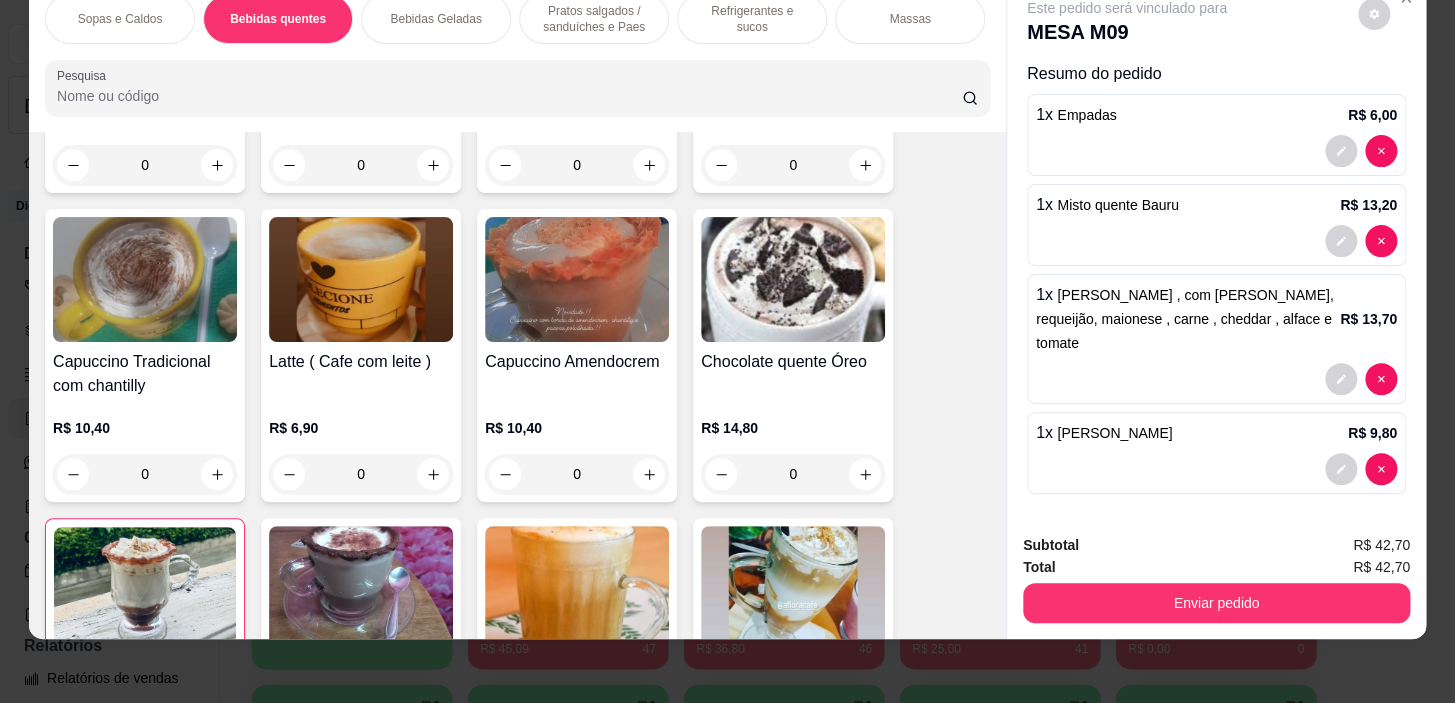 scroll, scrollTop: 893, scrollLeft: 0, axis: vertical 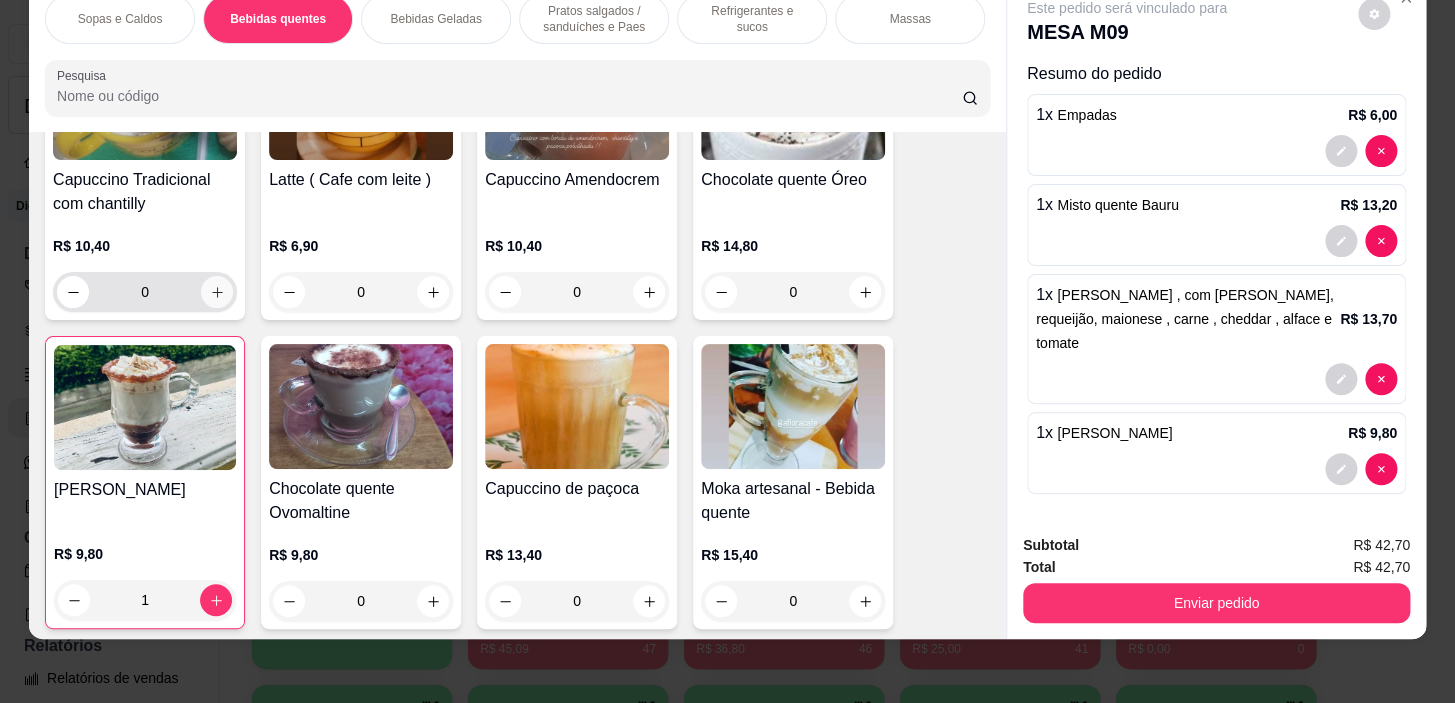 click 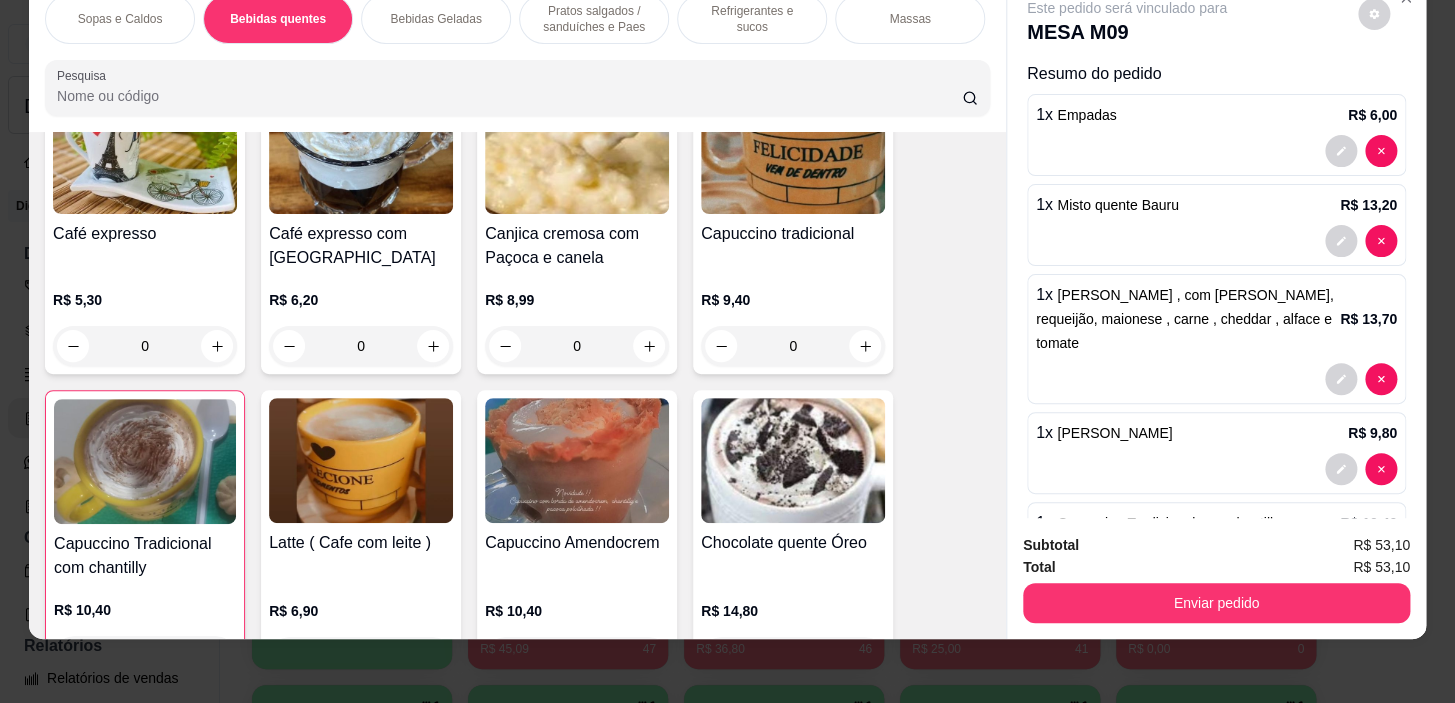 scroll, scrollTop: 440, scrollLeft: 0, axis: vertical 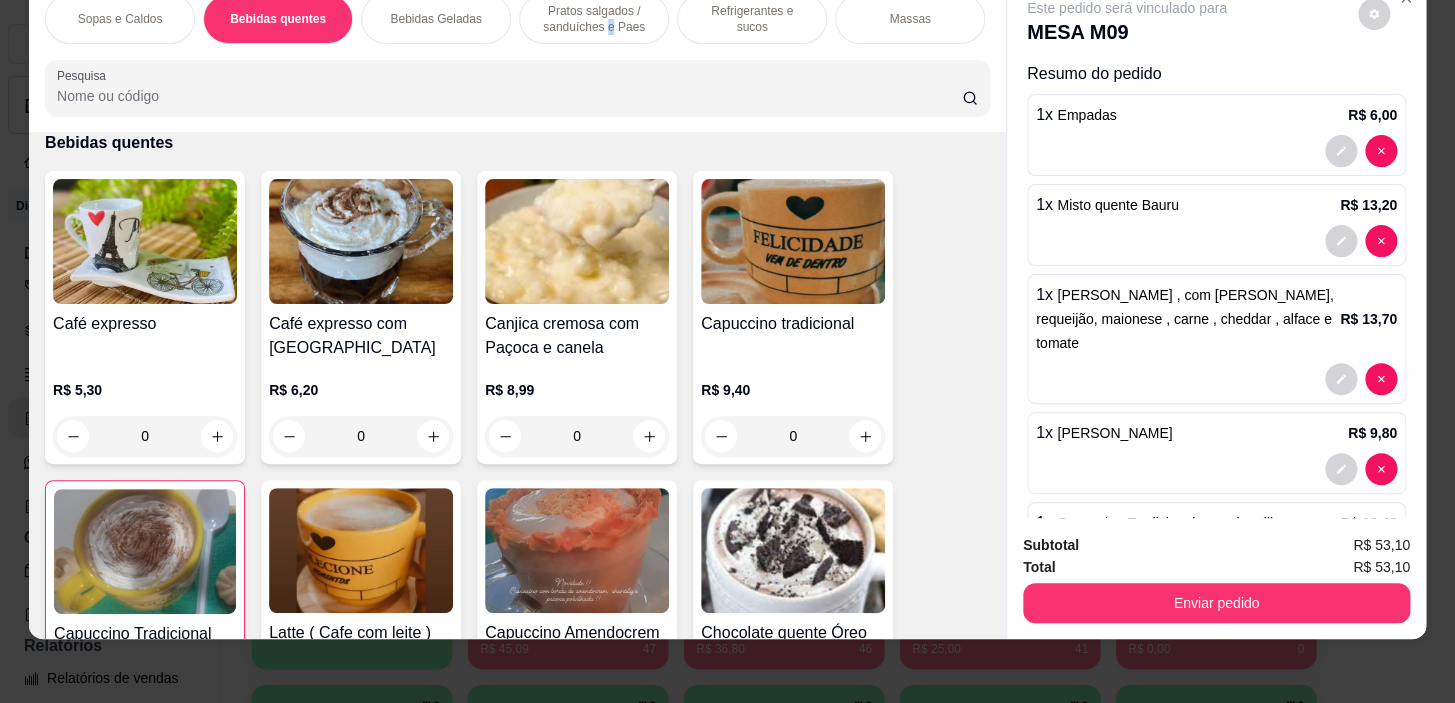 click on "Pratos salgados / sanduíches e Paes" at bounding box center (594, 19) 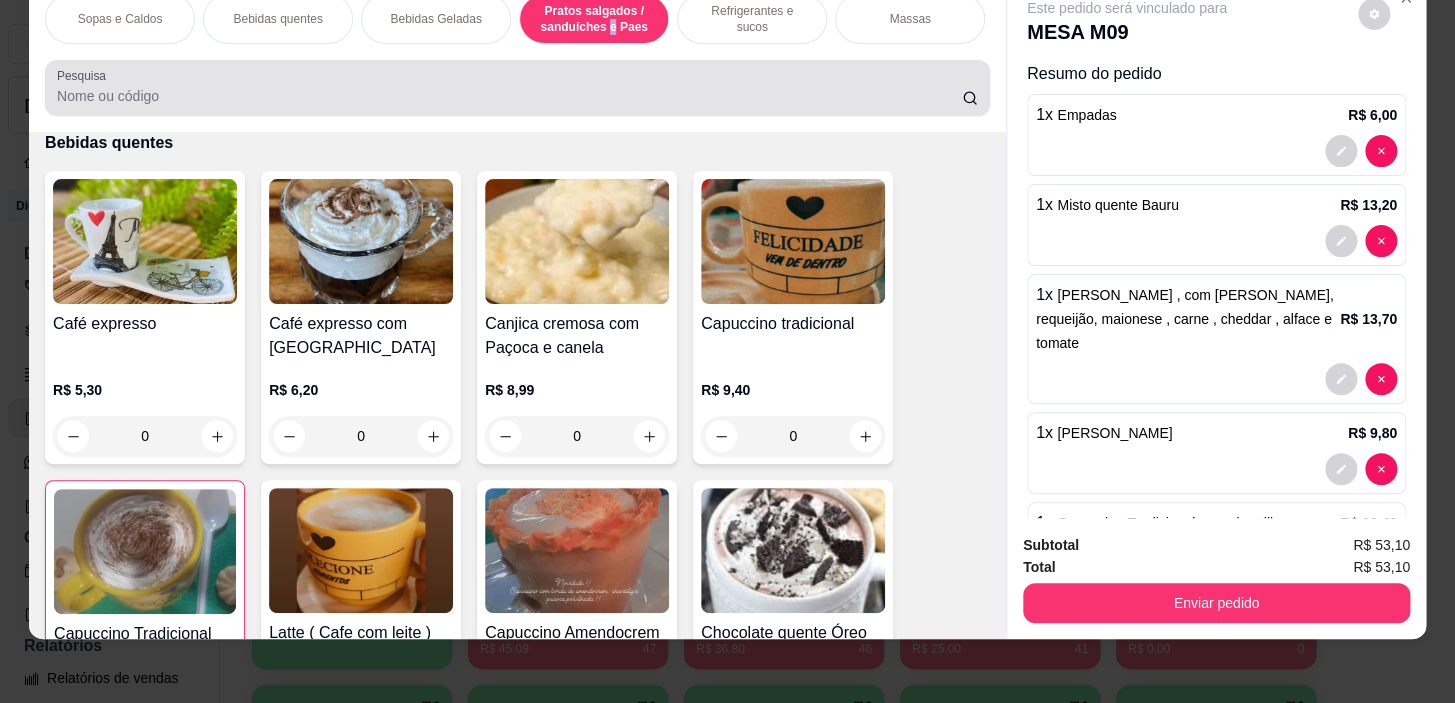 scroll, scrollTop: 5416, scrollLeft: 0, axis: vertical 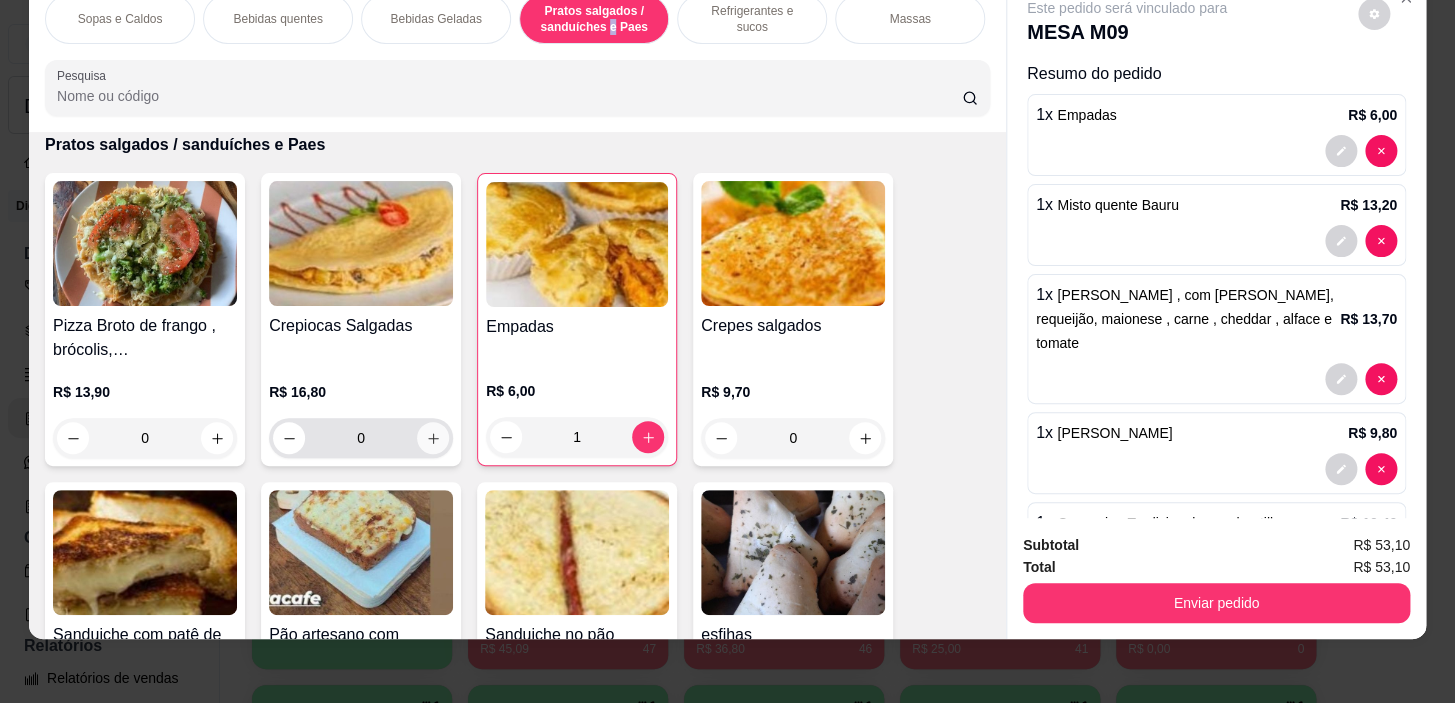 click at bounding box center (433, 438) 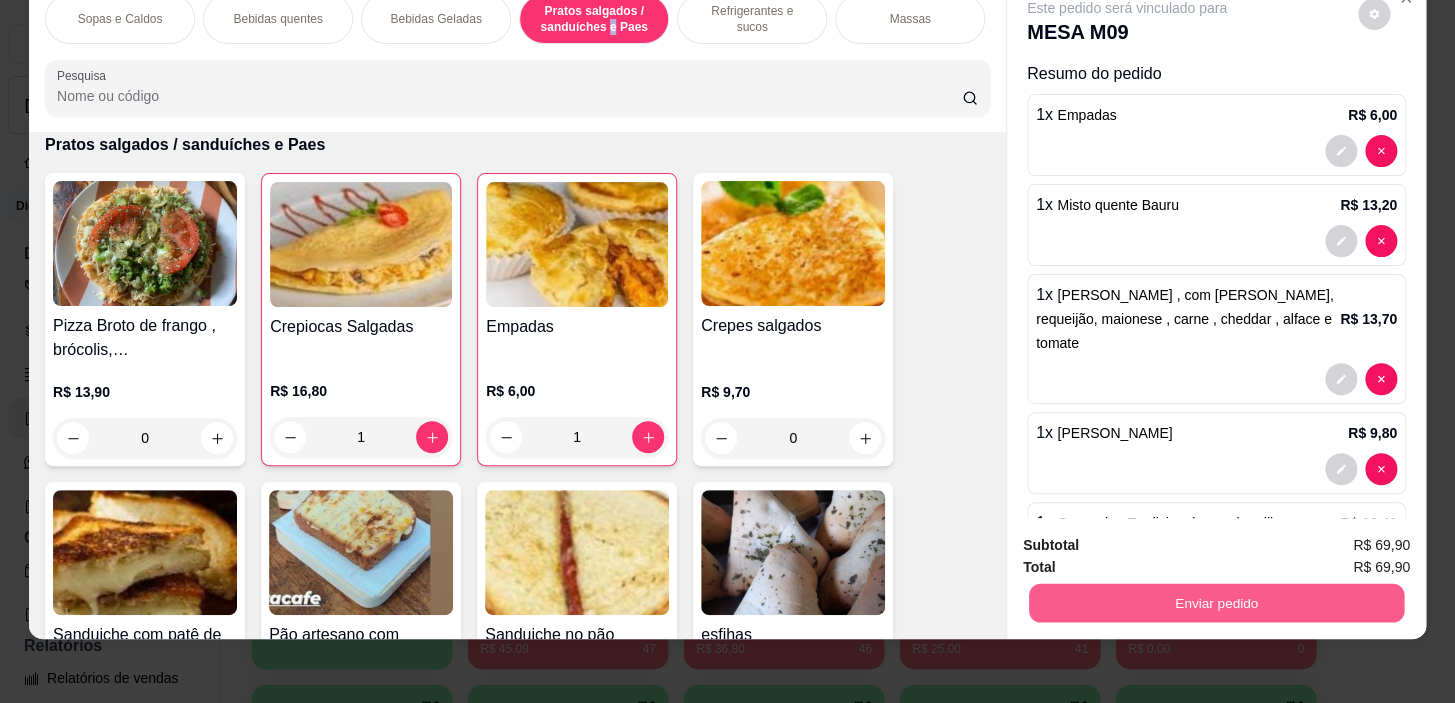 click on "Enviar pedido" at bounding box center (1216, 603) 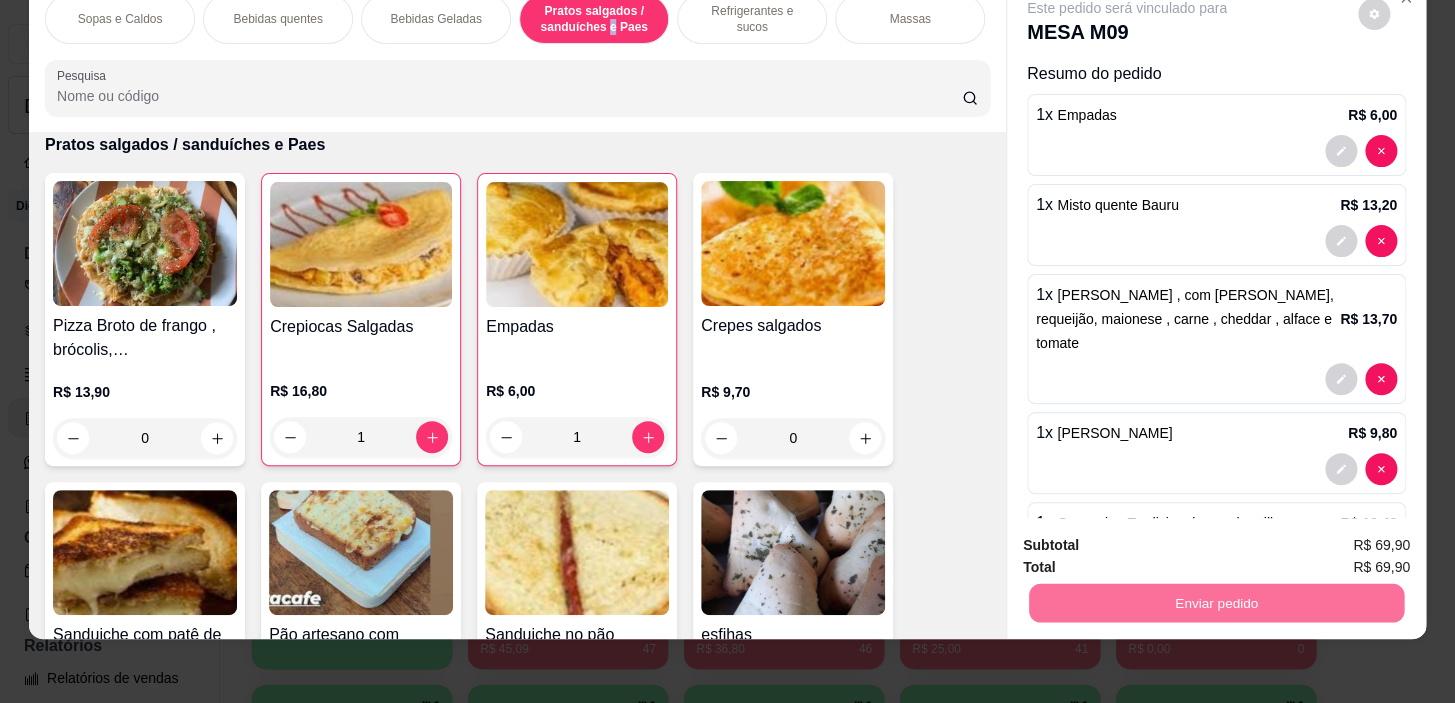 click on "Não registrar e enviar pedido" at bounding box center (1150, 539) 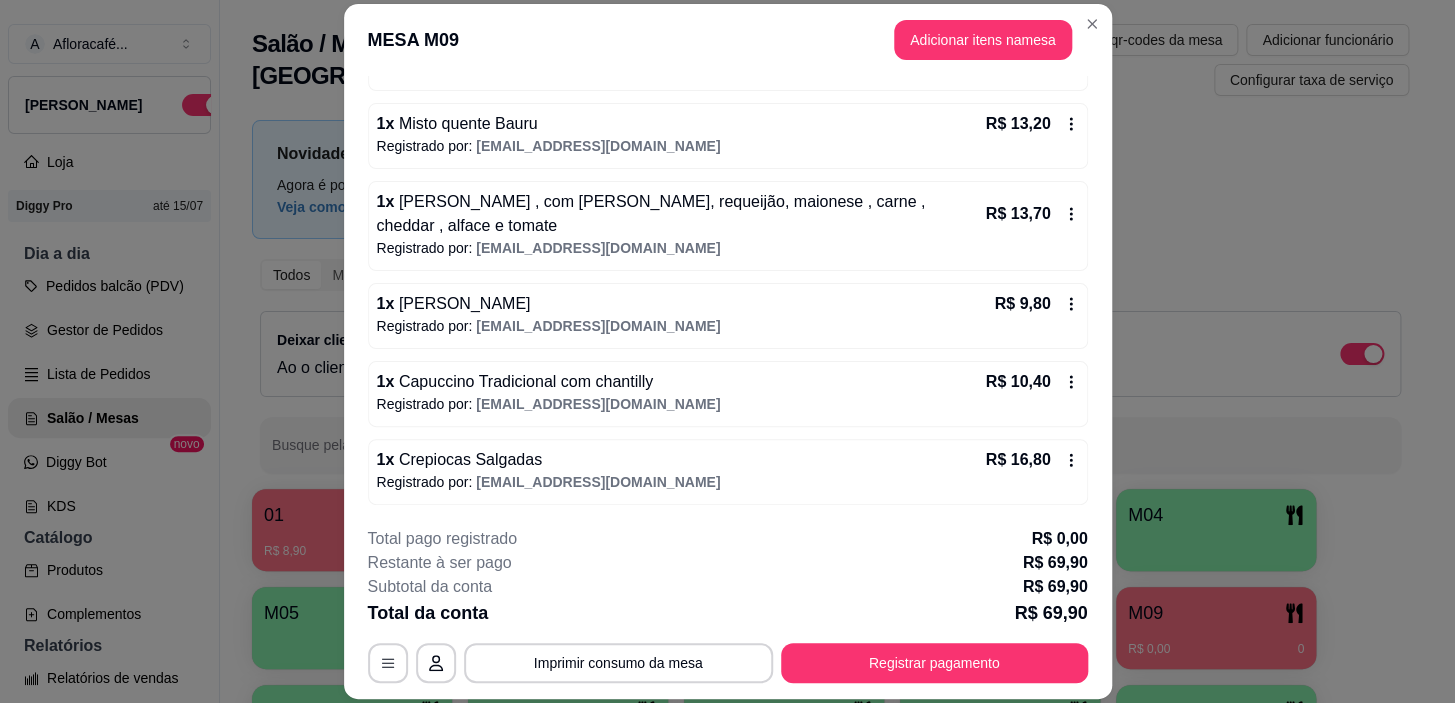 scroll, scrollTop: 0, scrollLeft: 0, axis: both 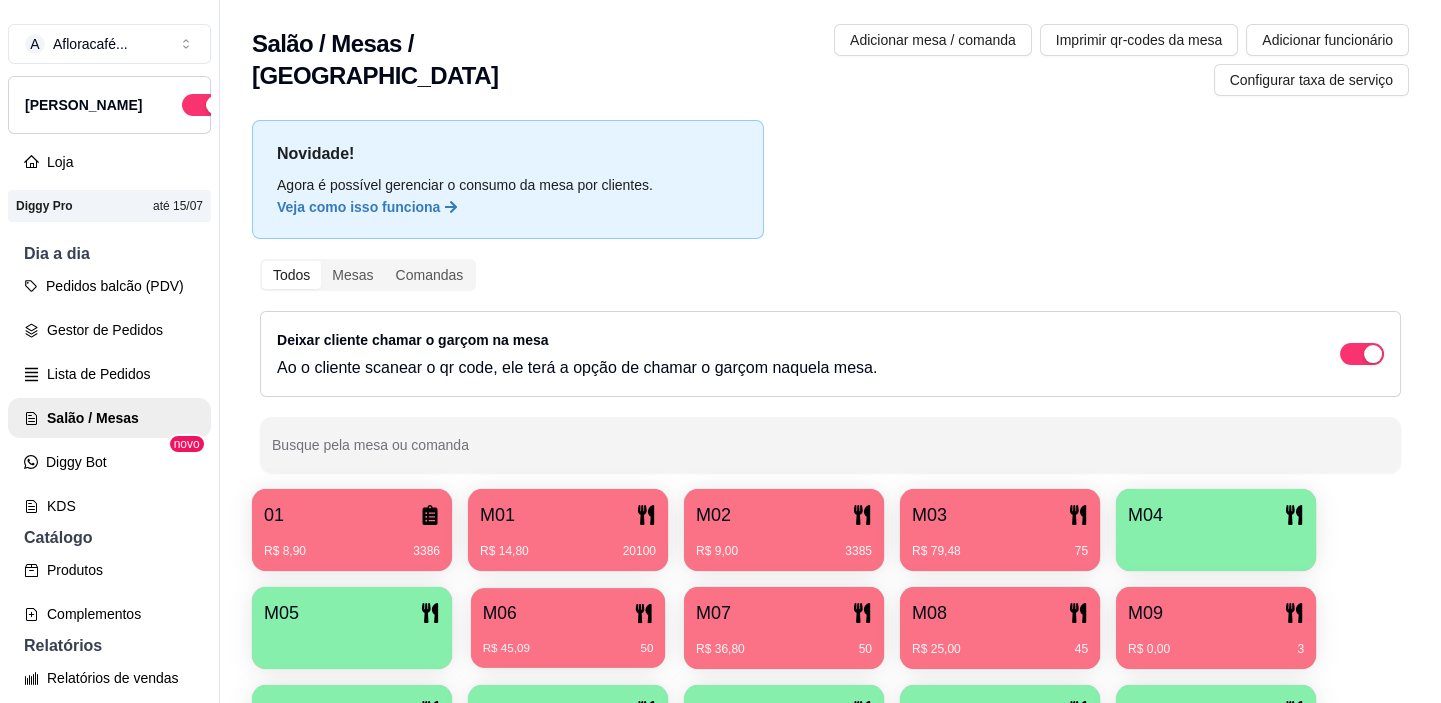 click on "R$ 45,09 50" at bounding box center (568, 649) 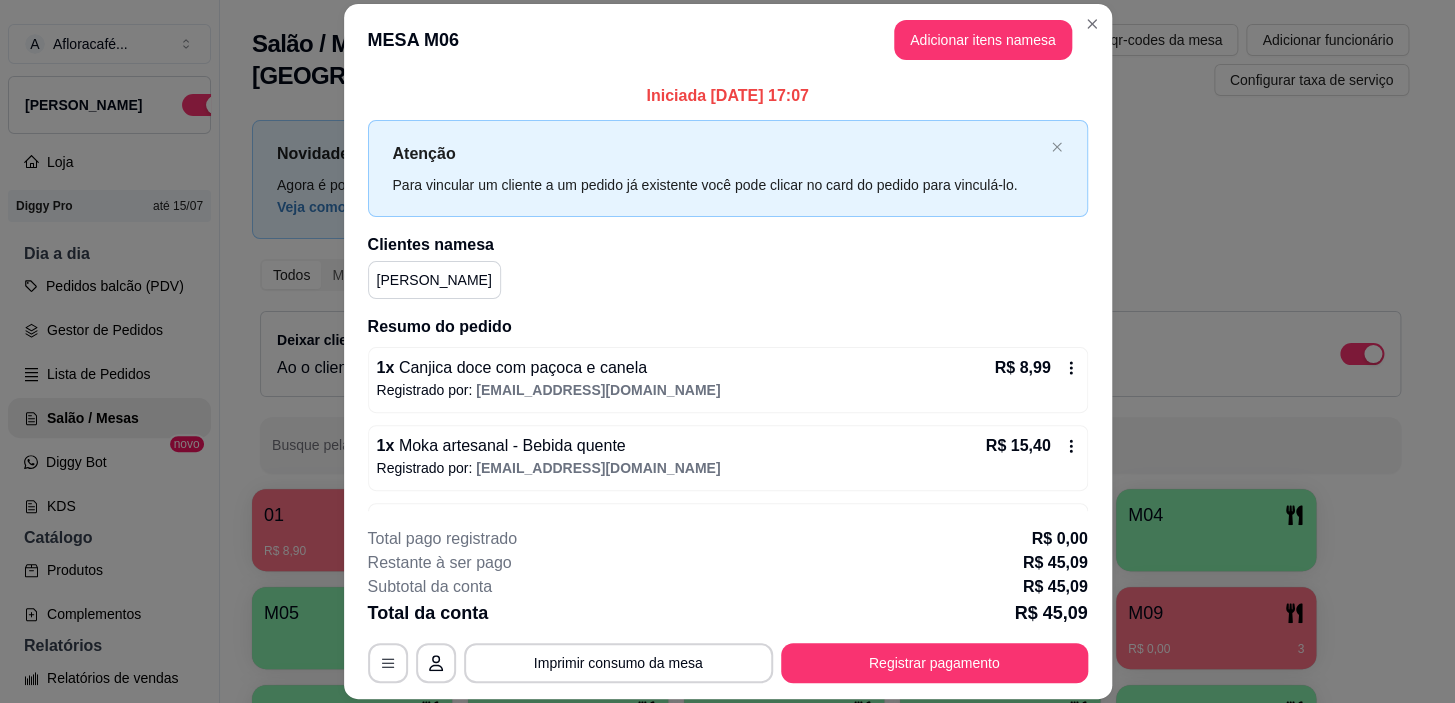 scroll, scrollTop: 166, scrollLeft: 0, axis: vertical 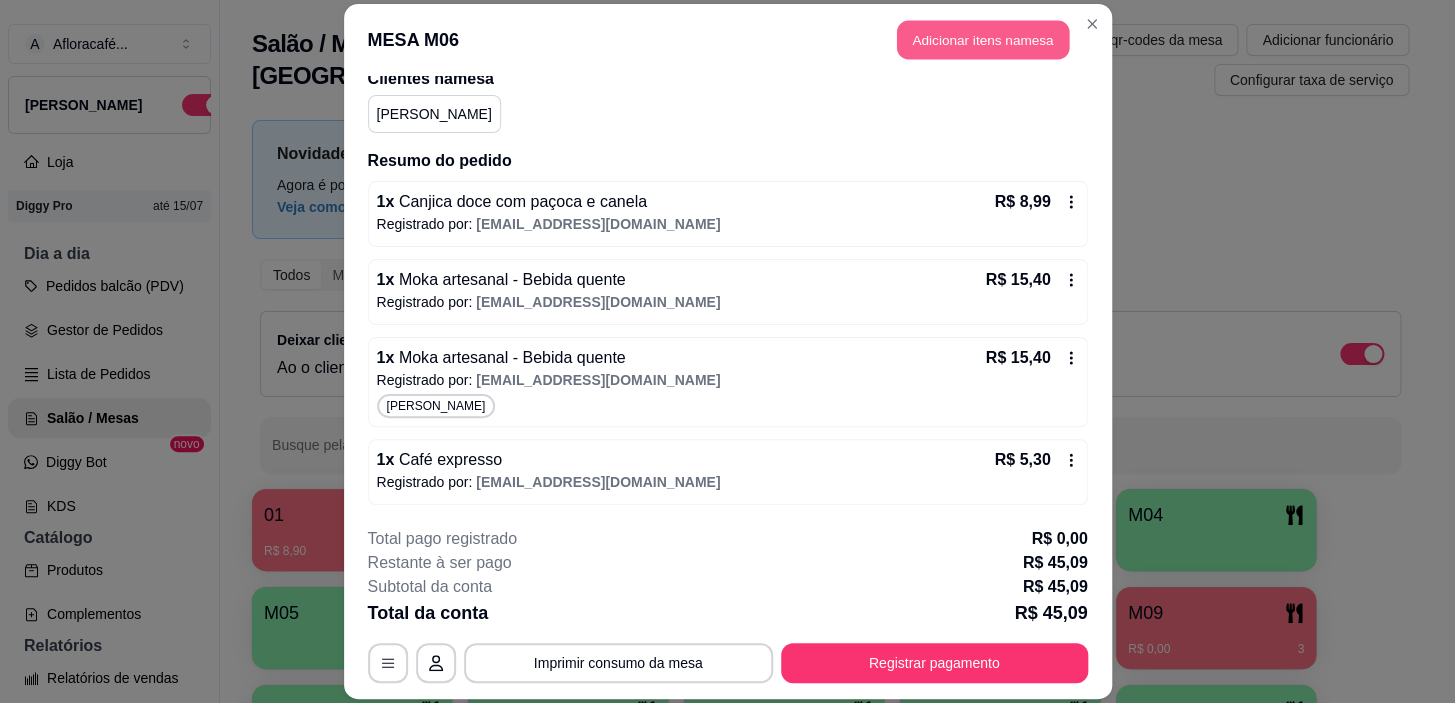 click on "Adicionar itens na  mesa" at bounding box center (983, 39) 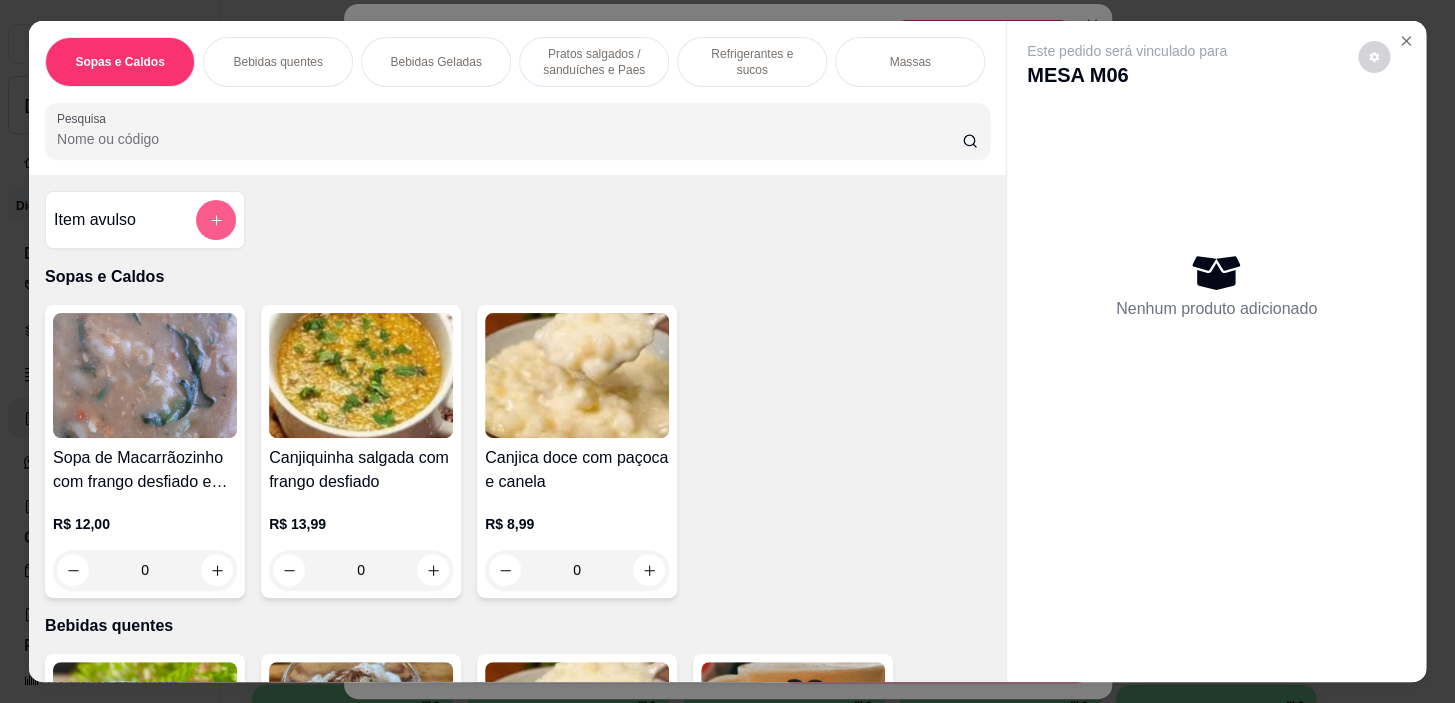 click at bounding box center (216, 220) 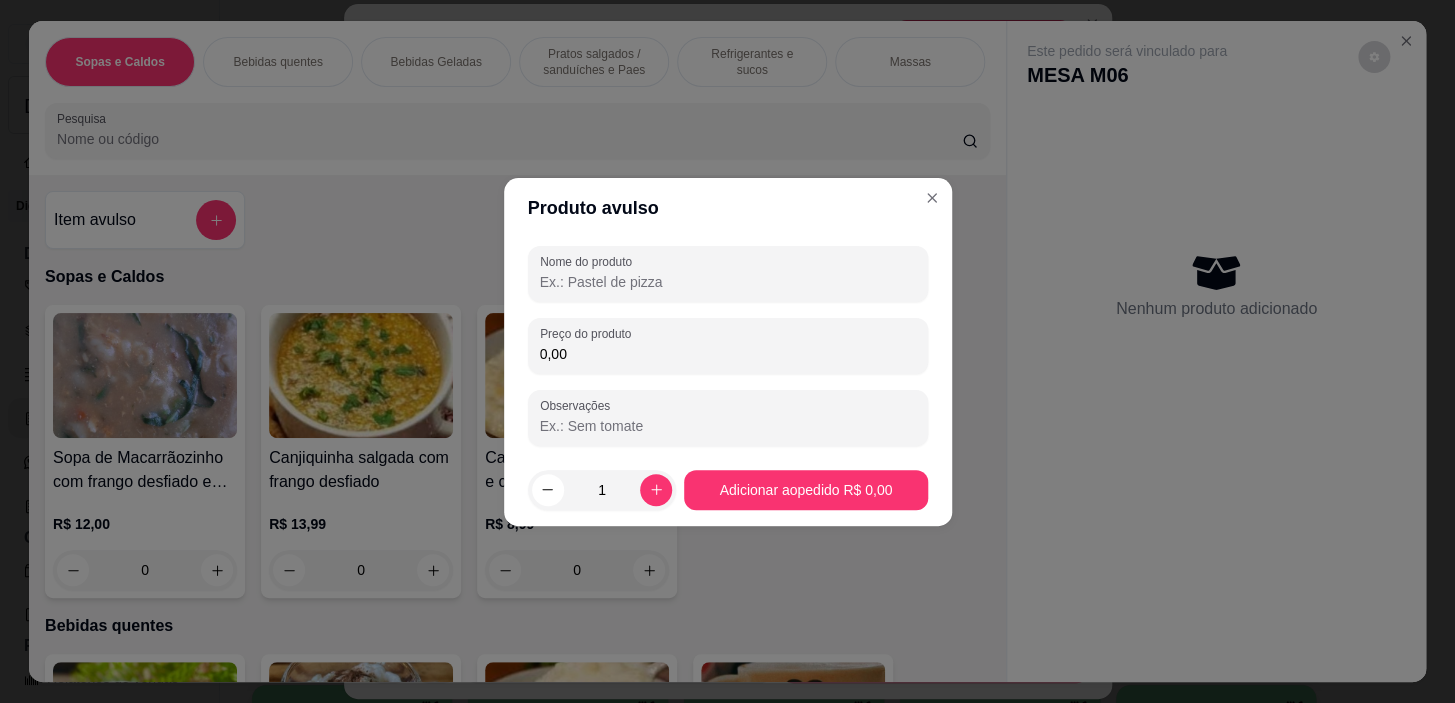 click on "Nome do produto" at bounding box center (728, 282) 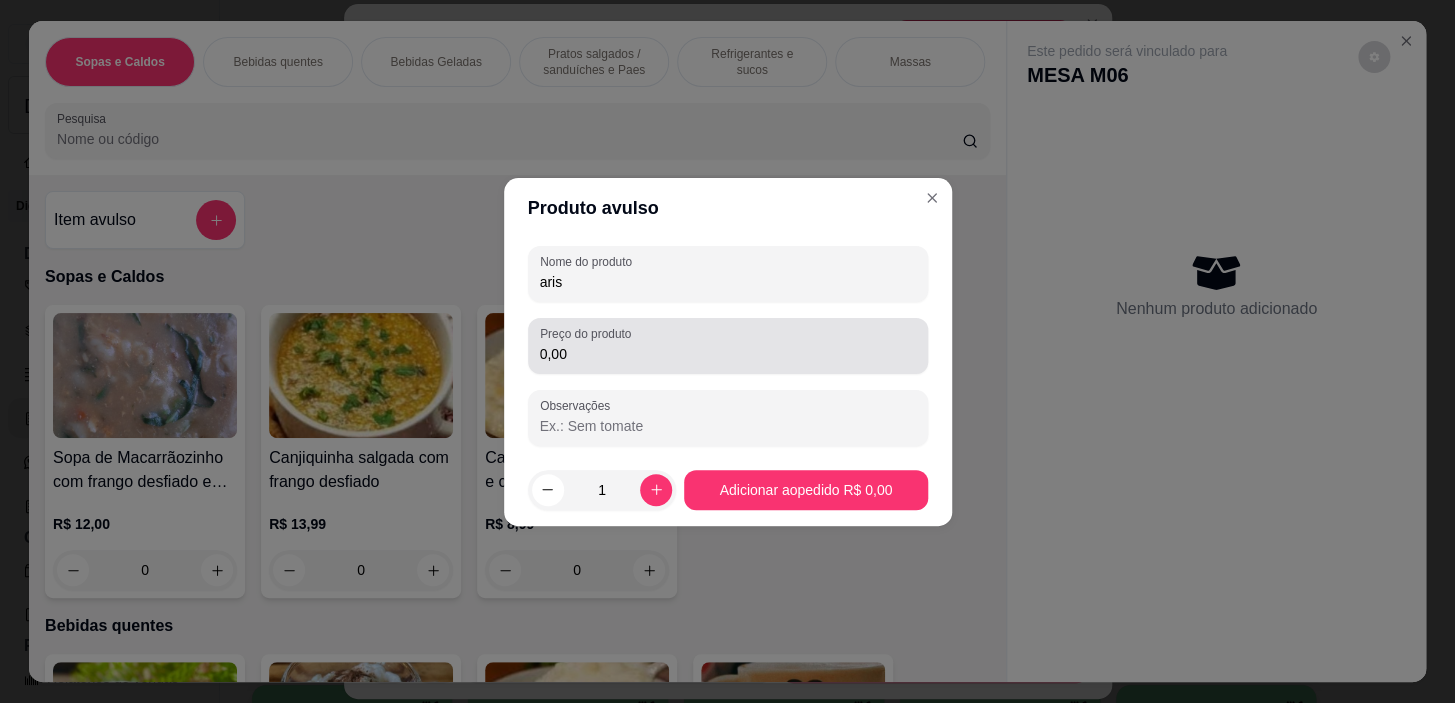 type on "aris" 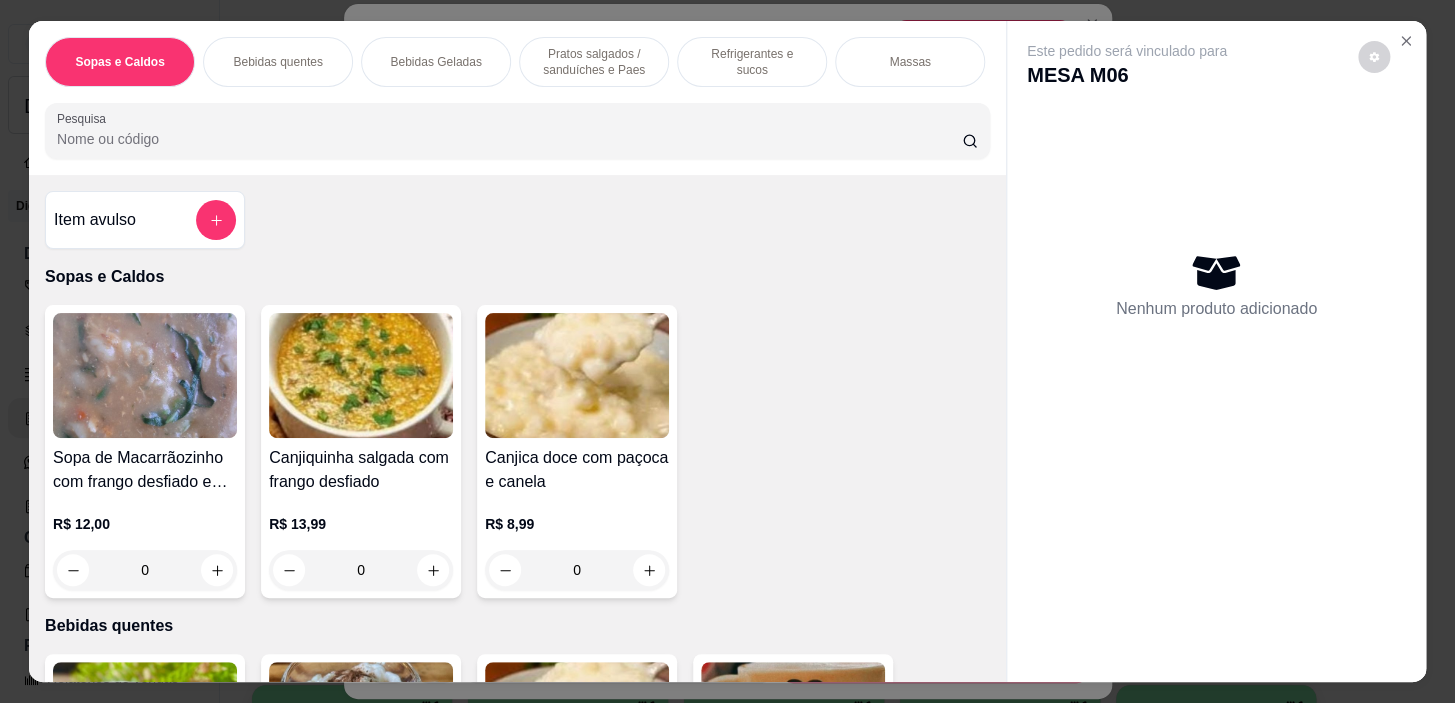 click on "Item avulso Sopas e Caldos  Sopa de Macarrãozinho com frango desfiado e couve    R$ 12,00 0 Canjiquinha salgada com frango desfiado    R$ 13,99 0 Canjica doce com paçoca e canela    R$ 8,99 0 Bebidas quentes Café expresso    R$ 5,30 0 Café expresso com chantilly    R$ 6,20 0 Canjica cremosa  com Paçoca e canela    R$ 8,99 0 Capuccino tradicional    R$ 9,40 0 Capuccino Tradicional  com chantilly    R$ 10,40 0 Latte ( Cafe com leite )    R$ 6,90 0 Capuccino Amendocrem   R$ 10,40 0 Chocolate quente Óreo    R$ 14,80 0 Leite Margarida    R$ 9,80 0 Chocolate quente Ovomaltine   R$ 9,80 0 Capuccino de paçoca   R$ 13,40 0 Moka artesanal - Bebida quente    R$ 15,40 0 Chá    R$ 5,30 0 Leite Mineiro   R$ 14,40 0 Capuccino Bueno    R$ 12,30 0 Chocolate quente tradicional  Toddy   R$ 9,20 0 Capuccino pistache    R$ 9,80 0 Chocolate com Pimenta    R$ 11,90 0 Café Bombom    R$ 9,80 0 Chocolate quente meio Amargo Nestlé    R$ 13,90 0 Chocolate quente de Nutella na borda e na base   R$ 14,40" at bounding box center (517, 428) 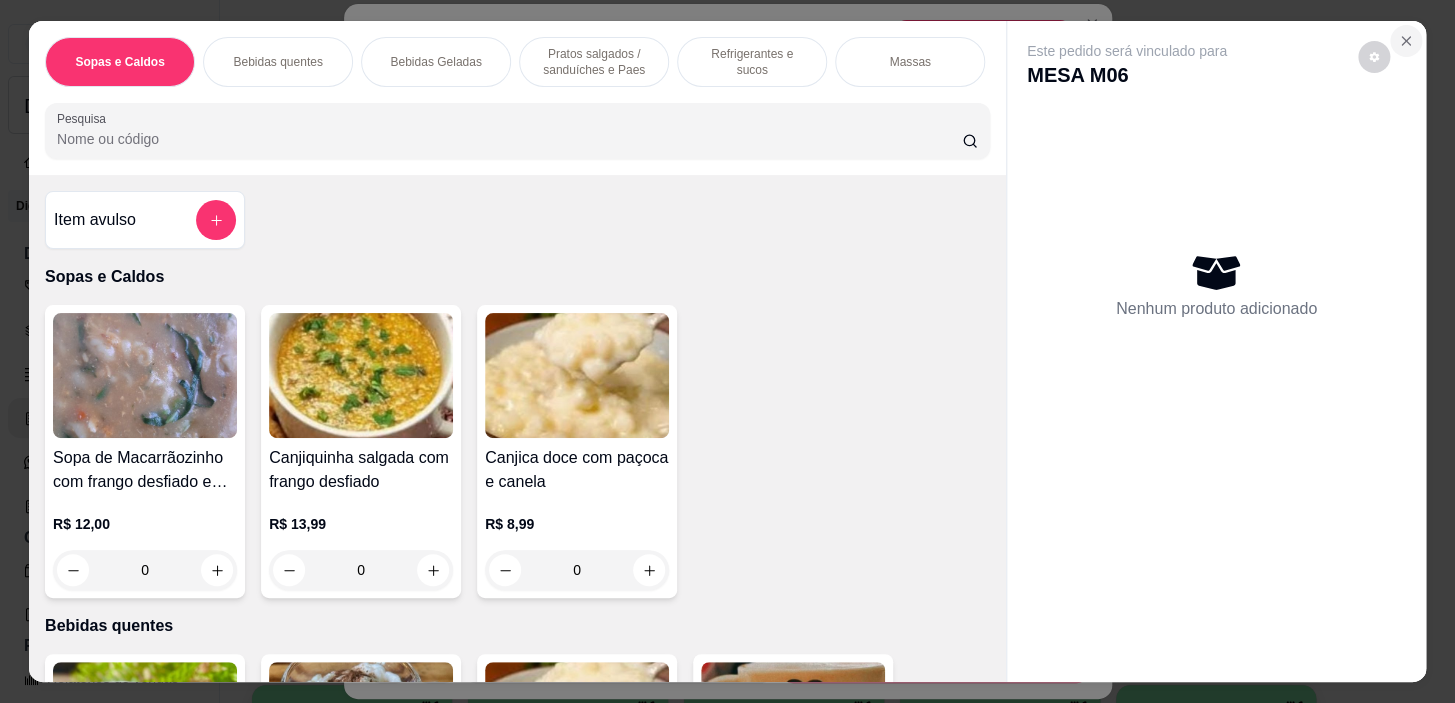 click 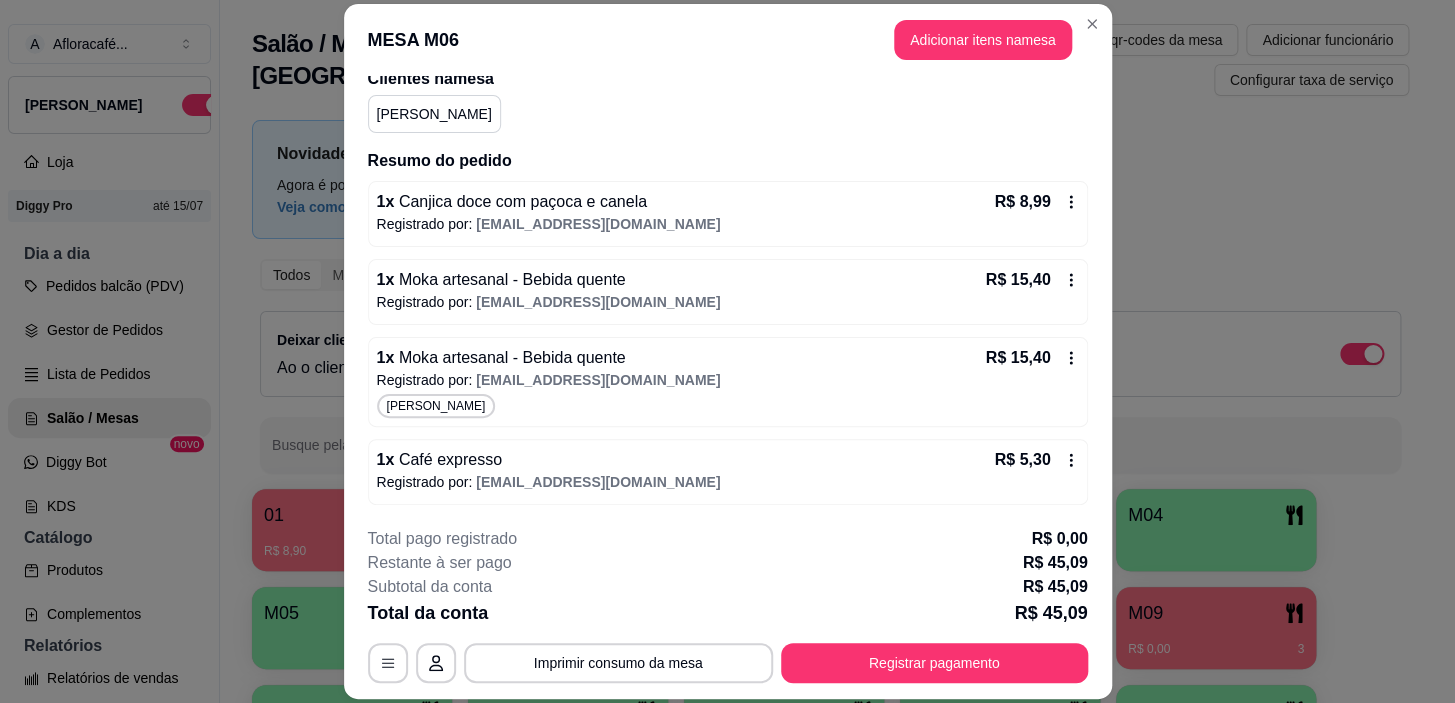 scroll, scrollTop: 60, scrollLeft: 0, axis: vertical 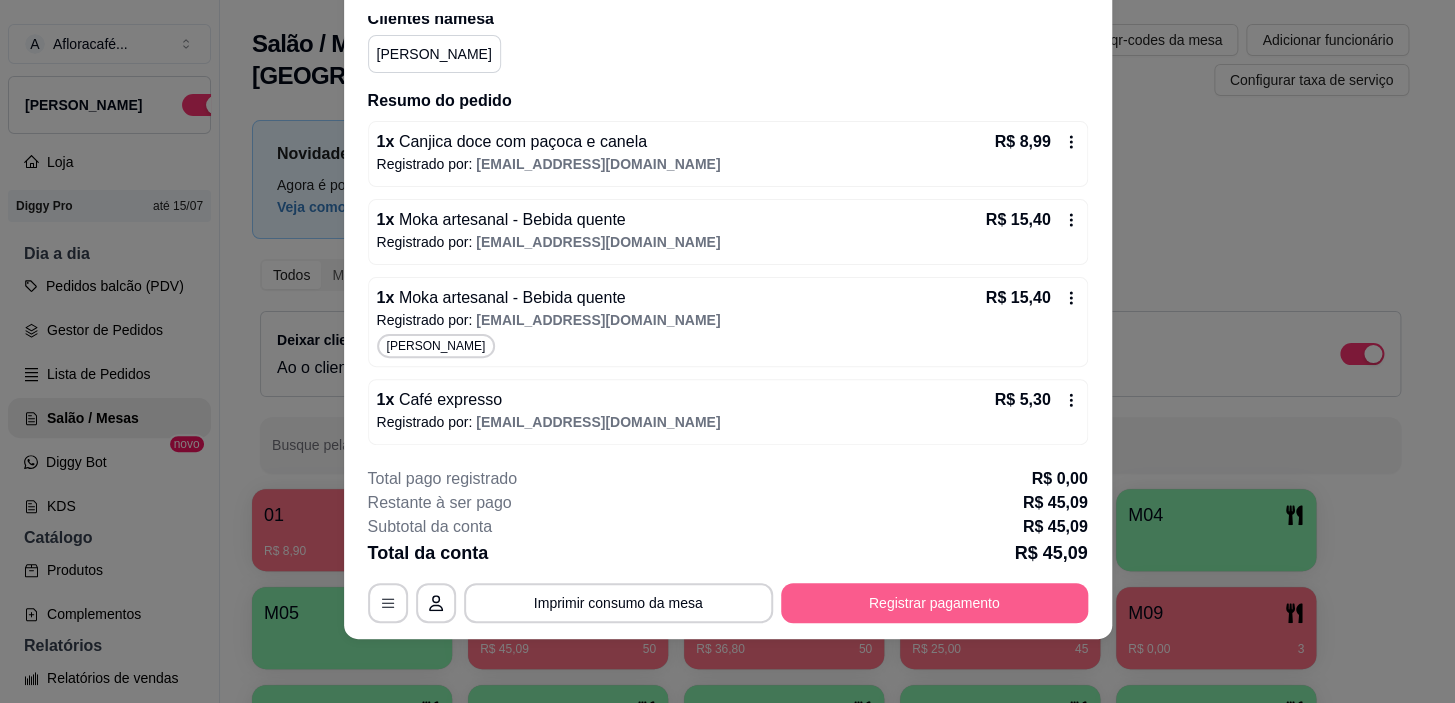 click on "Registrar pagamento" at bounding box center (934, 603) 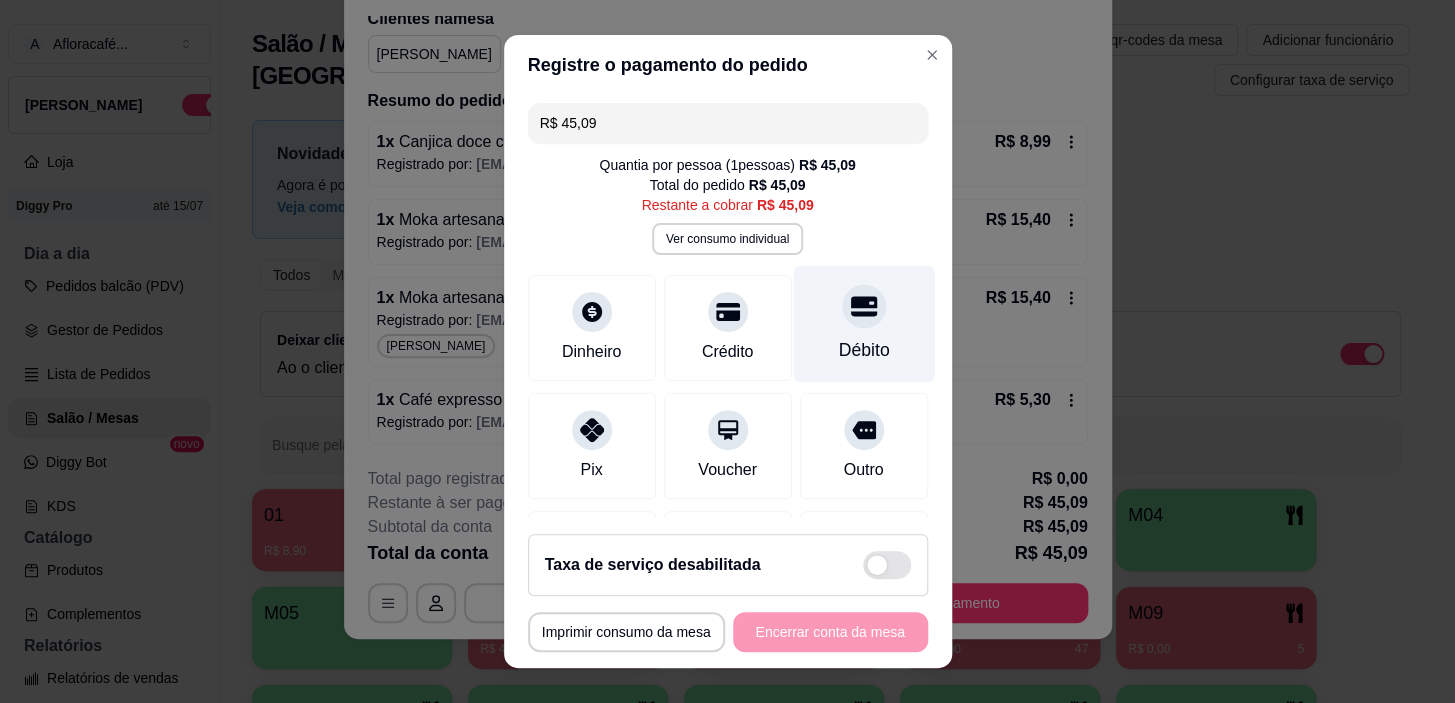 click on "Débito" at bounding box center [863, 324] 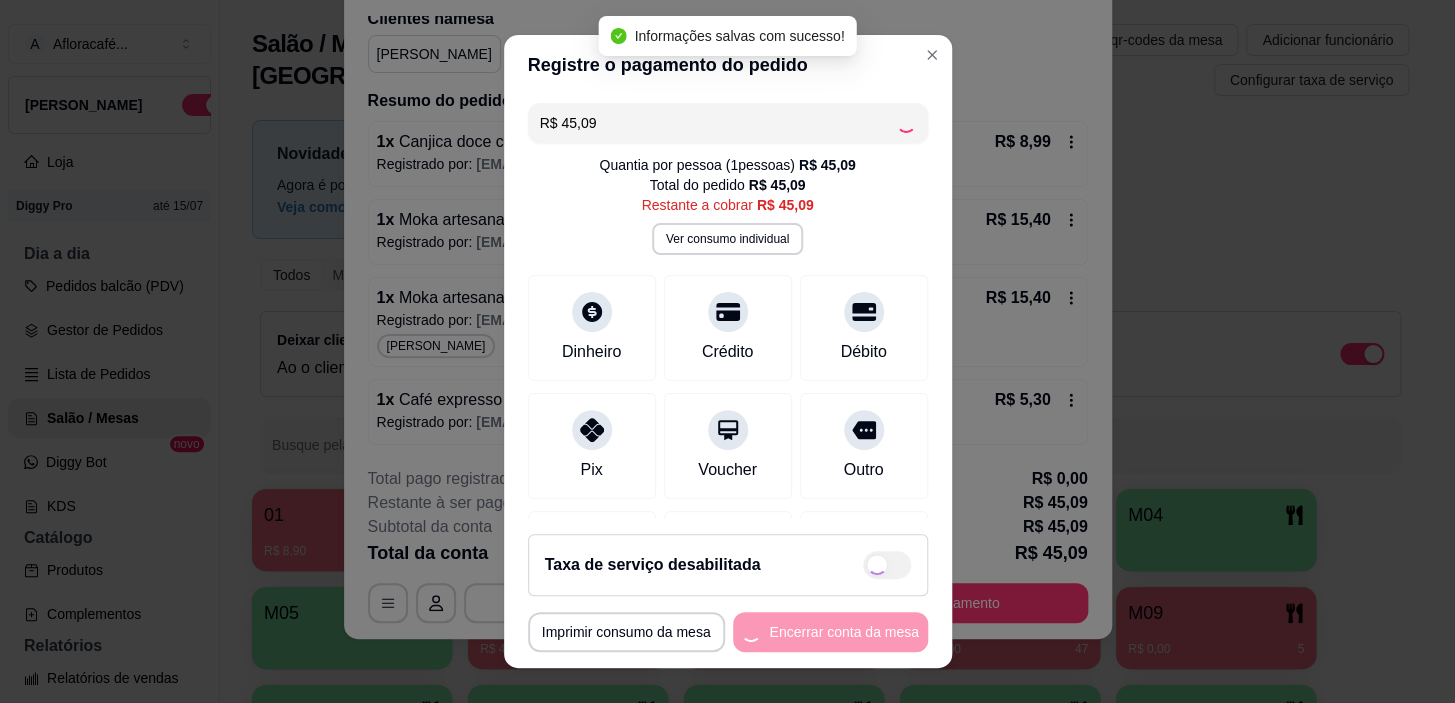 type on "R$ 0,00" 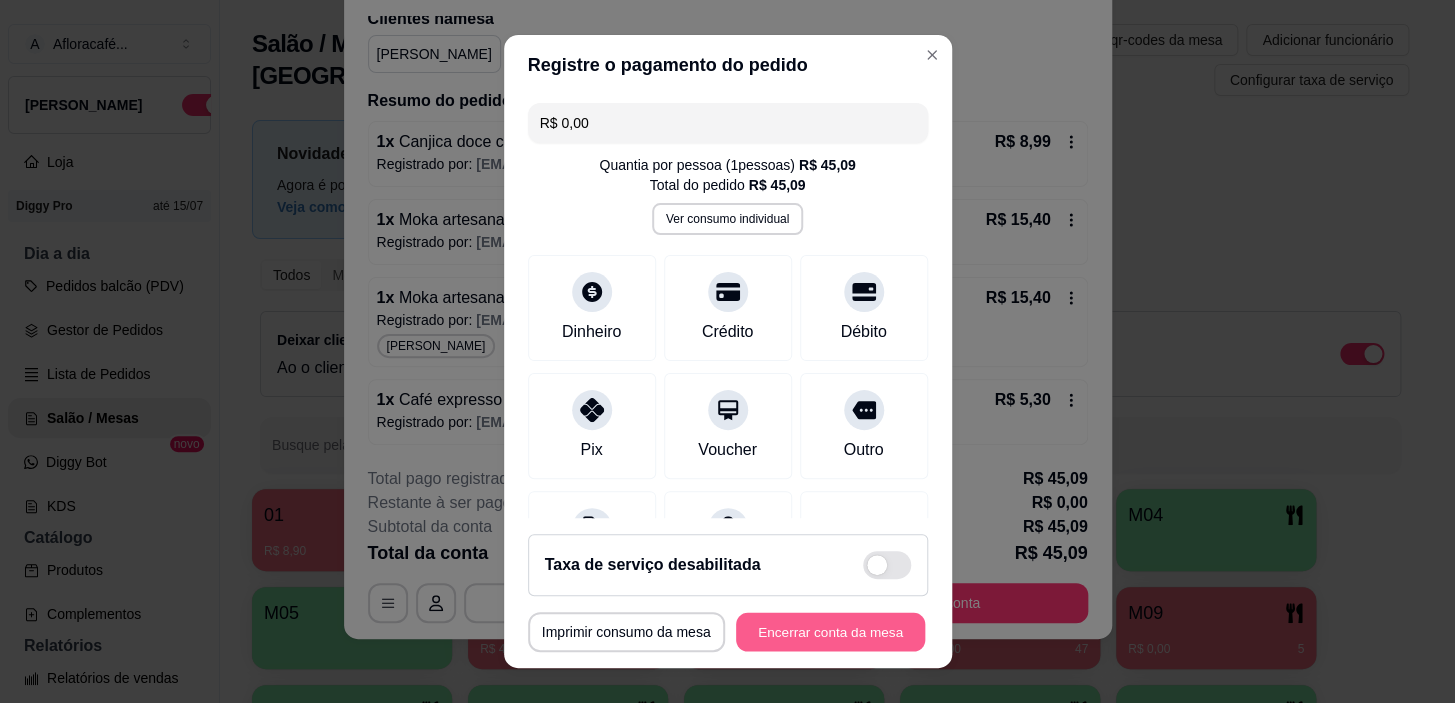 click on "Encerrar conta da mesa" at bounding box center (830, 631) 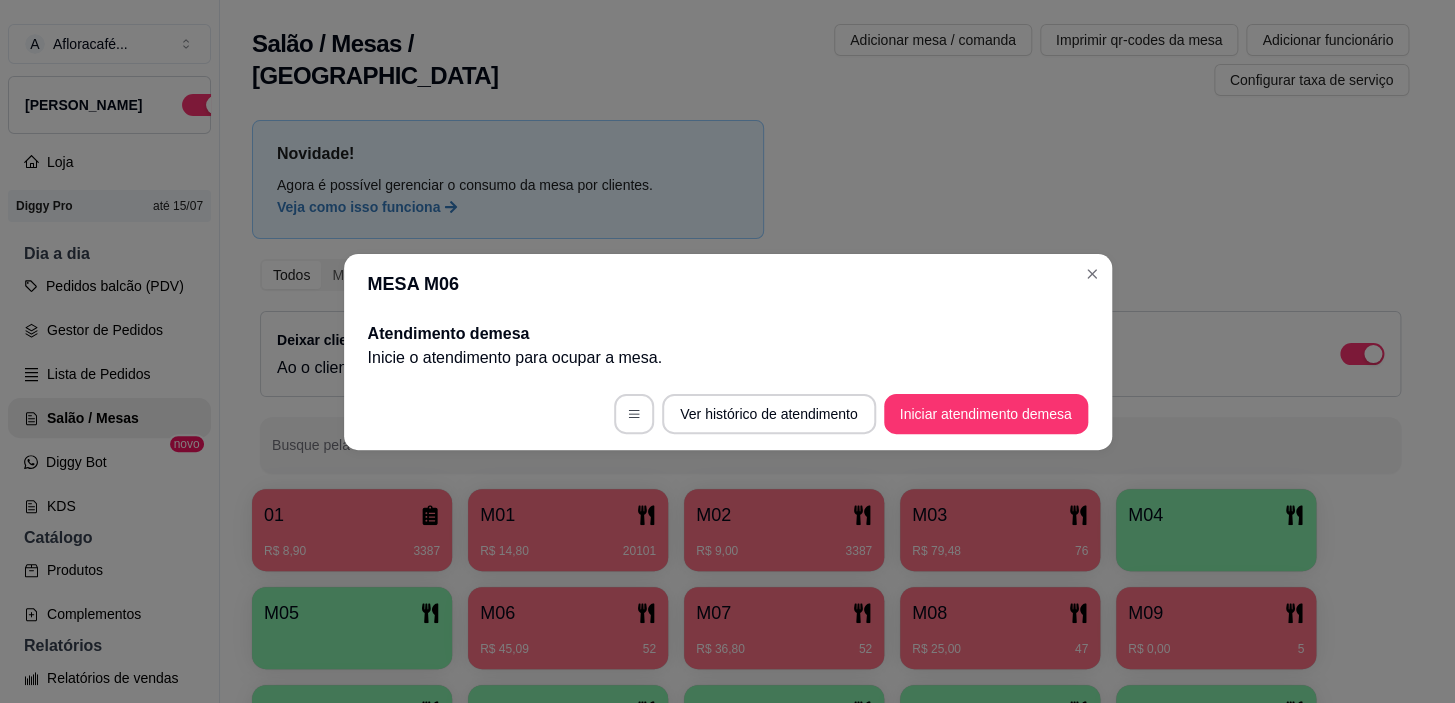 scroll, scrollTop: 0, scrollLeft: 0, axis: both 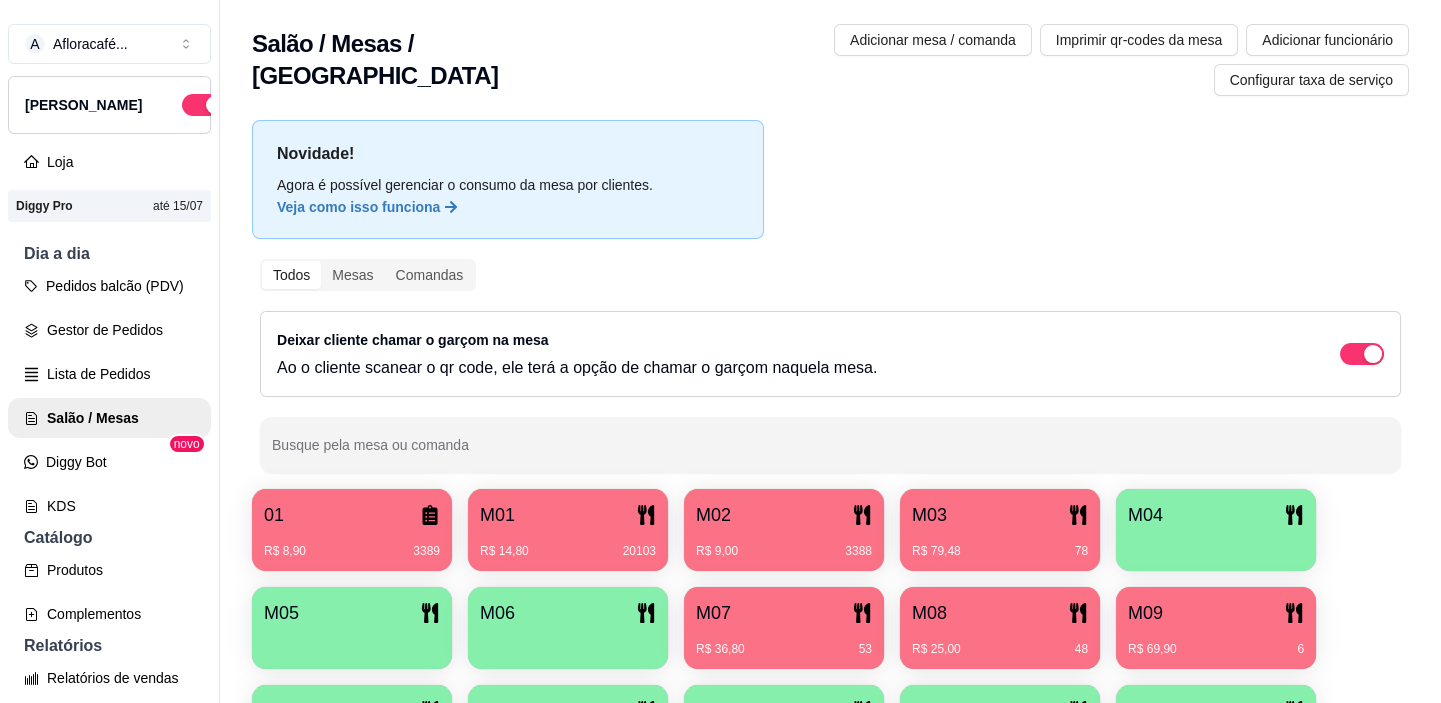 click on "R$ 79,48 78" at bounding box center (1000, 544) 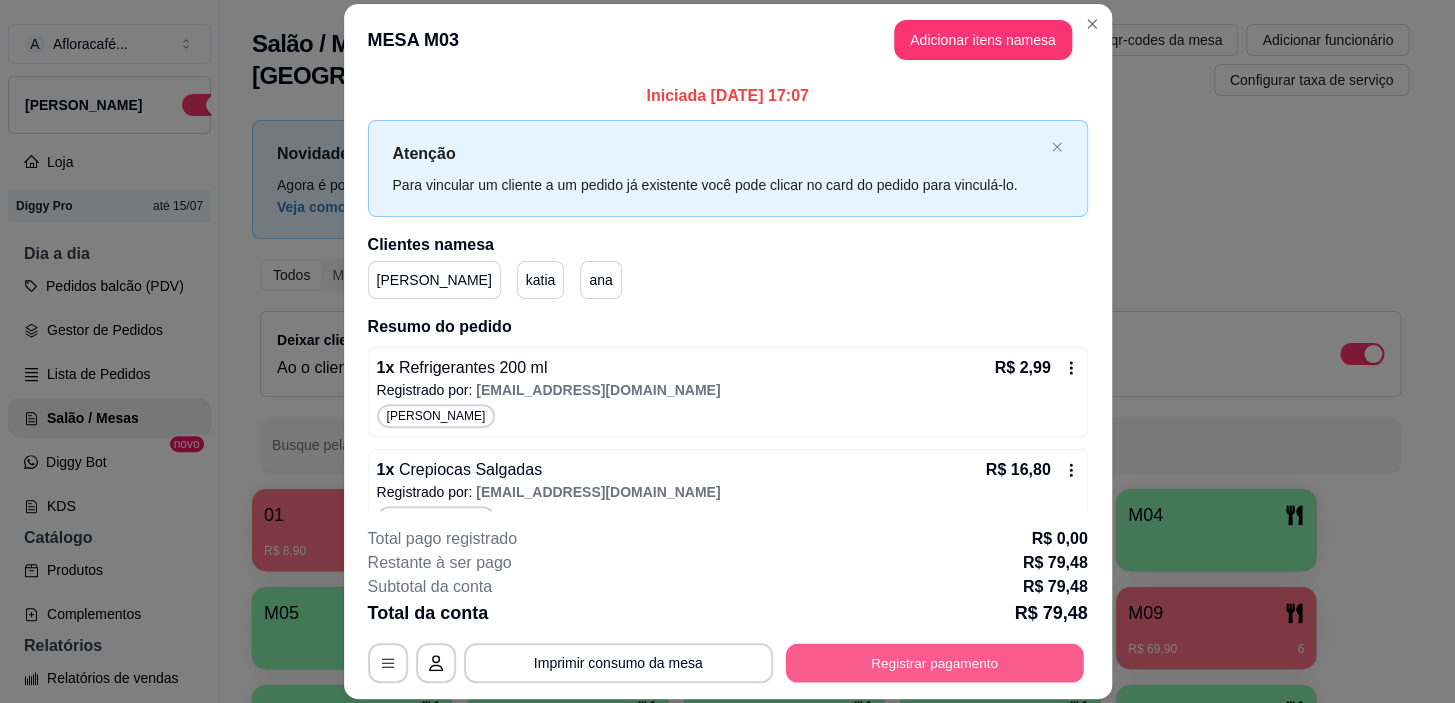 click on "Registrar pagamento" at bounding box center [934, 663] 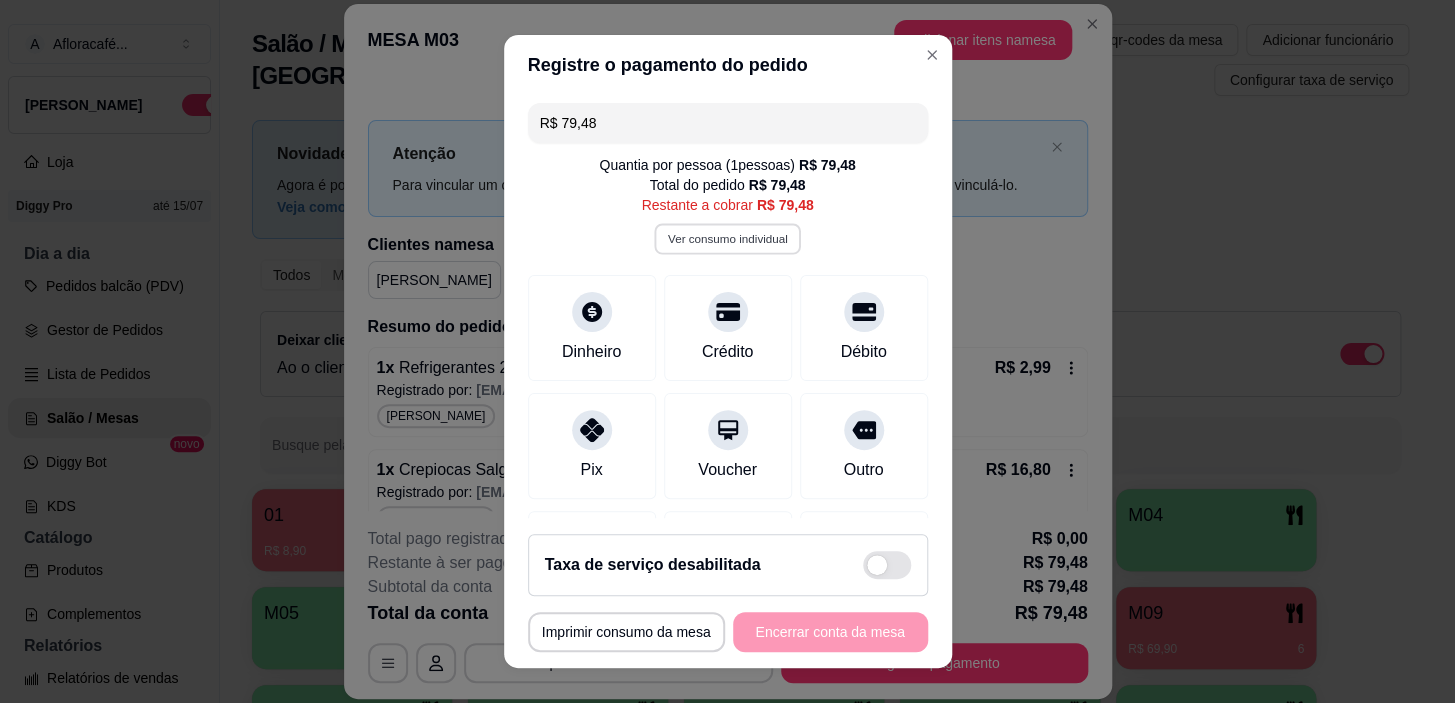 click on "Ver consumo individual" at bounding box center (727, 239) 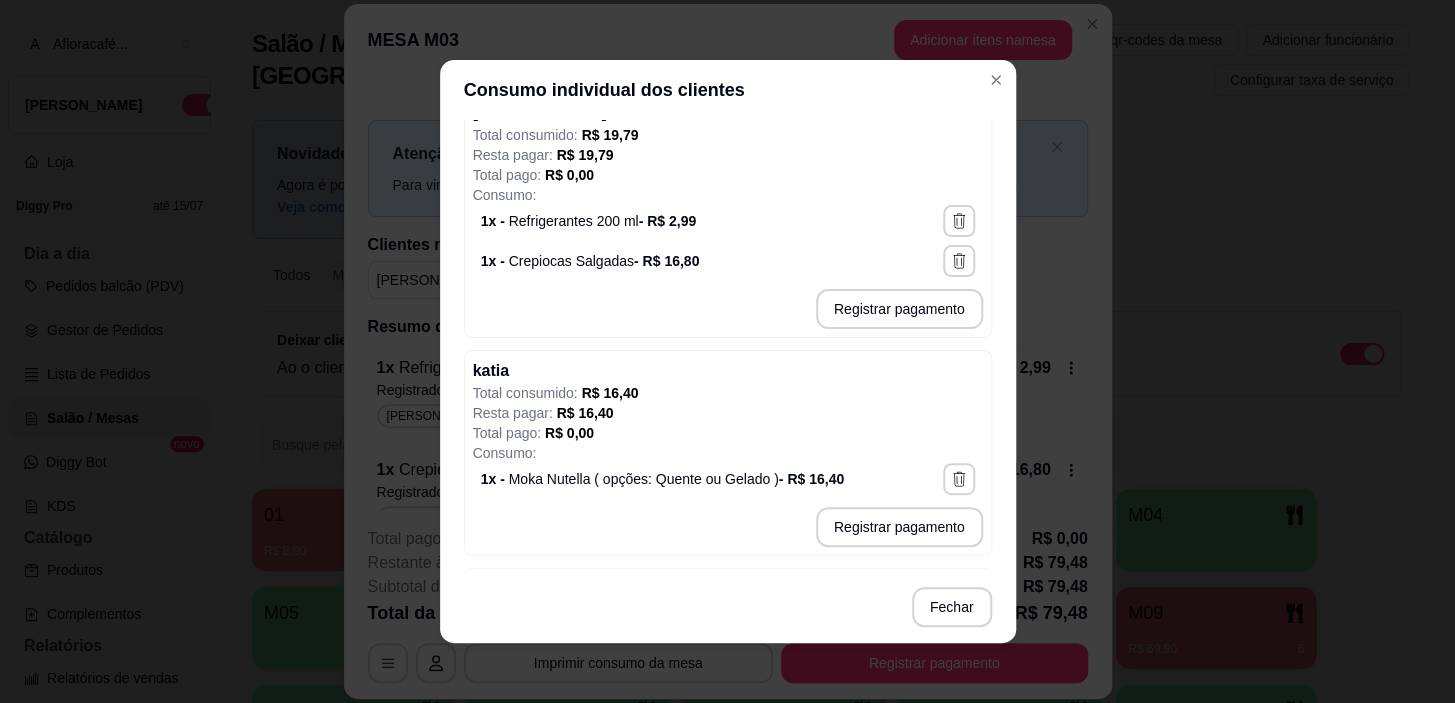 scroll, scrollTop: 363, scrollLeft: 0, axis: vertical 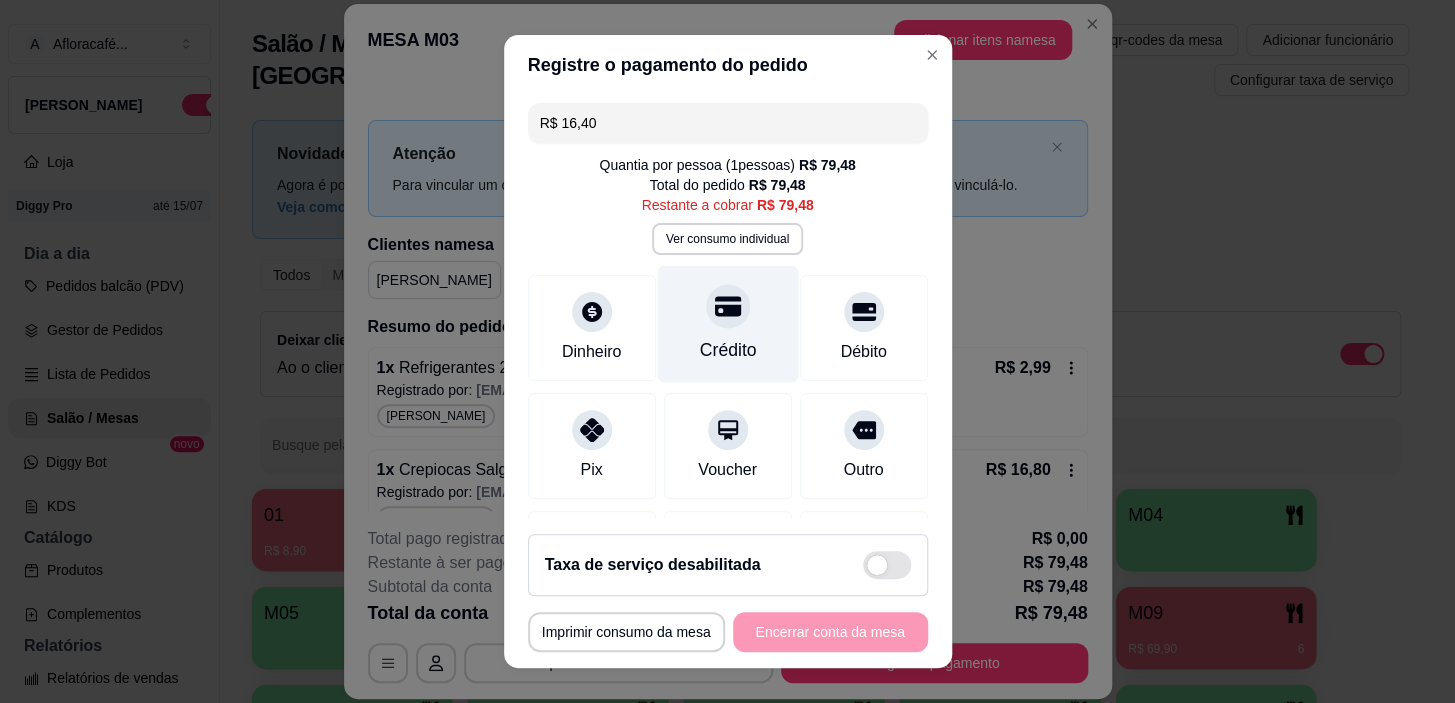 click 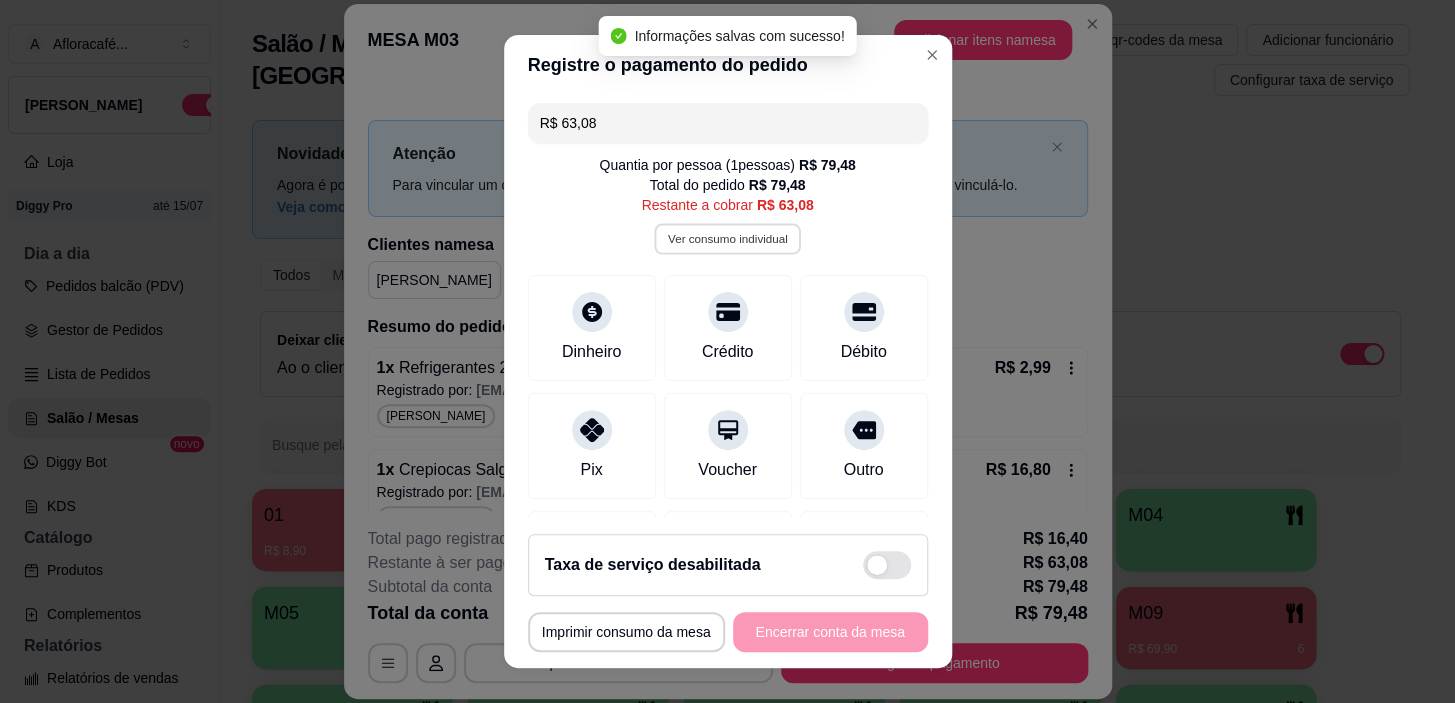 click on "Ver consumo individual" at bounding box center [727, 239] 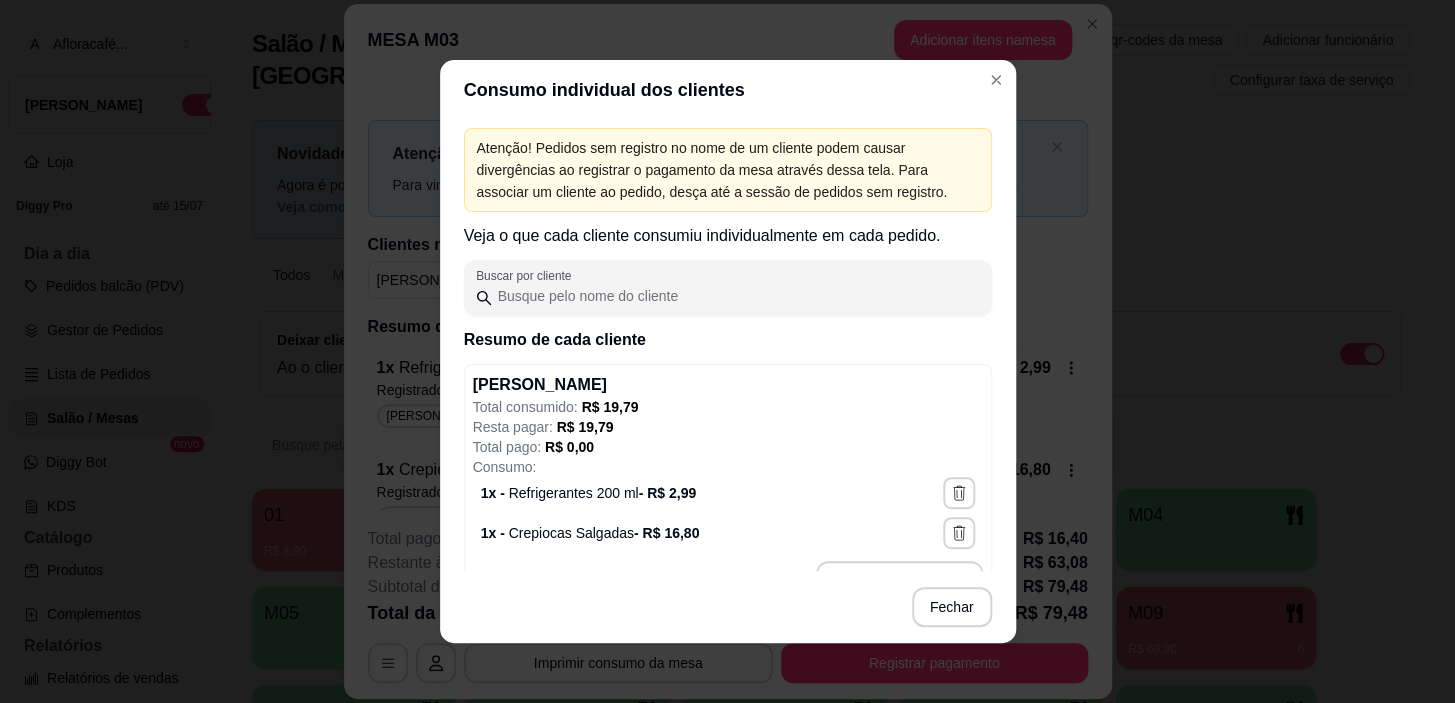 scroll, scrollTop: 90, scrollLeft: 0, axis: vertical 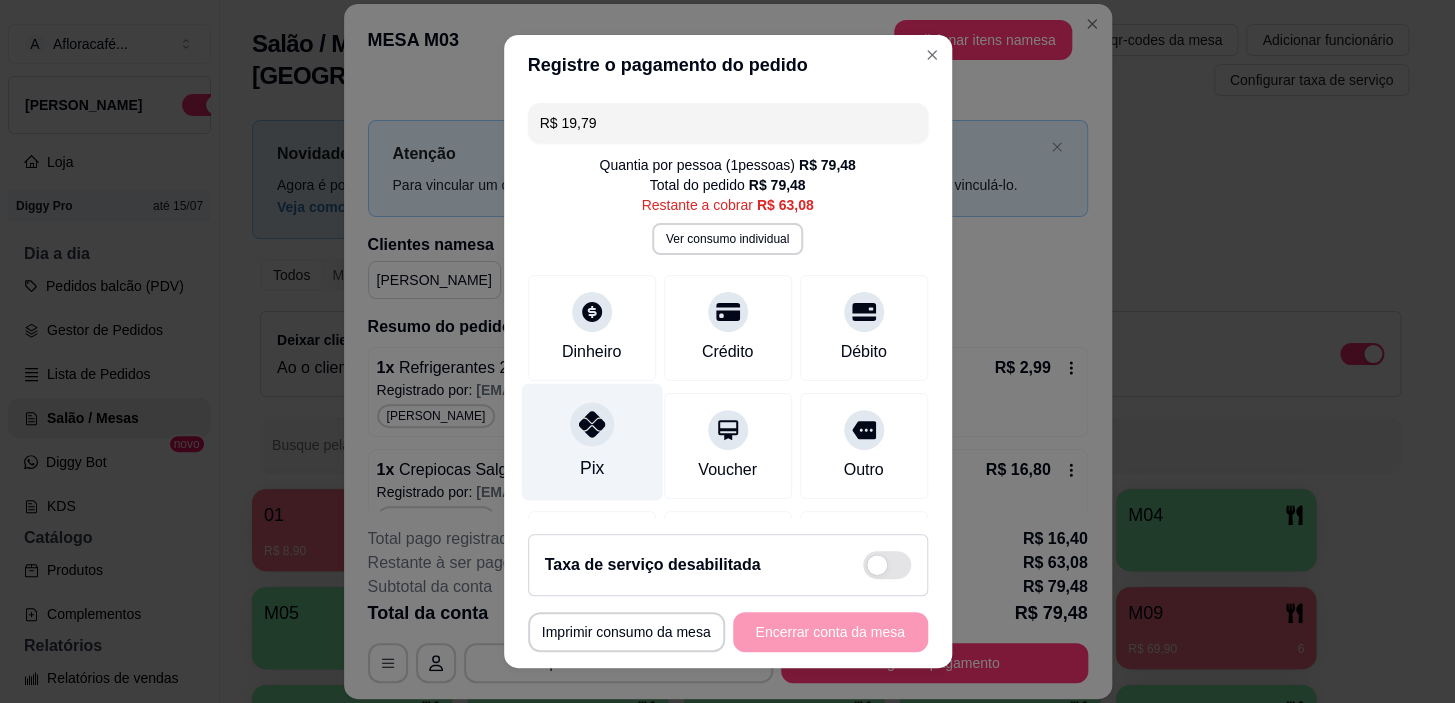 click 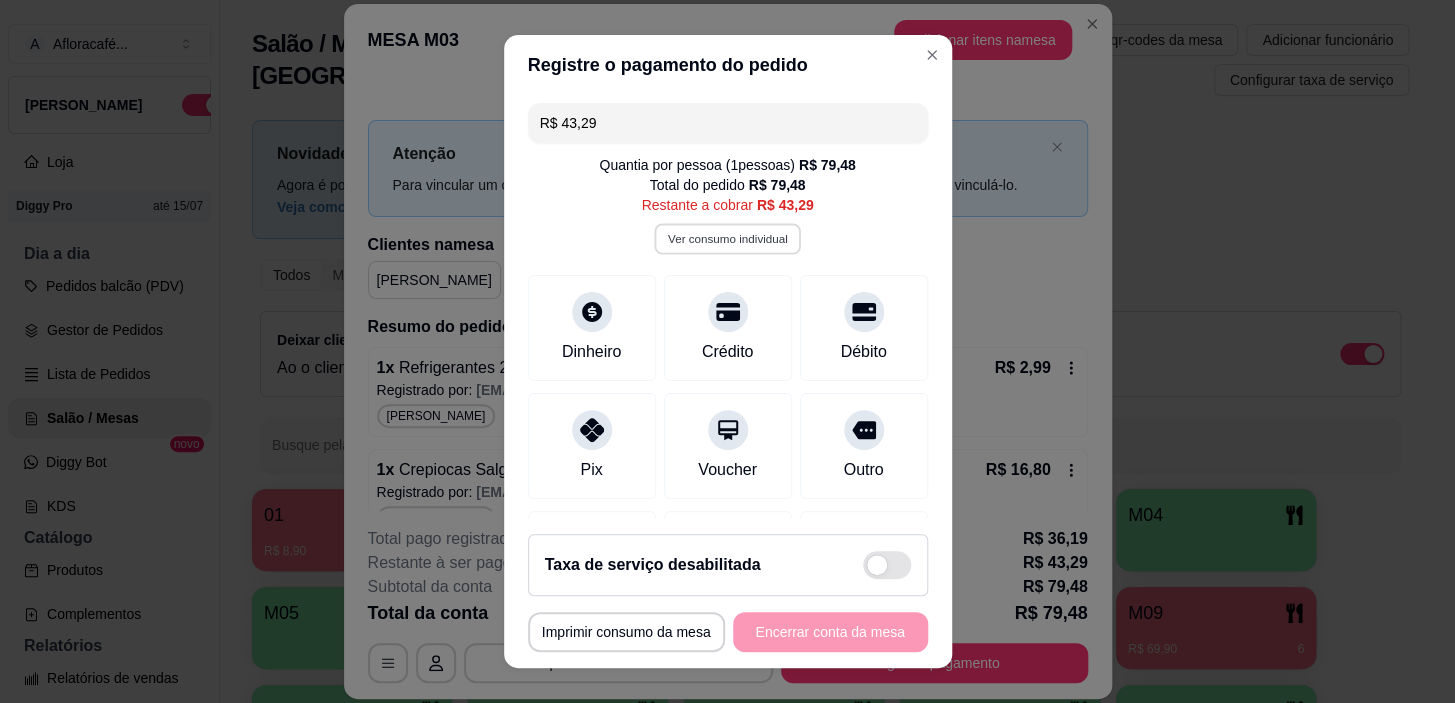 click on "Ver consumo individual" at bounding box center [727, 239] 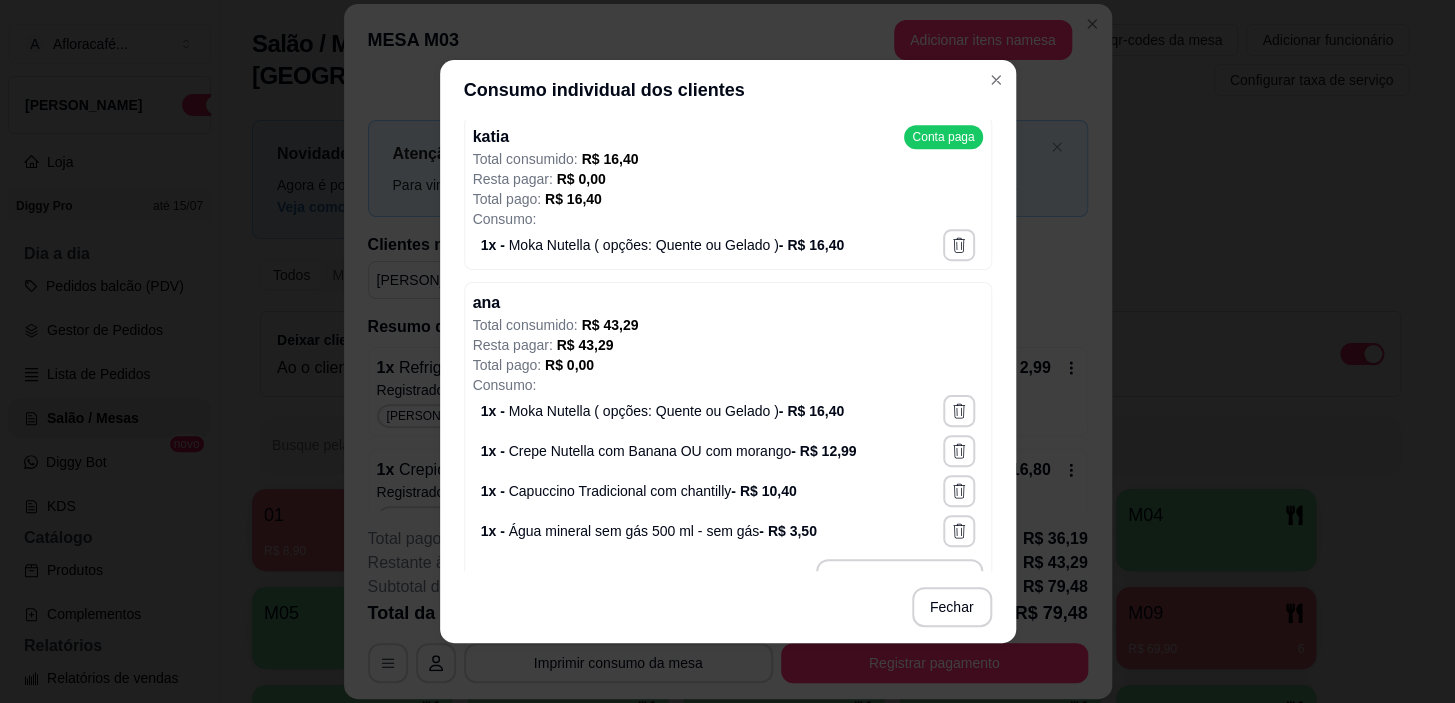 scroll, scrollTop: 498, scrollLeft: 0, axis: vertical 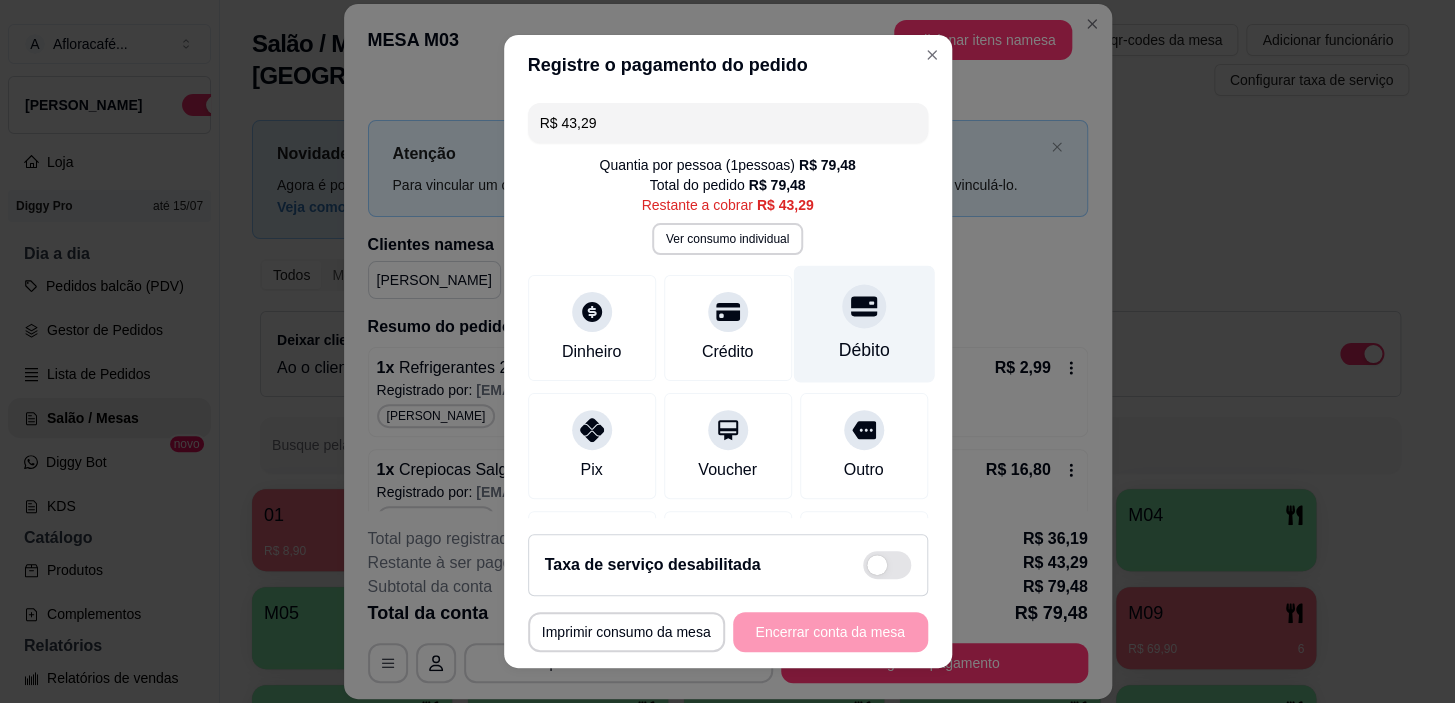 click 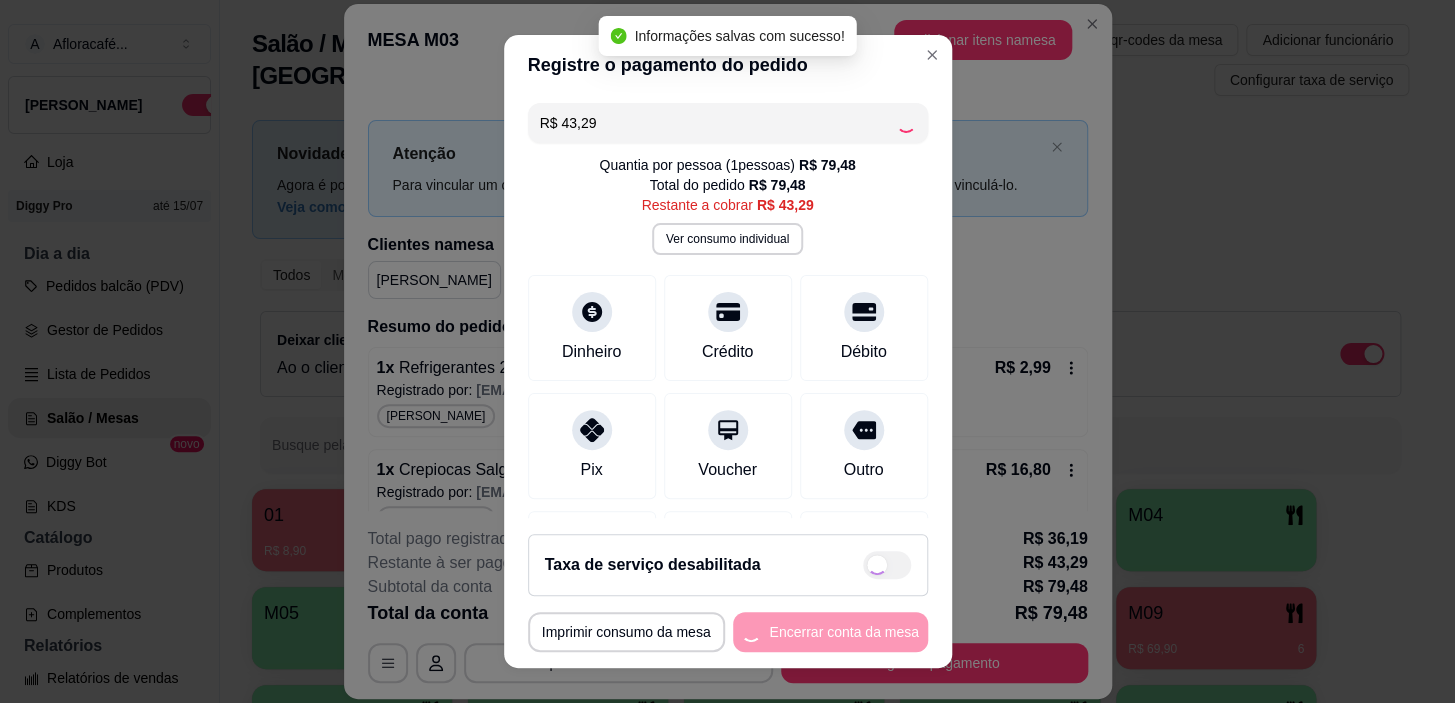 type on "R$ 0,00" 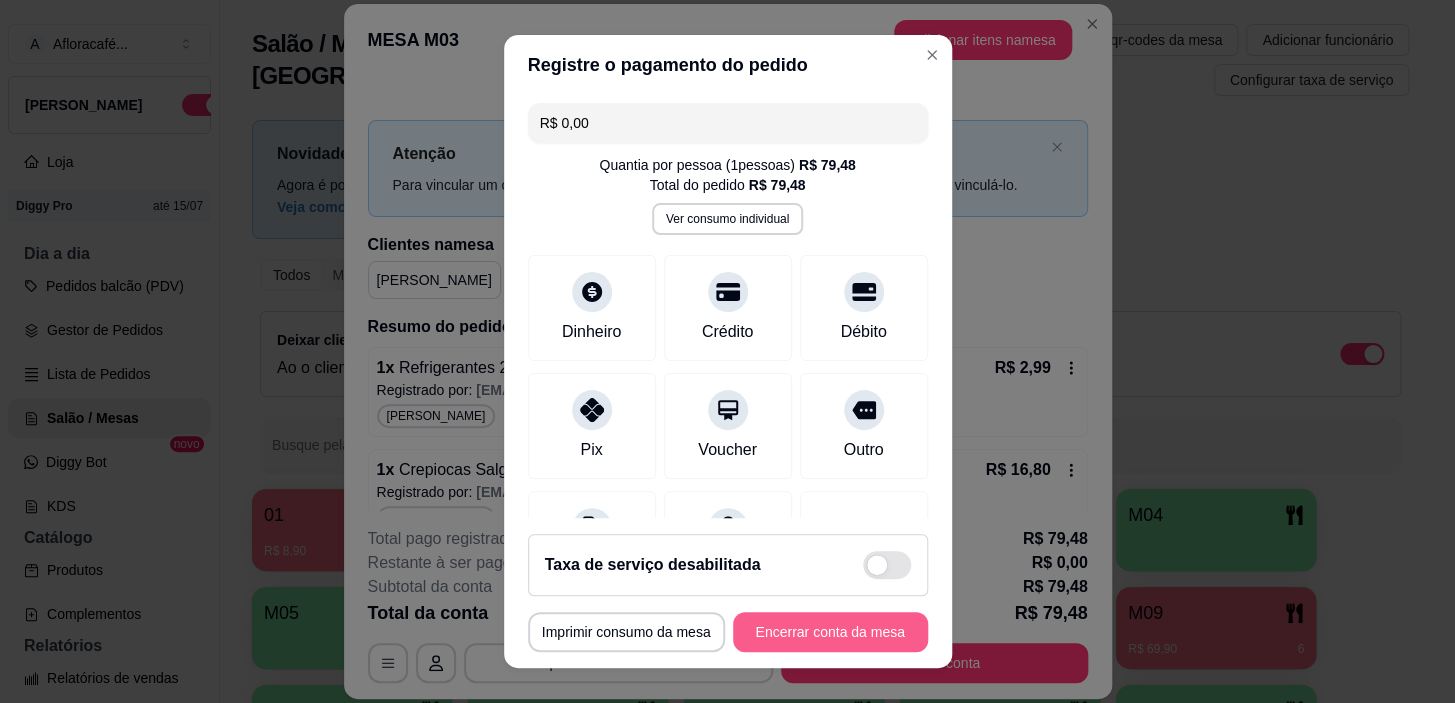 click on "Encerrar conta da mesa" at bounding box center [830, 632] 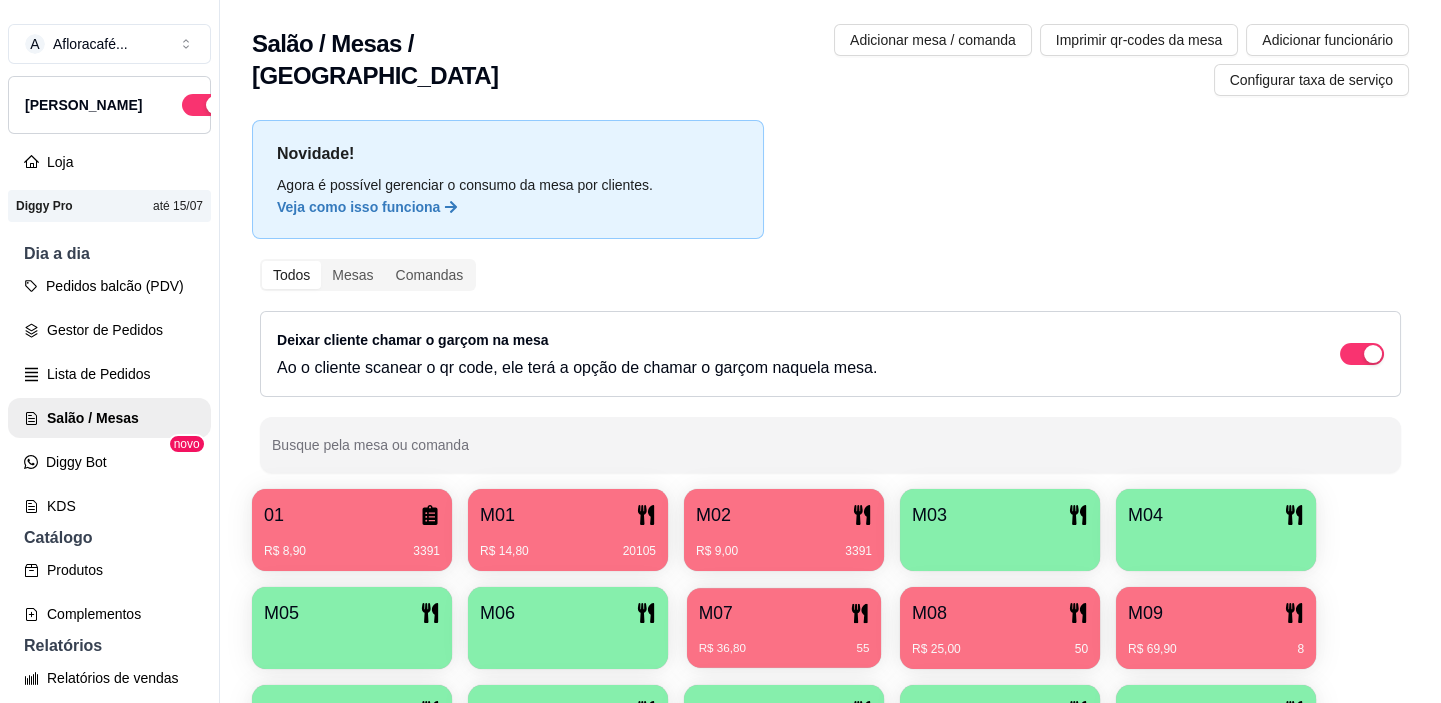 click on "M07" at bounding box center (784, 613) 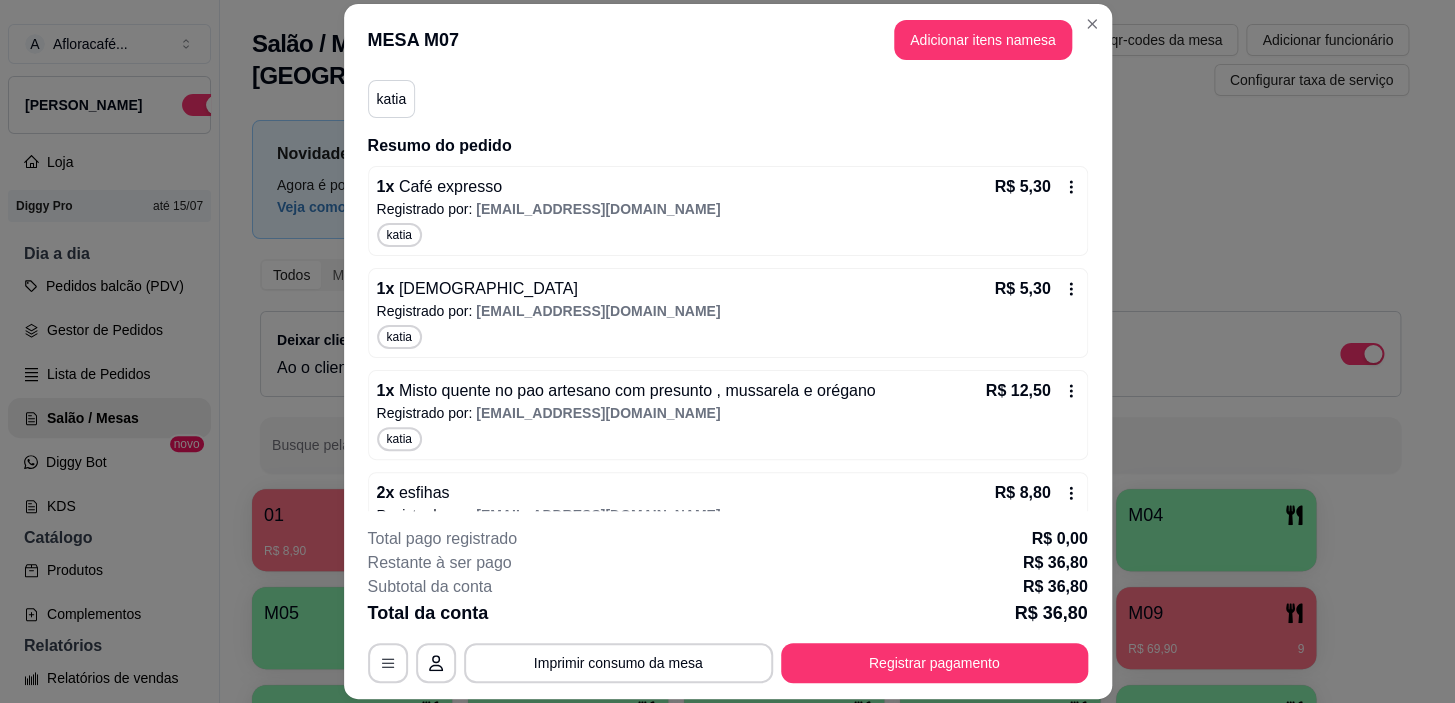 scroll, scrollTop: 340, scrollLeft: 0, axis: vertical 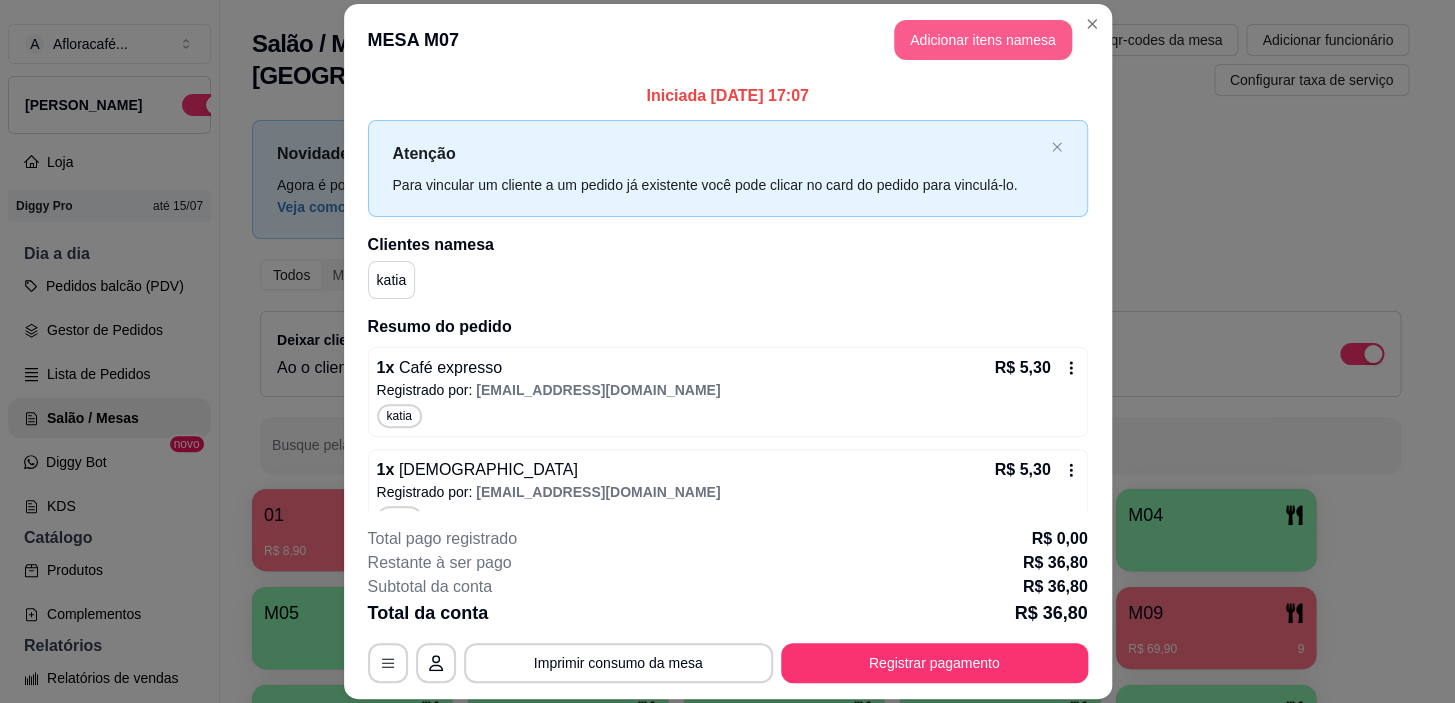 click on "Adicionar itens na  mesa" at bounding box center [983, 40] 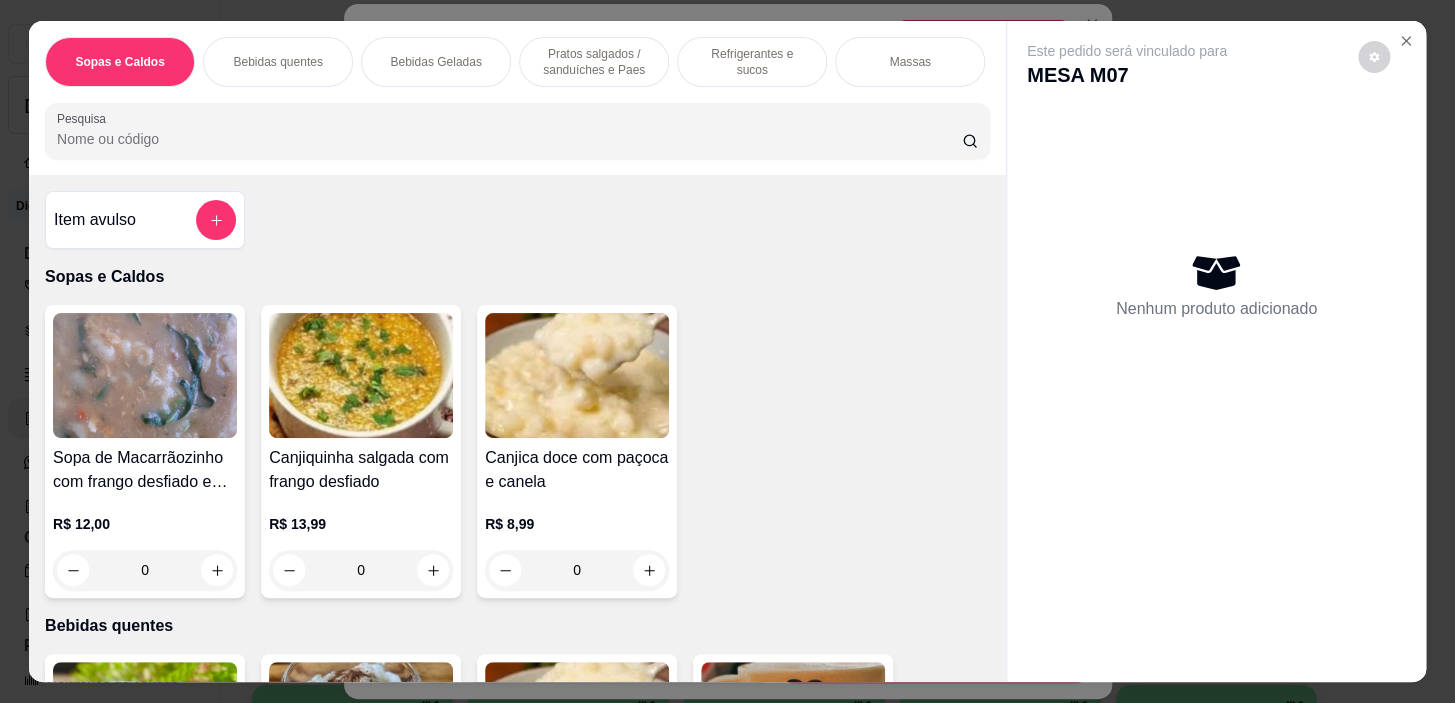 click on "Refrigerantes e sucos" at bounding box center (752, 62) 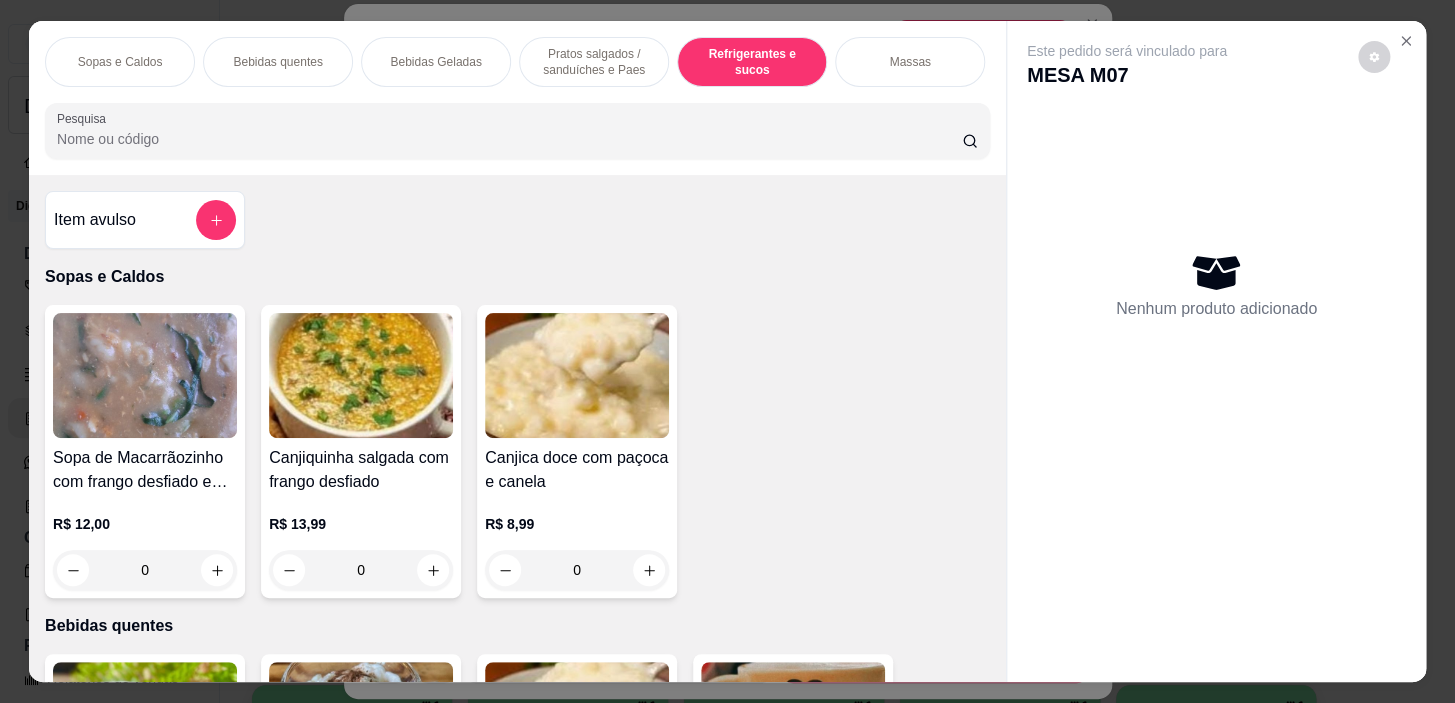 scroll, scrollTop: 8543, scrollLeft: 0, axis: vertical 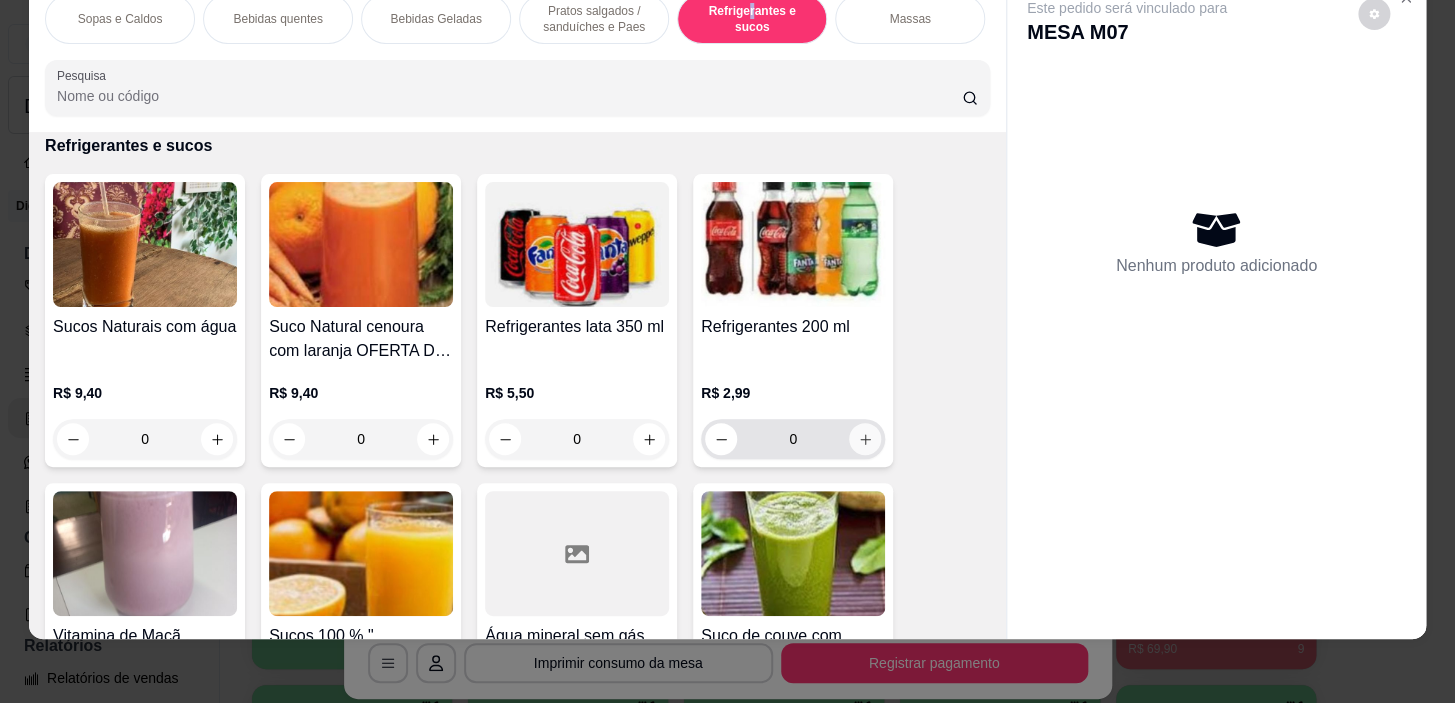 click 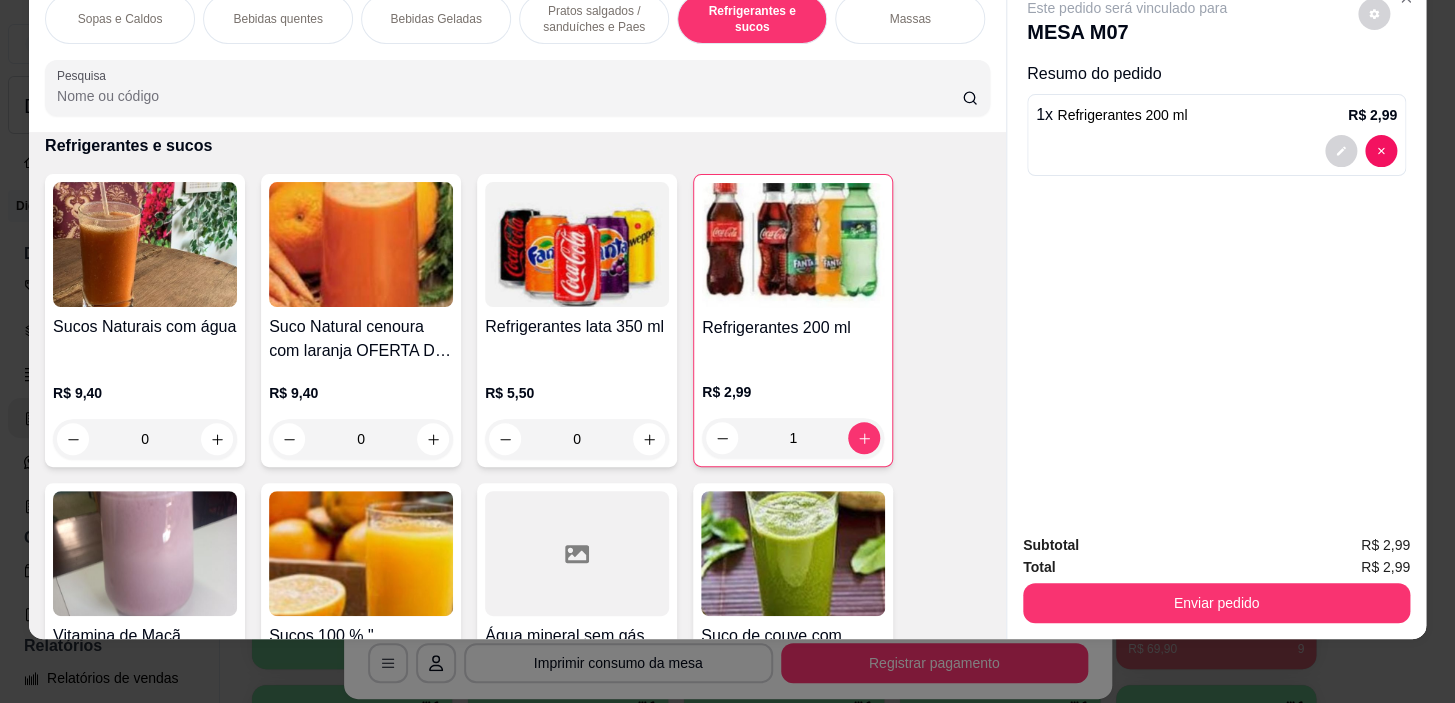 click on "Massas" at bounding box center [910, 19] 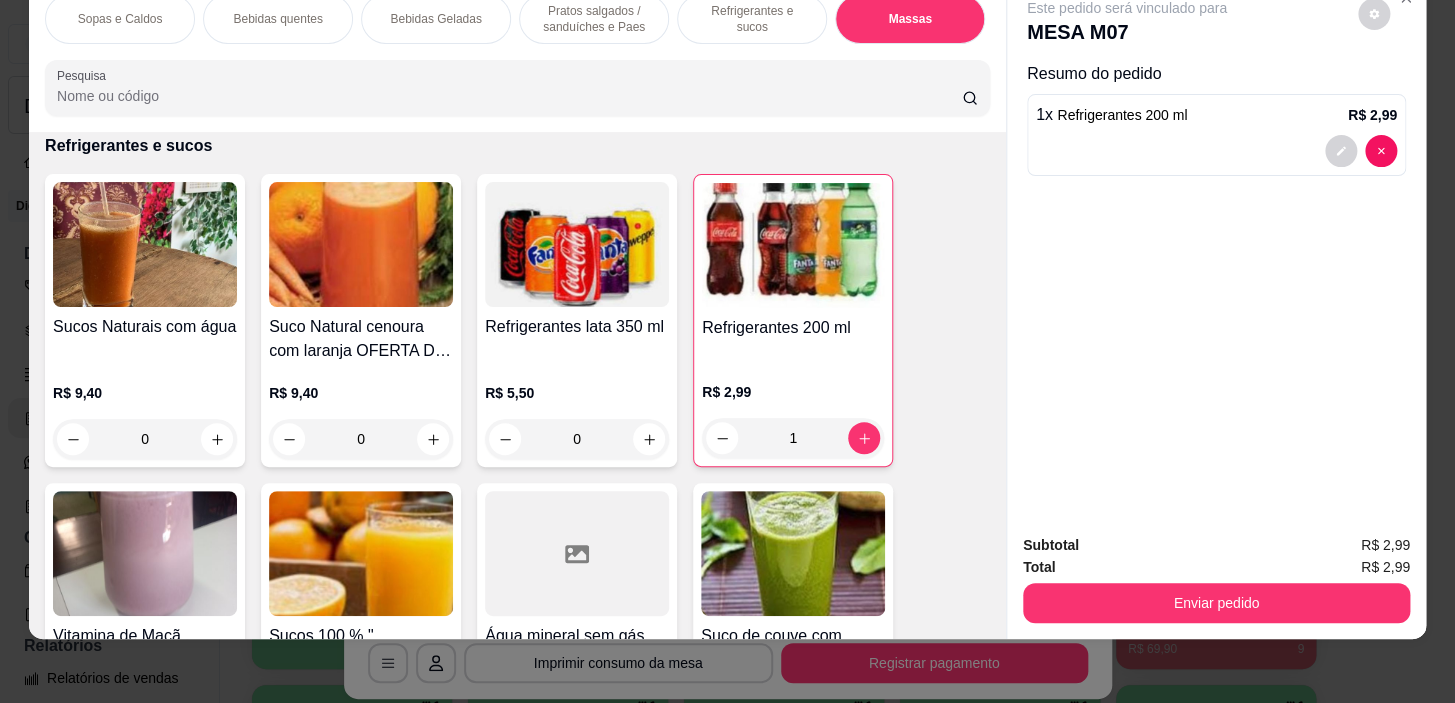 scroll, scrollTop: 11031, scrollLeft: 0, axis: vertical 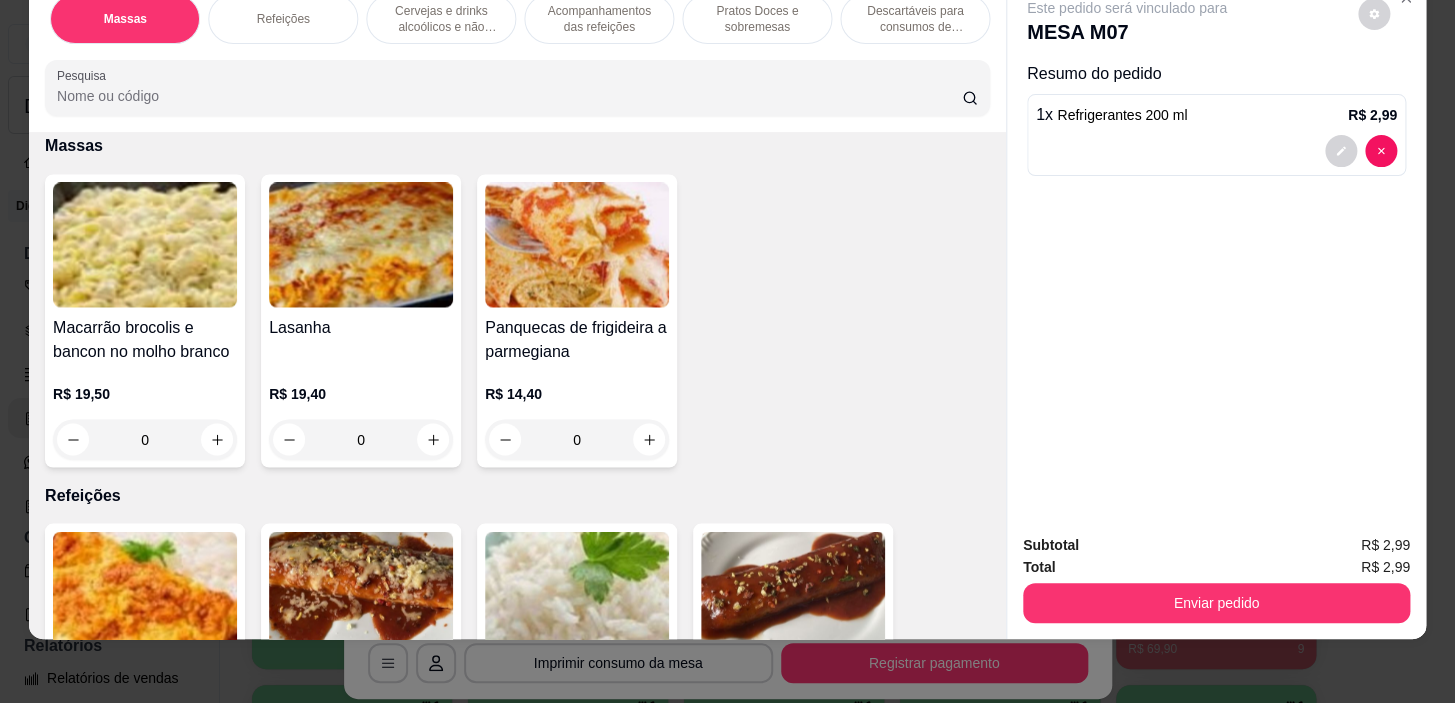 click on "Pratos Doces e sobremesas" at bounding box center (757, 19) 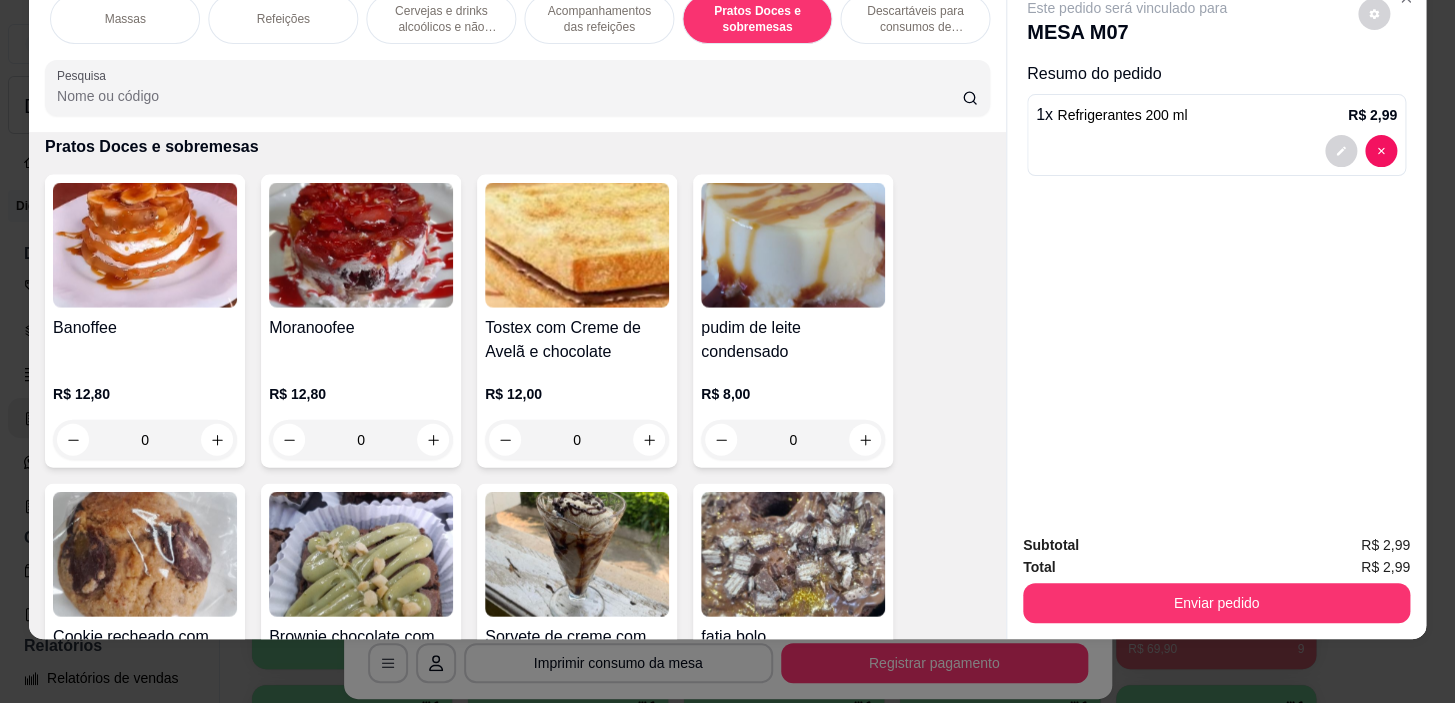 scroll, scrollTop: 15063, scrollLeft: 0, axis: vertical 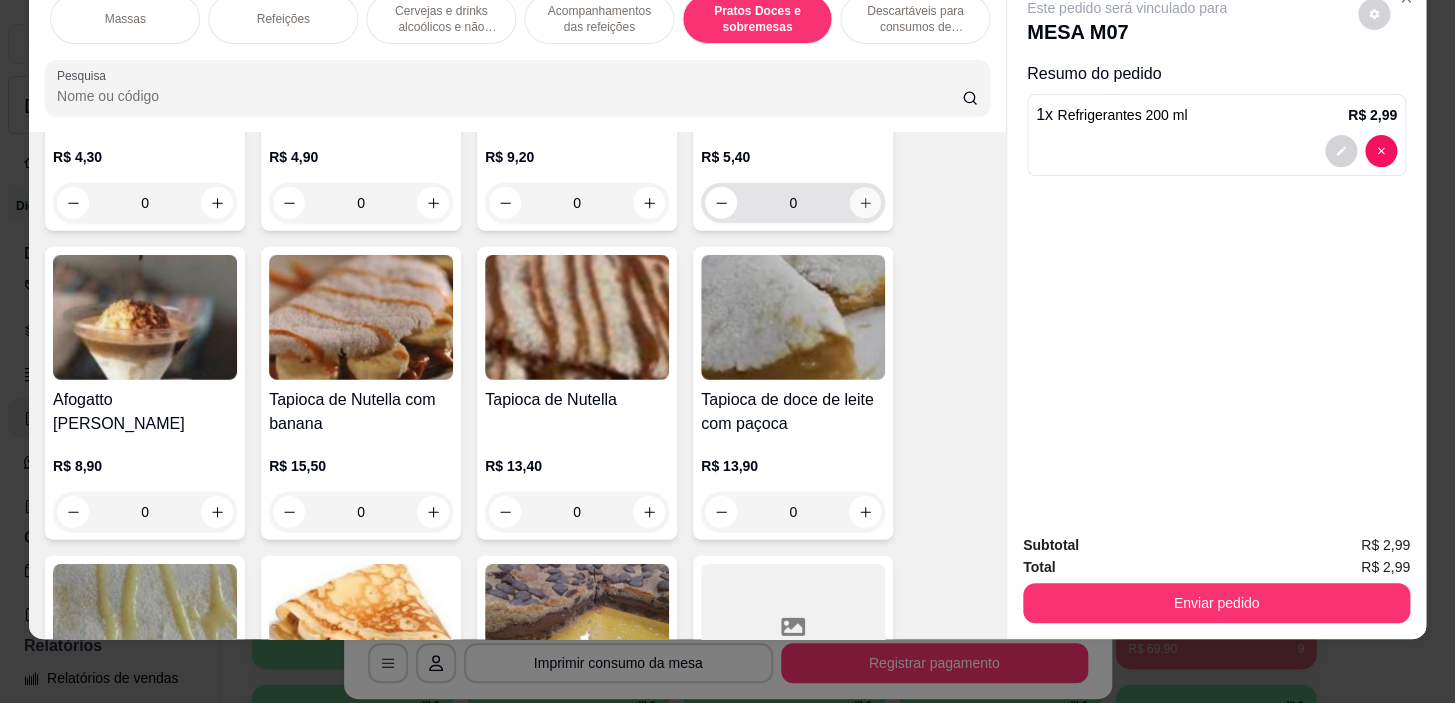 click 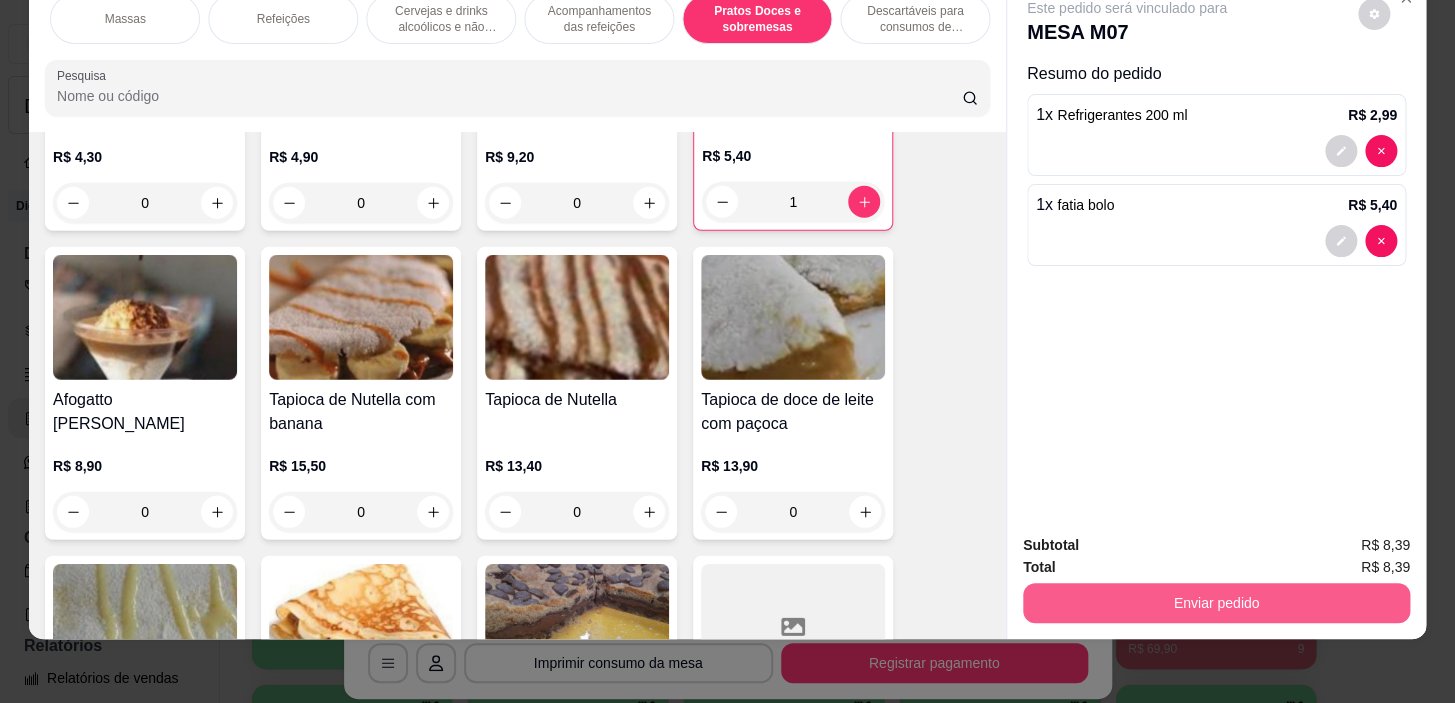 click on "Enviar pedido" at bounding box center (1216, 603) 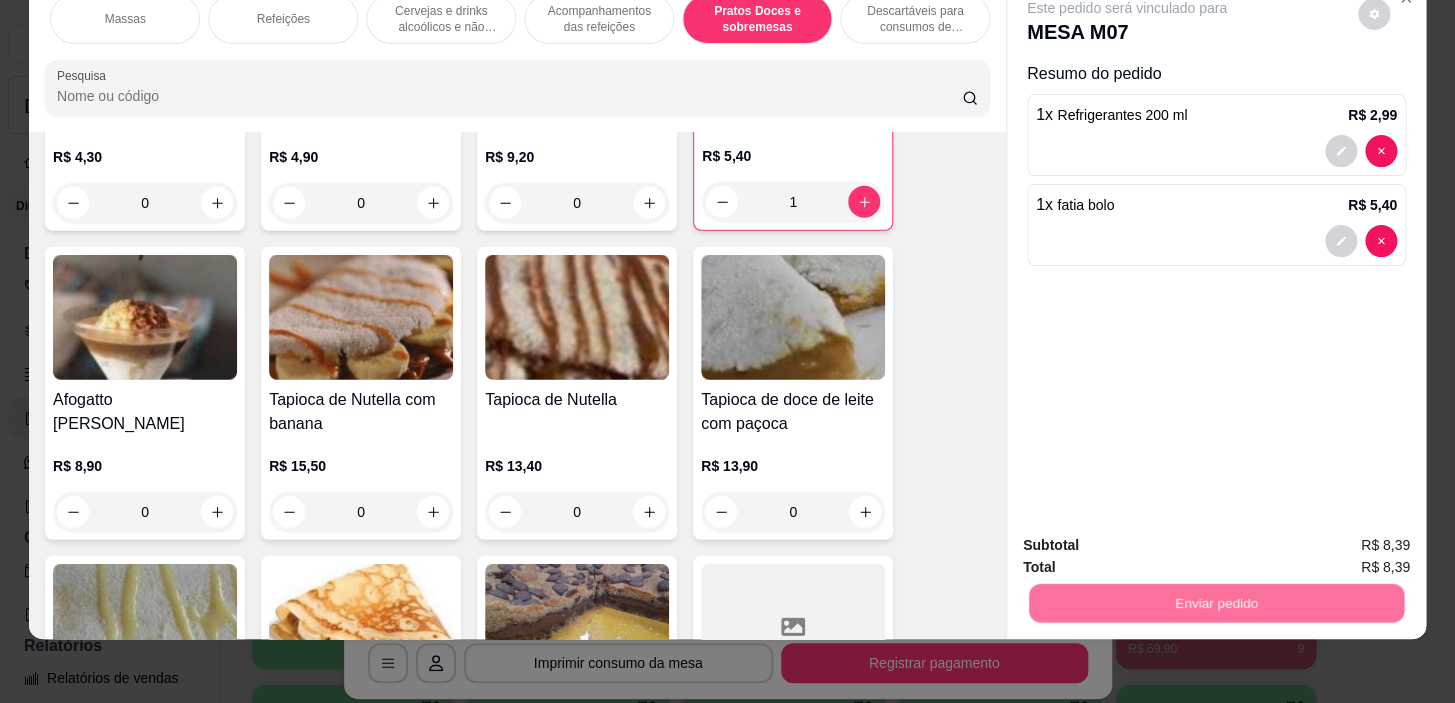 click on "Não registrar e enviar pedido" at bounding box center (1150, 539) 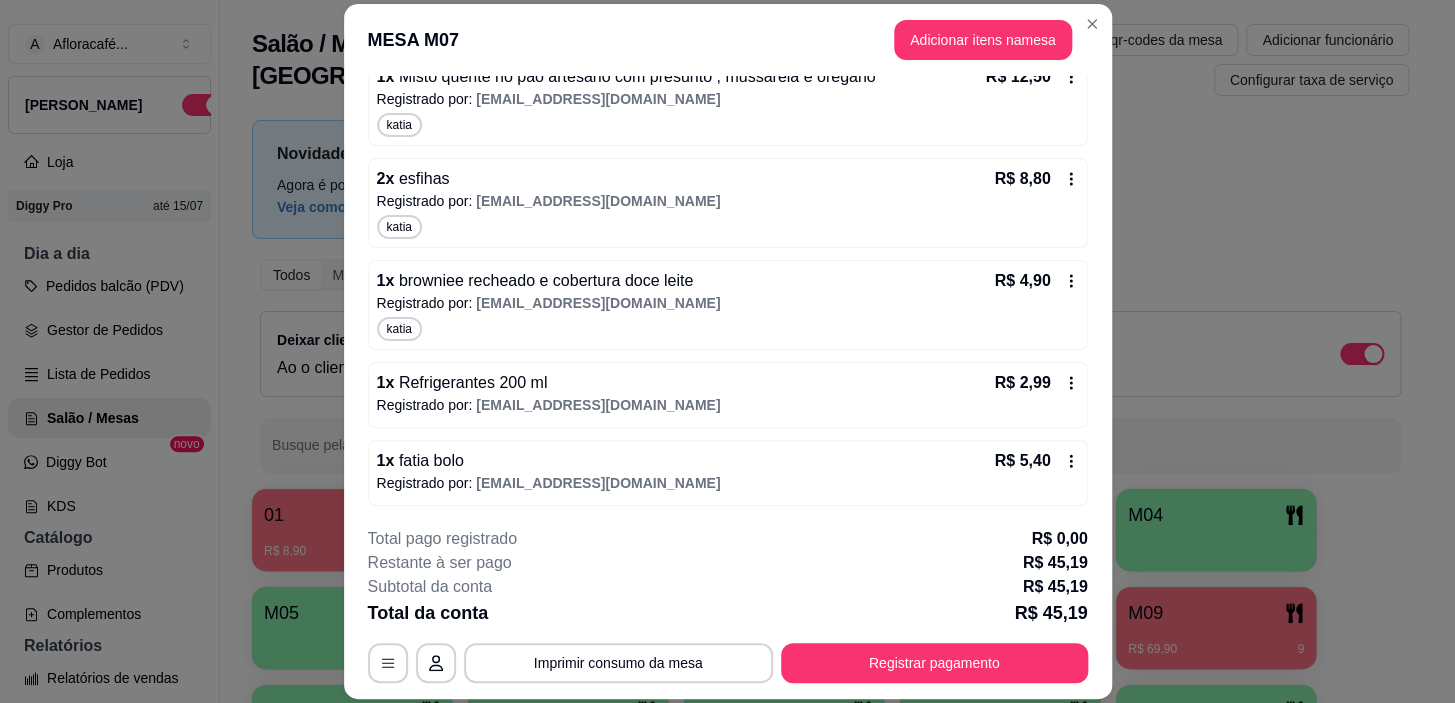 scroll, scrollTop: 404, scrollLeft: 0, axis: vertical 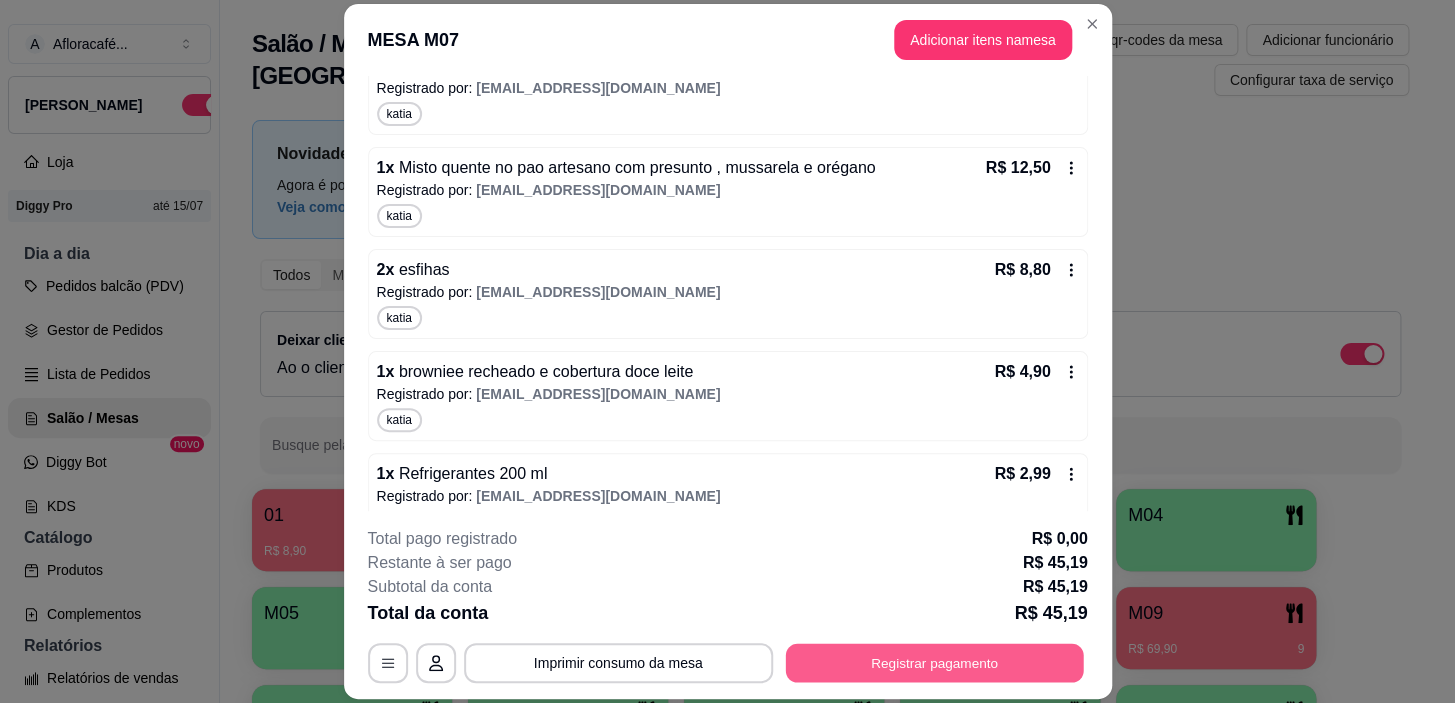 click on "Registrar pagamento" at bounding box center [934, 663] 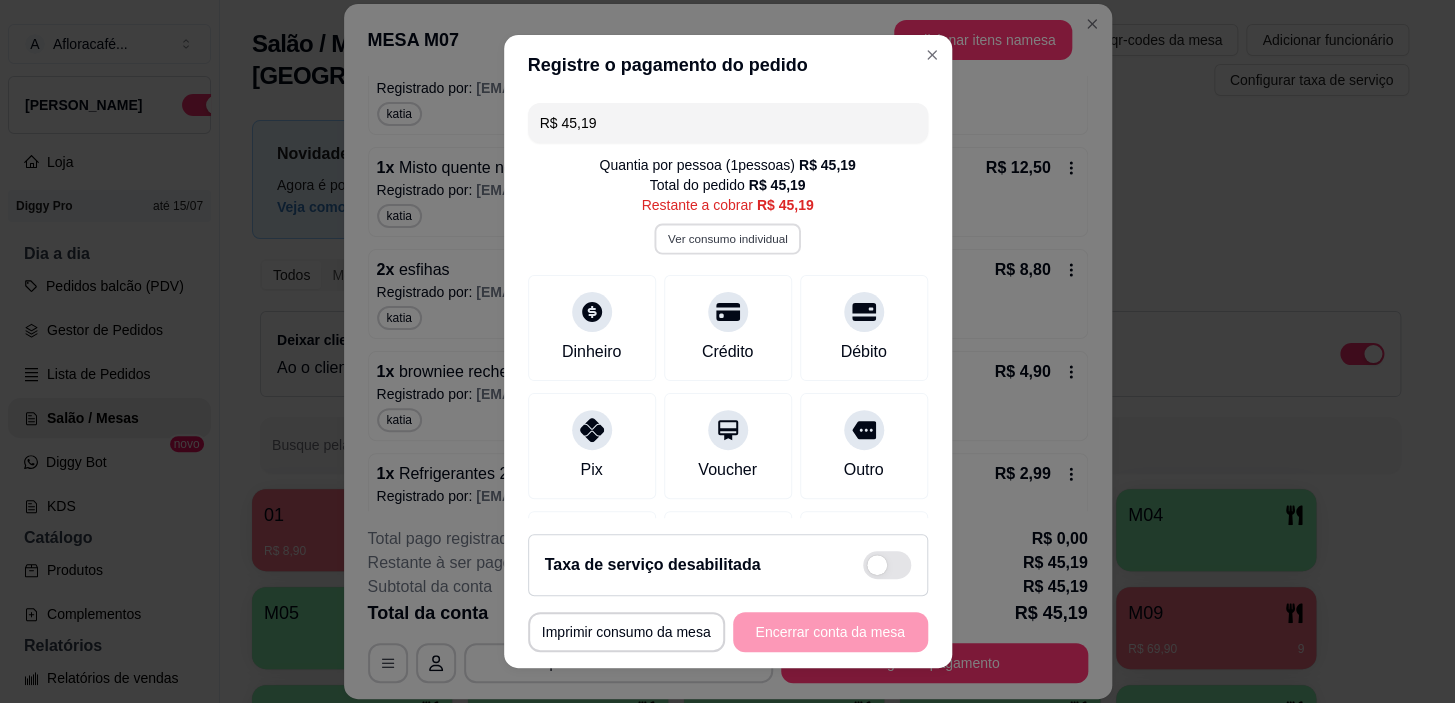 click on "Ver consumo individual" at bounding box center (727, 239) 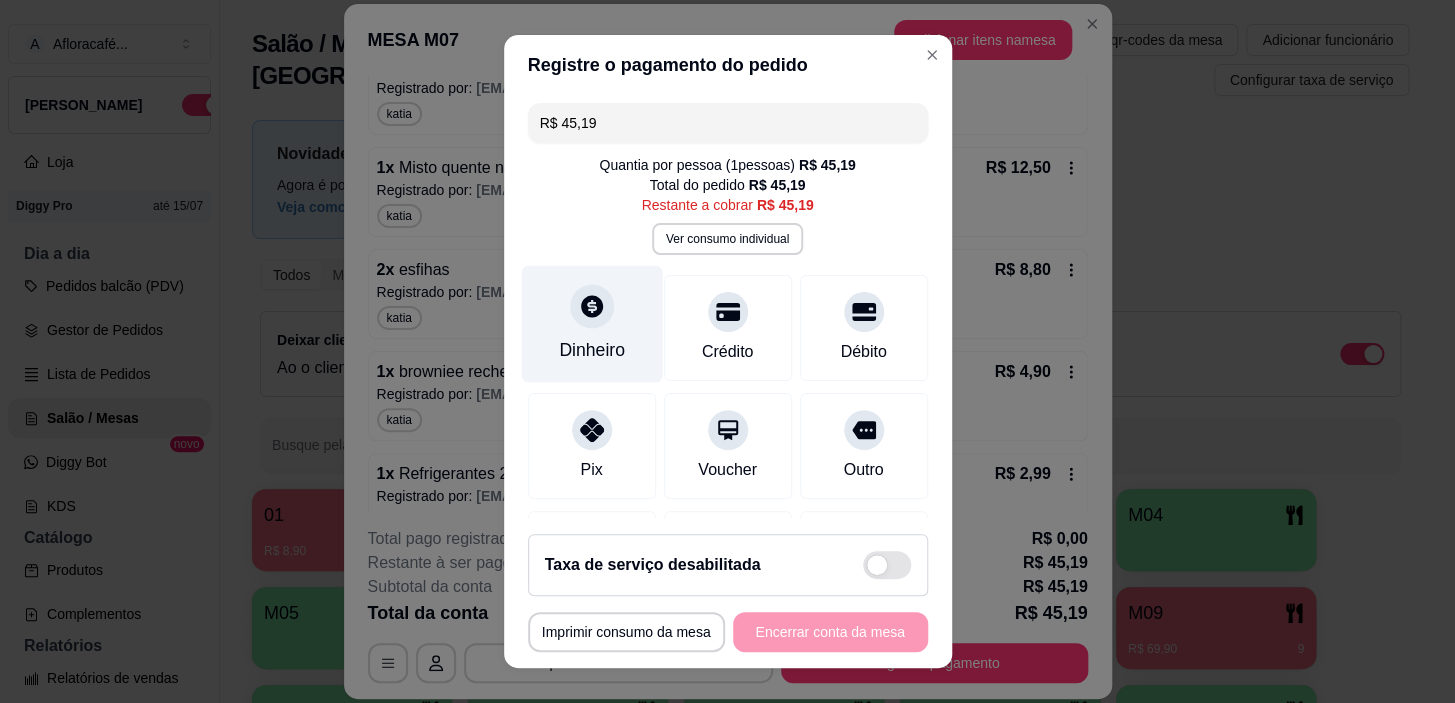 click on "Dinheiro" at bounding box center (592, 350) 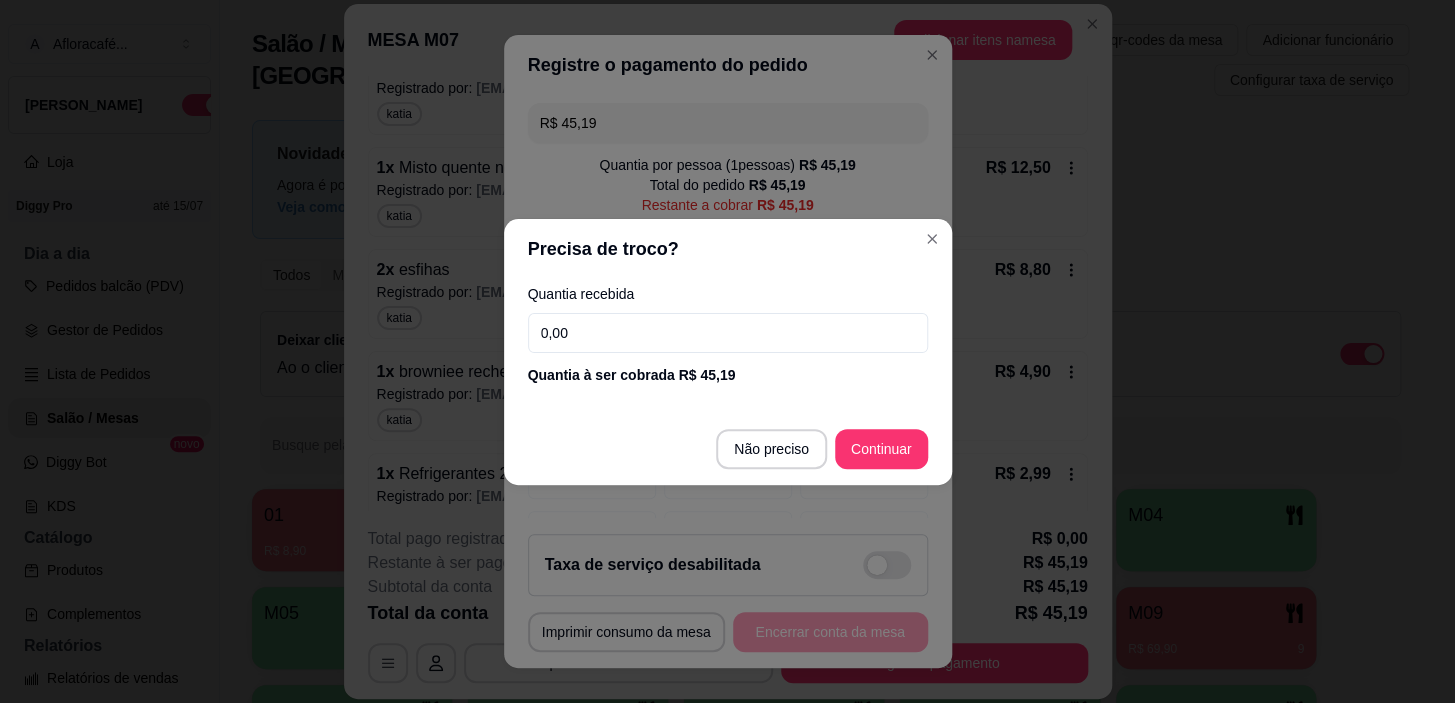 click on "Não preciso Continuar" at bounding box center (728, 449) 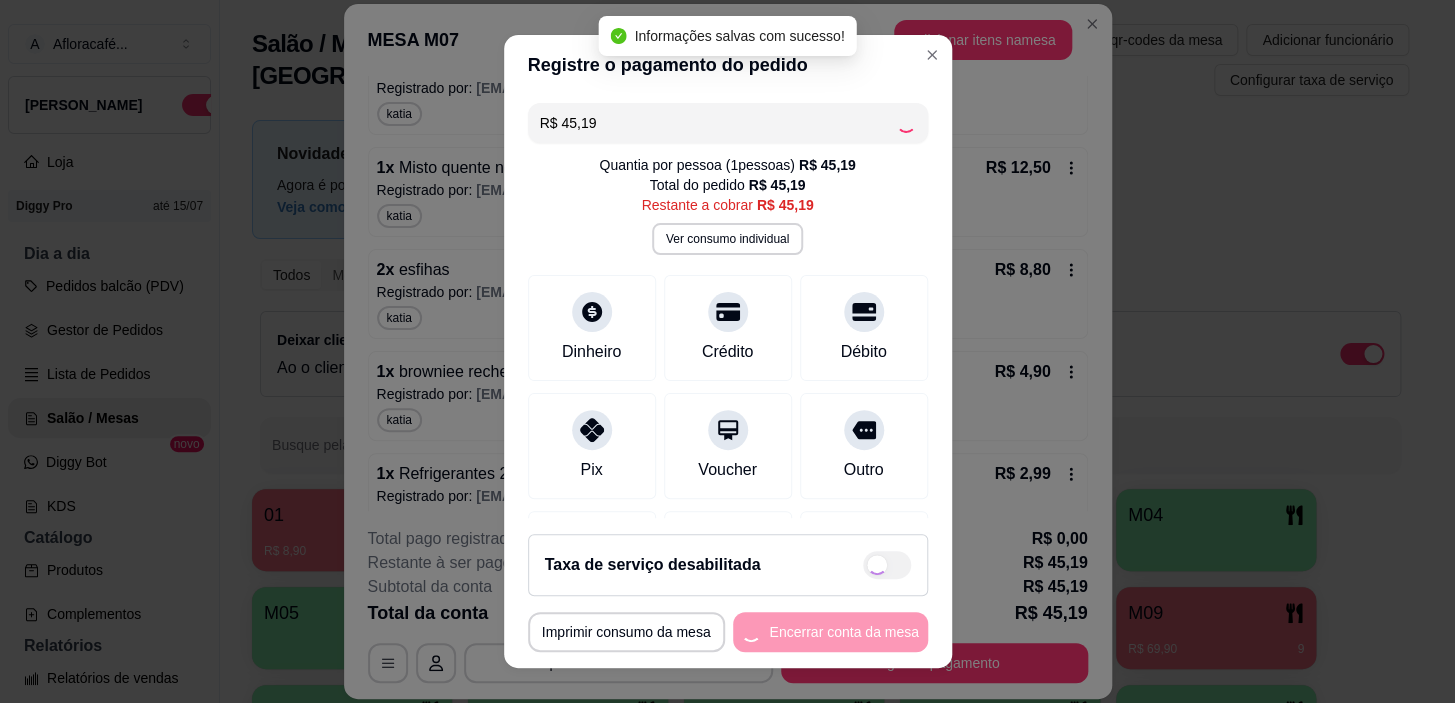 type on "R$ 0,00" 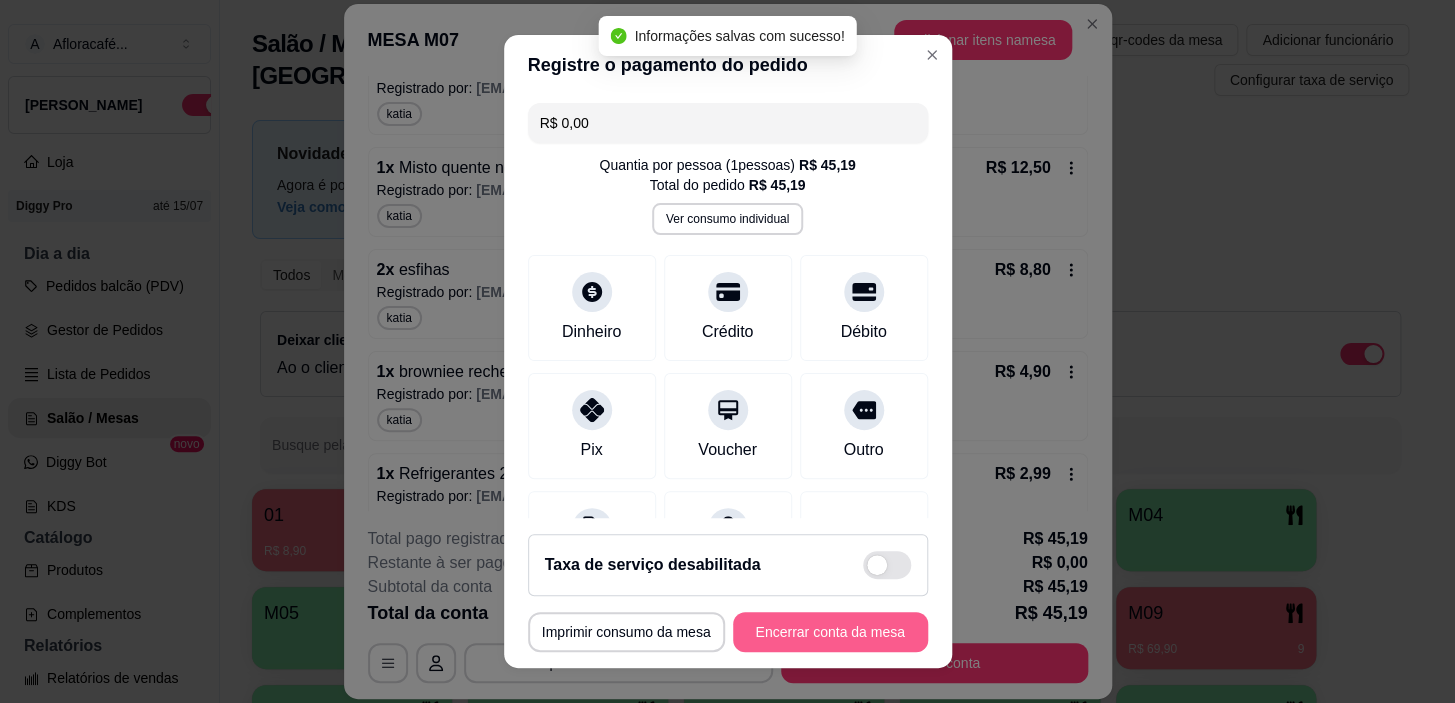 click on "**********" at bounding box center [728, 632] 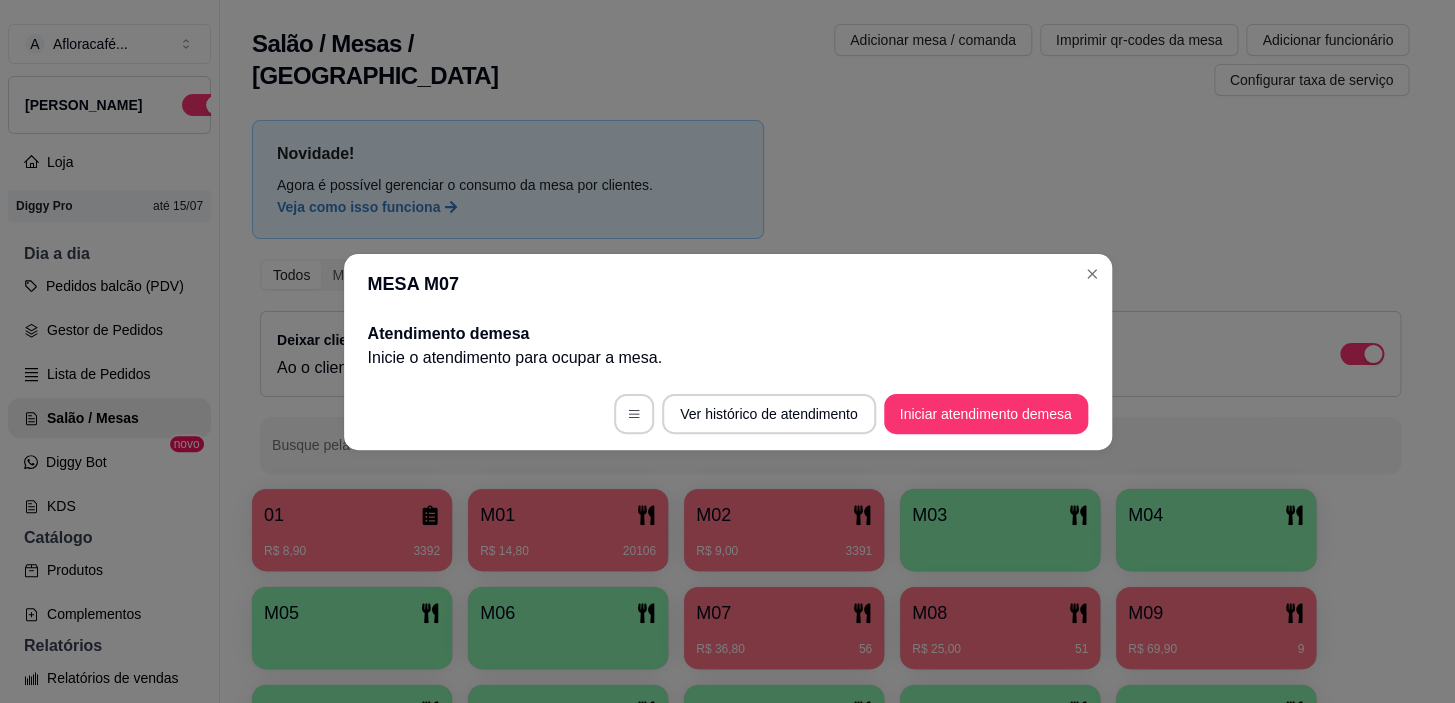 scroll, scrollTop: 0, scrollLeft: 0, axis: both 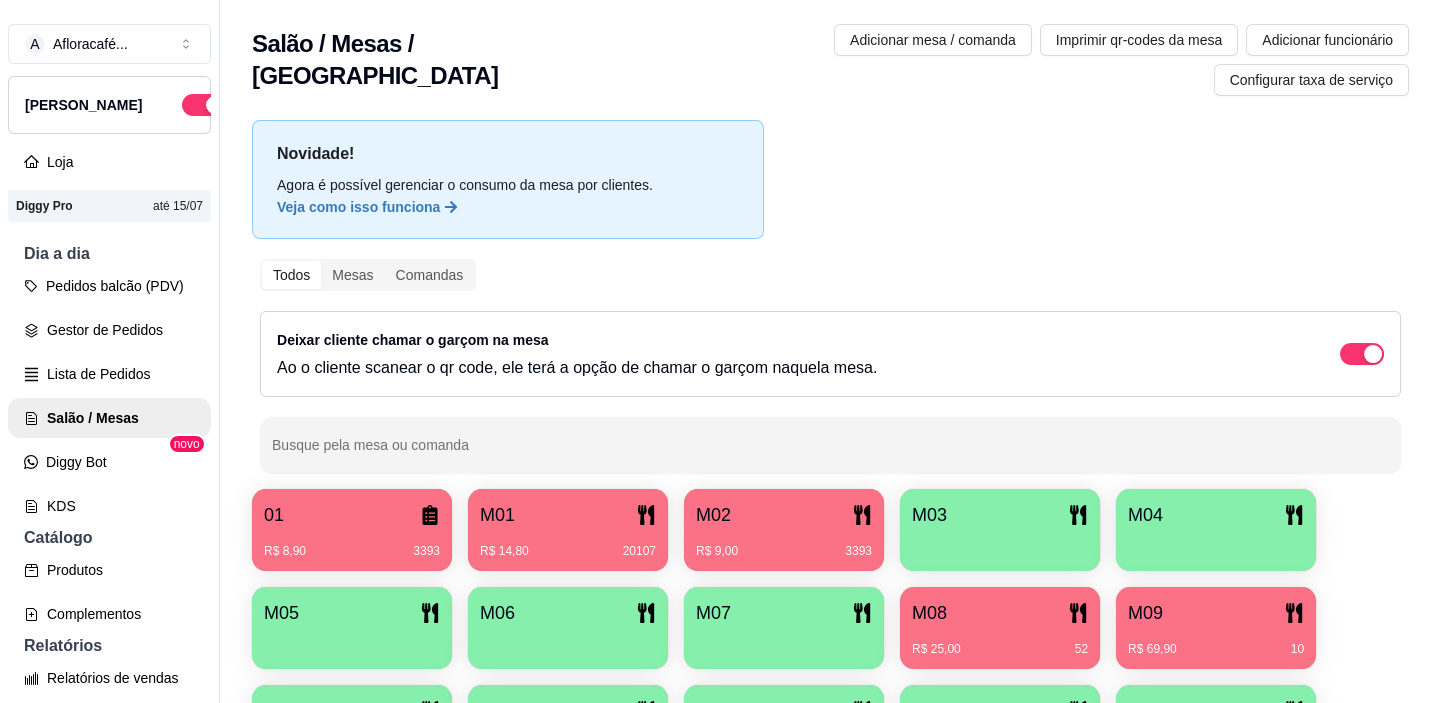 click on "R$ 25,00 52" at bounding box center [1000, 642] 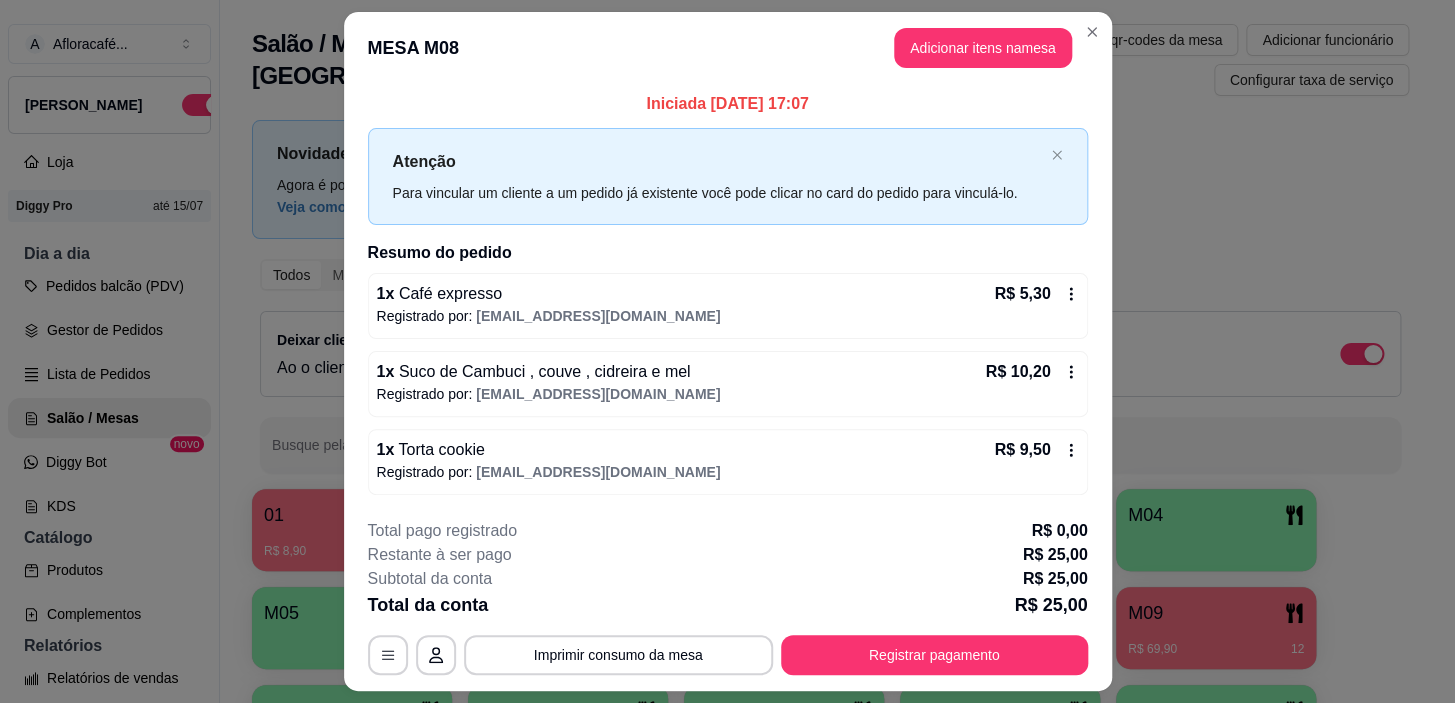 scroll, scrollTop: 51, scrollLeft: 0, axis: vertical 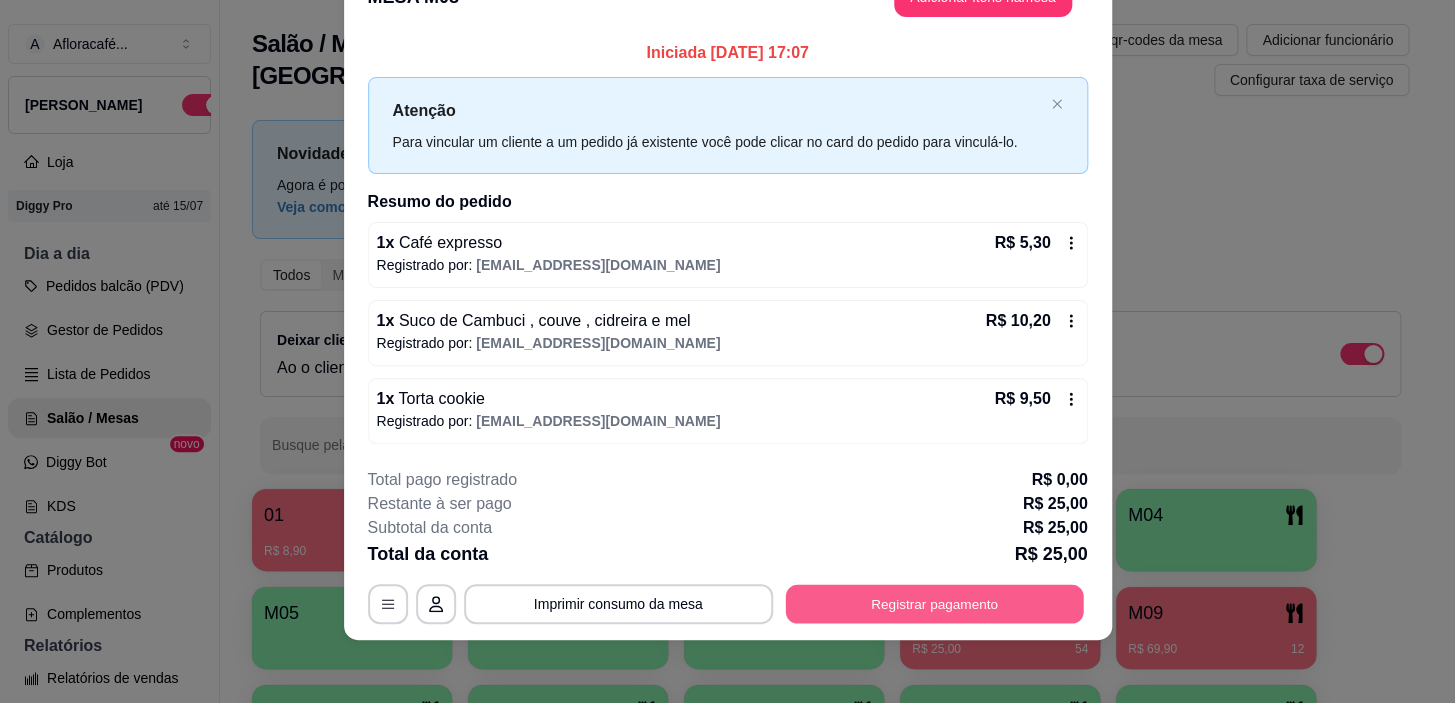 click on "Registrar pagamento" at bounding box center [934, 604] 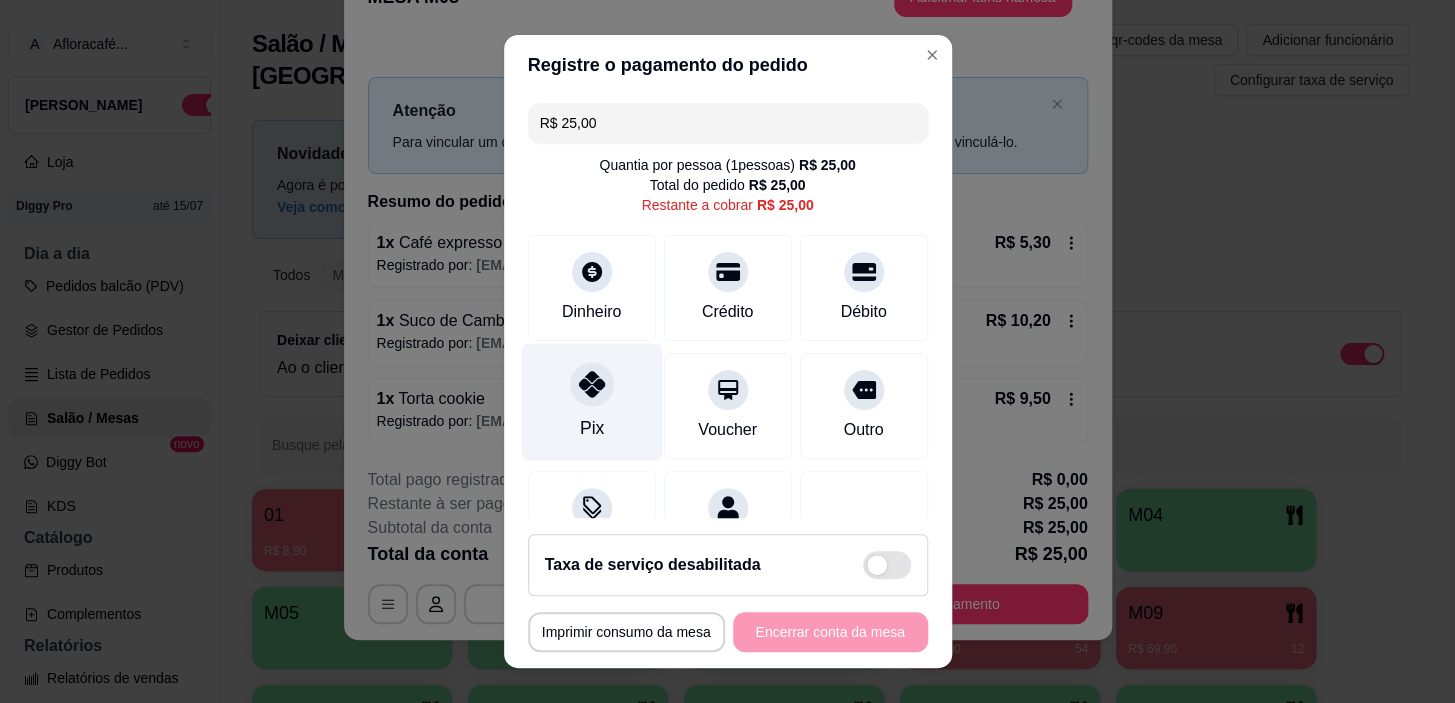 click 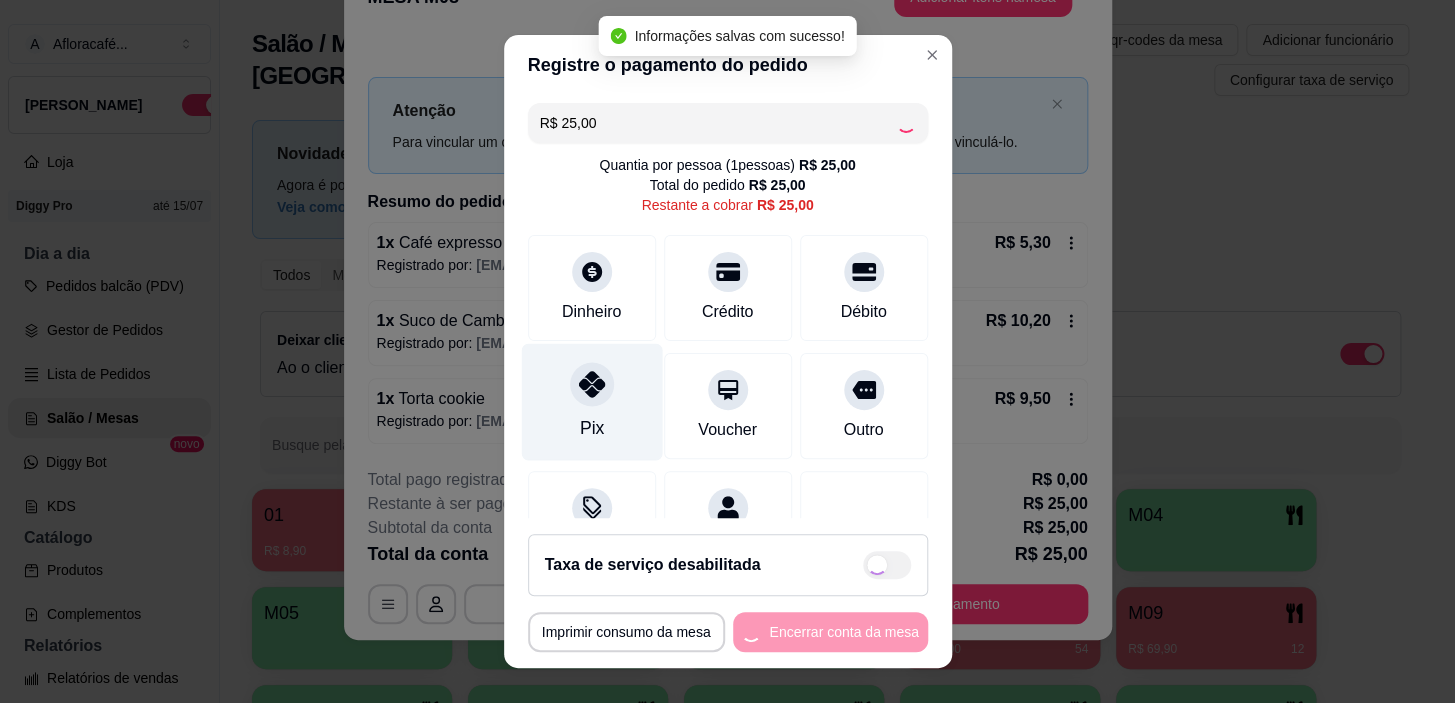 type on "R$ 0,00" 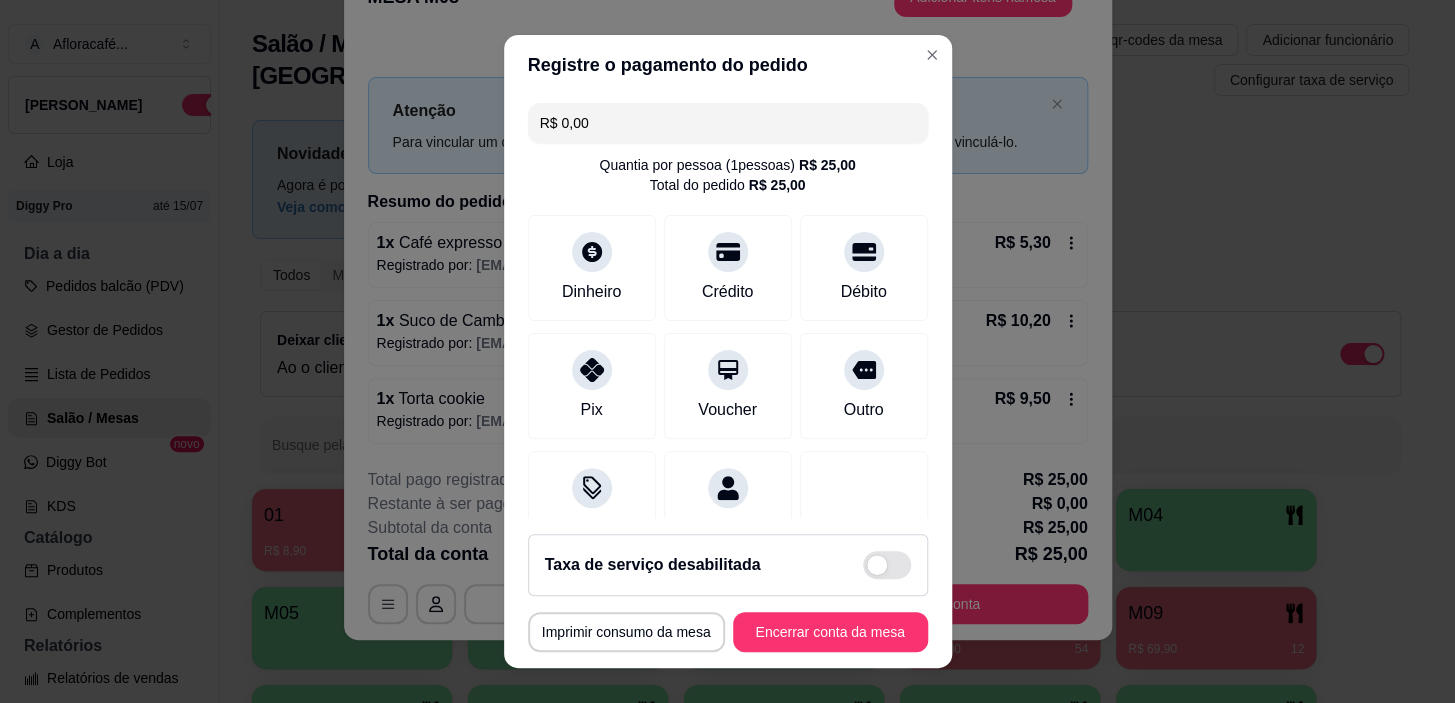scroll, scrollTop: 174, scrollLeft: 0, axis: vertical 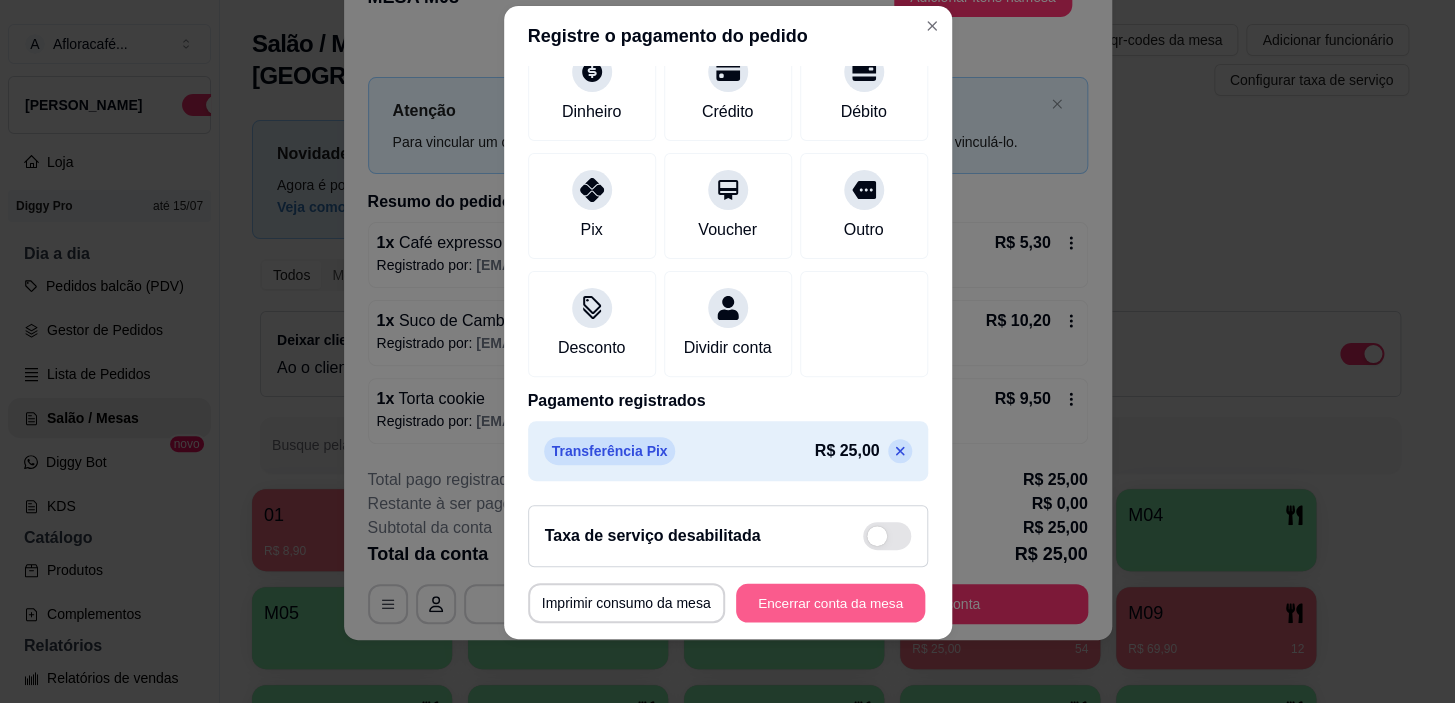 click on "Encerrar conta da mesa" at bounding box center (830, 602) 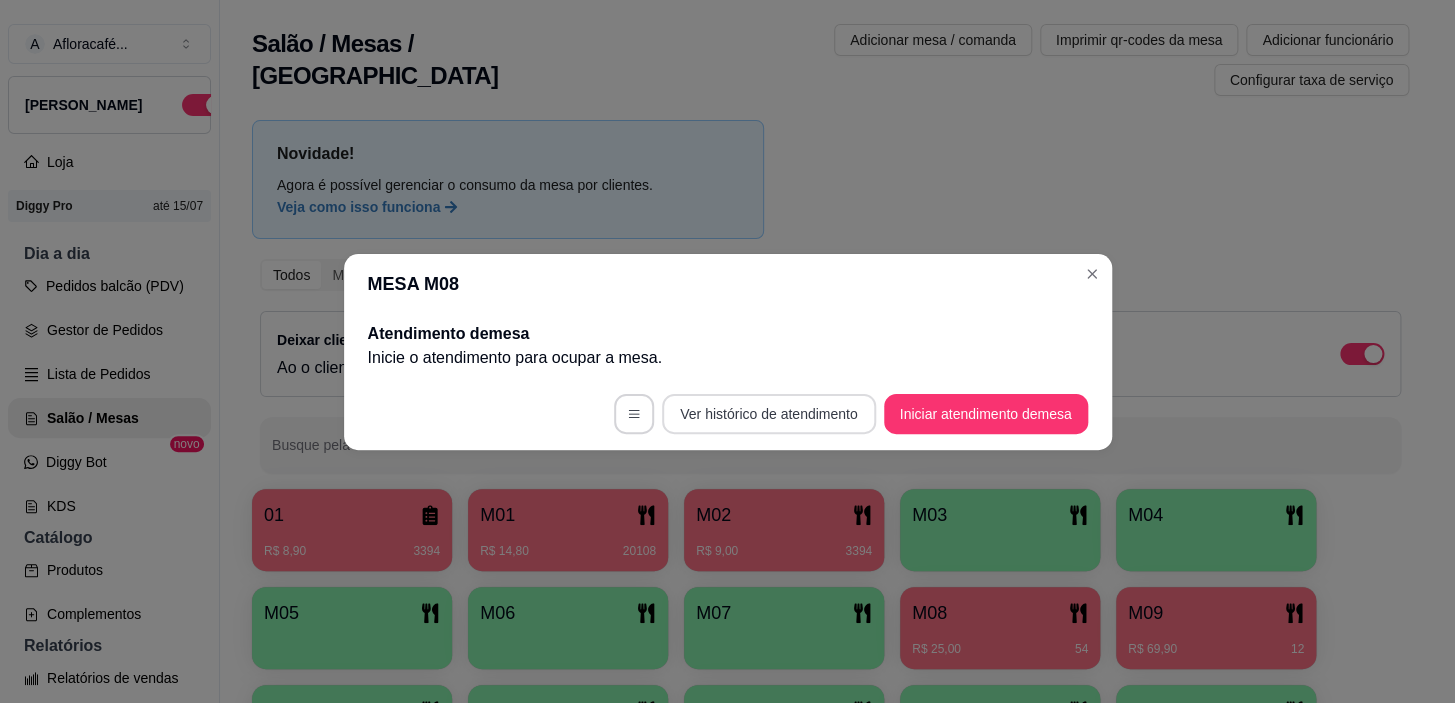 scroll, scrollTop: 0, scrollLeft: 0, axis: both 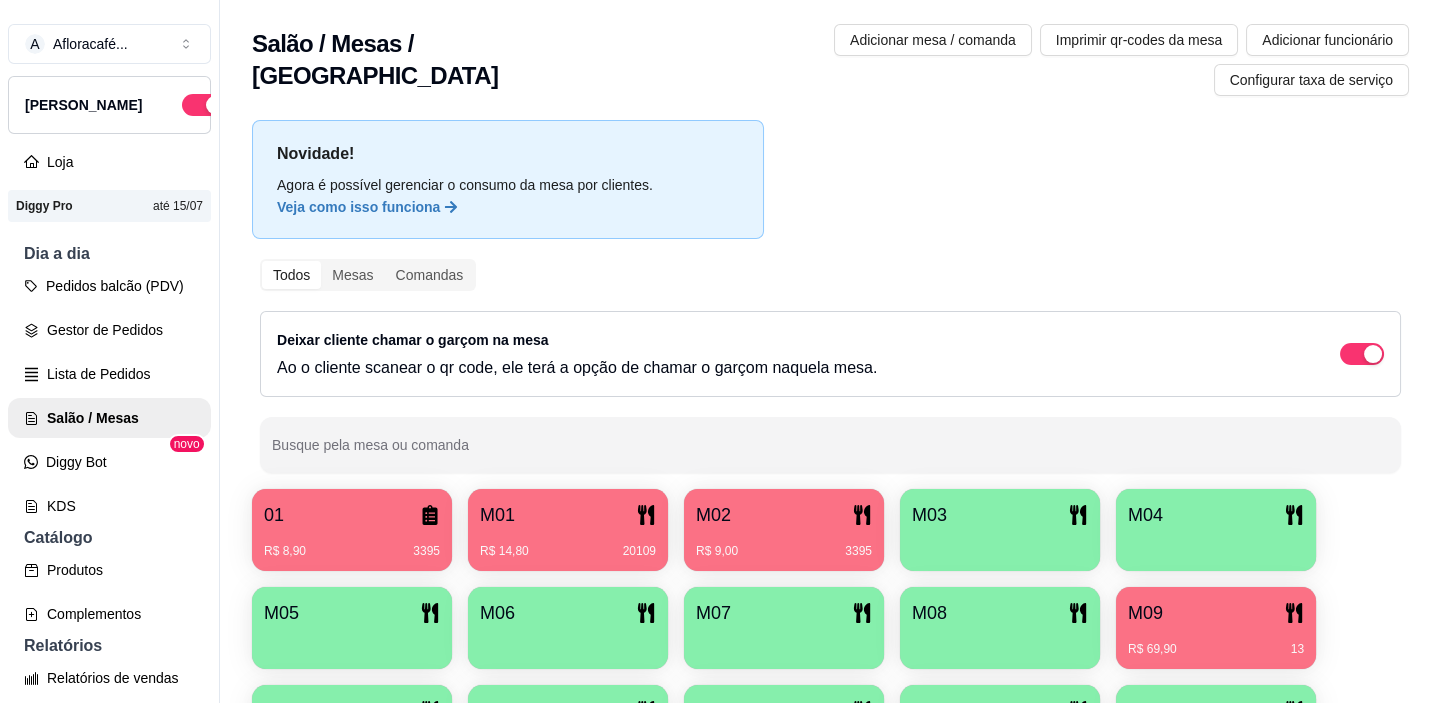 click on "M09" at bounding box center [1216, 613] 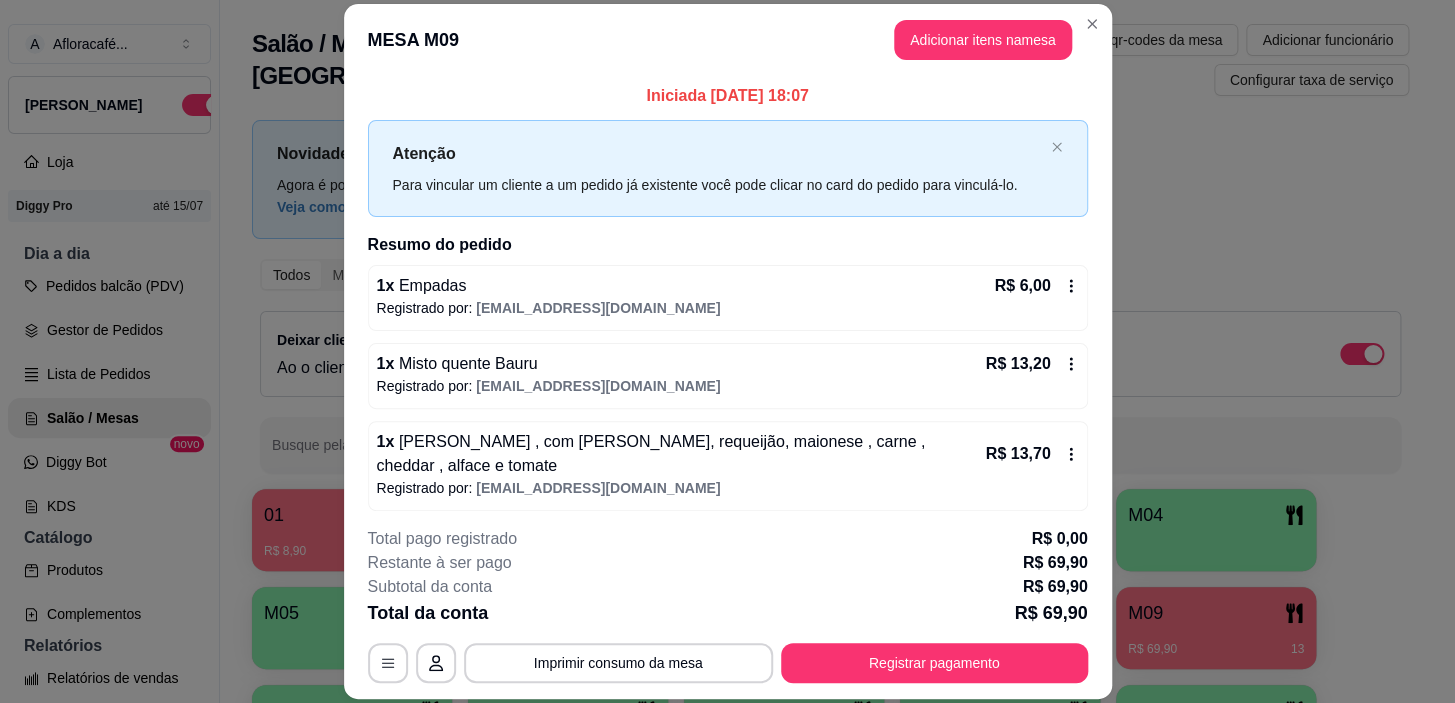 scroll, scrollTop: 240, scrollLeft: 0, axis: vertical 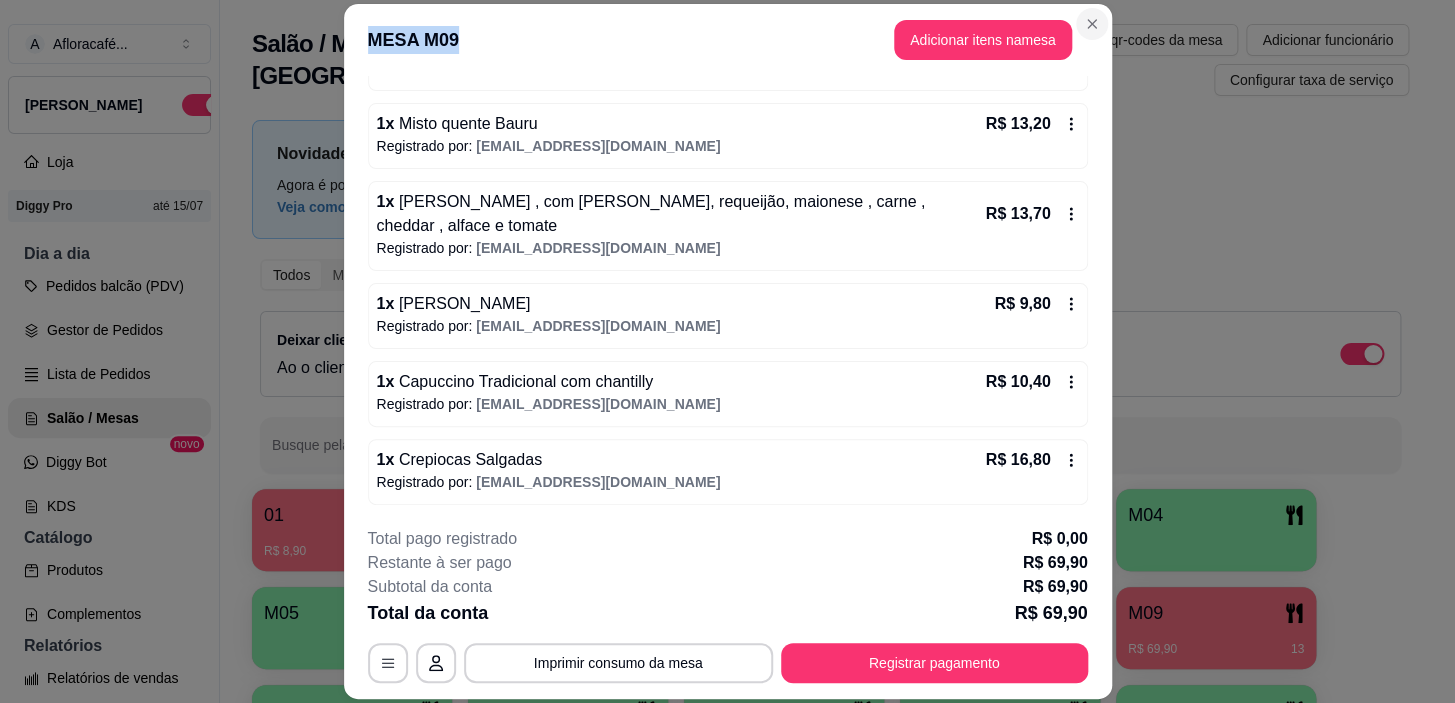 click on "MESA M09 Adicionar itens na  mesa Iniciada   [DATE] 18:07 Atenção Para vincular um cliente a um pedido já existente você pode clicar no card do pedido para vinculá-lo. Resumo do pedido 1 x   Empadas R$ 6,00 Registrado por:   [EMAIL_ADDRESS][DOMAIN_NAME] 1 x   Misto quente Bauru R$ 13,20 Registrado por:   [EMAIL_ADDRESS][DOMAIN_NAME] 1 x   Hambúrguer , com alho poró, requeijão, maionese , carne , cheddar , alface e tomate  R$ 13,70 Registrado por:   [EMAIL_ADDRESS][DOMAIN_NAME] 1 x   Leite Margarida  R$ 9,80 Registrado por:   [EMAIL_ADDRESS][DOMAIN_NAME] 1 x   Capuccino Tradicional  com chantilly  R$ 10,40 Registrado por:   [EMAIL_ADDRESS][DOMAIN_NAME] 1 x   Crepiocas Salgadas  R$ 16,80 Registrado por:   [EMAIL_ADDRESS][DOMAIN_NAME] Total pago registrado R$ 0,00 Restante à ser pago R$ 69,90 Subtotal da conta R$ 69,90 Total da conta R$ 69,90 MESA  M09 Tempo de permanência:   13  minutos Cod. Segurança:   4364 Qtd. de Pedidos:   1 Clientes da mesa:   ** CONSUMO ** Produto Qtd Preco Empadas 1 1 1" at bounding box center [728, 352] 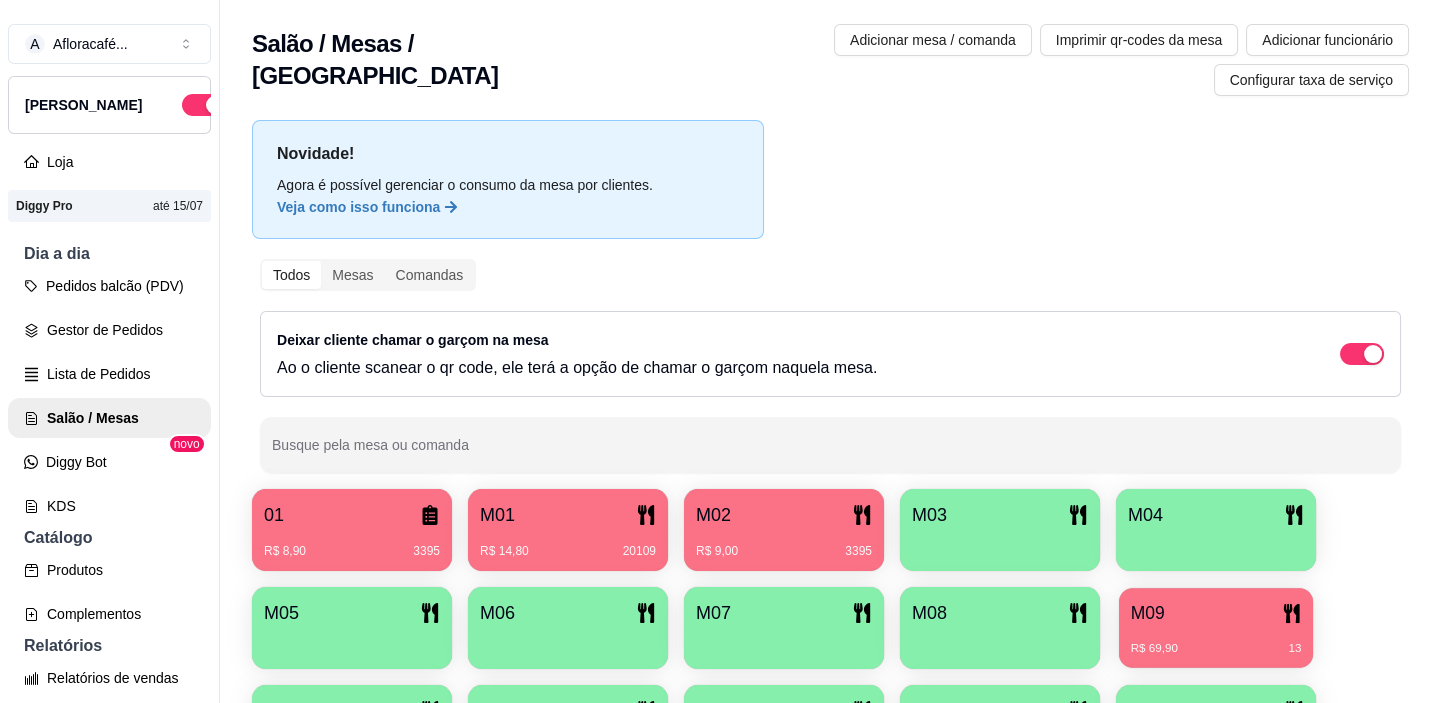 click on "M09 R$ 69,90 13" at bounding box center (1216, 628) 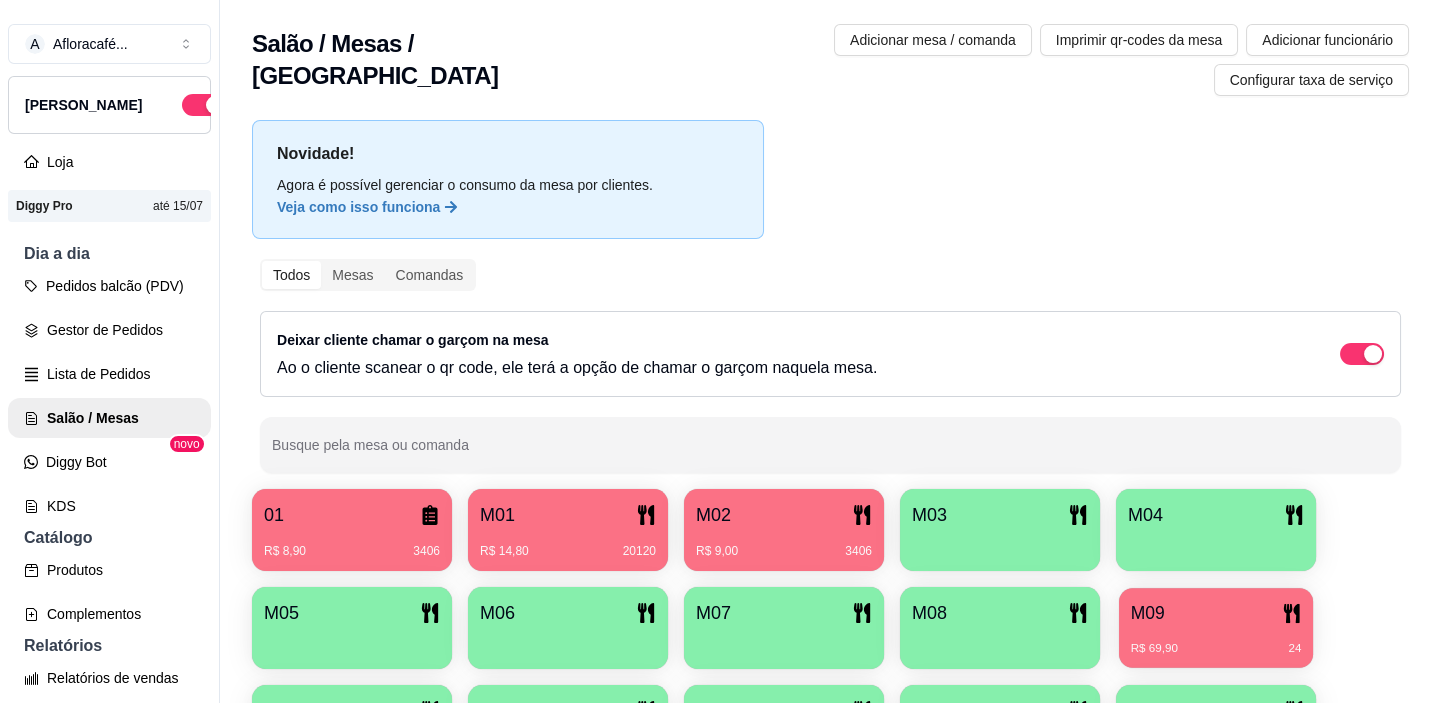 click on "R$ 69,90 24" at bounding box center (1216, 641) 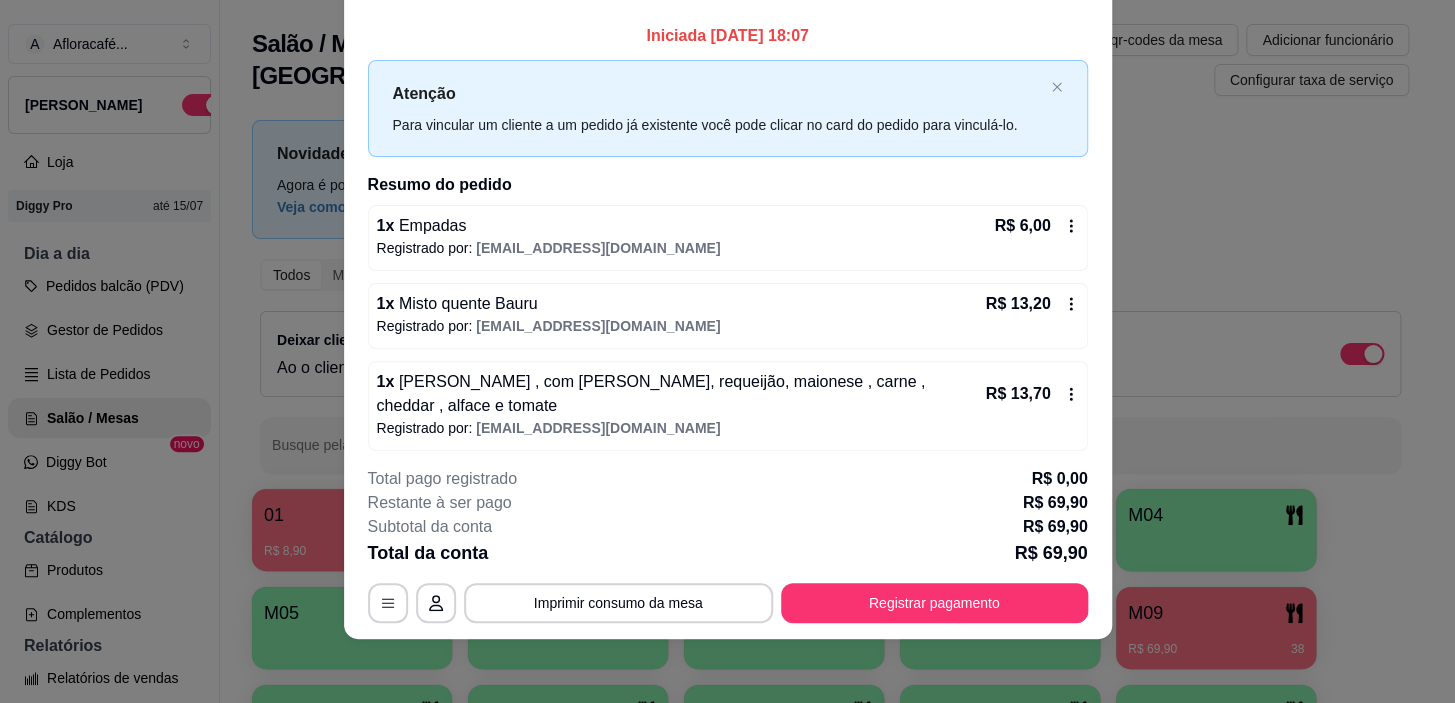 scroll, scrollTop: 0, scrollLeft: 0, axis: both 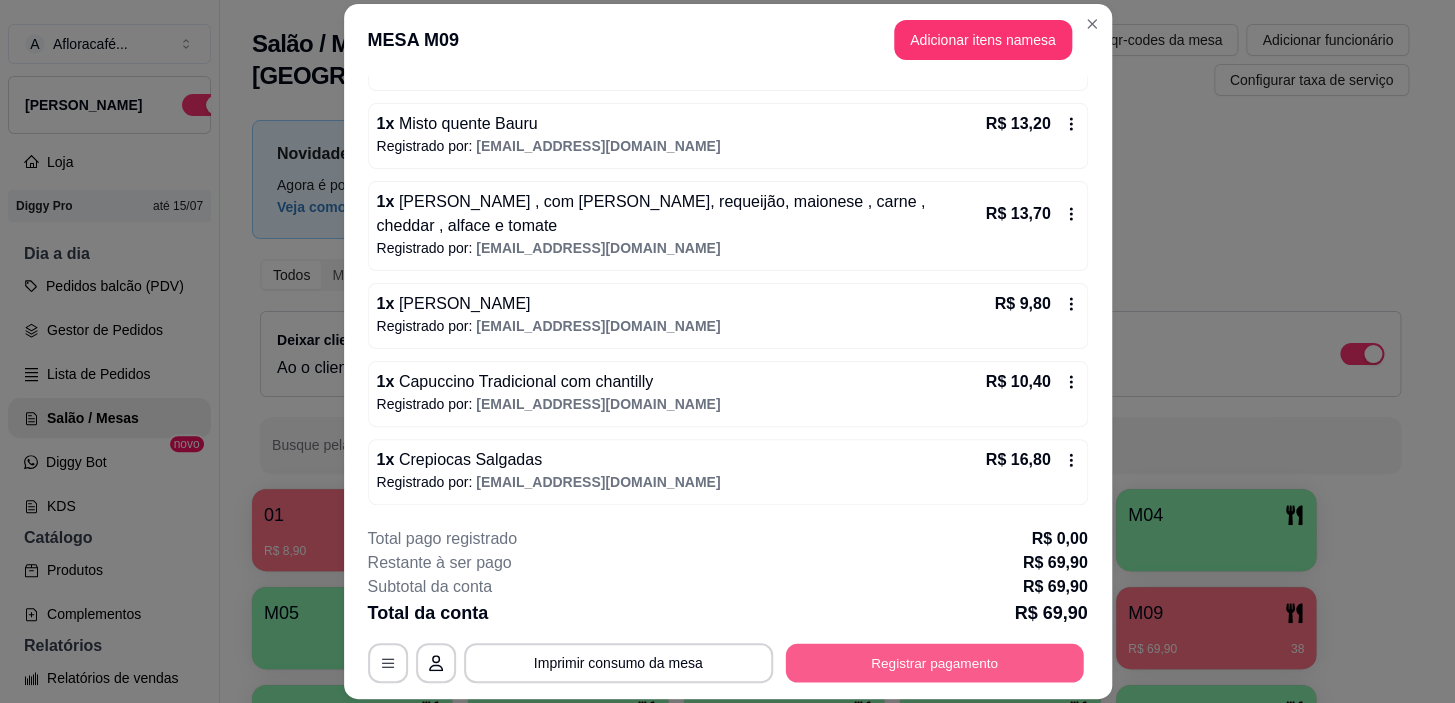 click on "Registrar pagamento" at bounding box center [934, 663] 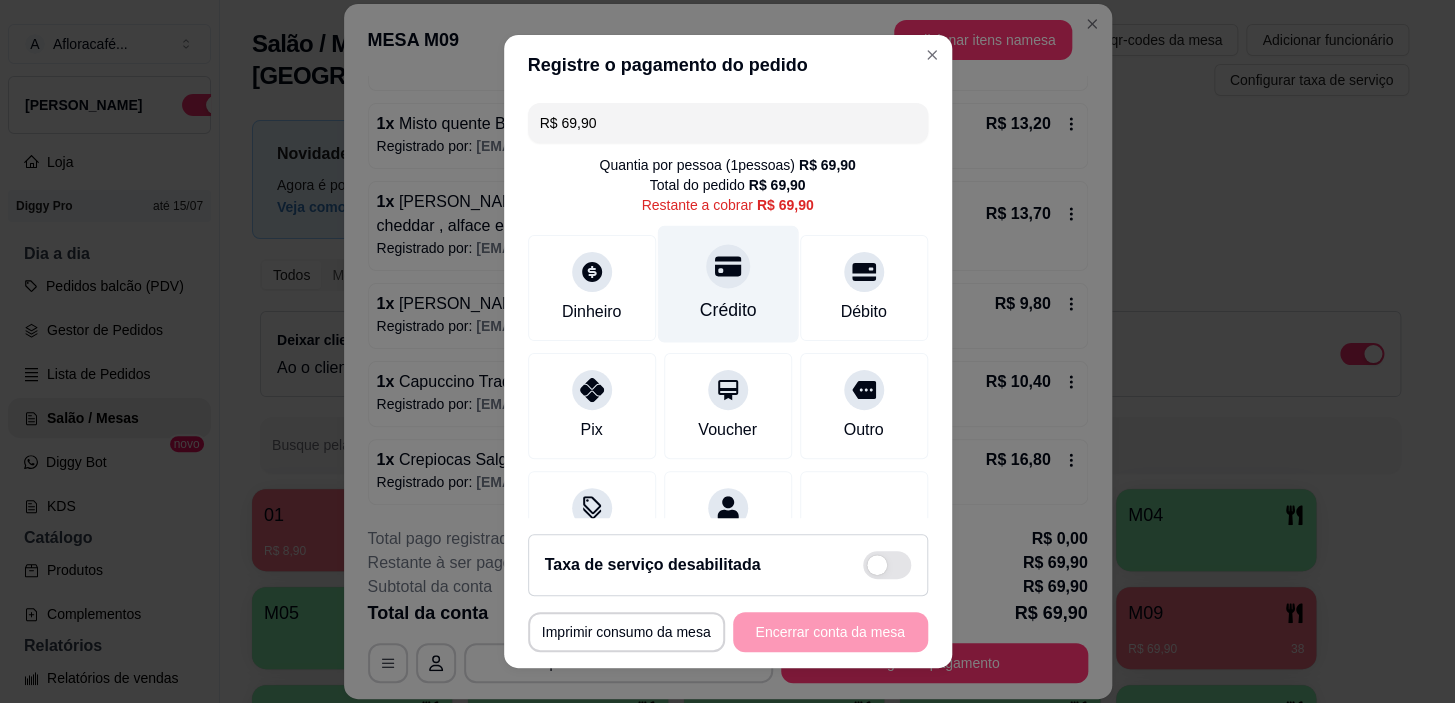 click on "Crédito" at bounding box center (727, 284) 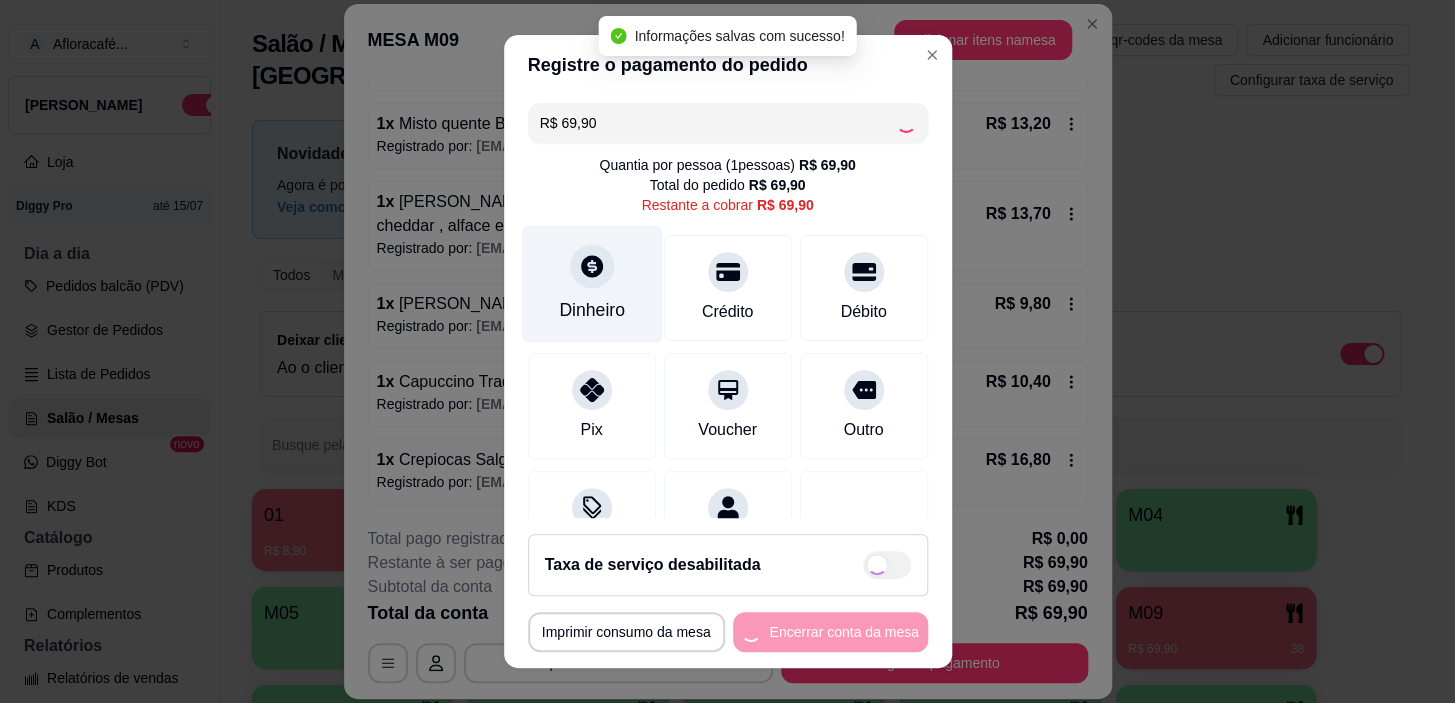 type on "R$ 0,00" 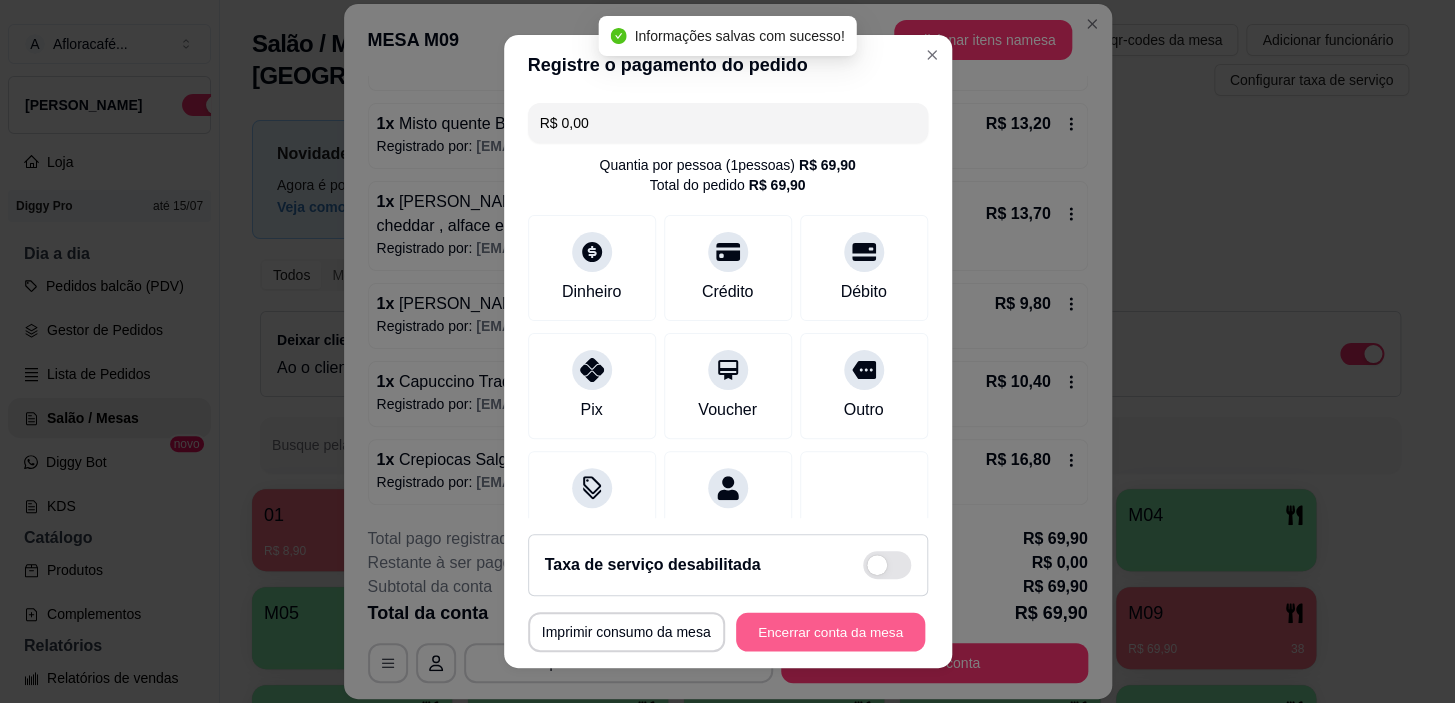 click on "Encerrar conta da mesa" at bounding box center (830, 631) 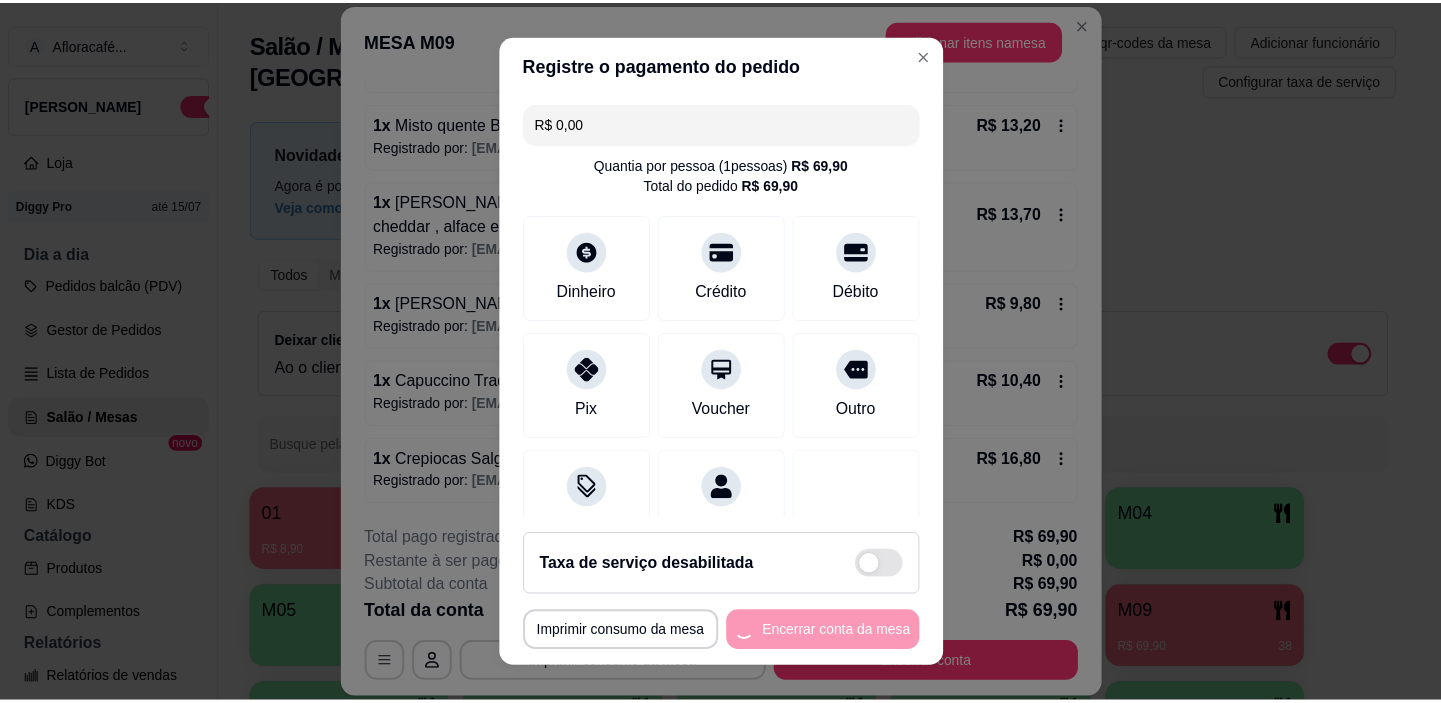 scroll, scrollTop: 0, scrollLeft: 0, axis: both 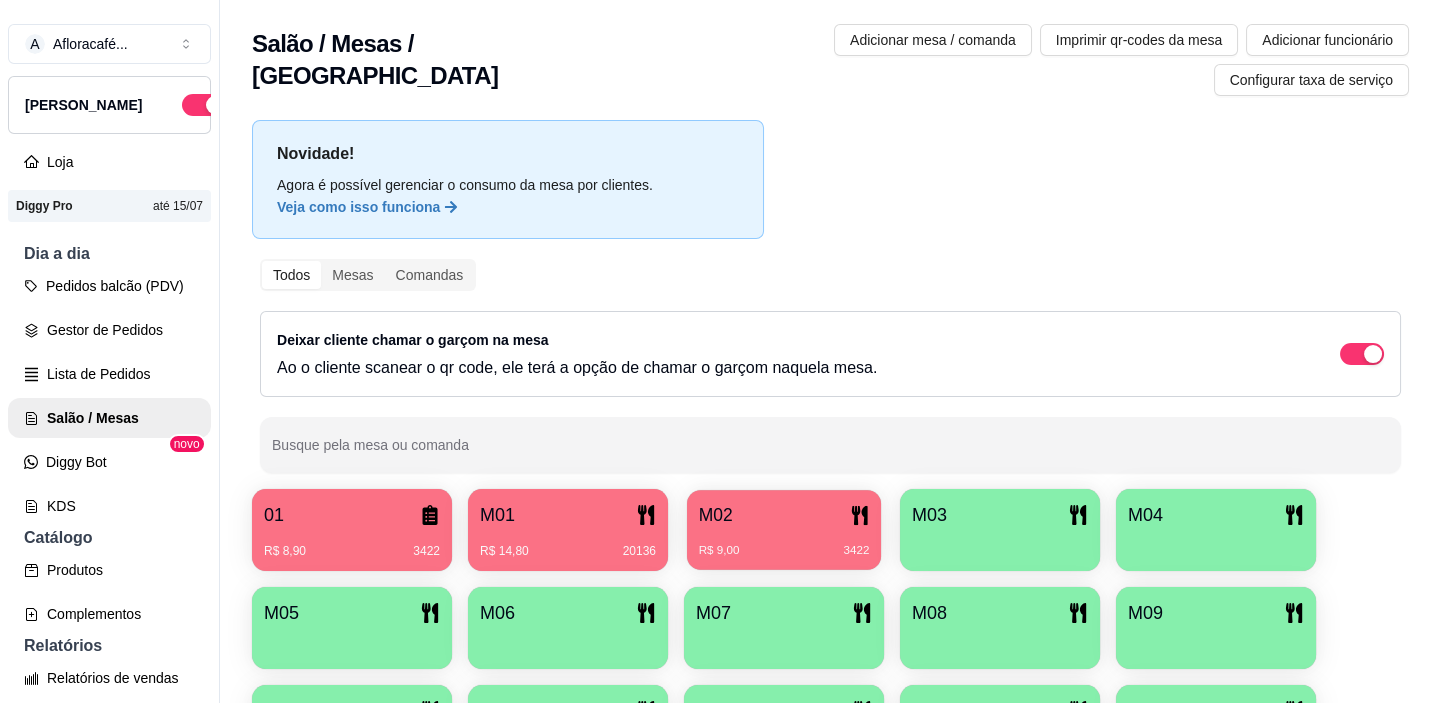 click on "R$ 9,00 3422" at bounding box center (784, 543) 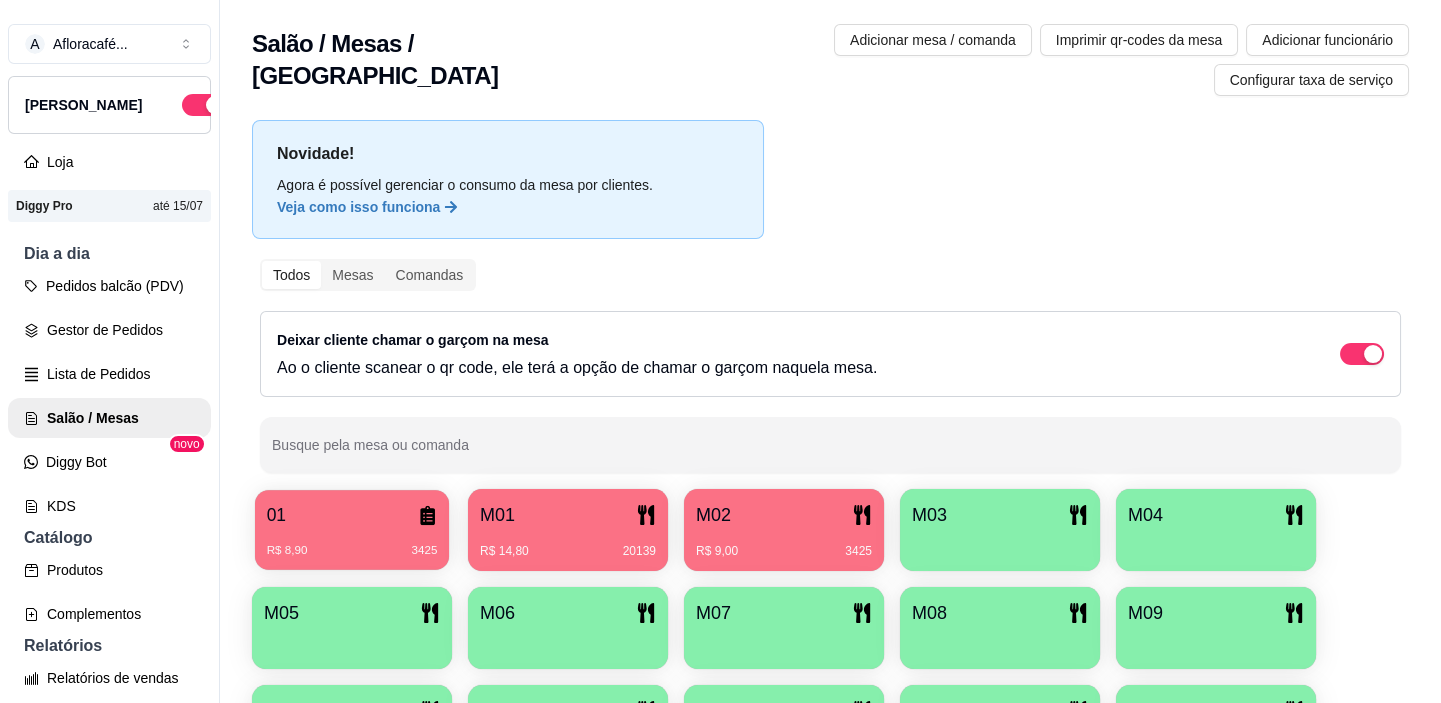 click on "R$ 8,90 3425" at bounding box center [352, 551] 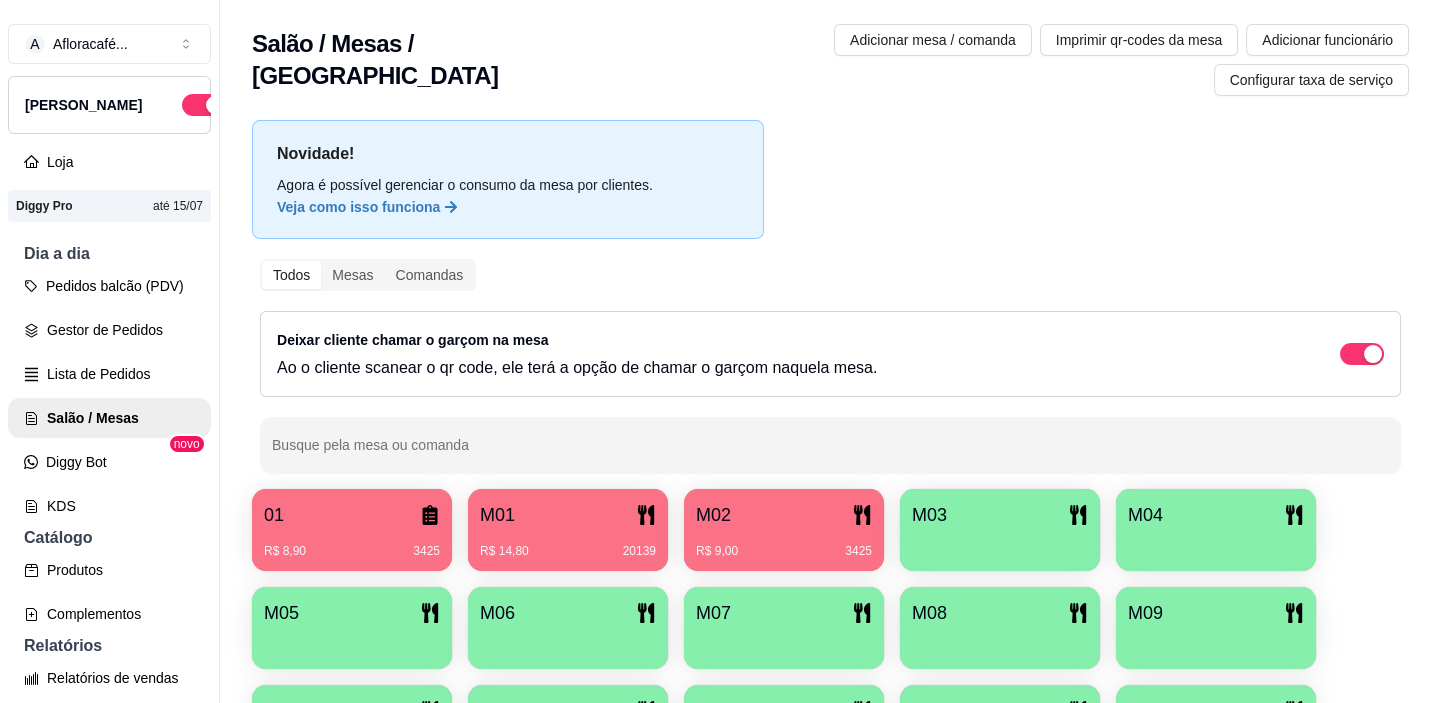 type 